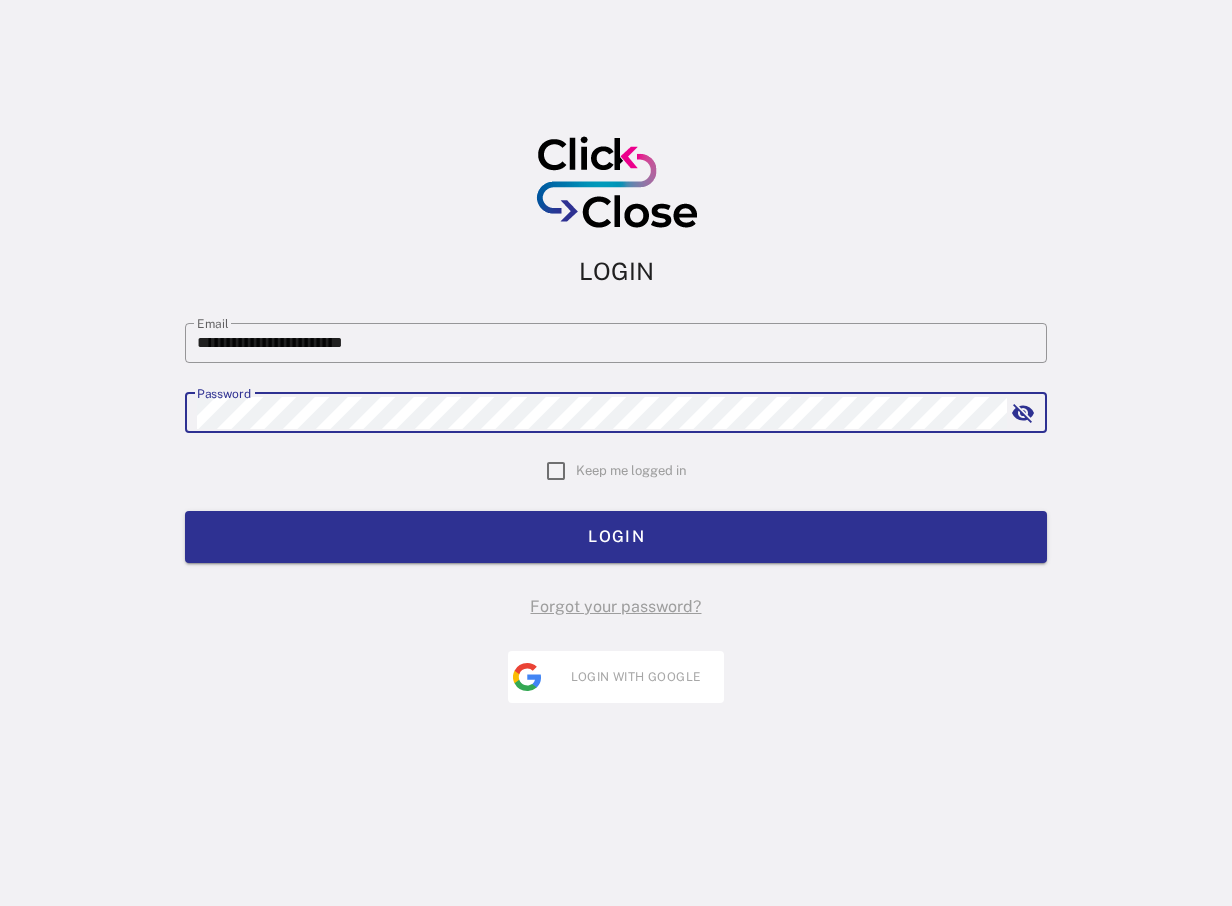 scroll, scrollTop: 0, scrollLeft: 0, axis: both 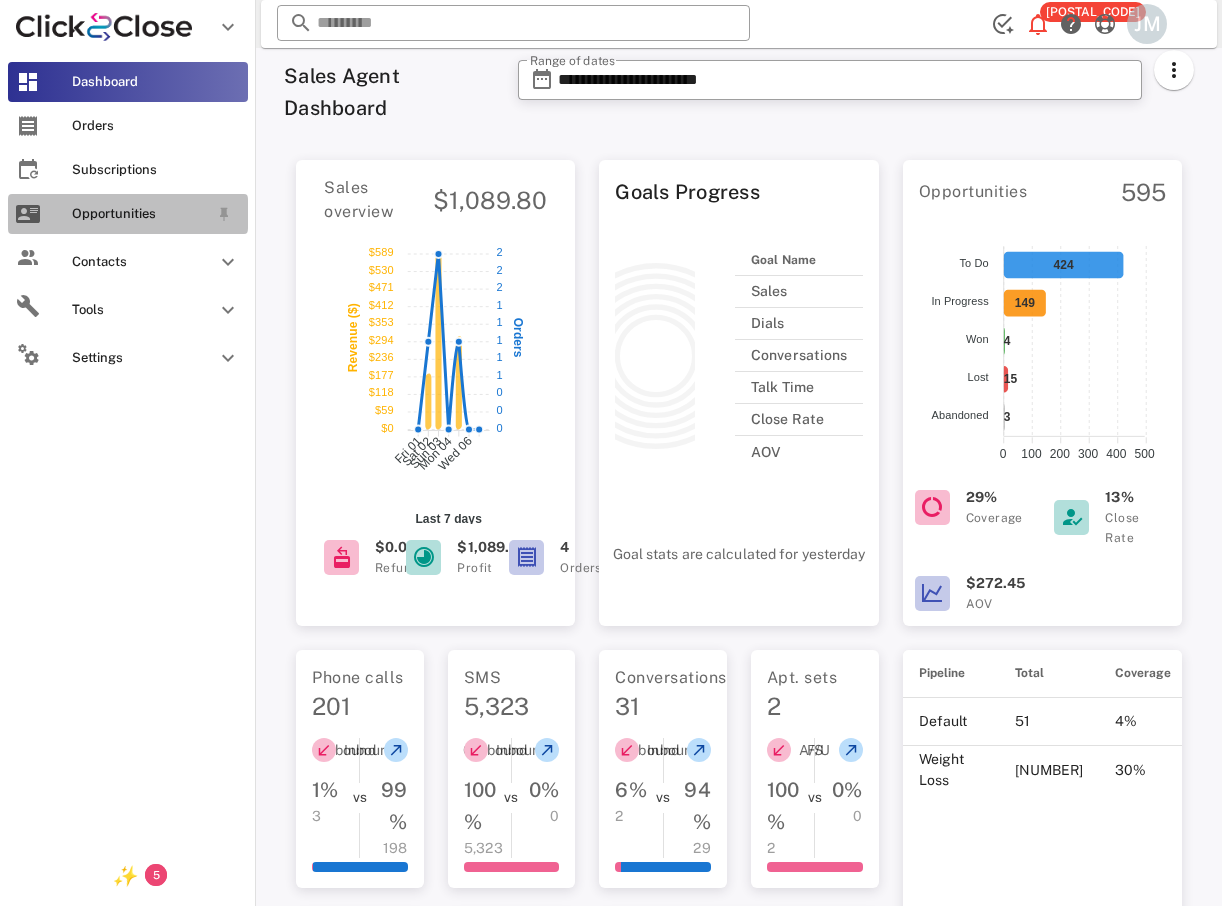 click on "Opportunities" at bounding box center [140, 214] 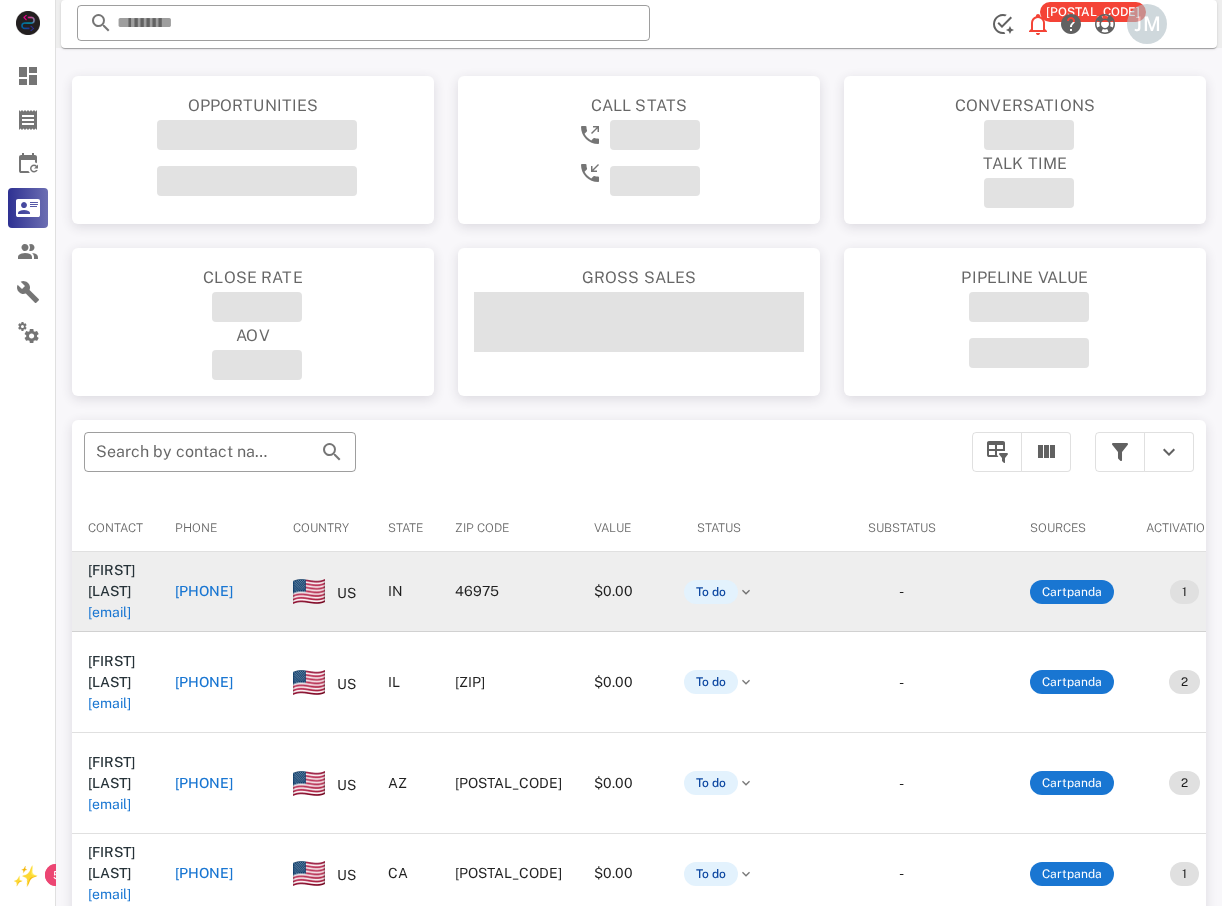 click on "+15755420009" at bounding box center [204, 591] 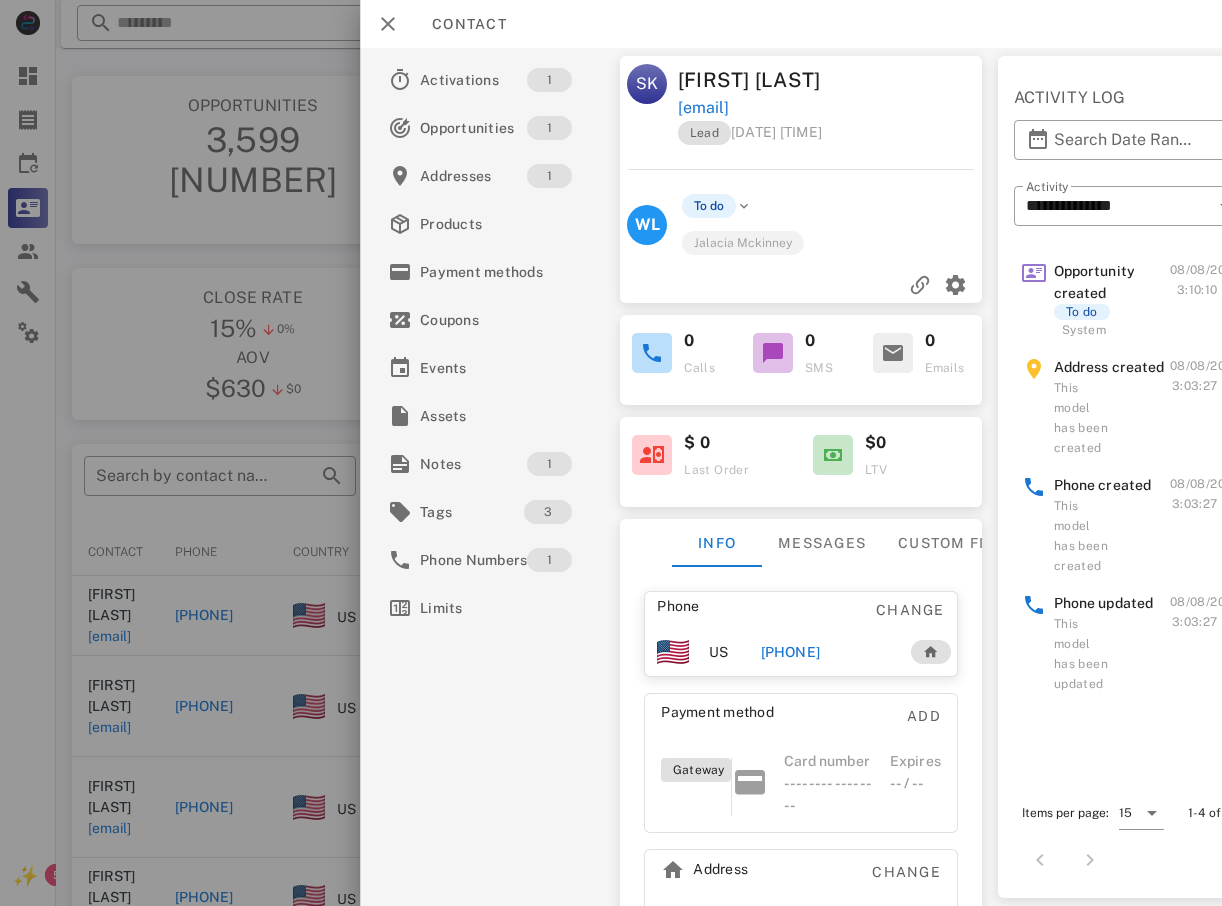 click on "+15755420009" at bounding box center [790, 652] 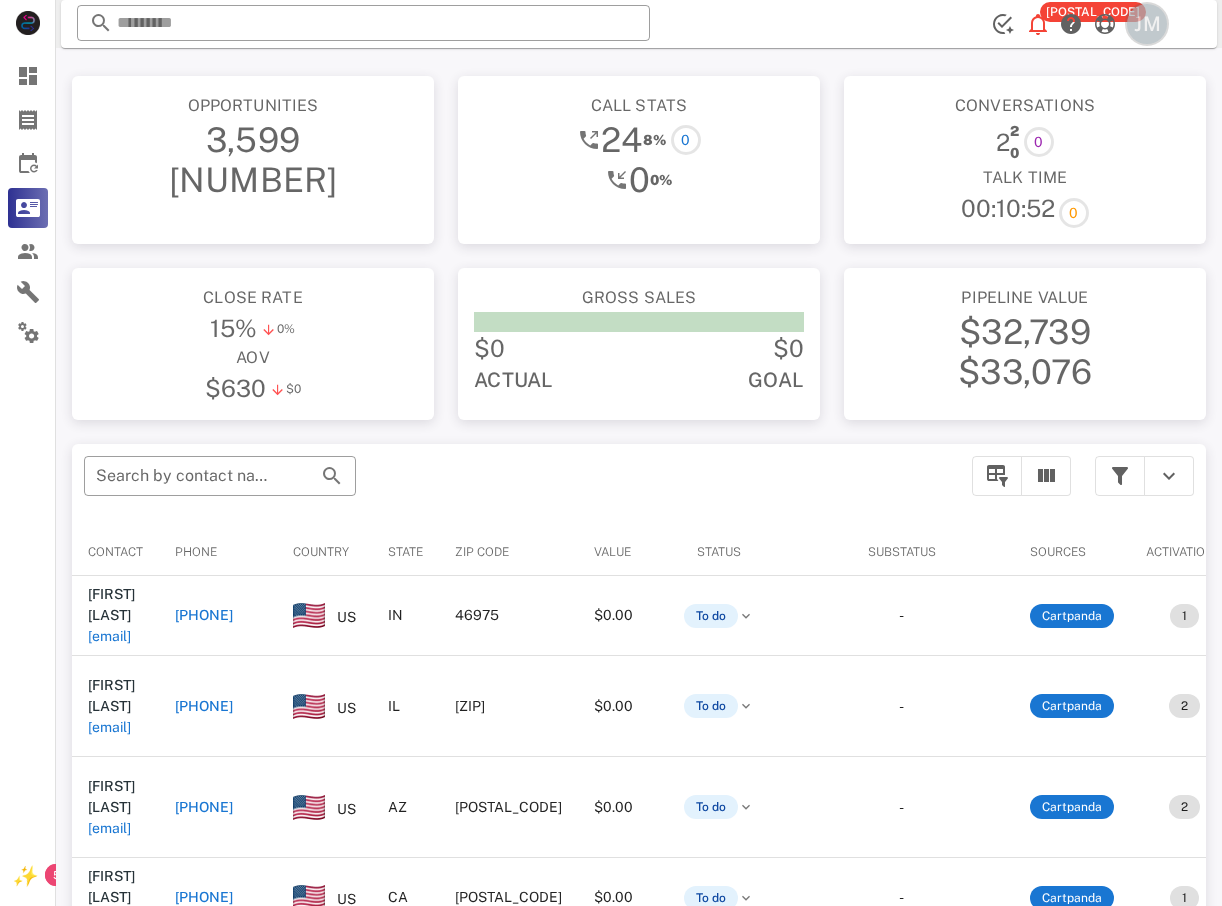 click on "JM" at bounding box center (1147, 24) 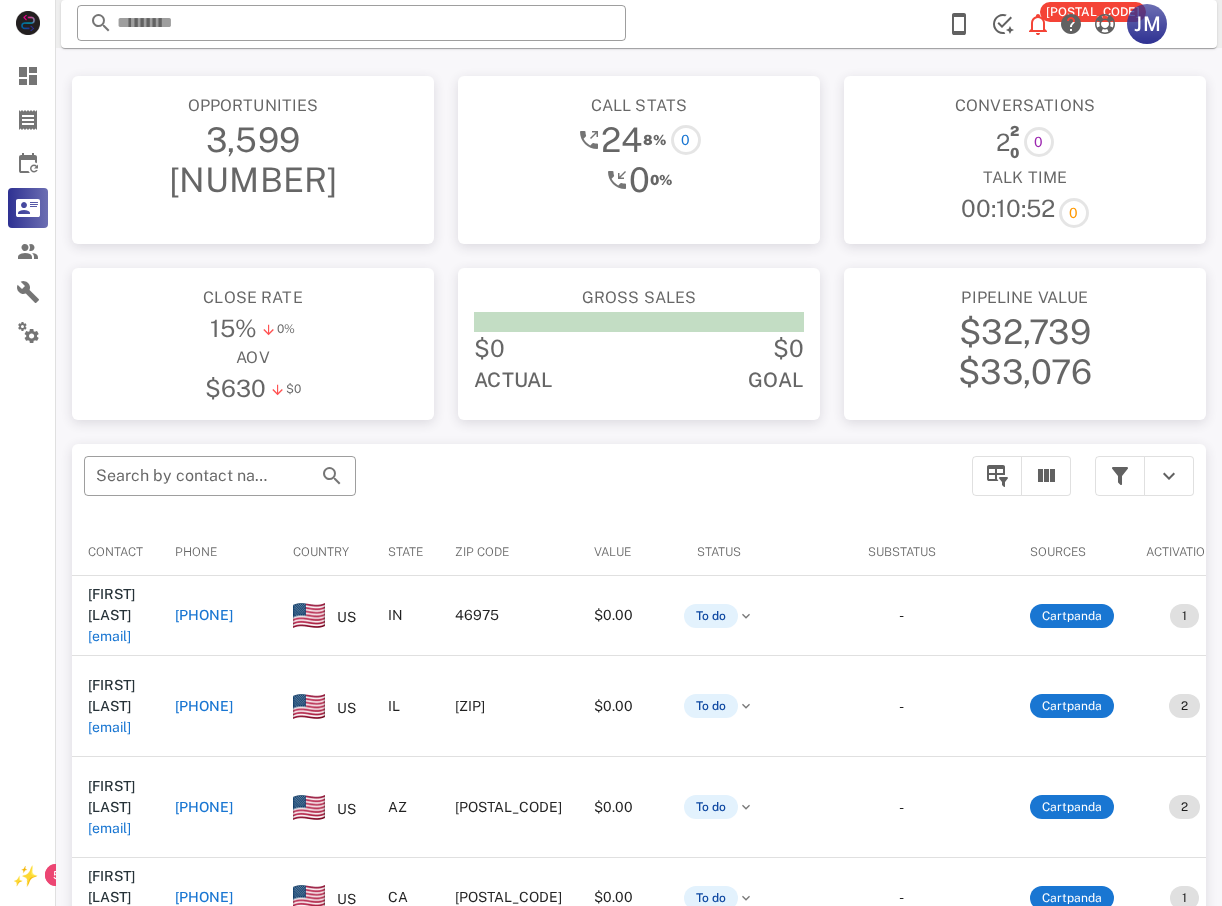 click on "+15755420009" at bounding box center [204, 615] 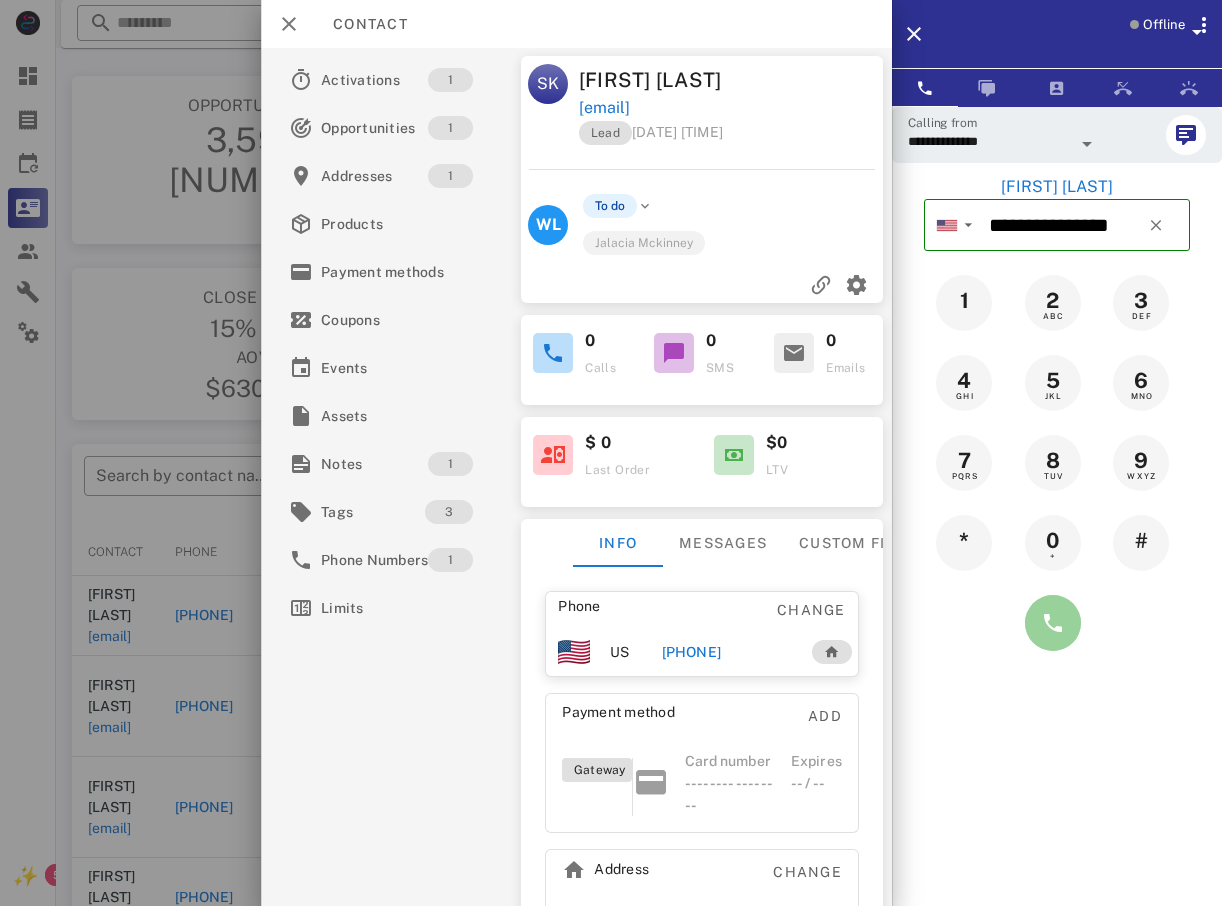 click at bounding box center (1053, 623) 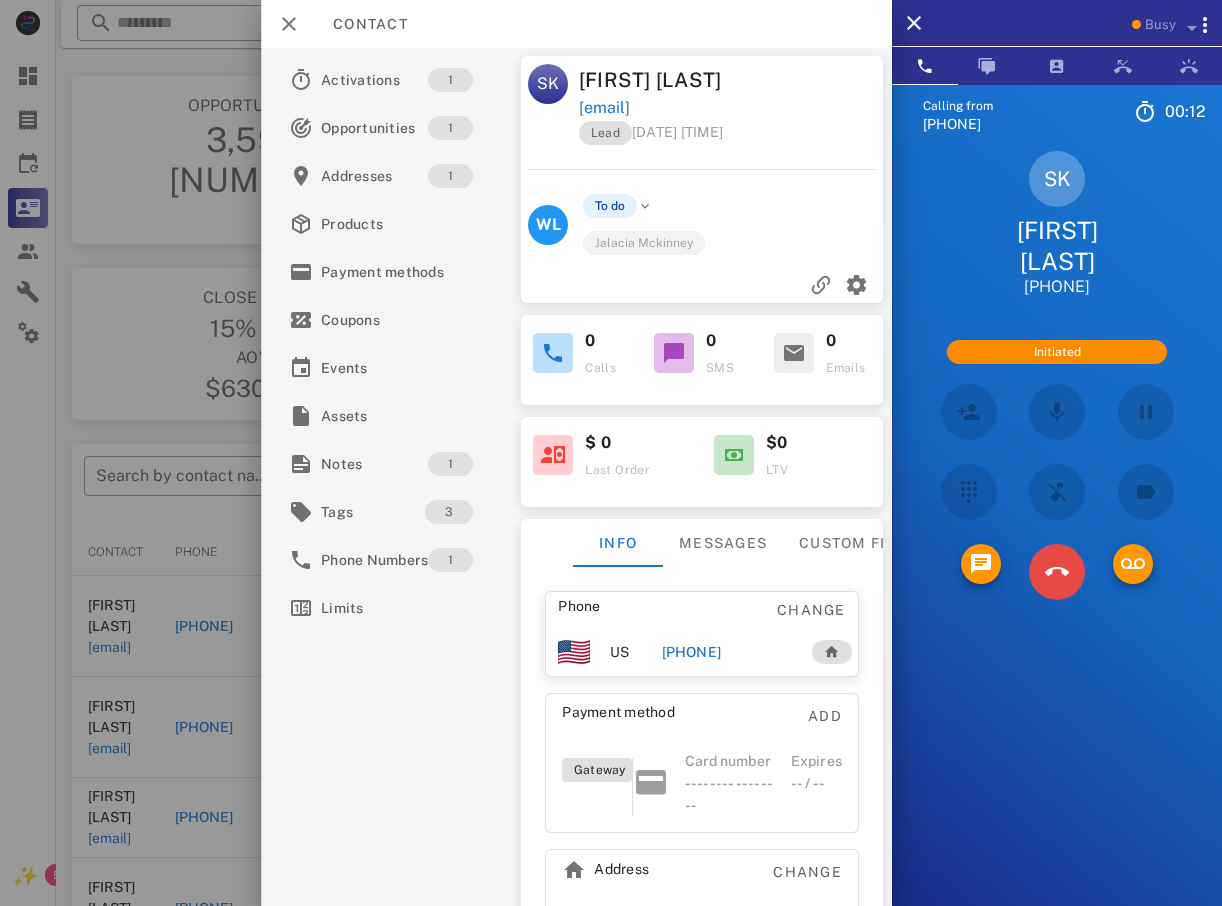 drag, startPoint x: 1070, startPoint y: 494, endPoint x: 1051, endPoint y: 539, distance: 48.8467 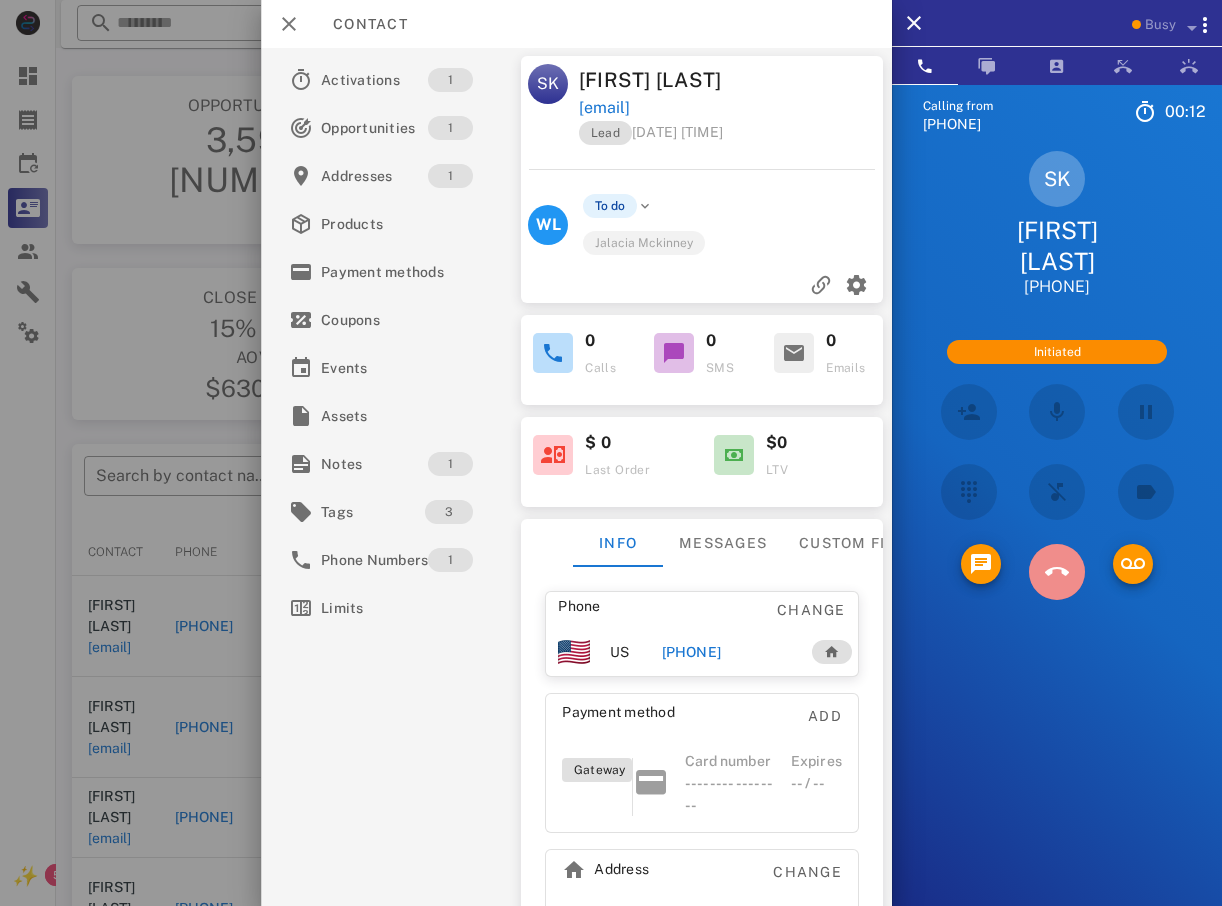drag, startPoint x: 1050, startPoint y: 539, endPoint x: 1017, endPoint y: 573, distance: 47.38143 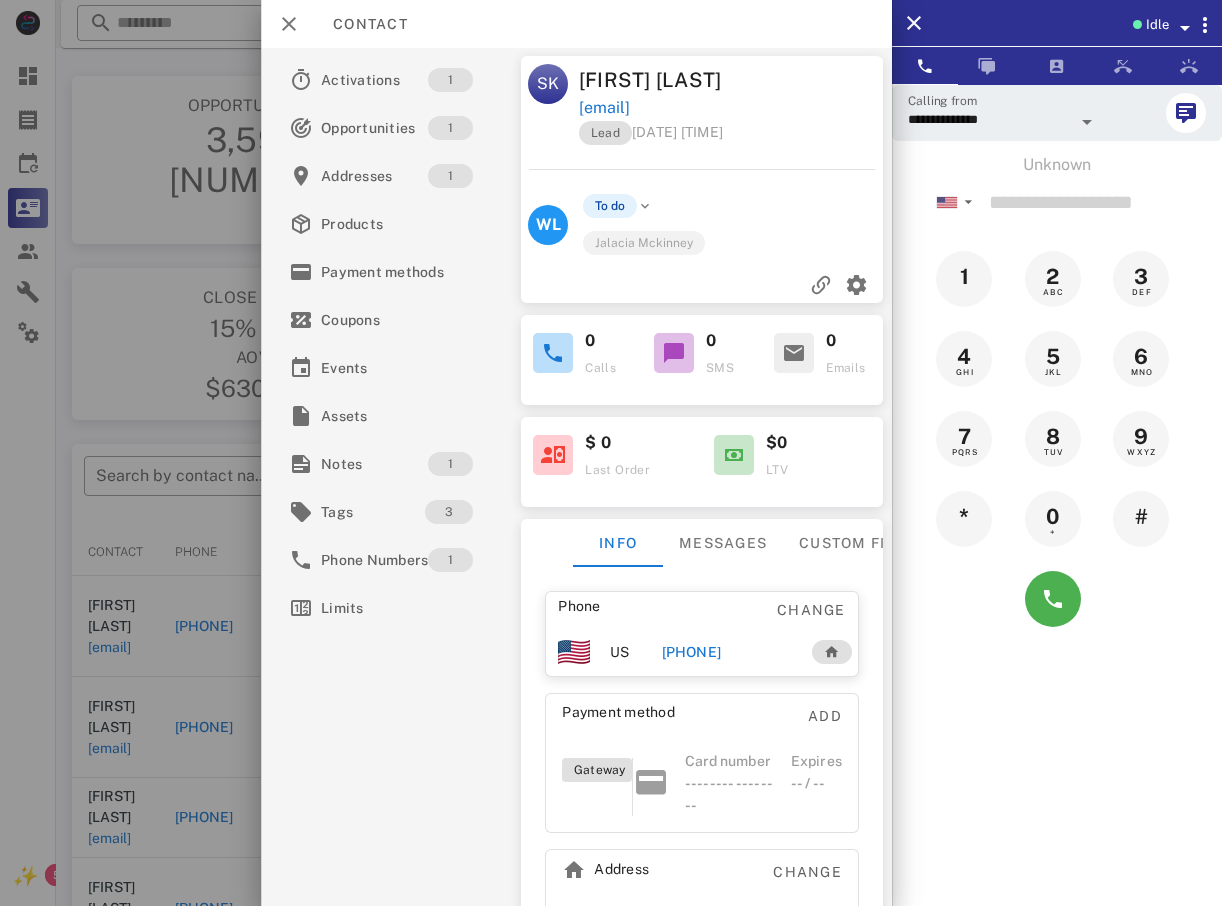 click at bounding box center (611, 453) 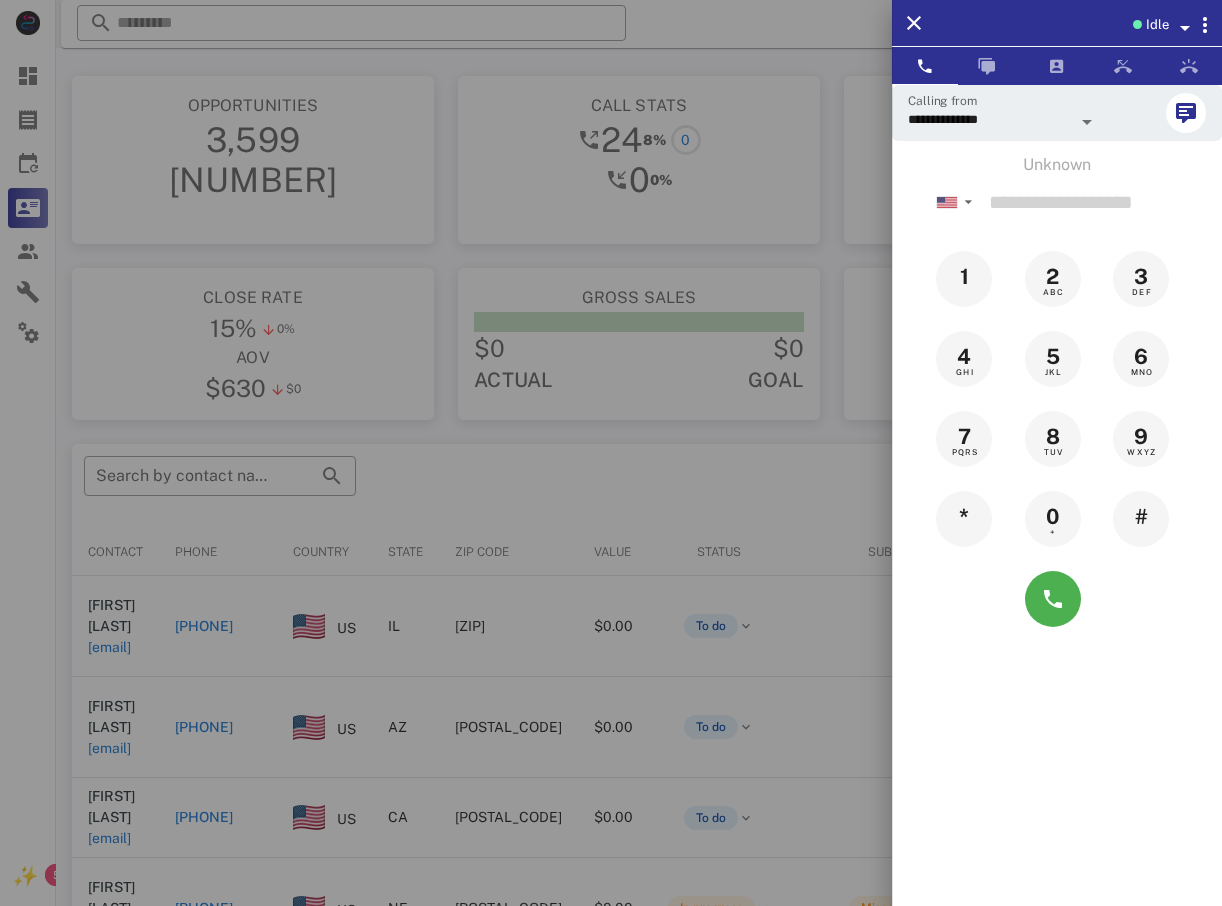 click at bounding box center [611, 453] 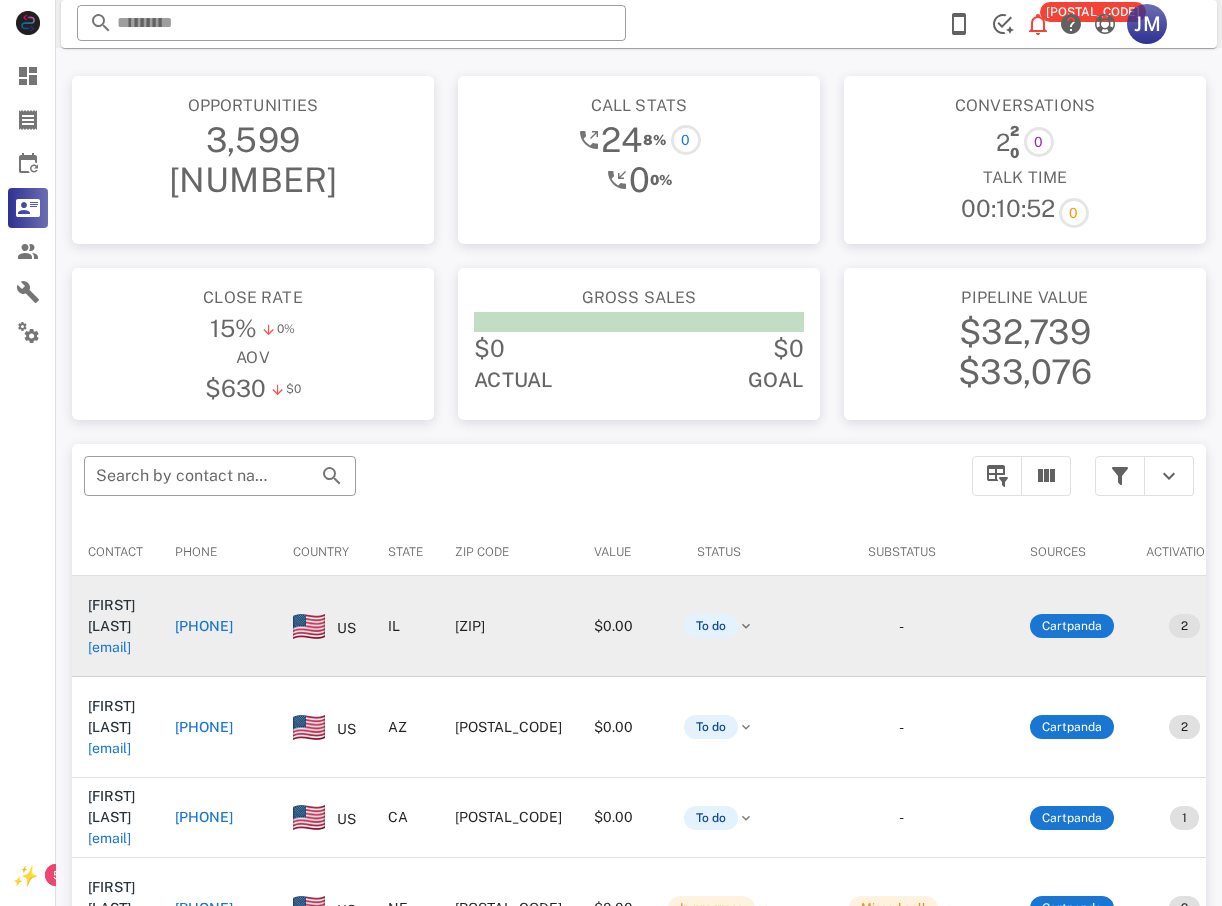 click on "+13096133415" at bounding box center [204, 626] 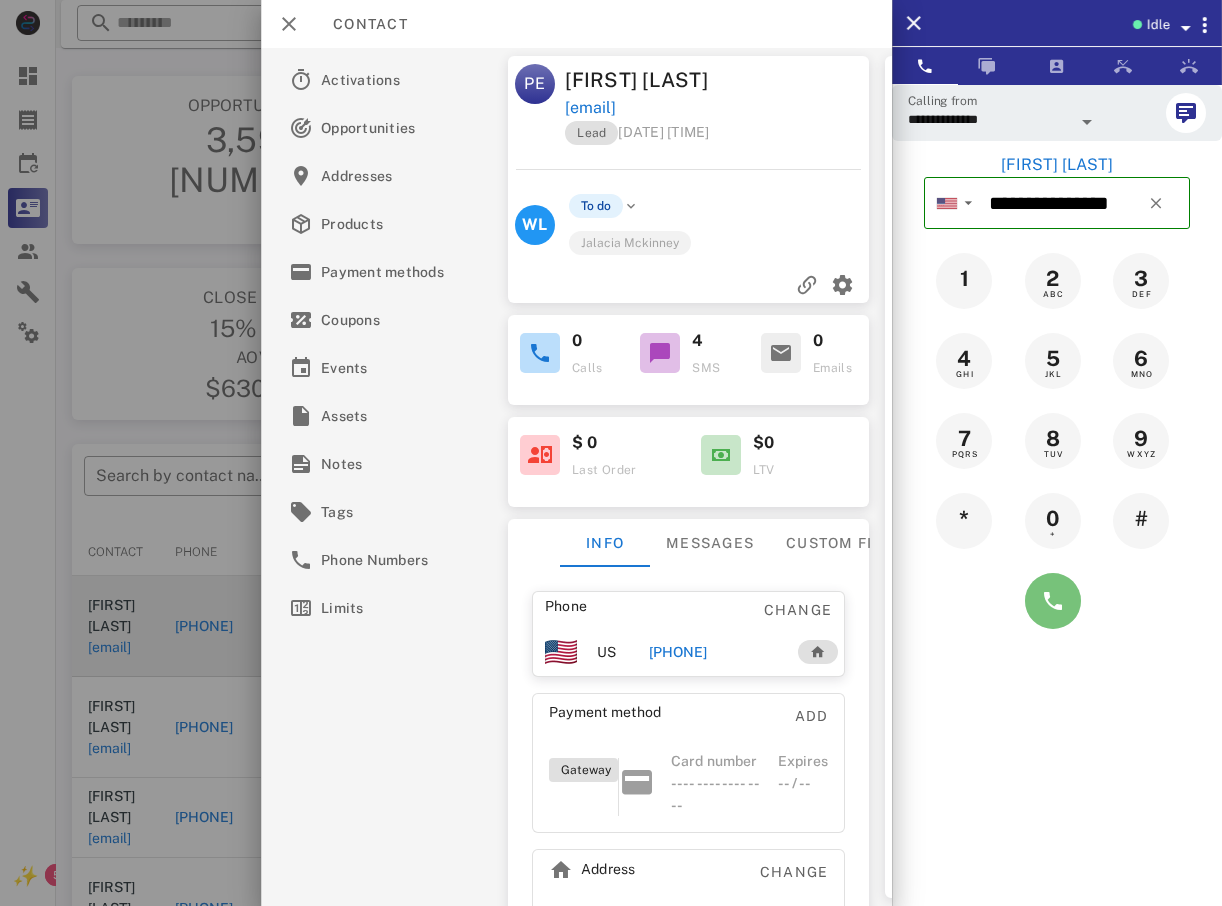 click at bounding box center [1053, 601] 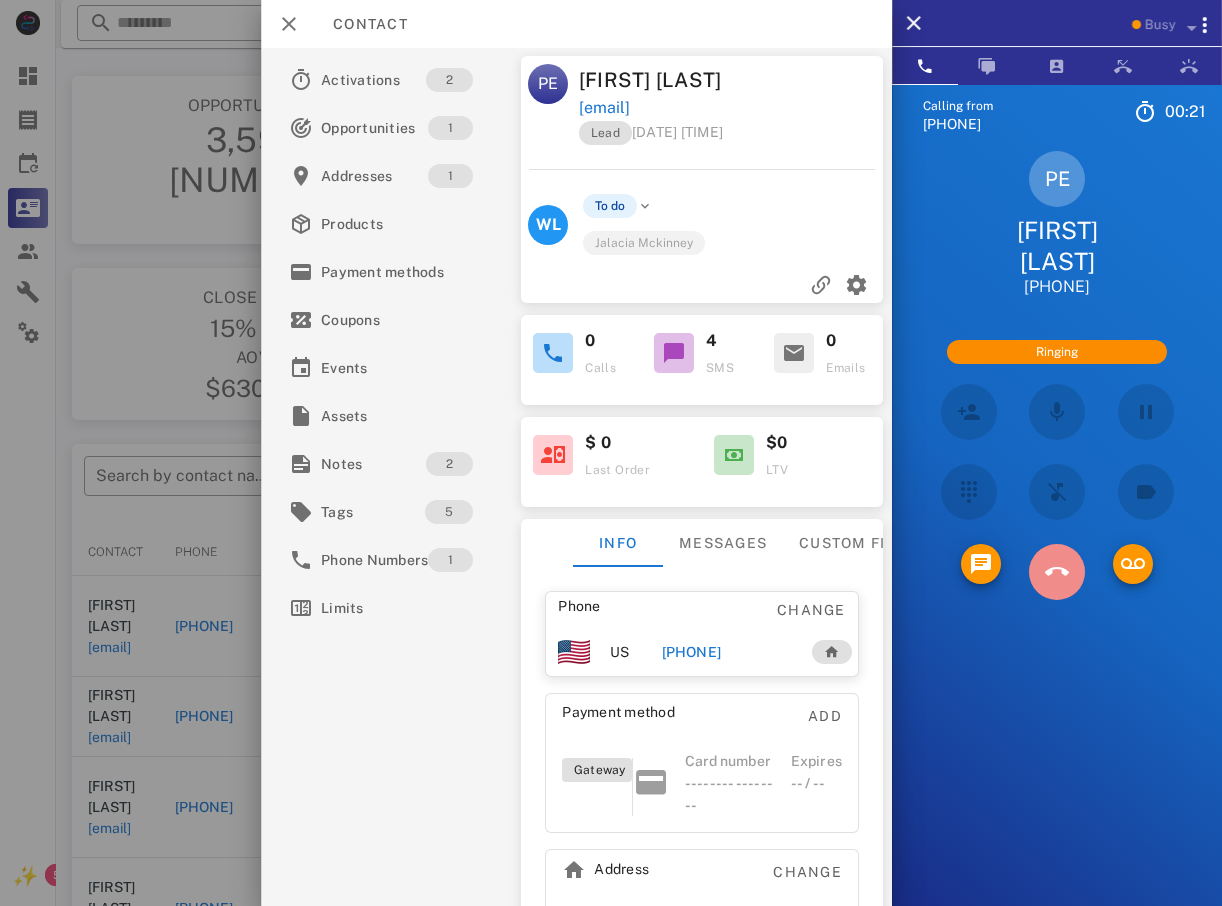 click at bounding box center [1057, 572] 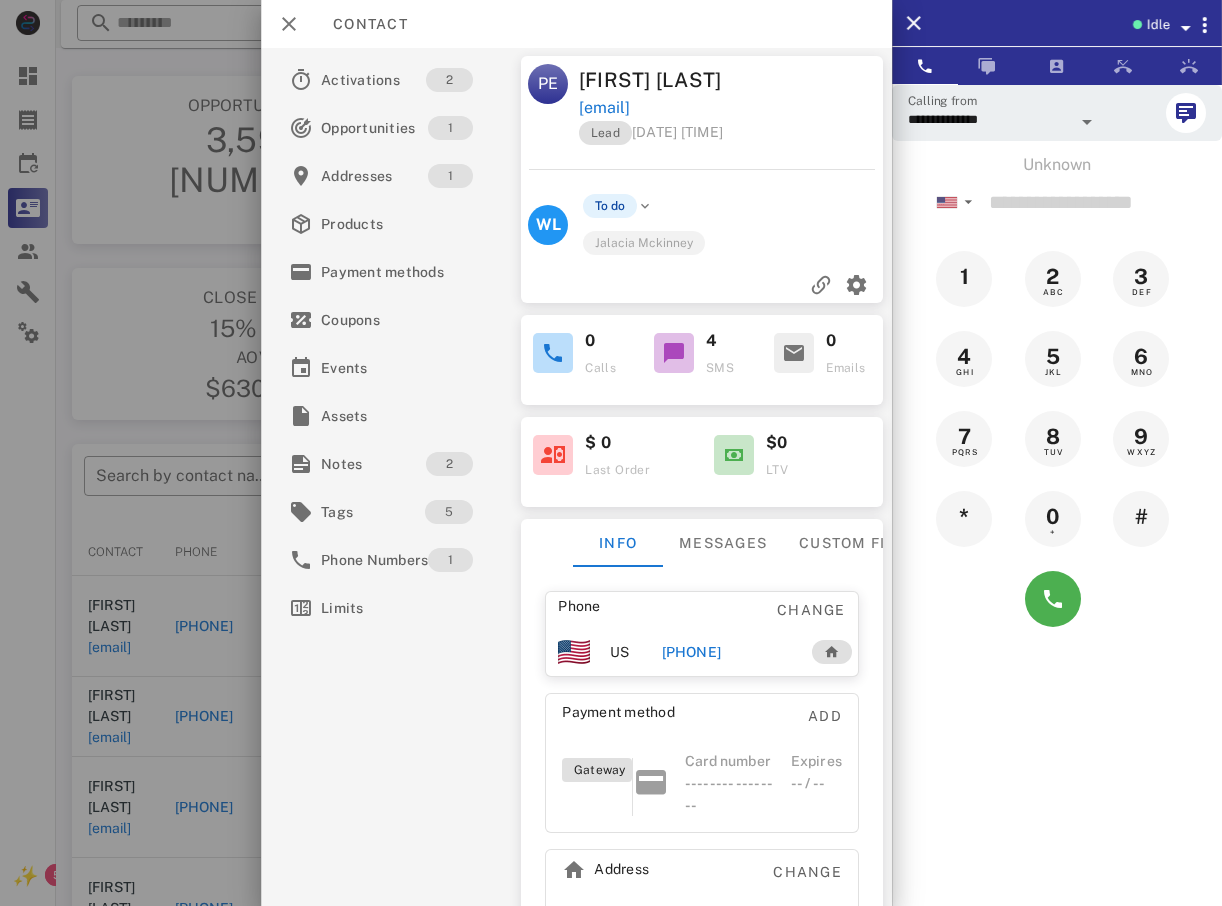 click at bounding box center (611, 453) 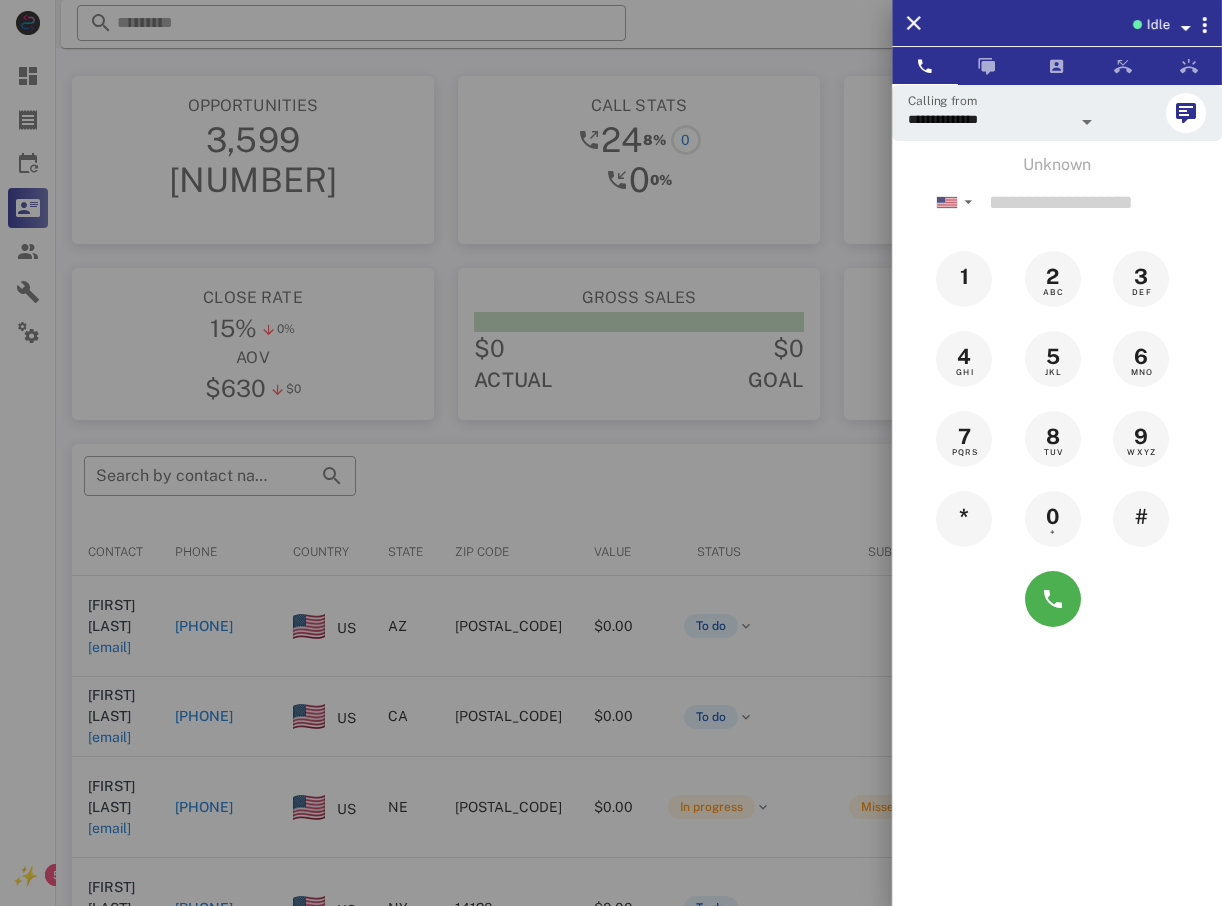 click at bounding box center [611, 453] 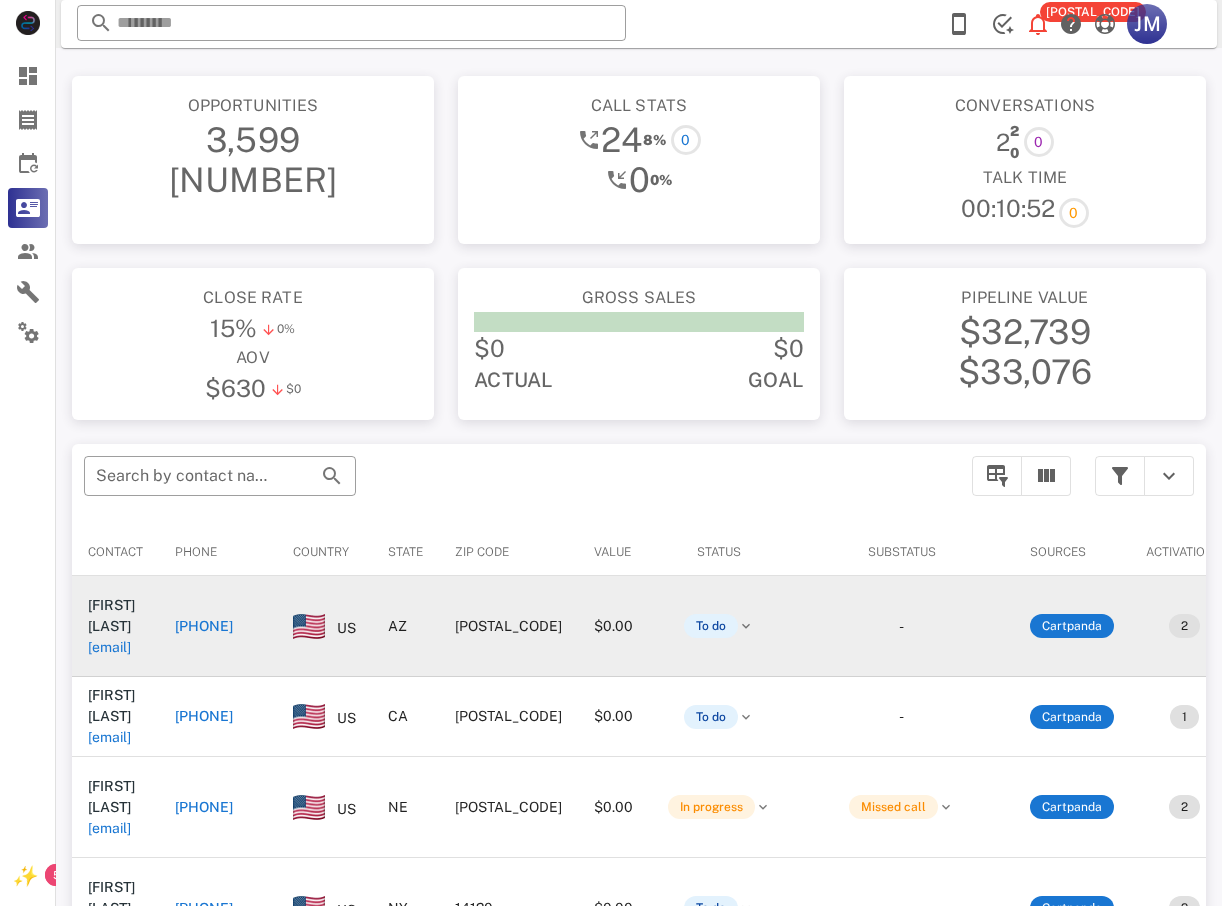 click on "+15203260582" at bounding box center [204, 626] 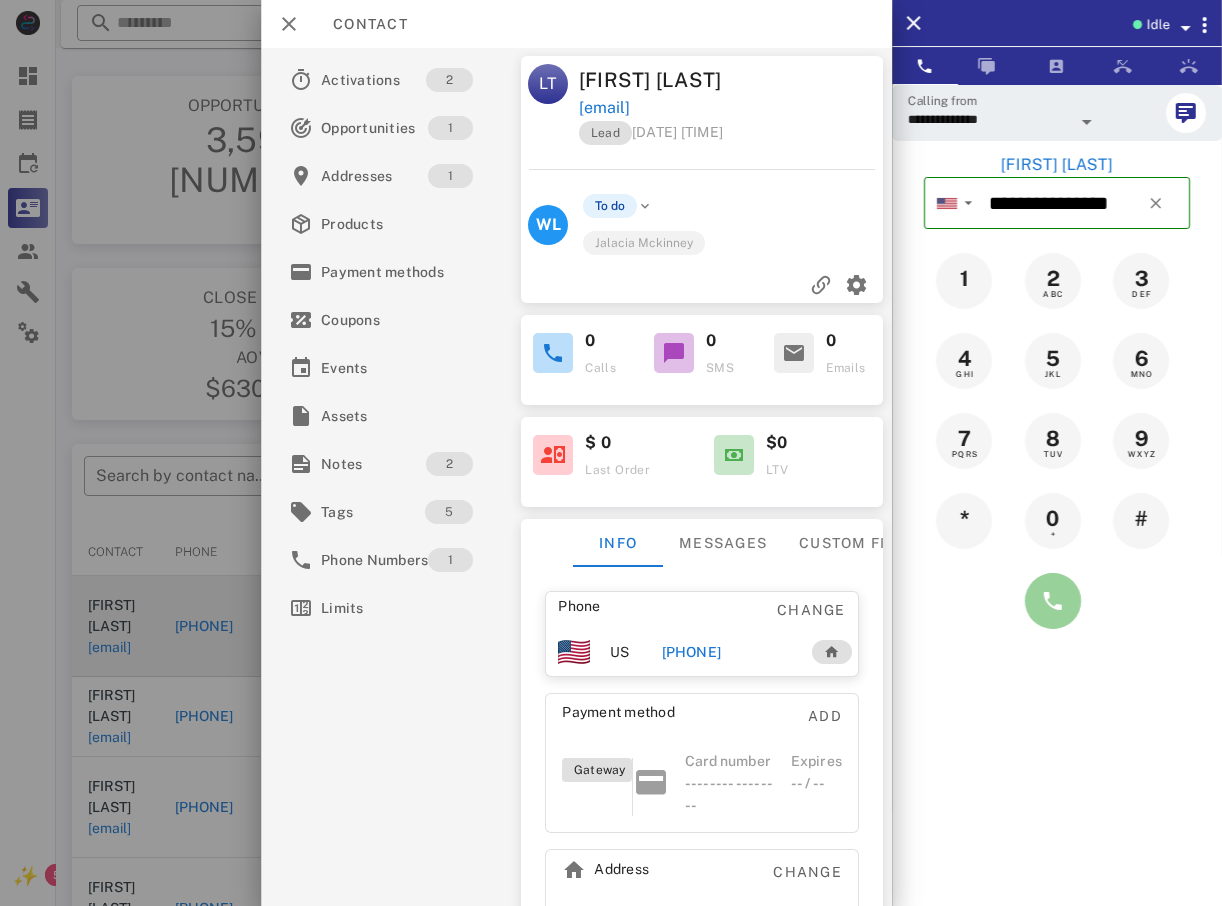 click at bounding box center [1053, 601] 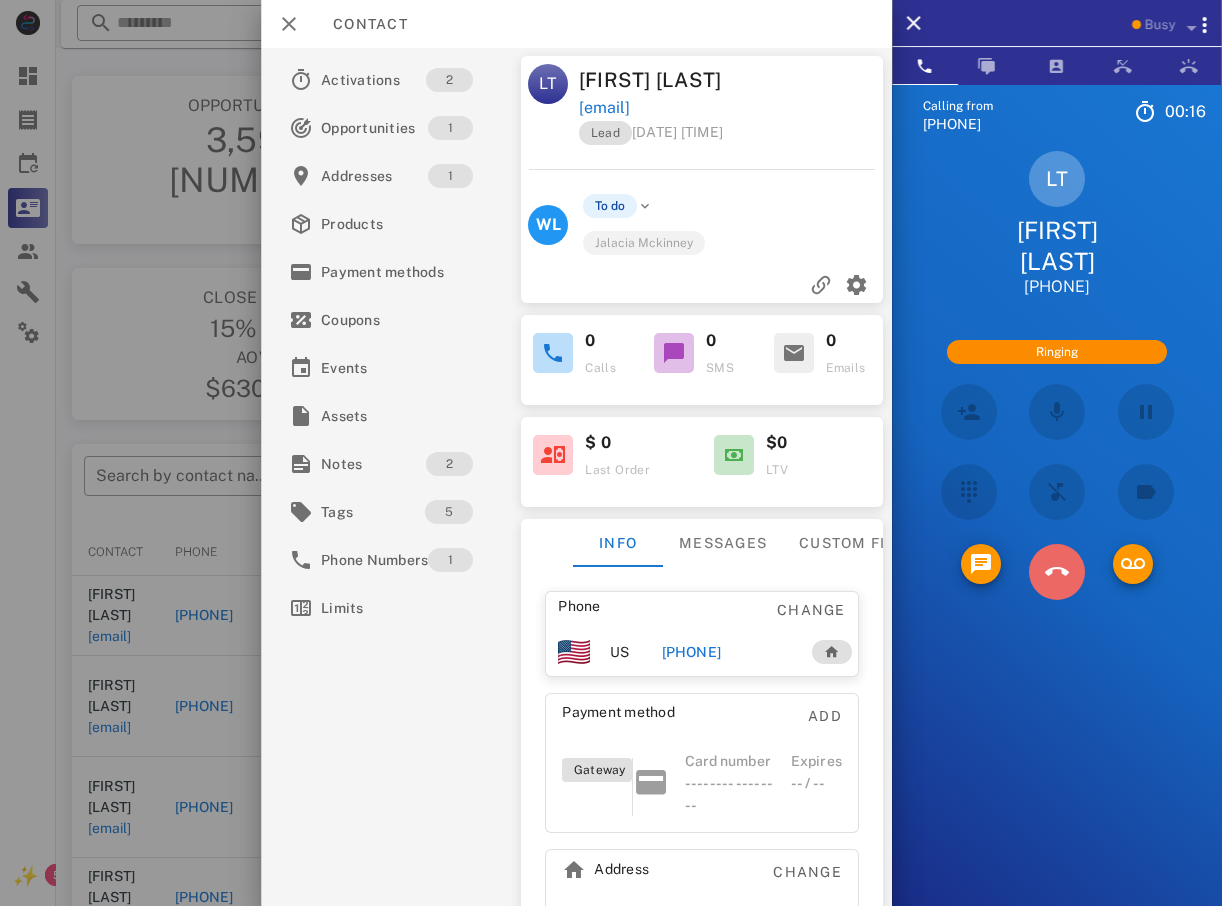 drag, startPoint x: 1058, startPoint y: 586, endPoint x: 921, endPoint y: 591, distance: 137.09122 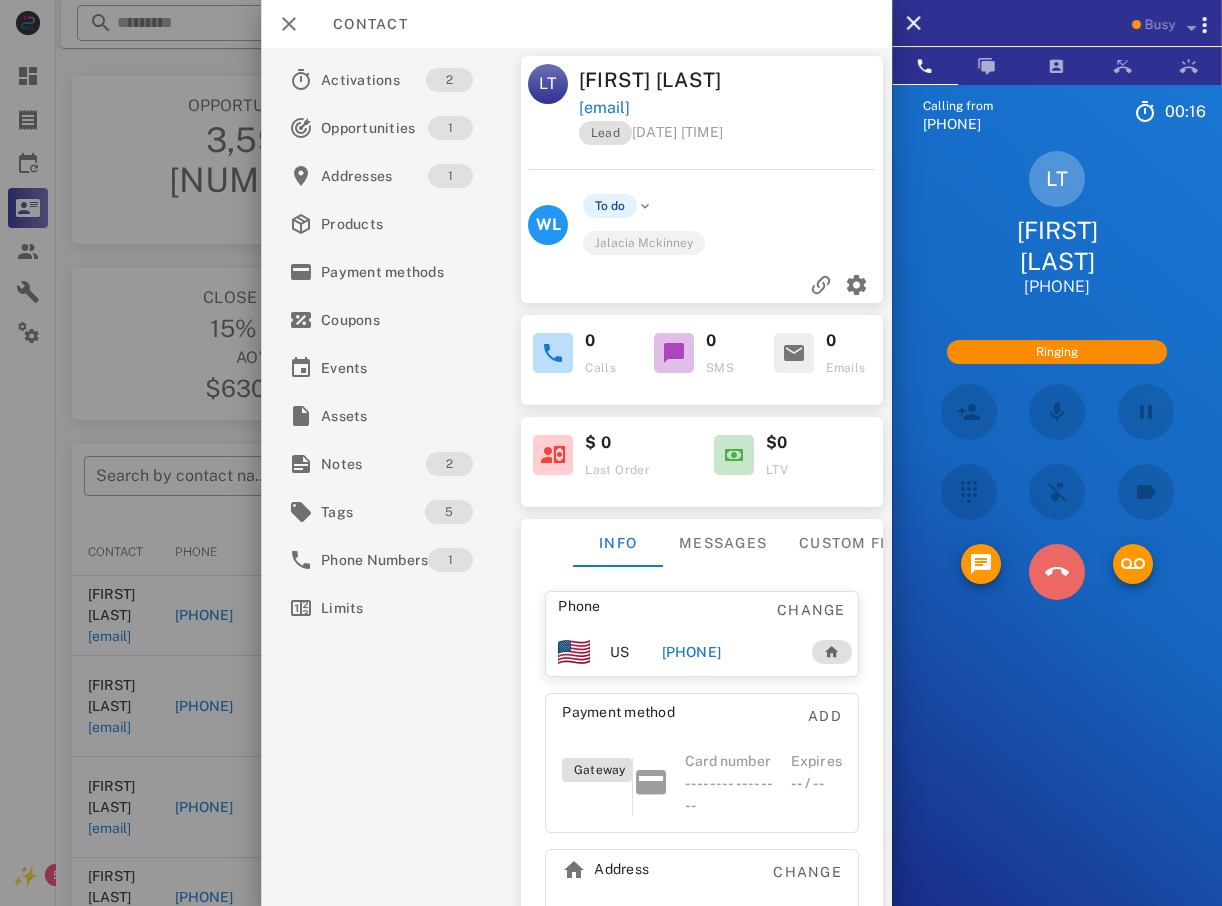 click at bounding box center [1057, 572] 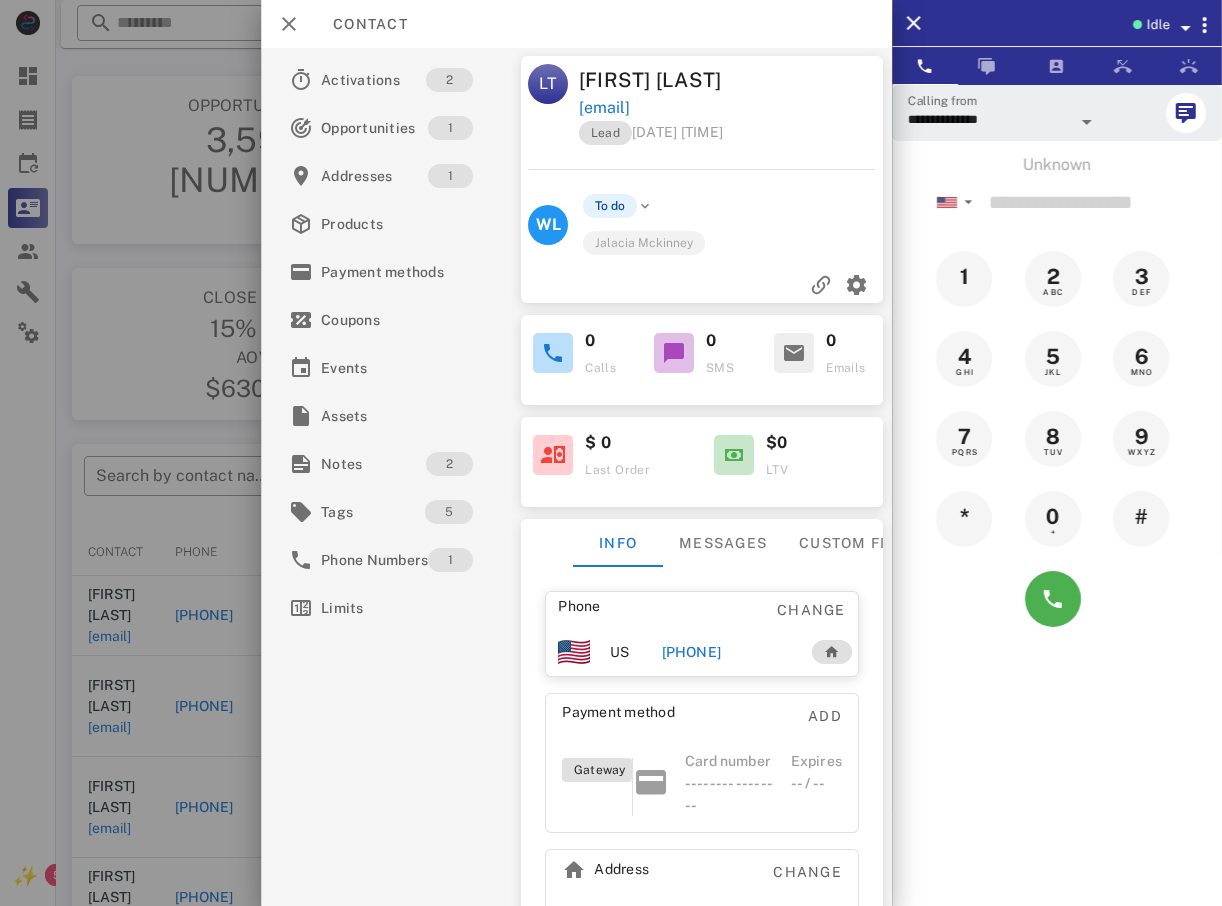 click at bounding box center [611, 453] 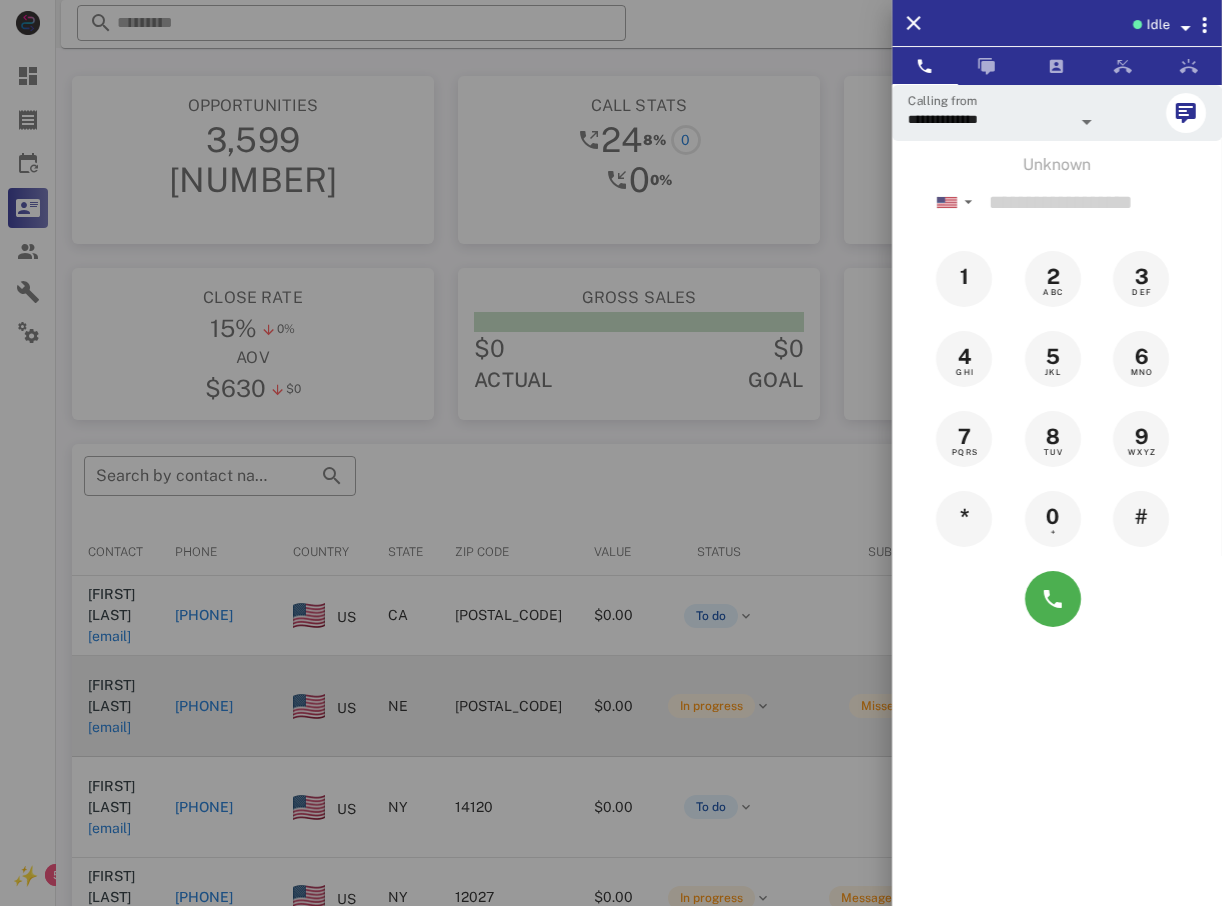 drag, startPoint x: 242, startPoint y: 689, endPoint x: 305, endPoint y: 699, distance: 63.788715 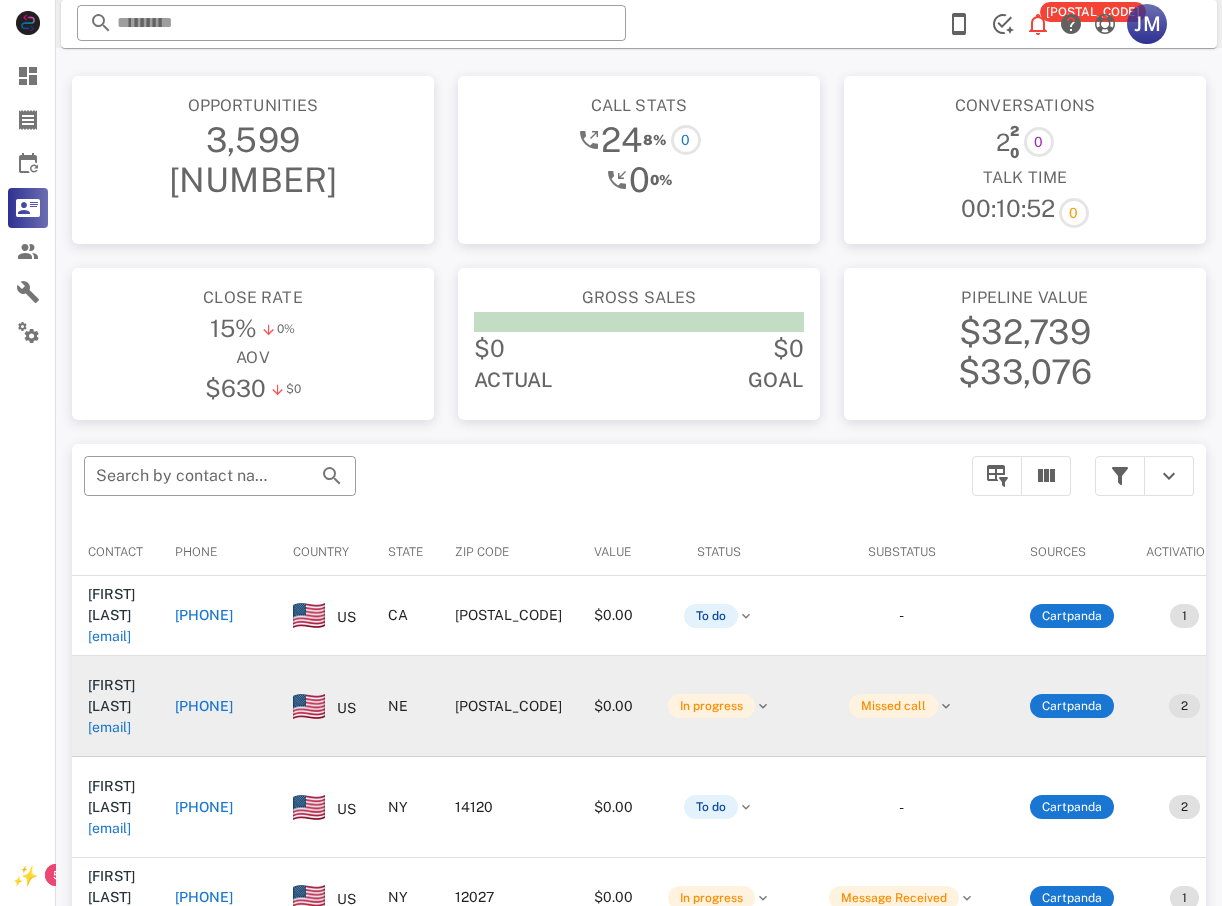 click on "+14028730193" at bounding box center [204, 706] 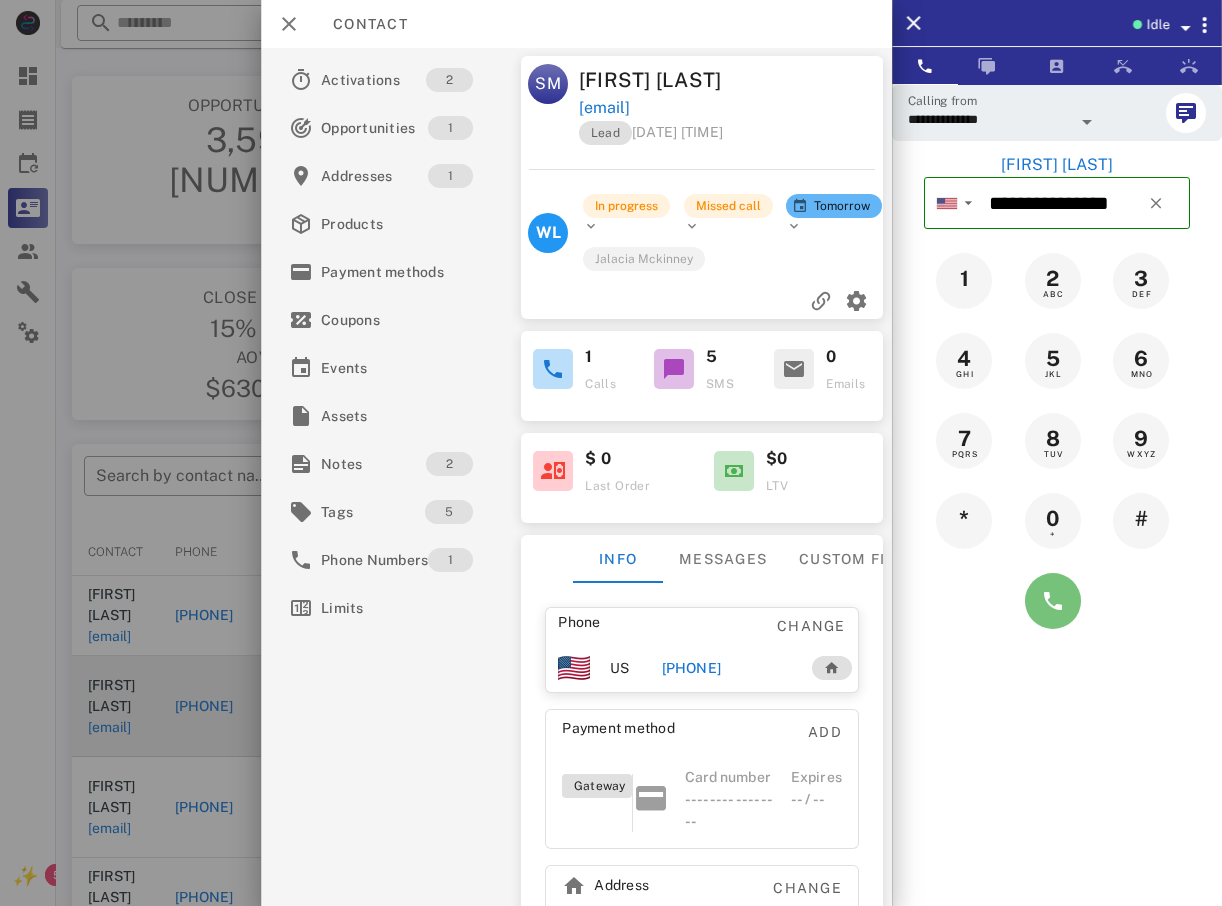 click at bounding box center (1053, 601) 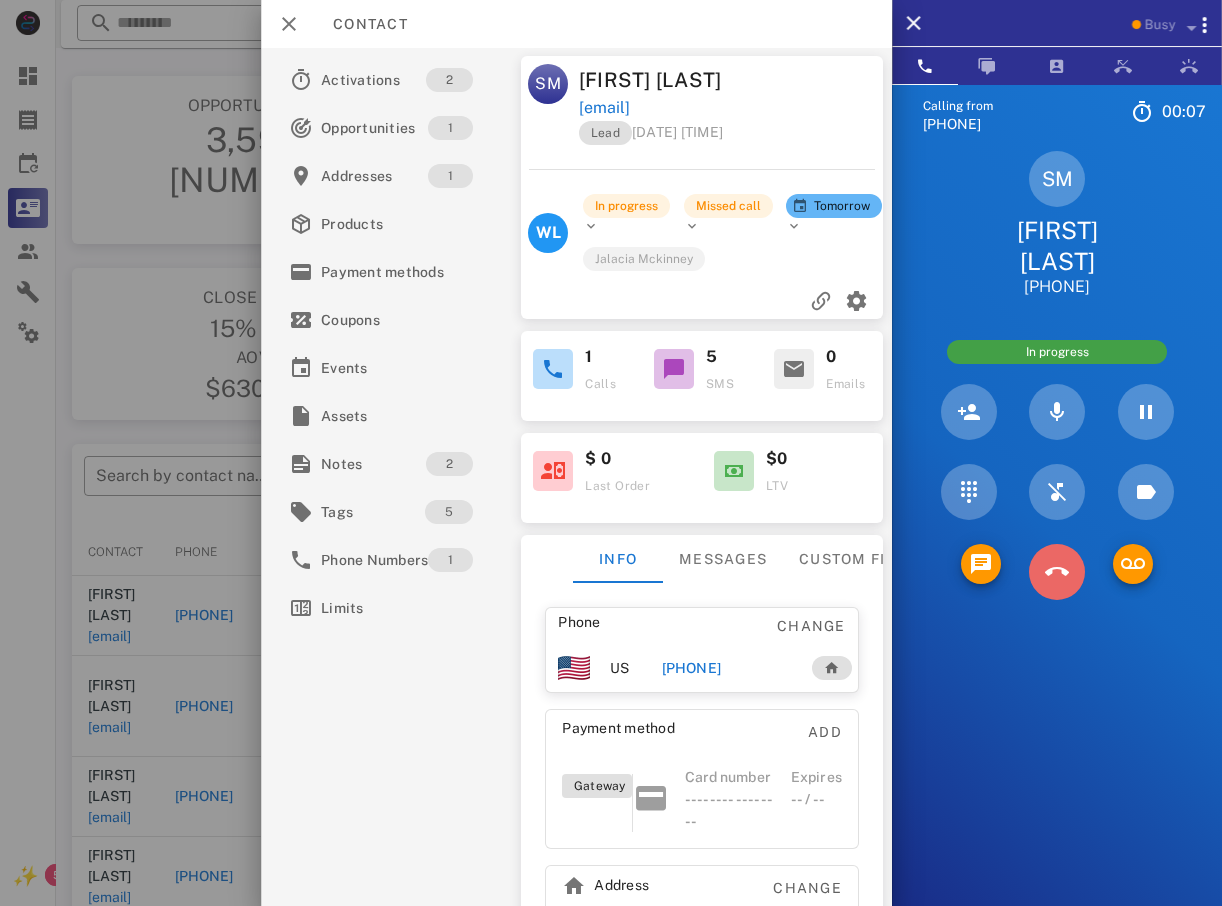 click at bounding box center [1057, 572] 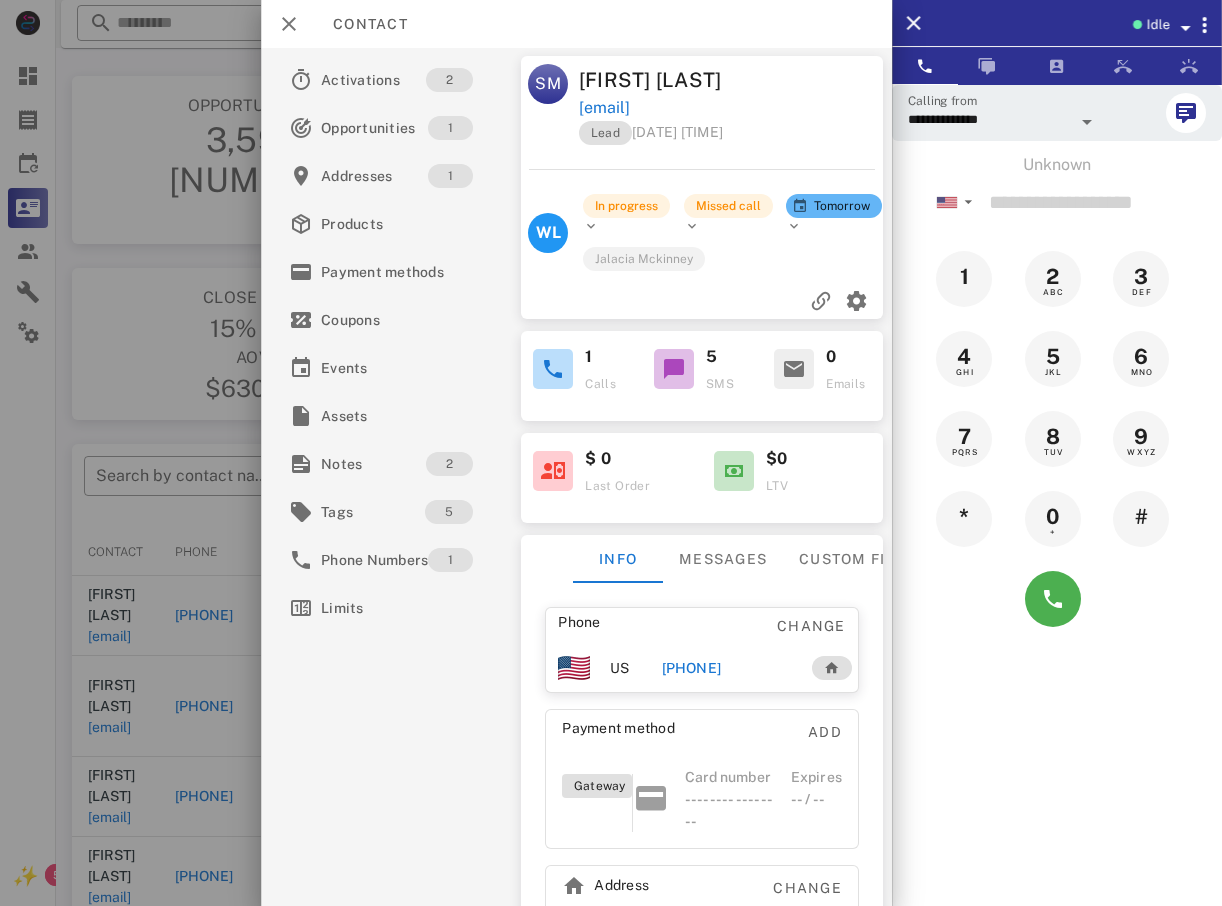 click at bounding box center (611, 453) 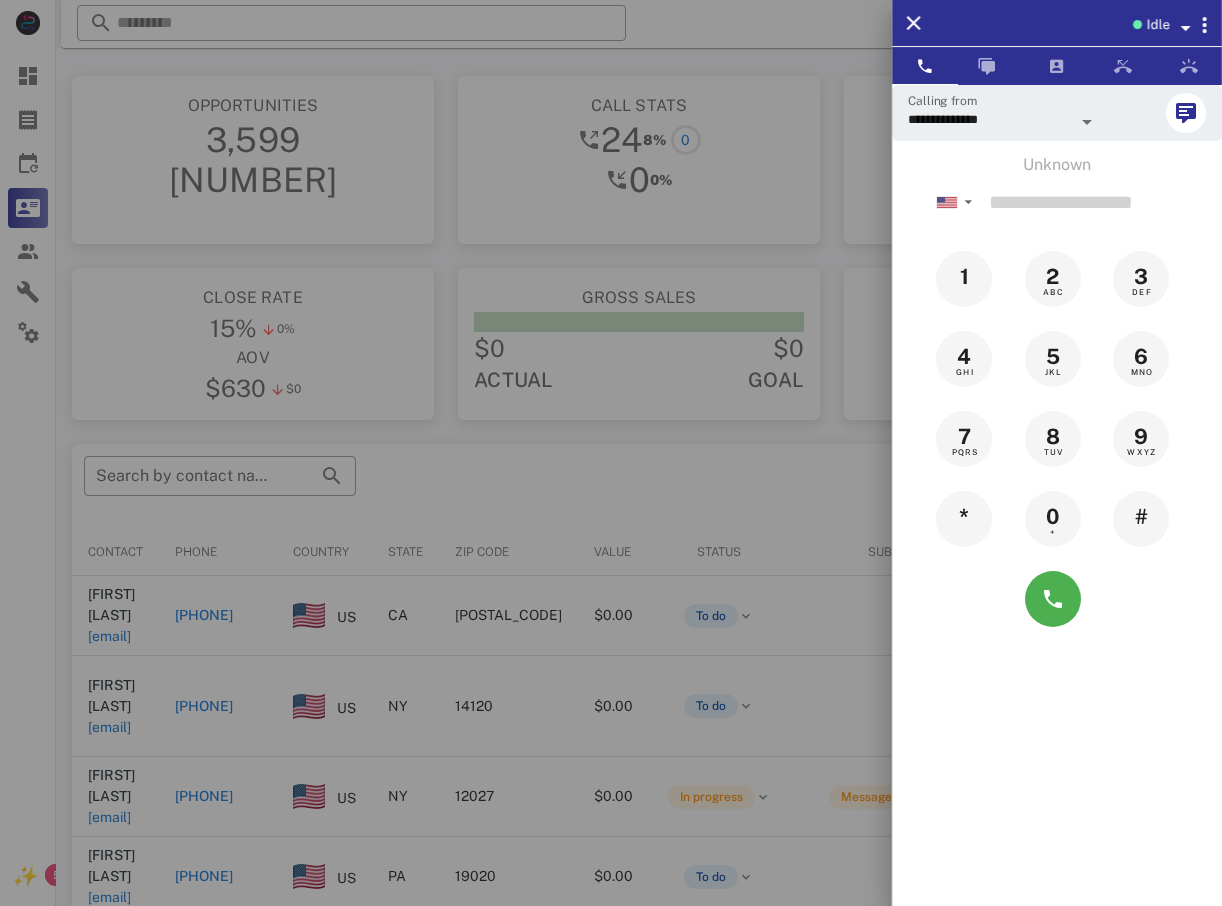 click at bounding box center [611, 453] 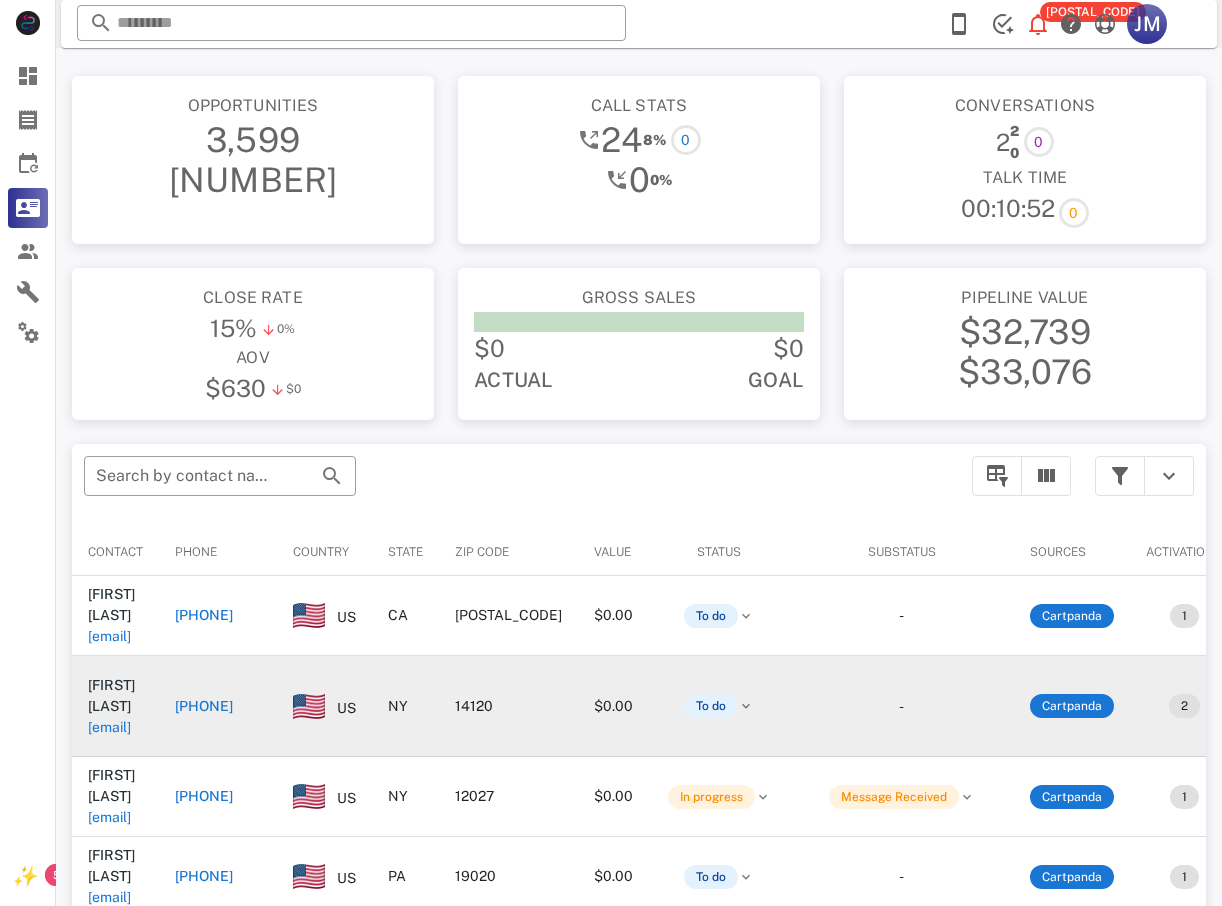 drag, startPoint x: 171, startPoint y: 655, endPoint x: 338, endPoint y: 704, distance: 174.04022 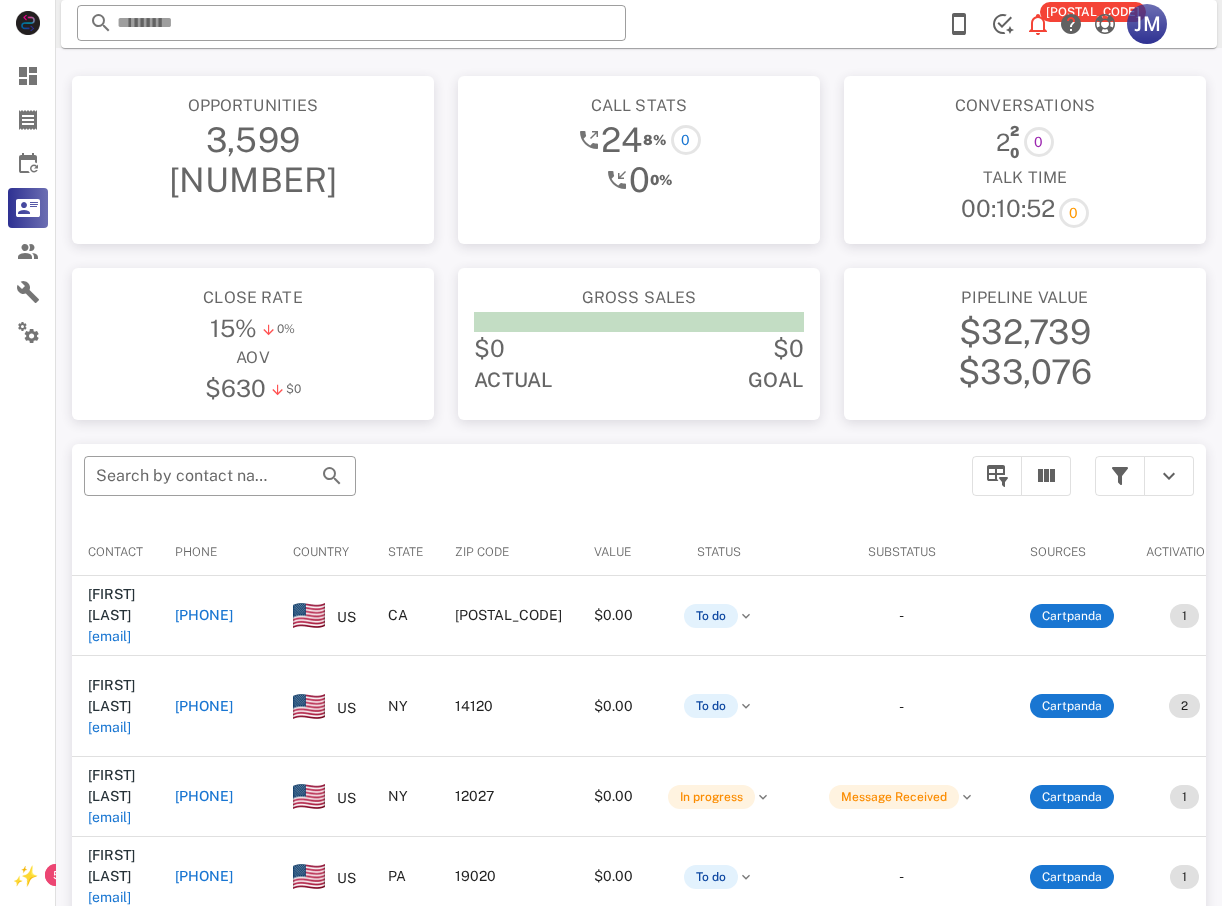 type on "**********" 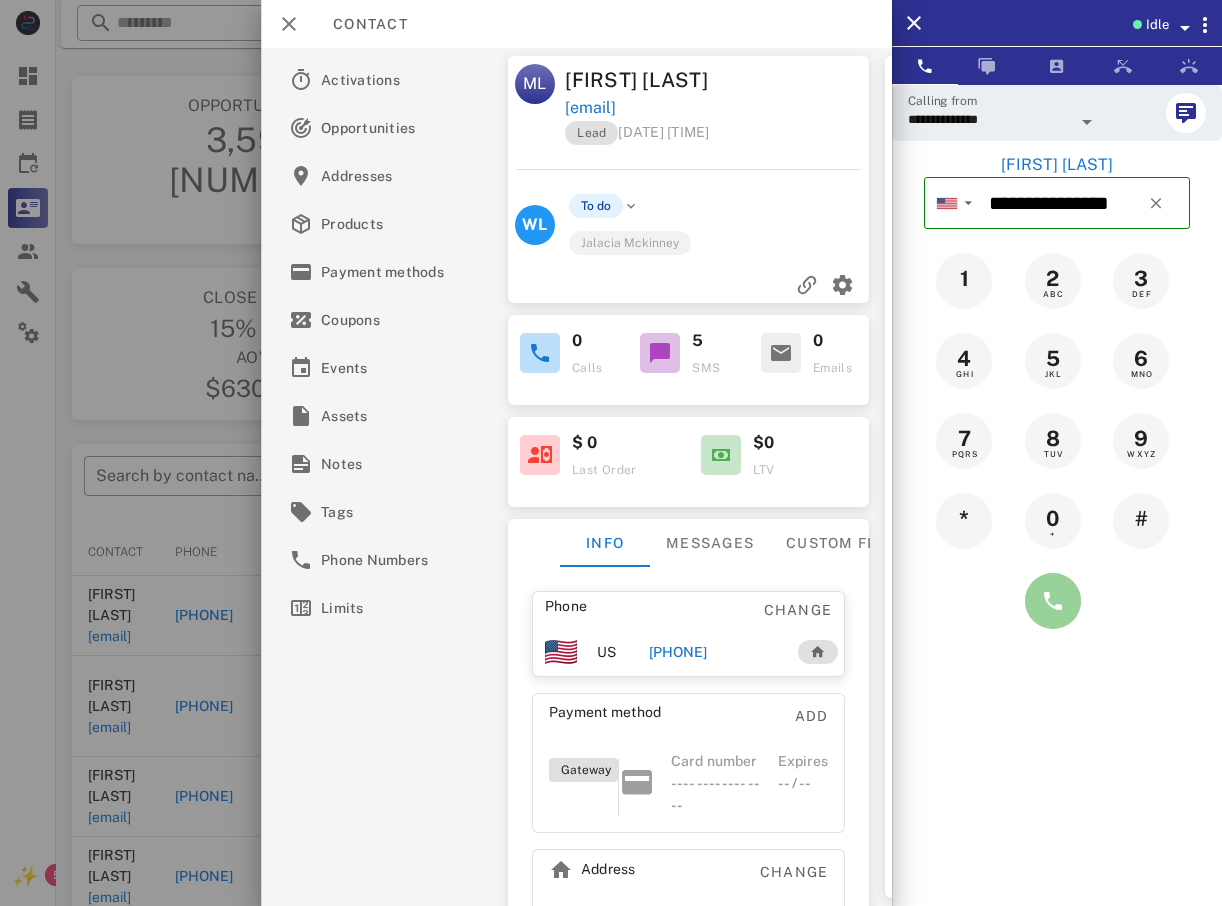 click at bounding box center [1053, 601] 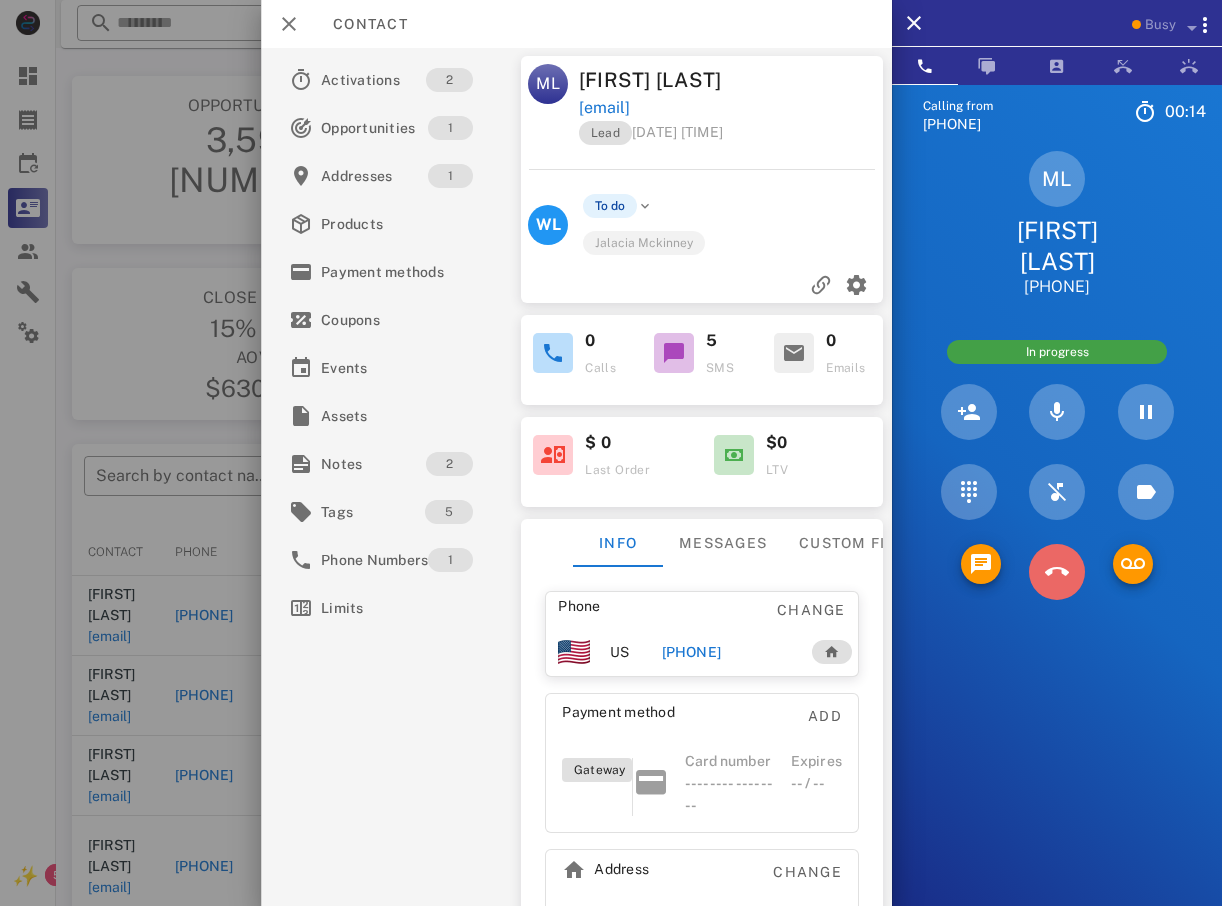 drag, startPoint x: 1045, startPoint y: 554, endPoint x: 993, endPoint y: 576, distance: 56.462376 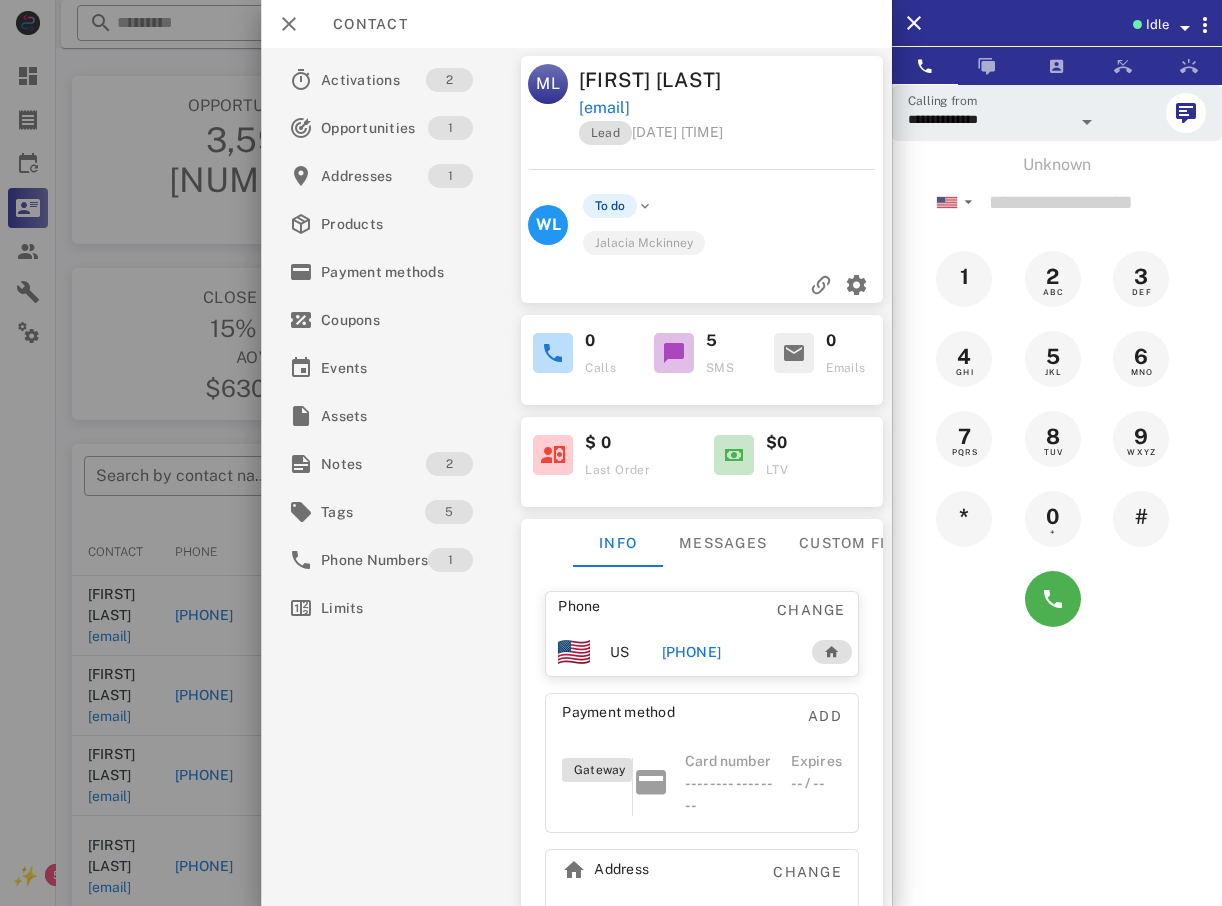 click at bounding box center [611, 453] 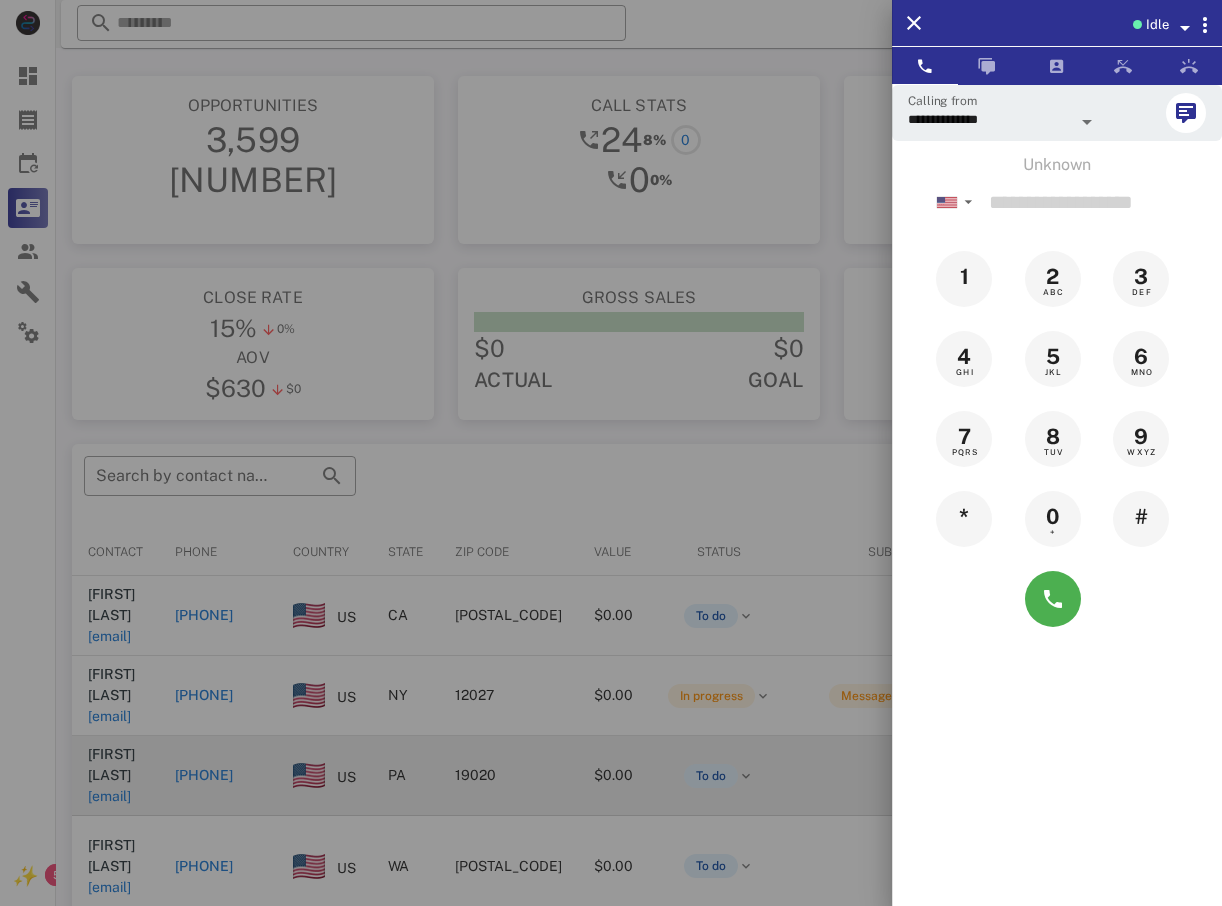 drag, startPoint x: 165, startPoint y: 723, endPoint x: 192, endPoint y: 747, distance: 36.124783 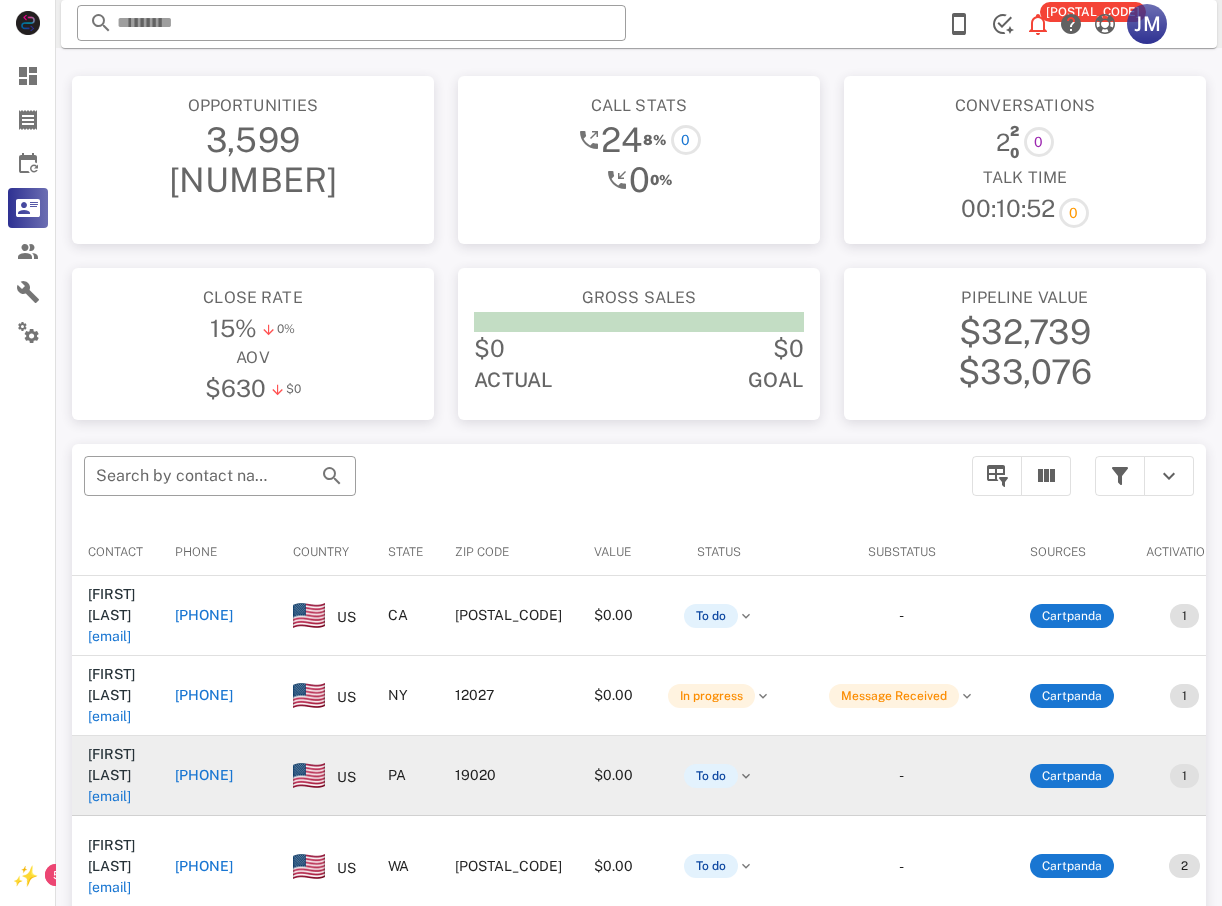 click on "+12156396277" at bounding box center [204, 775] 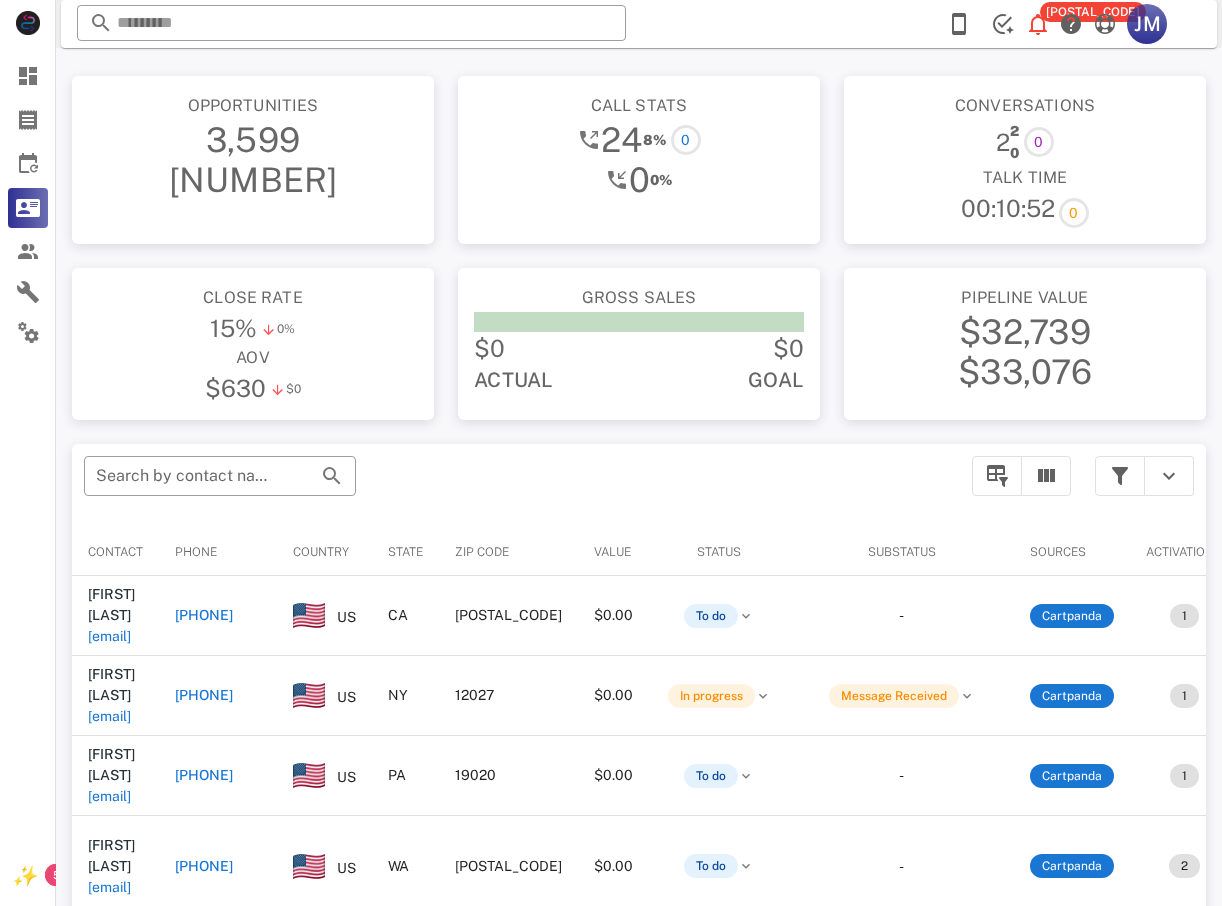 type on "**********" 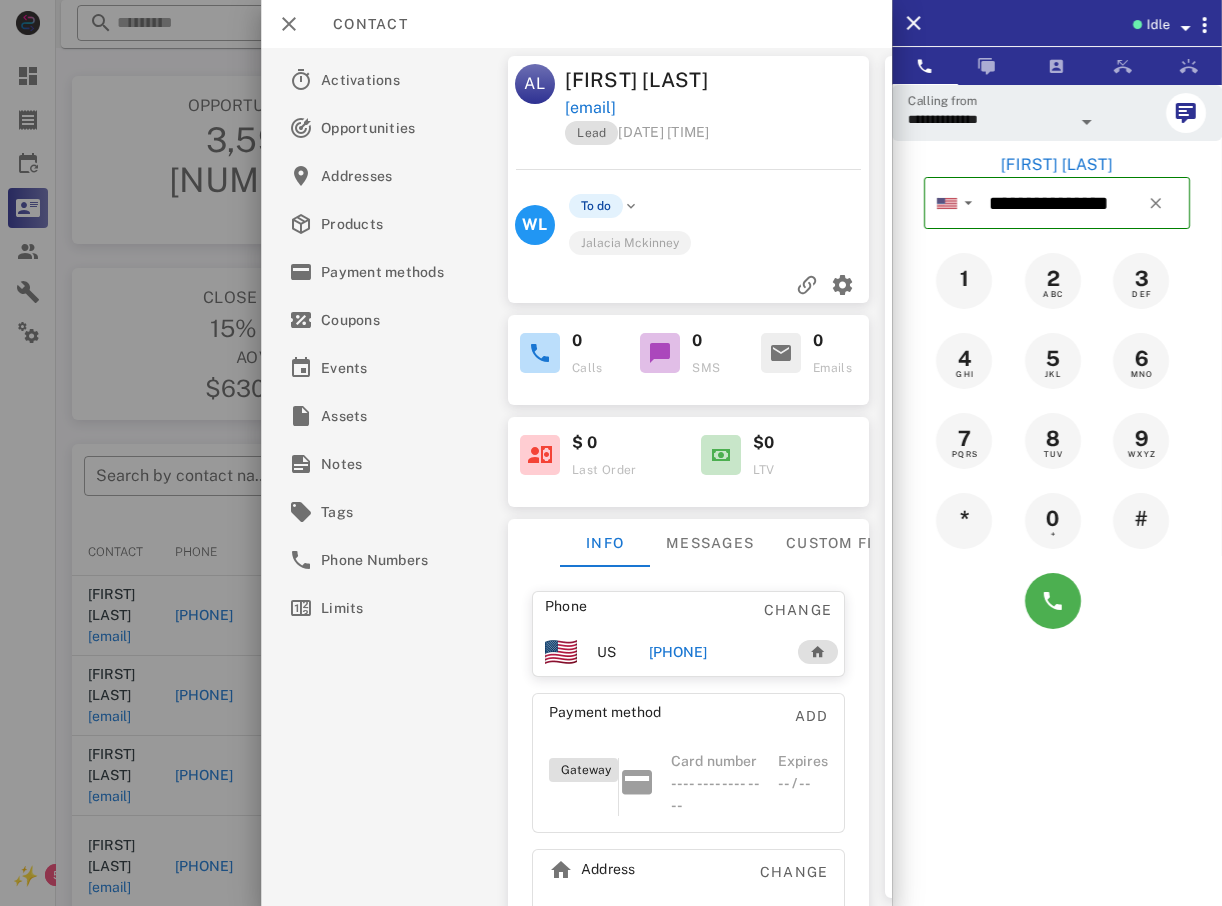 click at bounding box center [1057, 601] 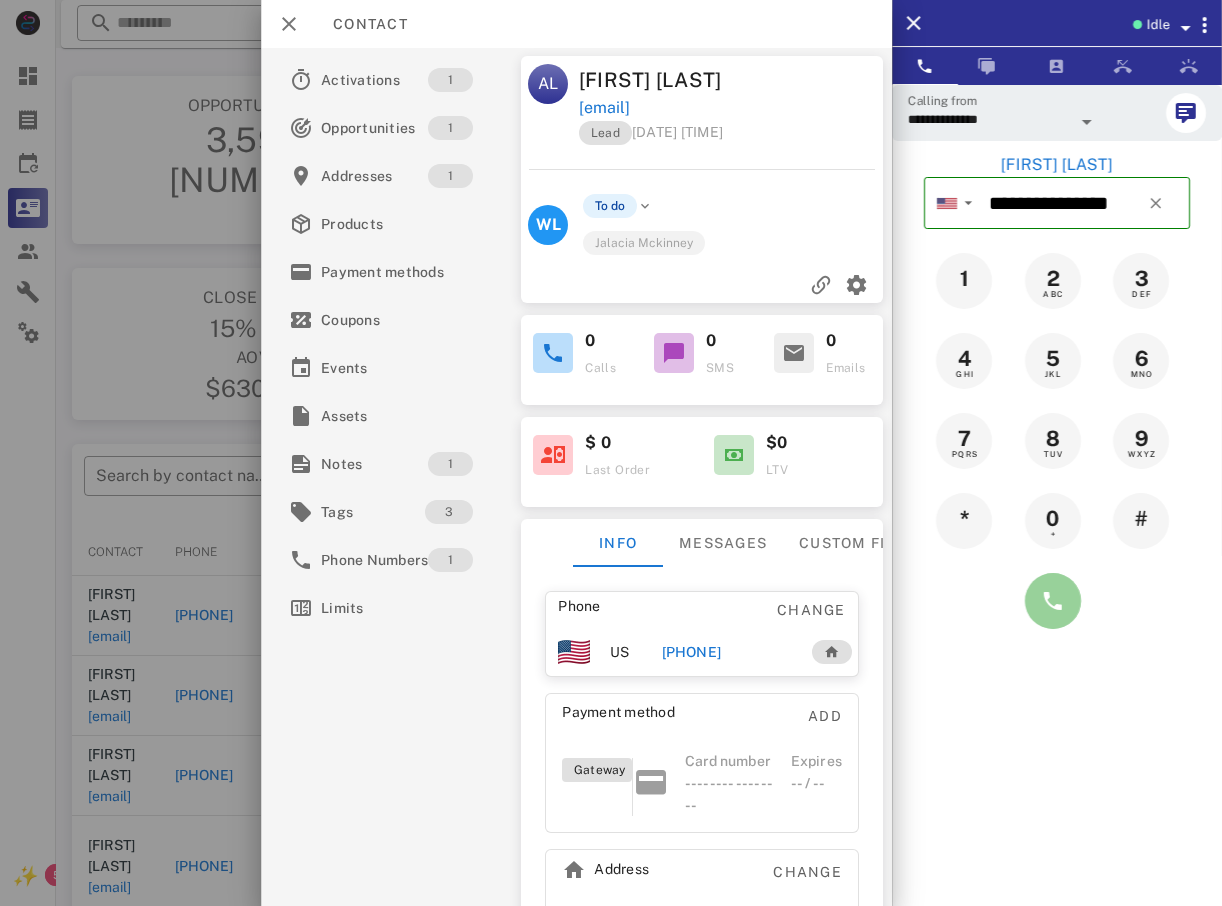click at bounding box center (1053, 601) 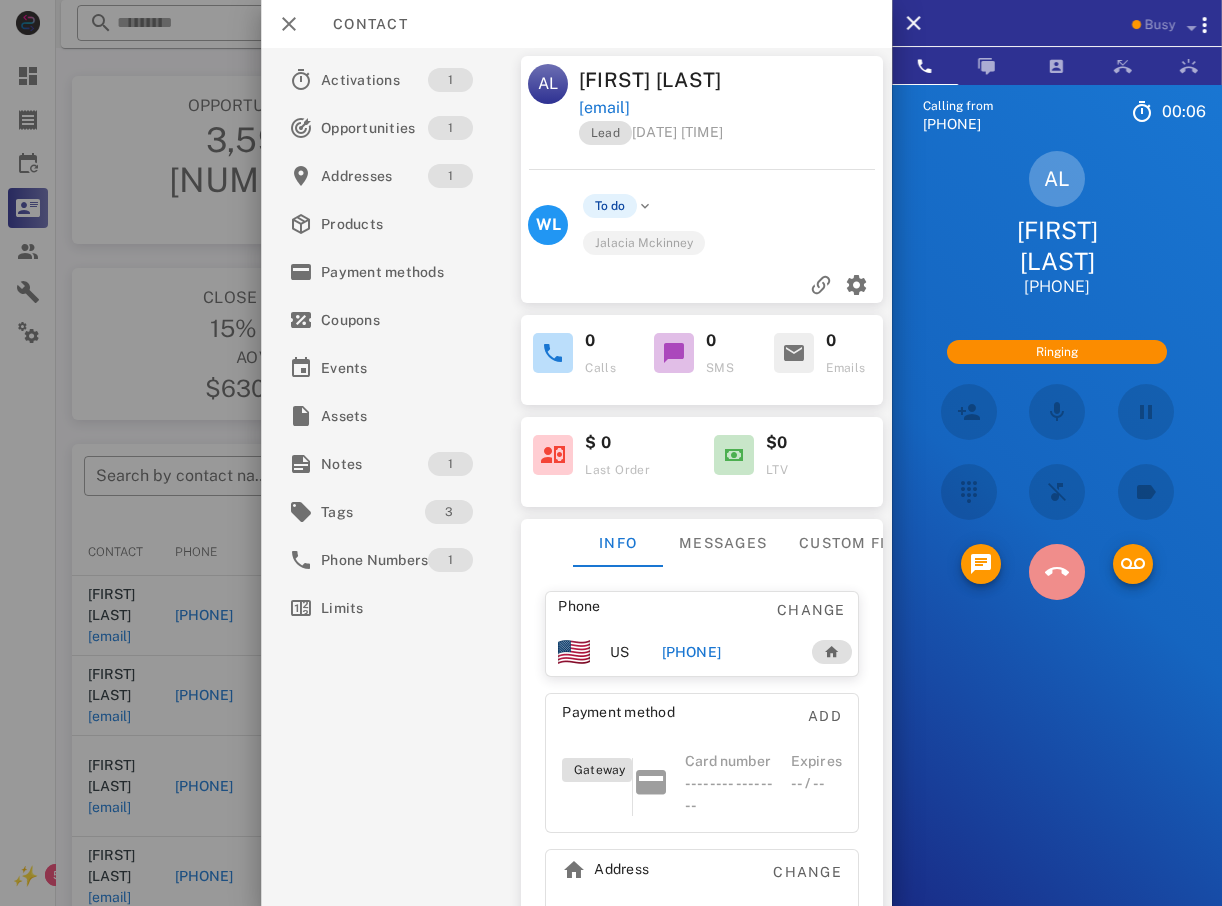 click at bounding box center (1057, 572) 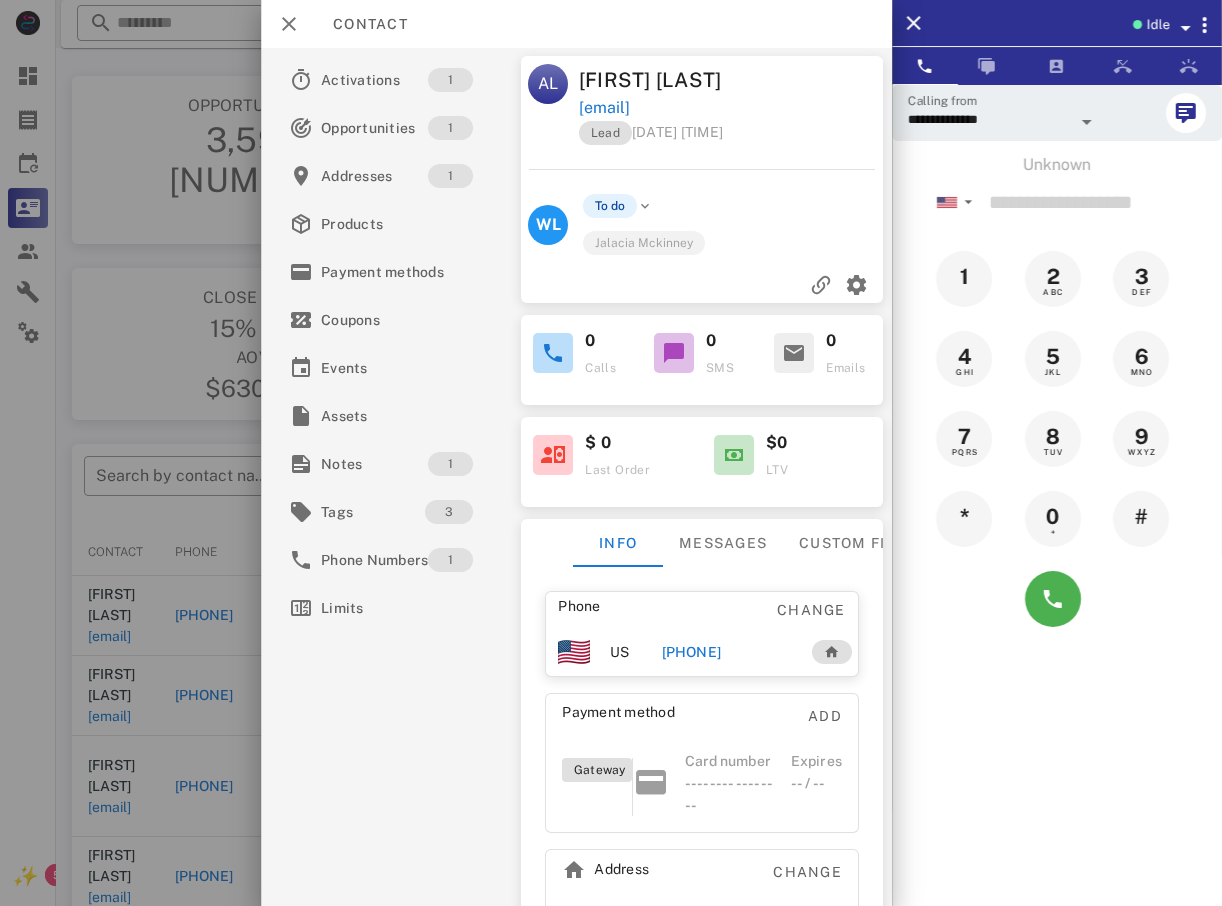 click at bounding box center [611, 453] 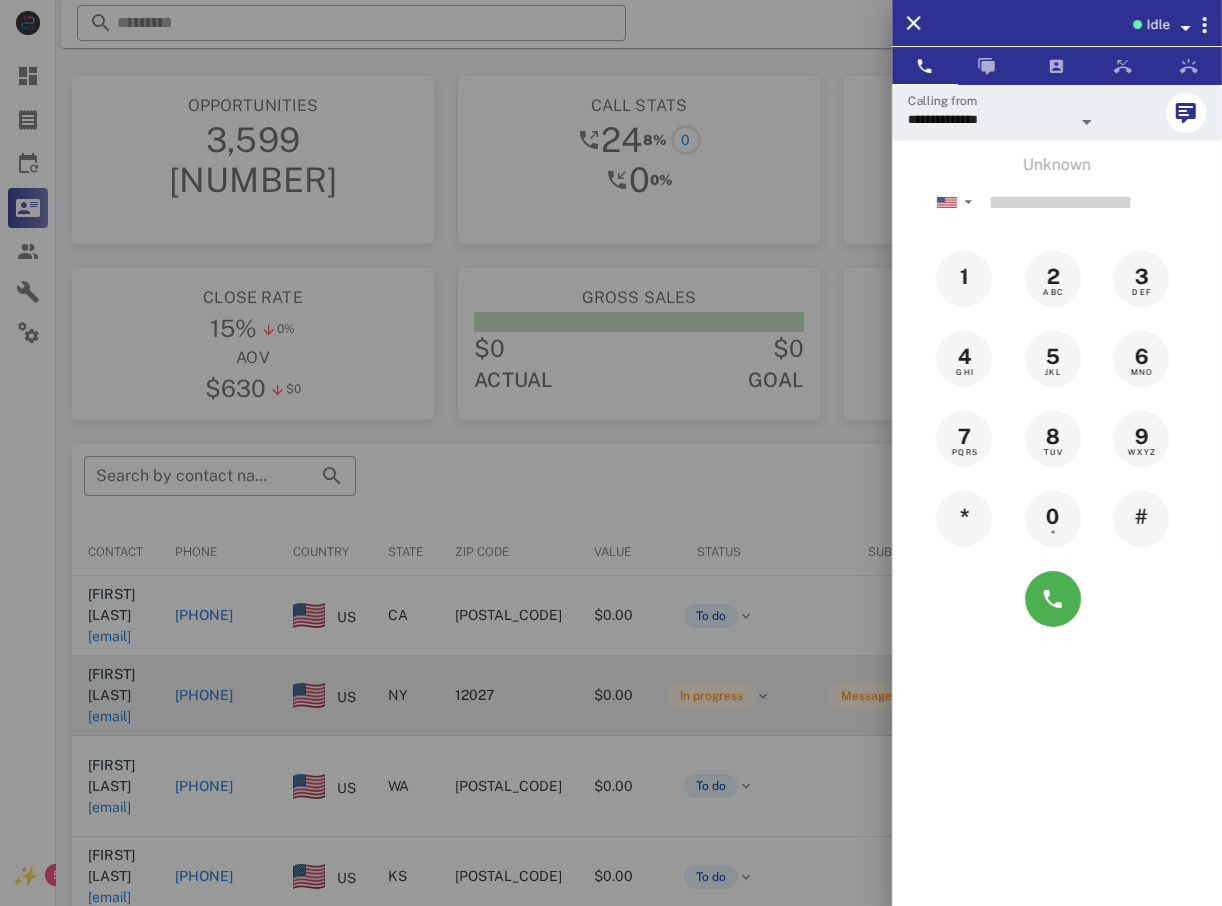 click at bounding box center [611, 453] 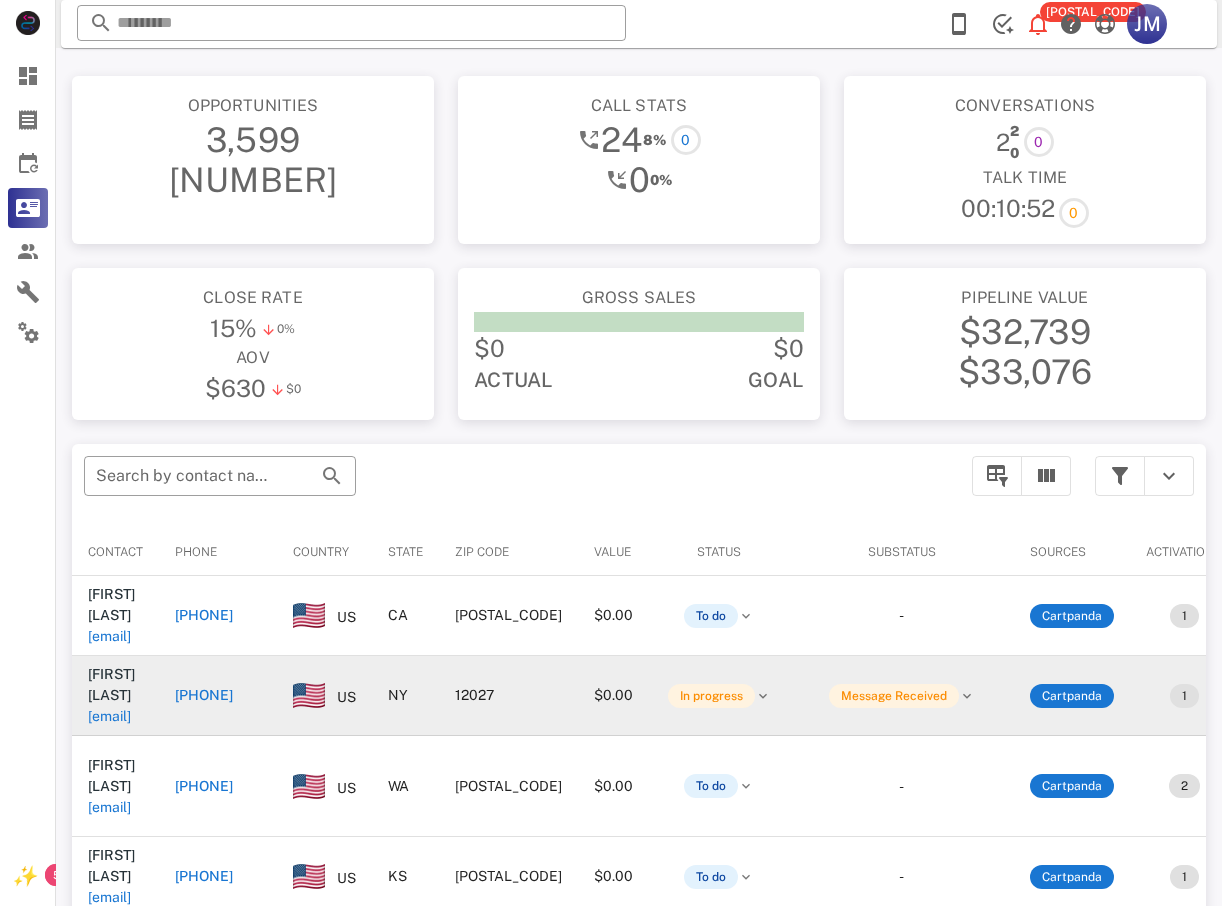 click on "+15184213772" at bounding box center (204, 695) 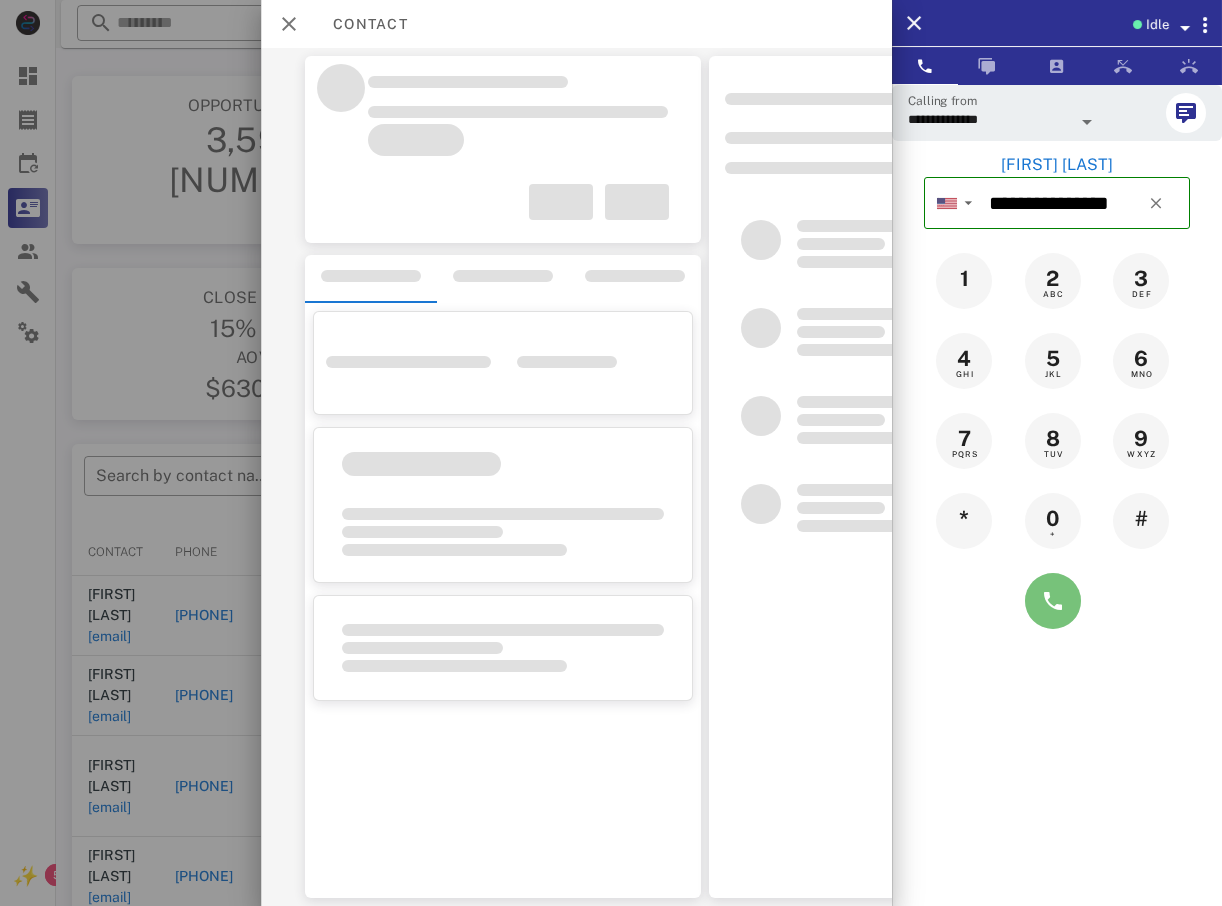 click at bounding box center (1053, 601) 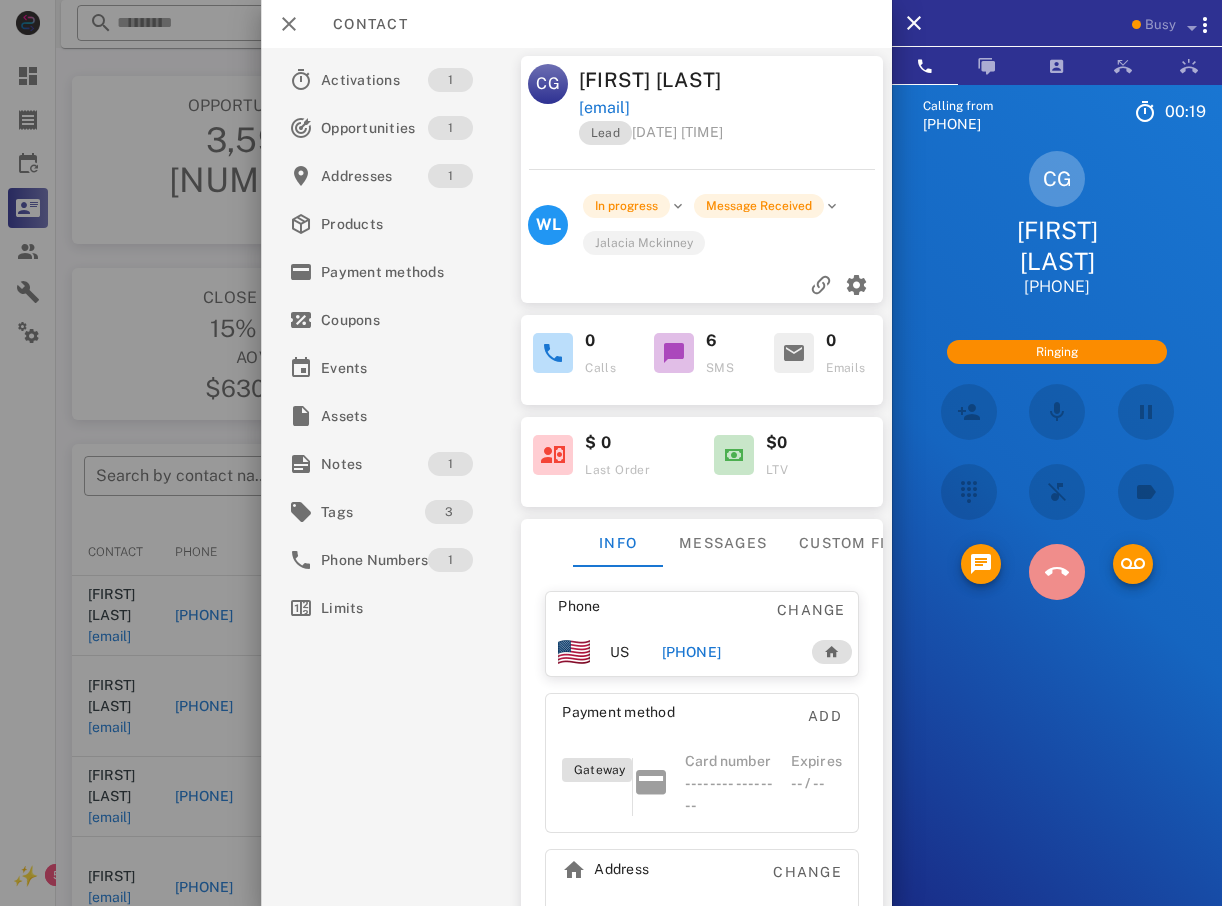 drag, startPoint x: 1059, startPoint y: 567, endPoint x: 1001, endPoint y: 590, distance: 62.39391 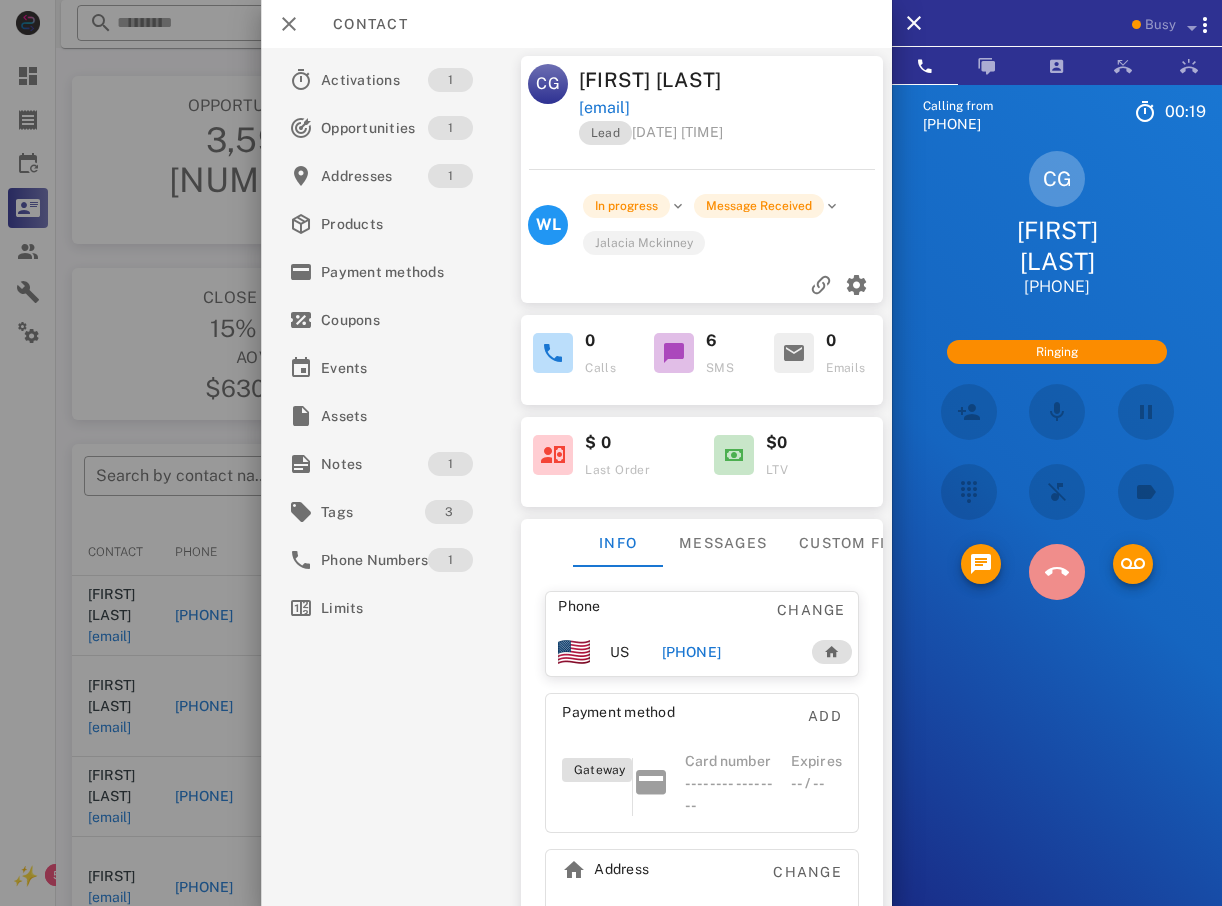 click at bounding box center (1057, 572) 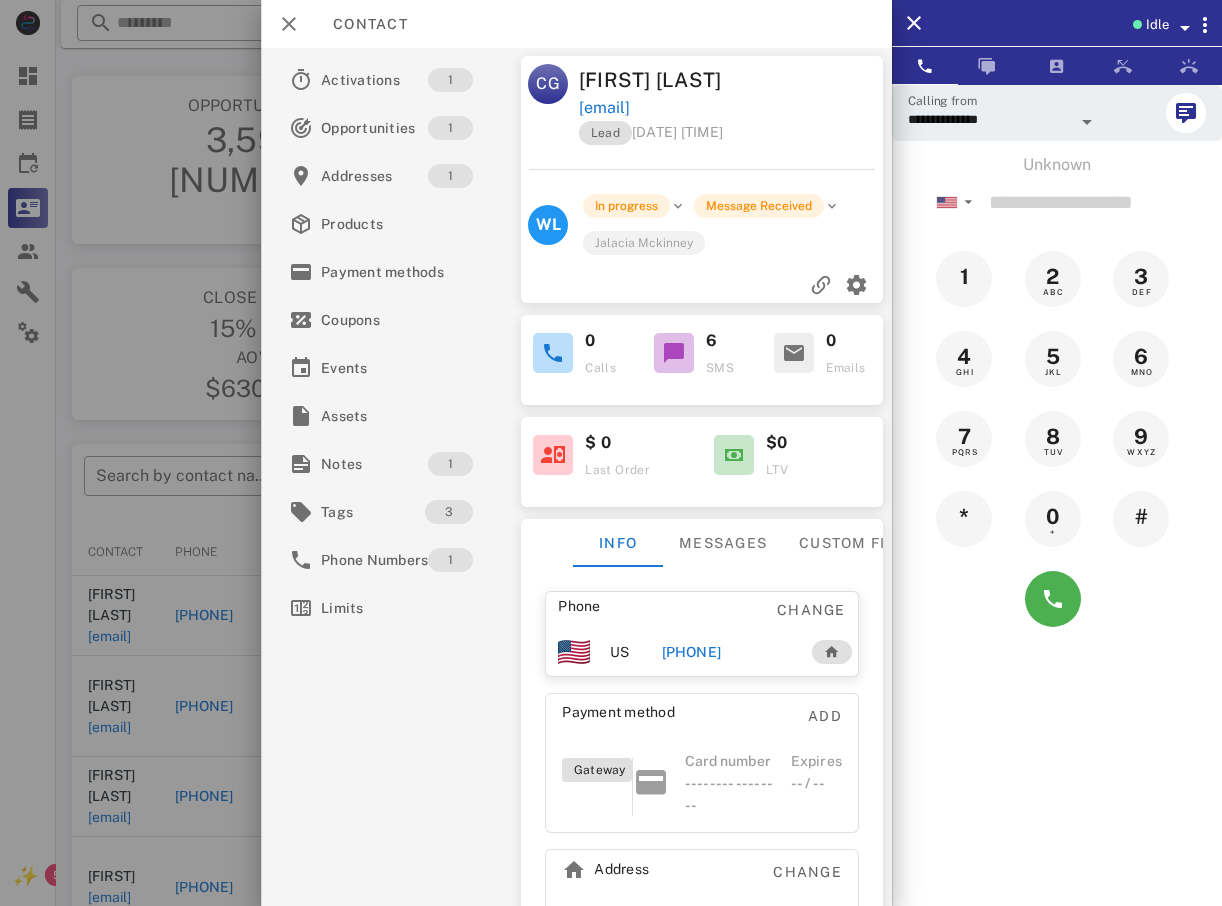 click at bounding box center (611, 453) 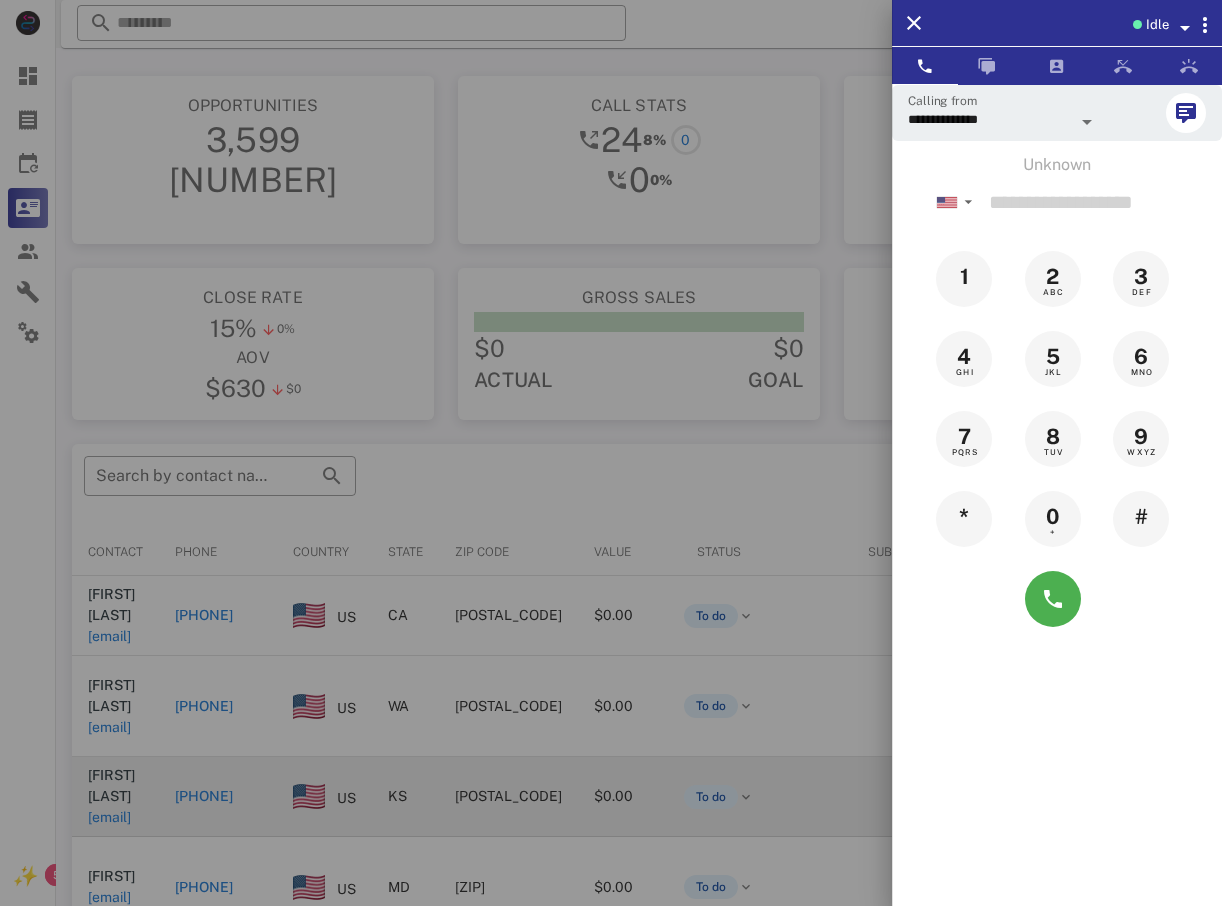 drag, startPoint x: 195, startPoint y: 782, endPoint x: 216, endPoint y: 779, distance: 21.213203 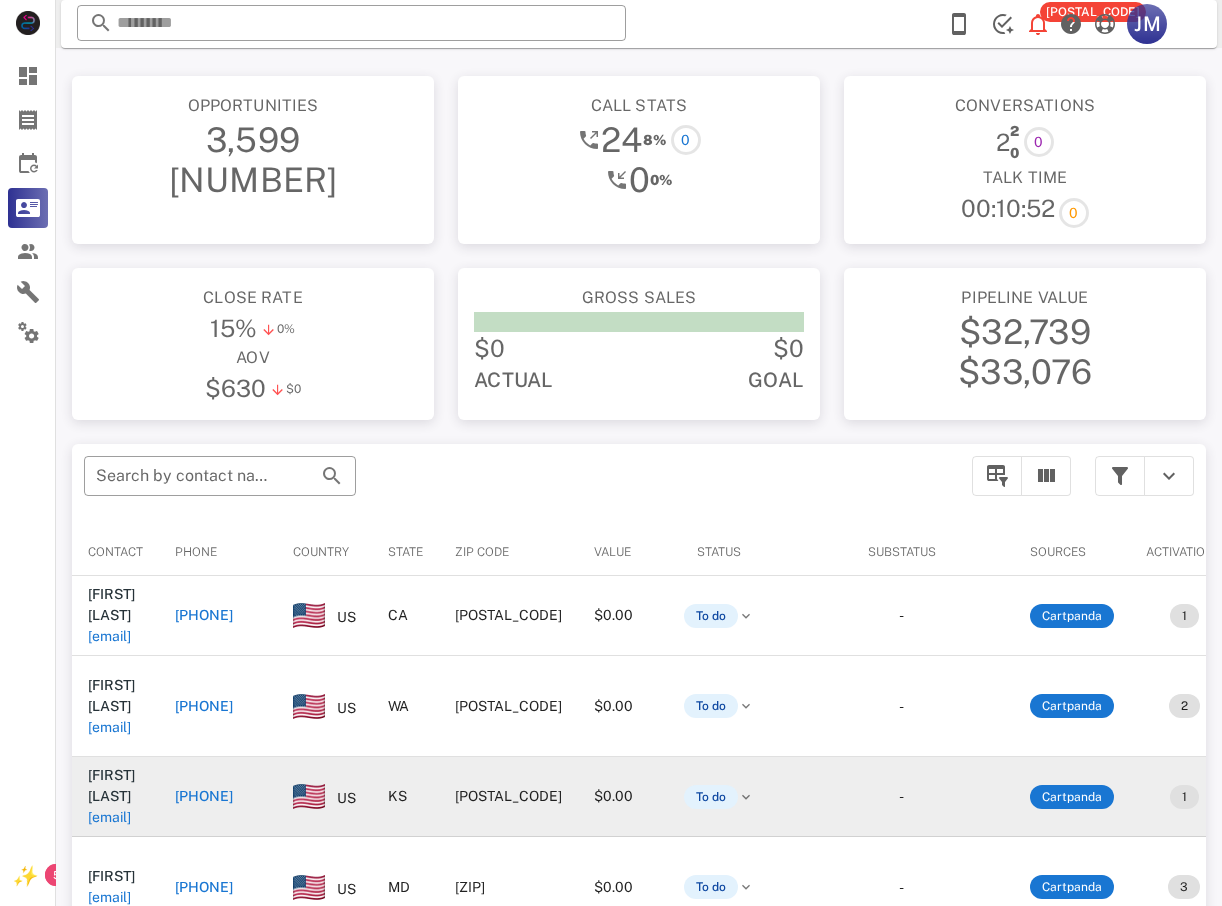 click on "+17856432266" at bounding box center (204, 796) 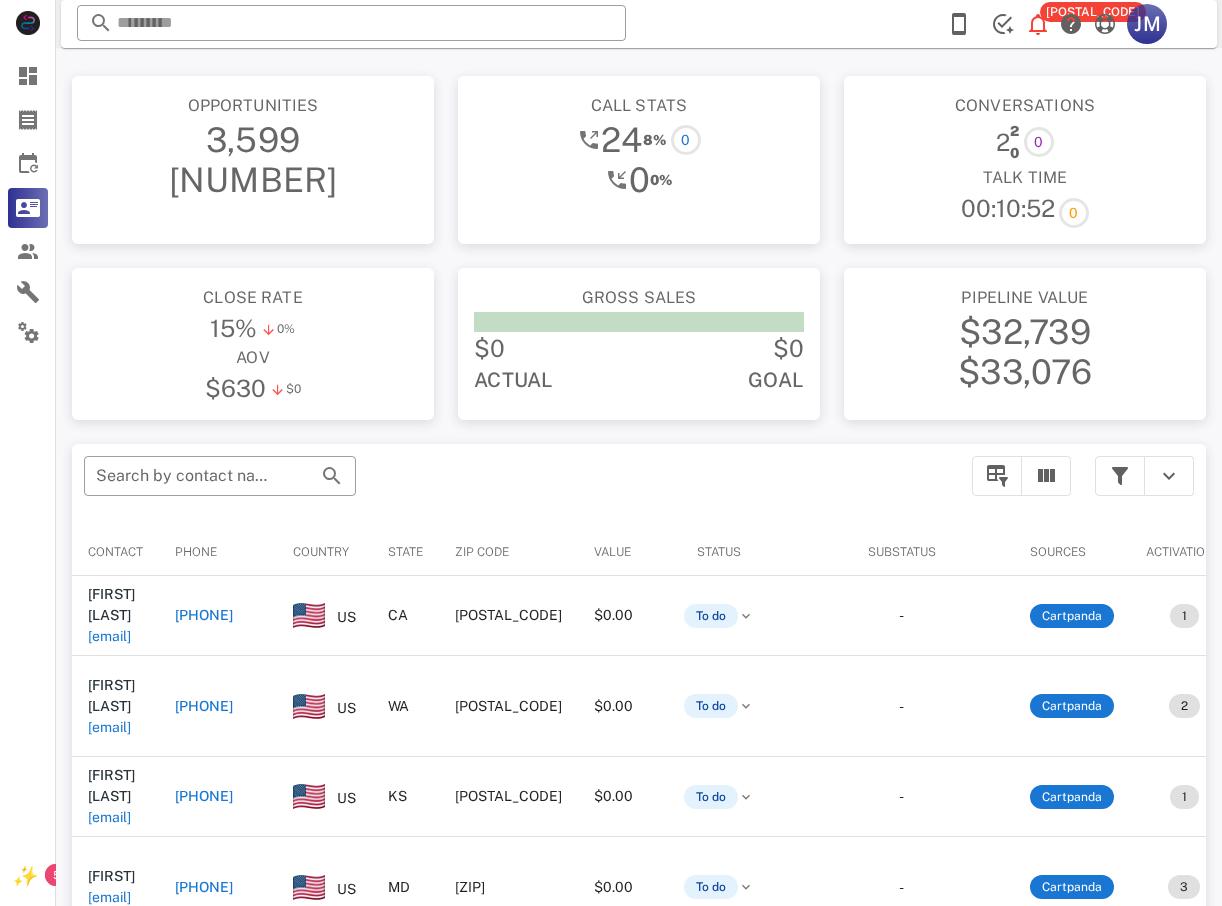 type on "**********" 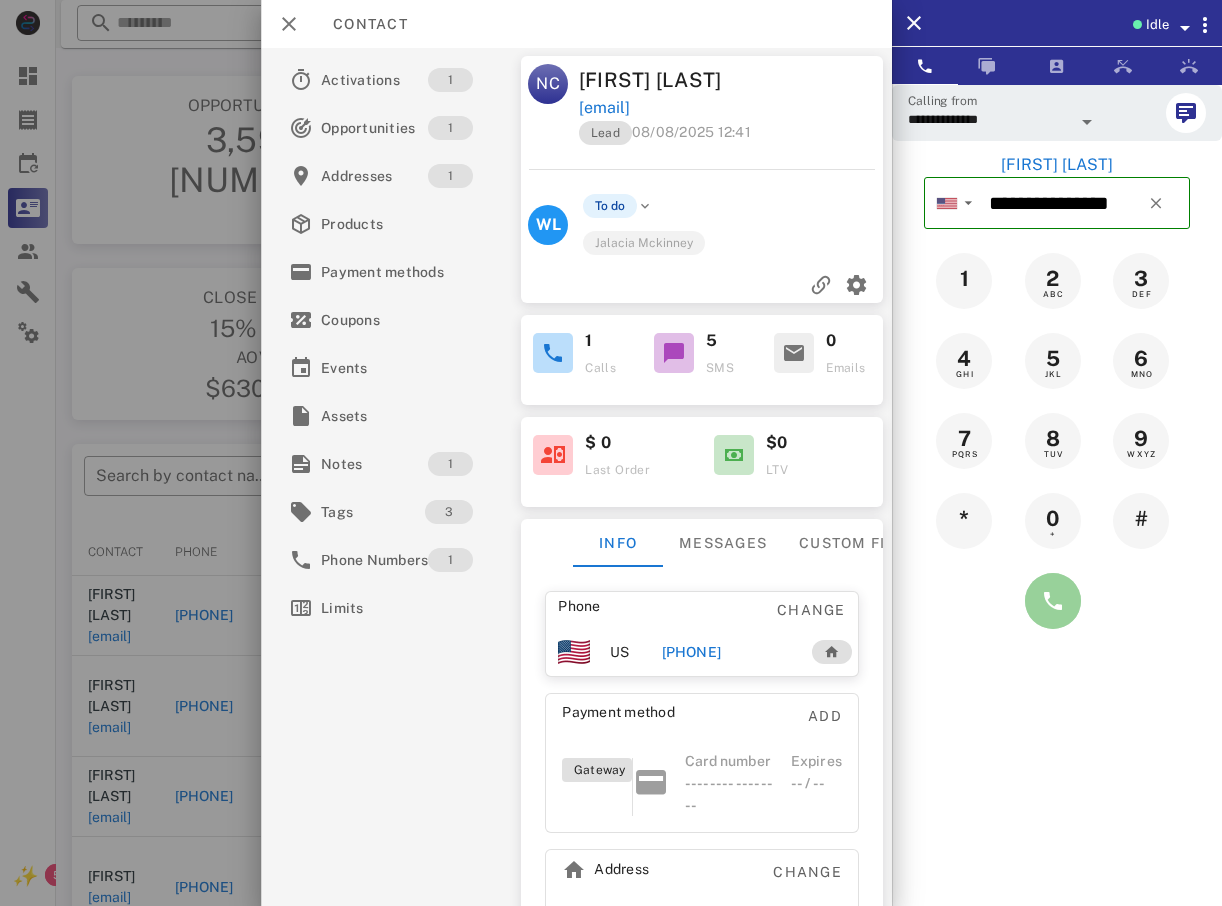click at bounding box center [1053, 601] 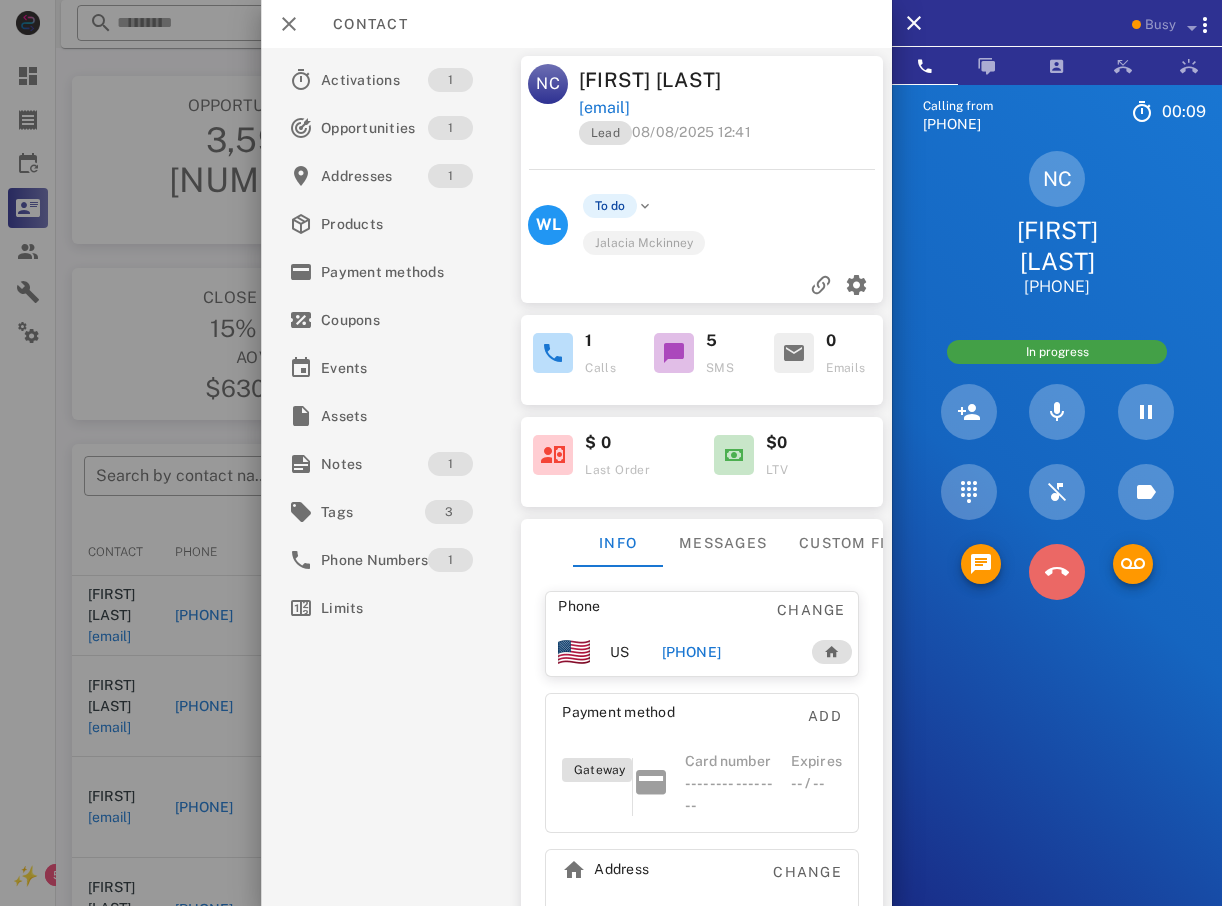 drag, startPoint x: 1045, startPoint y: 572, endPoint x: 1007, endPoint y: 591, distance: 42.48529 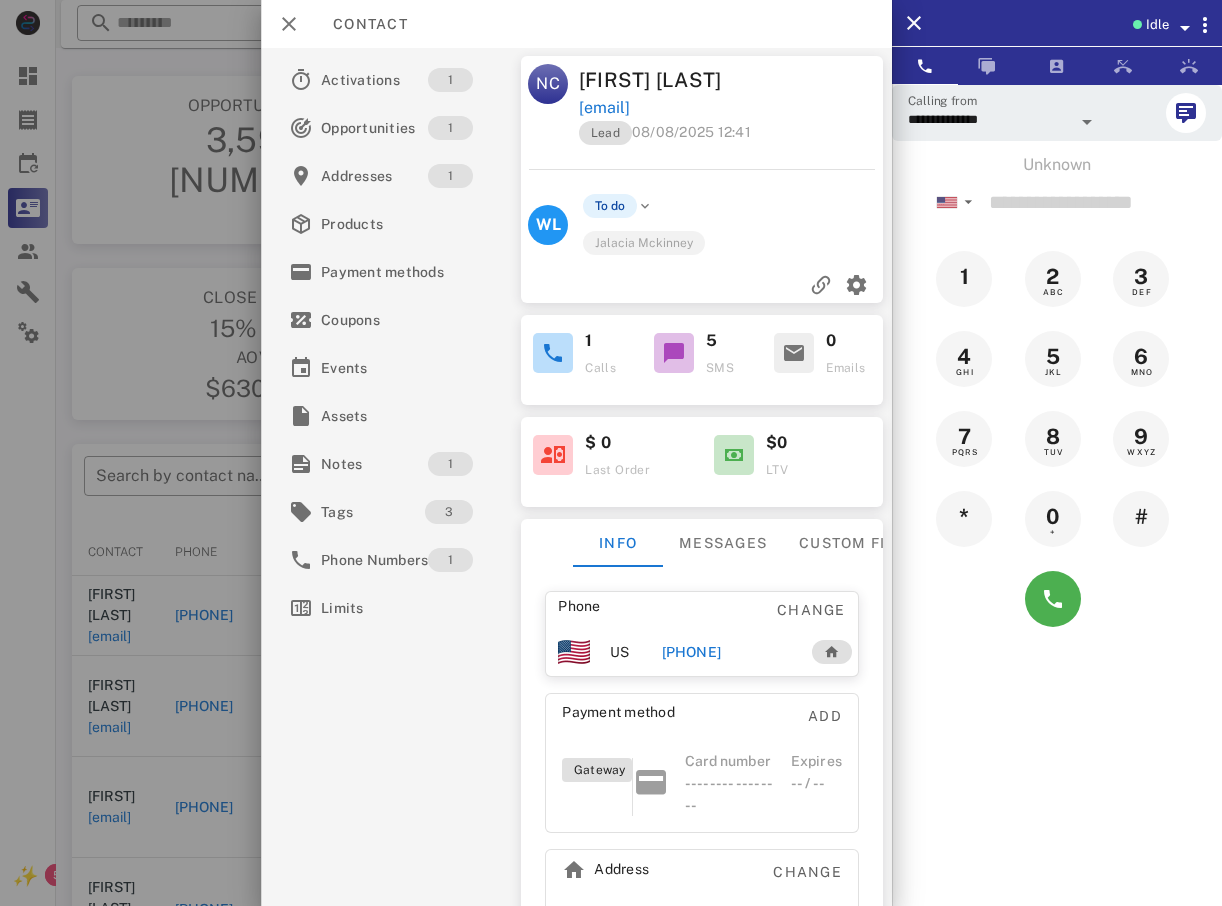 click at bounding box center (611, 453) 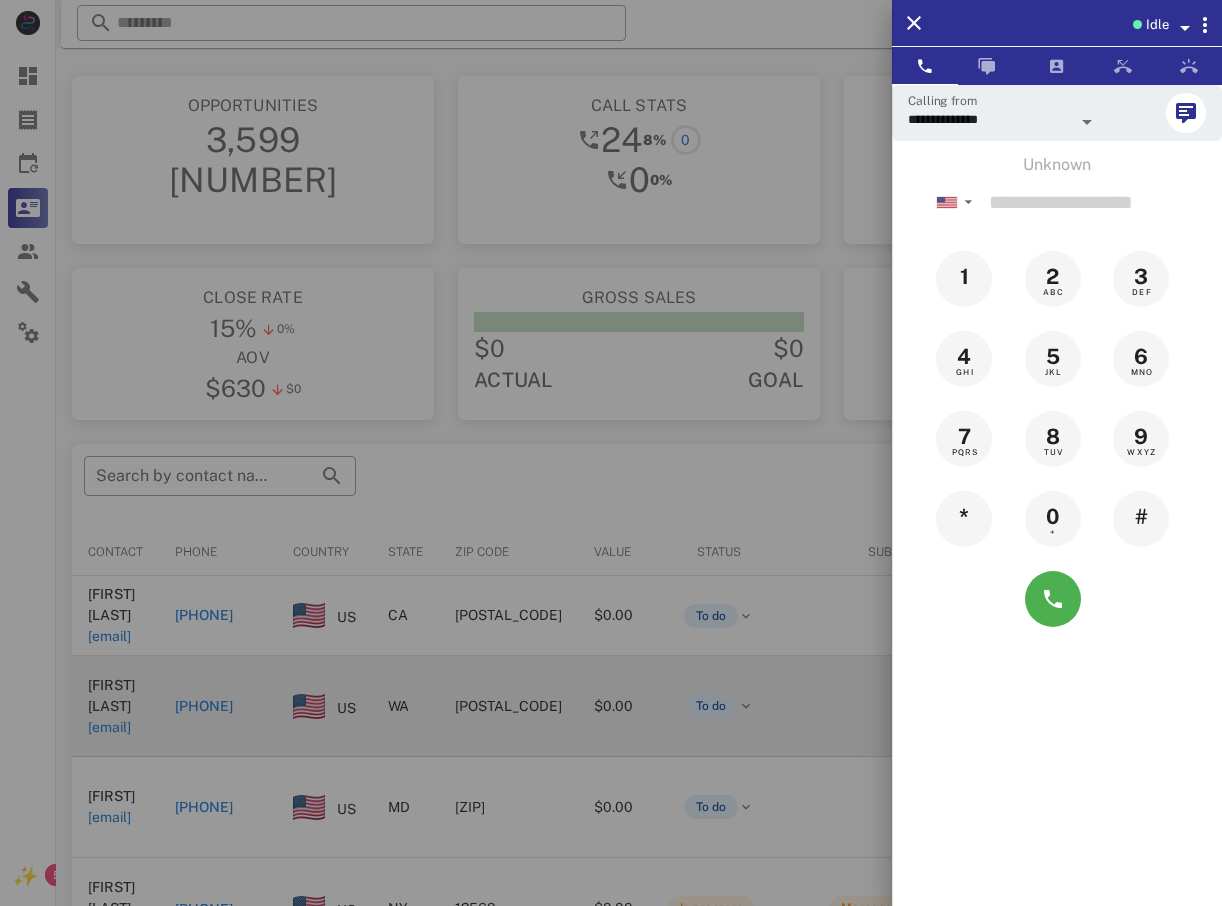 click at bounding box center (611, 453) 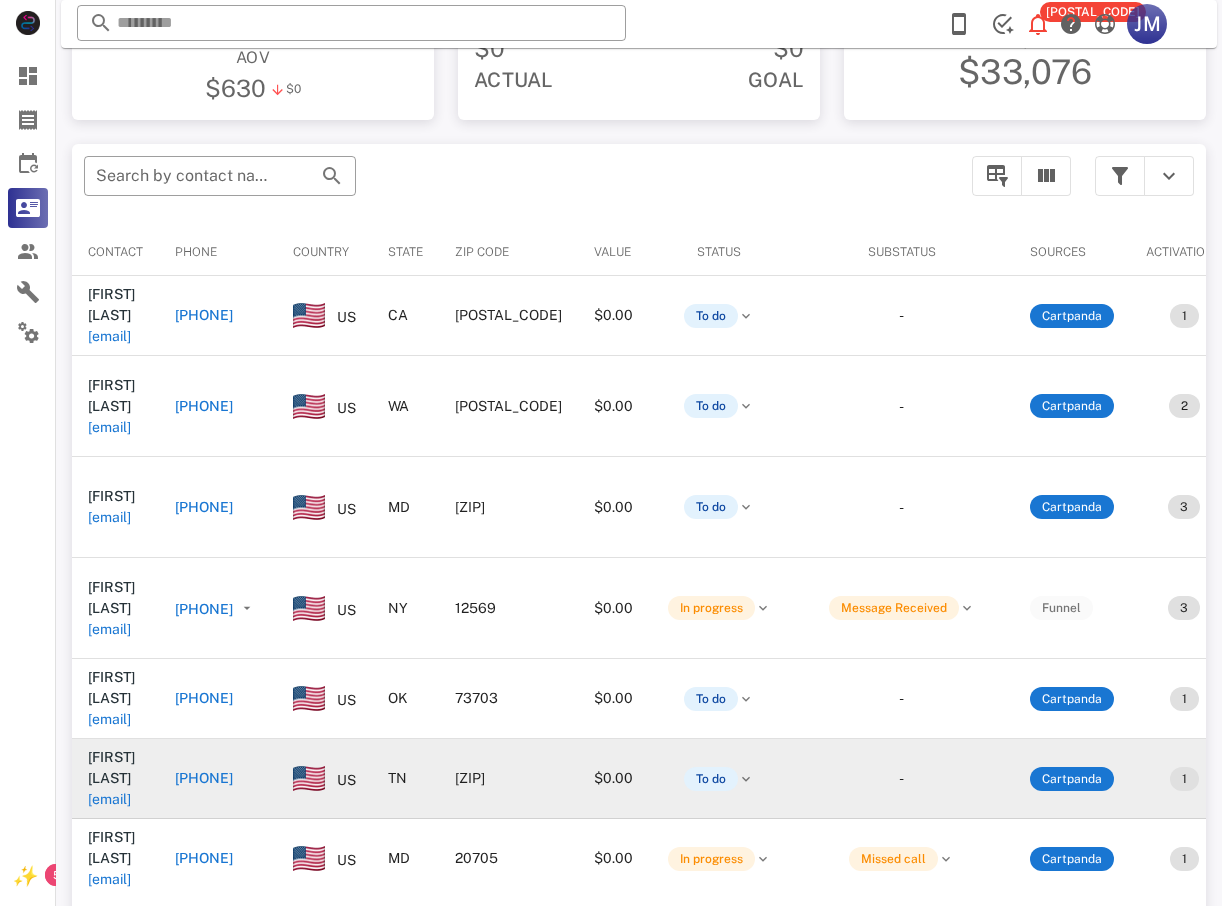 scroll, scrollTop: 380, scrollLeft: 0, axis: vertical 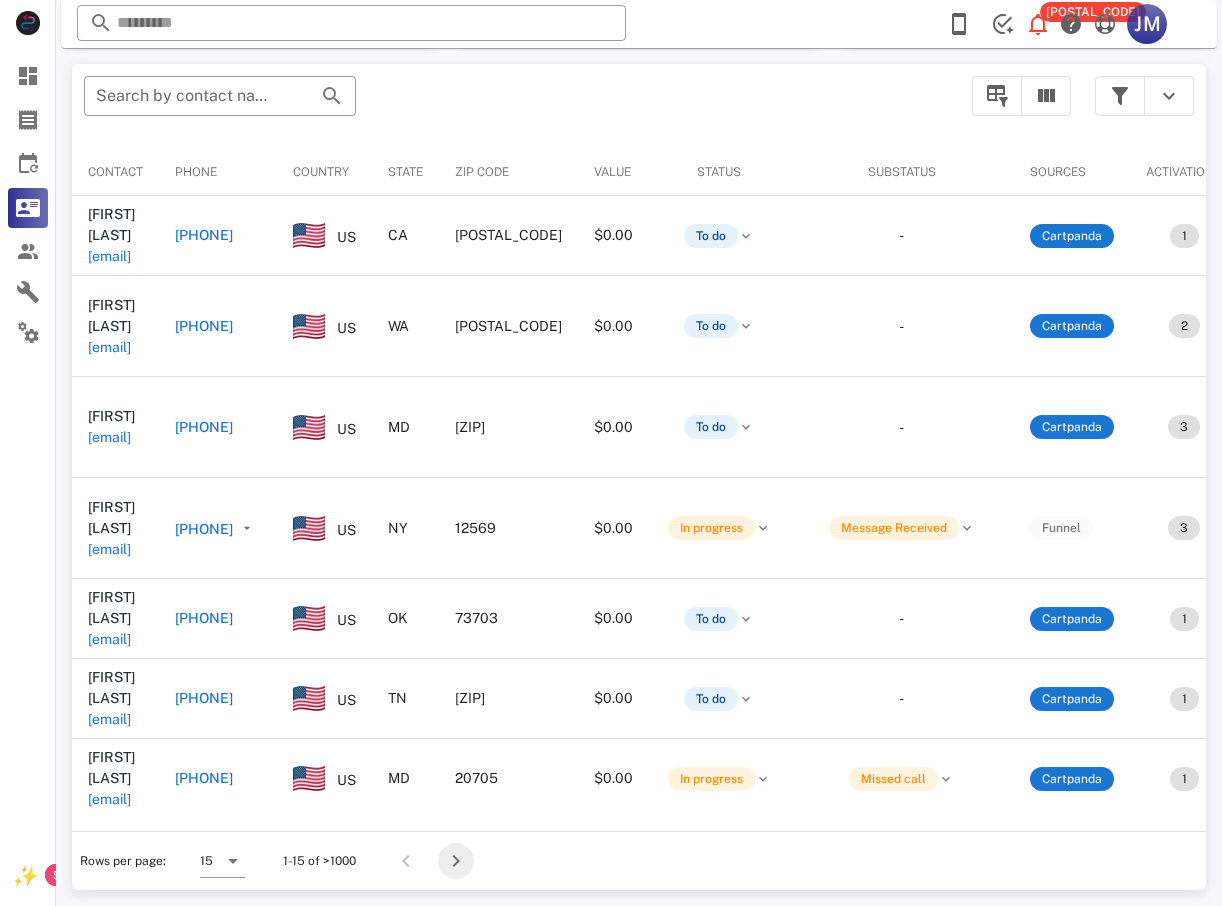 click at bounding box center (456, 861) 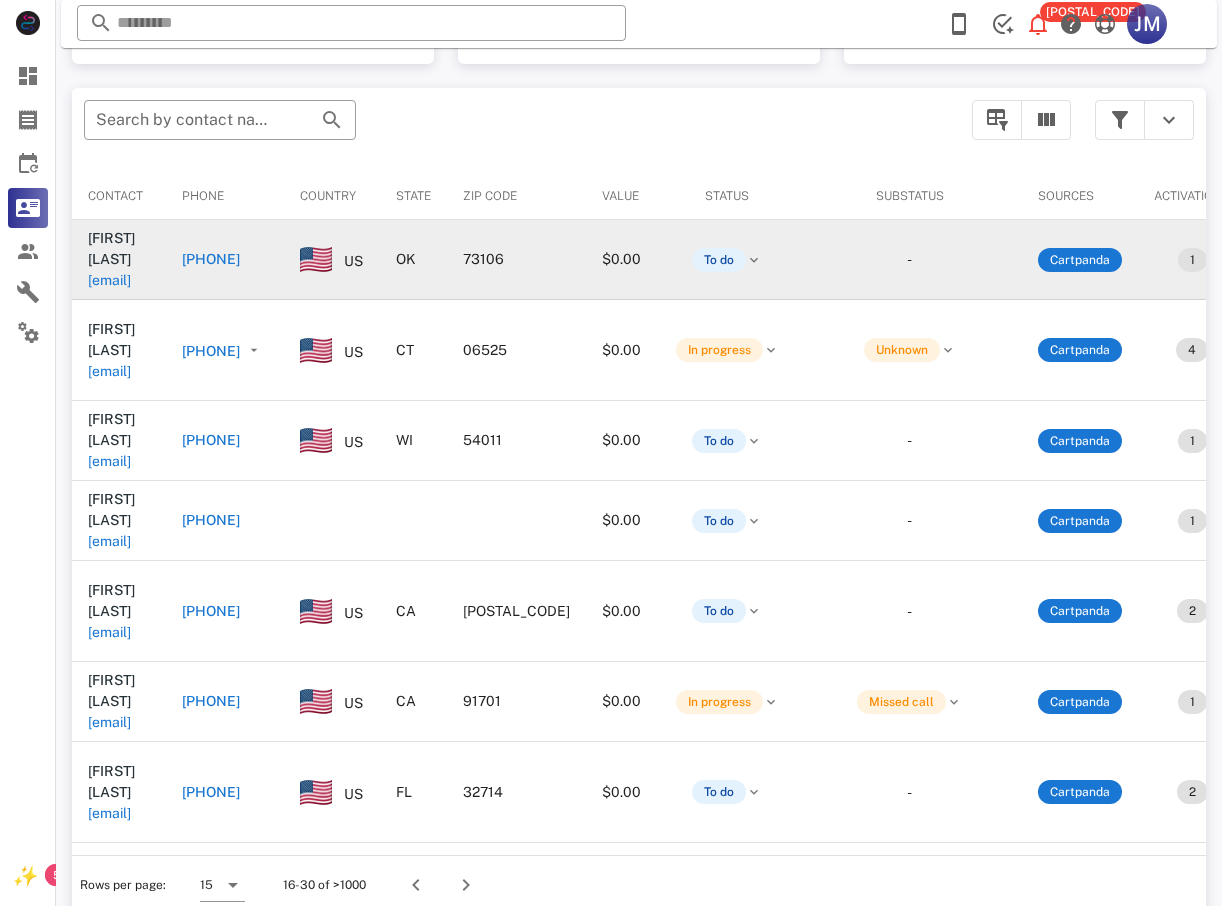 scroll, scrollTop: 380, scrollLeft: 0, axis: vertical 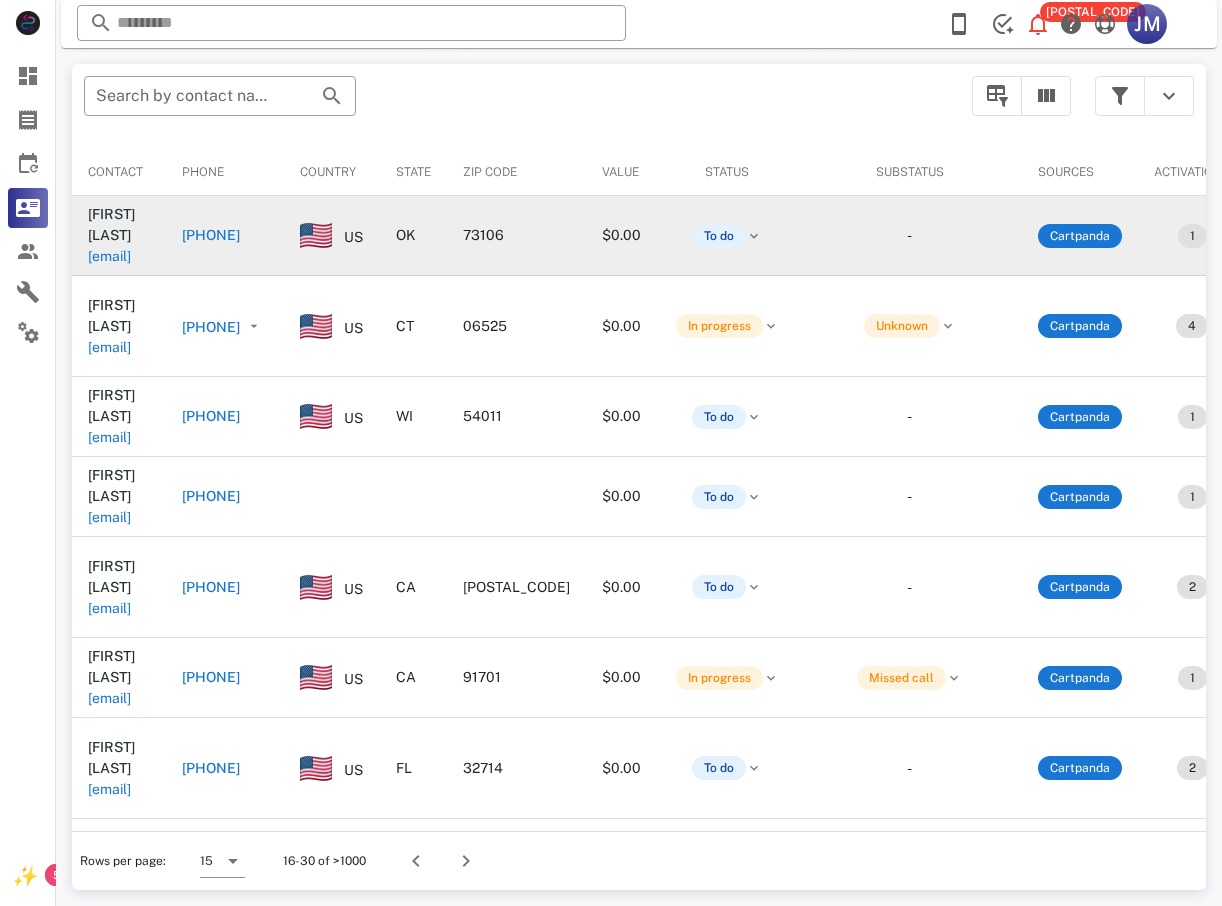click on "+12104221487" at bounding box center (211, 235) 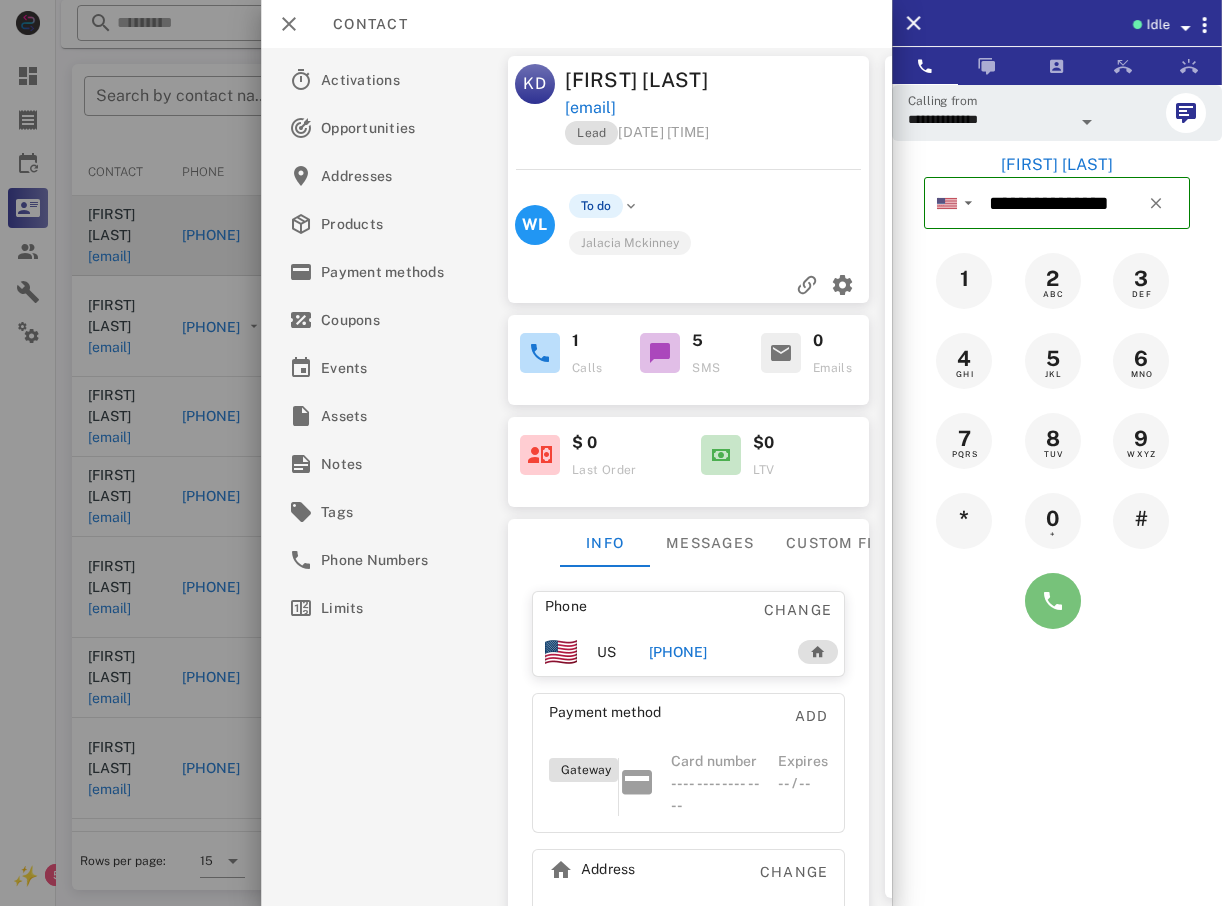 click at bounding box center (1053, 601) 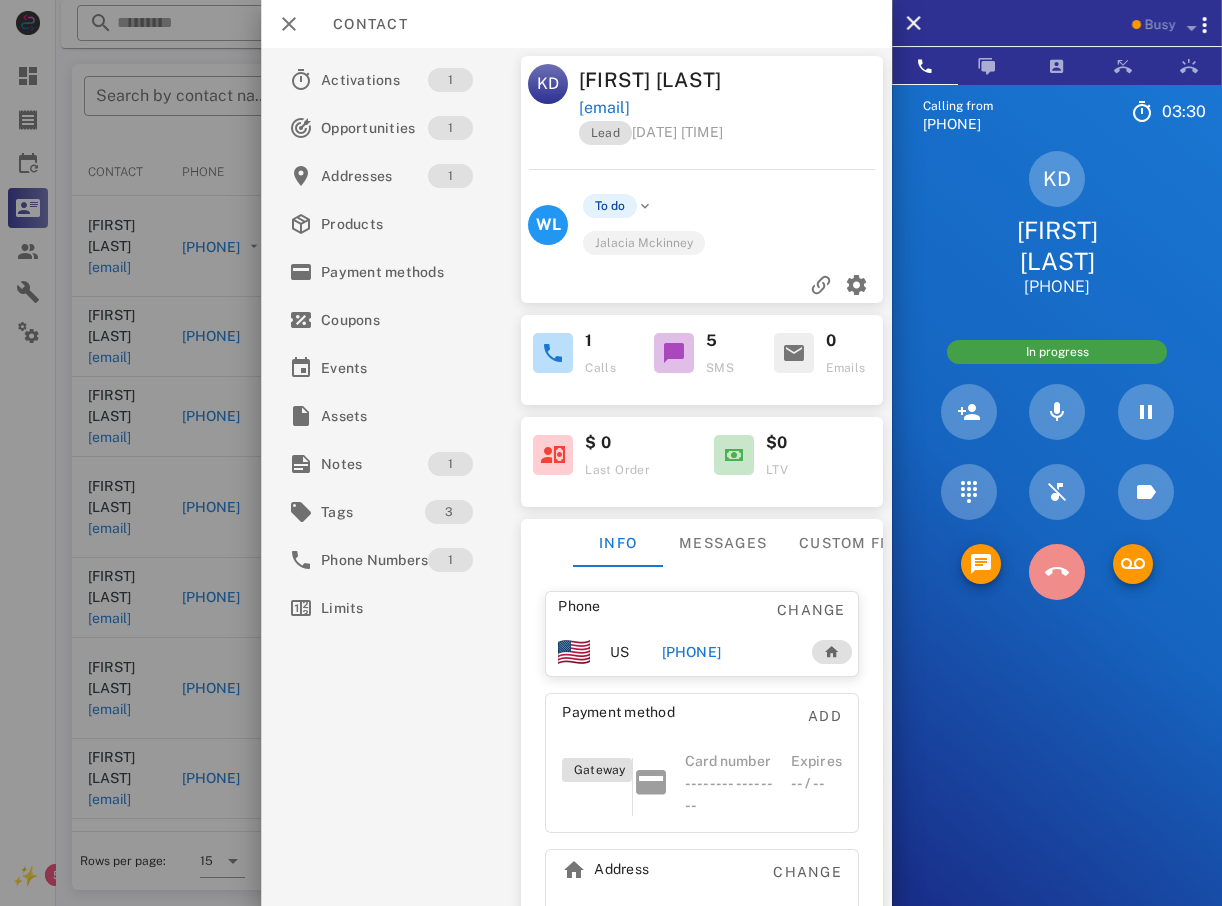 drag, startPoint x: 1055, startPoint y: 580, endPoint x: 1034, endPoint y: 578, distance: 21.095022 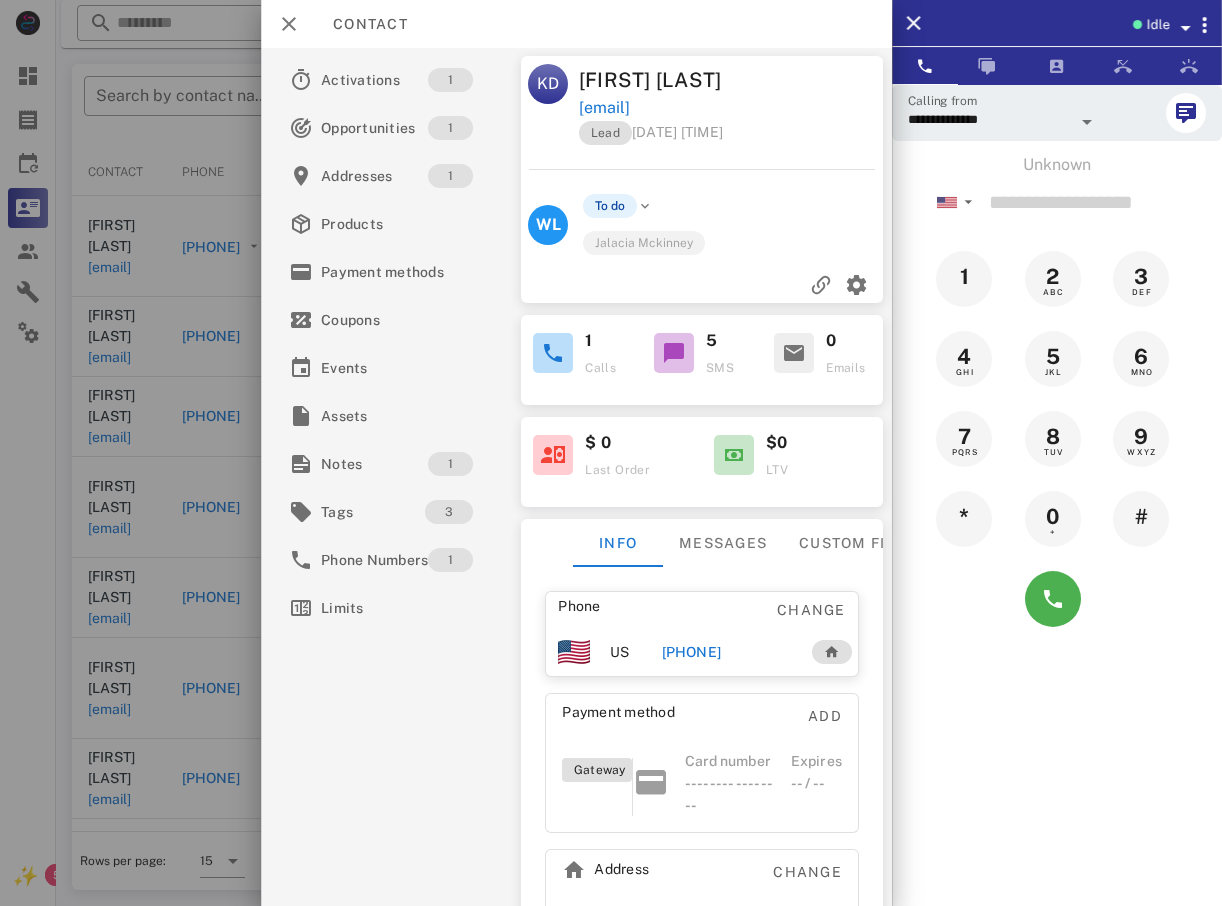 click at bounding box center [611, 453] 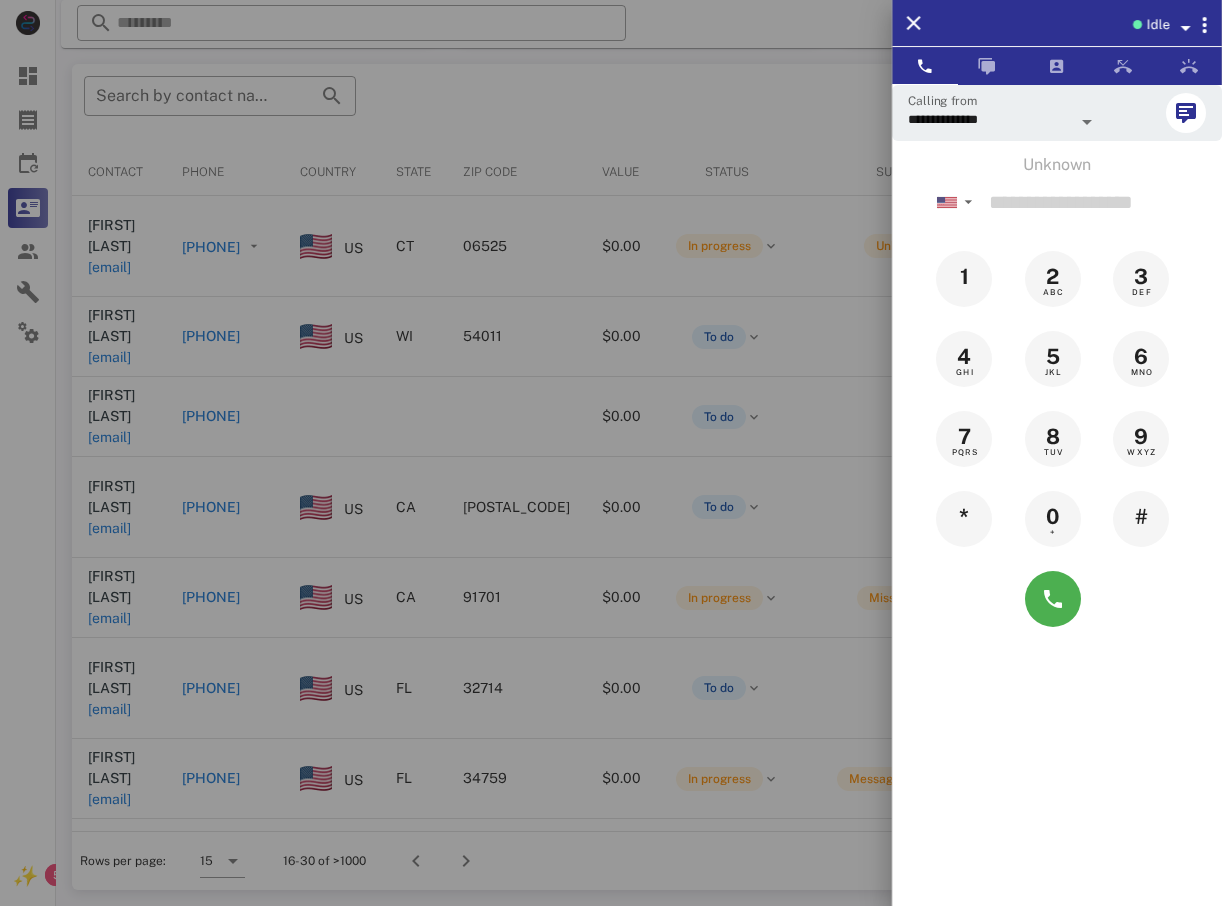 click at bounding box center [611, 453] 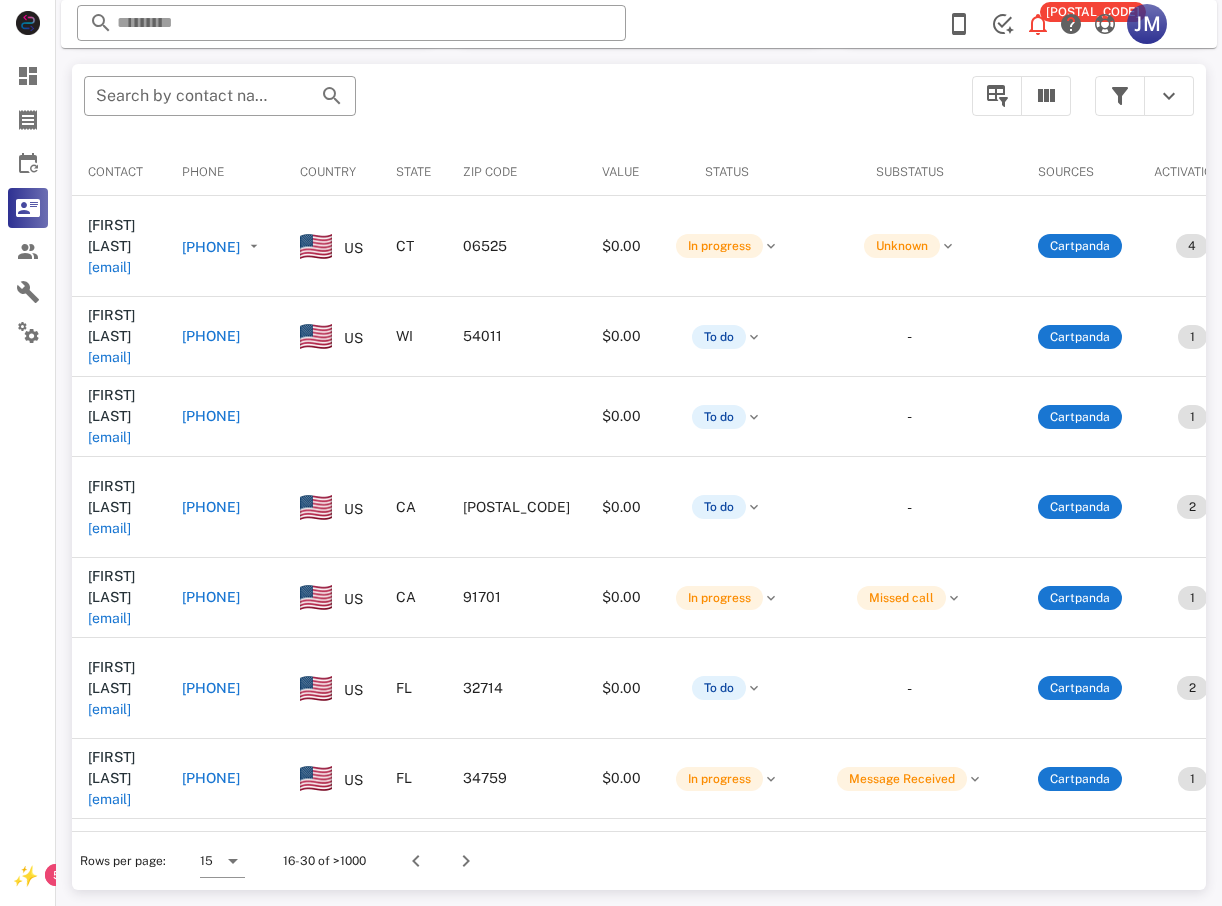 click on "+12036276531" at bounding box center (211, 247) 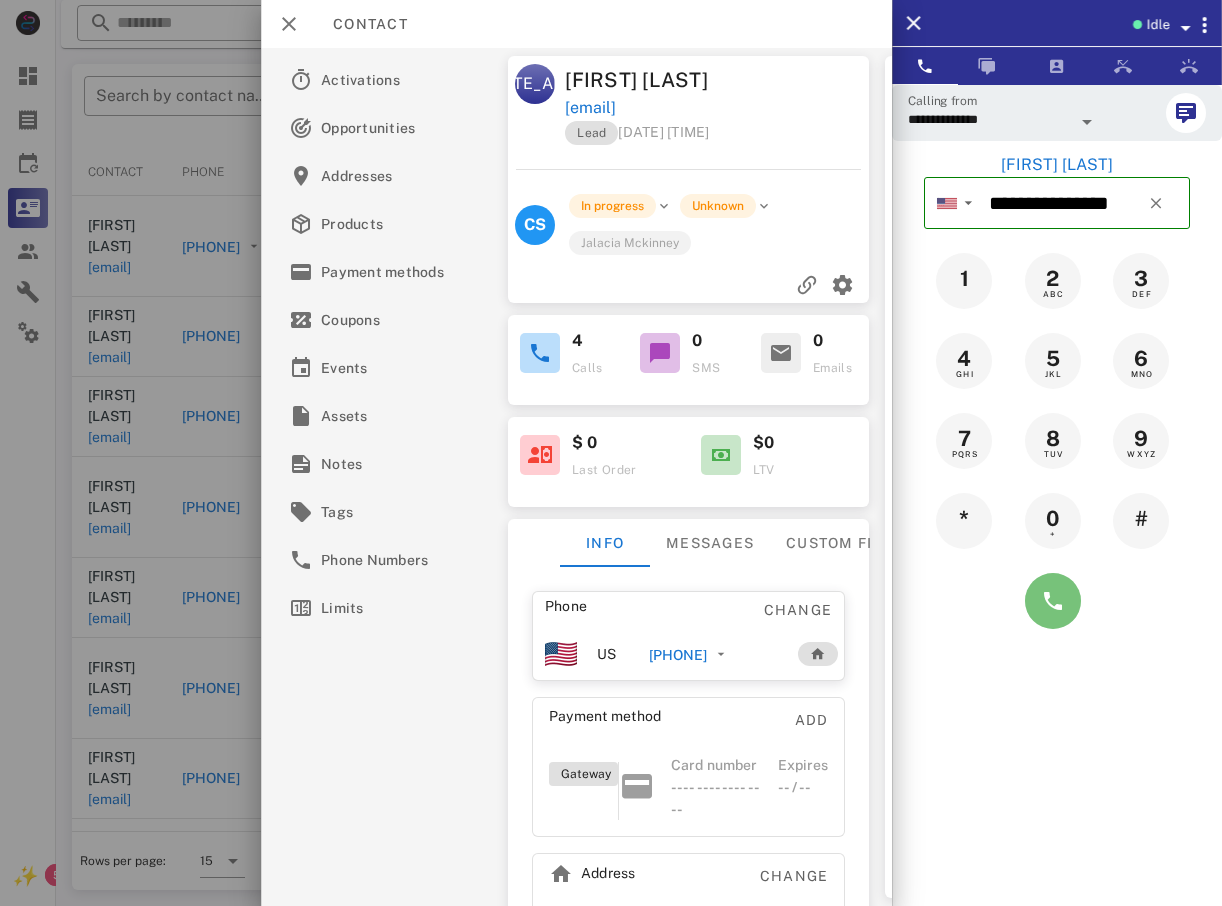 click at bounding box center (1053, 601) 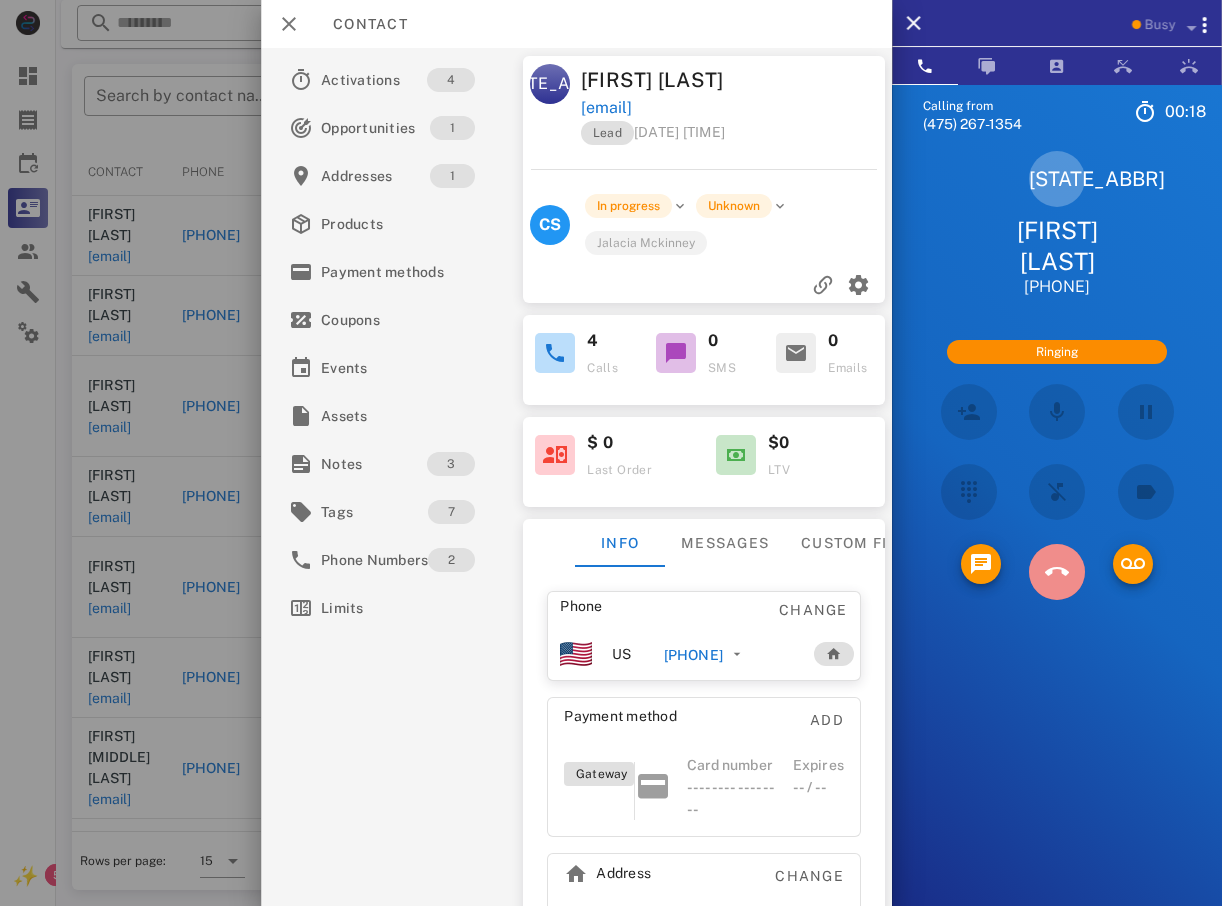 click at bounding box center [1057, 572] 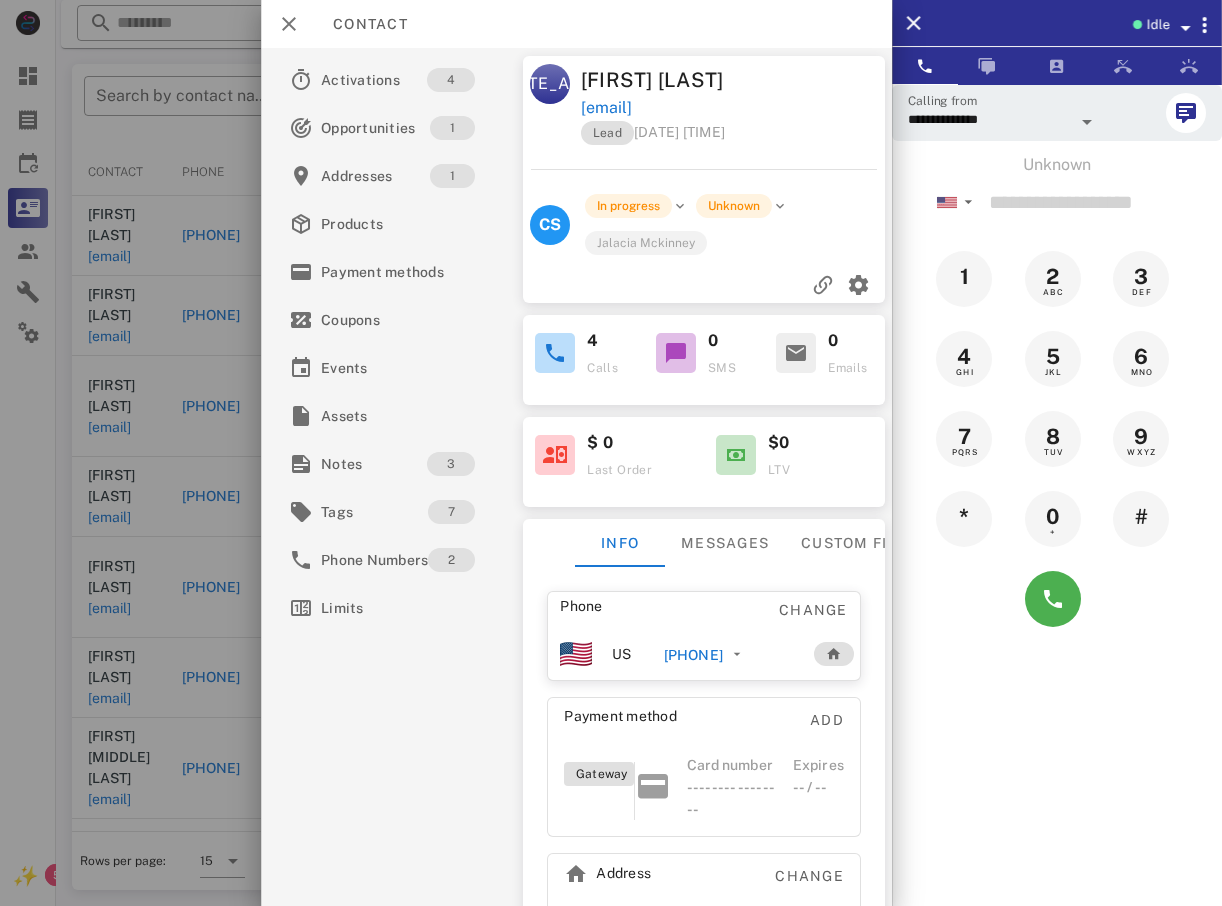click at bounding box center (611, 453) 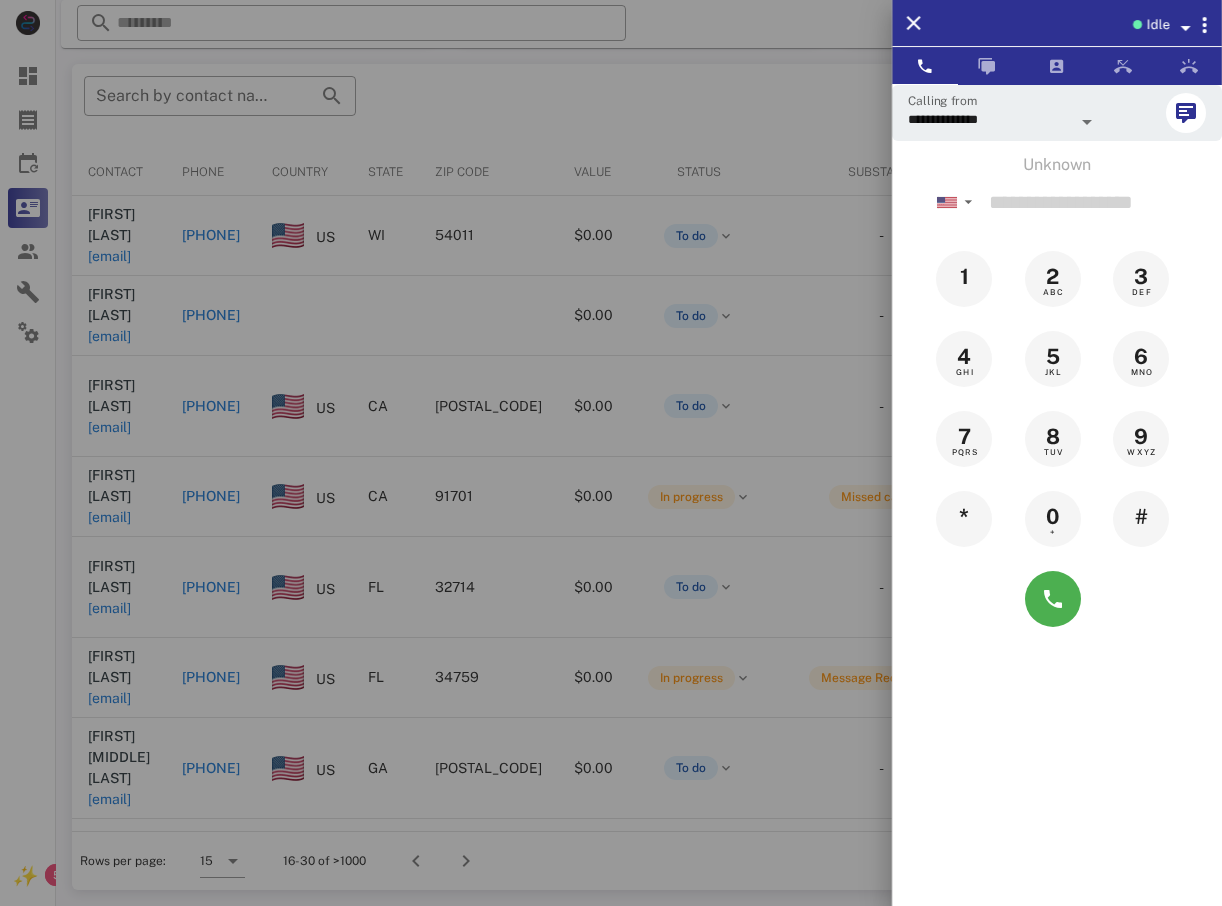 click at bounding box center (611, 453) 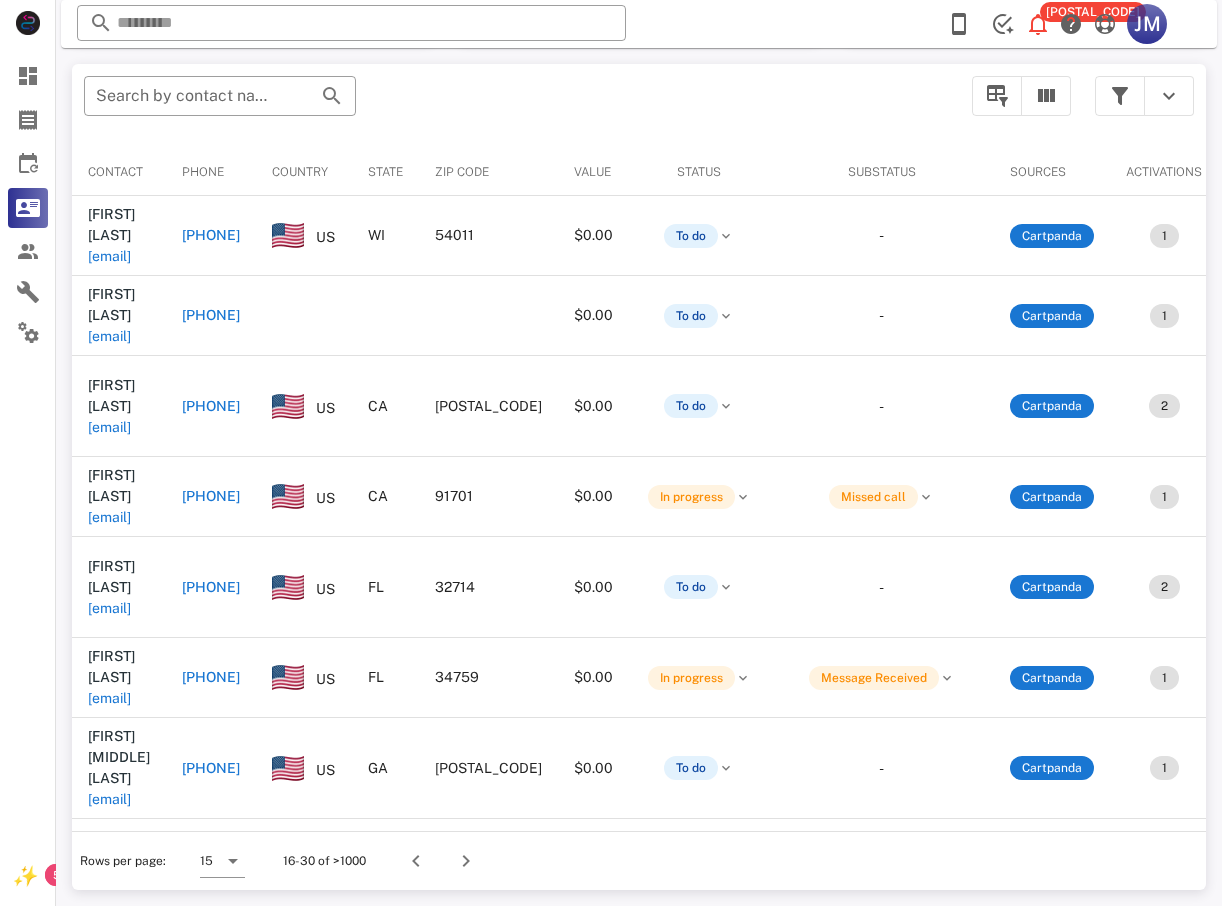 drag, startPoint x: 204, startPoint y: 171, endPoint x: 202, endPoint y: 212, distance: 41.04875 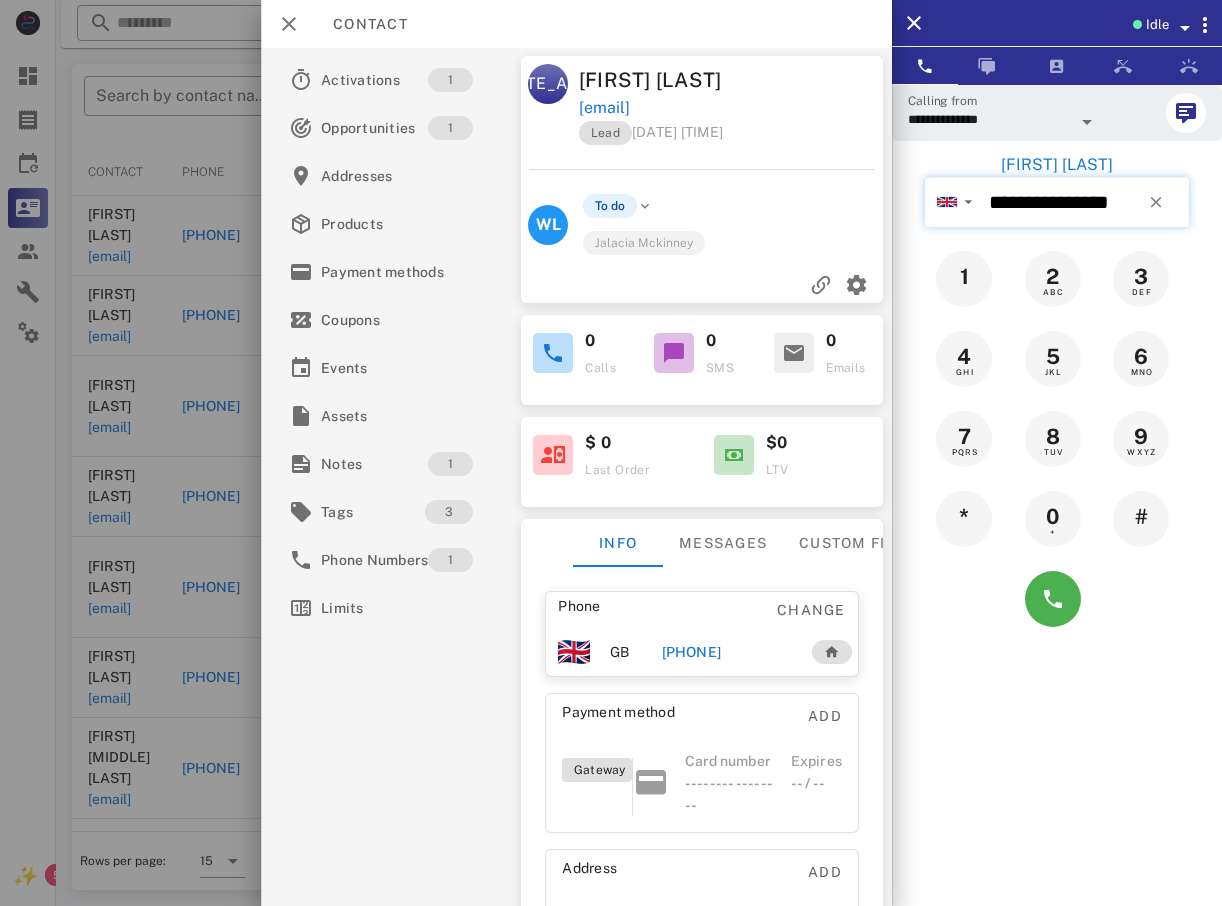 click on "**********" at bounding box center [1085, 202] 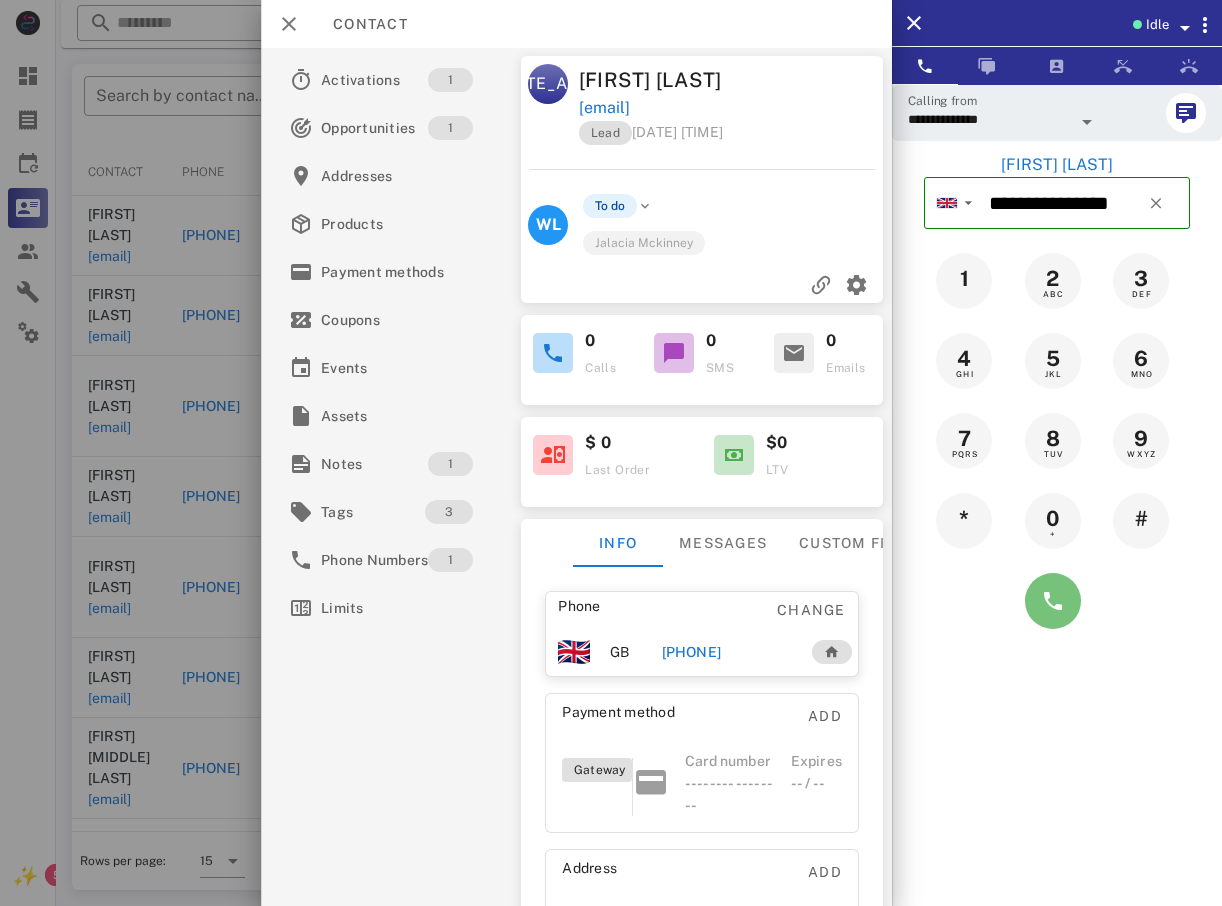 click at bounding box center (1053, 601) 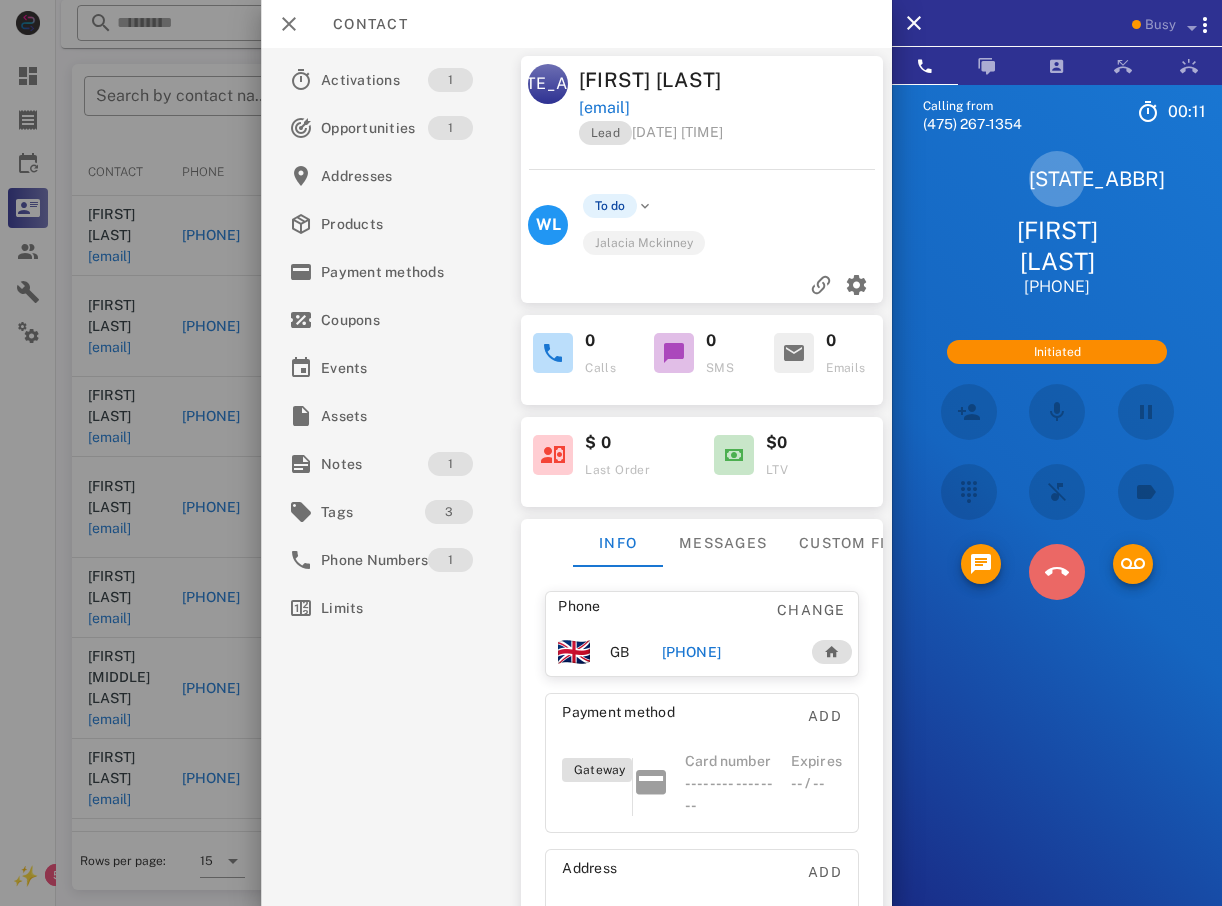 click at bounding box center [1057, 572] 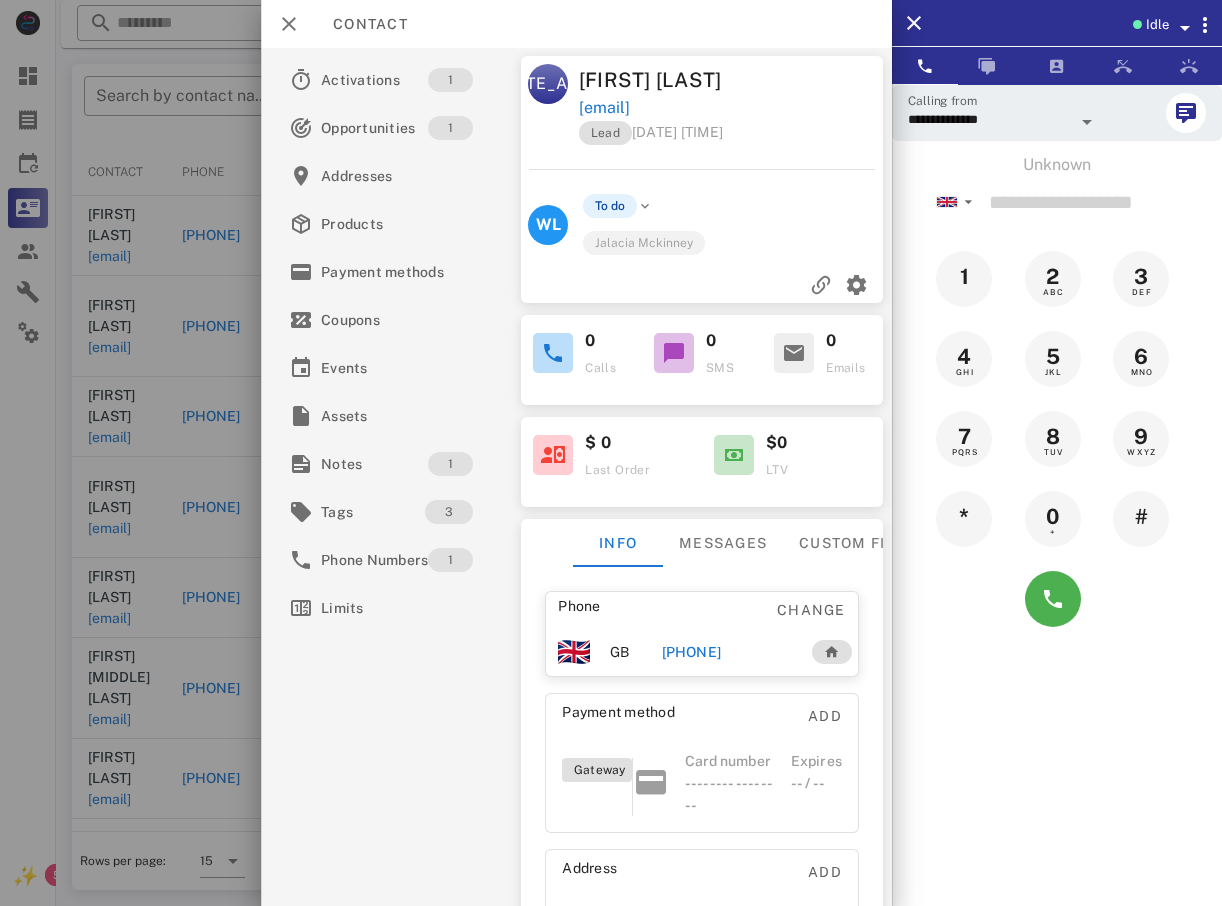click at bounding box center (611, 453) 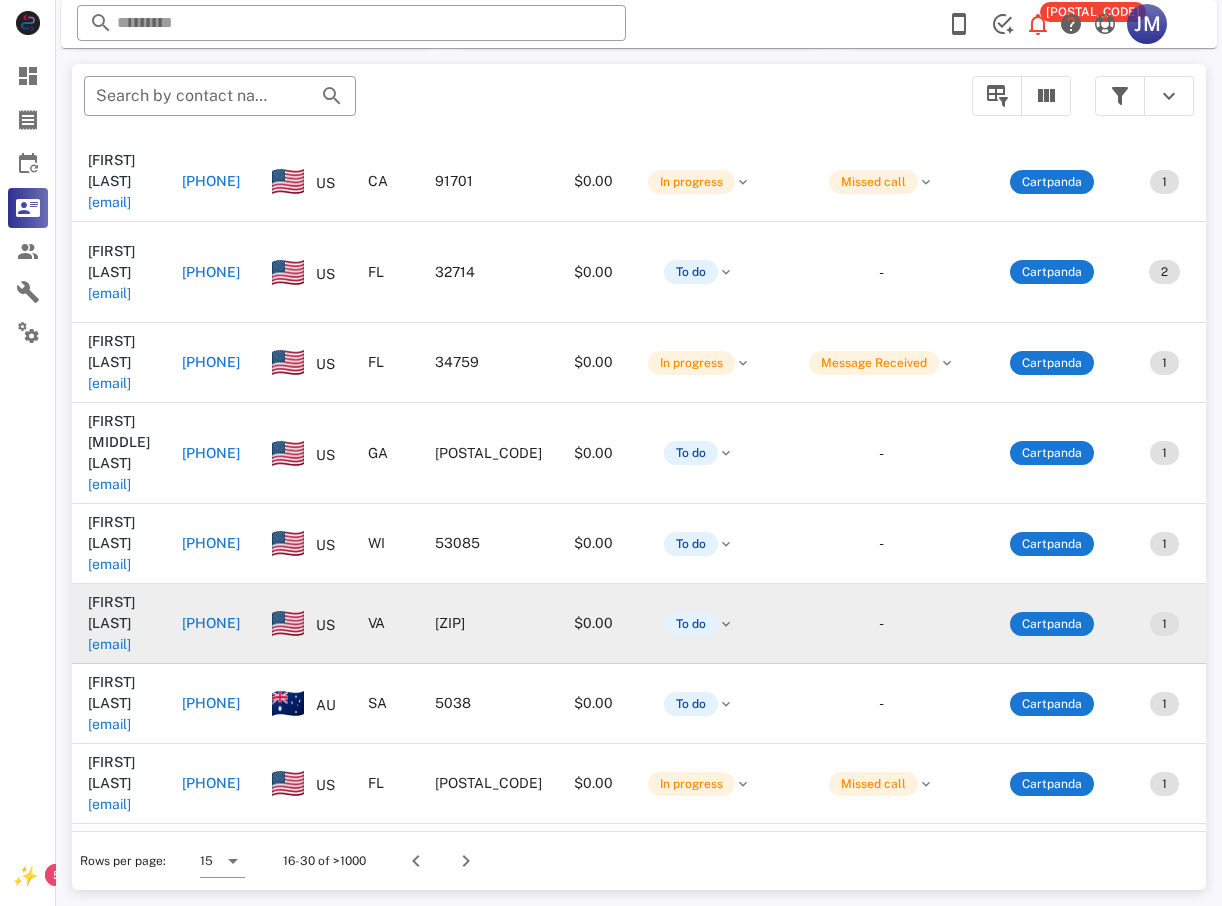 scroll, scrollTop: 294, scrollLeft: 0, axis: vertical 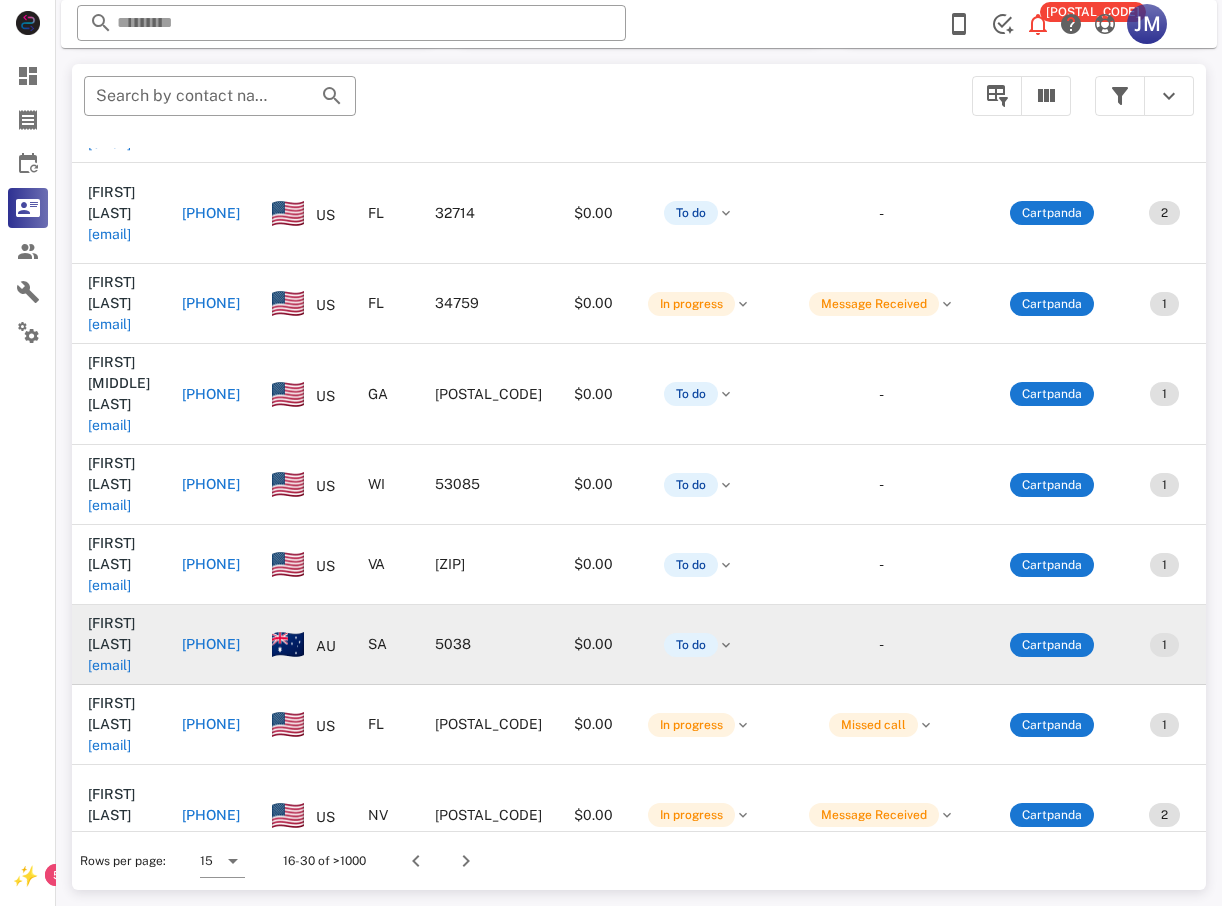 click on "+61433136907" at bounding box center (211, 644) 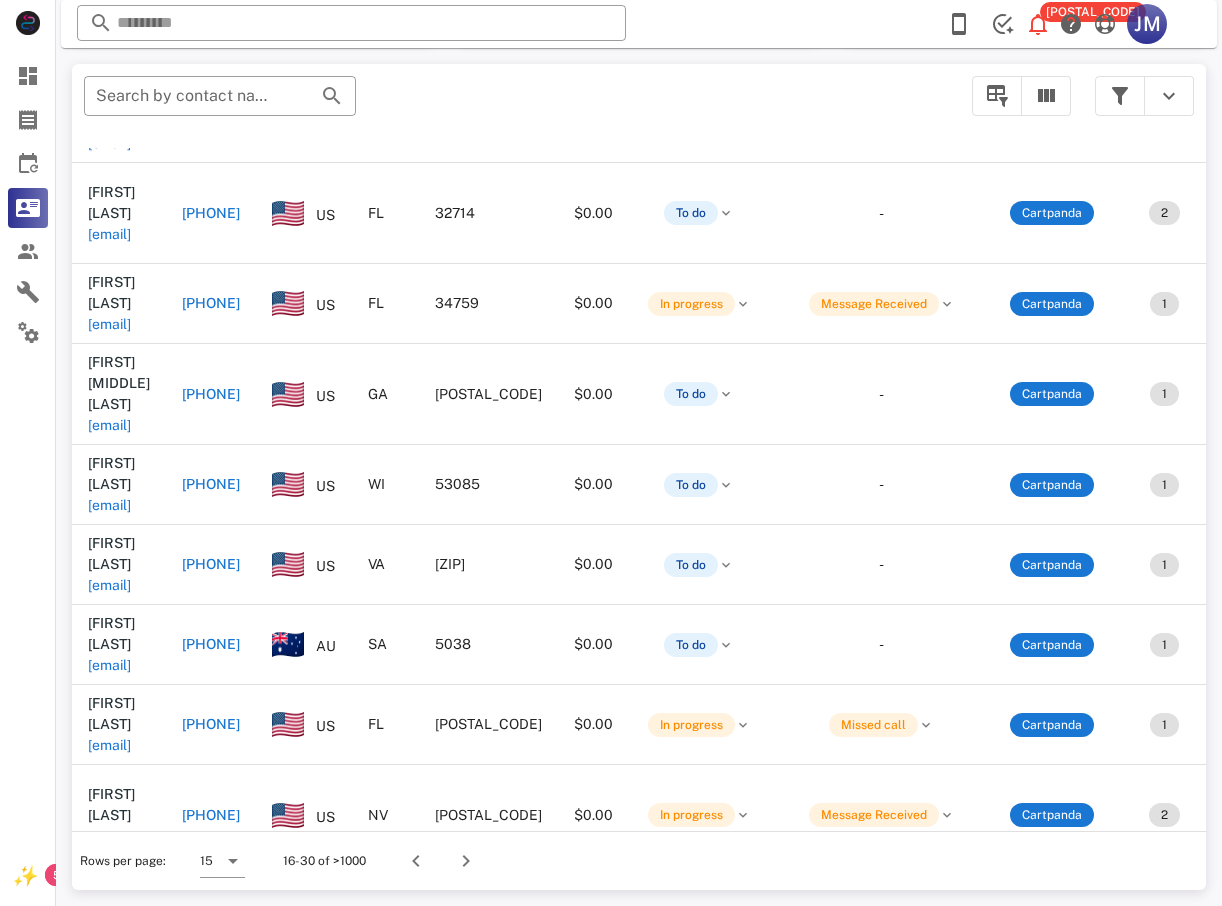type on "**********" 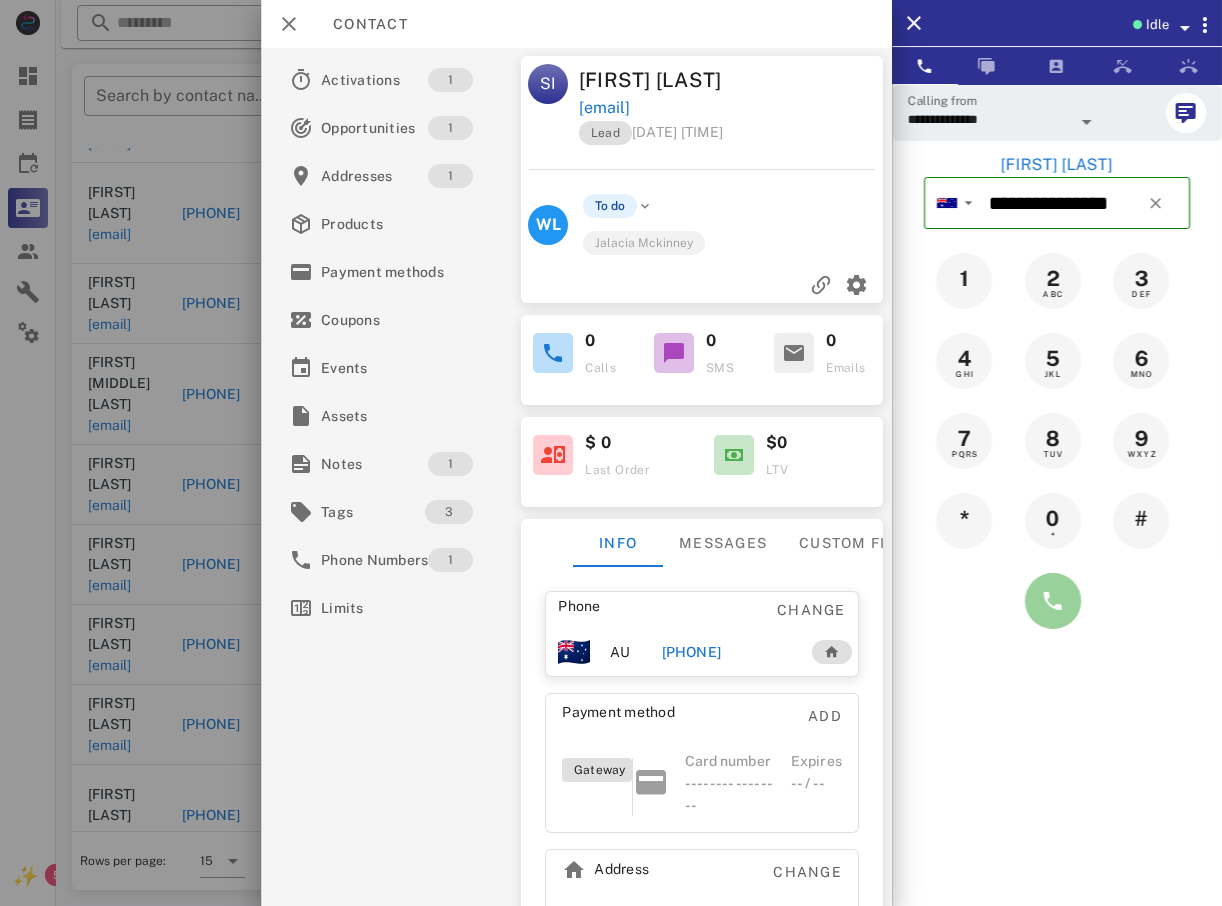 click at bounding box center (1053, 601) 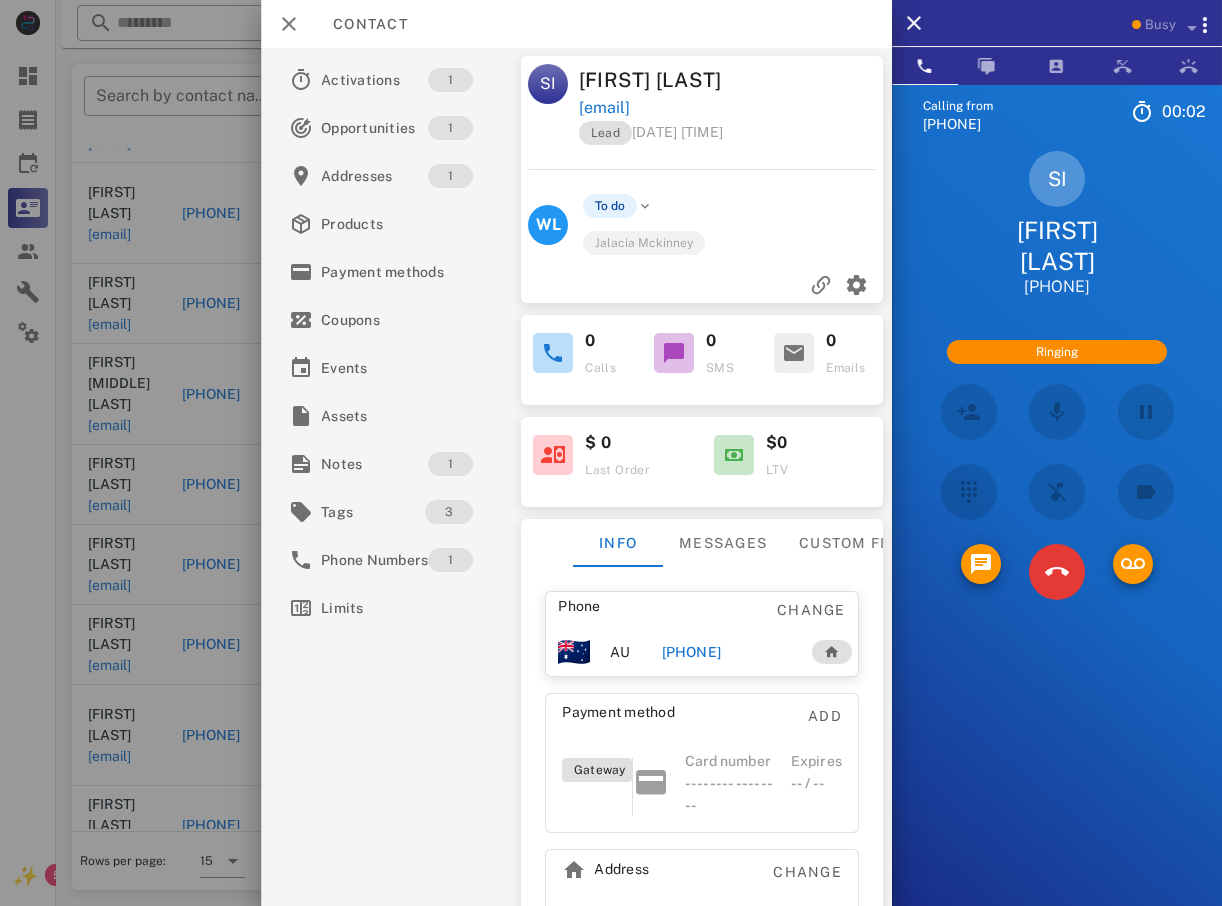scroll, scrollTop: 221, scrollLeft: 0, axis: vertical 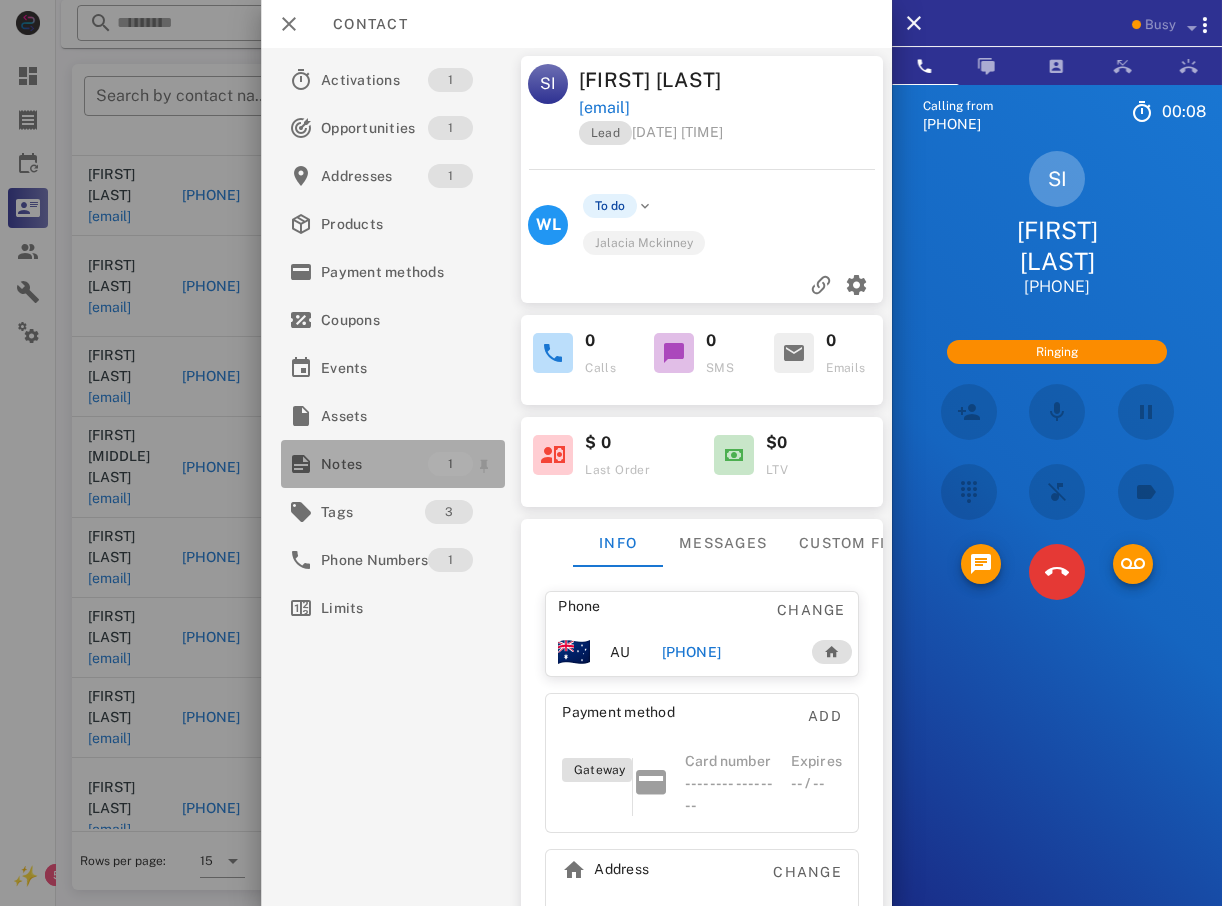 click on "Notes" at bounding box center [374, 464] 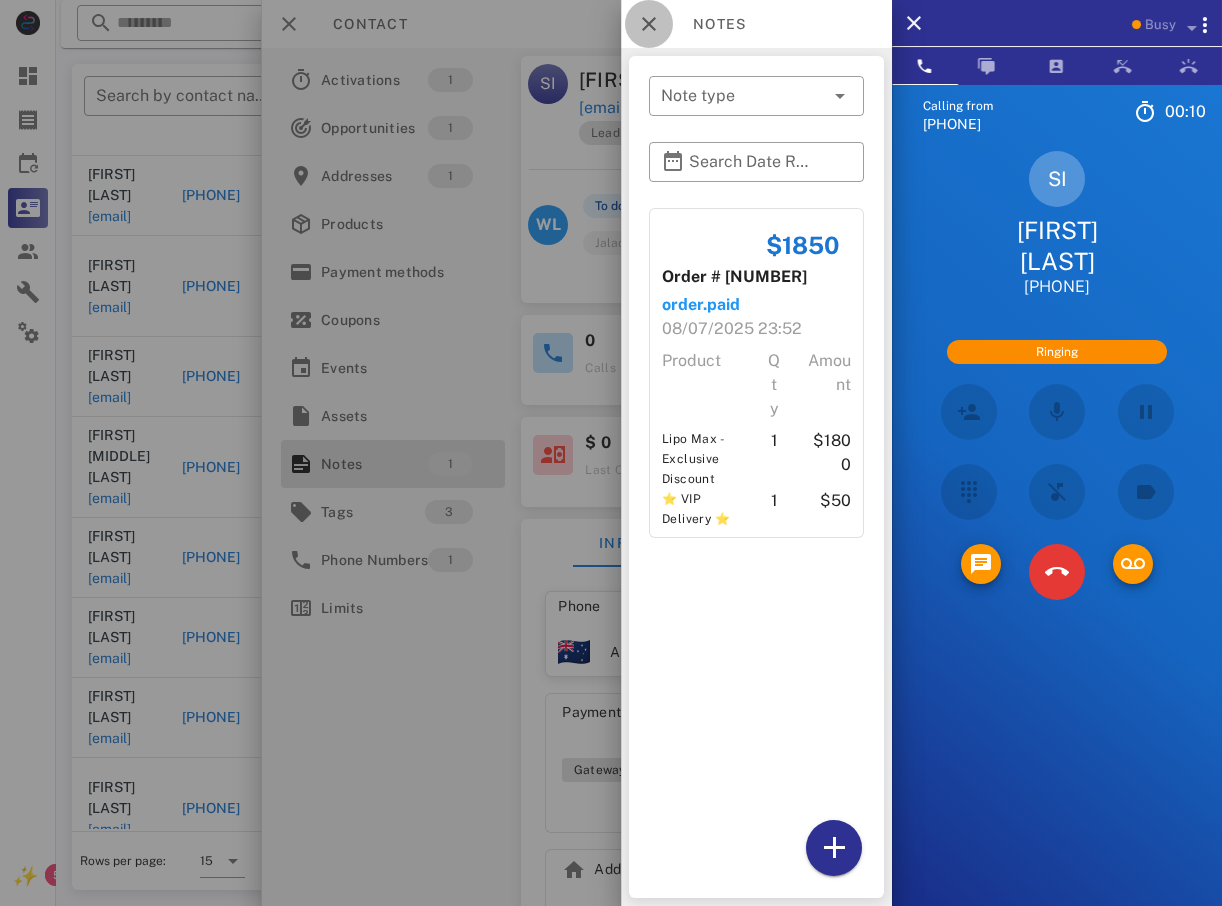 drag, startPoint x: 655, startPoint y: 30, endPoint x: 655, endPoint y: 44, distance: 14 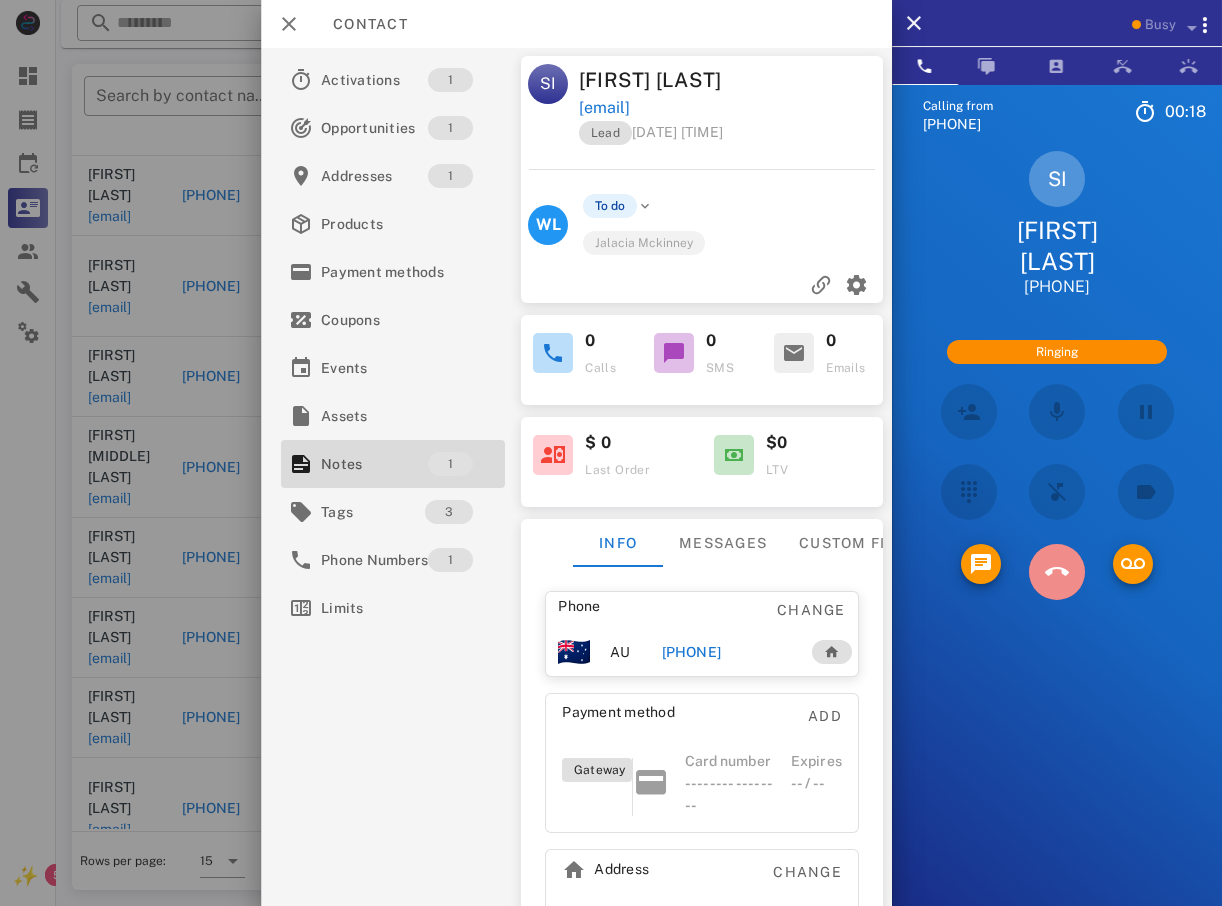 click at bounding box center (1057, 572) 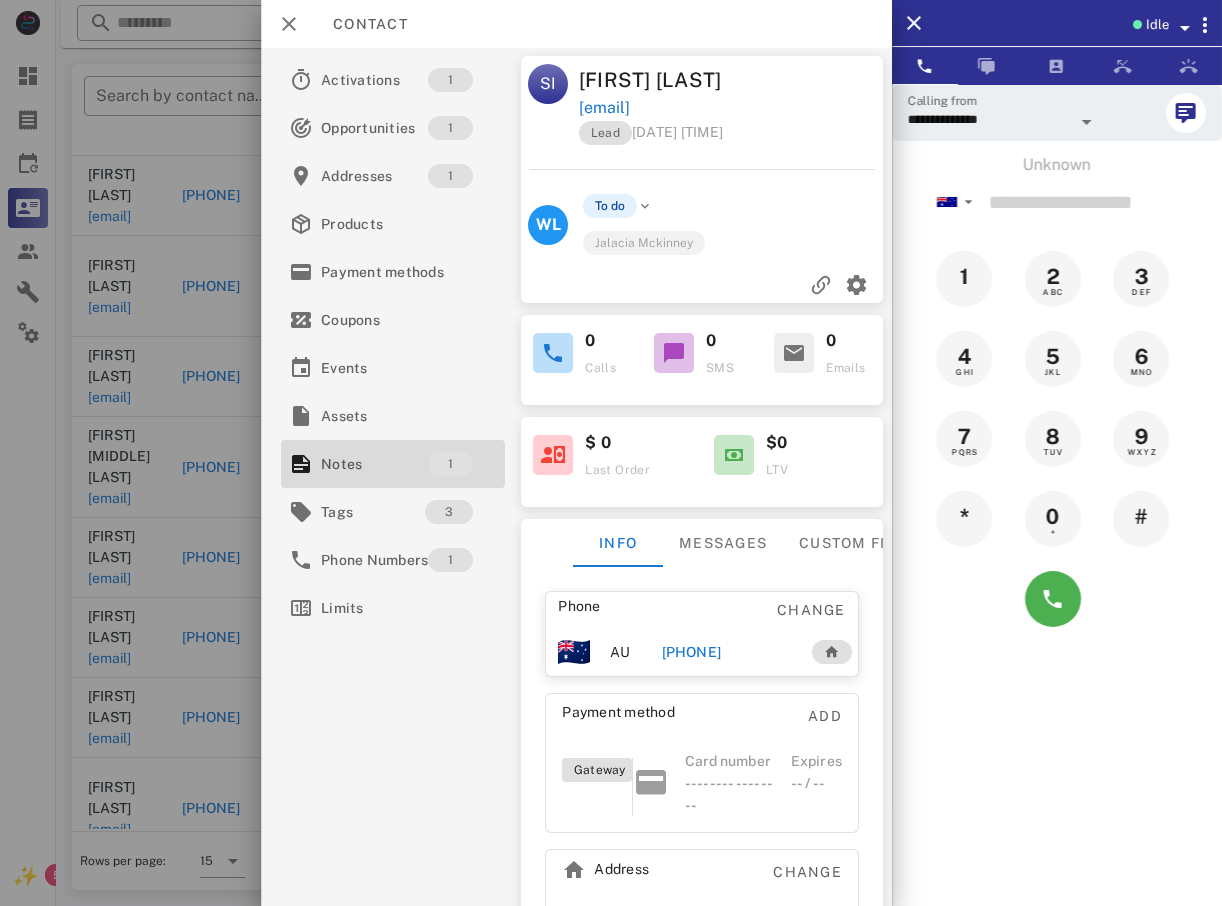 drag, startPoint x: 148, startPoint y: 65, endPoint x: 148, endPoint y: 77, distance: 12 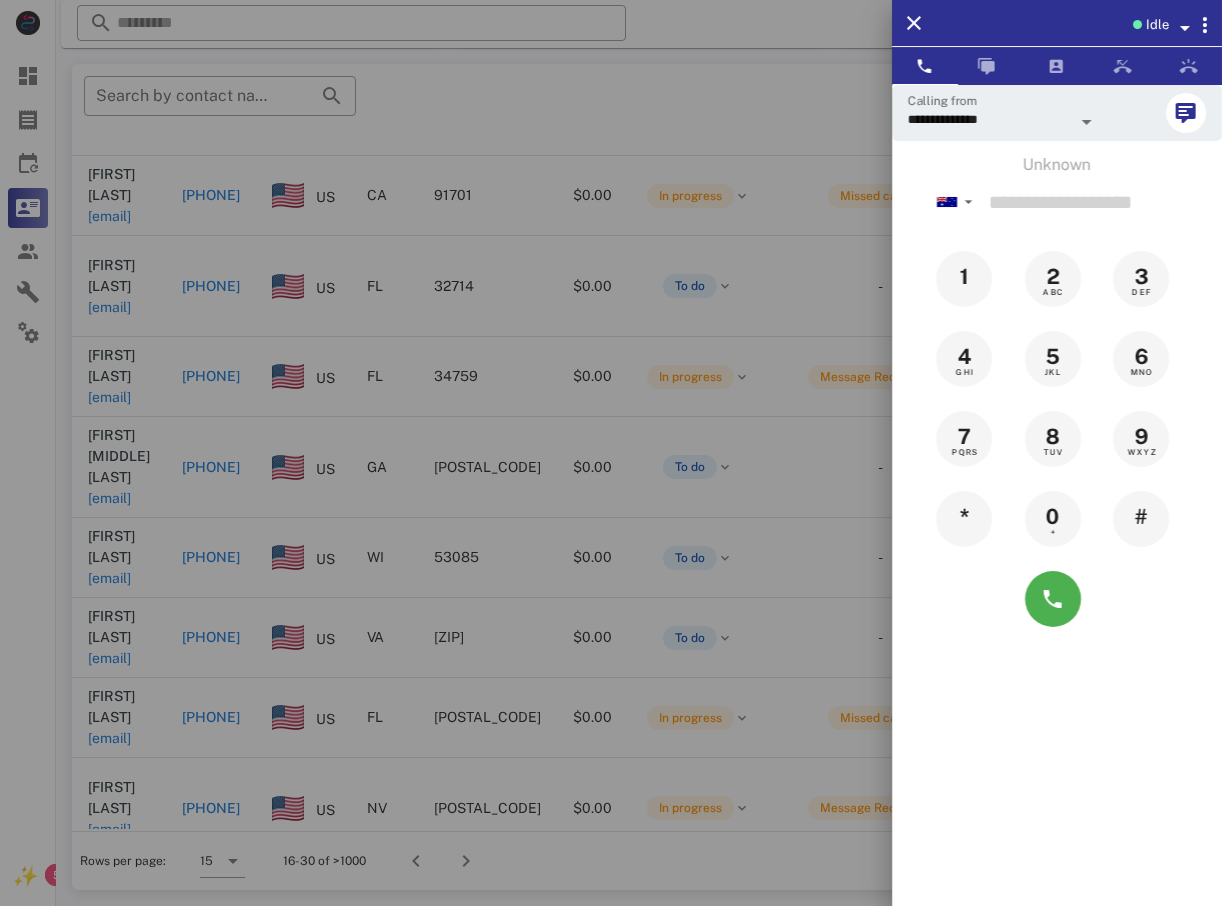 click at bounding box center (611, 453) 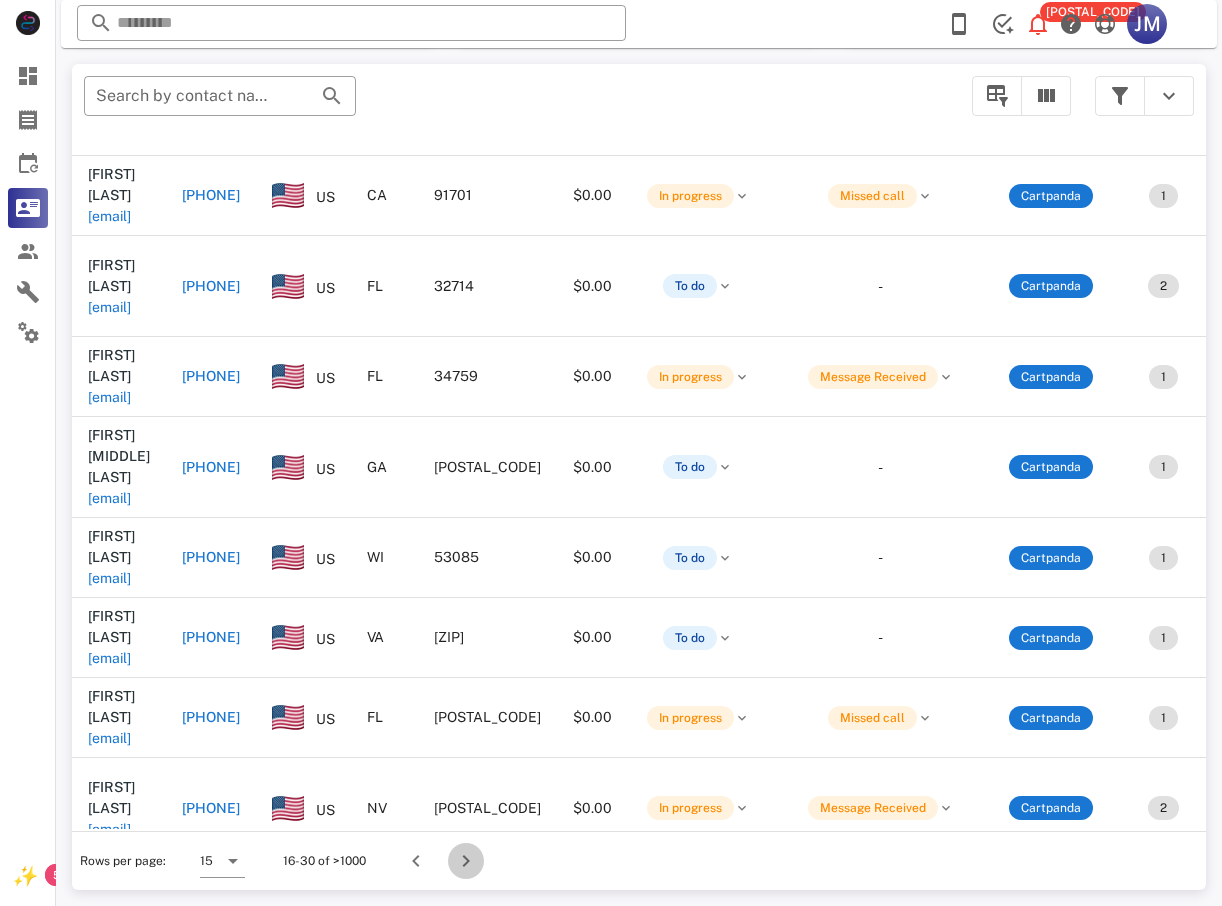 click at bounding box center (466, 861) 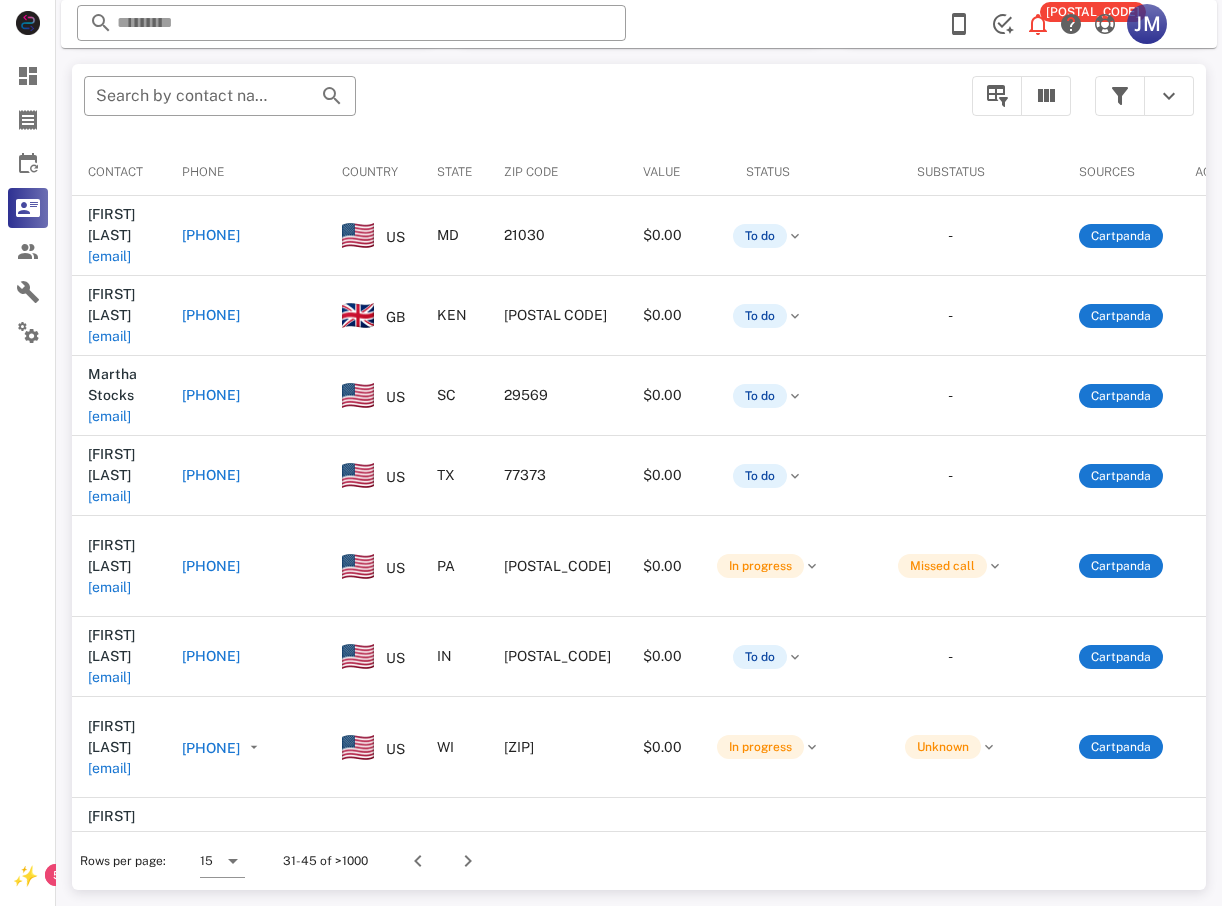scroll, scrollTop: 380, scrollLeft: 0, axis: vertical 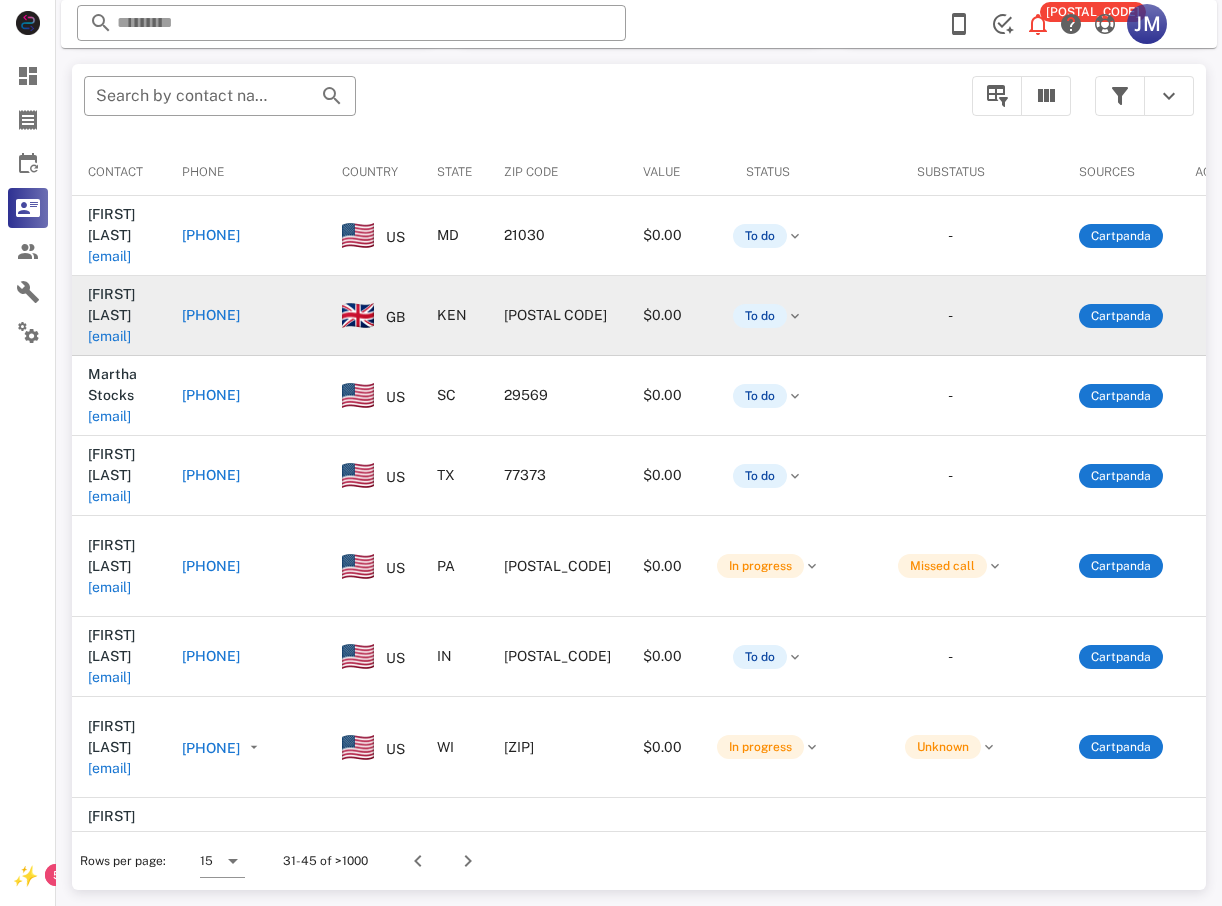 click on "+44[PHONE]" at bounding box center (211, 315) 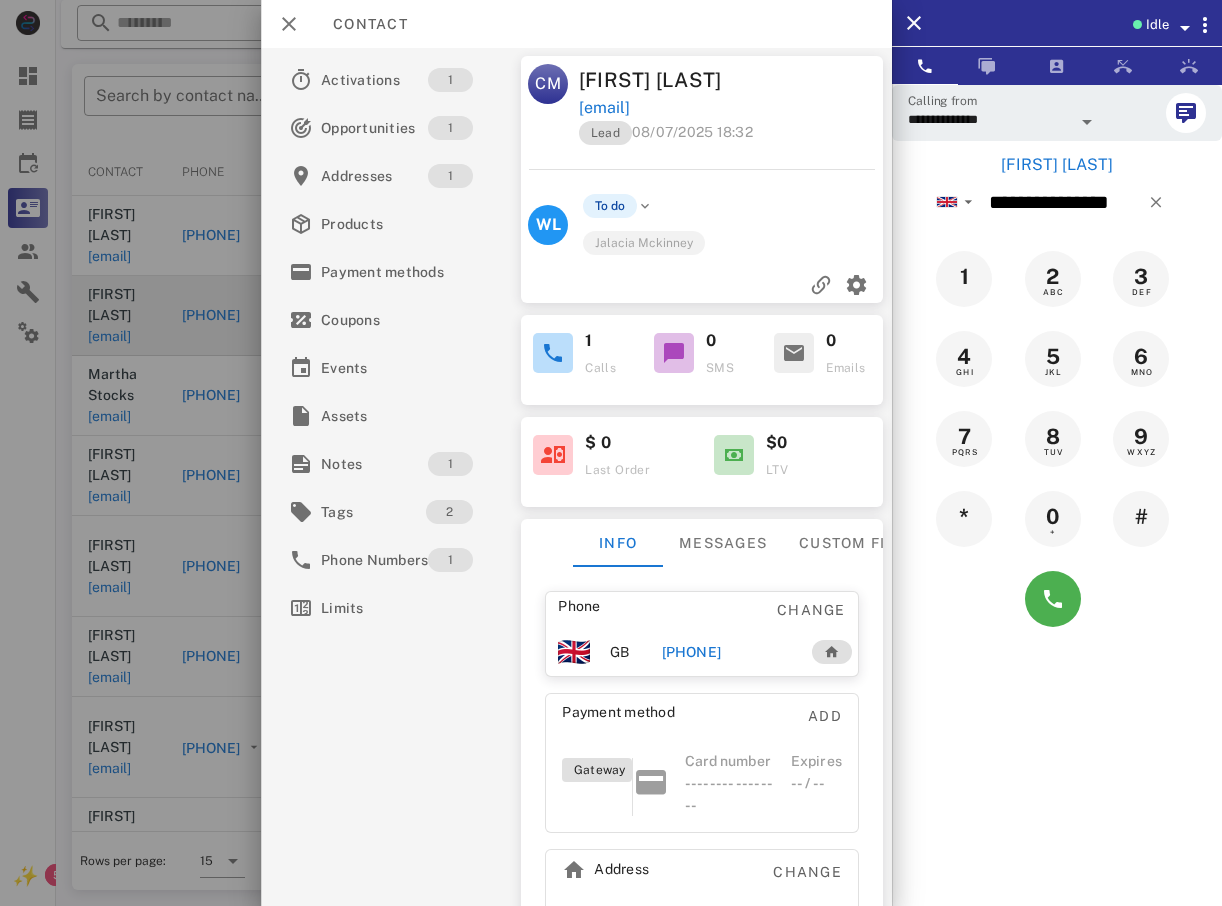 click on "**********" at bounding box center (576, 477) 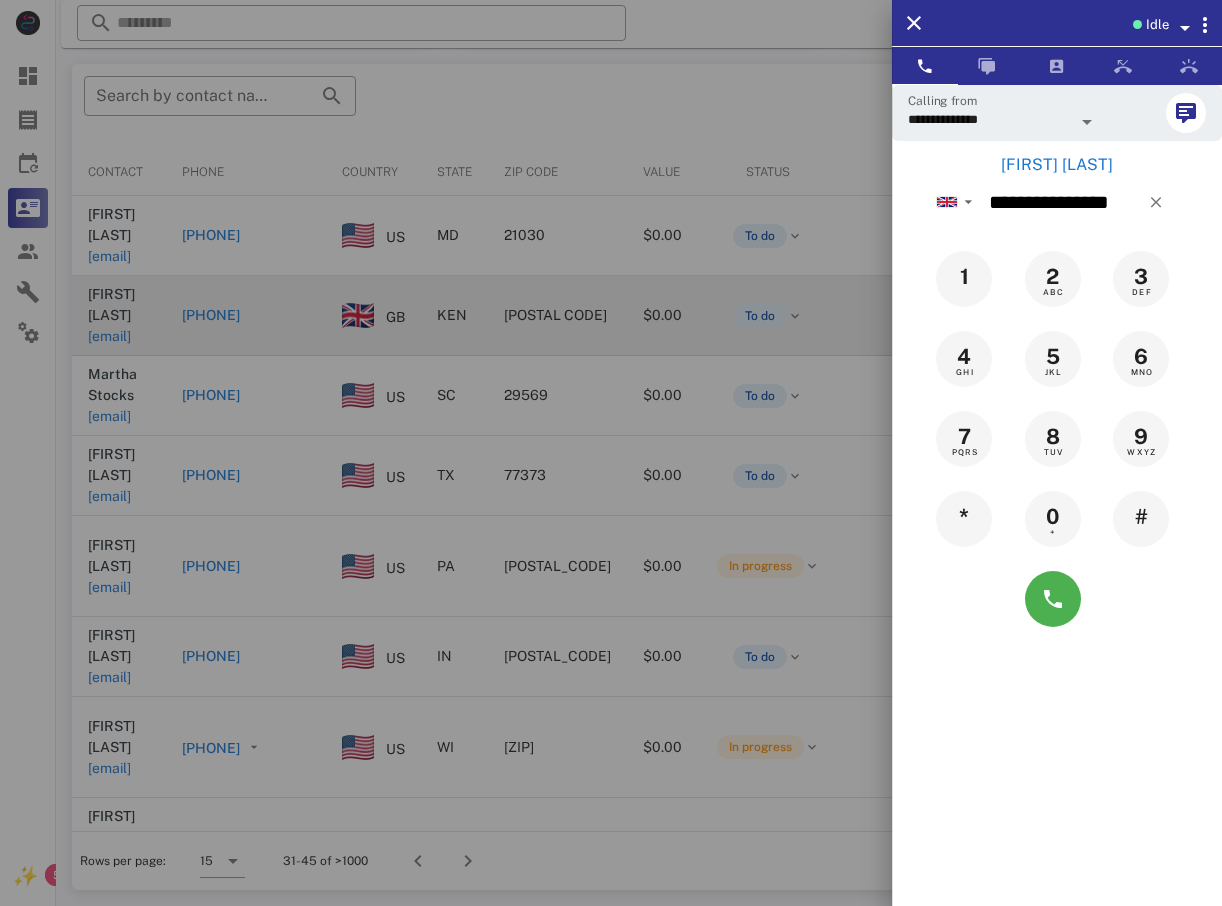 click at bounding box center [611, 453] 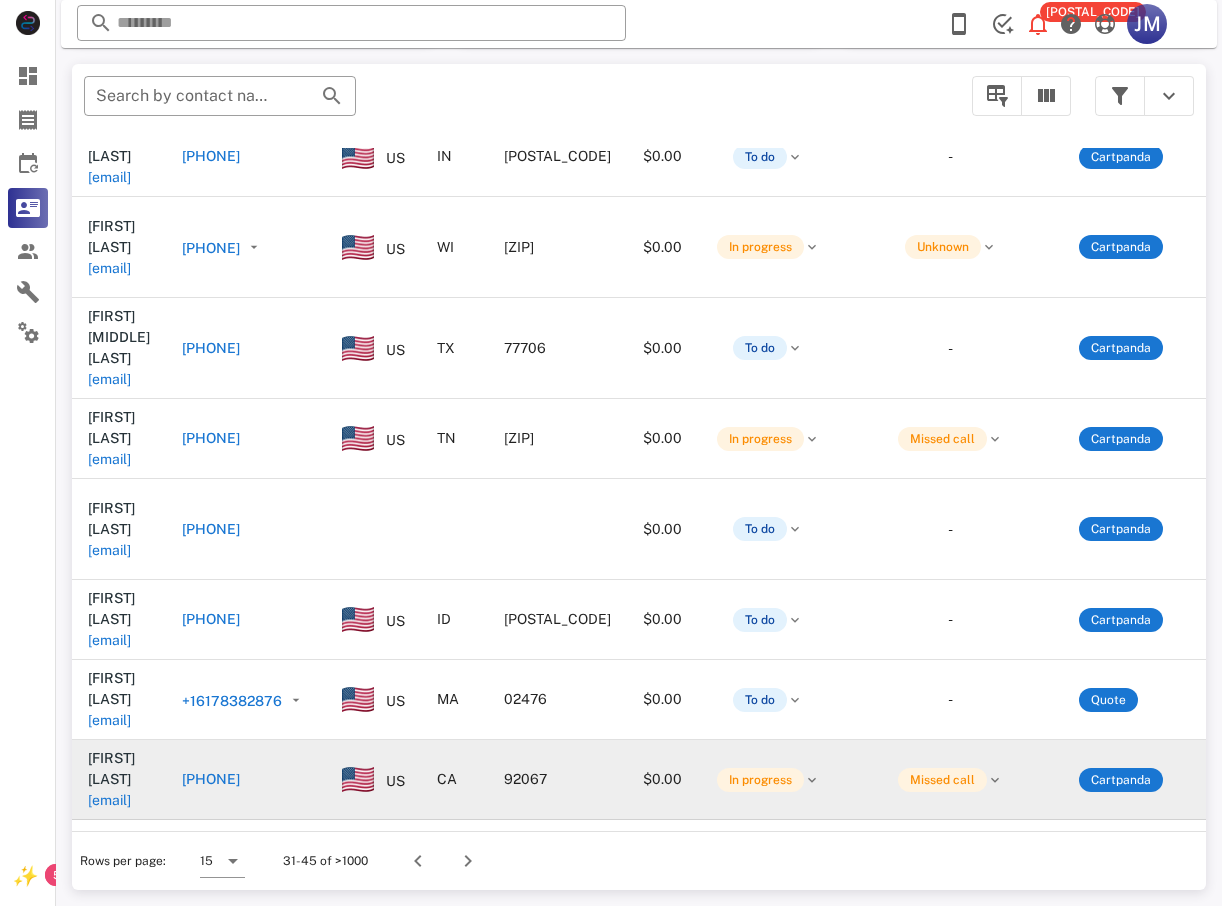 scroll, scrollTop: 513, scrollLeft: 0, axis: vertical 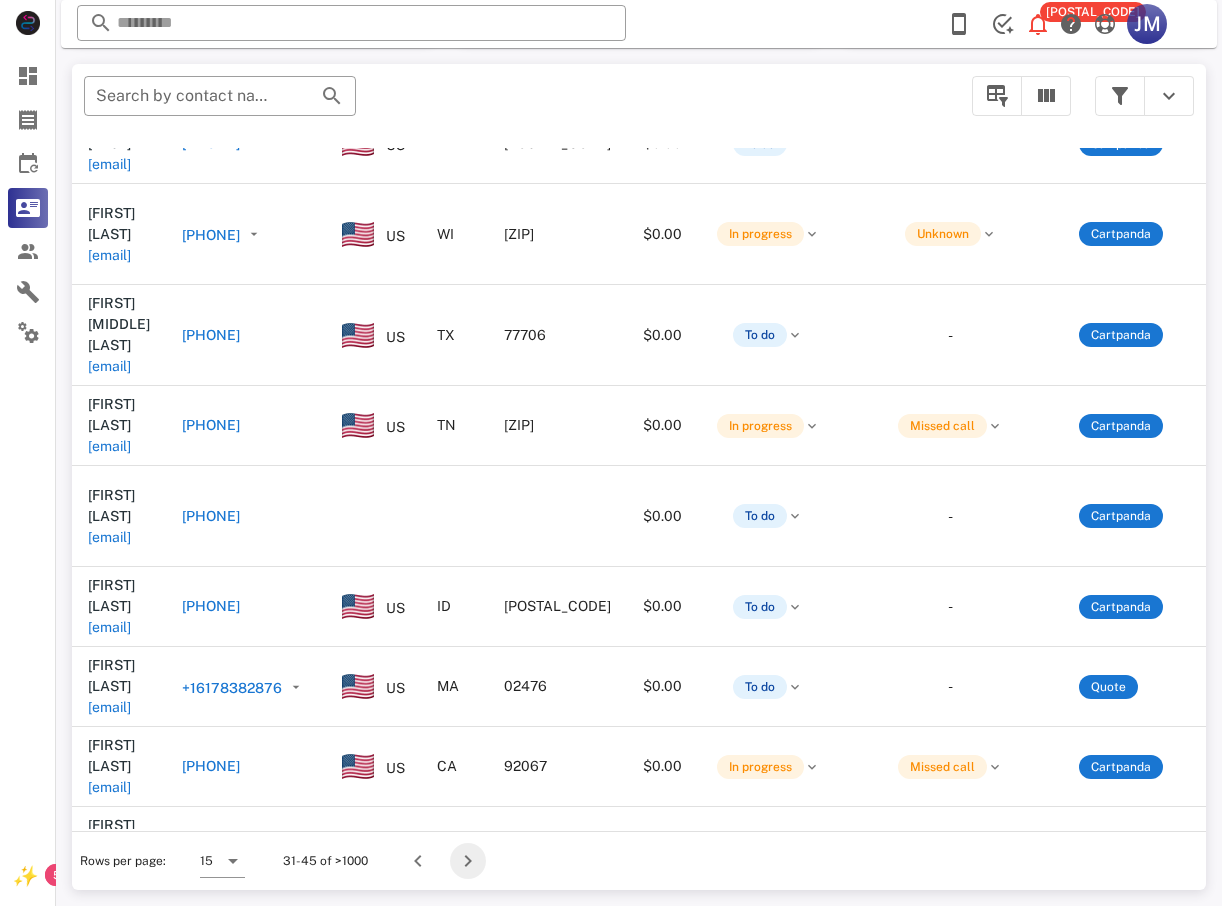 click at bounding box center (468, 861) 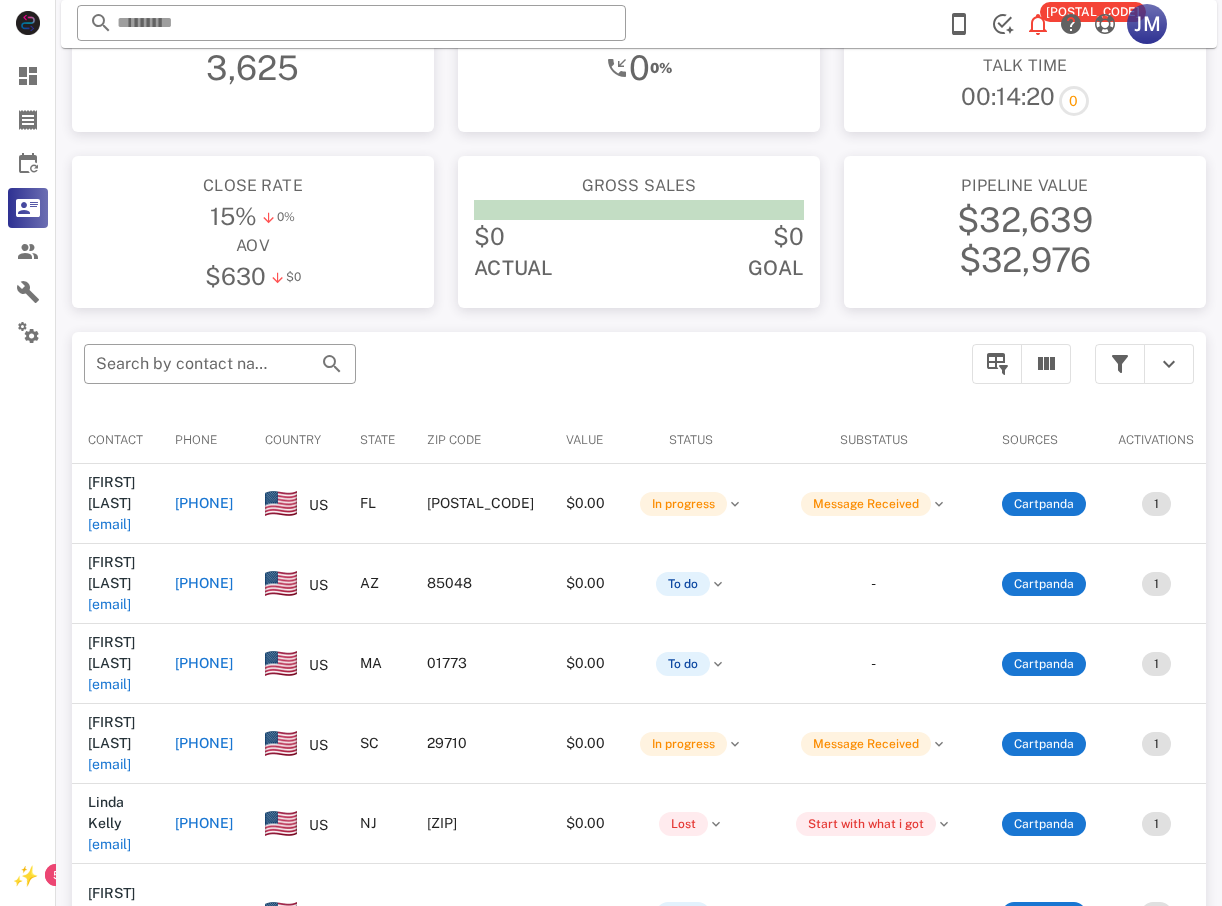 scroll, scrollTop: 80, scrollLeft: 0, axis: vertical 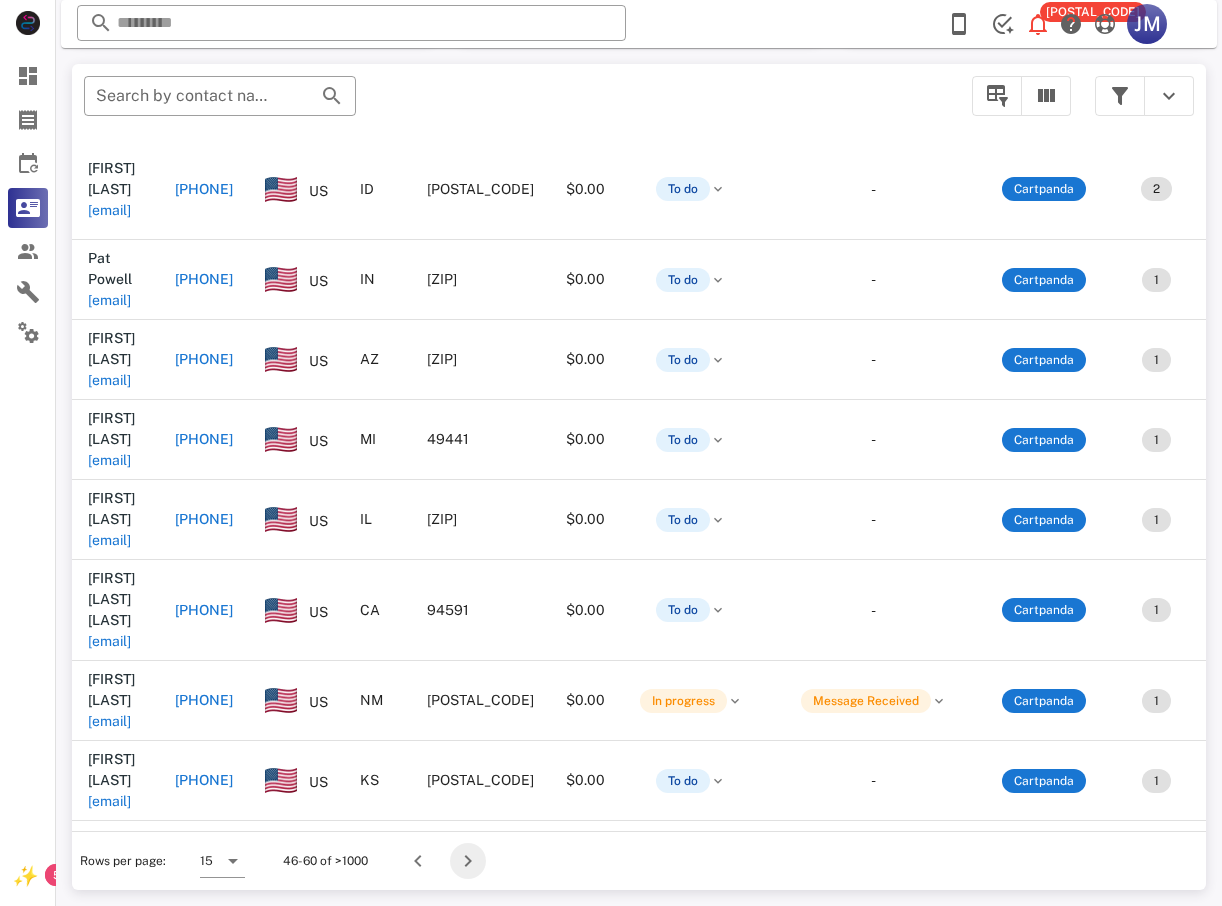 click at bounding box center (468, 861) 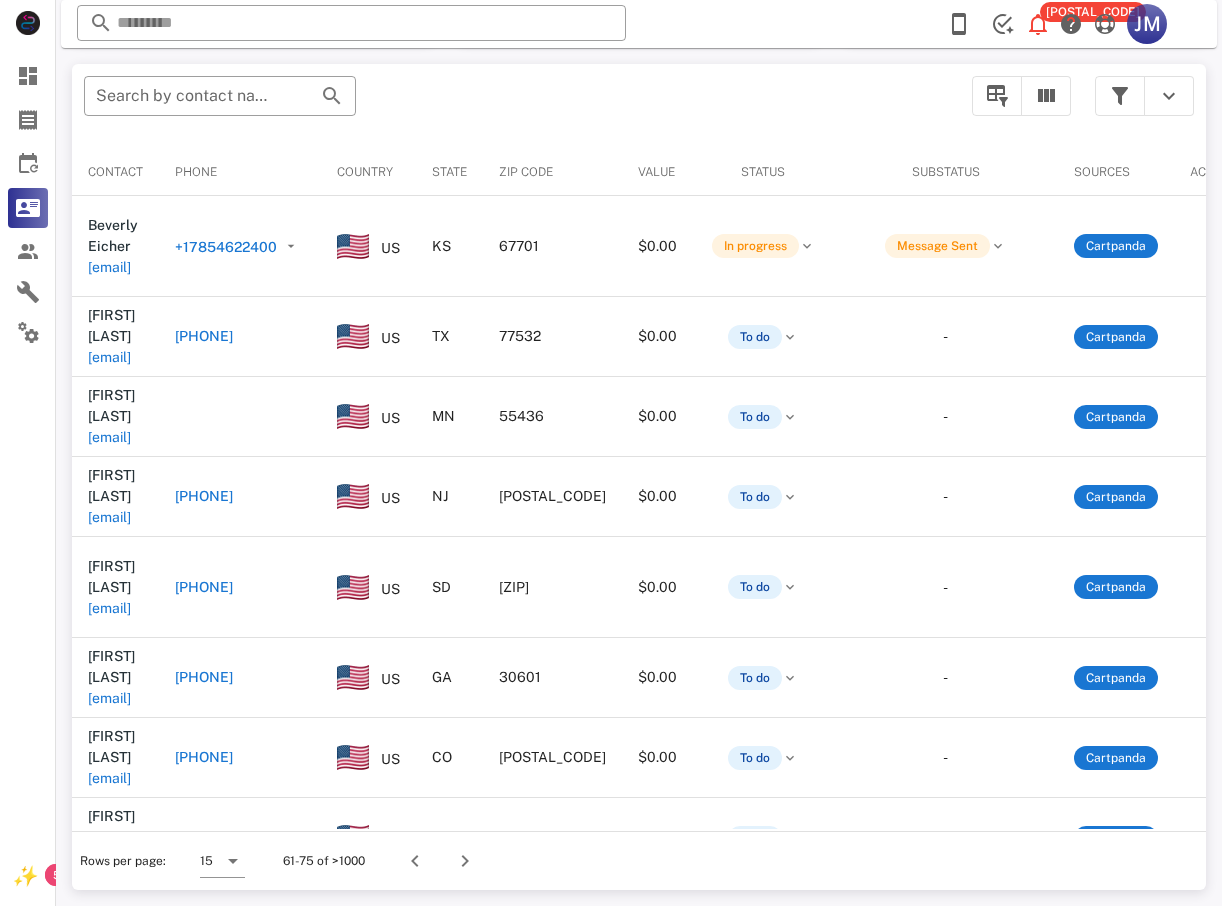 scroll, scrollTop: 380, scrollLeft: 0, axis: vertical 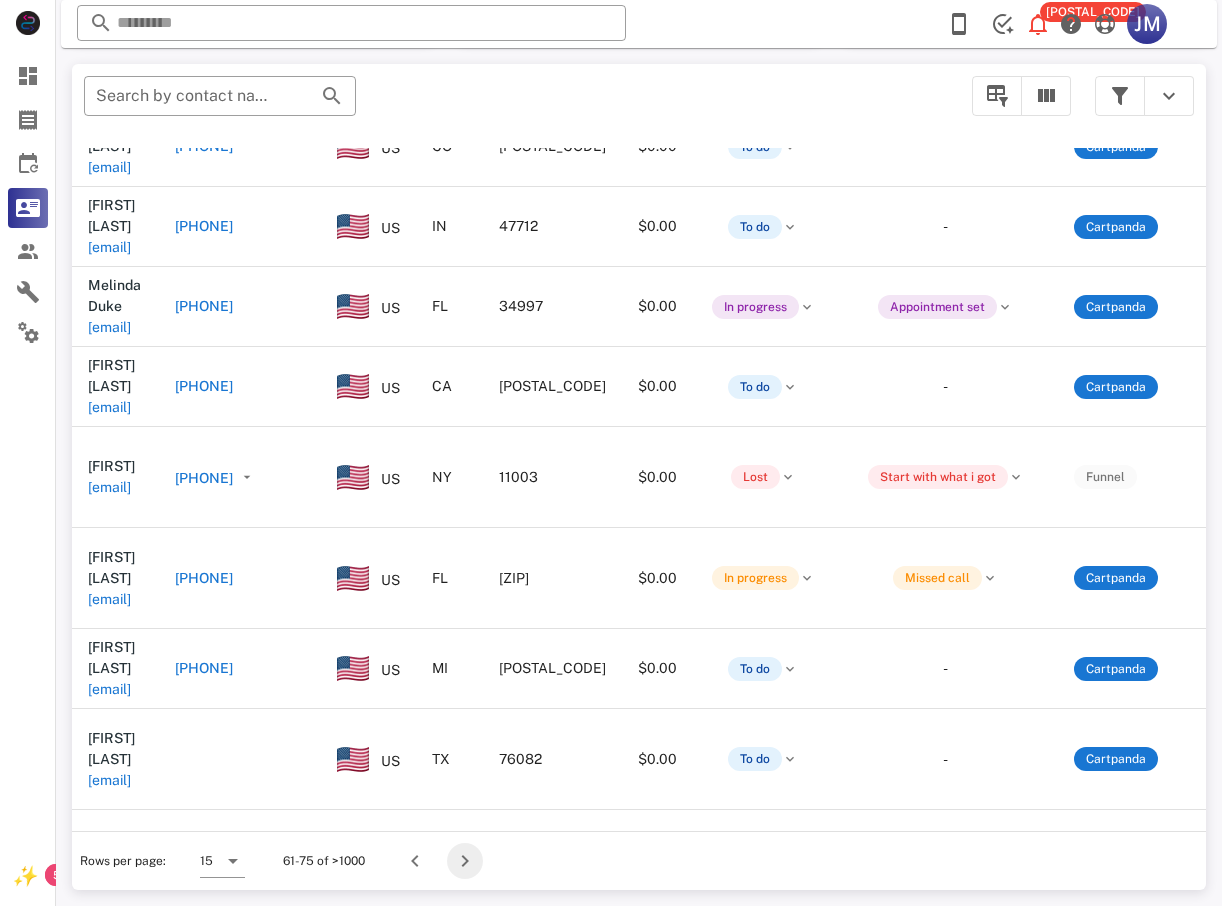 click at bounding box center (465, 861) 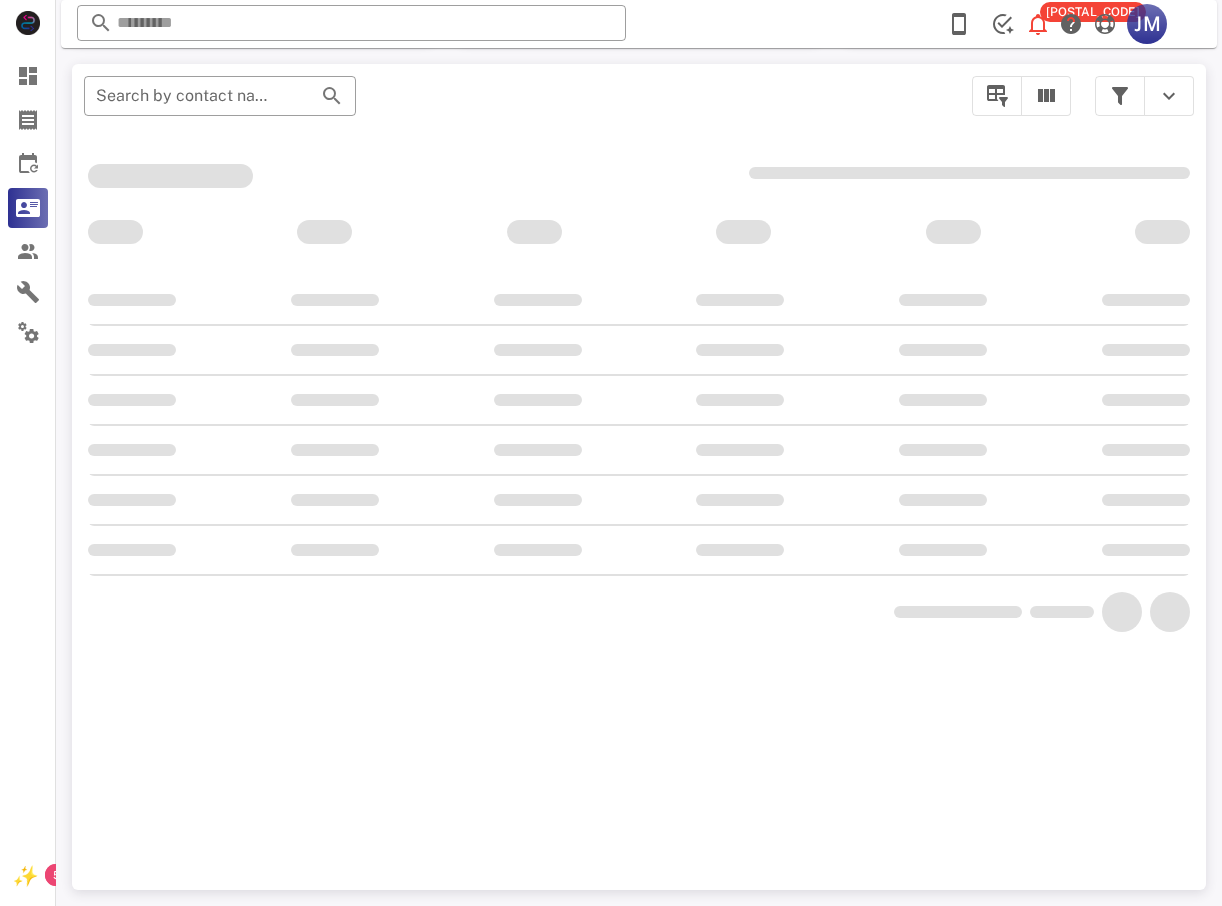 scroll, scrollTop: 356, scrollLeft: 0, axis: vertical 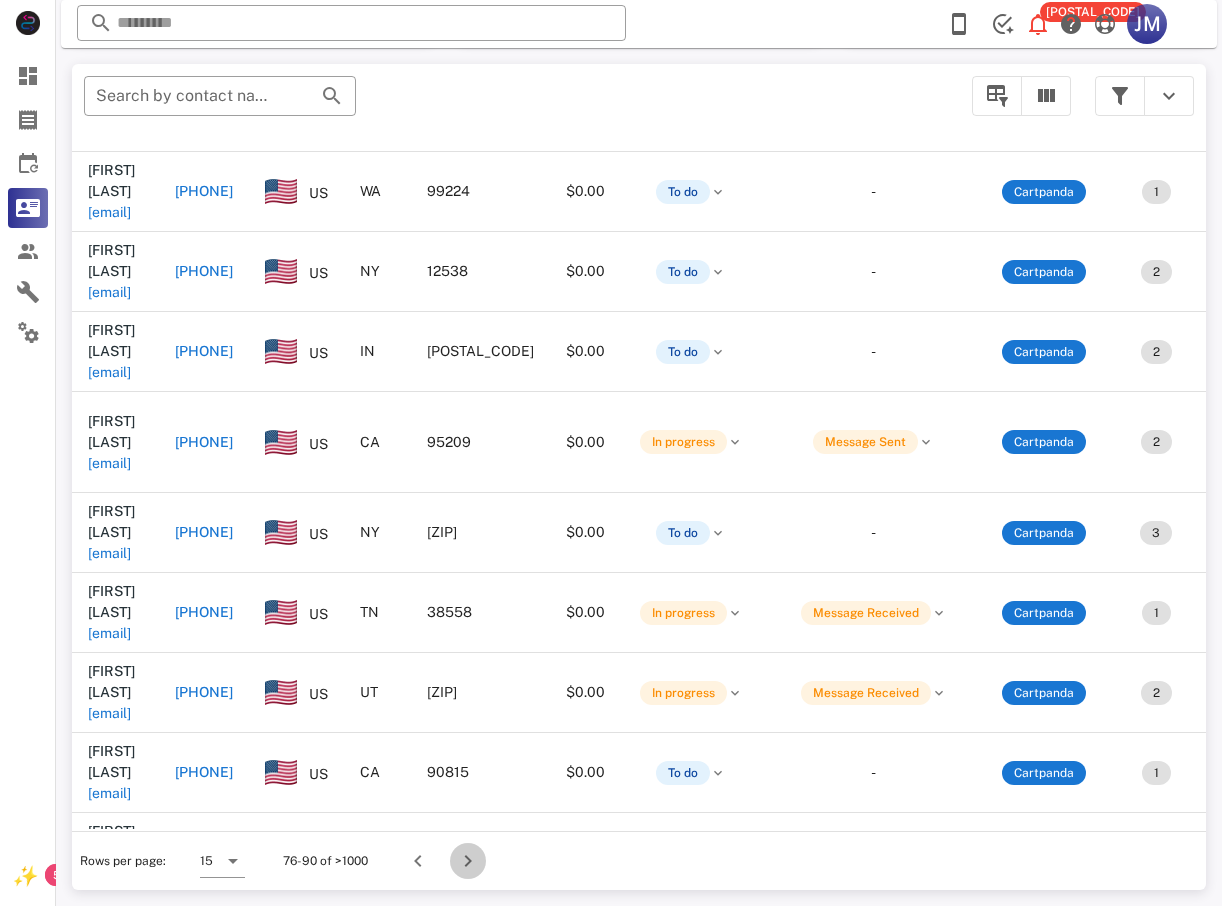 click at bounding box center [468, 861] 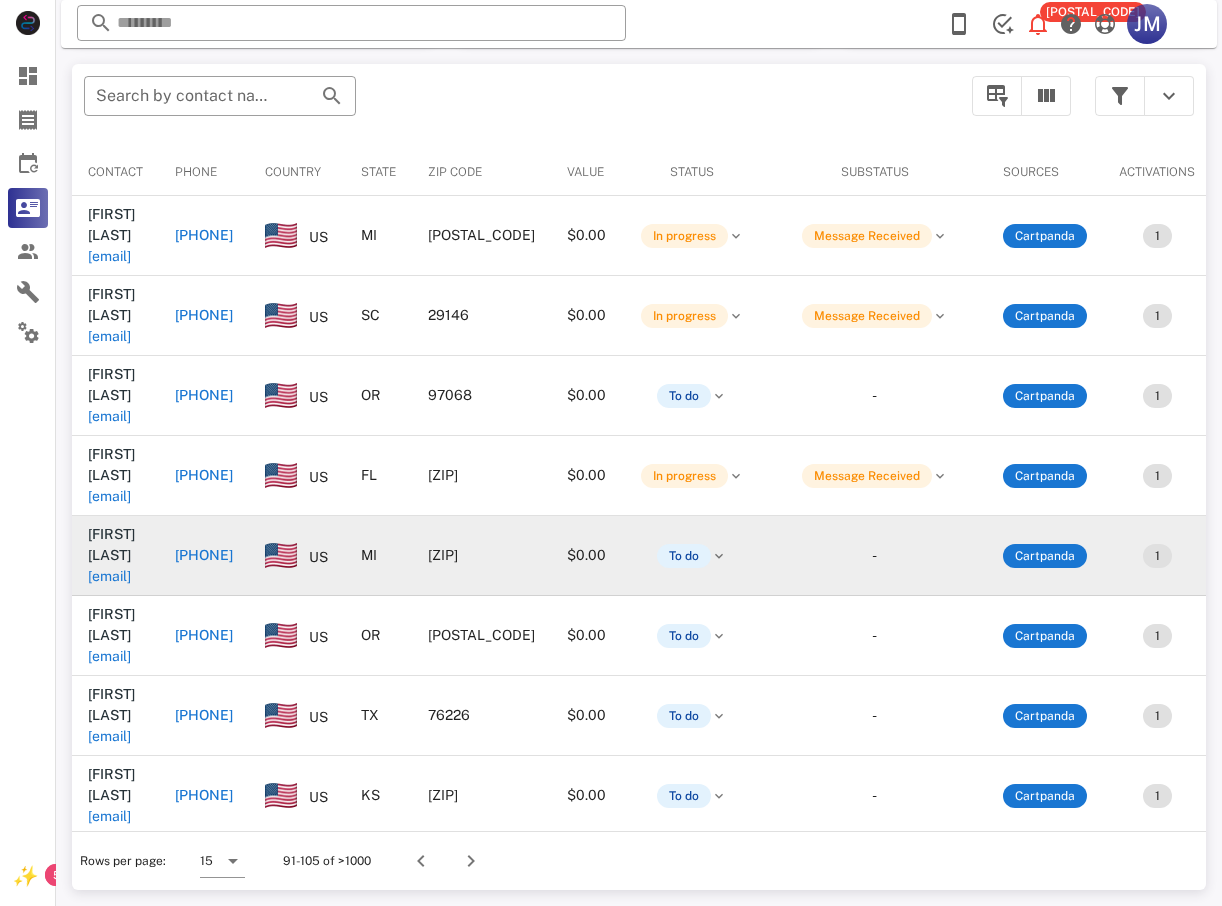 scroll, scrollTop: 380, scrollLeft: 0, axis: vertical 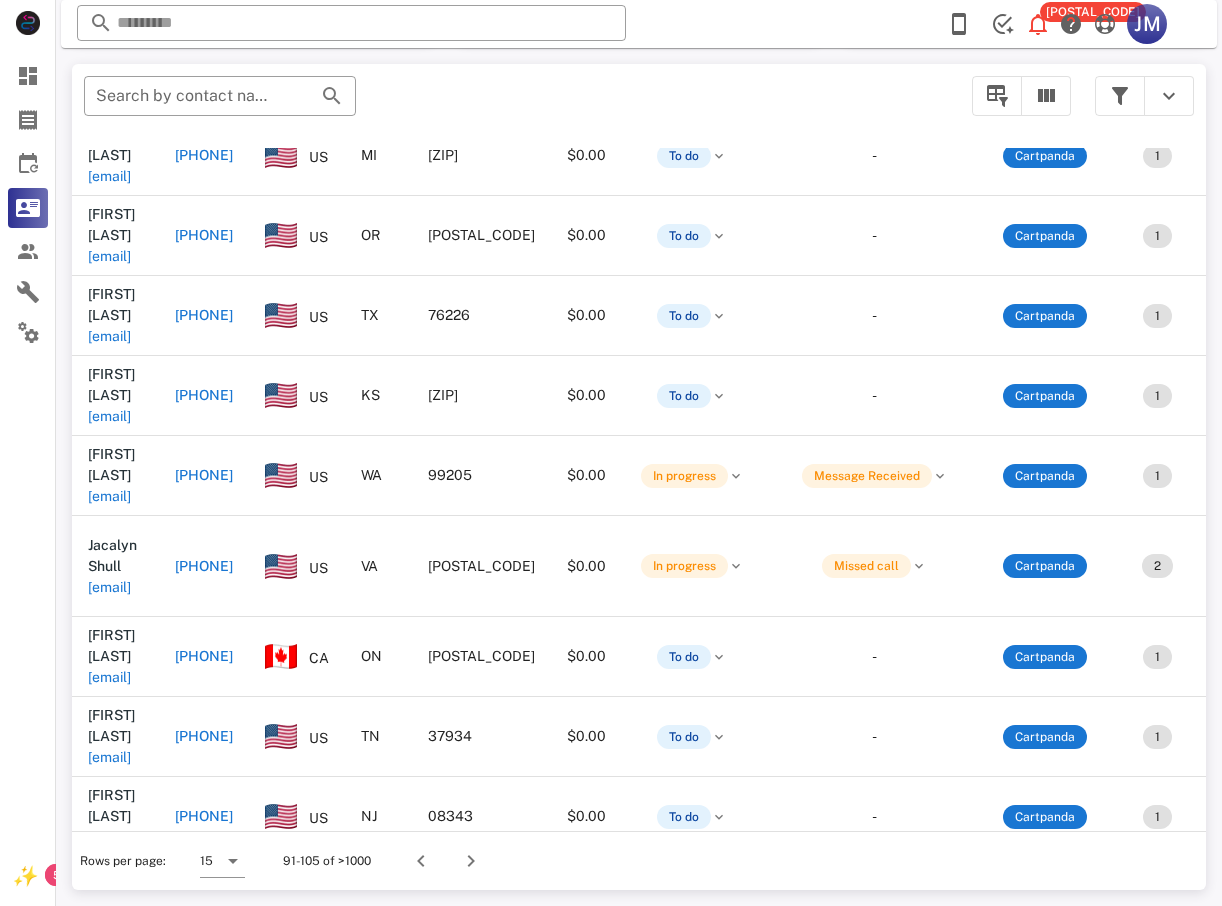 click on "+19059315747" at bounding box center (204, 656) 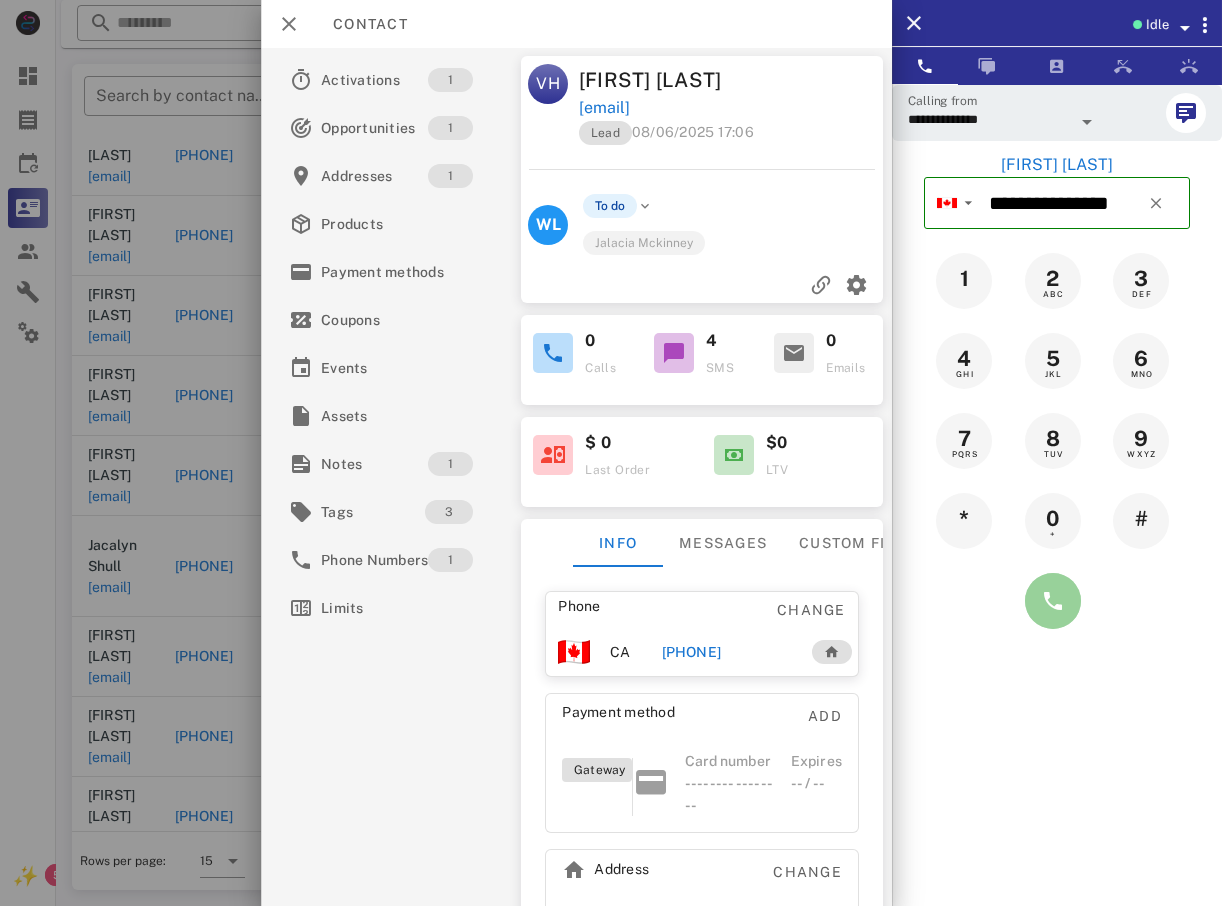click at bounding box center (1053, 601) 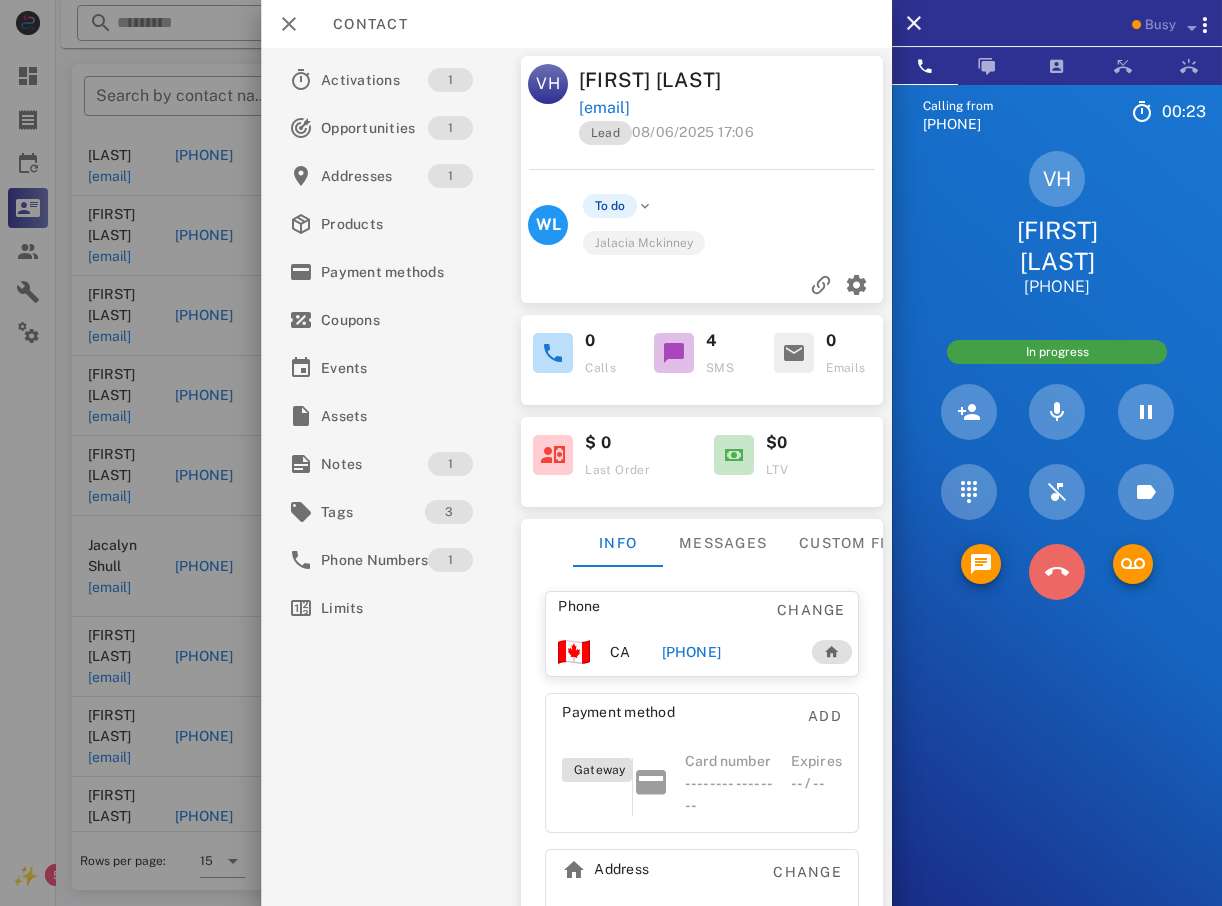 click at bounding box center [1057, 572] 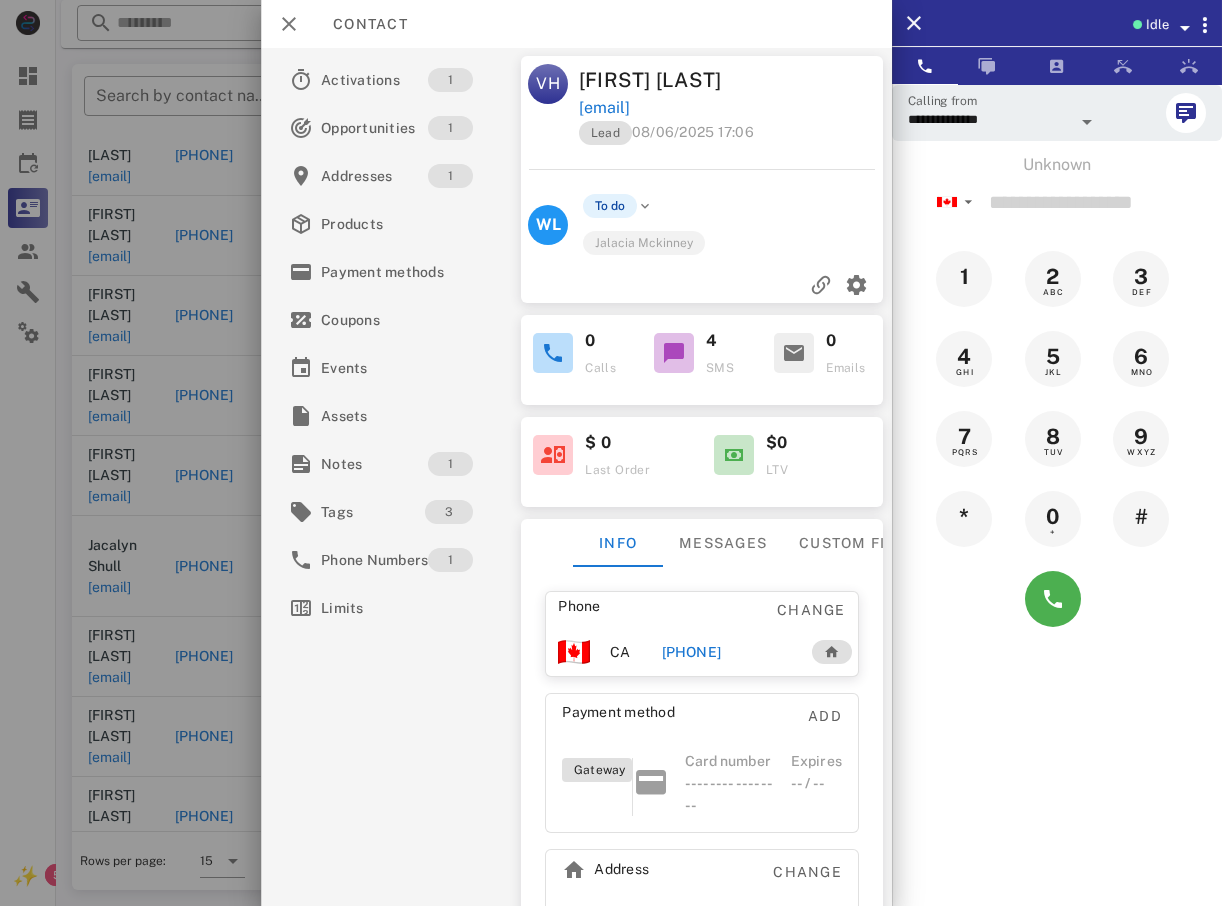 click at bounding box center (611, 453) 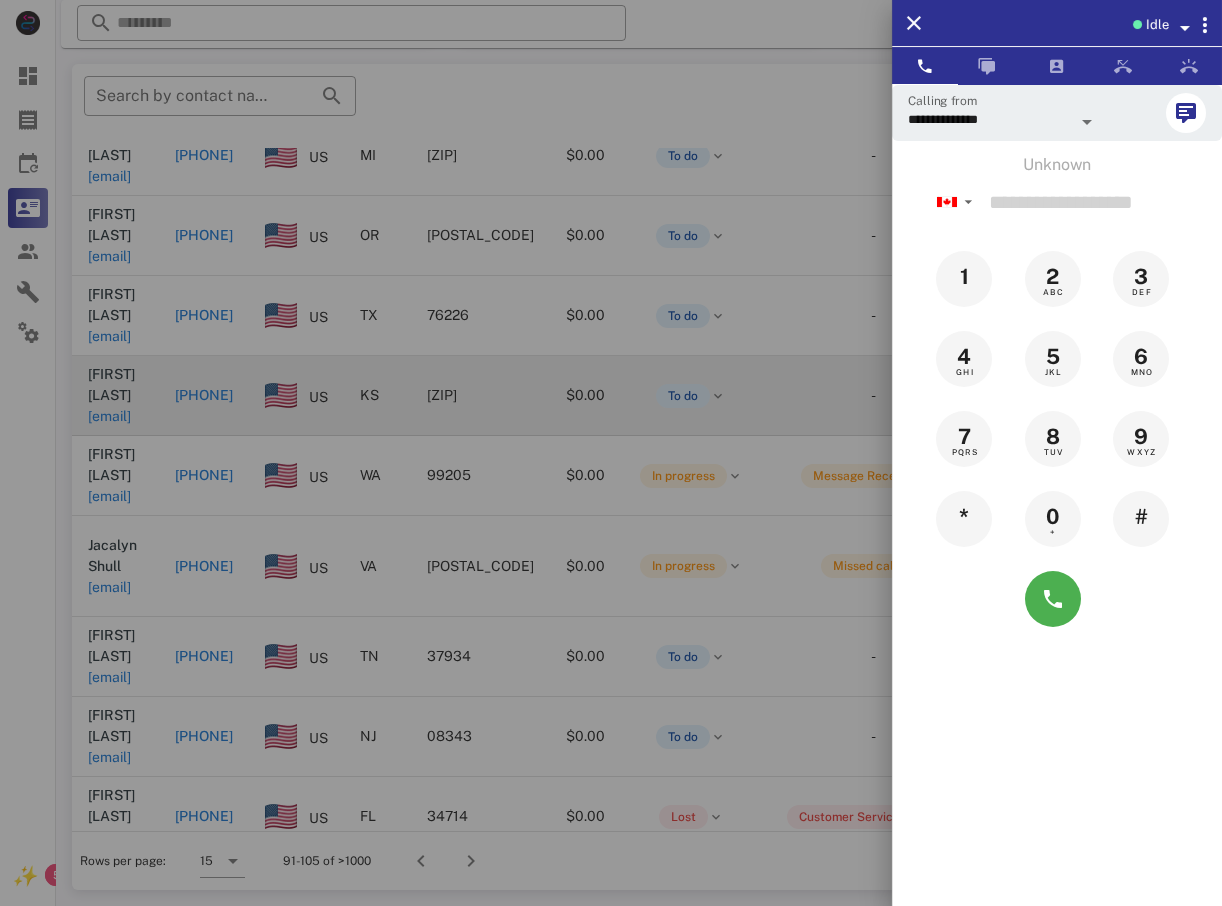click at bounding box center [611, 453] 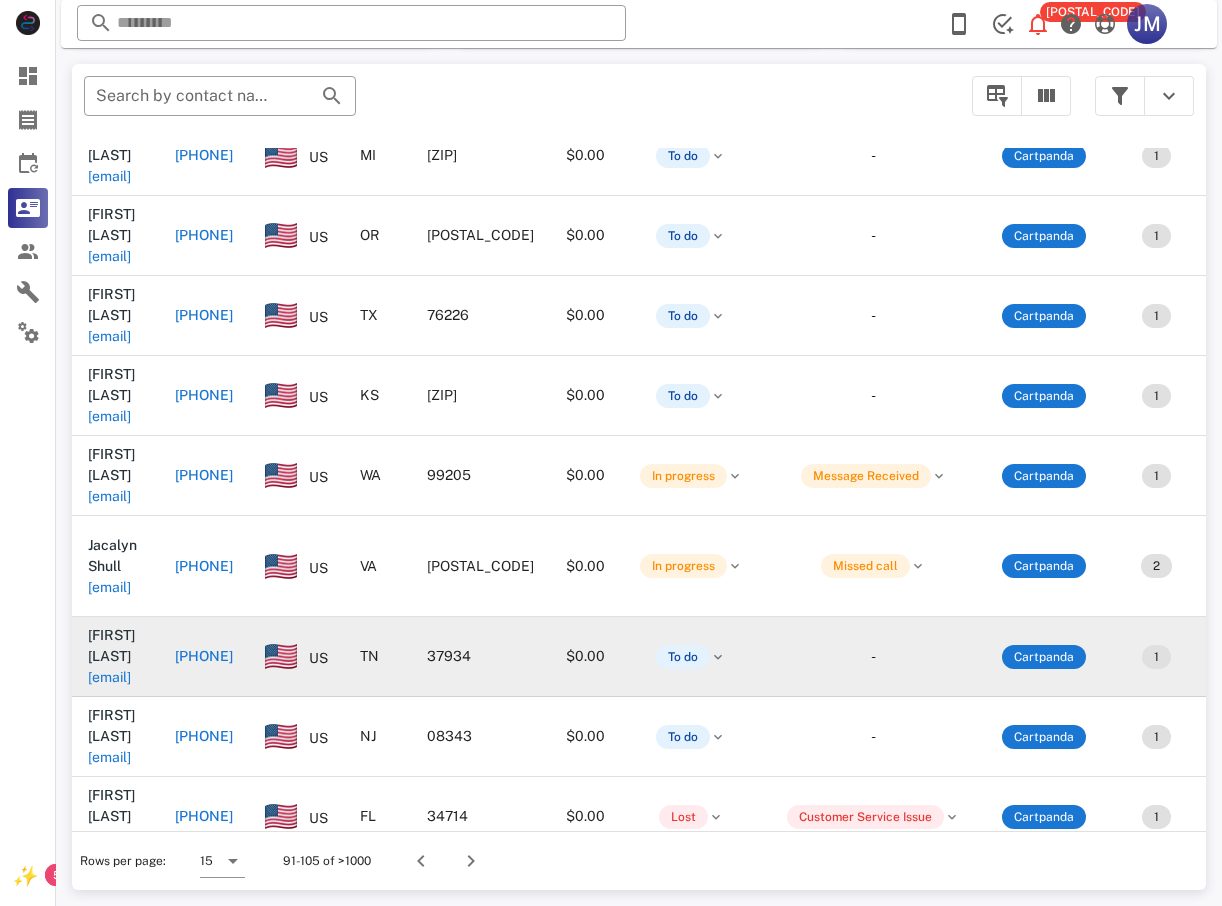 scroll, scrollTop: 412, scrollLeft: 0, axis: vertical 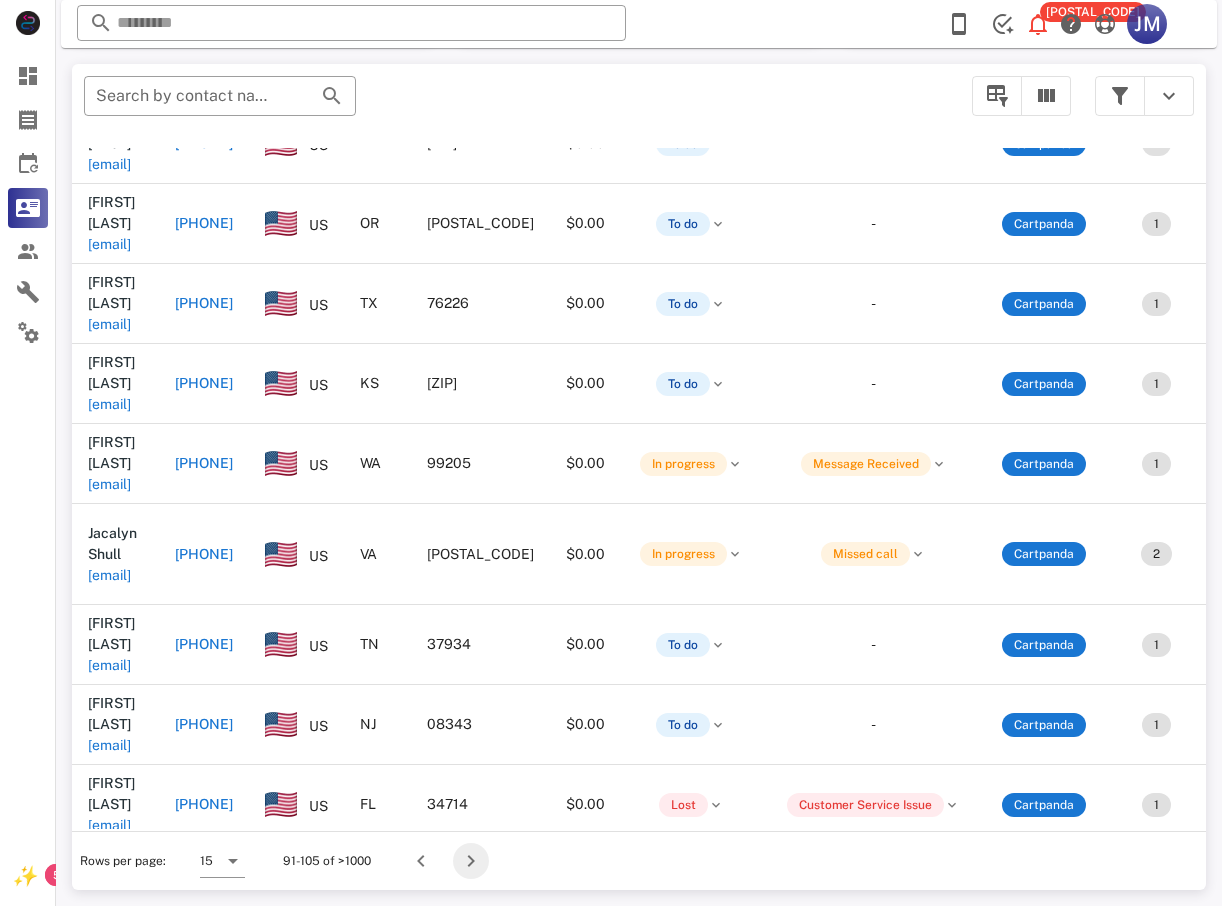 click at bounding box center (471, 861) 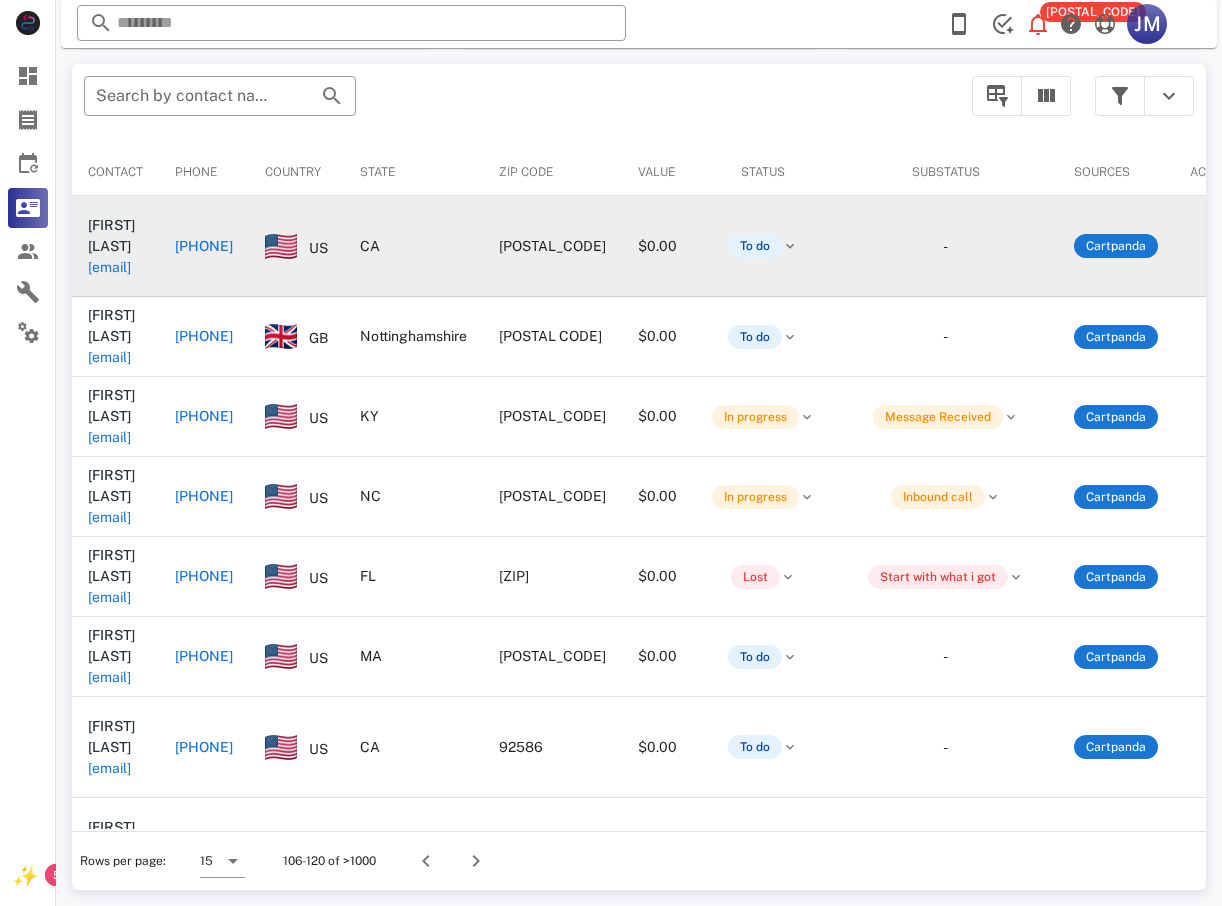 scroll, scrollTop: 380, scrollLeft: 0, axis: vertical 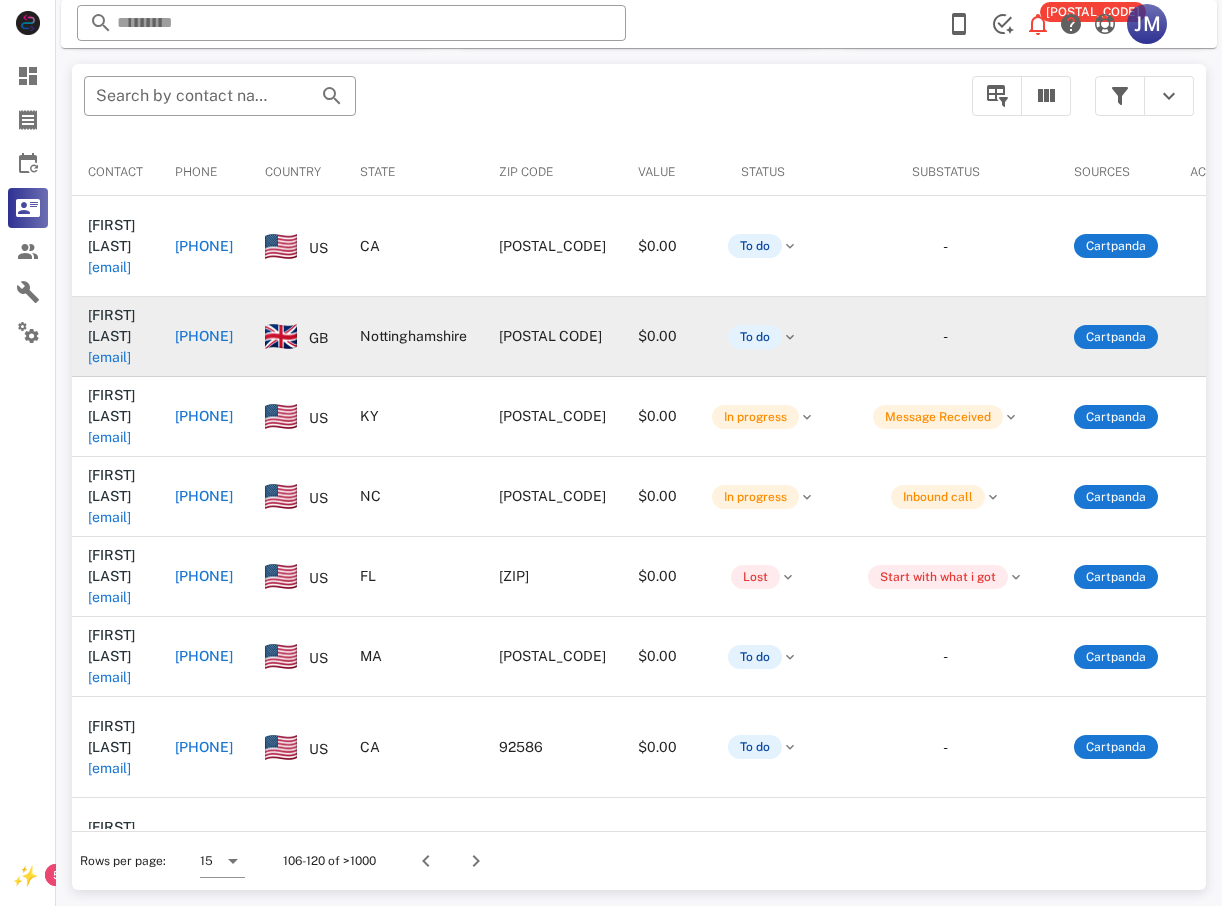 click on "+44447306363668" at bounding box center (204, 336) 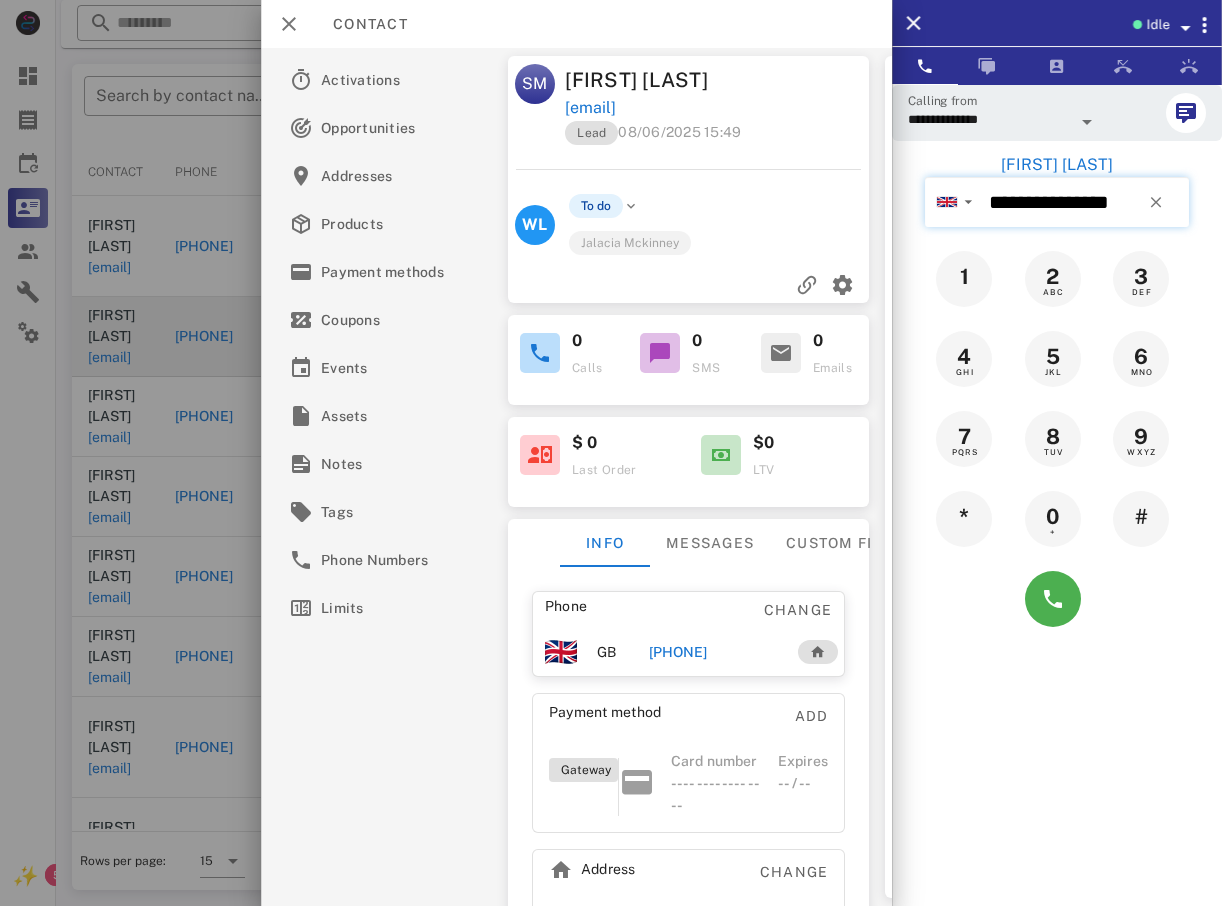 click on "**********" at bounding box center (1085, 202) 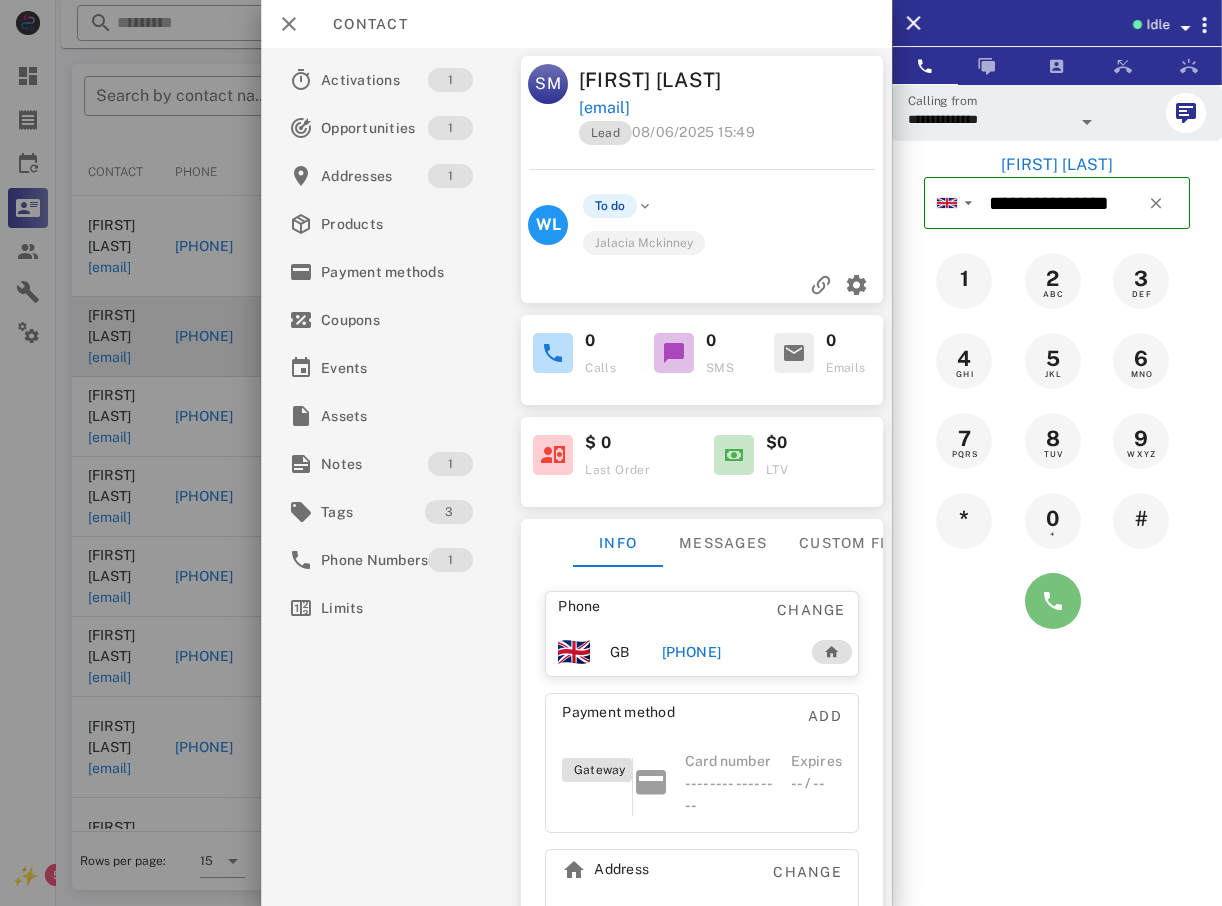 click at bounding box center (1053, 601) 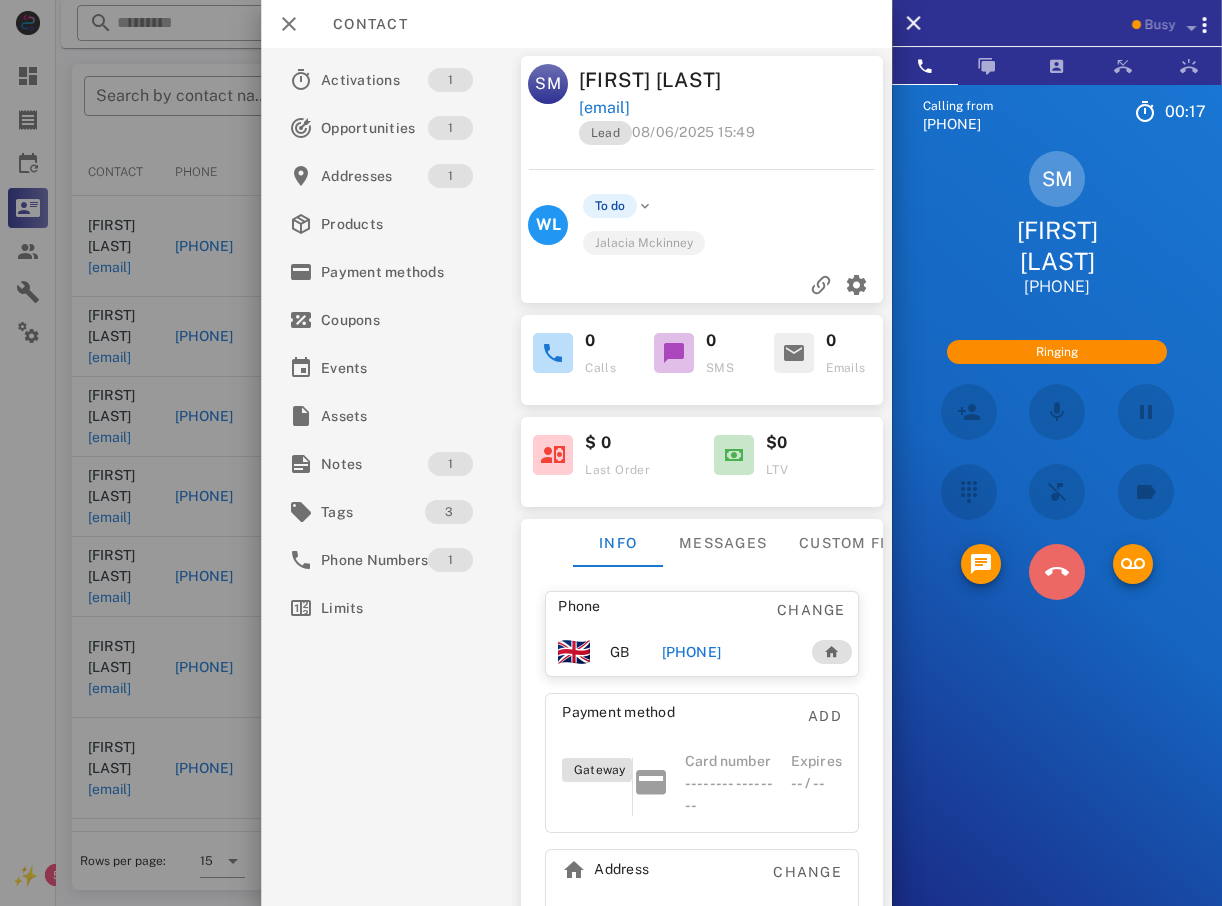 click at bounding box center [1057, 572] 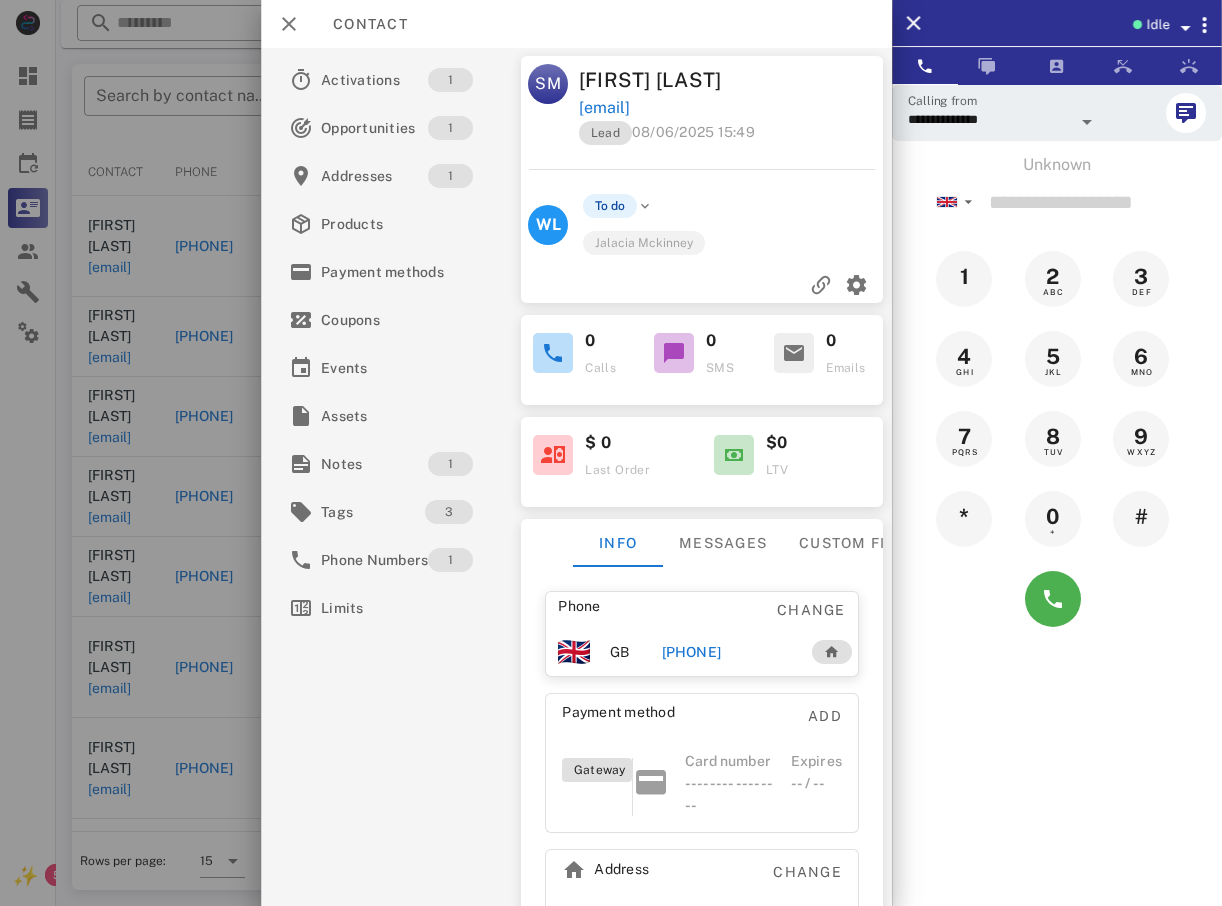 click at bounding box center (611, 453) 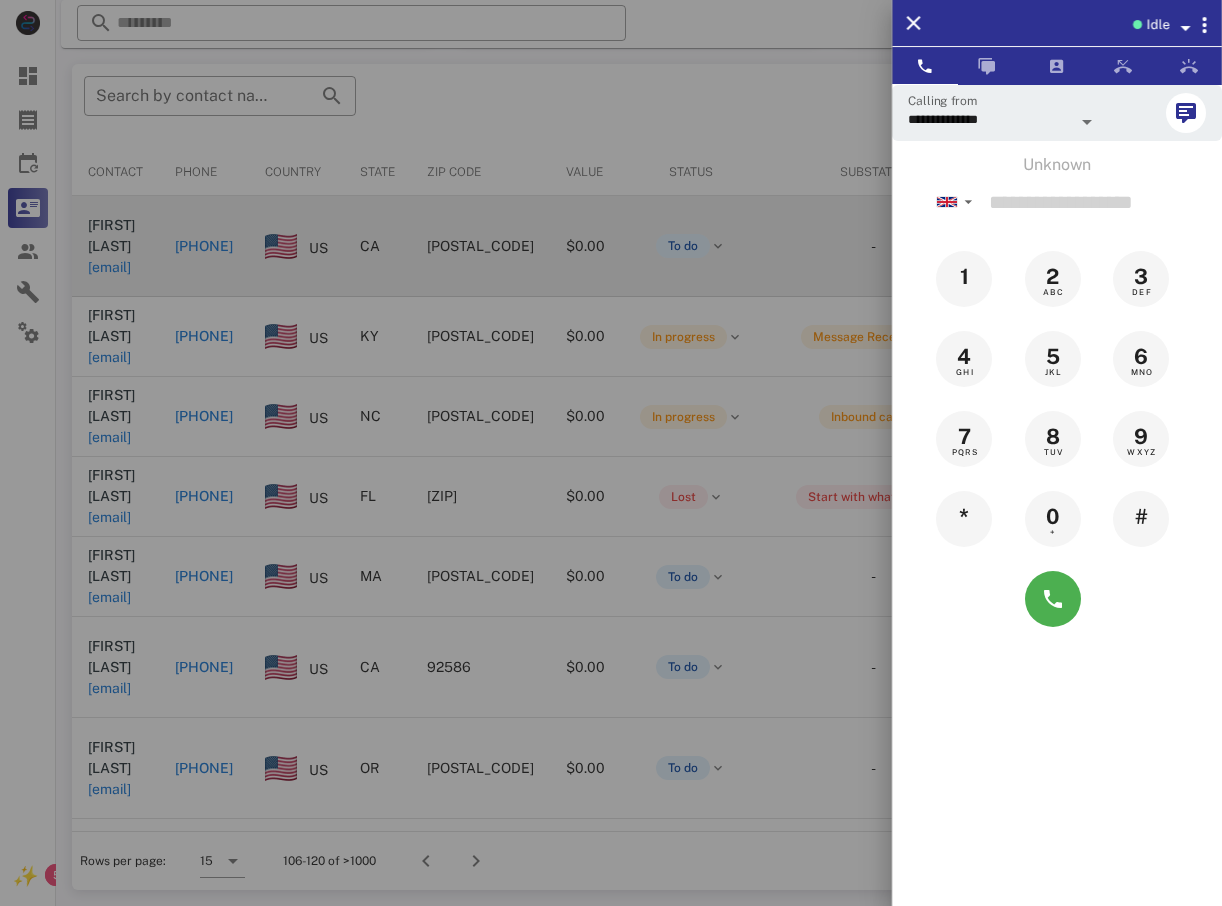 drag, startPoint x: 155, startPoint y: 208, endPoint x: 225, endPoint y: 250, distance: 81.63332 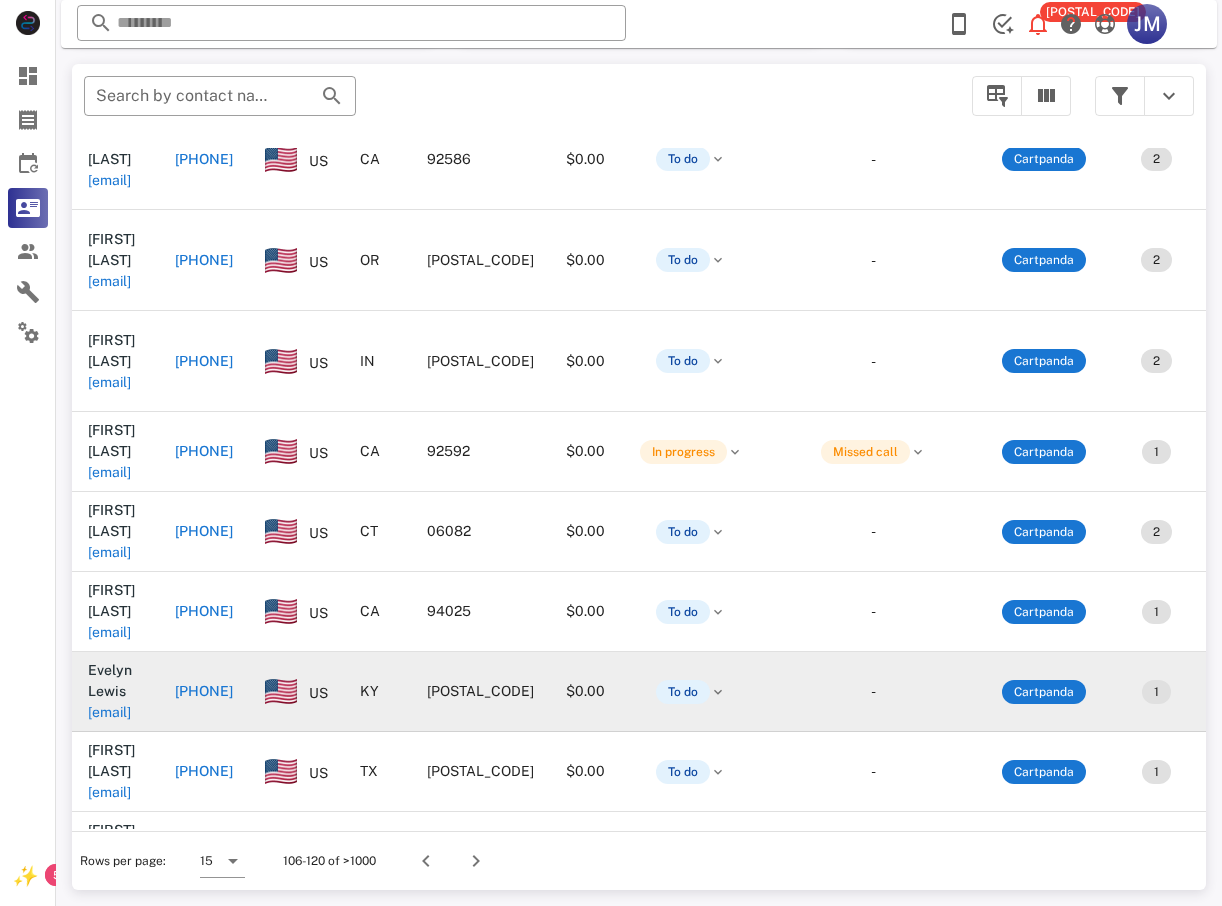 scroll, scrollTop: 510, scrollLeft: 0, axis: vertical 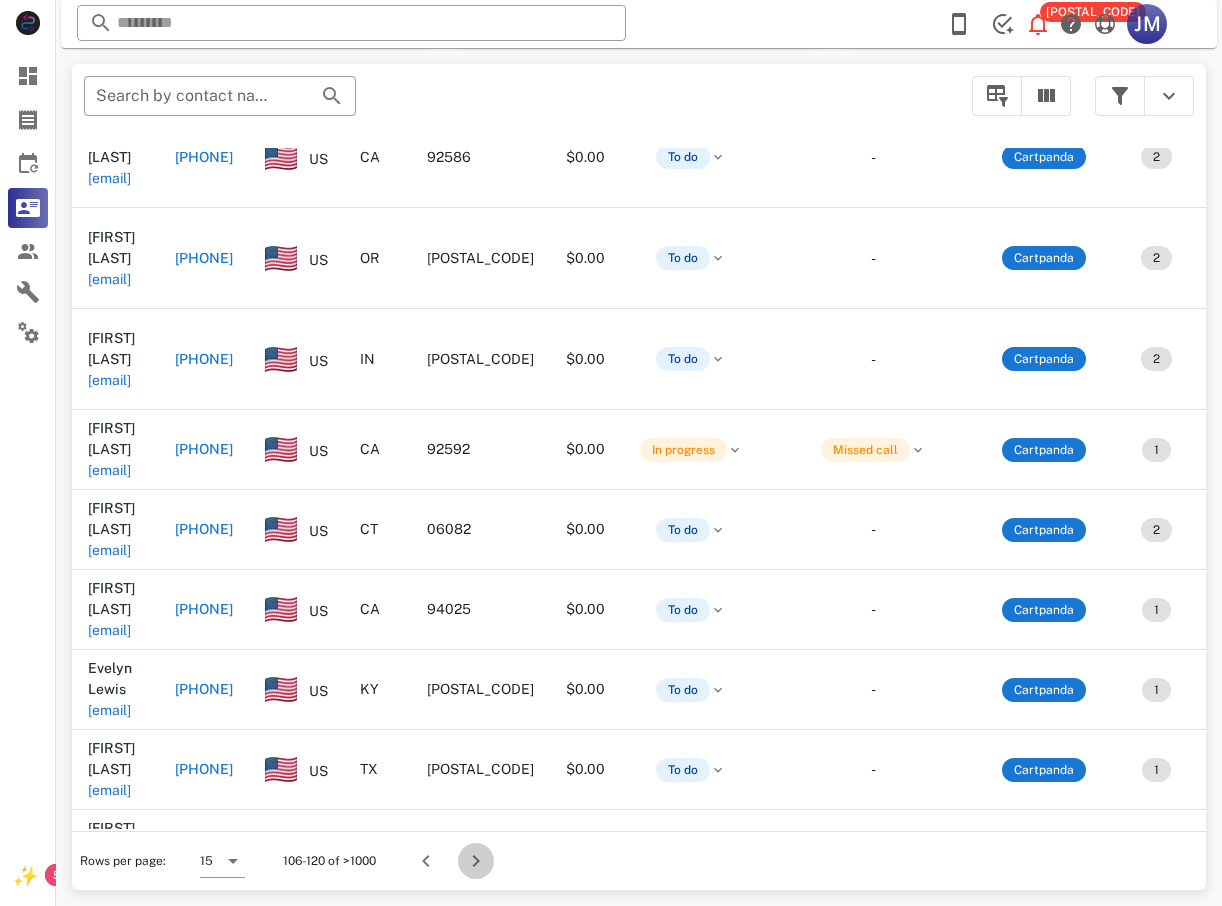 click at bounding box center [476, 861] 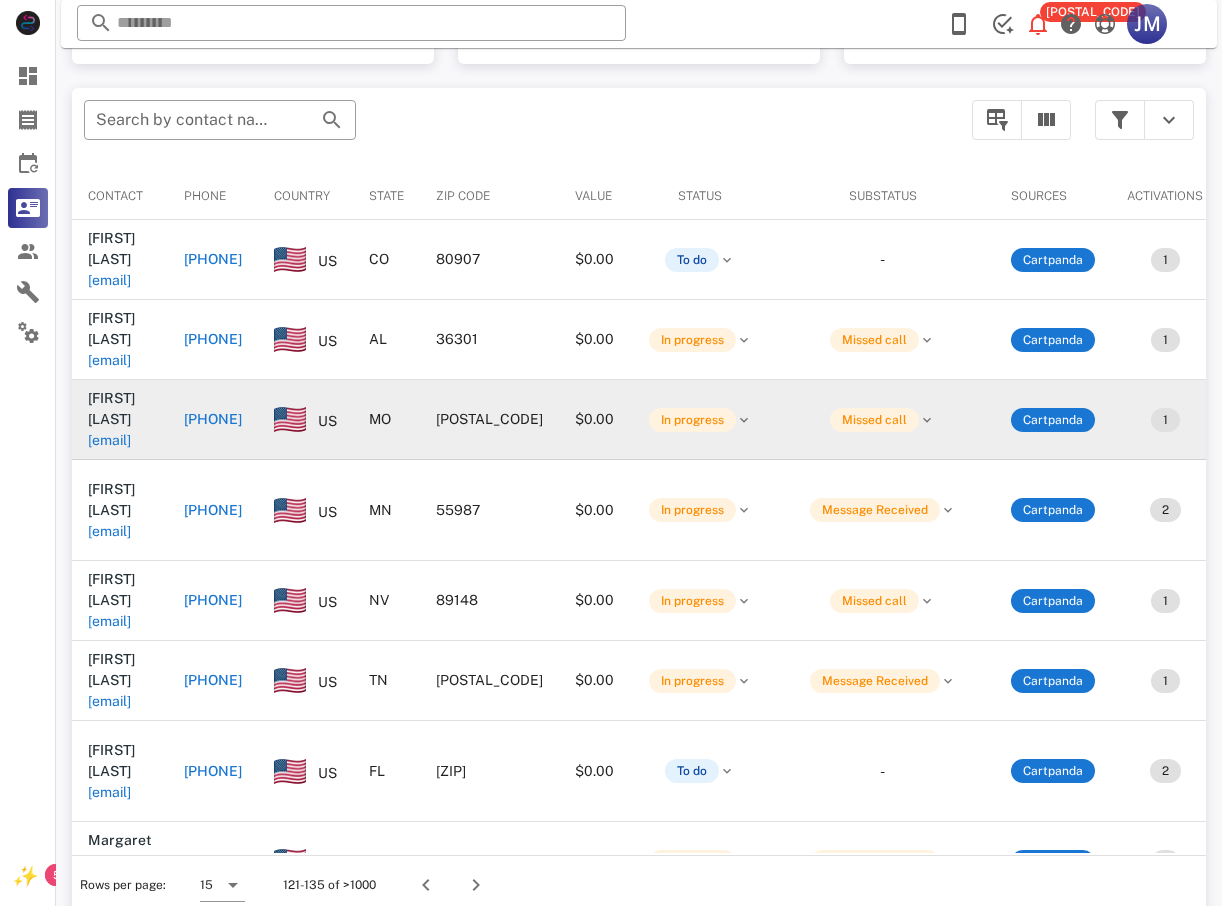 scroll, scrollTop: 380, scrollLeft: 0, axis: vertical 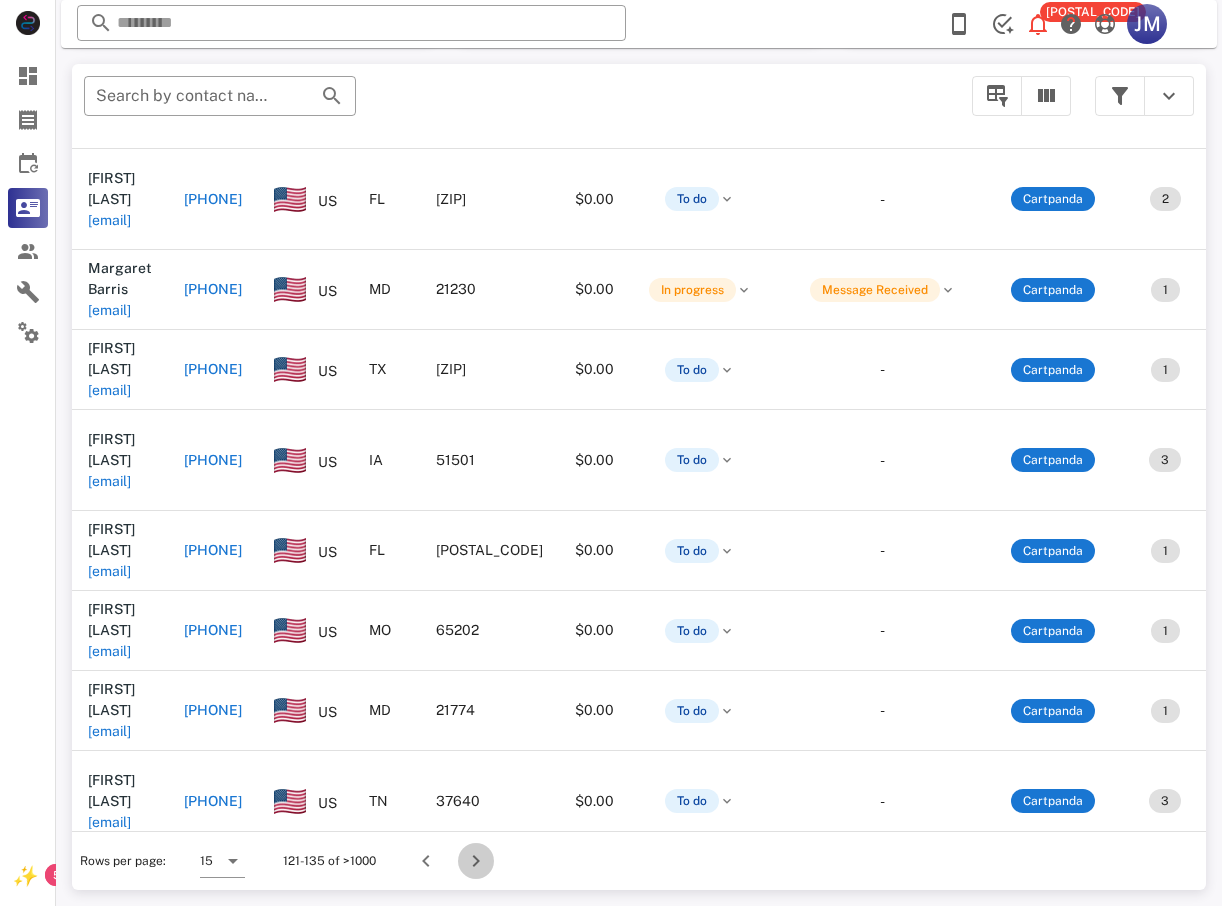 click at bounding box center (476, 861) 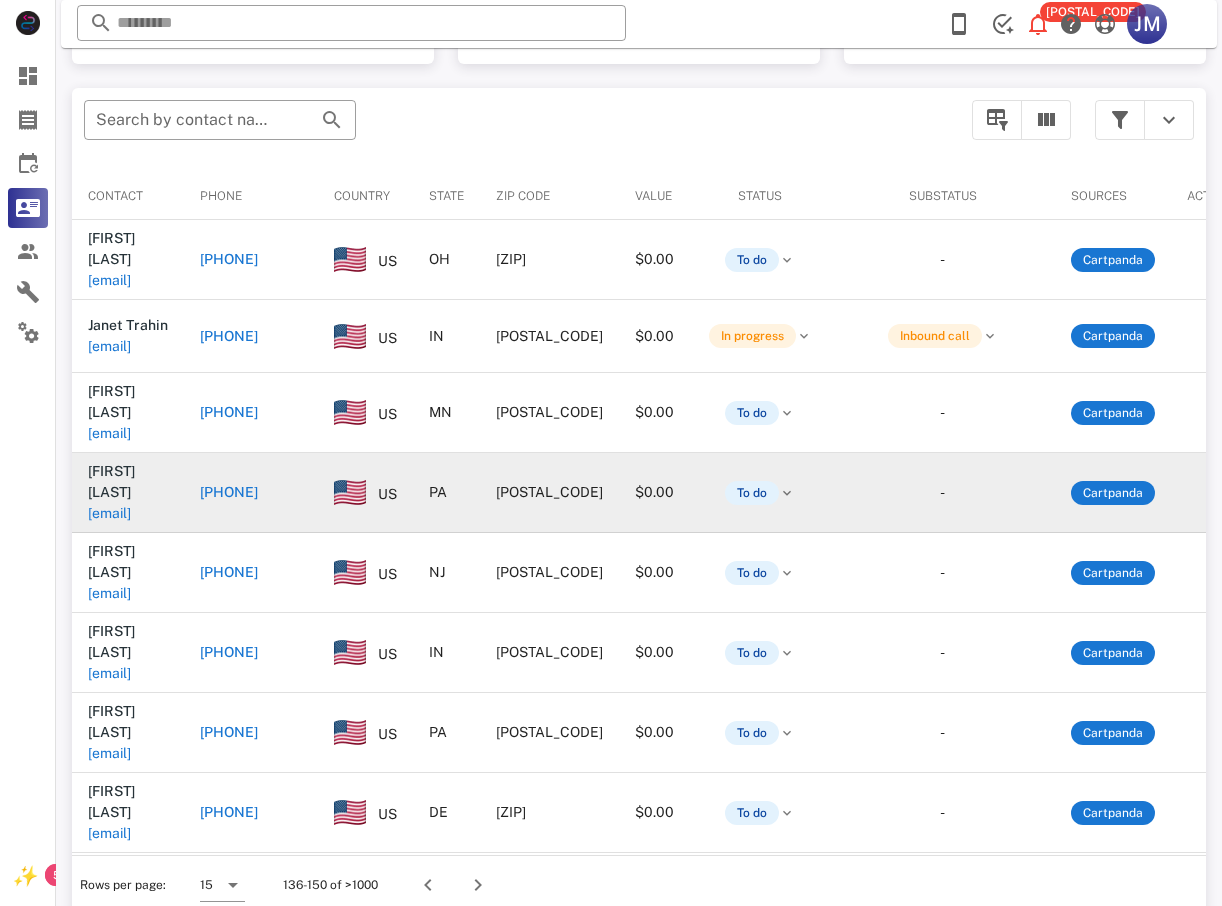 scroll, scrollTop: 380, scrollLeft: 0, axis: vertical 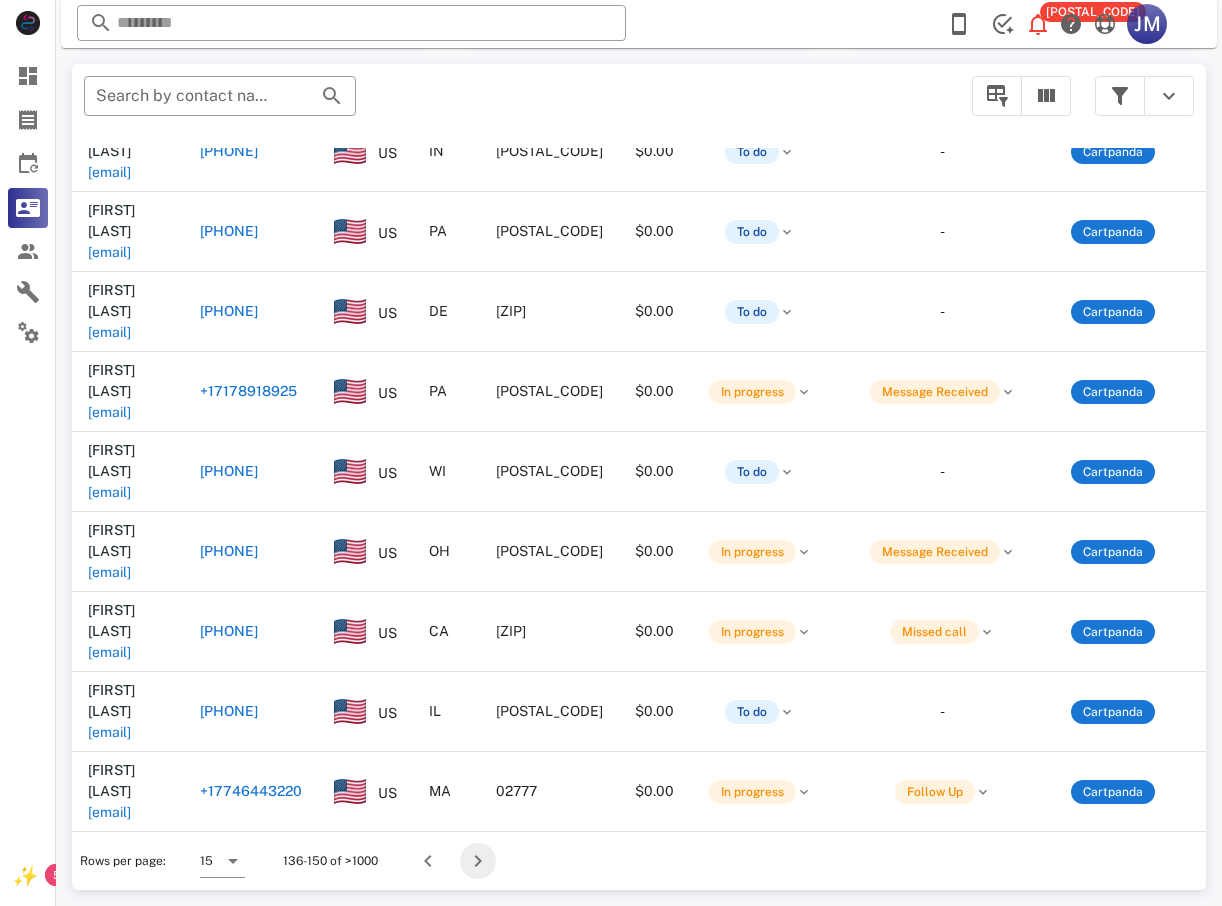 click at bounding box center (478, 861) 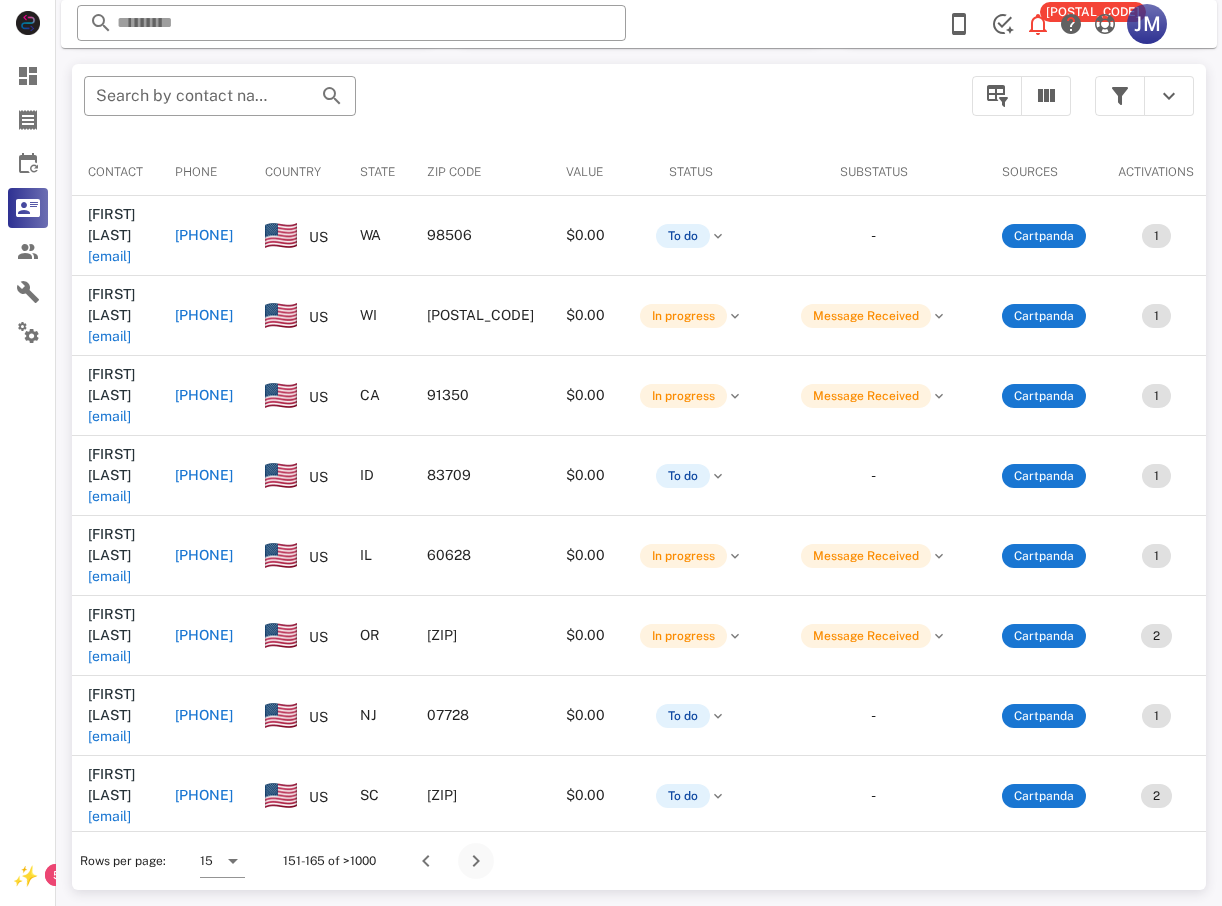 scroll, scrollTop: 380, scrollLeft: 0, axis: vertical 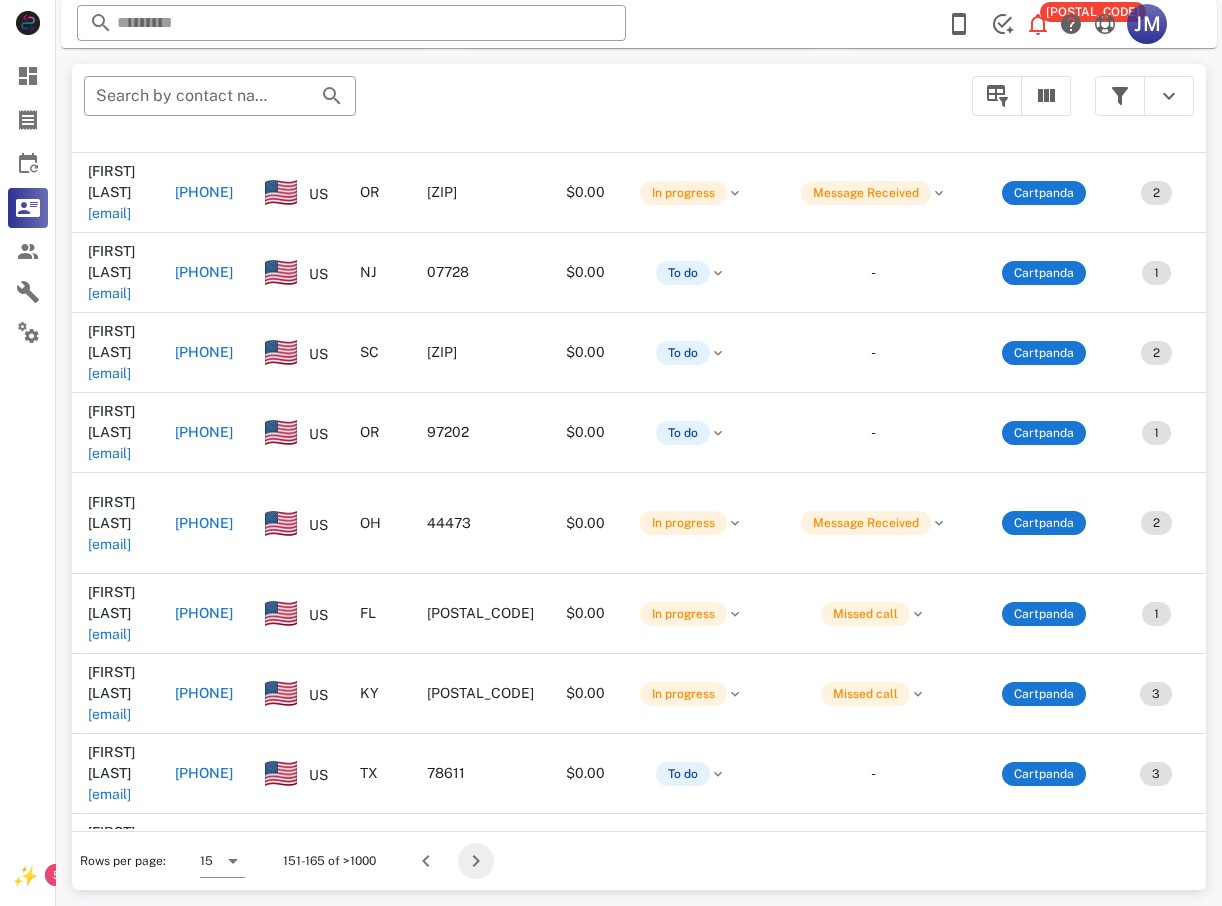 click at bounding box center [476, 861] 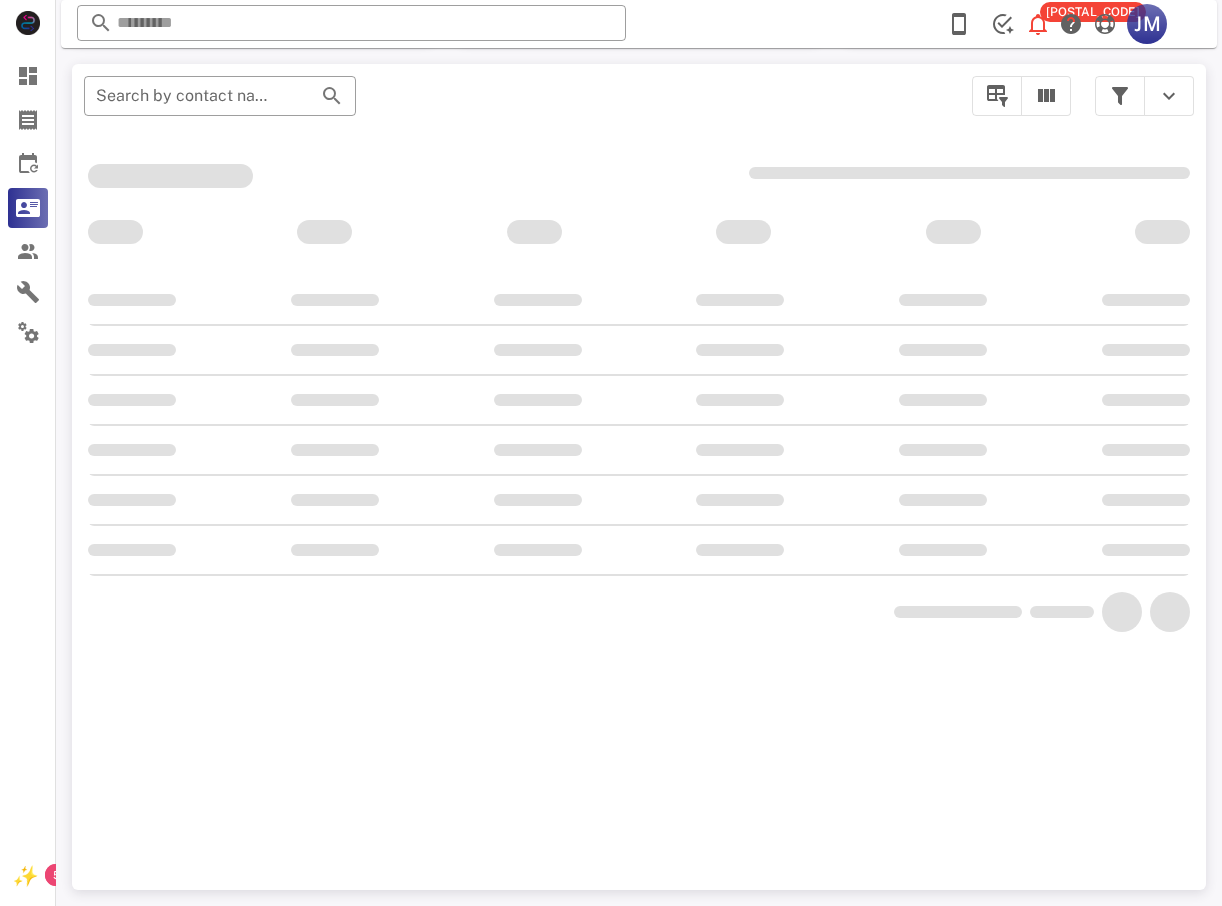 scroll, scrollTop: 356, scrollLeft: 0, axis: vertical 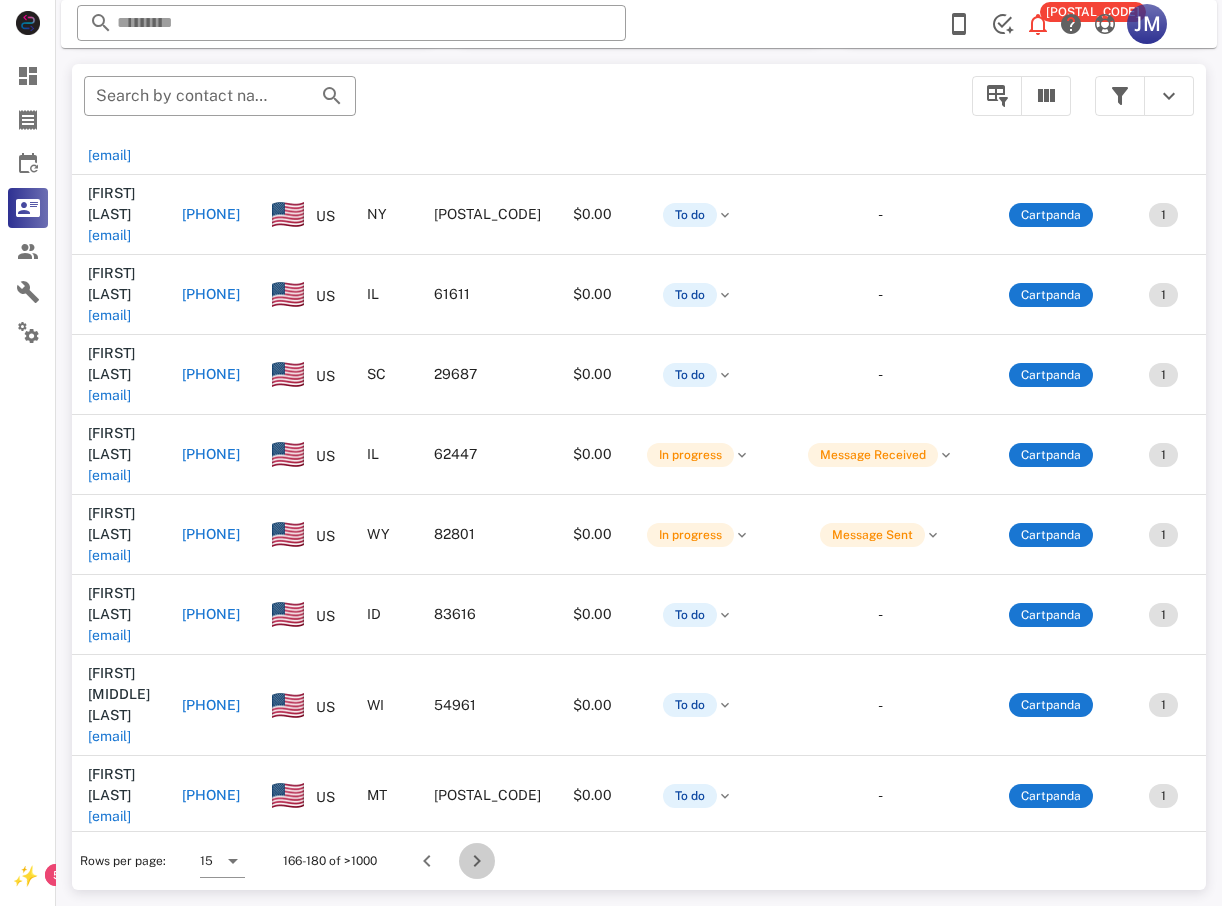 click at bounding box center [477, 861] 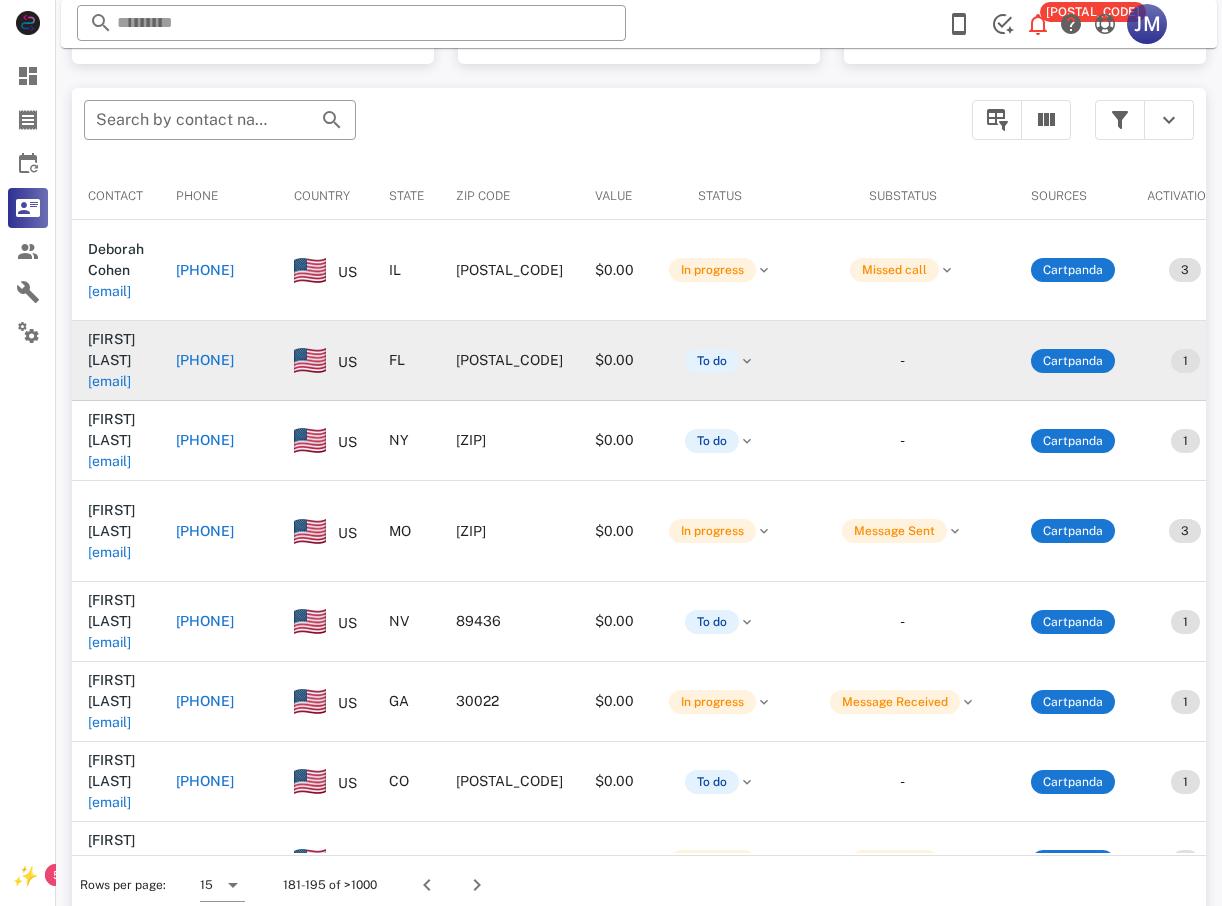 scroll, scrollTop: 380, scrollLeft: 0, axis: vertical 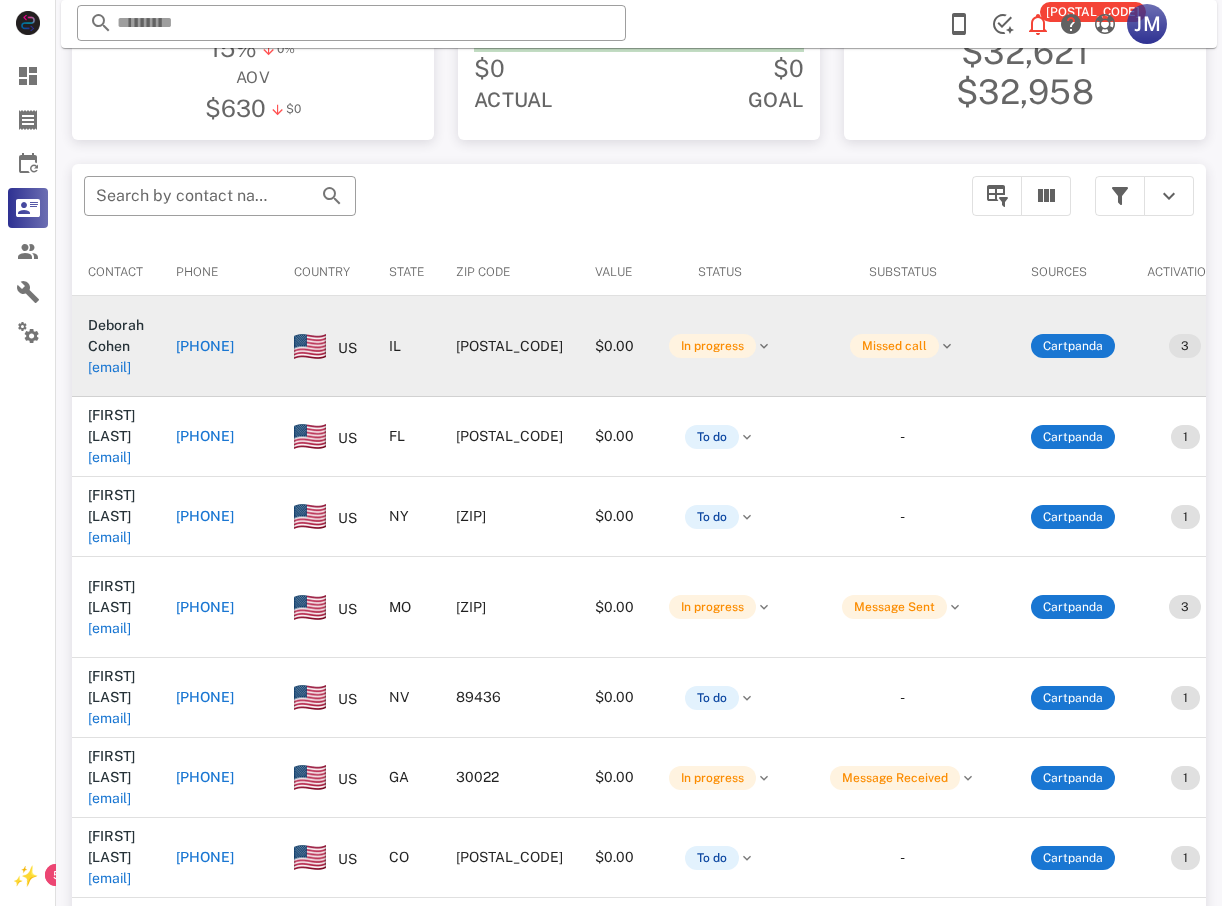 click on "+12177661055" at bounding box center (205, 346) 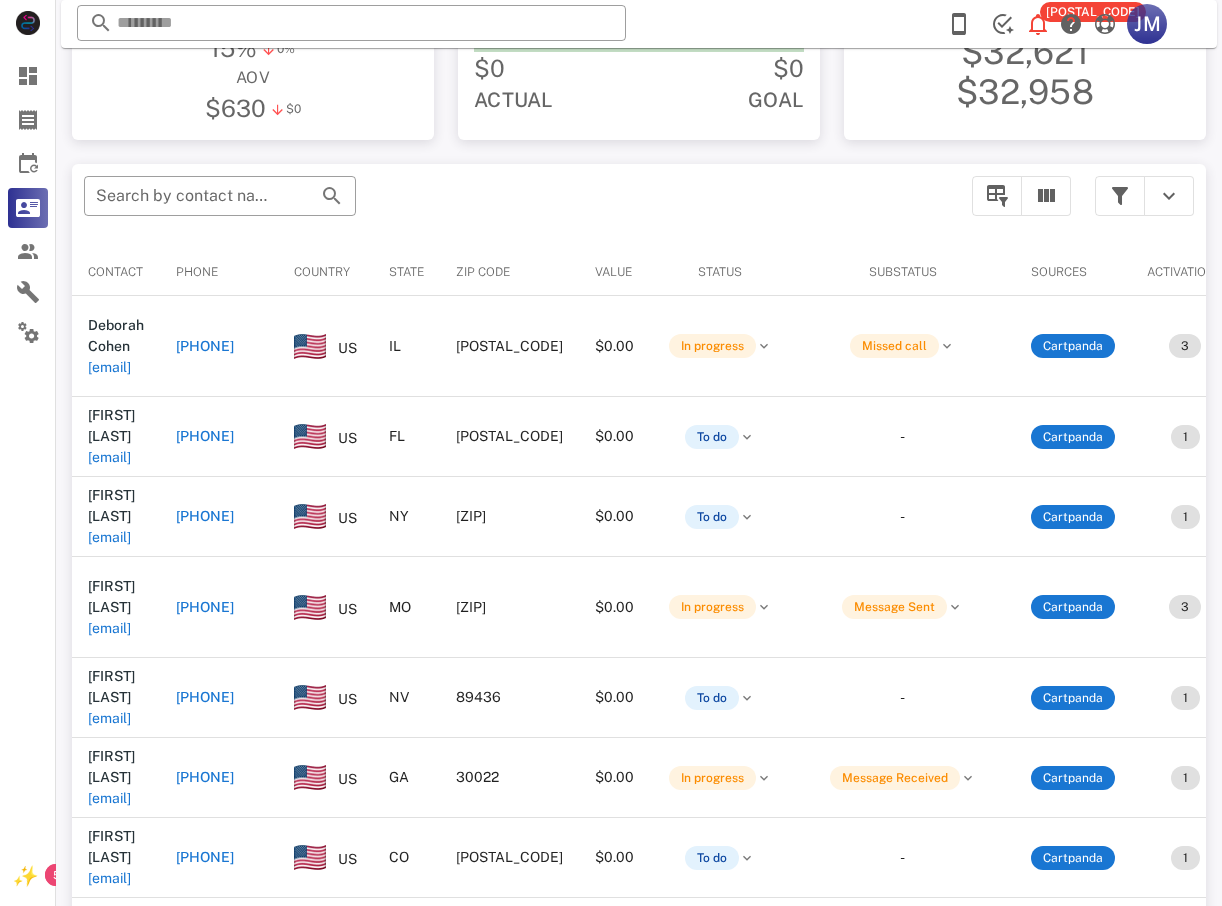 type on "**********" 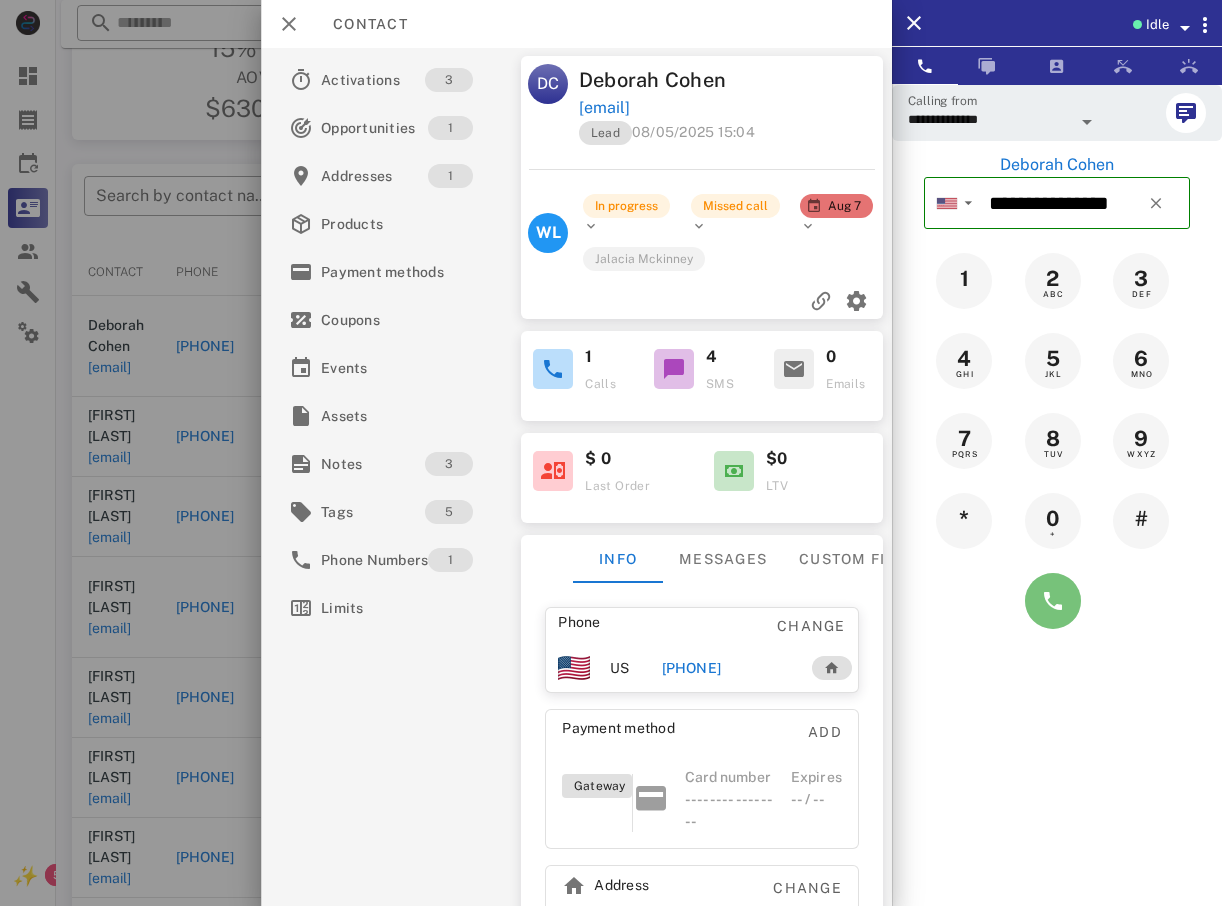 click at bounding box center (1053, 601) 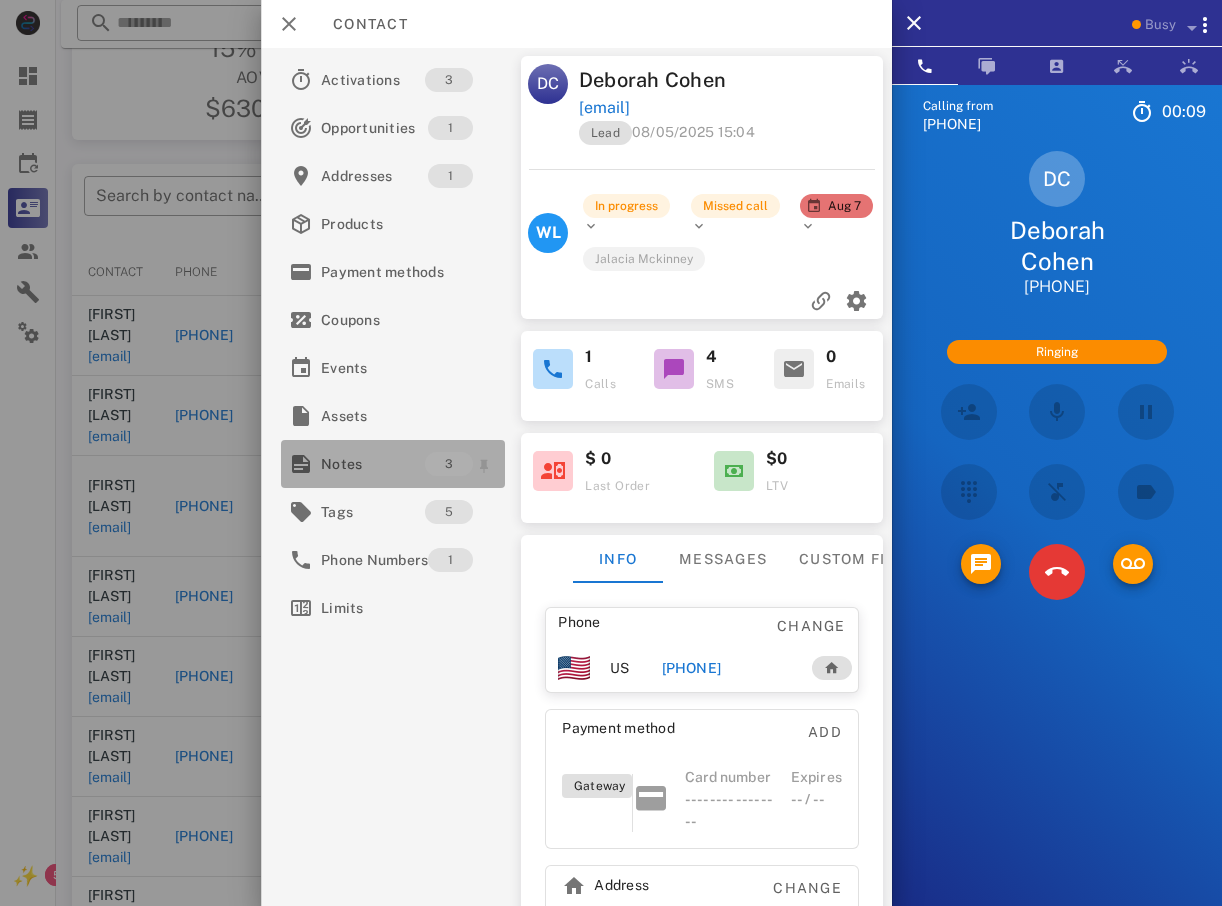 click on "Notes" at bounding box center [373, 464] 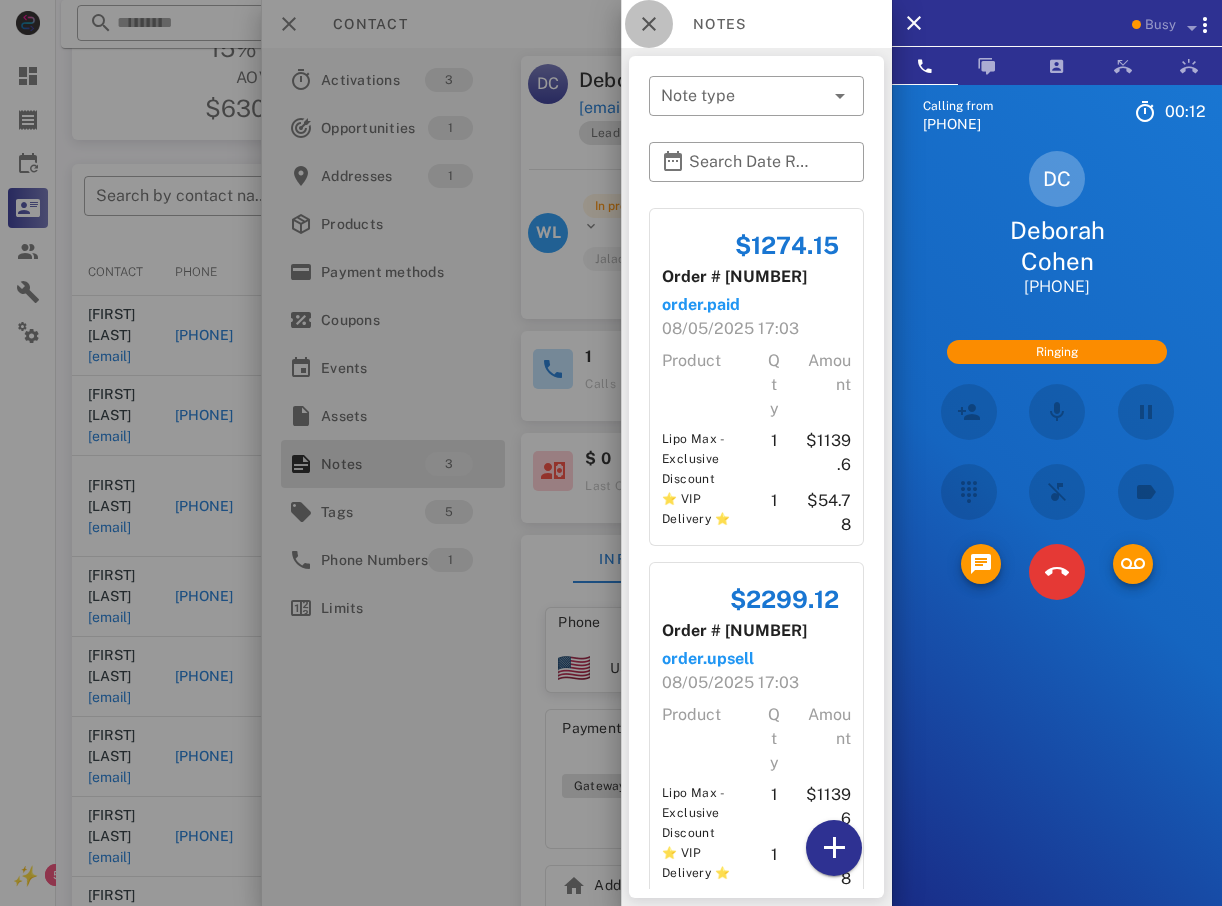 click at bounding box center [649, 24] 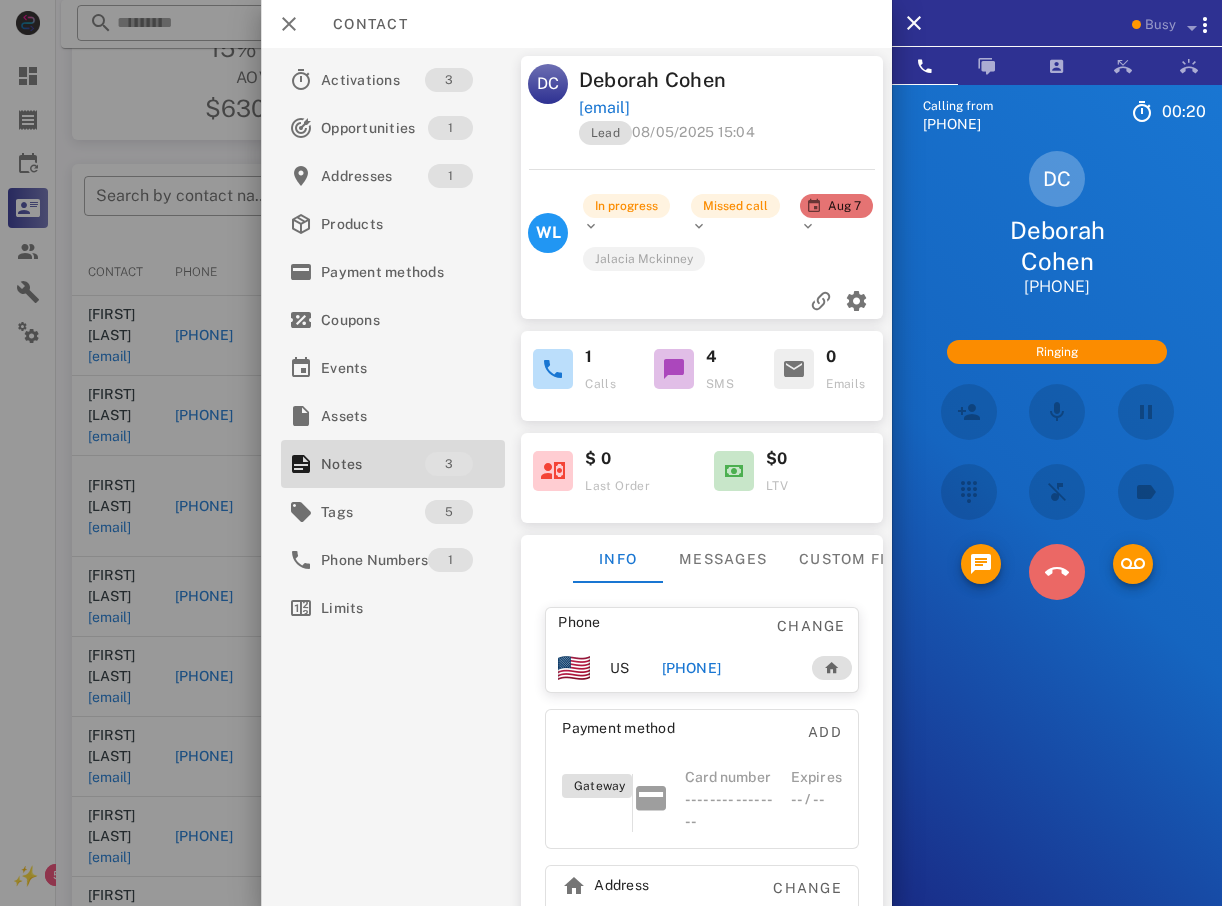 click at bounding box center (1057, 572) 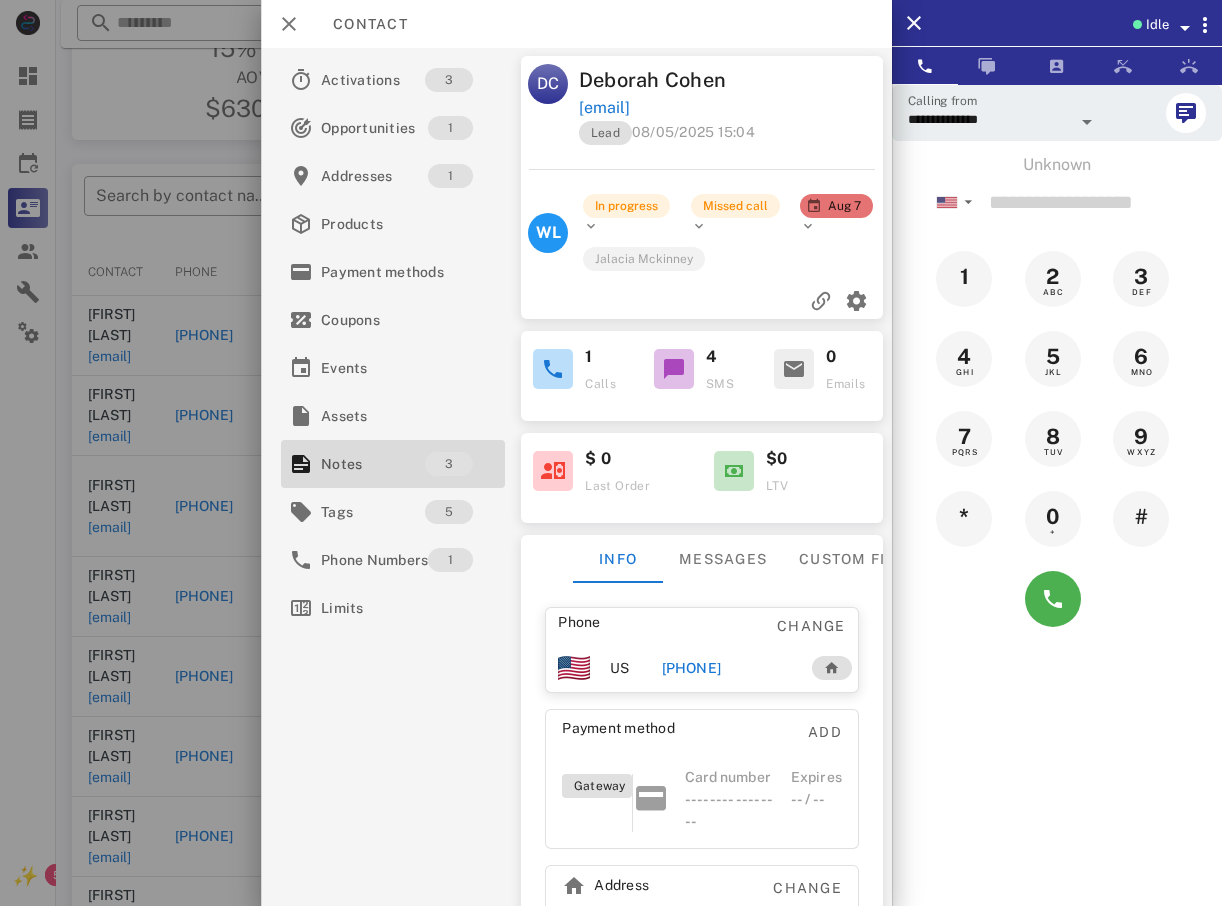 click at bounding box center [611, 453] 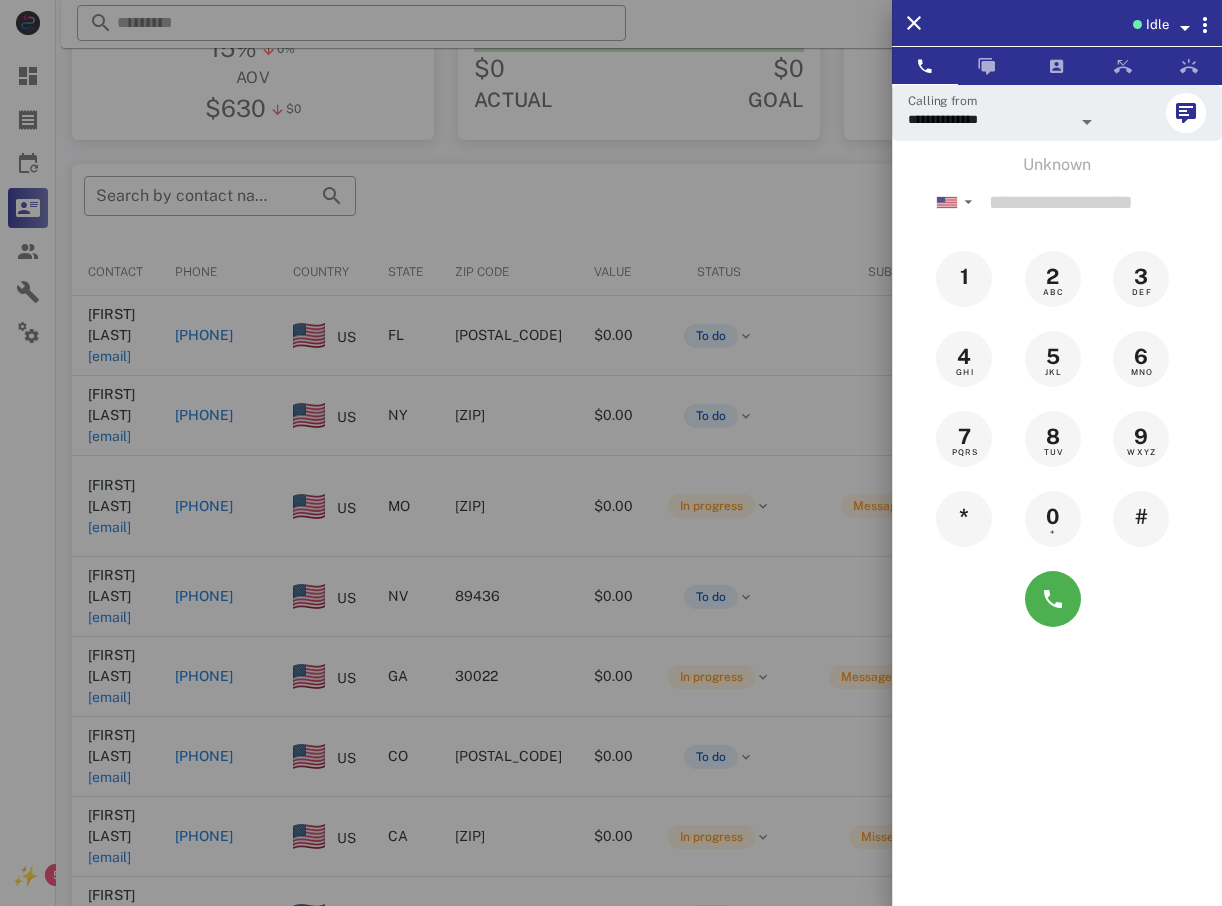 click at bounding box center [611, 453] 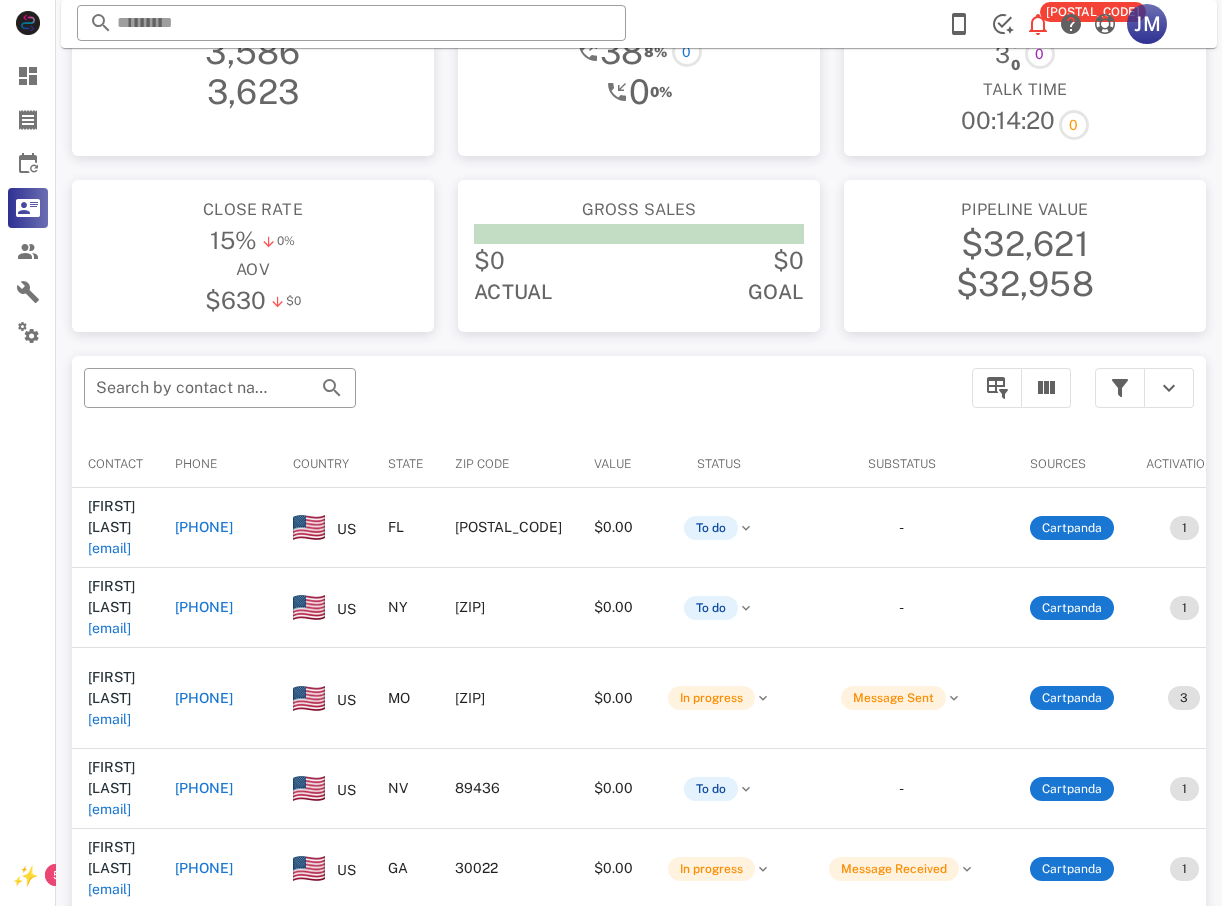 scroll, scrollTop: 80, scrollLeft: 0, axis: vertical 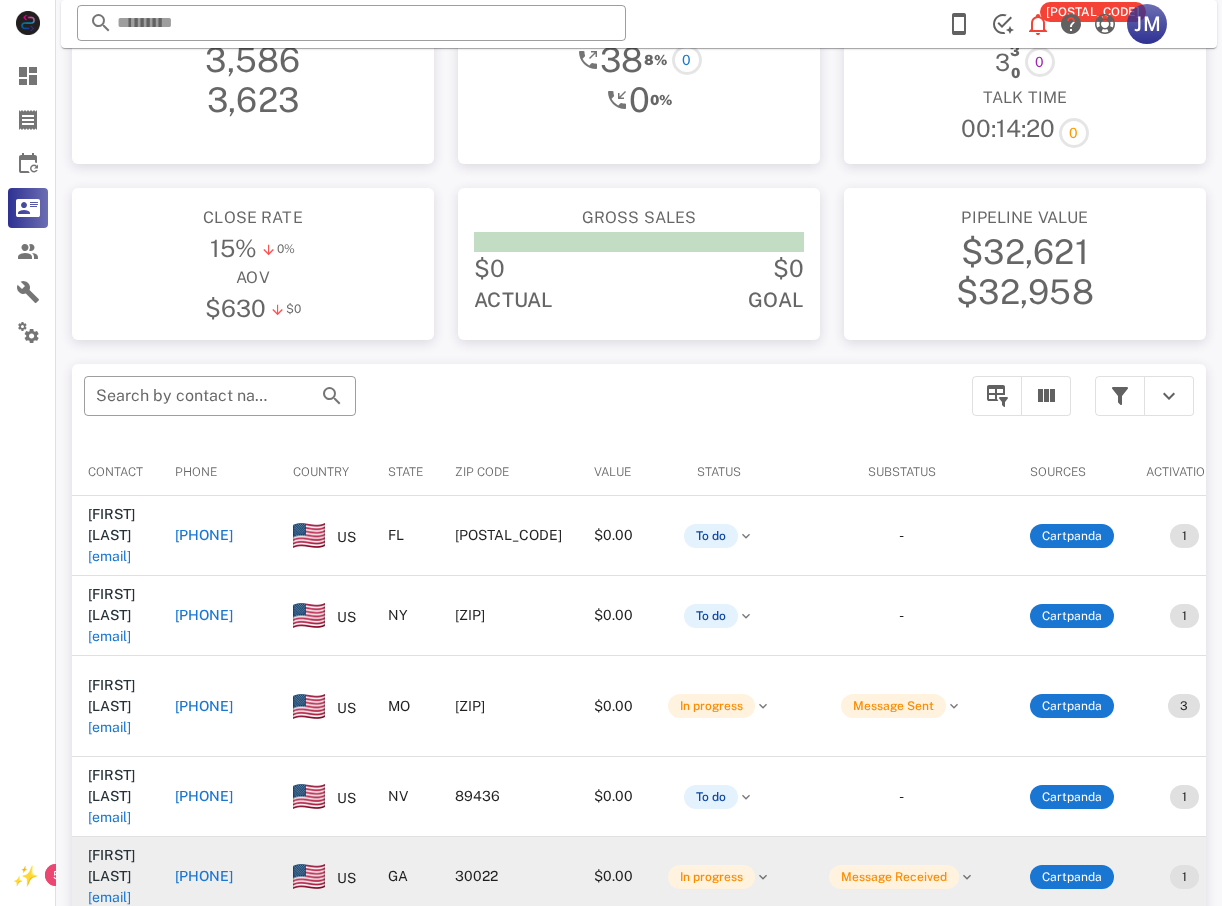 click on "+16784691195" at bounding box center [204, 876] 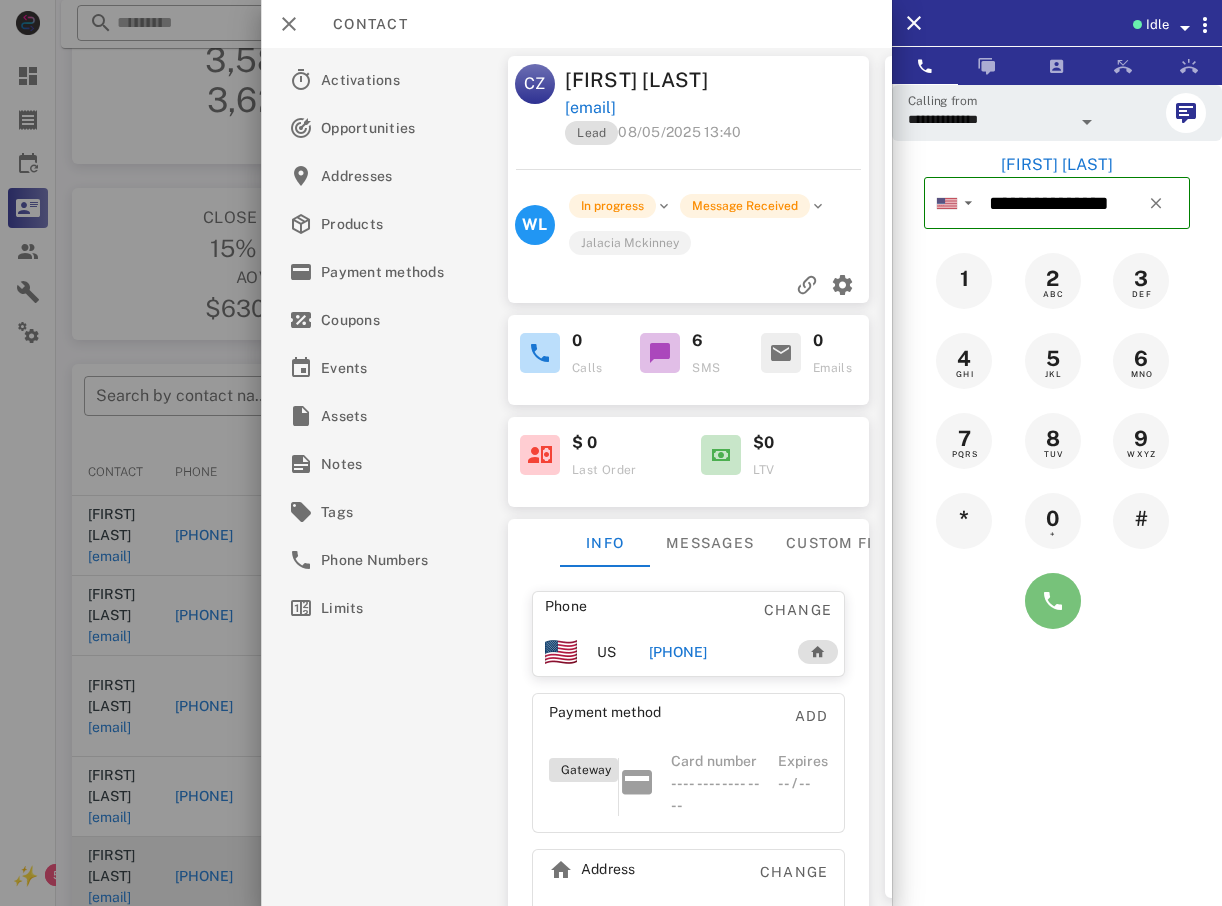 click at bounding box center (1053, 601) 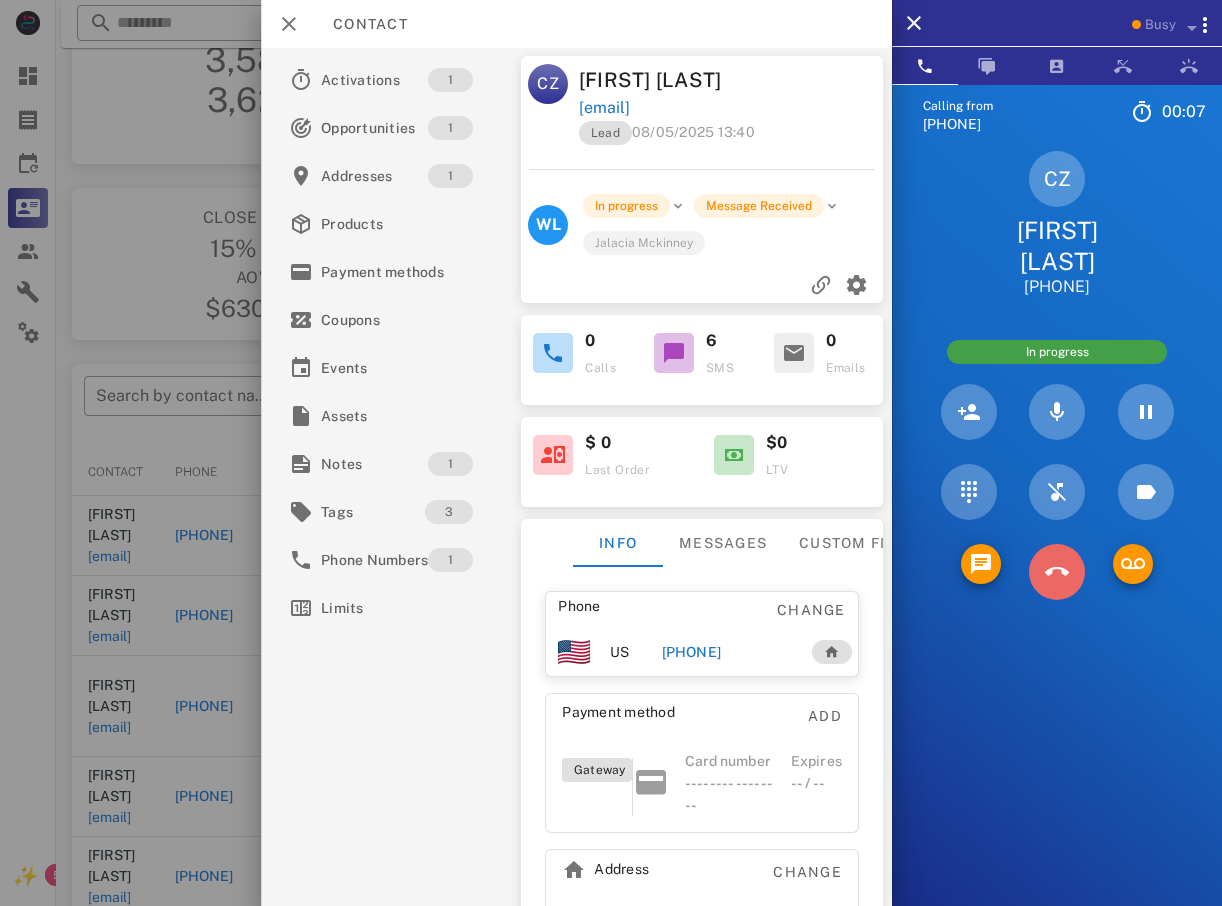 click at bounding box center (1057, 572) 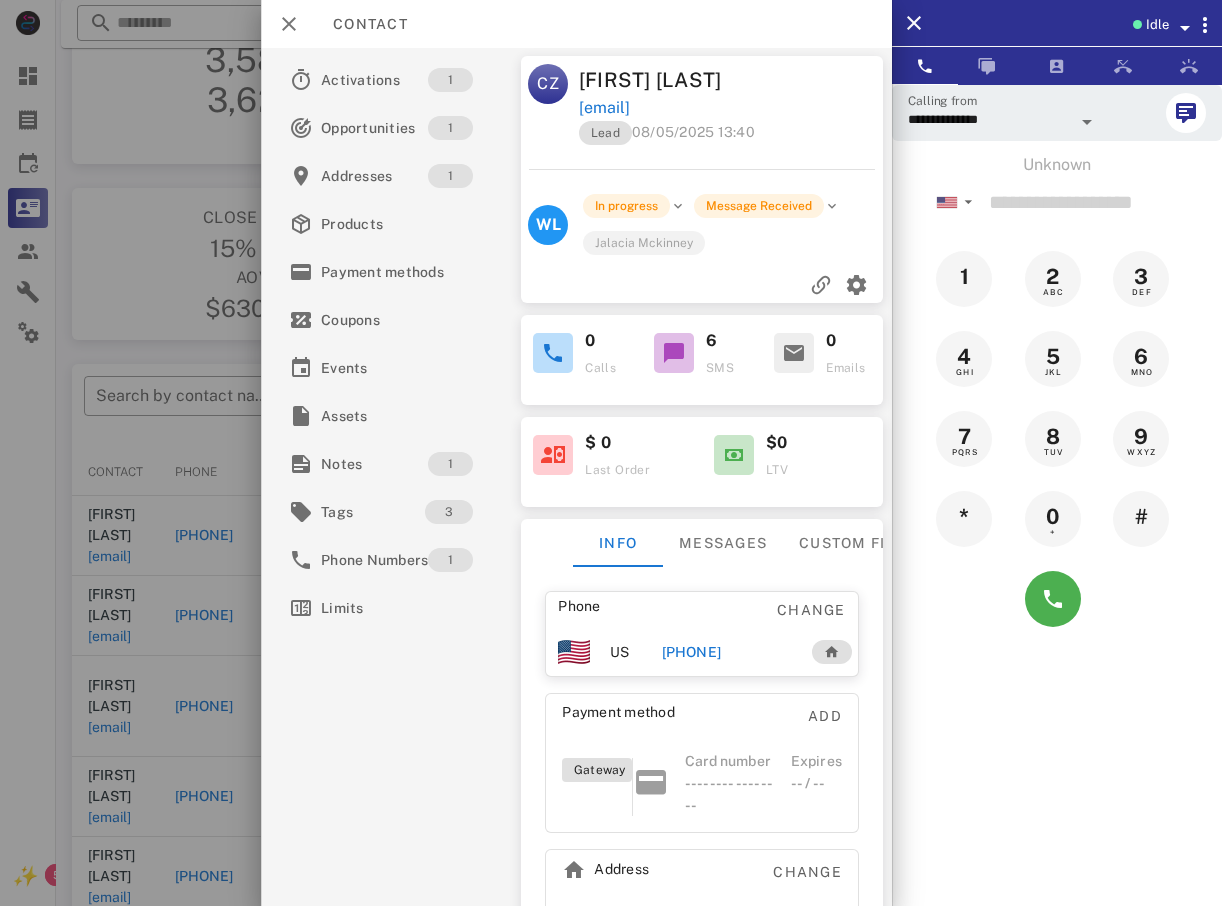 click at bounding box center (611, 453) 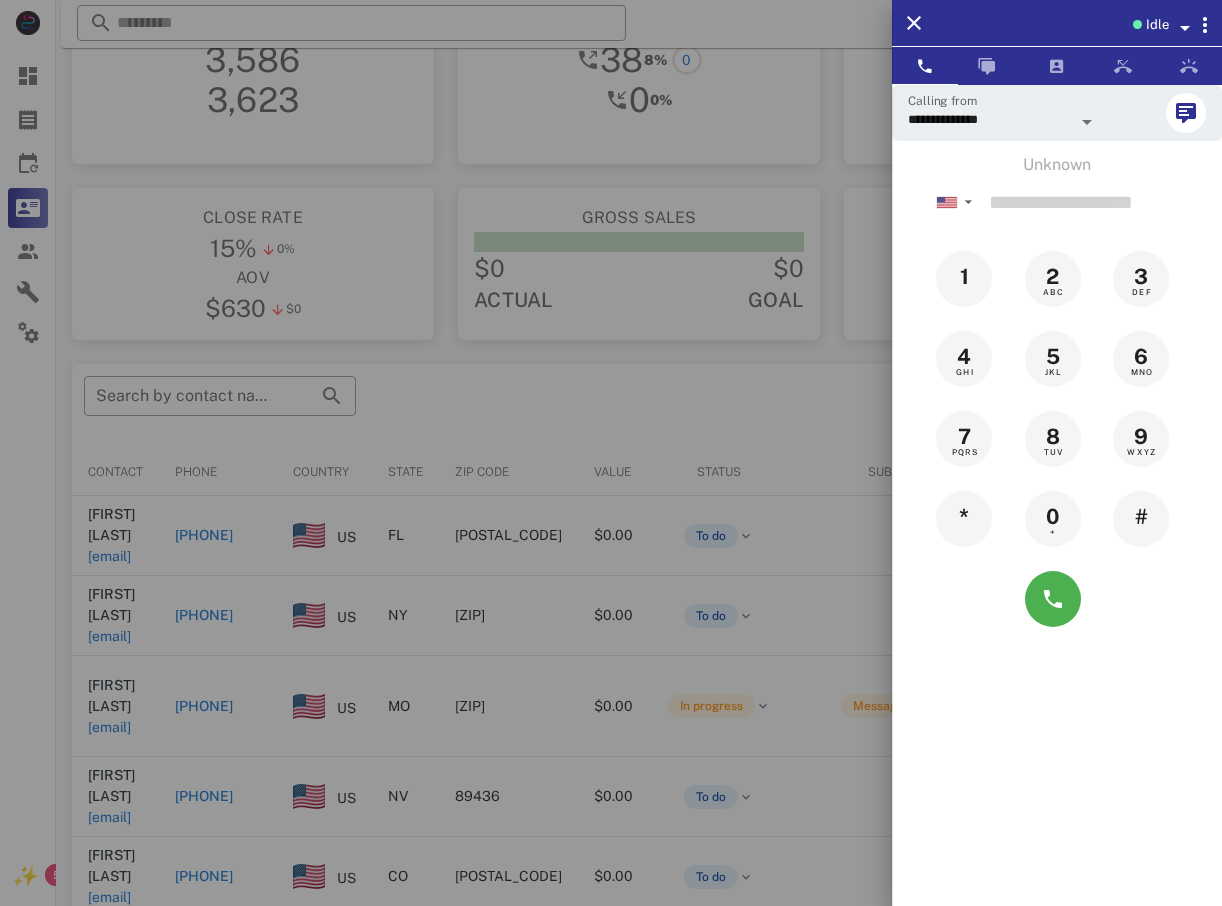 click at bounding box center (611, 453) 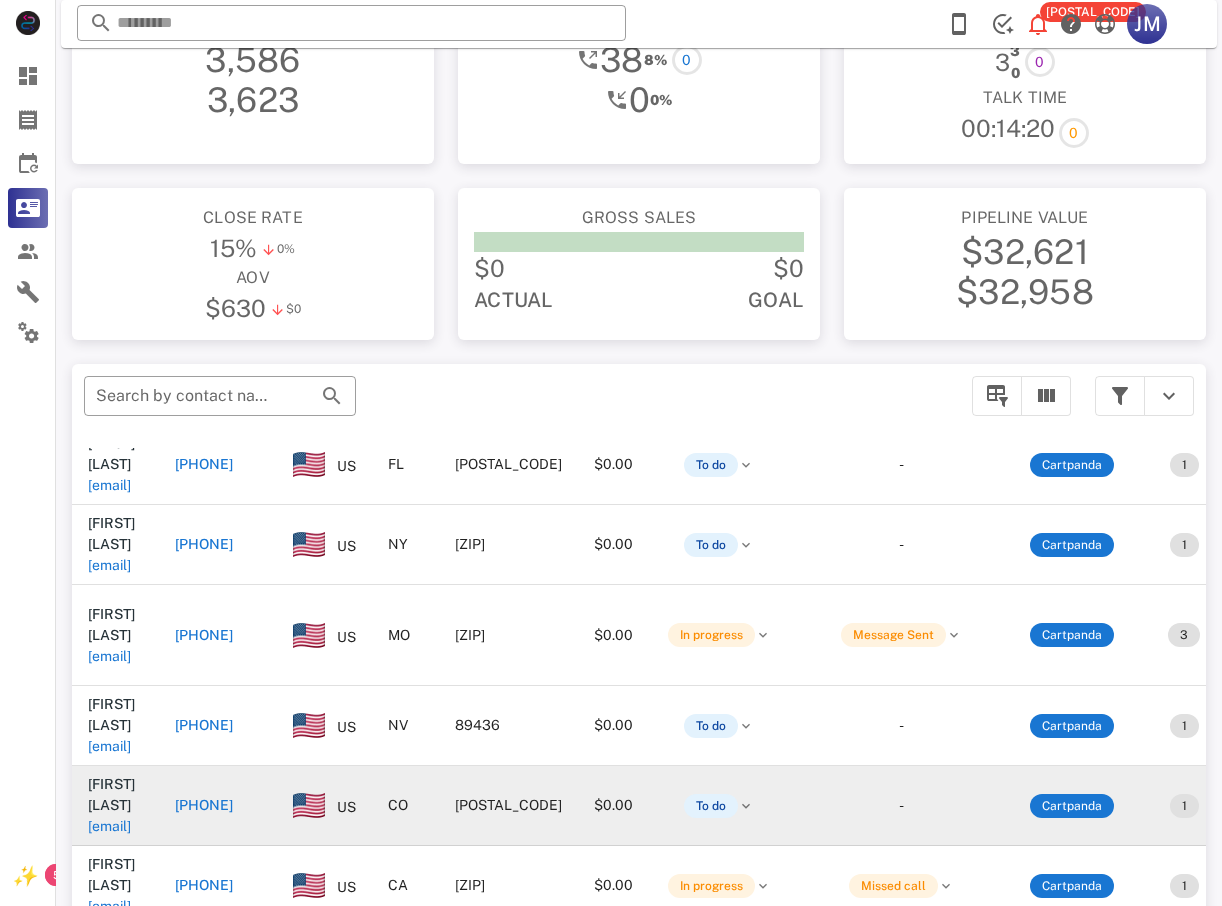 scroll, scrollTop: 367, scrollLeft: 0, axis: vertical 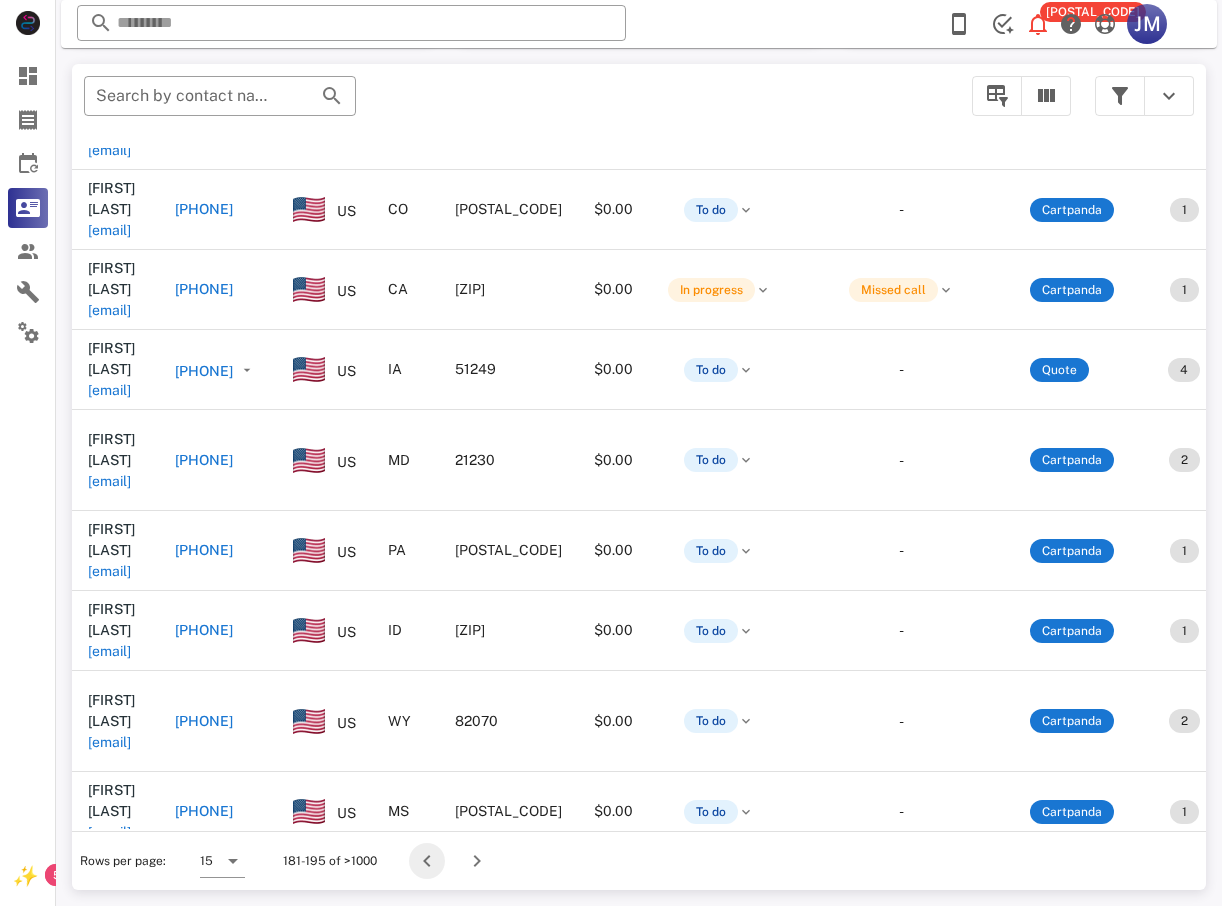 click at bounding box center (427, 861) 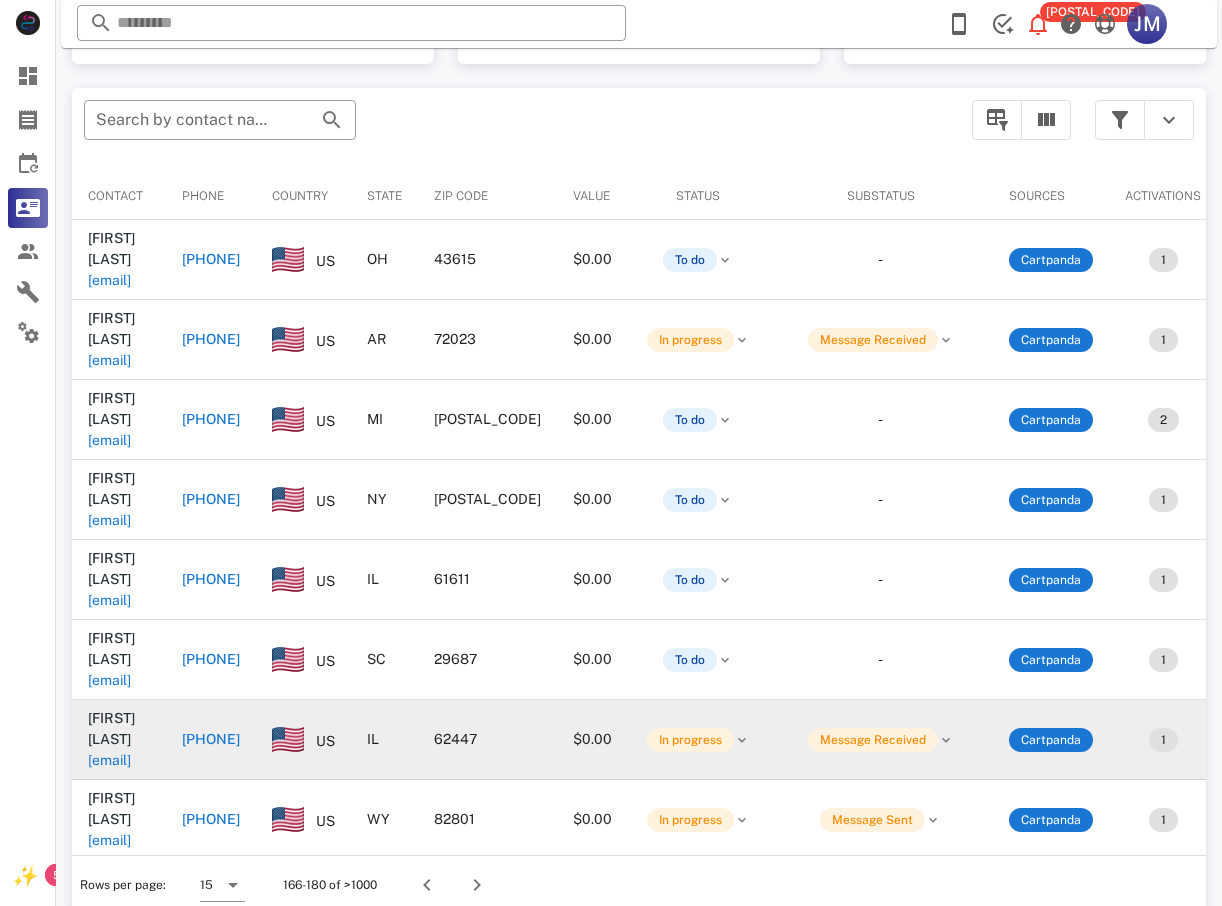 scroll, scrollTop: 380, scrollLeft: 0, axis: vertical 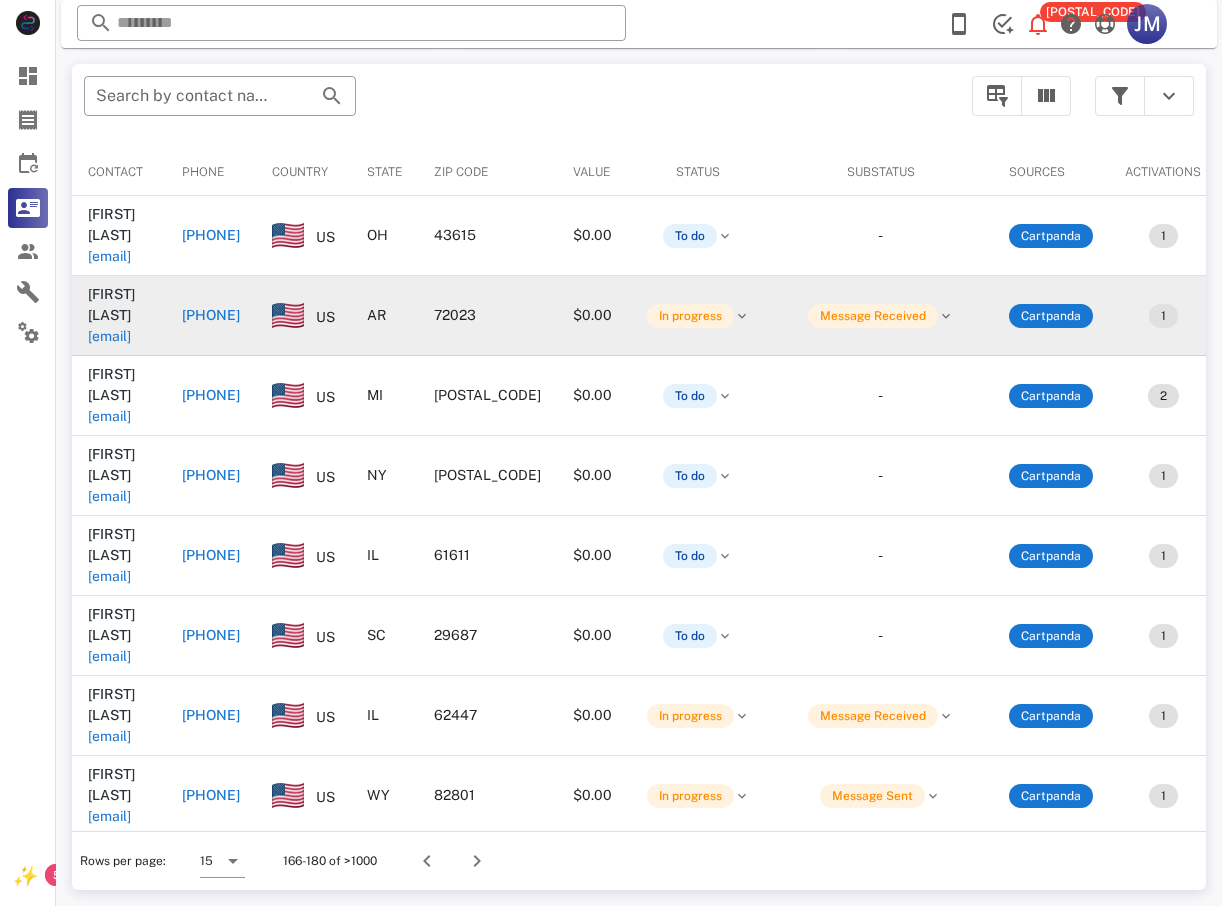 click on "+15019209434" at bounding box center [211, 315] 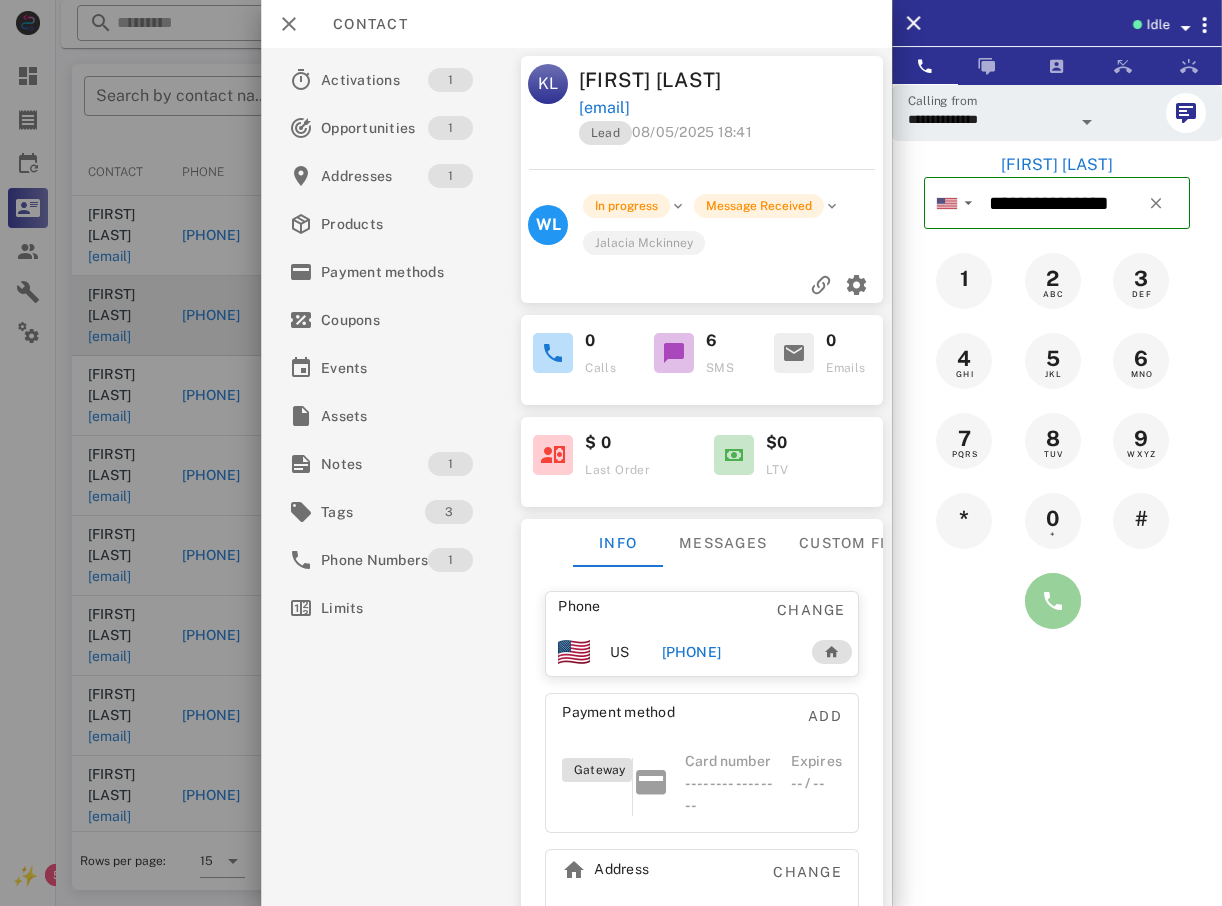 click at bounding box center [1053, 601] 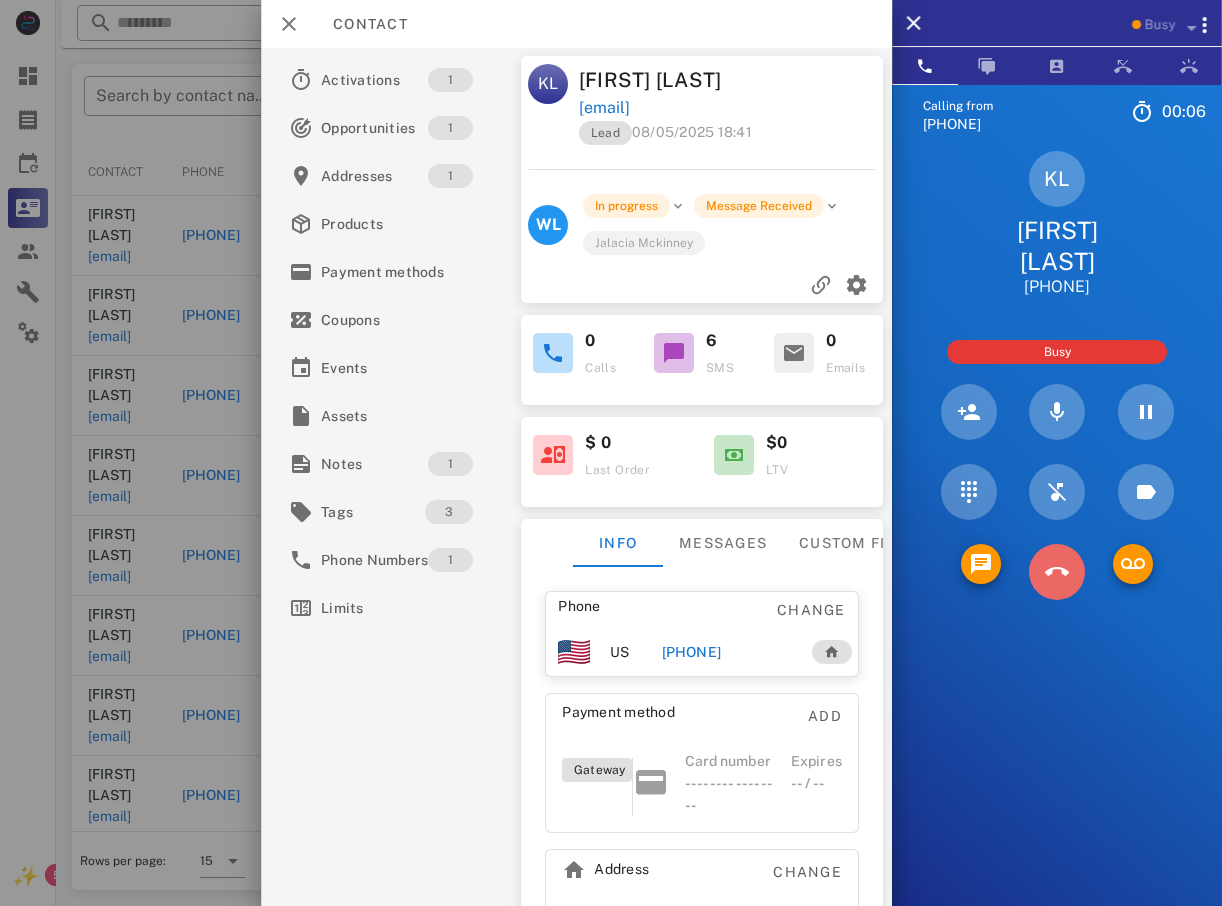 drag, startPoint x: 1062, startPoint y: 573, endPoint x: 1029, endPoint y: 588, distance: 36.249138 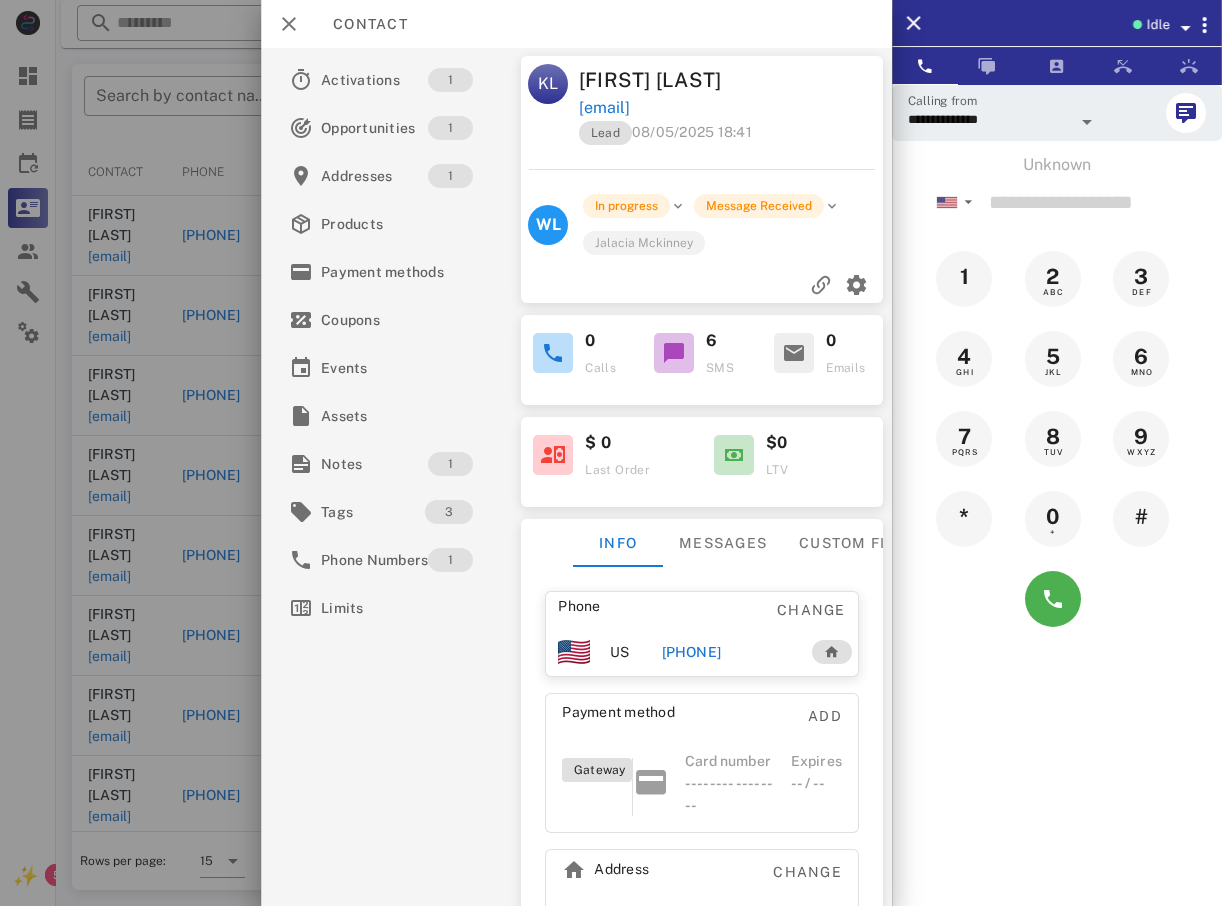 click at bounding box center [611, 453] 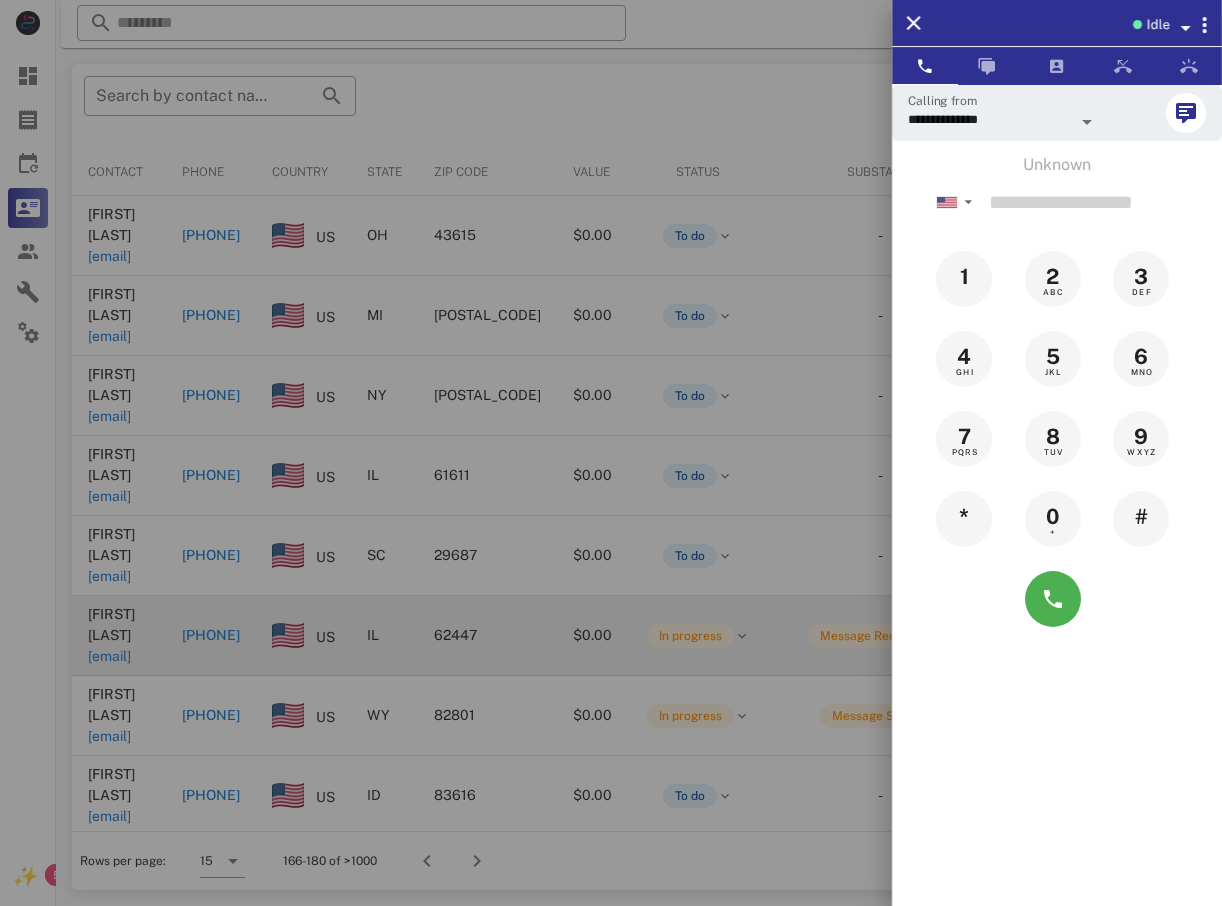click at bounding box center (611, 453) 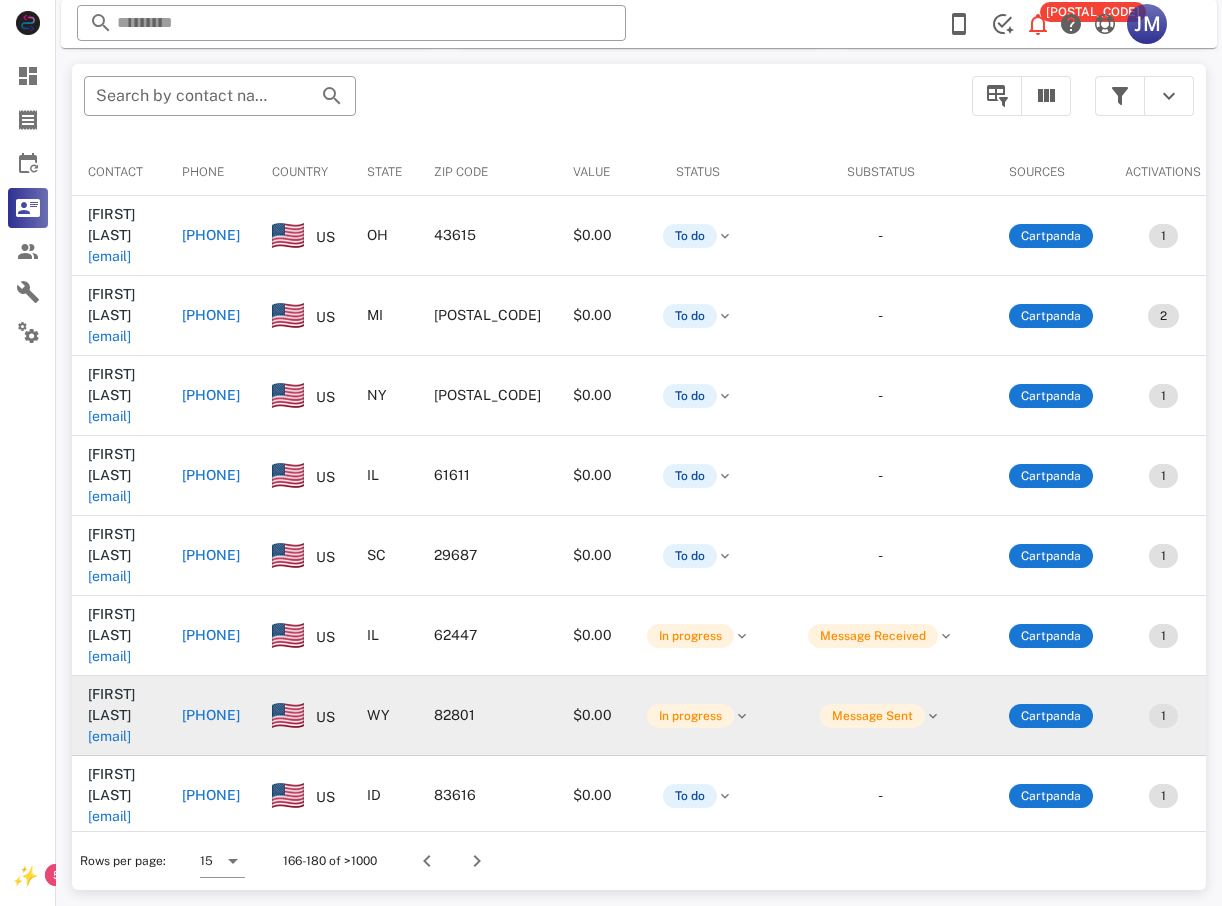 click on "+13076602691" at bounding box center [211, 715] 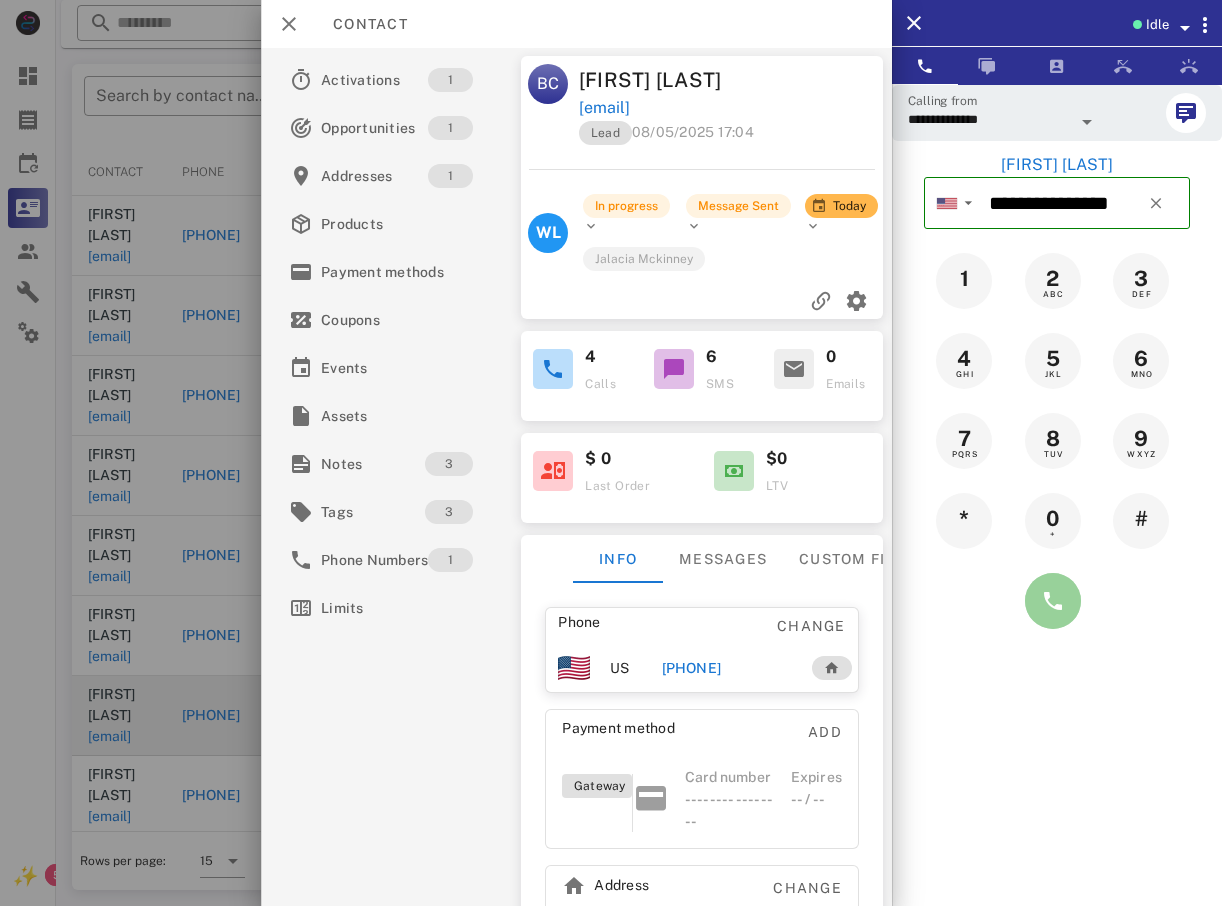 click at bounding box center (1053, 601) 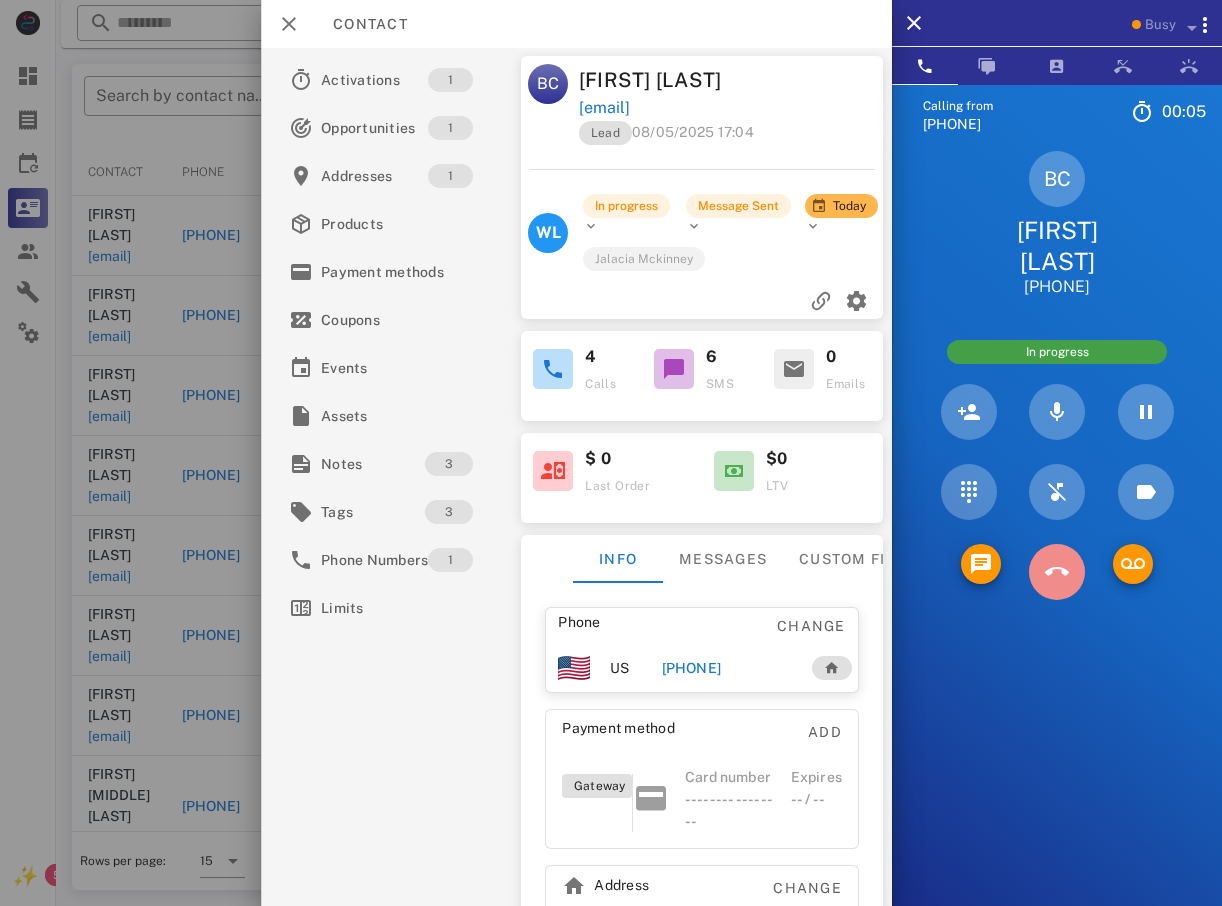 click at bounding box center [1057, 572] 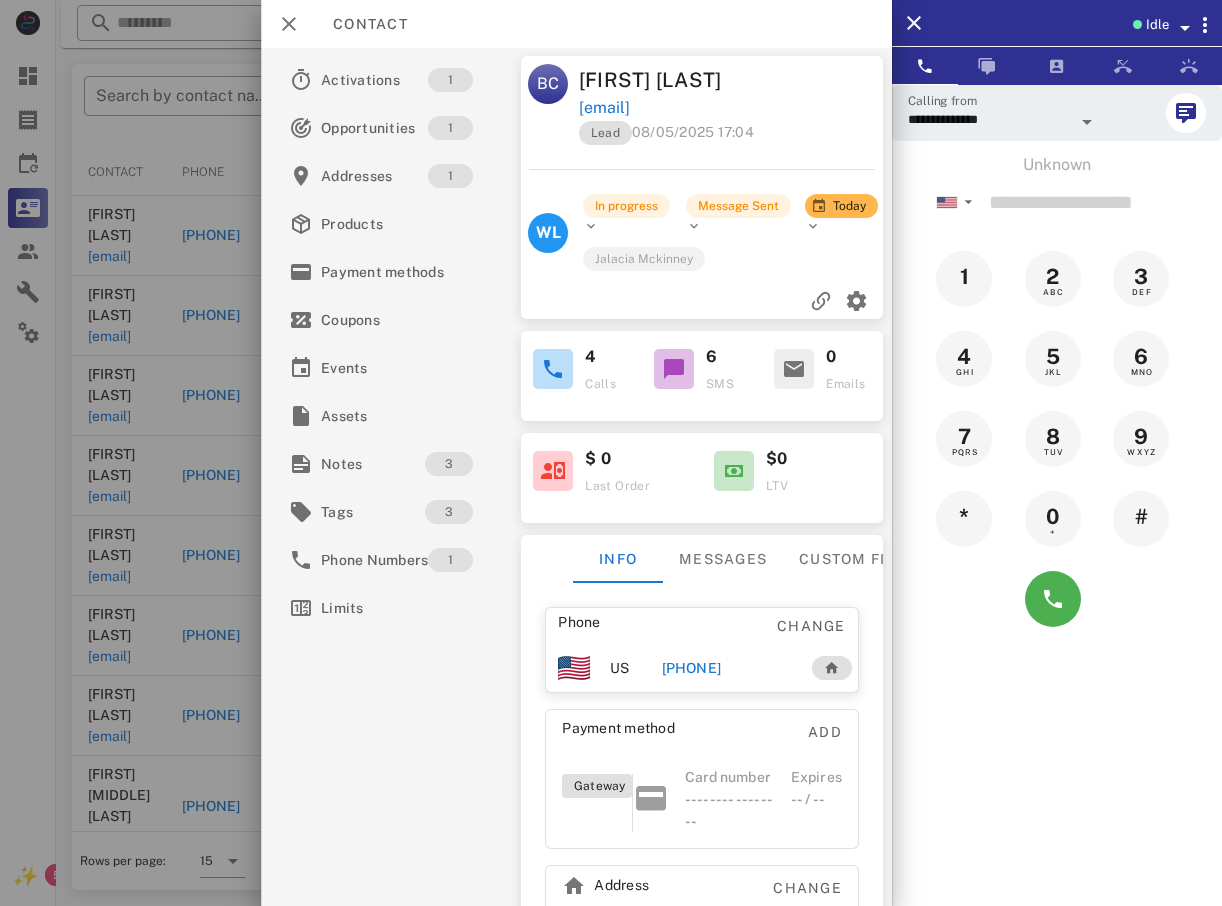 click at bounding box center [611, 453] 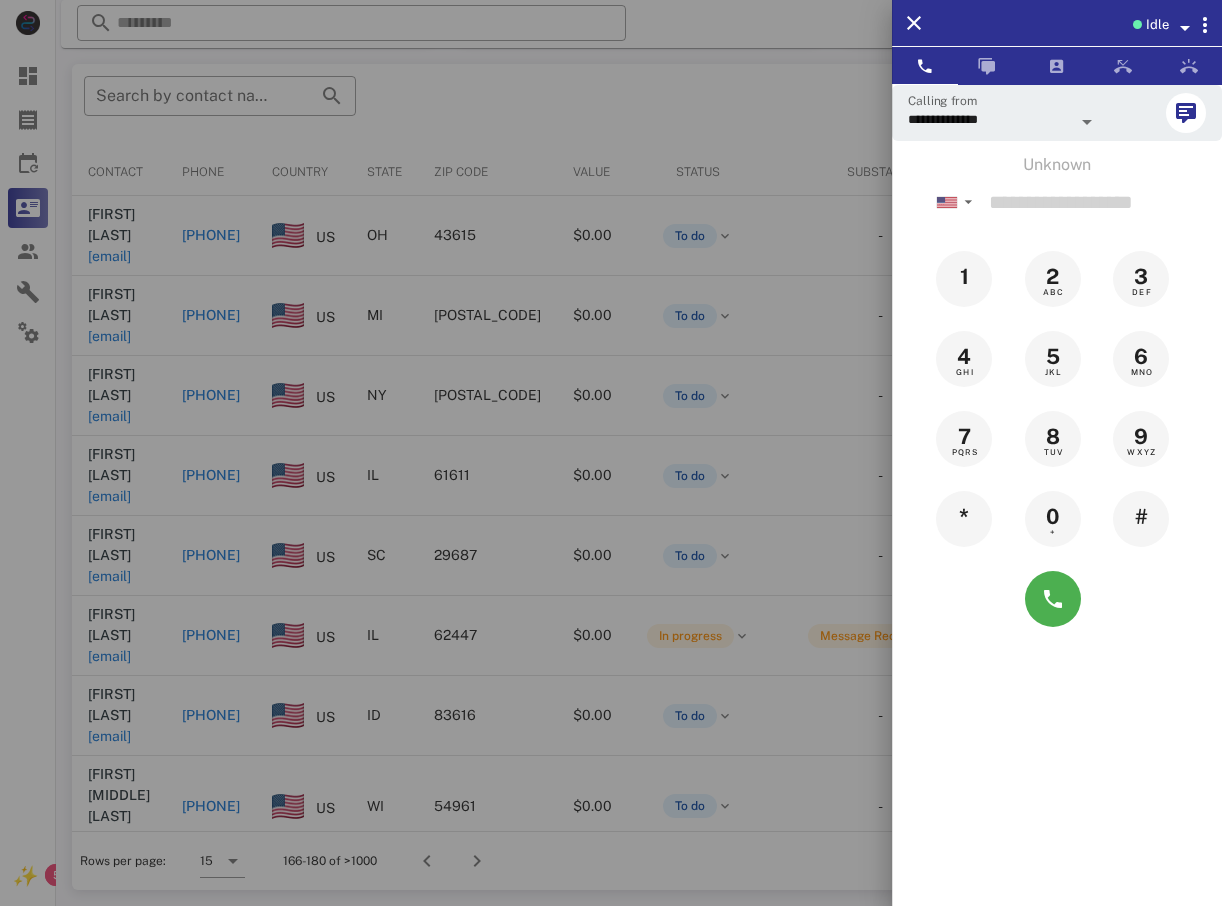 click at bounding box center [611, 453] 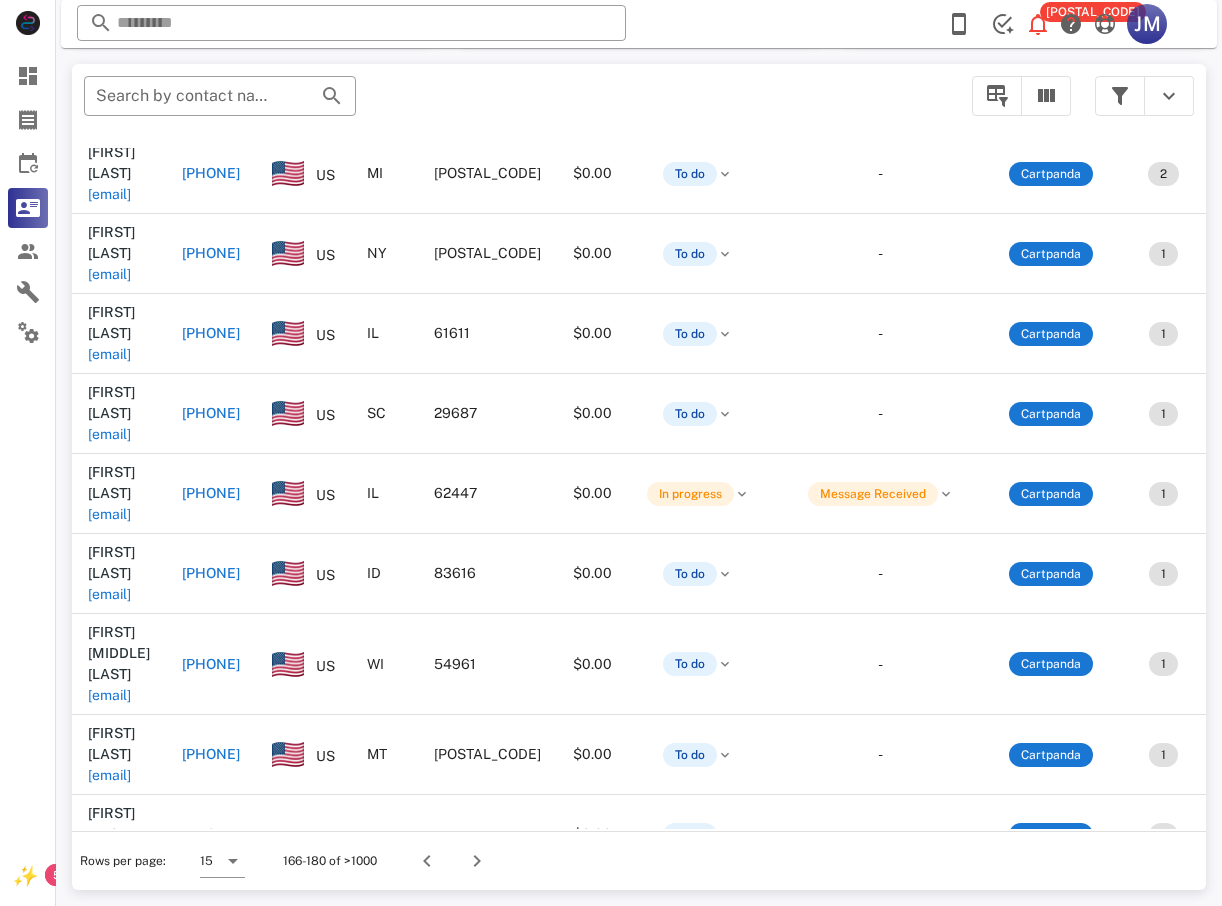 scroll, scrollTop: 143, scrollLeft: 0, axis: vertical 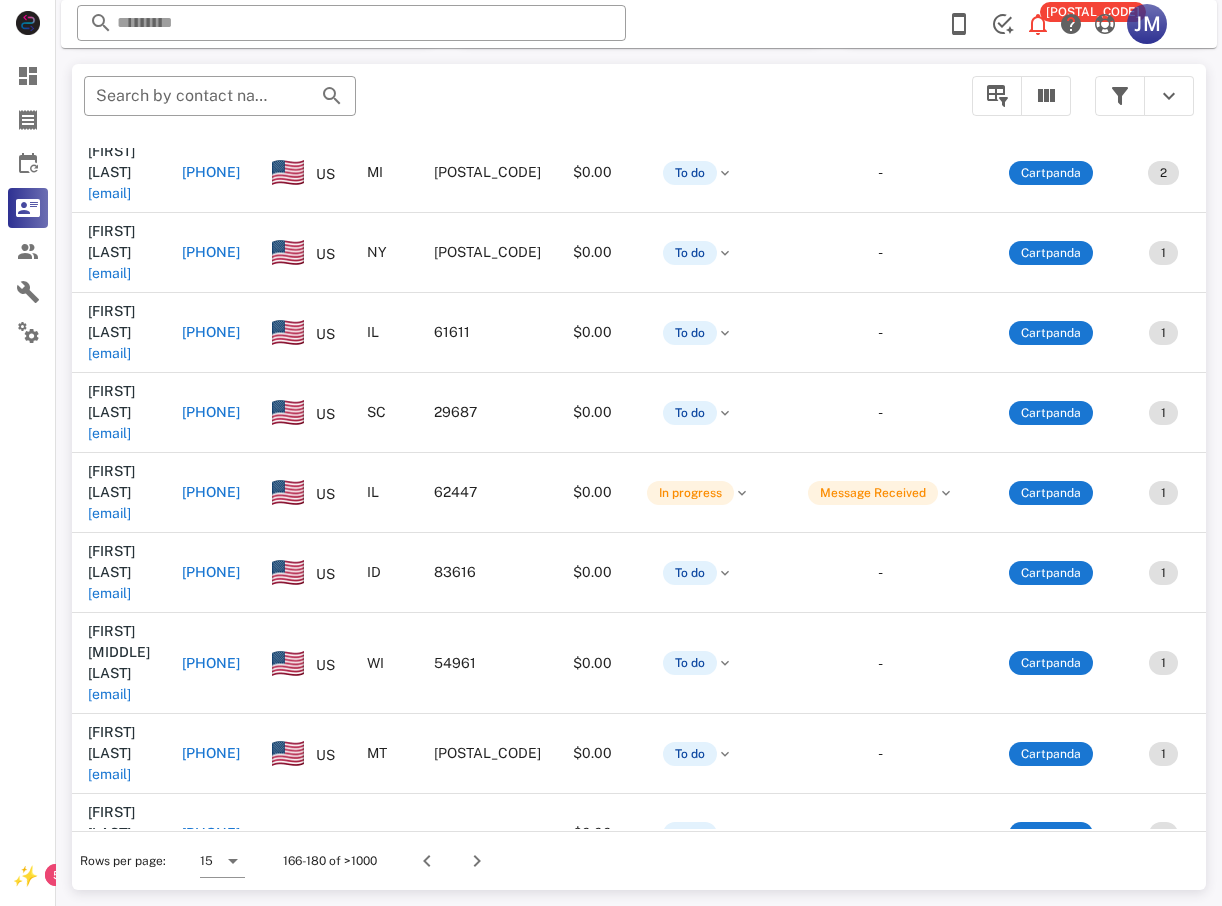 click on "+14109377024" at bounding box center [211, 993] 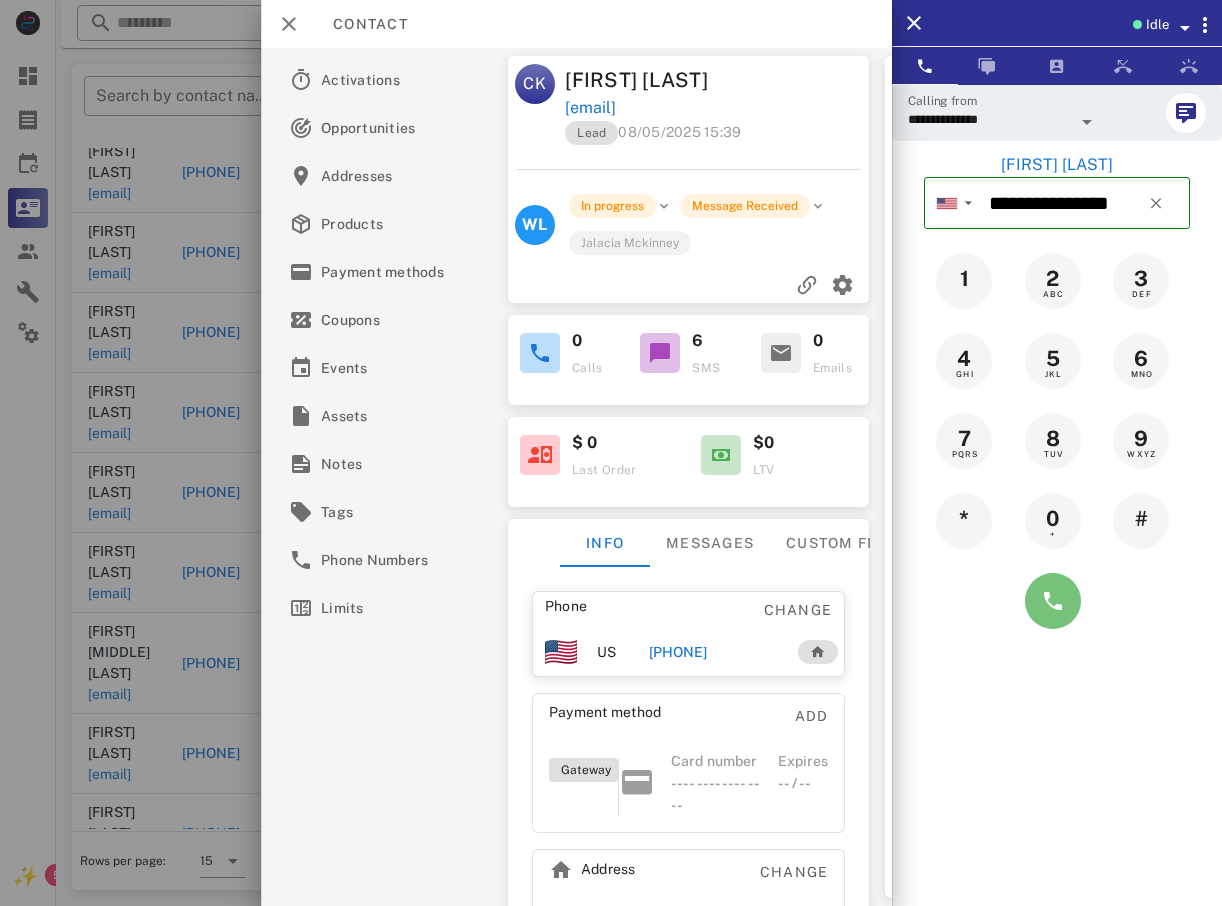 click at bounding box center (1053, 601) 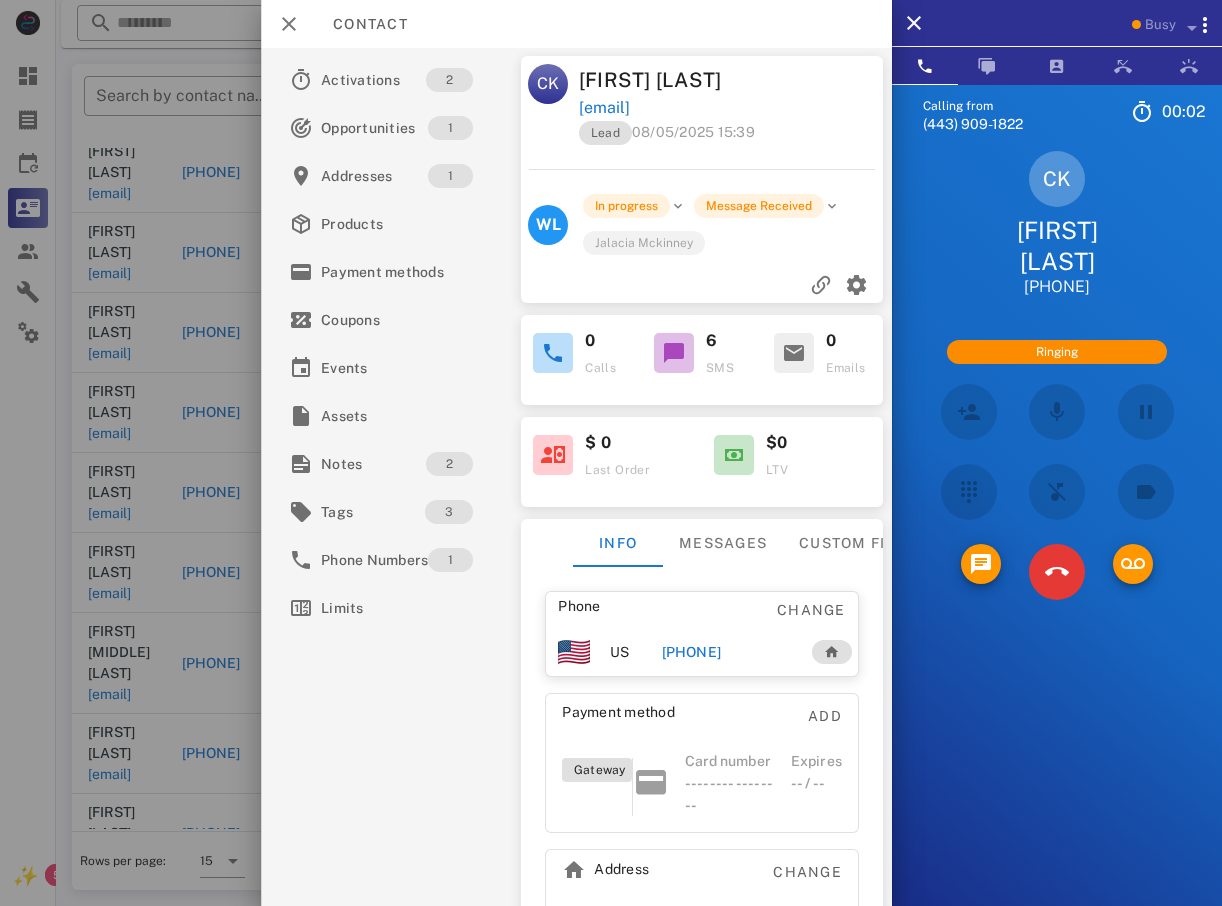 scroll, scrollTop: 84, scrollLeft: 0, axis: vertical 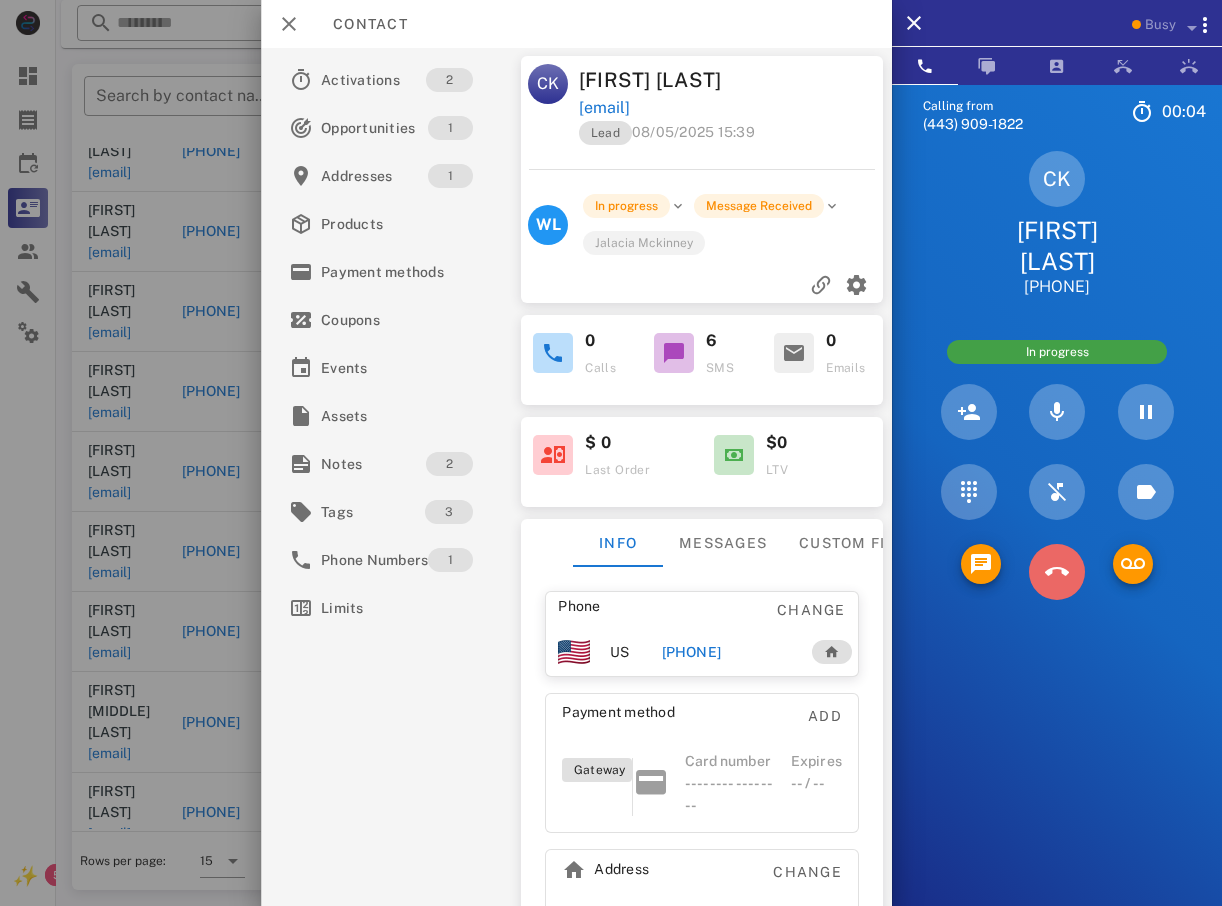 drag, startPoint x: 1060, startPoint y: 569, endPoint x: 1017, endPoint y: 592, distance: 48.76474 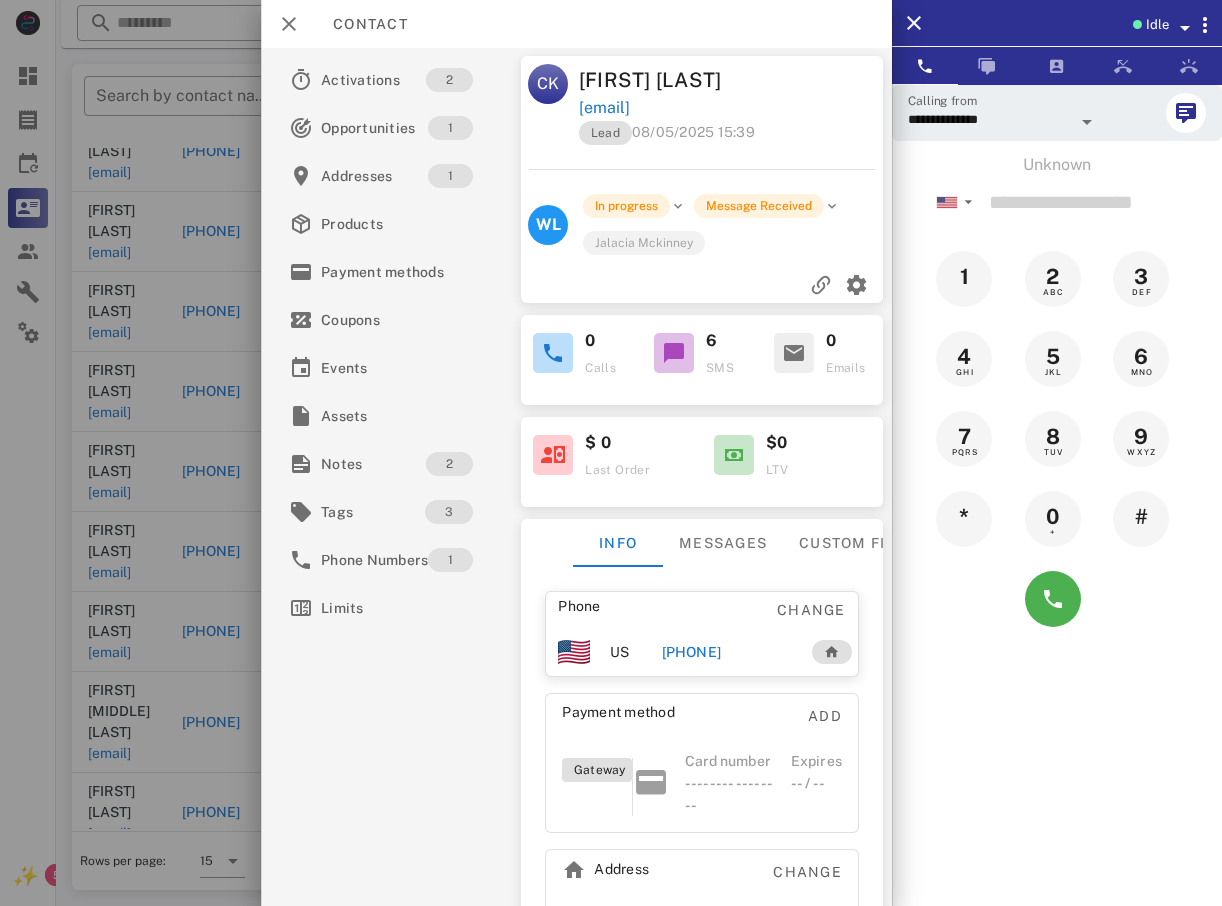 click at bounding box center [611, 453] 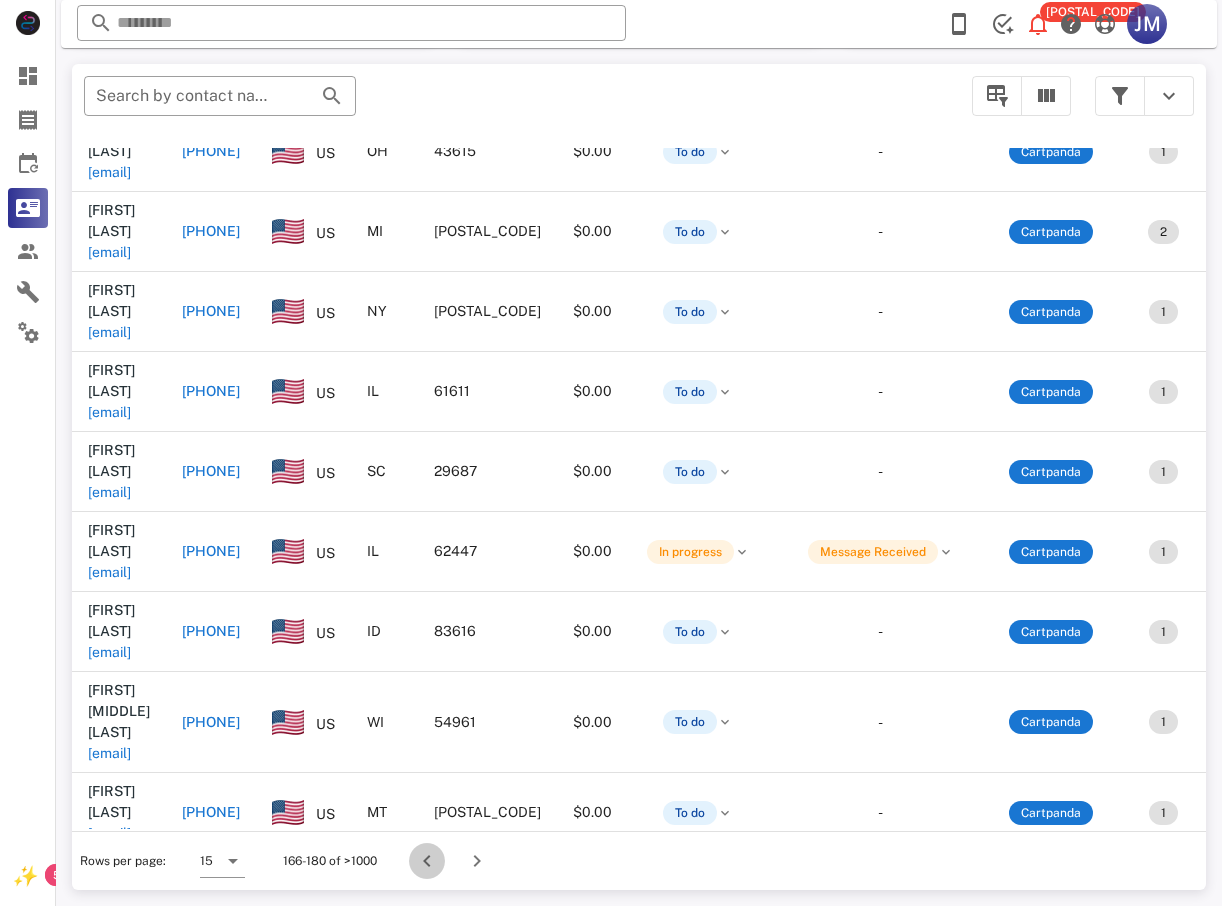 click at bounding box center [427, 861] 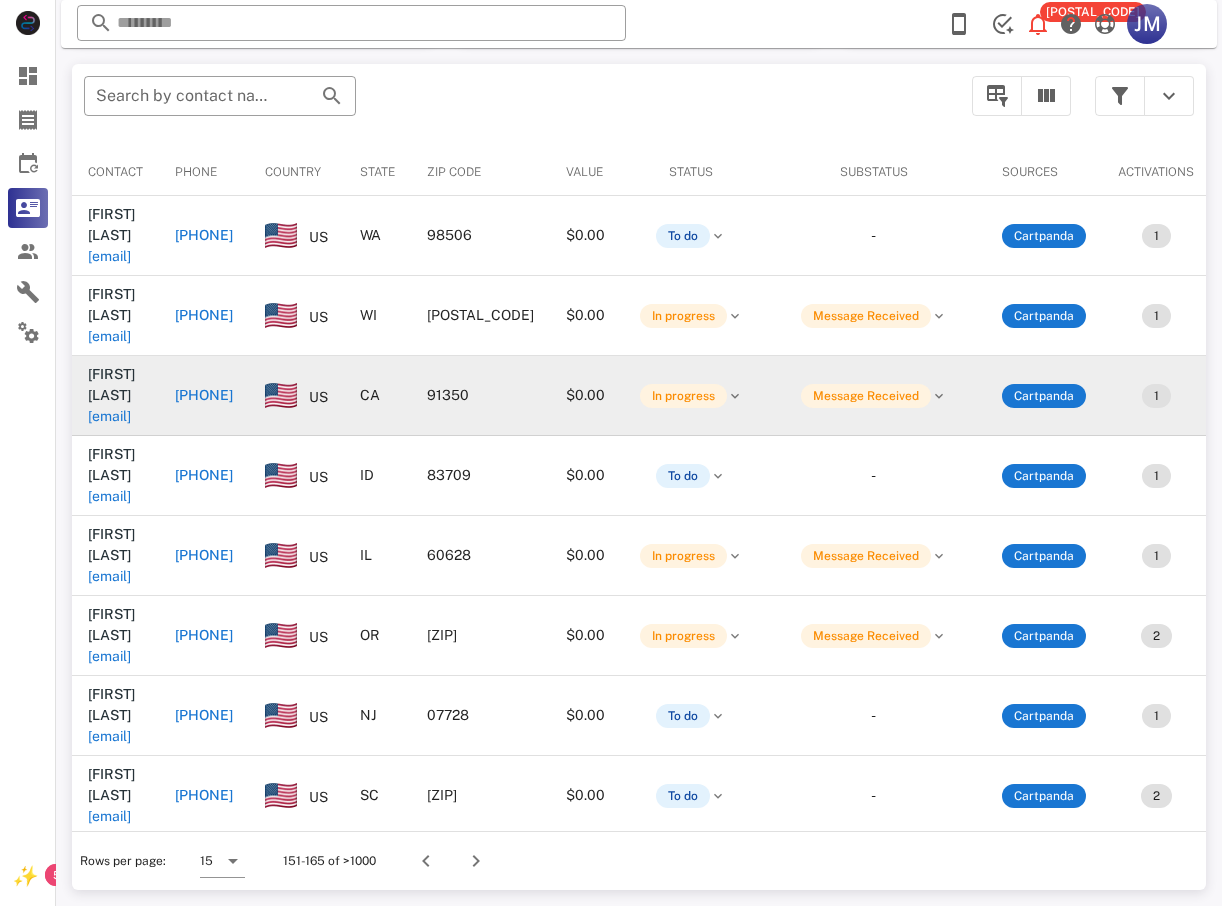 scroll, scrollTop: 380, scrollLeft: 0, axis: vertical 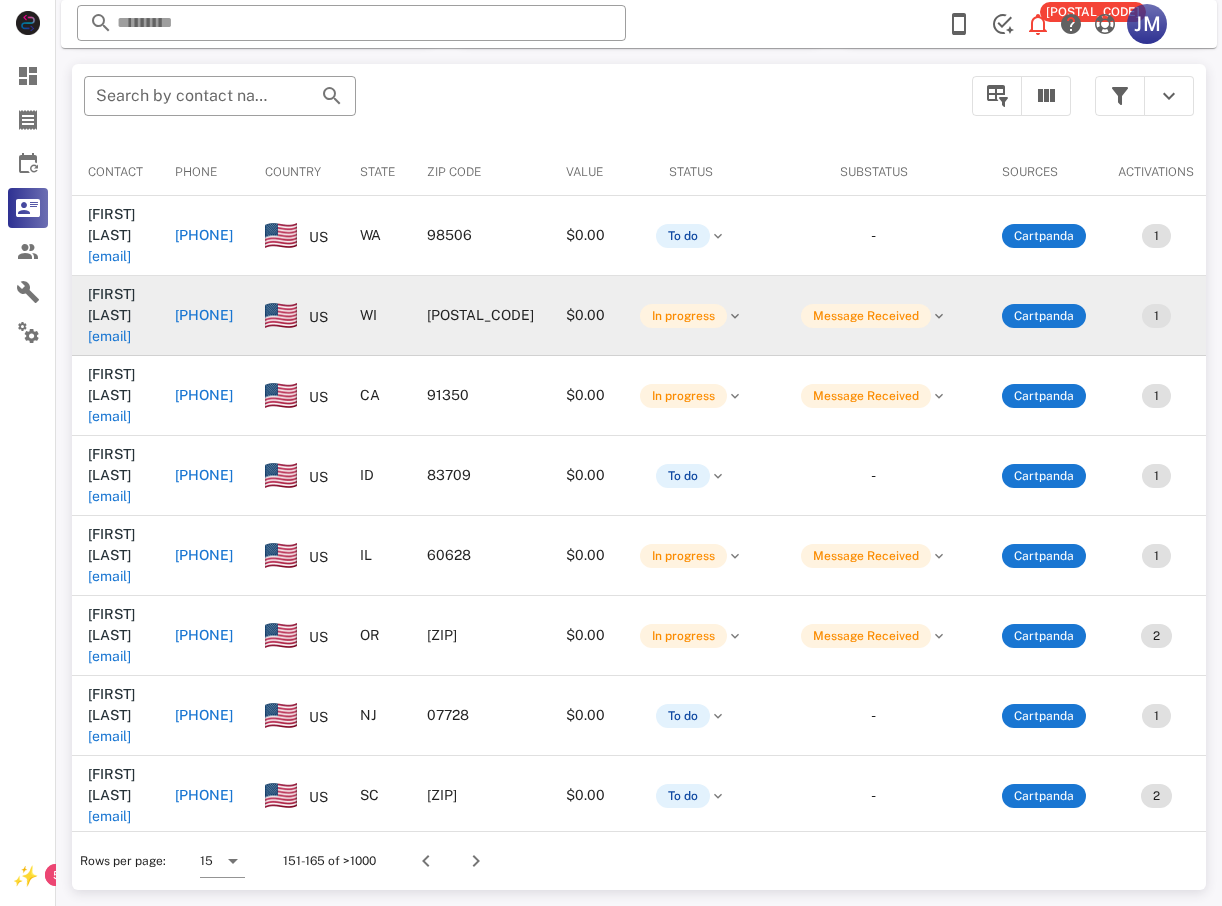 click on "+16084322220" at bounding box center (204, 316) 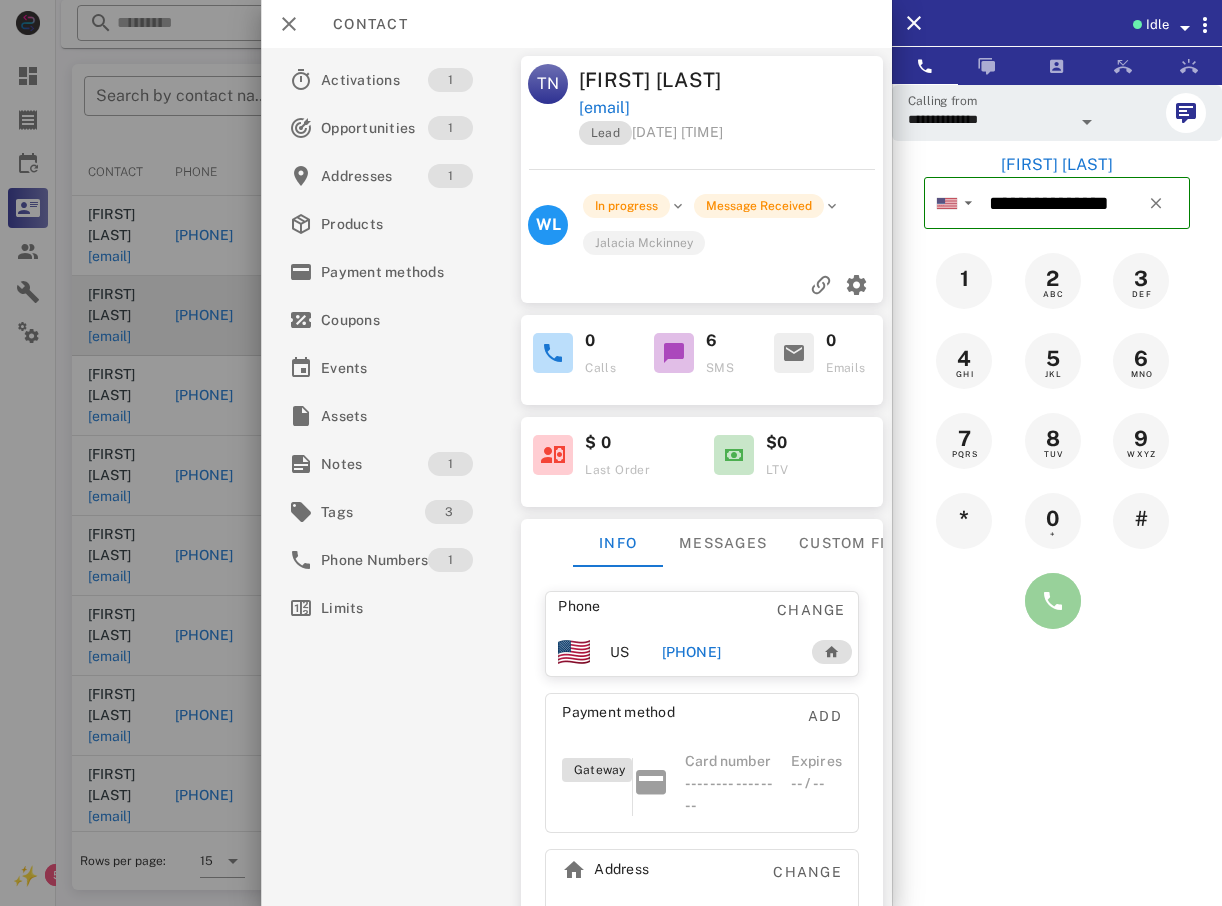 click at bounding box center [1053, 601] 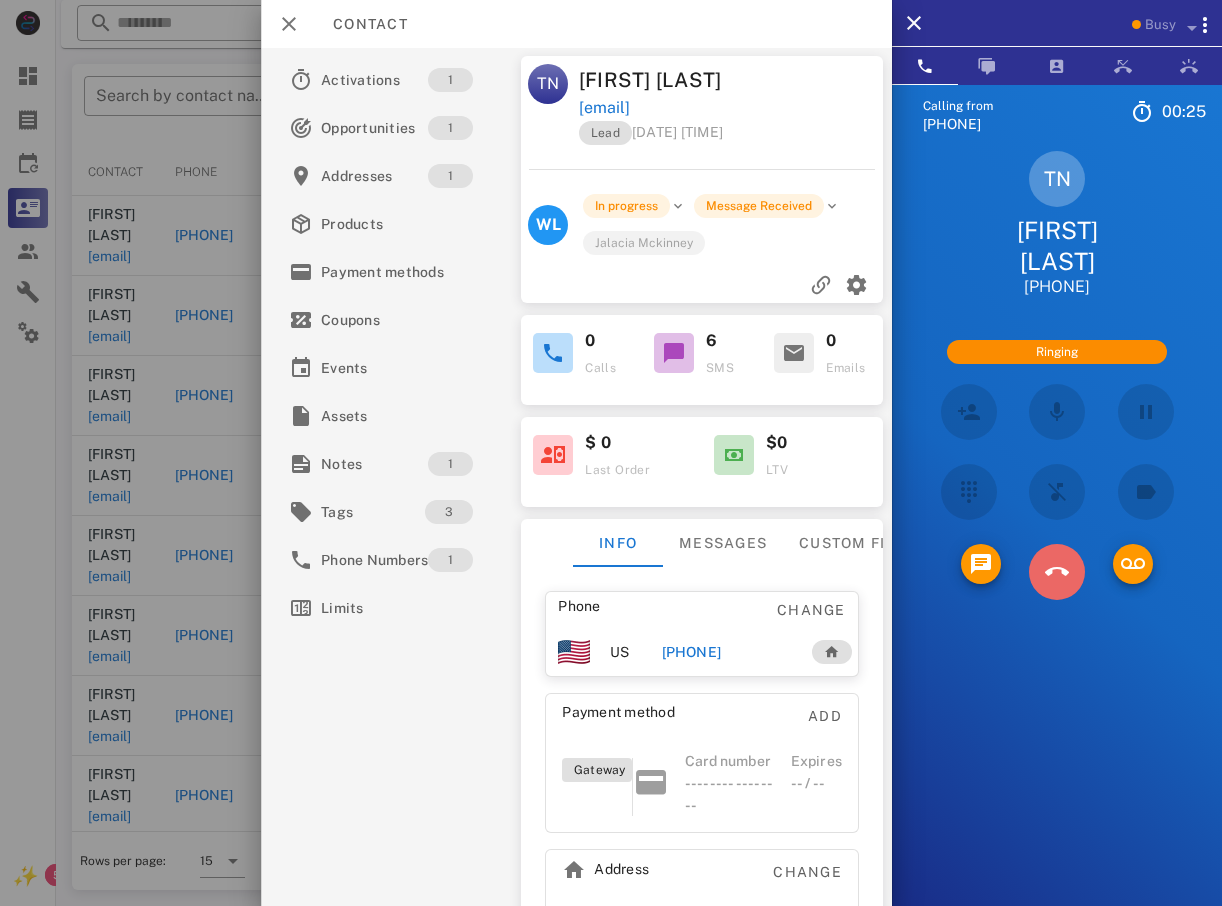 click at bounding box center (1056, 572) 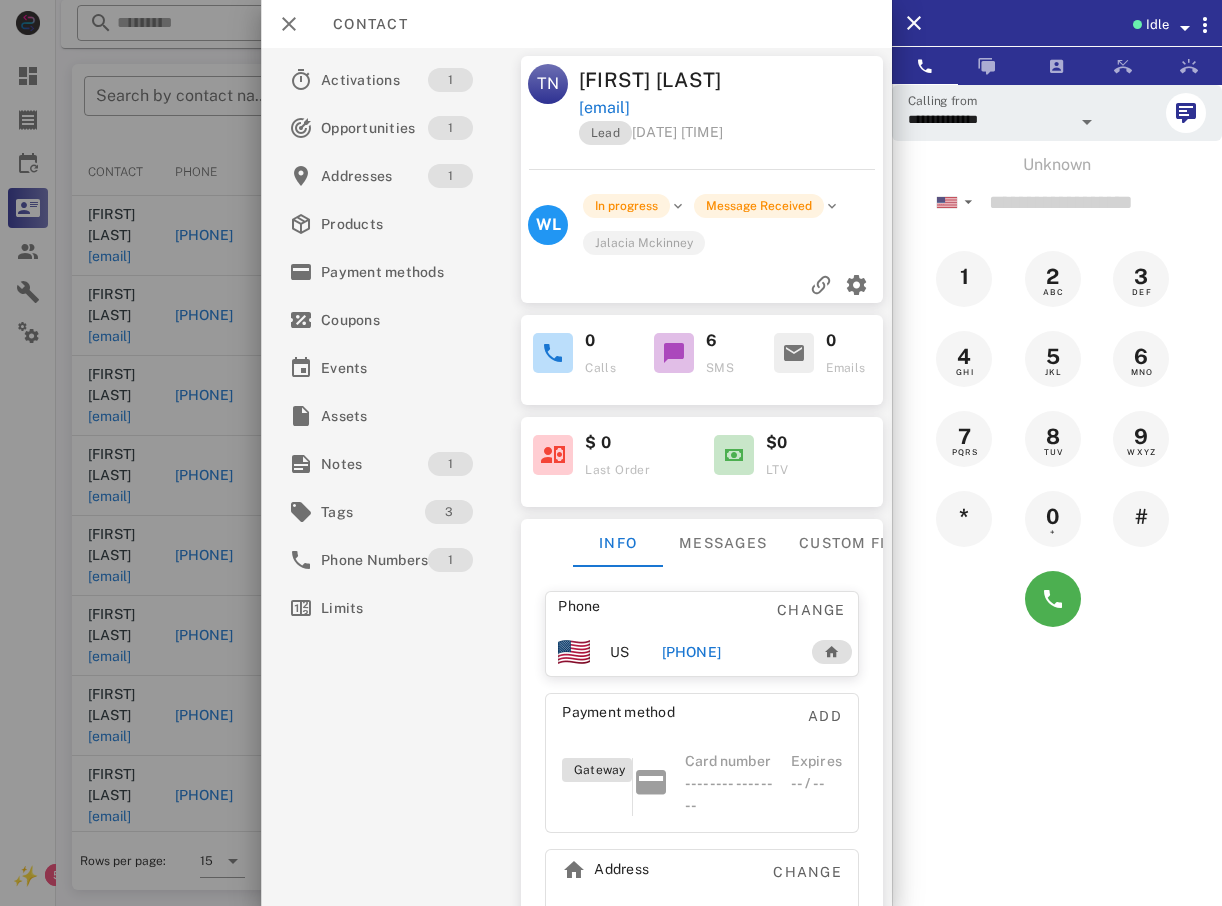 click at bounding box center [611, 453] 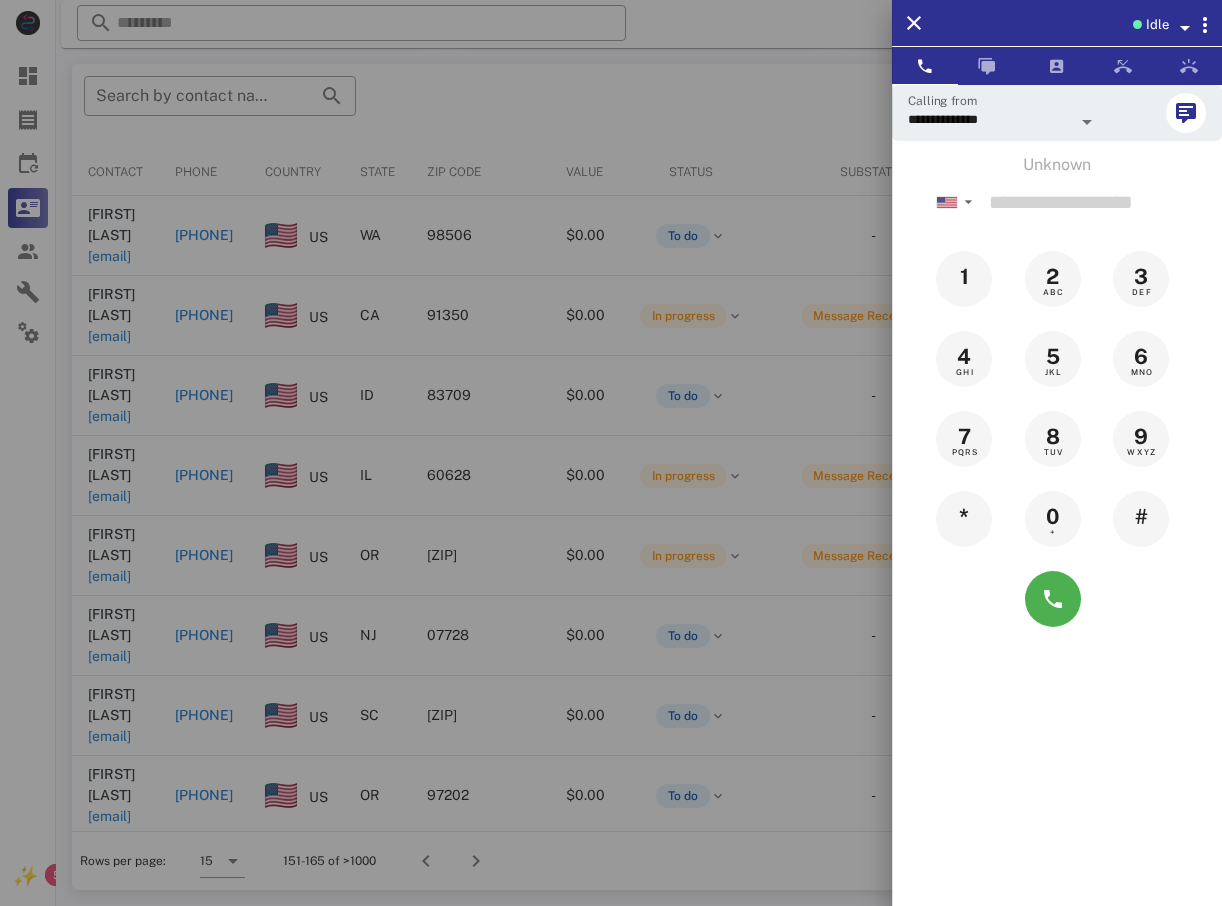 click at bounding box center (611, 453) 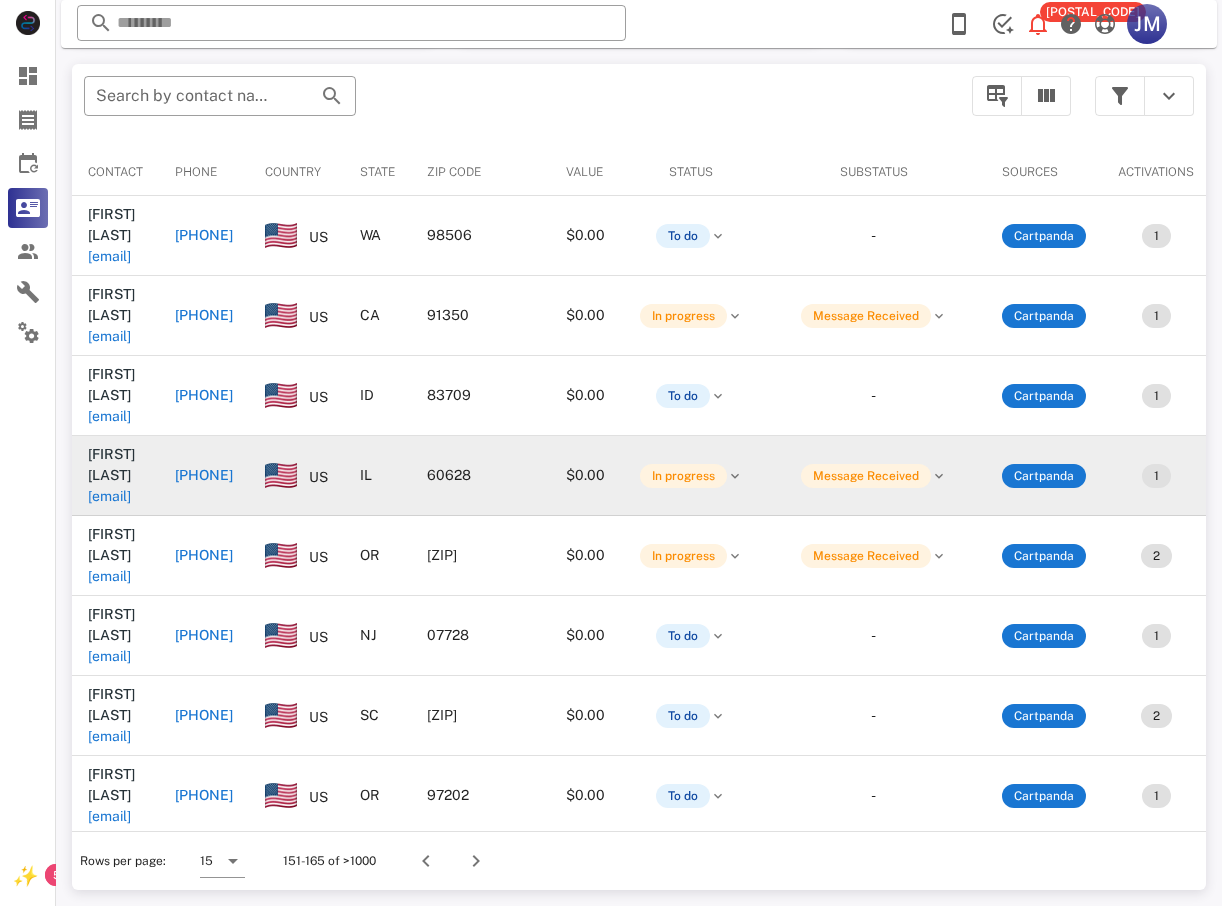 click on "+17088461541" at bounding box center [204, 475] 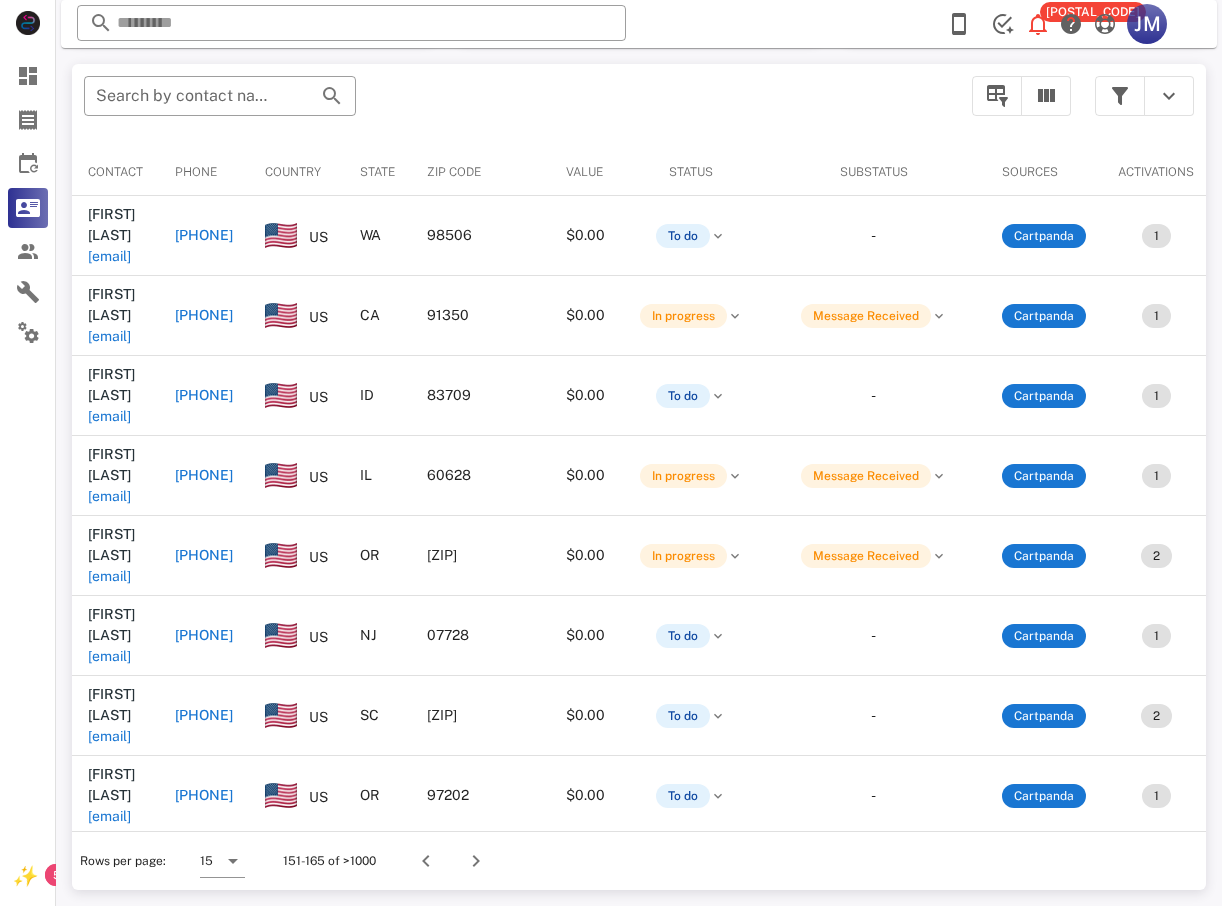 type on "**********" 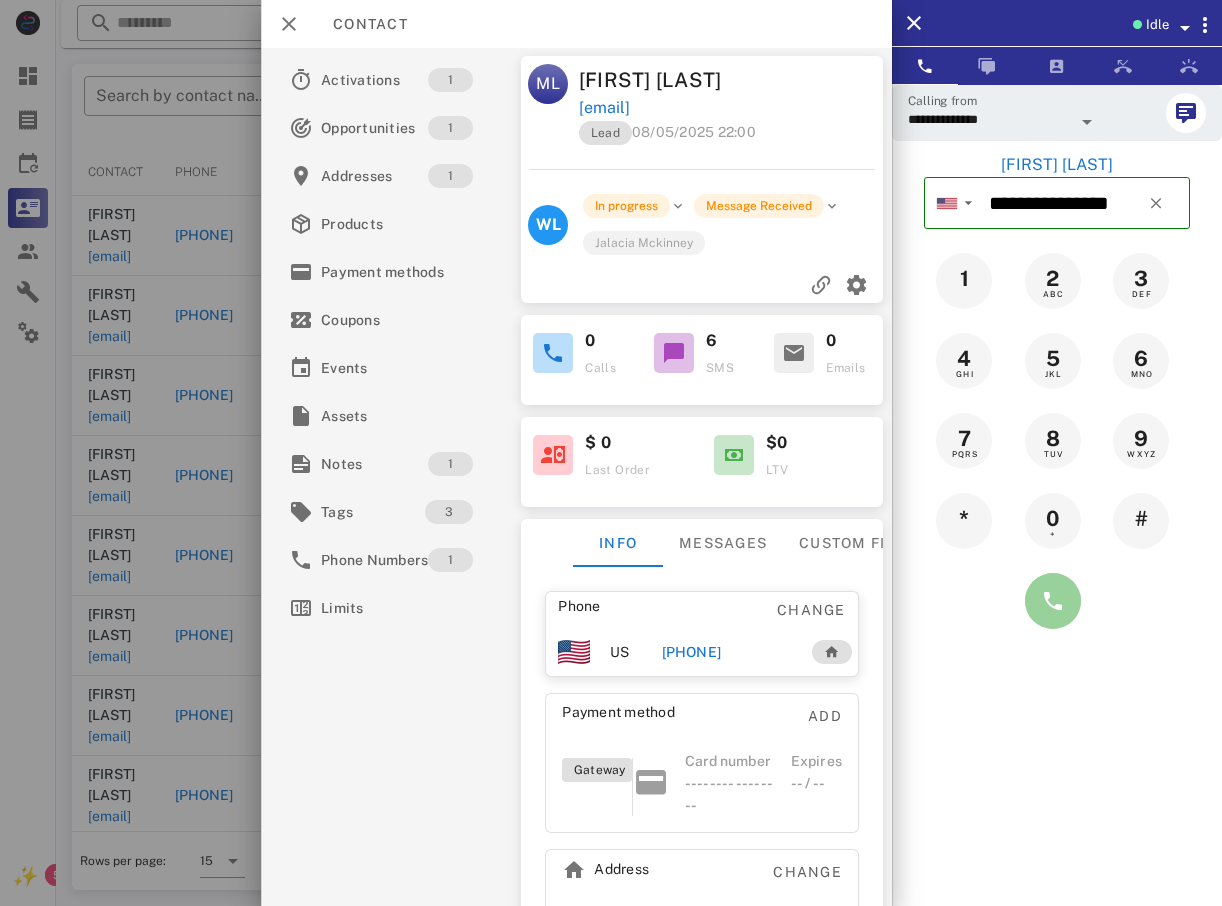 click at bounding box center (1053, 601) 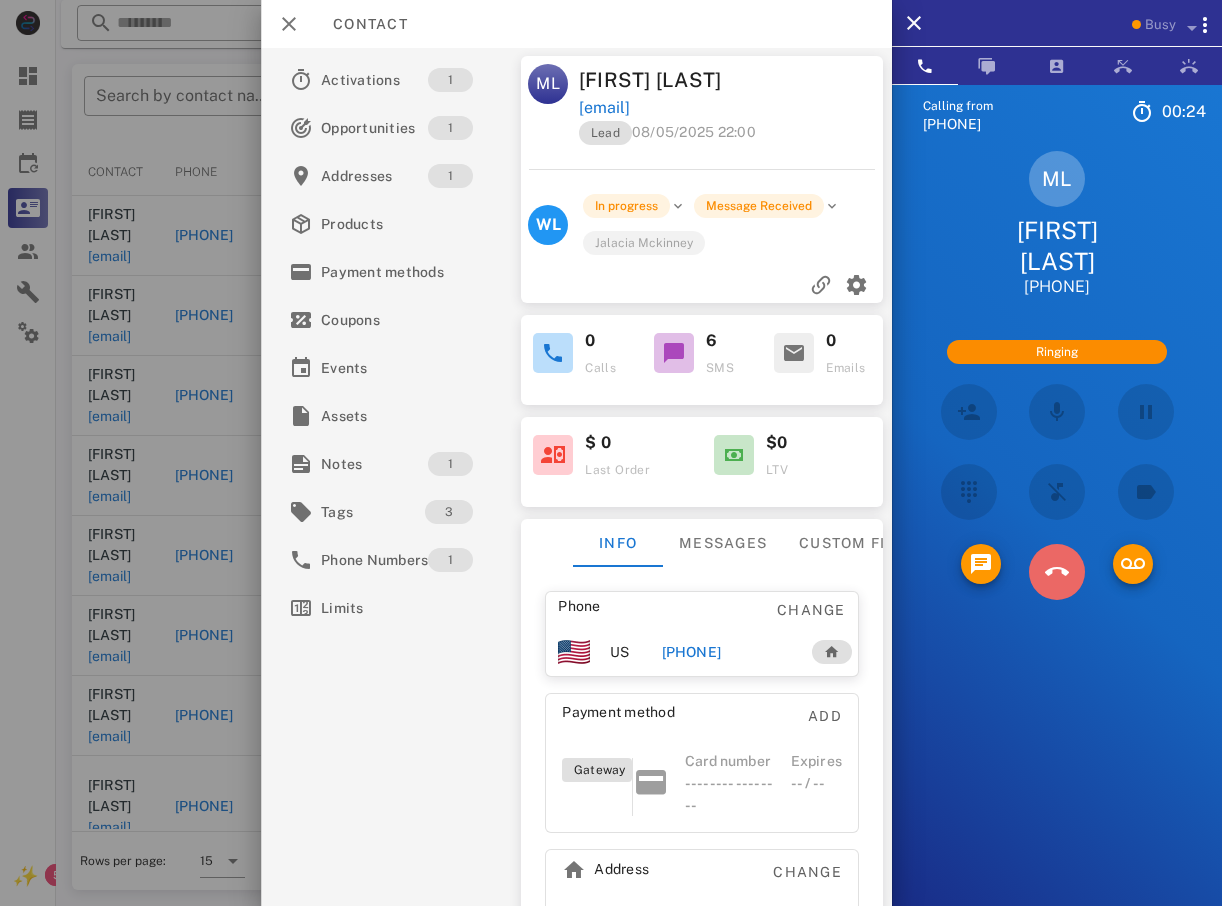 click at bounding box center [1057, 572] 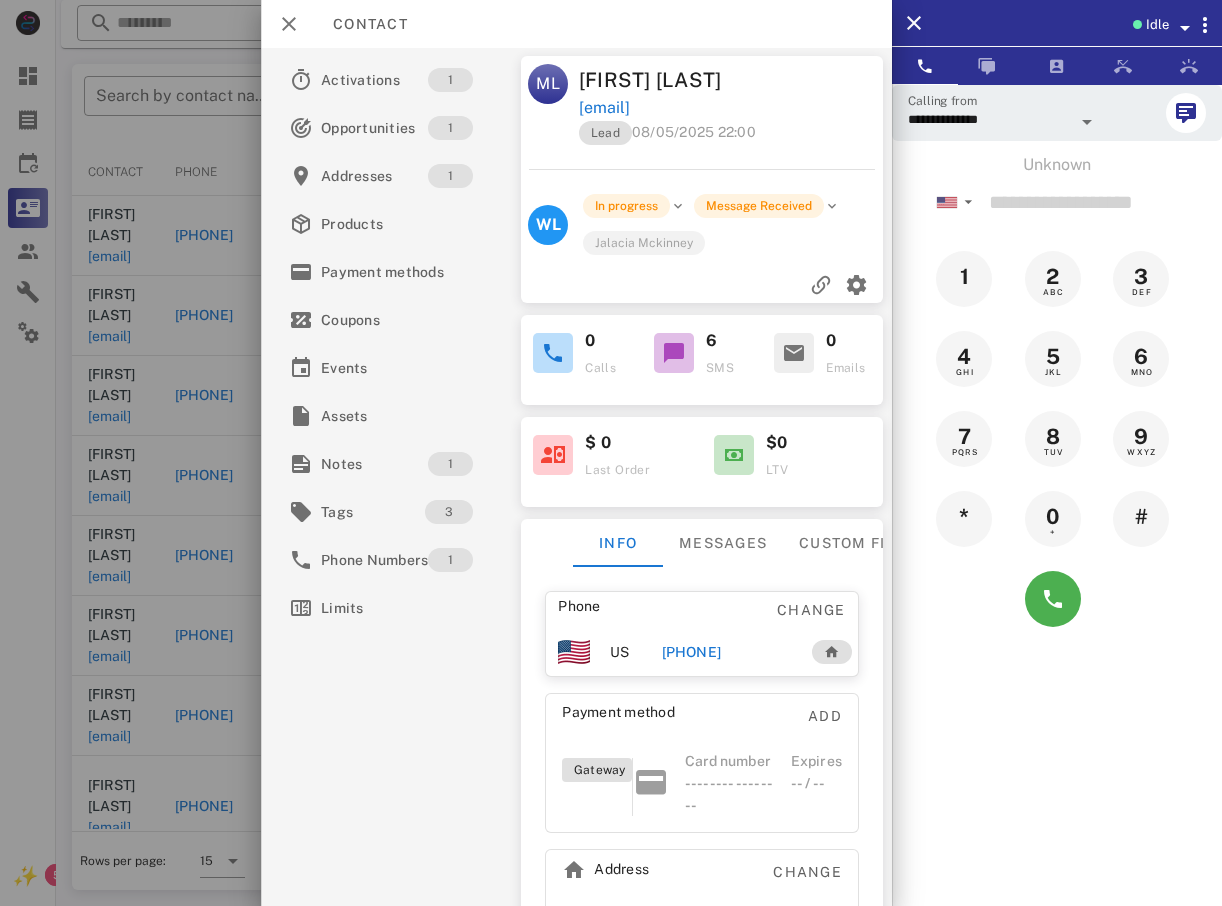 click at bounding box center (611, 453) 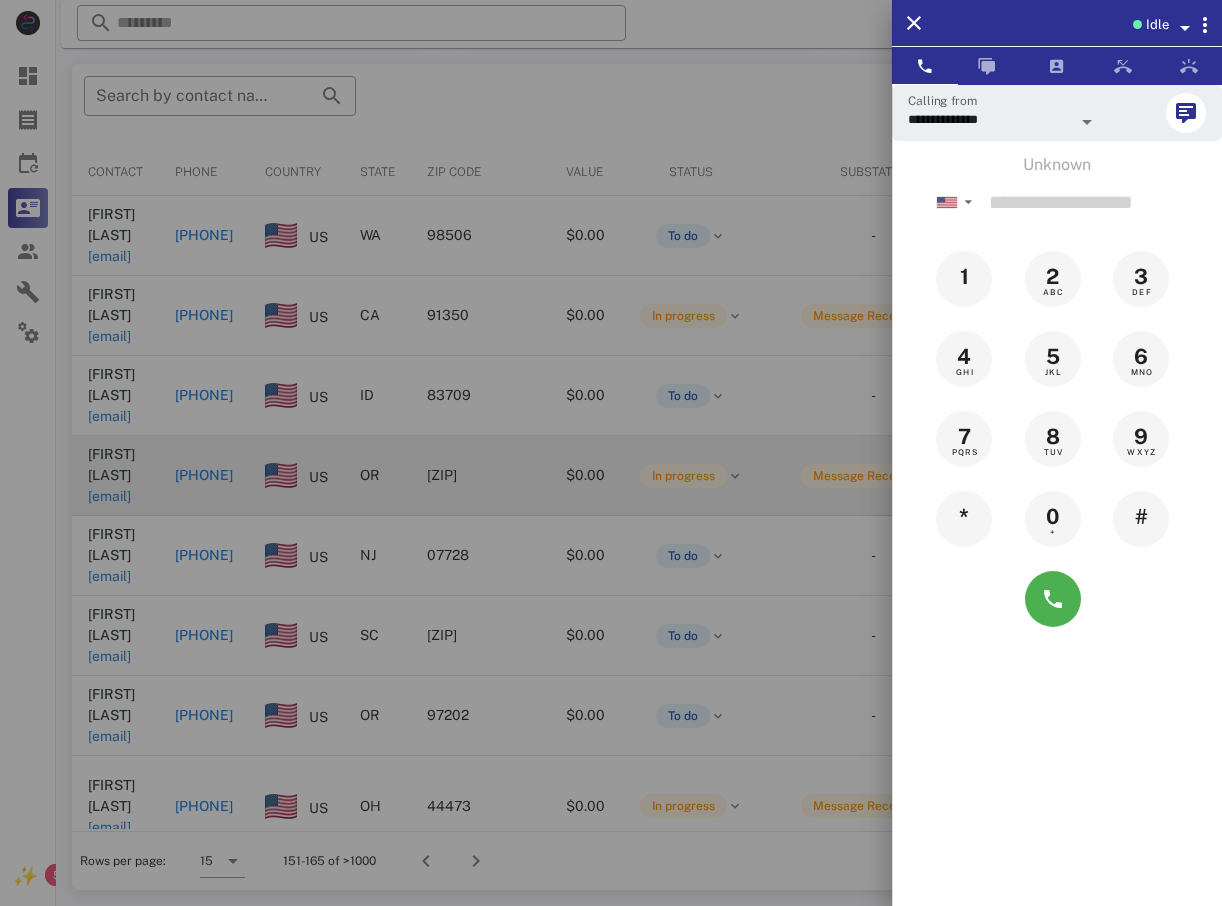 drag, startPoint x: 72, startPoint y: 406, endPoint x: 159, endPoint y: 428, distance: 89.73851 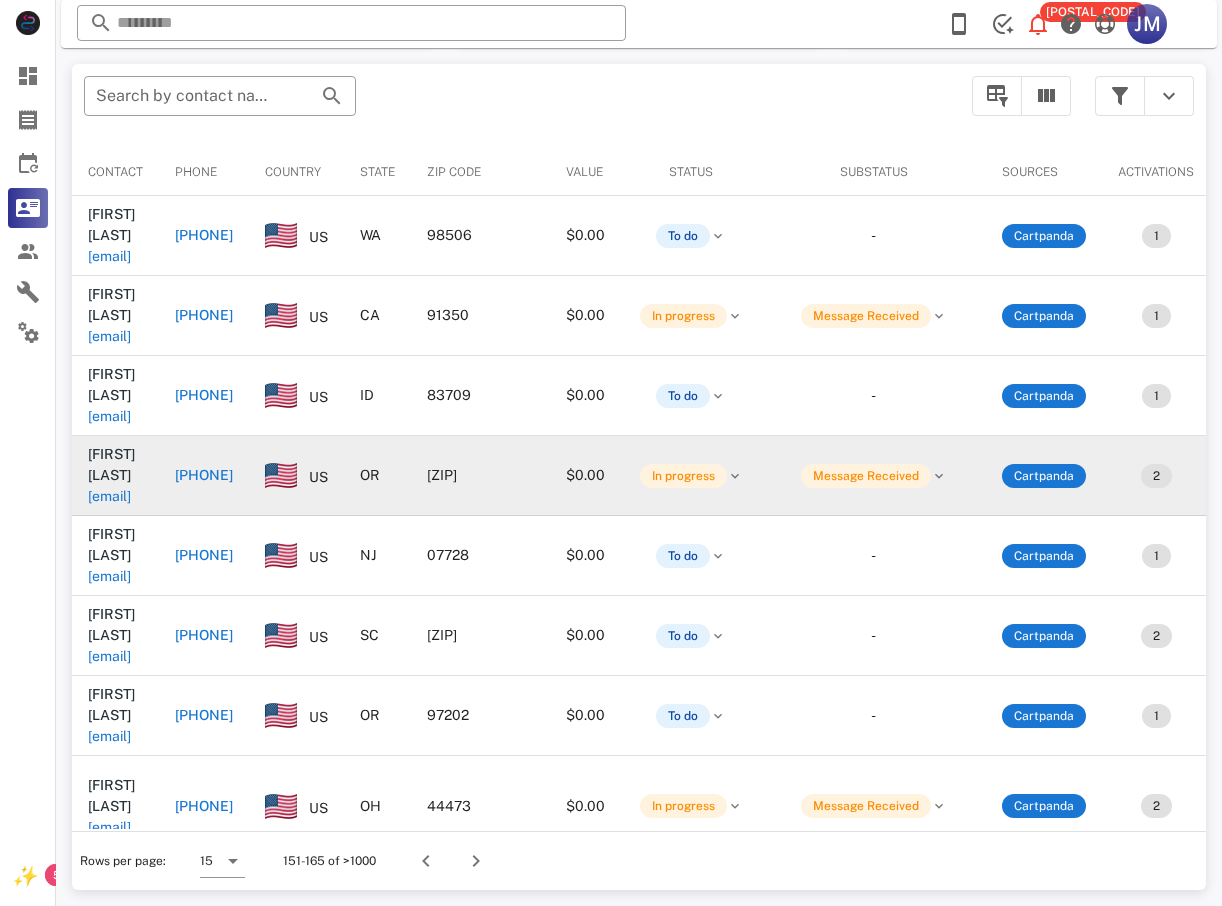 click on "+19252221568" at bounding box center (204, 476) 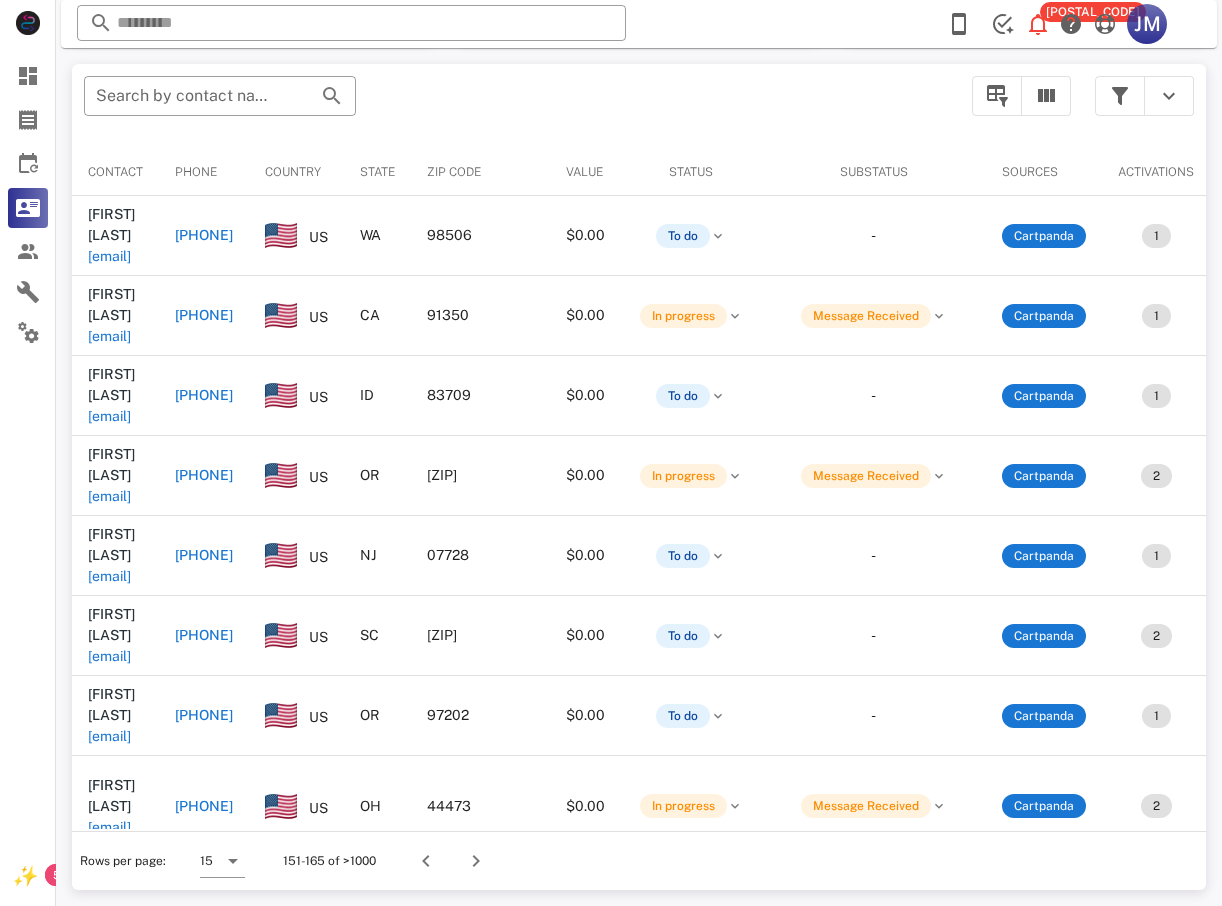 click on "+19252221568" at bounding box center (204, 475) 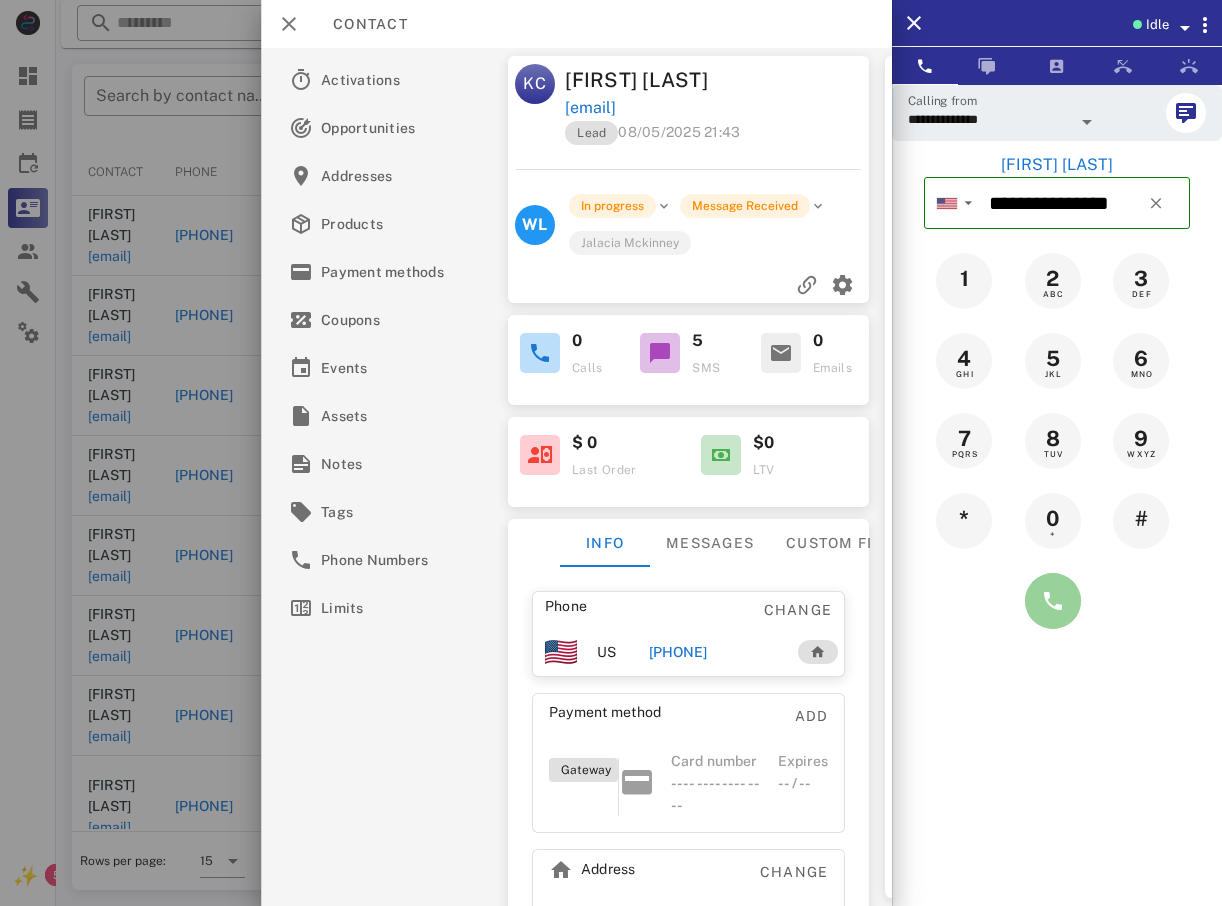 click at bounding box center [1053, 601] 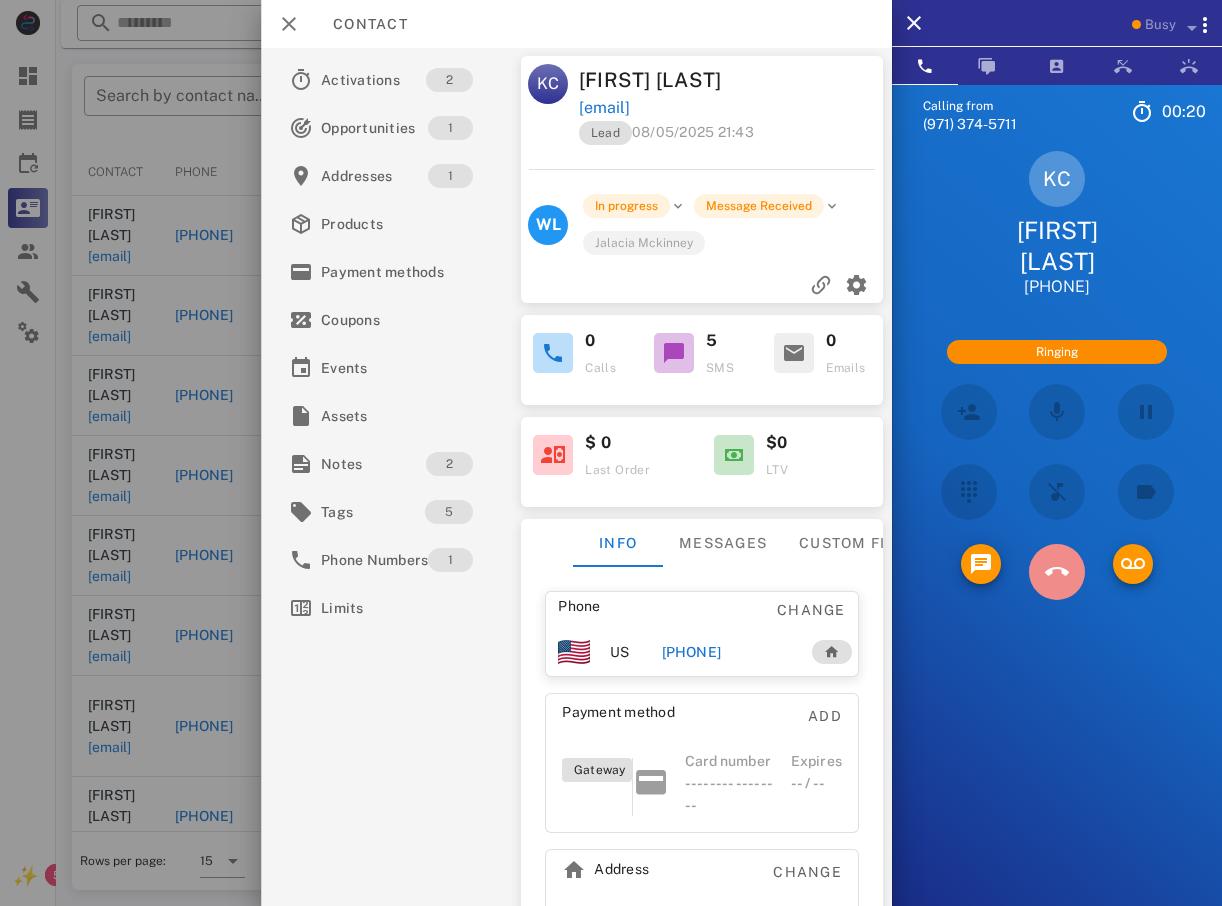click at bounding box center (1056, 572) 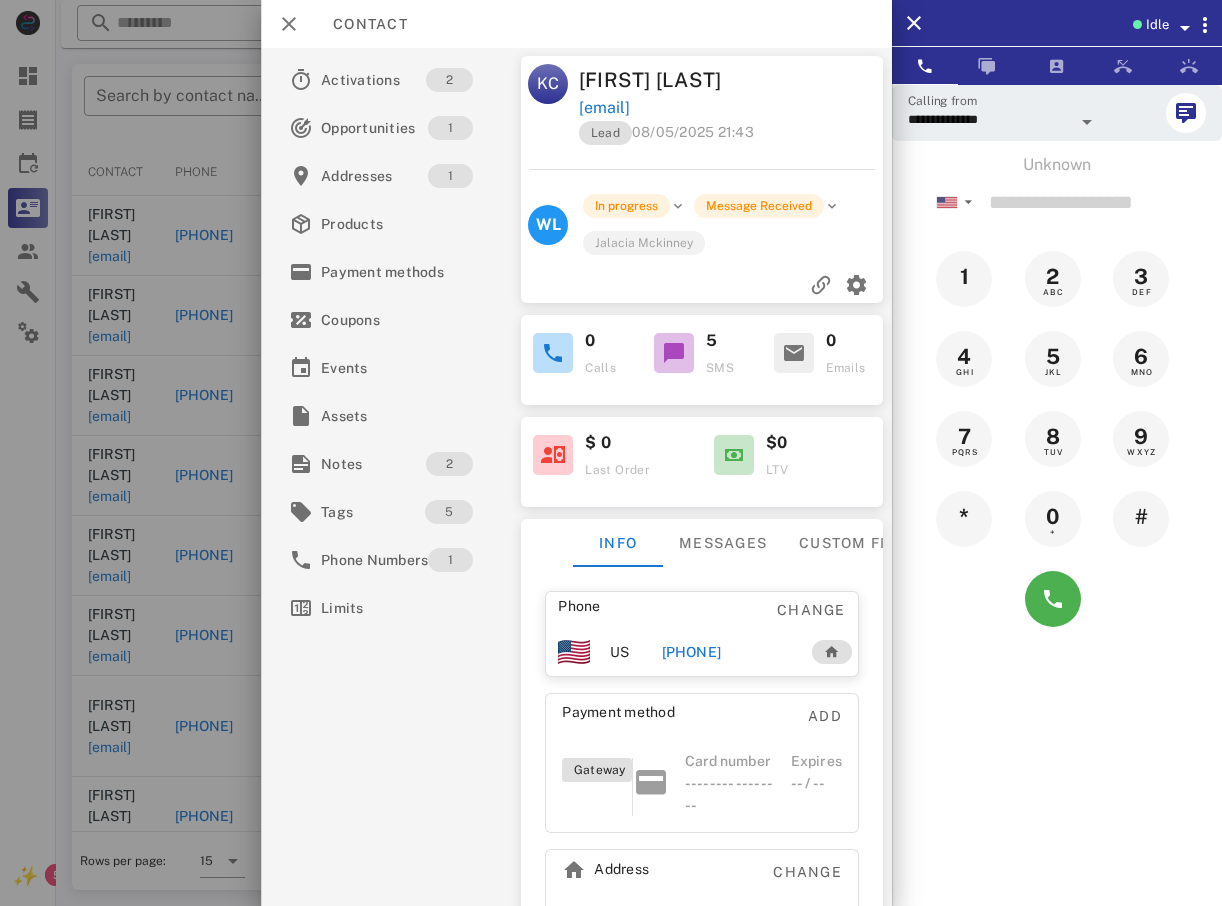 click at bounding box center [611, 453] 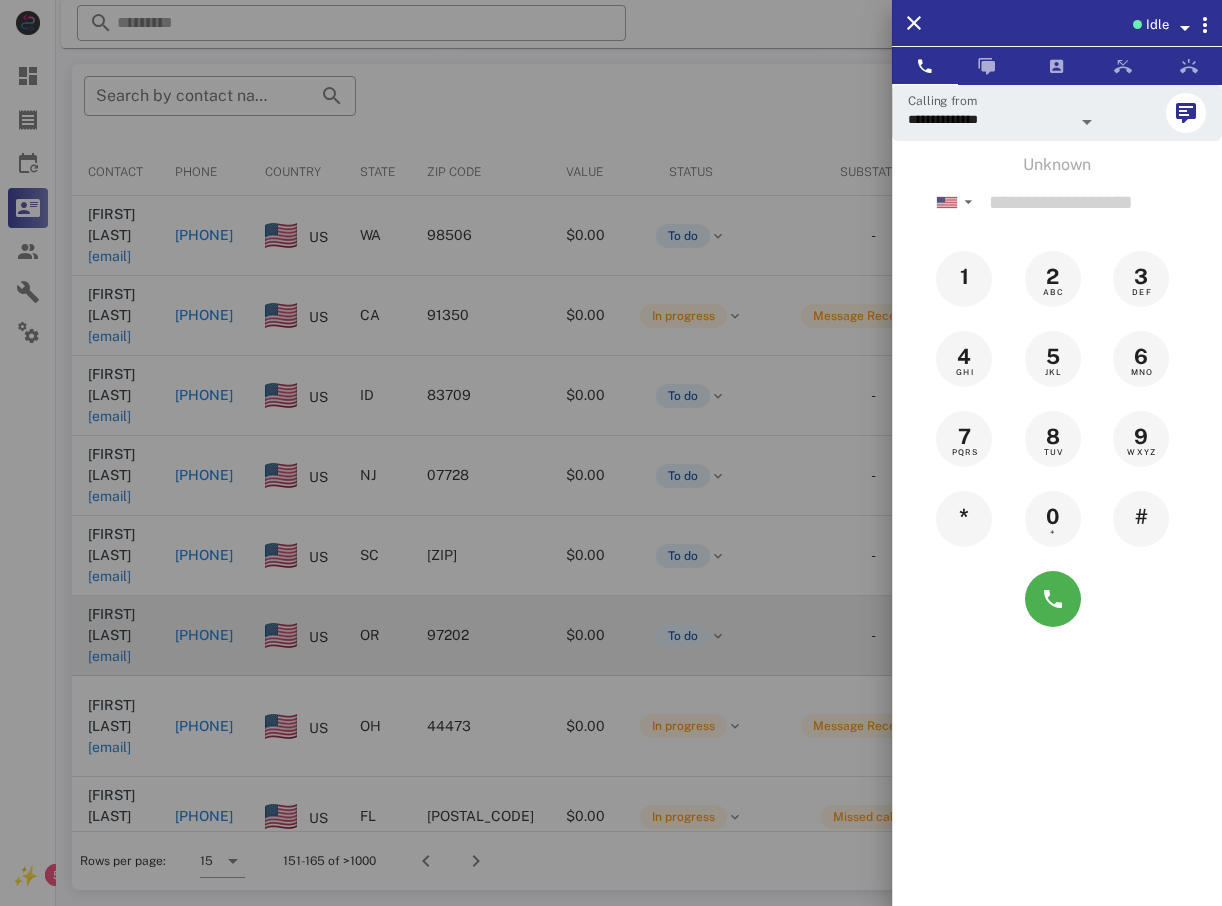 click at bounding box center [611, 453] 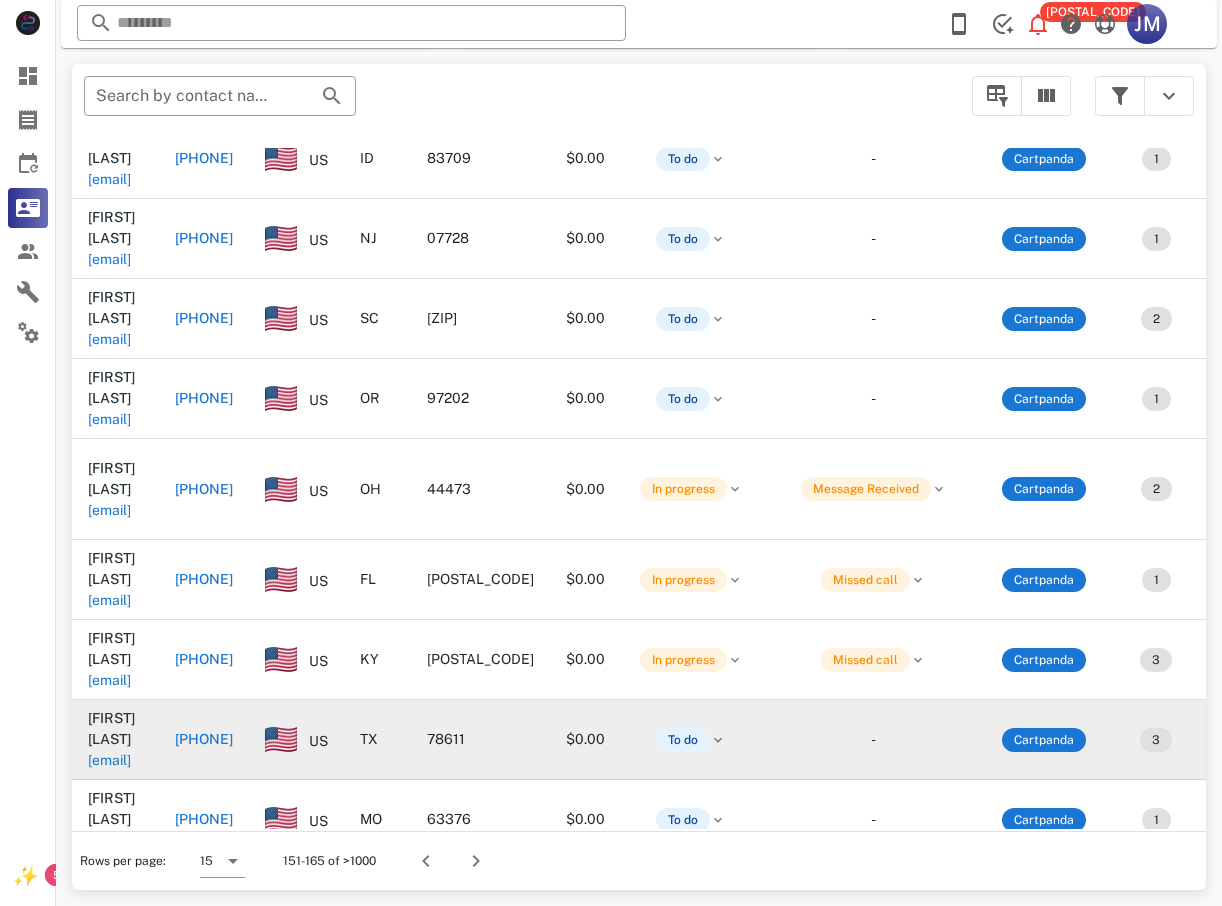 scroll, scrollTop: 238, scrollLeft: 0, axis: vertical 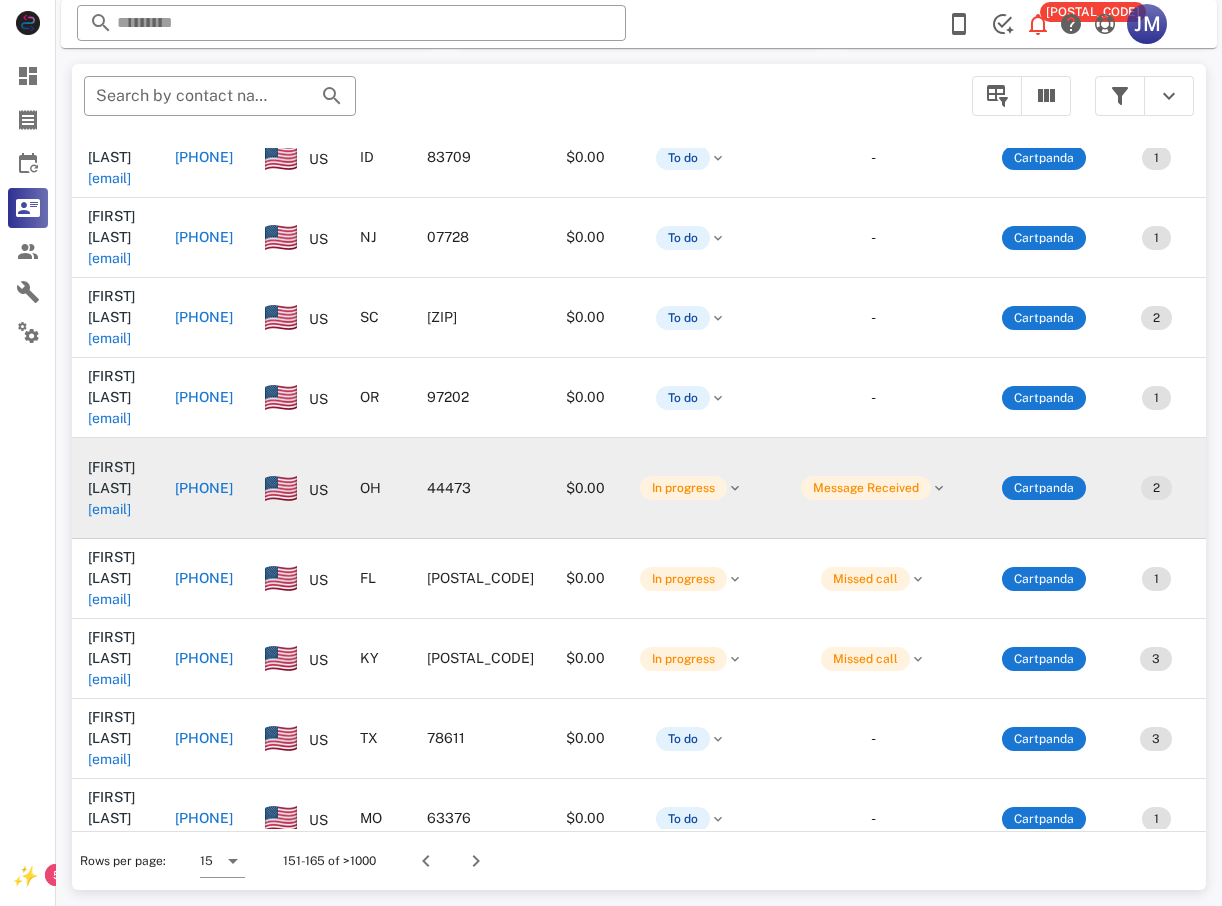 click on "+13302197811" at bounding box center (204, 488) 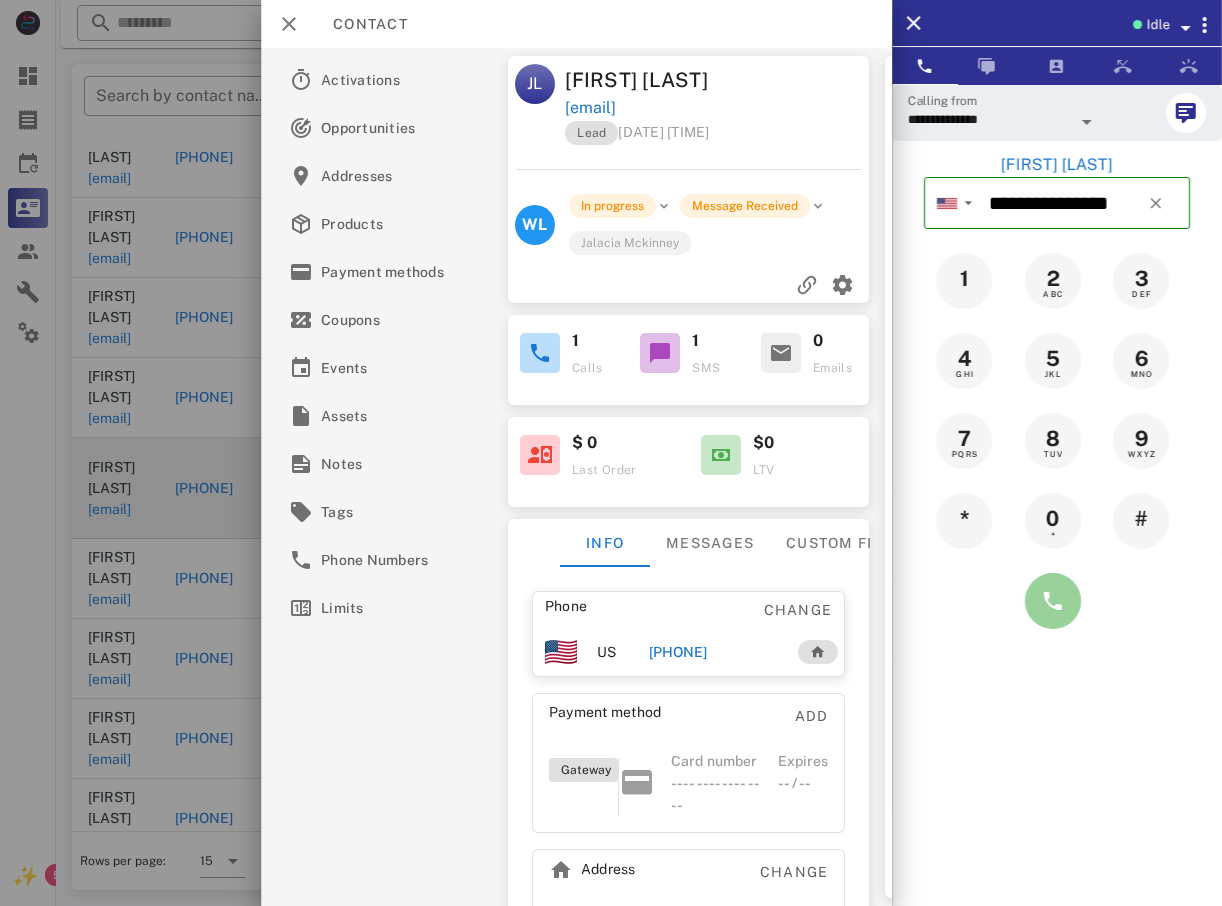 click at bounding box center (1053, 601) 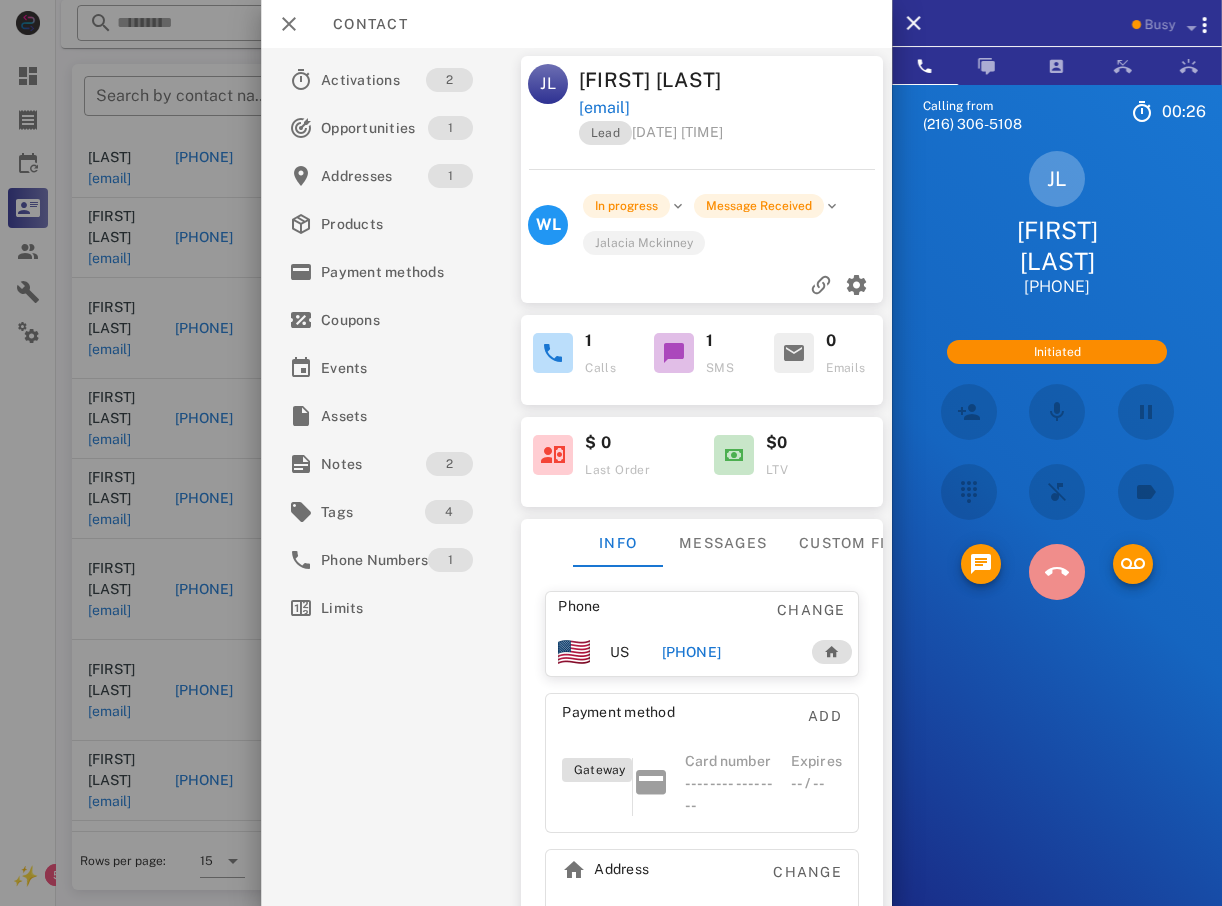 click at bounding box center [1057, 572] 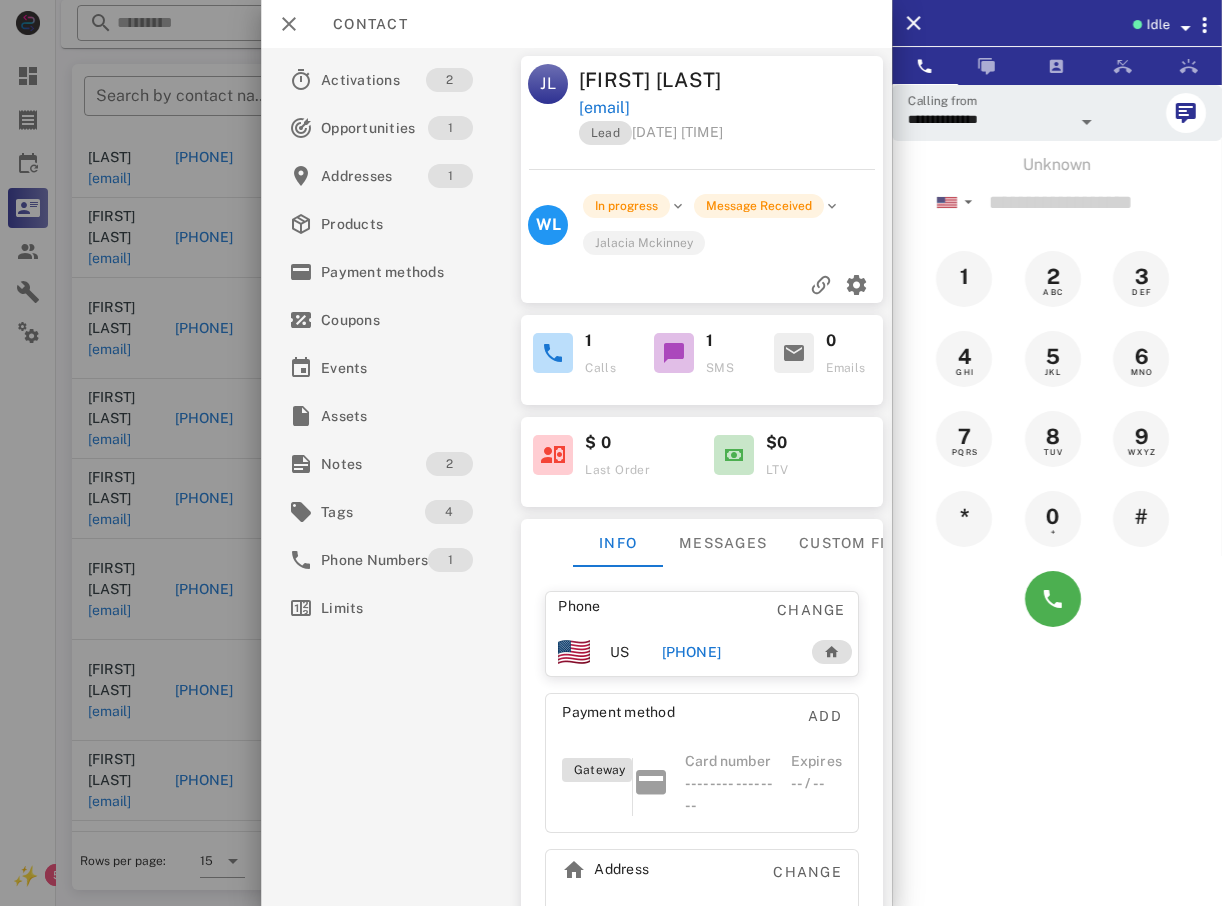 click at bounding box center [611, 453] 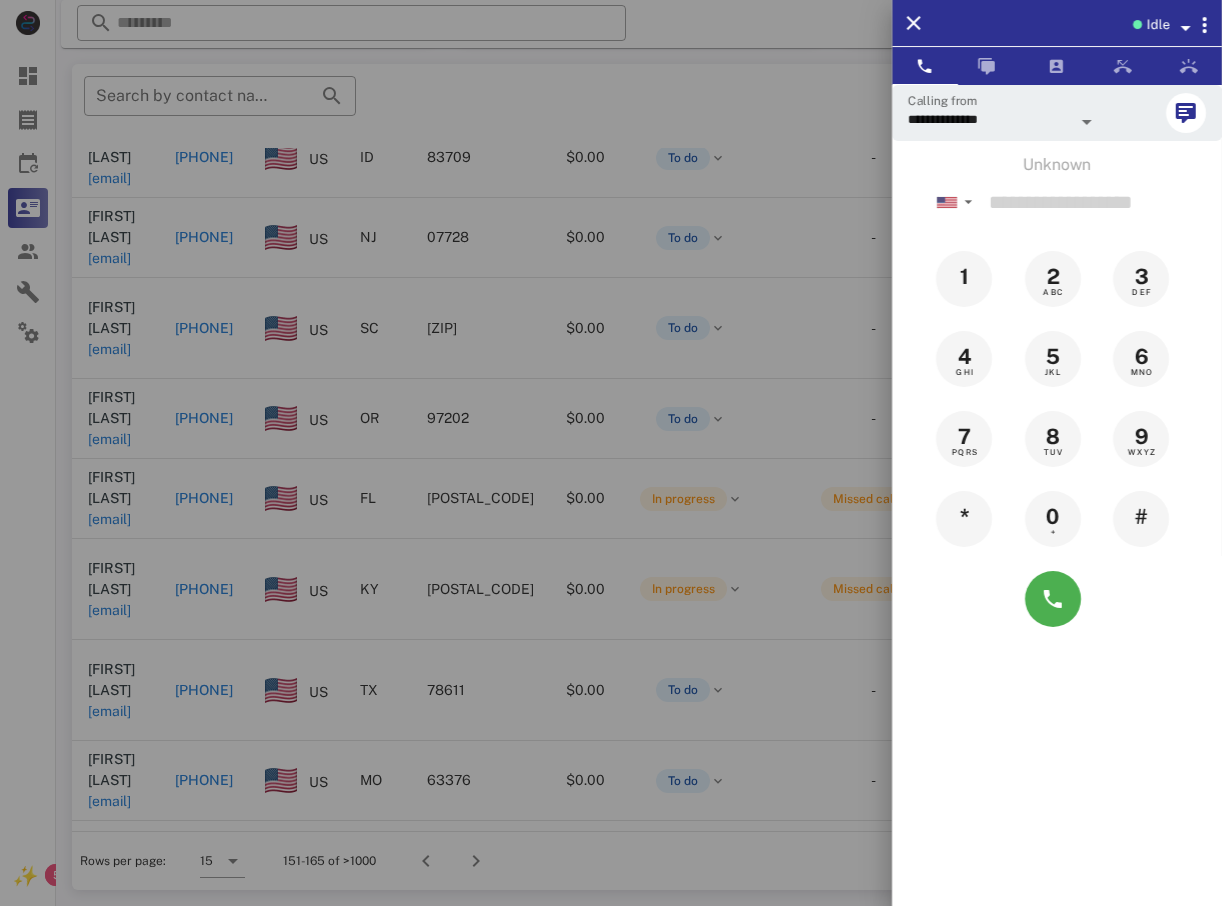 click at bounding box center [611, 453] 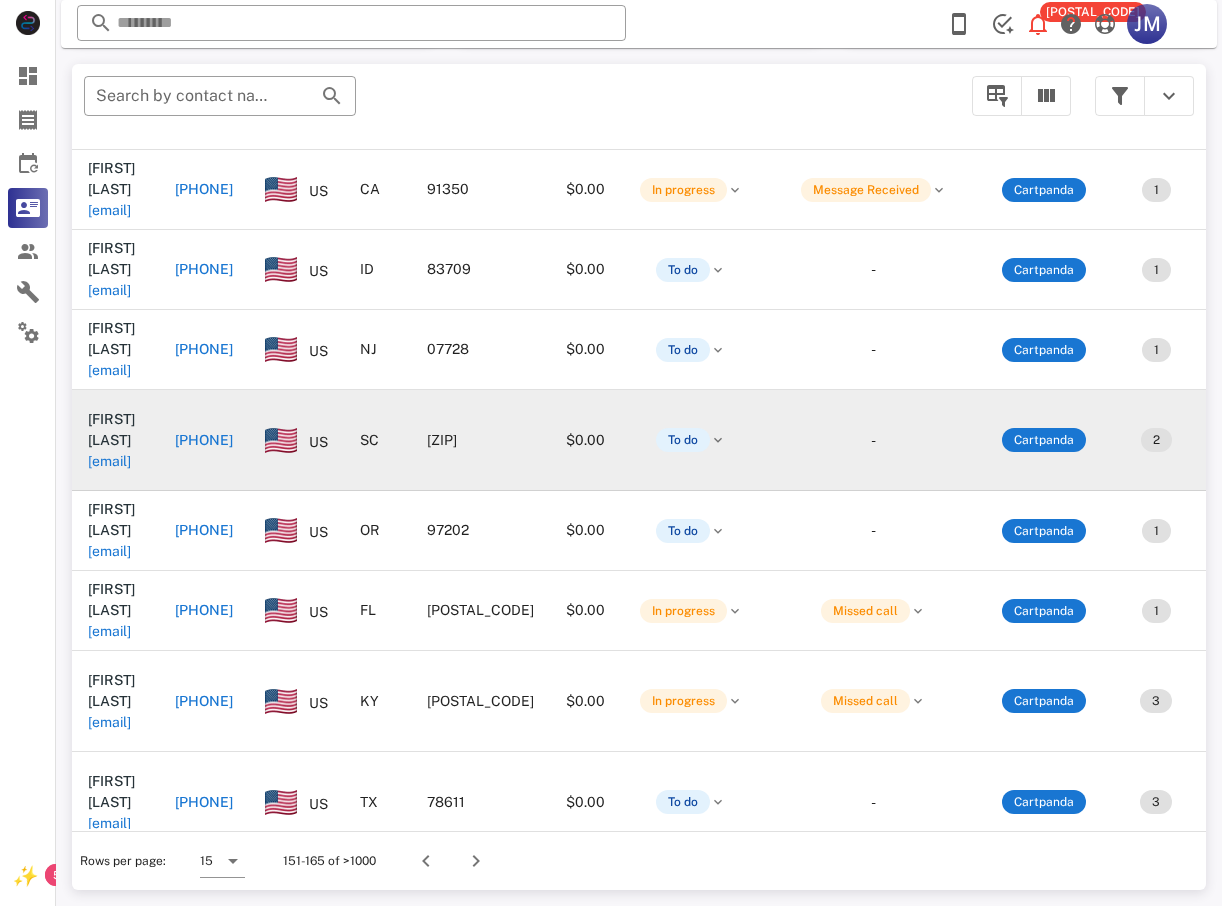 scroll, scrollTop: 0, scrollLeft: 0, axis: both 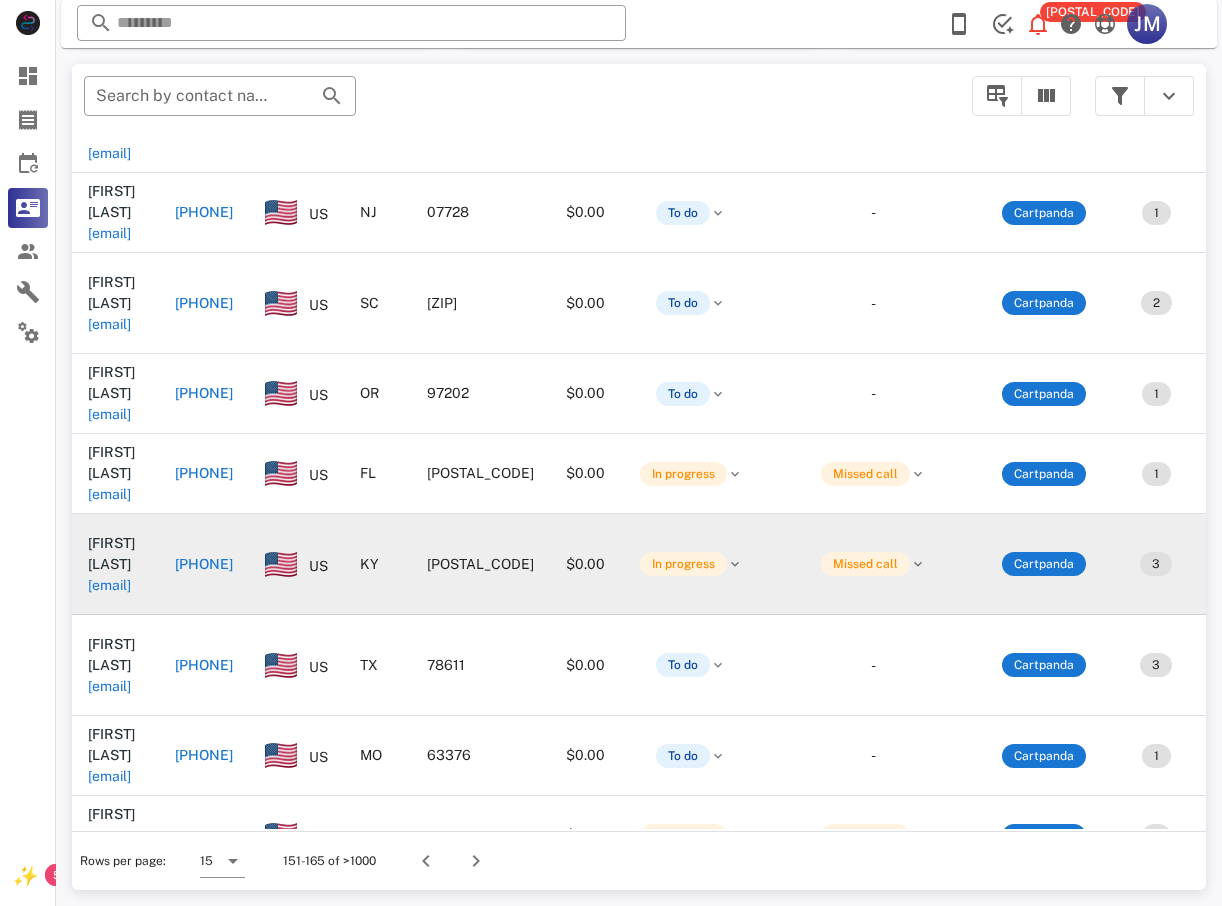 click on "+12703128216" at bounding box center (204, 564) 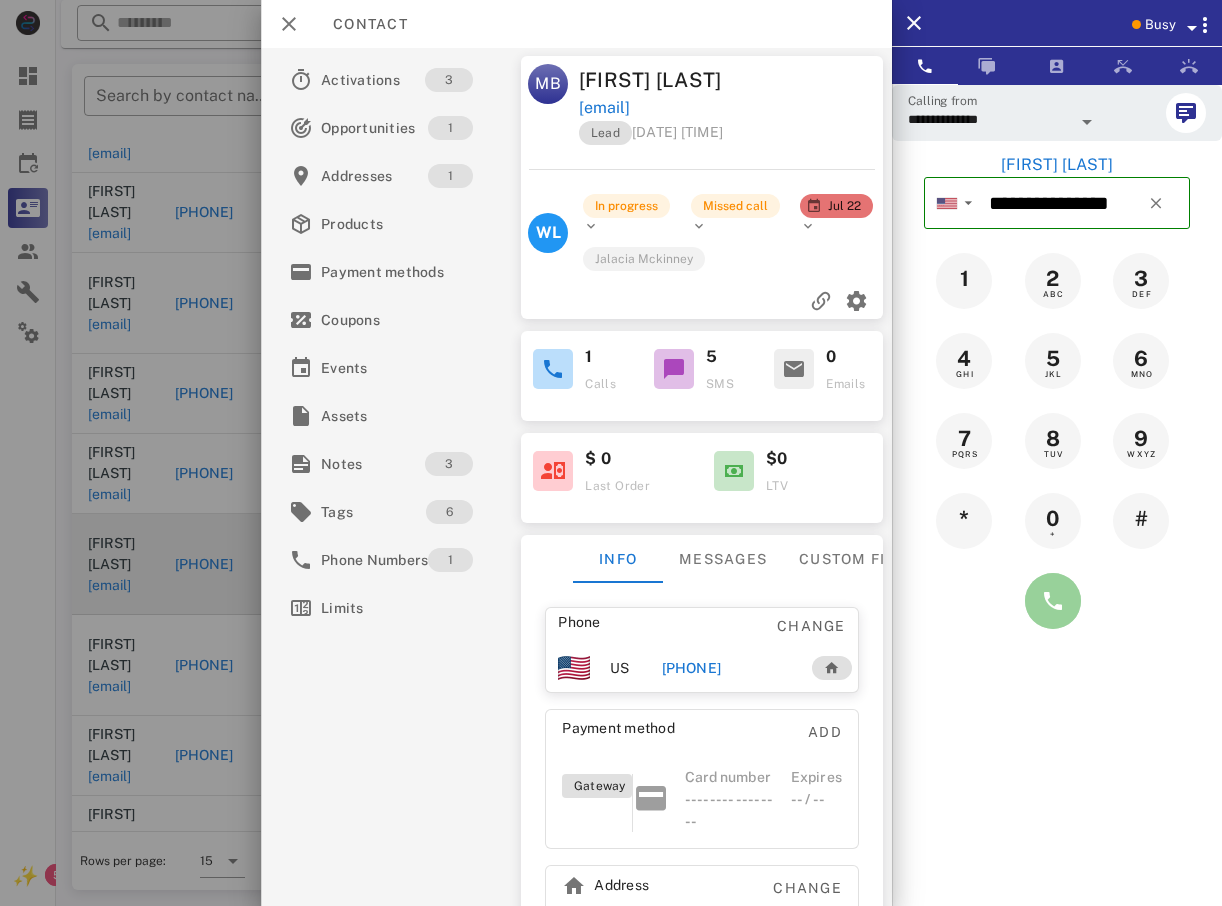 click at bounding box center (1053, 601) 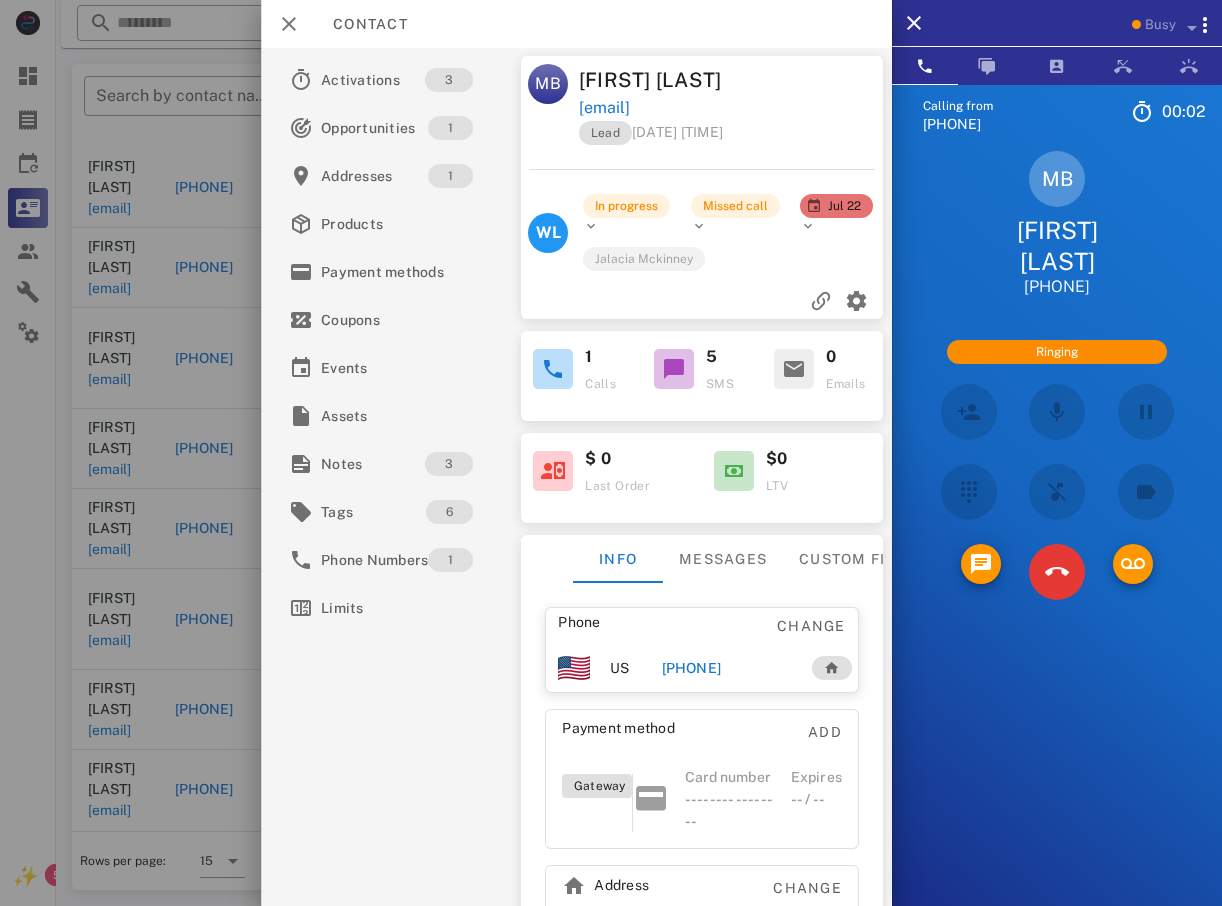 scroll, scrollTop: 162, scrollLeft: 0, axis: vertical 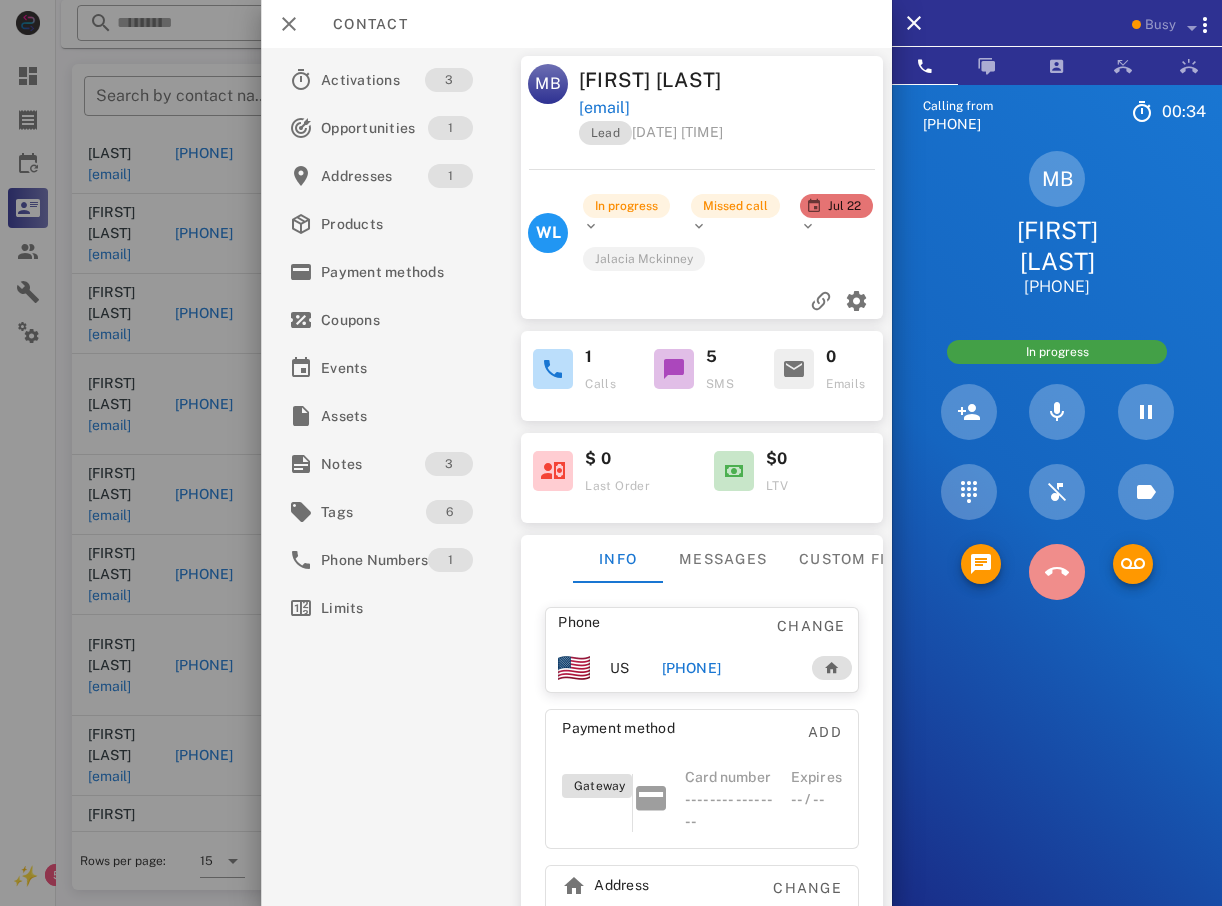 click at bounding box center [1057, 572] 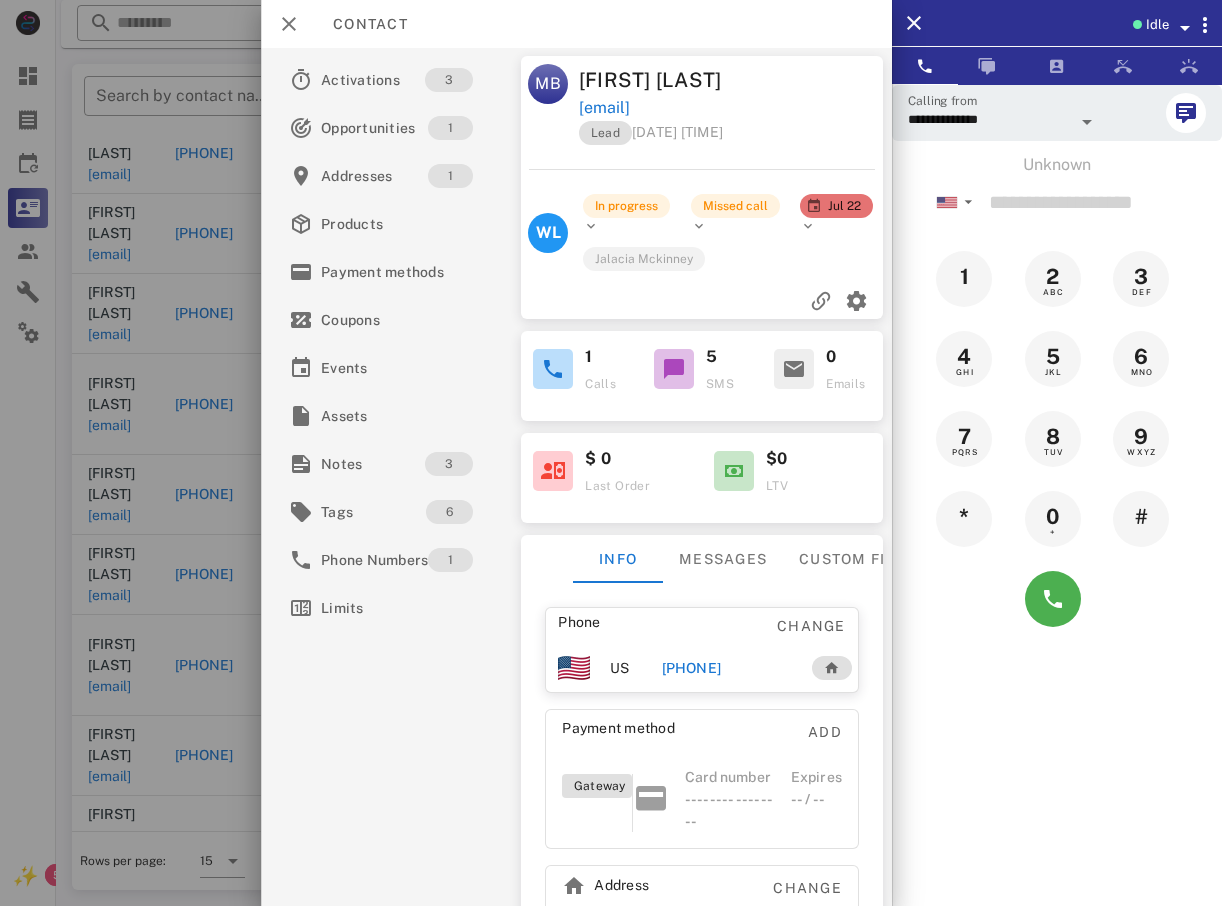 click on "**********" at bounding box center [576, 477] 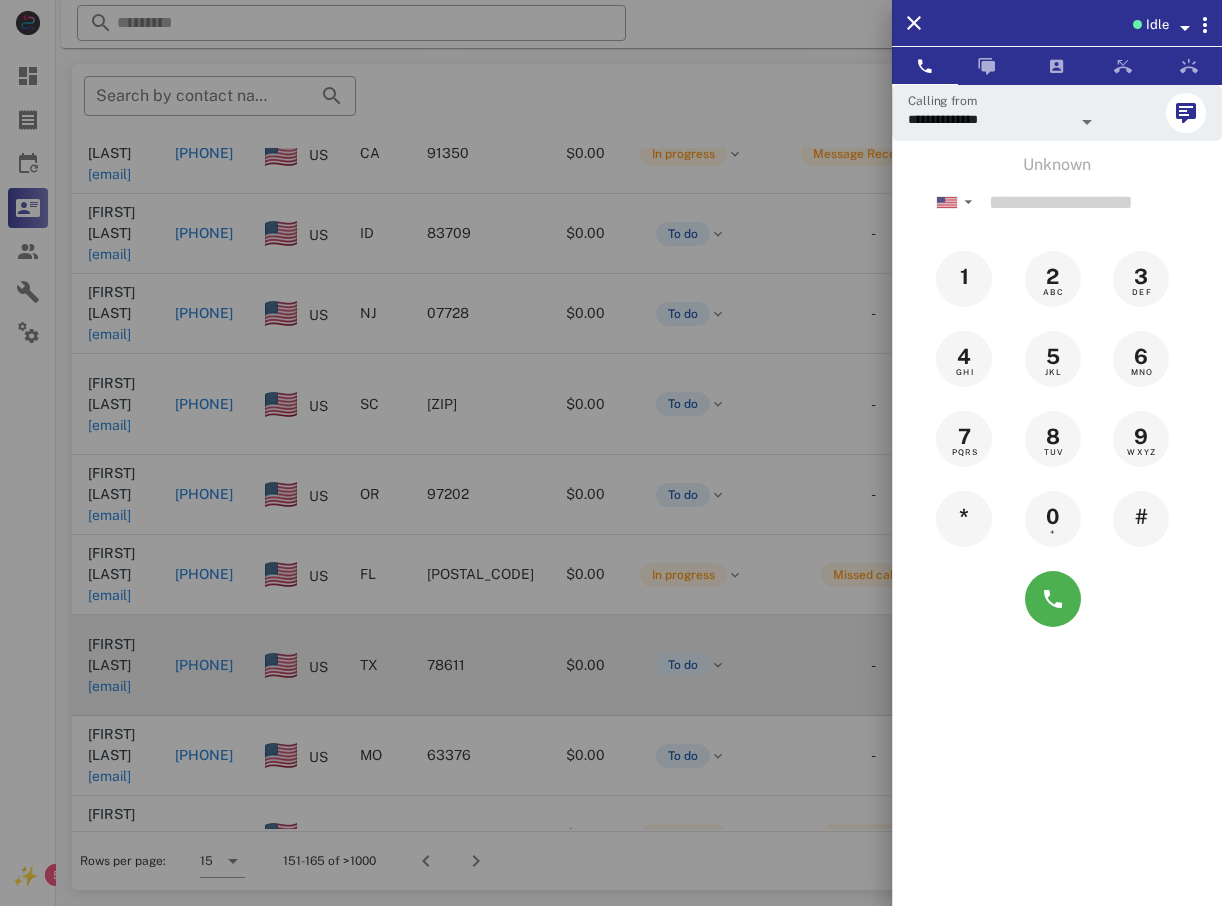 drag, startPoint x: 295, startPoint y: 622, endPoint x: 329, endPoint y: 635, distance: 36.40055 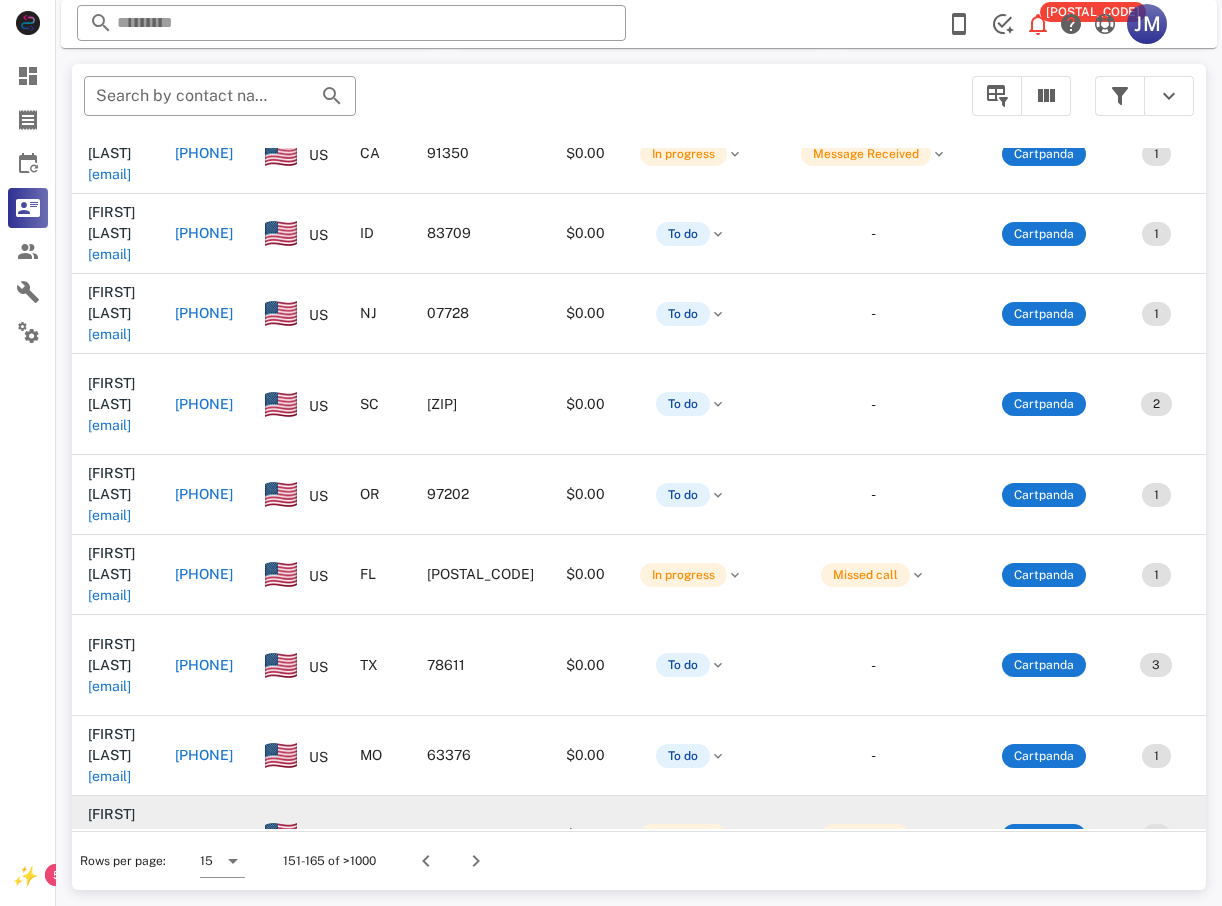 click on "+15627140092" at bounding box center (204, 835) 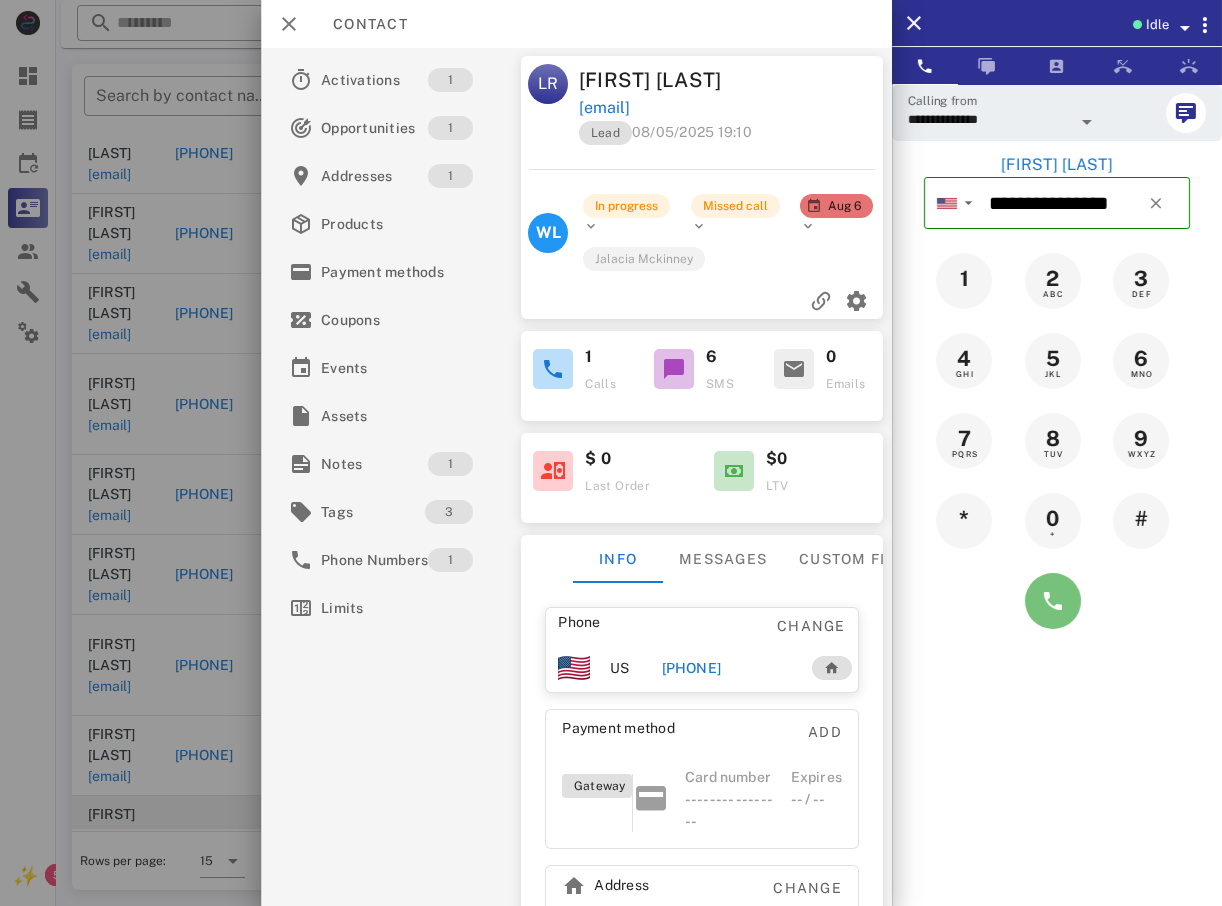 click at bounding box center (1053, 601) 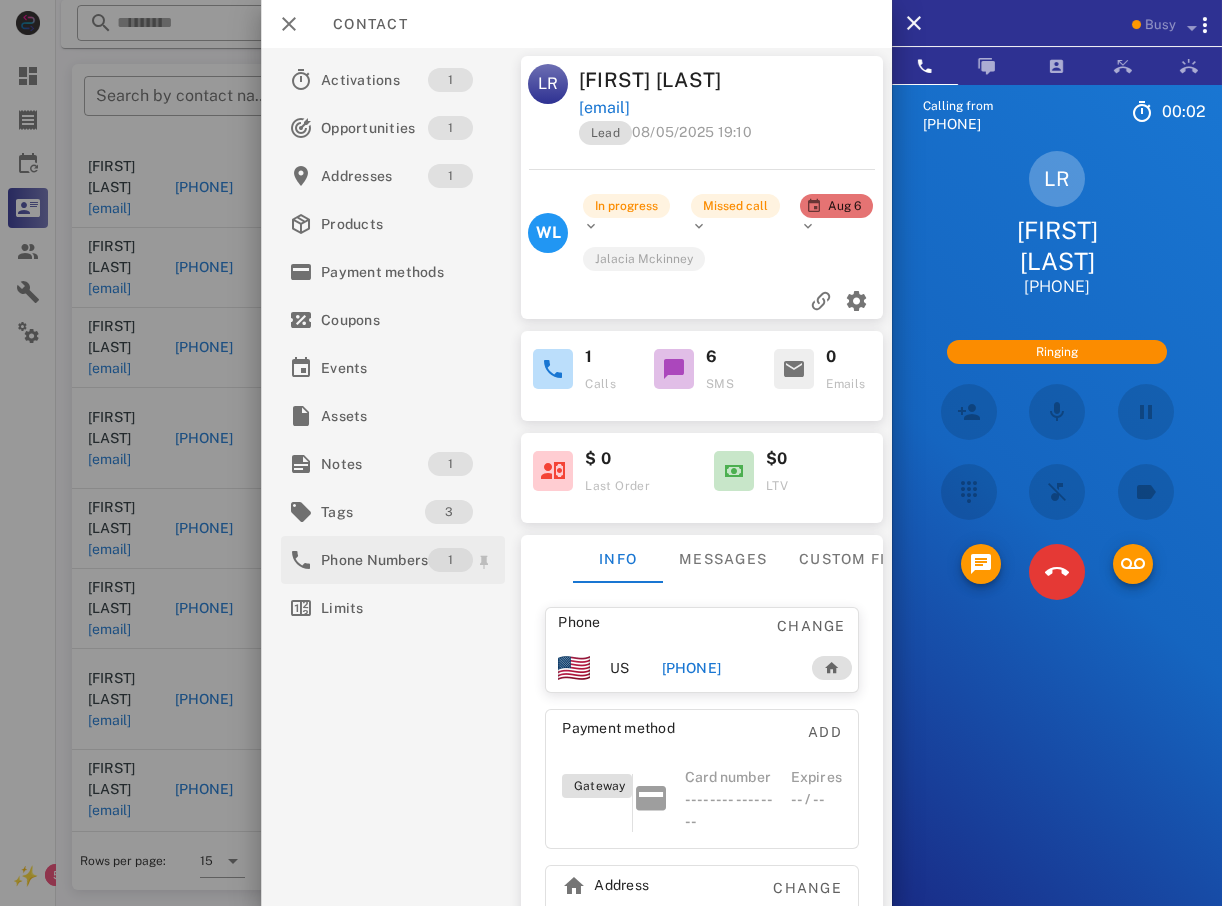 scroll, scrollTop: 89, scrollLeft: 0, axis: vertical 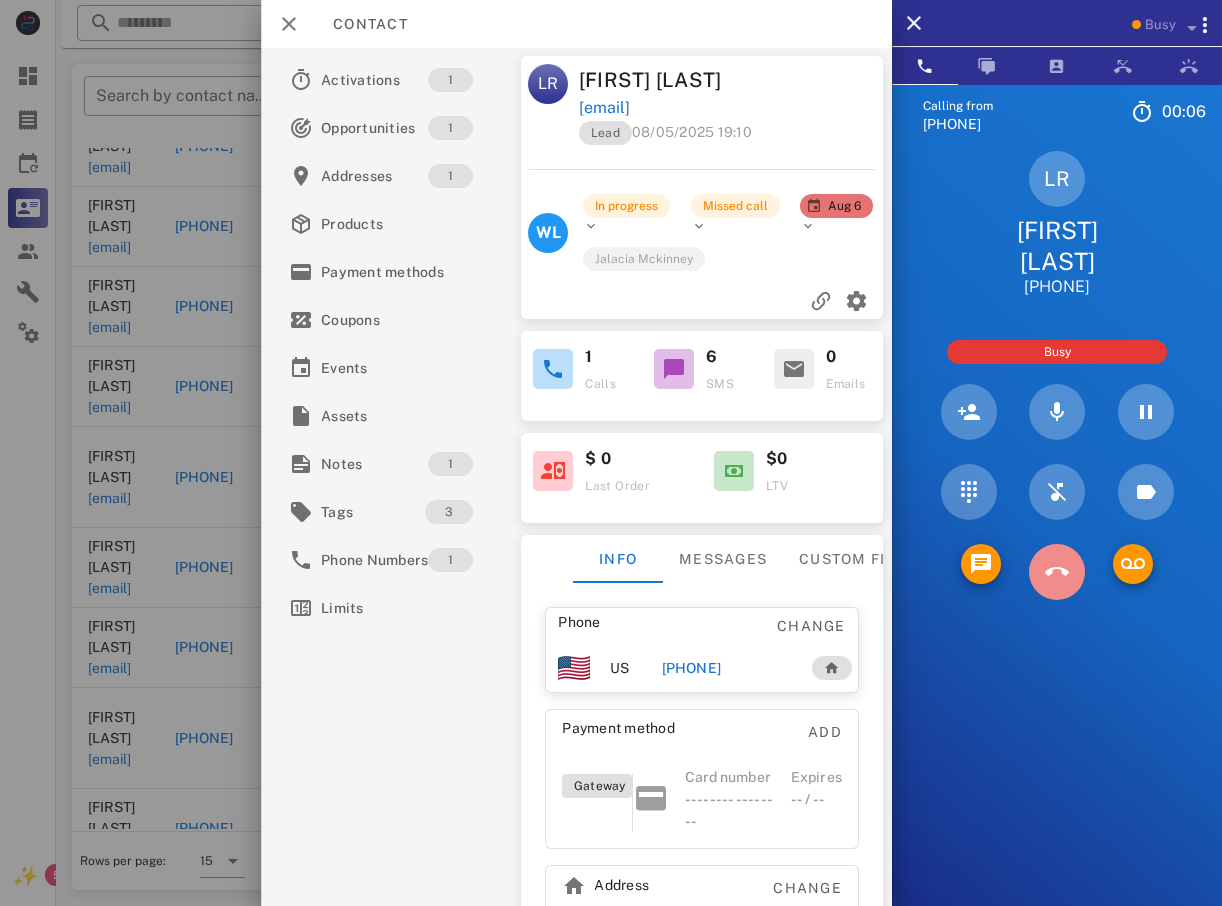 click at bounding box center [1057, 572] 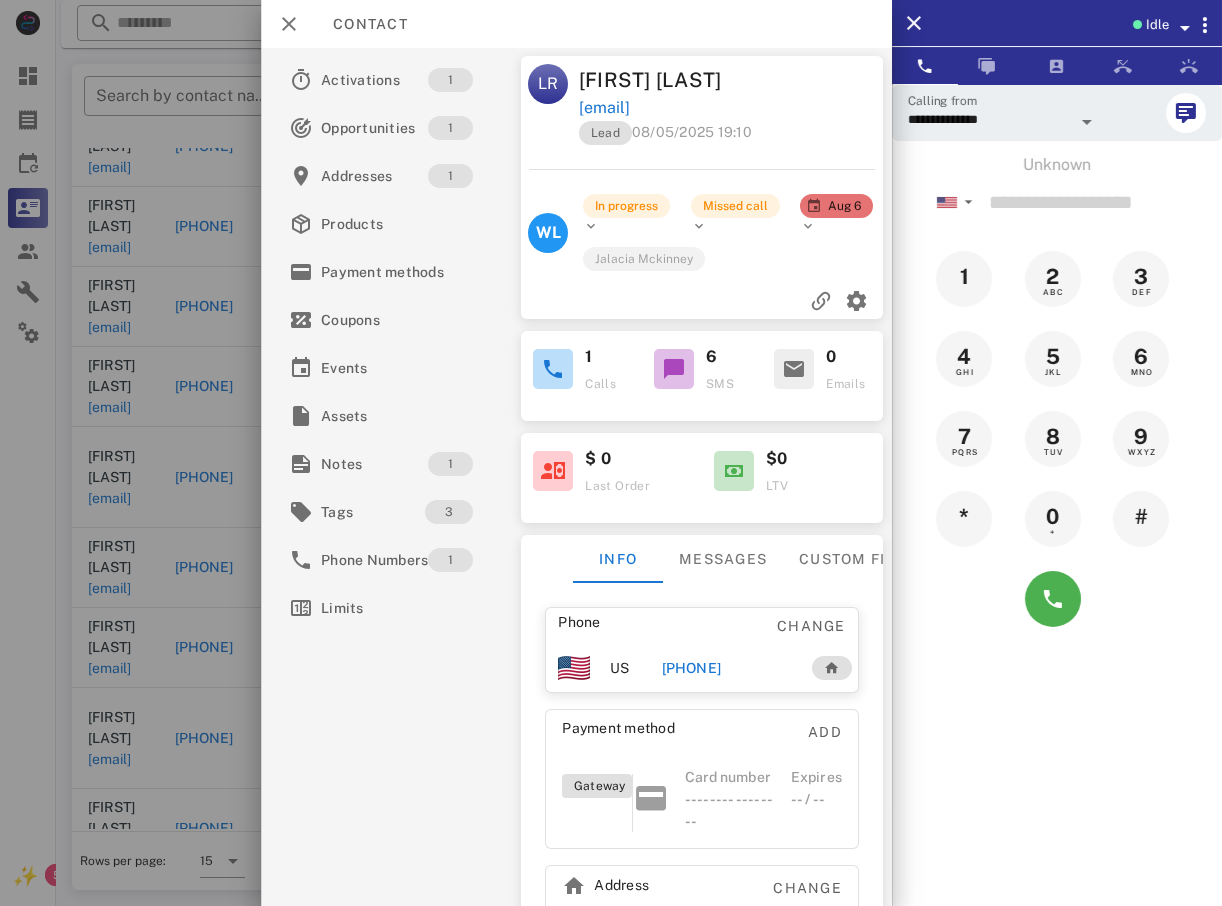 click at bounding box center (611, 453) 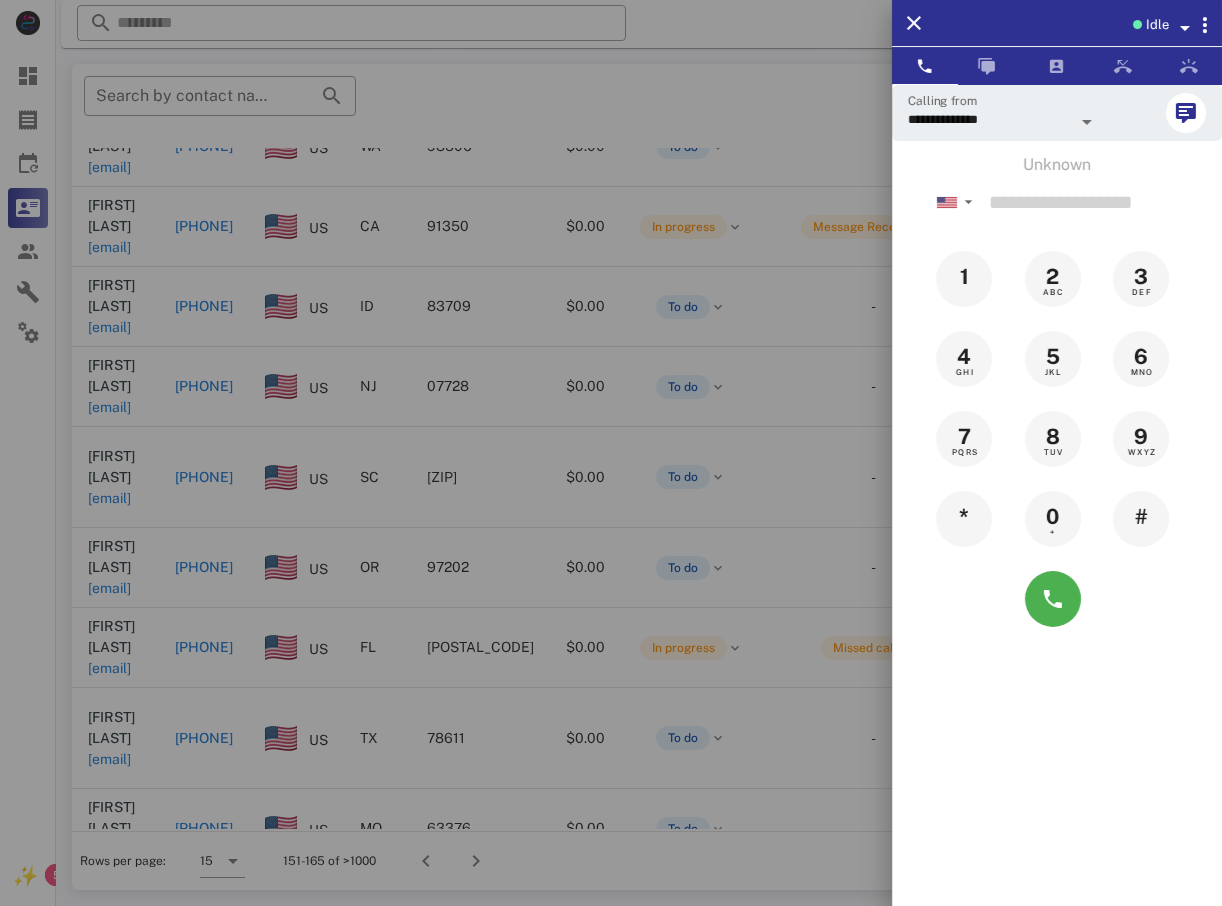 click at bounding box center (611, 453) 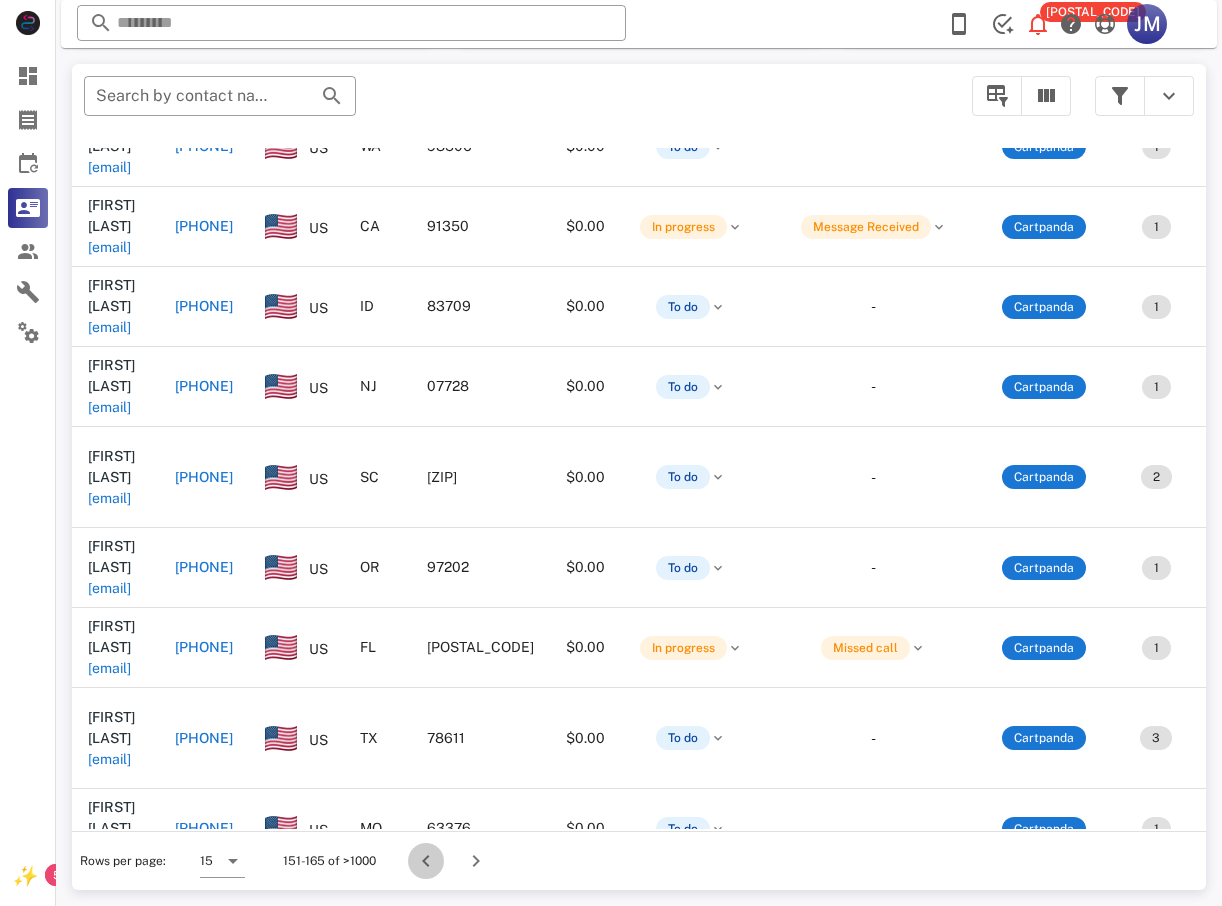 click at bounding box center [426, 861] 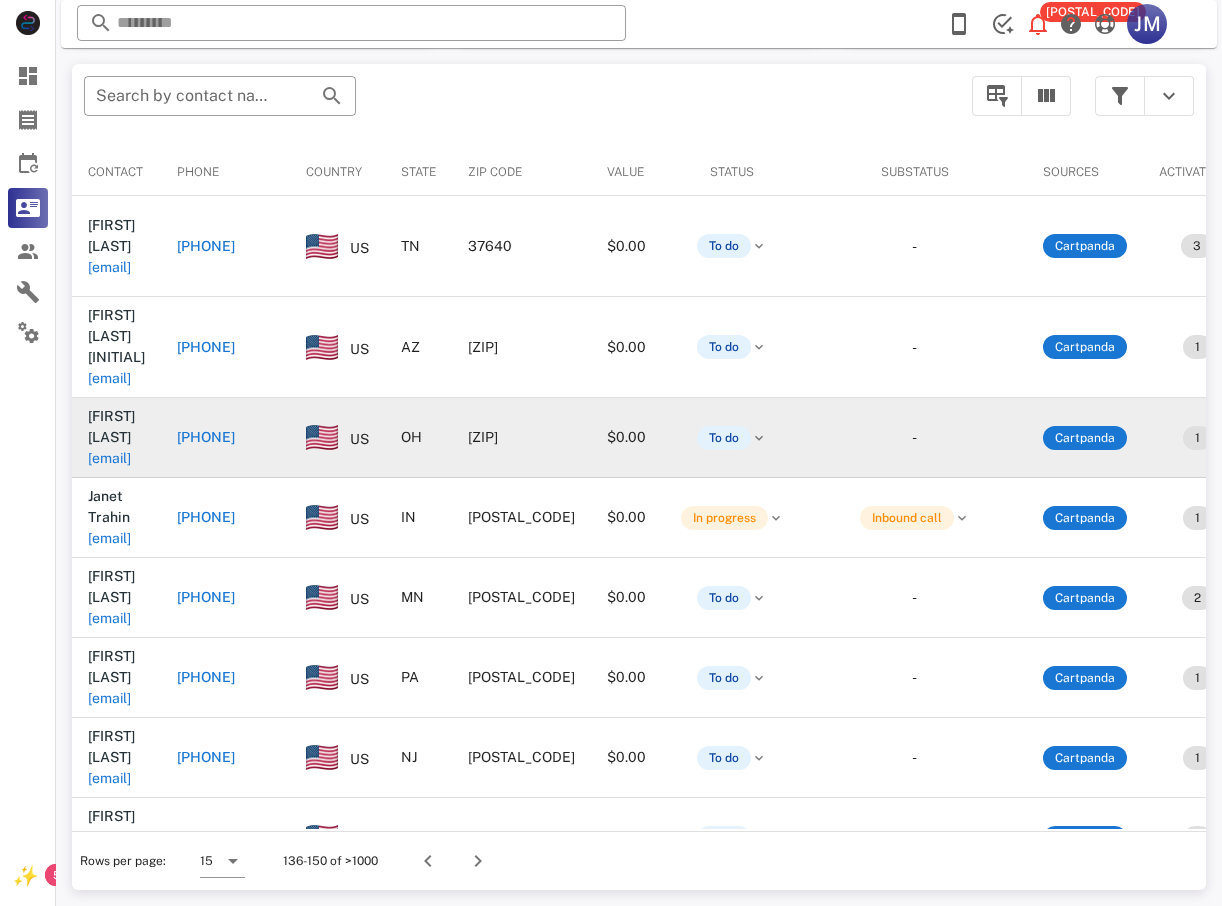 scroll, scrollTop: 380, scrollLeft: 0, axis: vertical 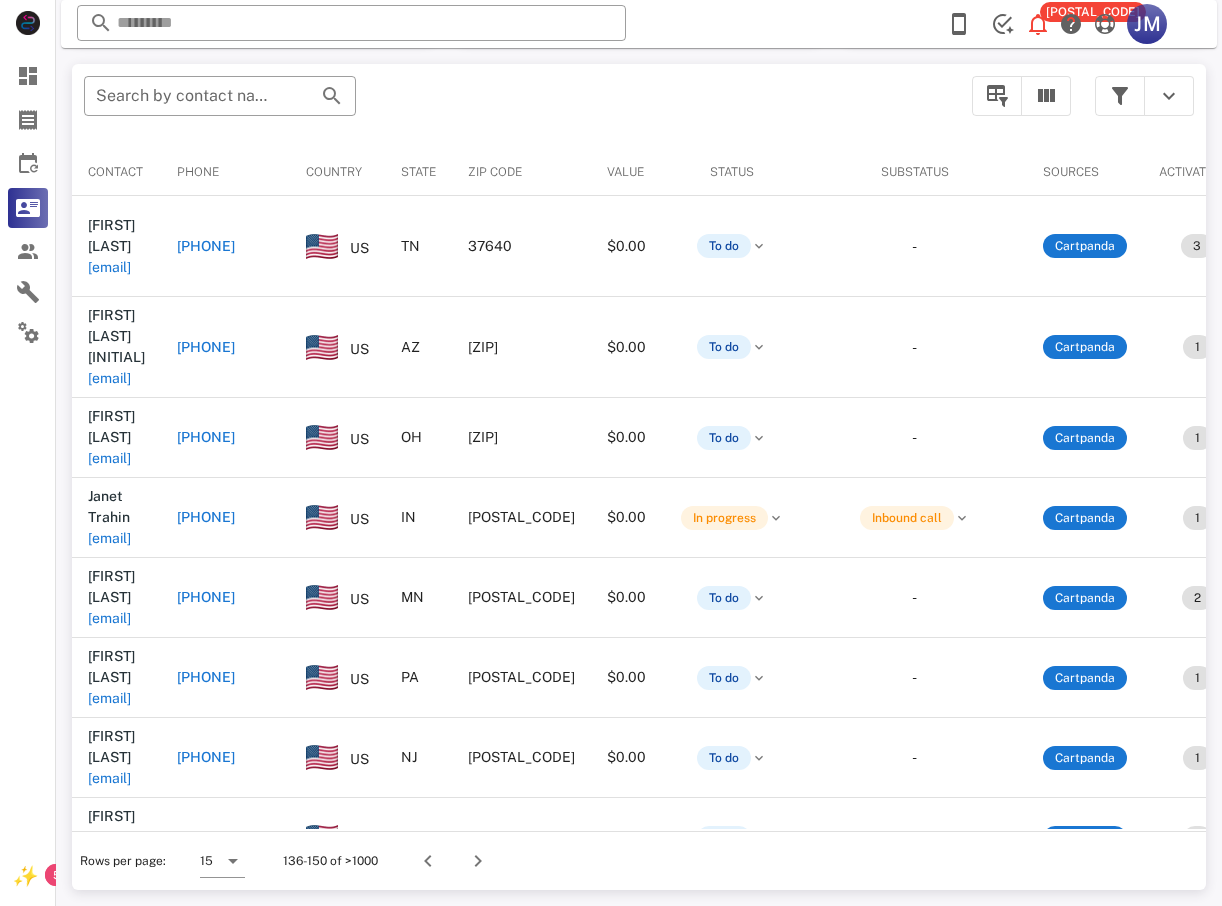 drag, startPoint x: 414, startPoint y: 467, endPoint x: 426, endPoint y: 477, distance: 15.6205 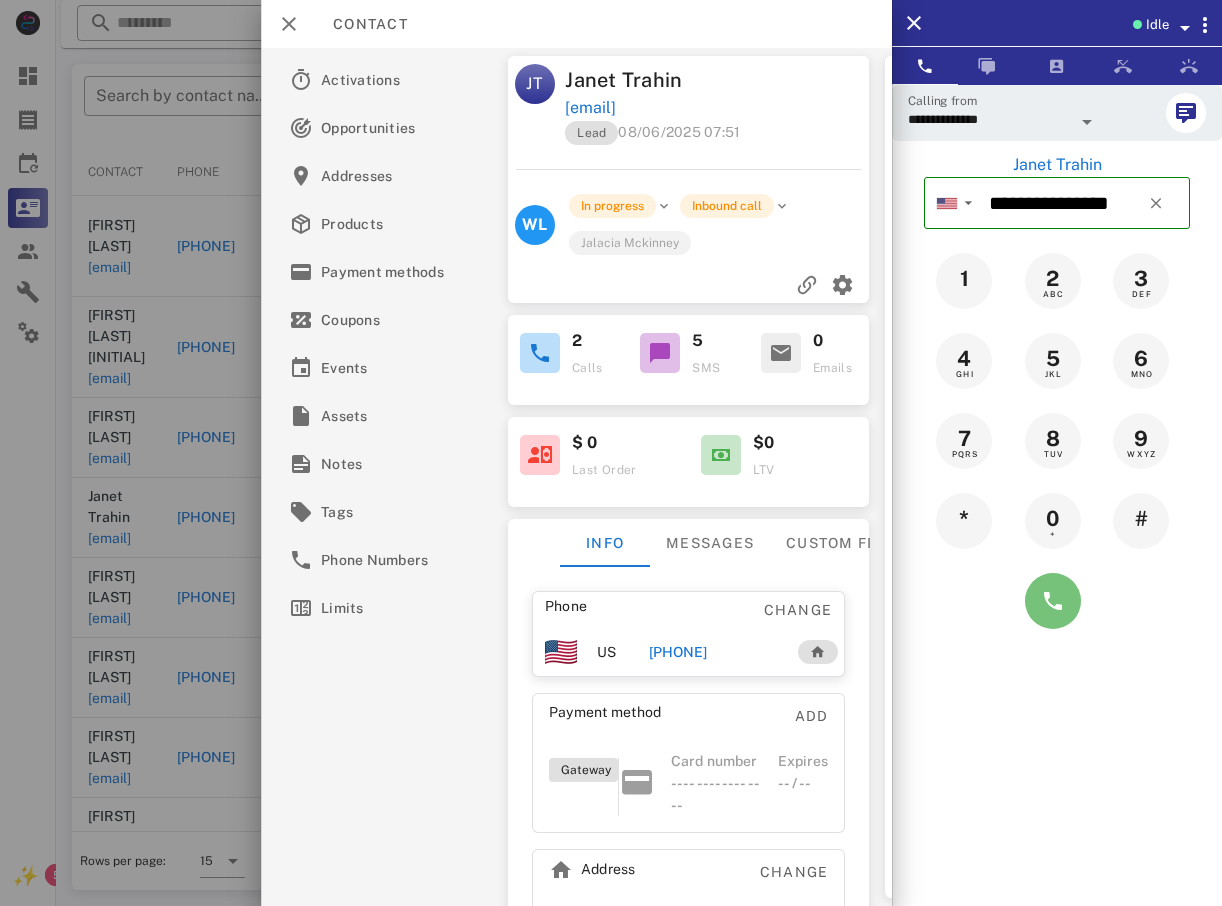 click at bounding box center [1053, 601] 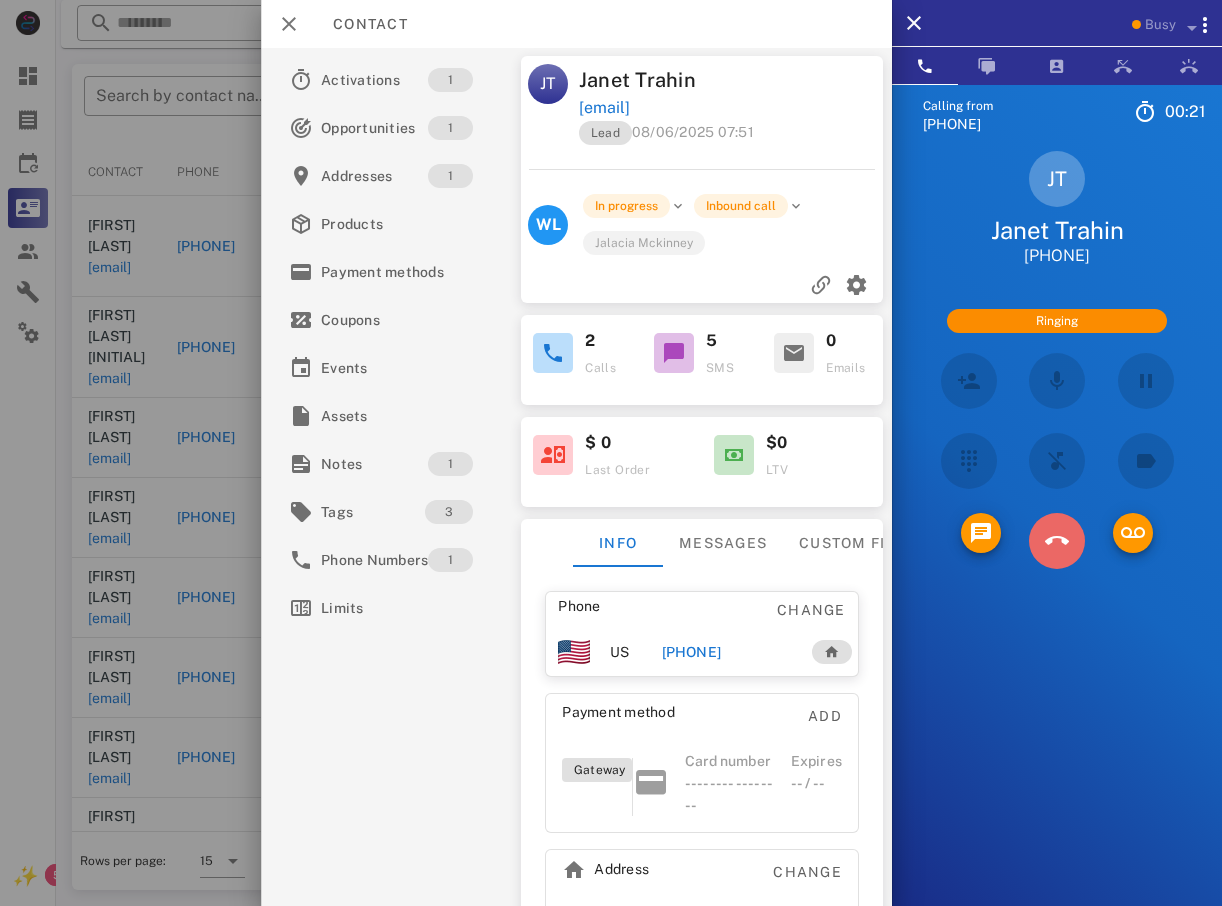 click at bounding box center (1057, 541) 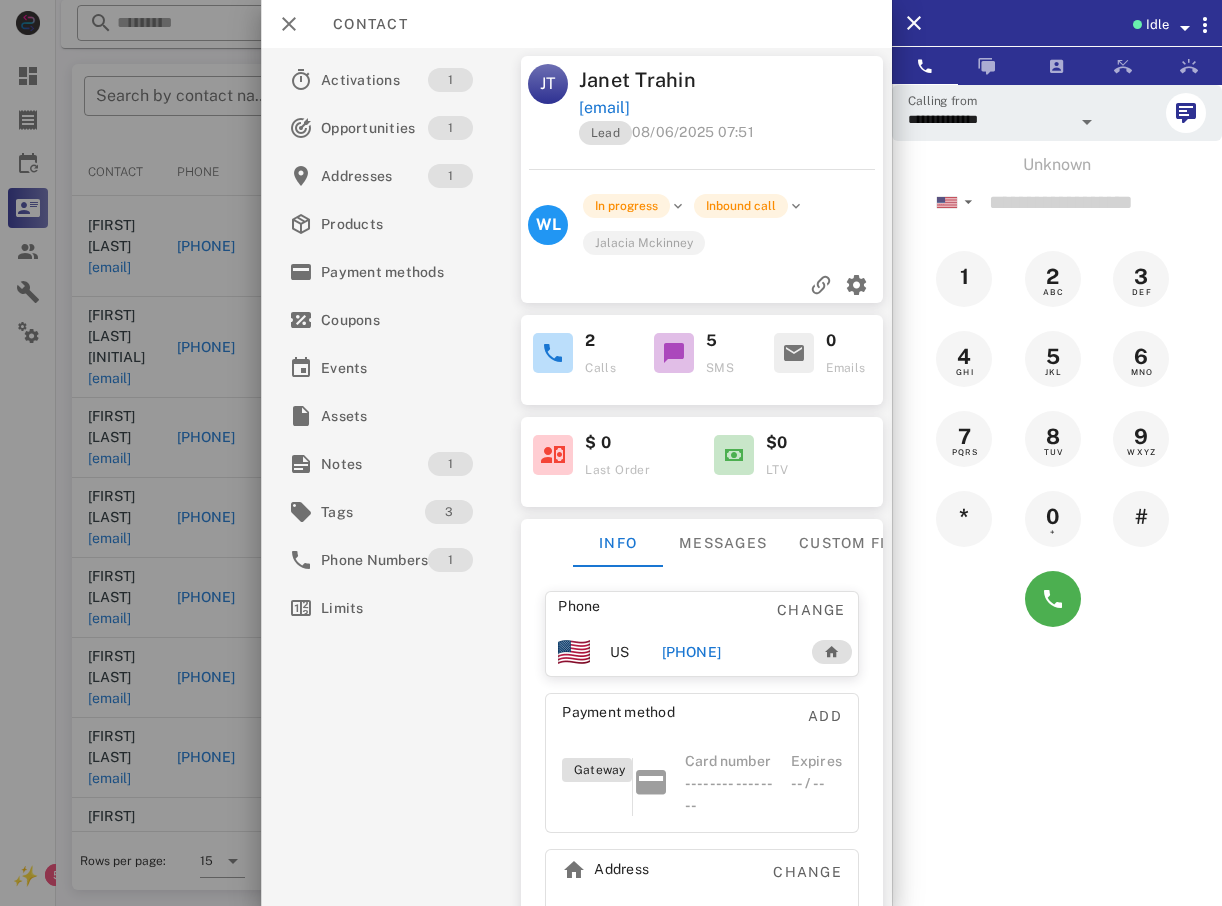 click at bounding box center [611, 453] 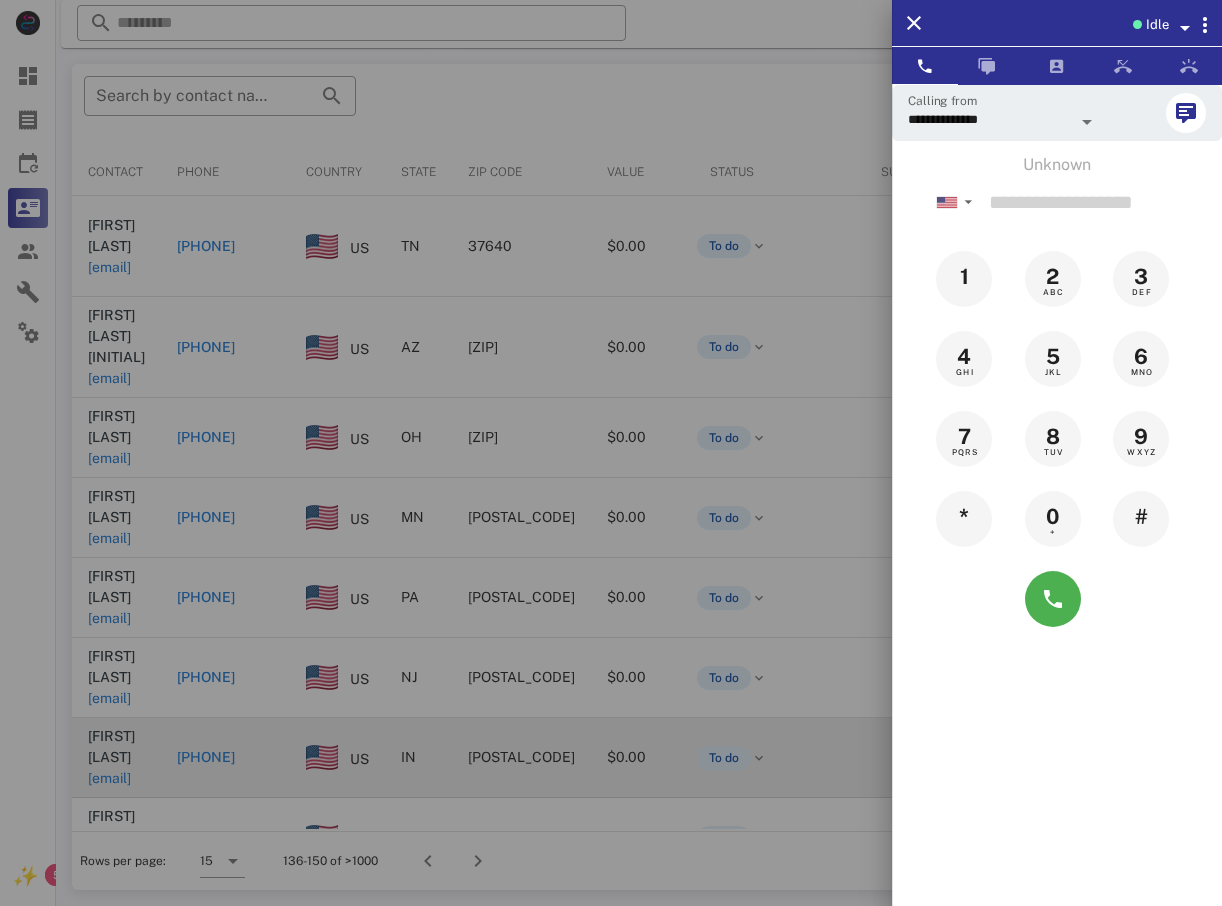 click at bounding box center (611, 453) 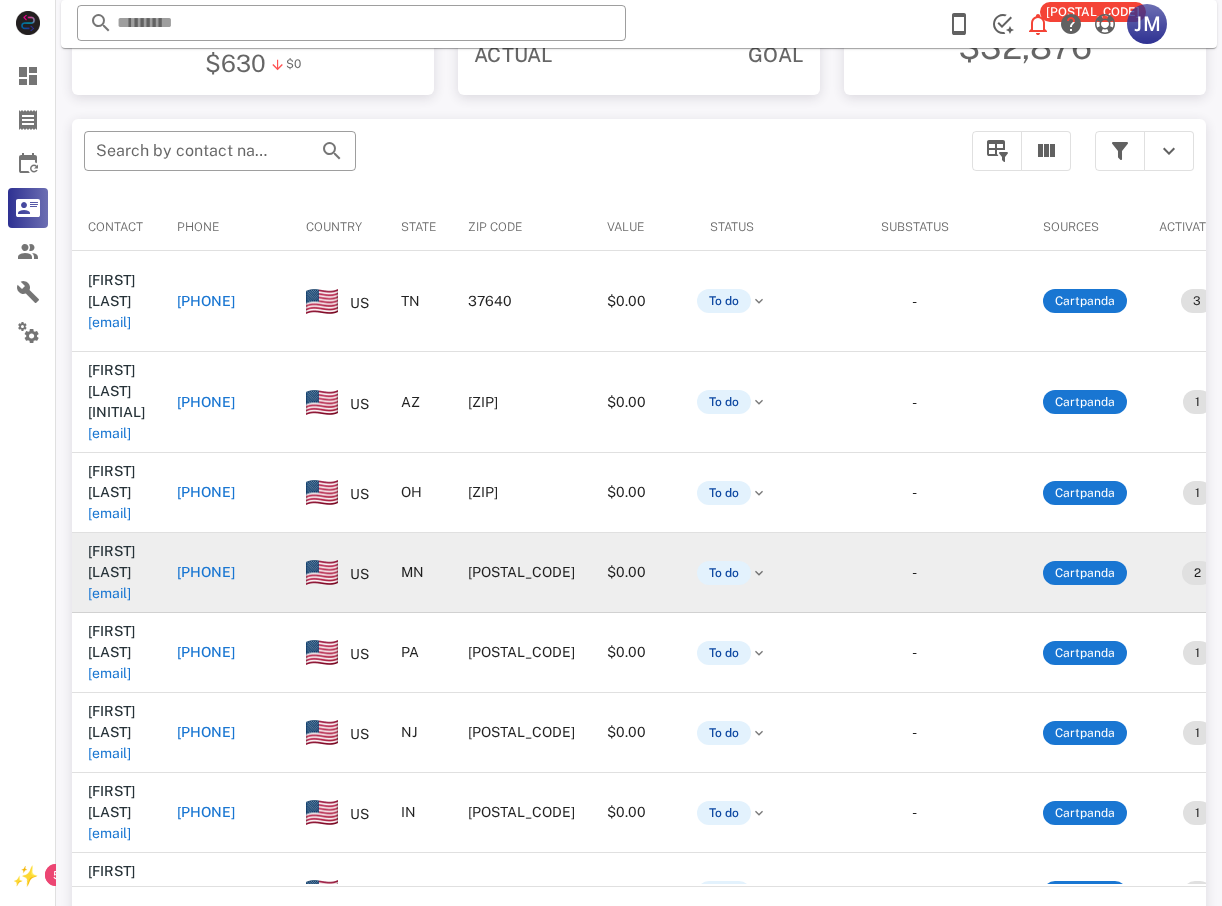 scroll, scrollTop: 280, scrollLeft: 0, axis: vertical 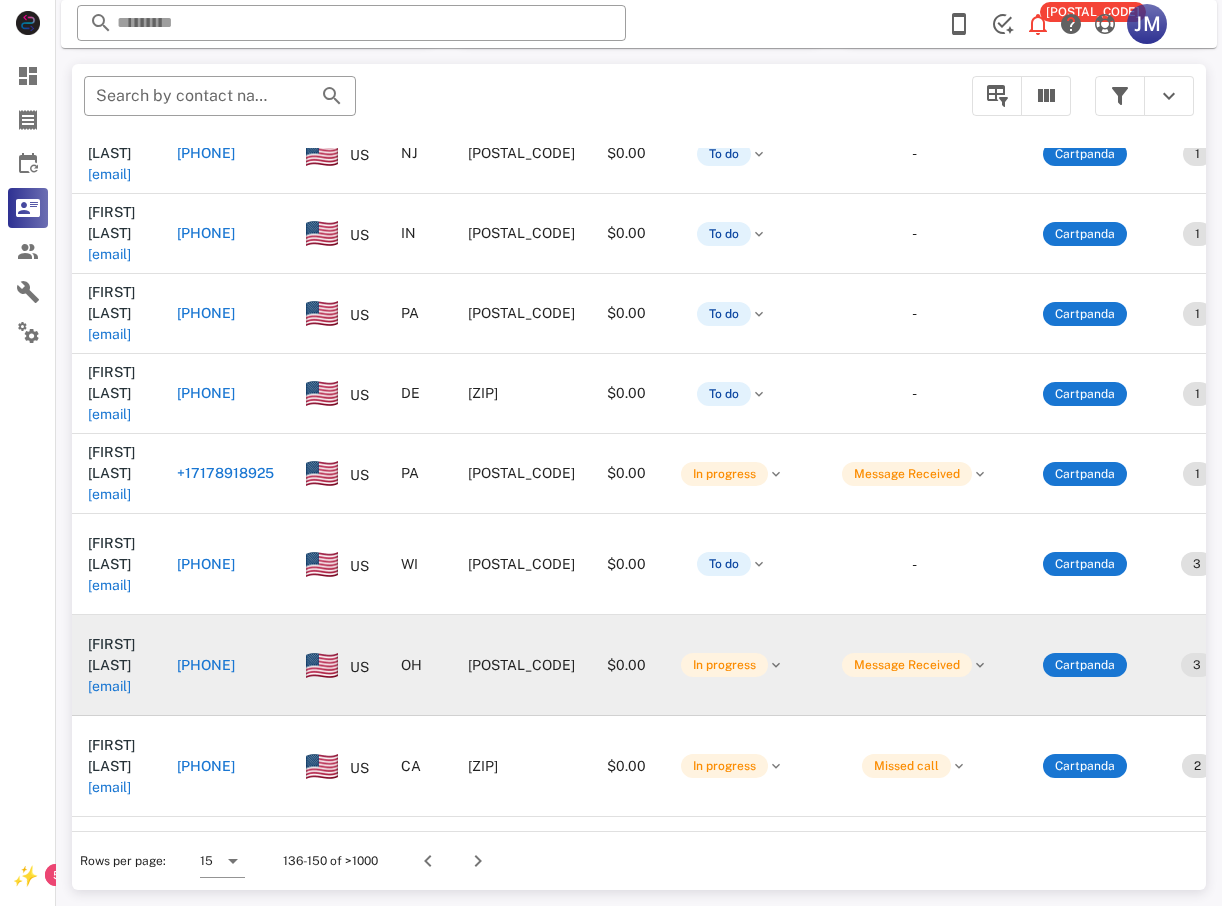 click on "+16149403814" at bounding box center (206, 665) 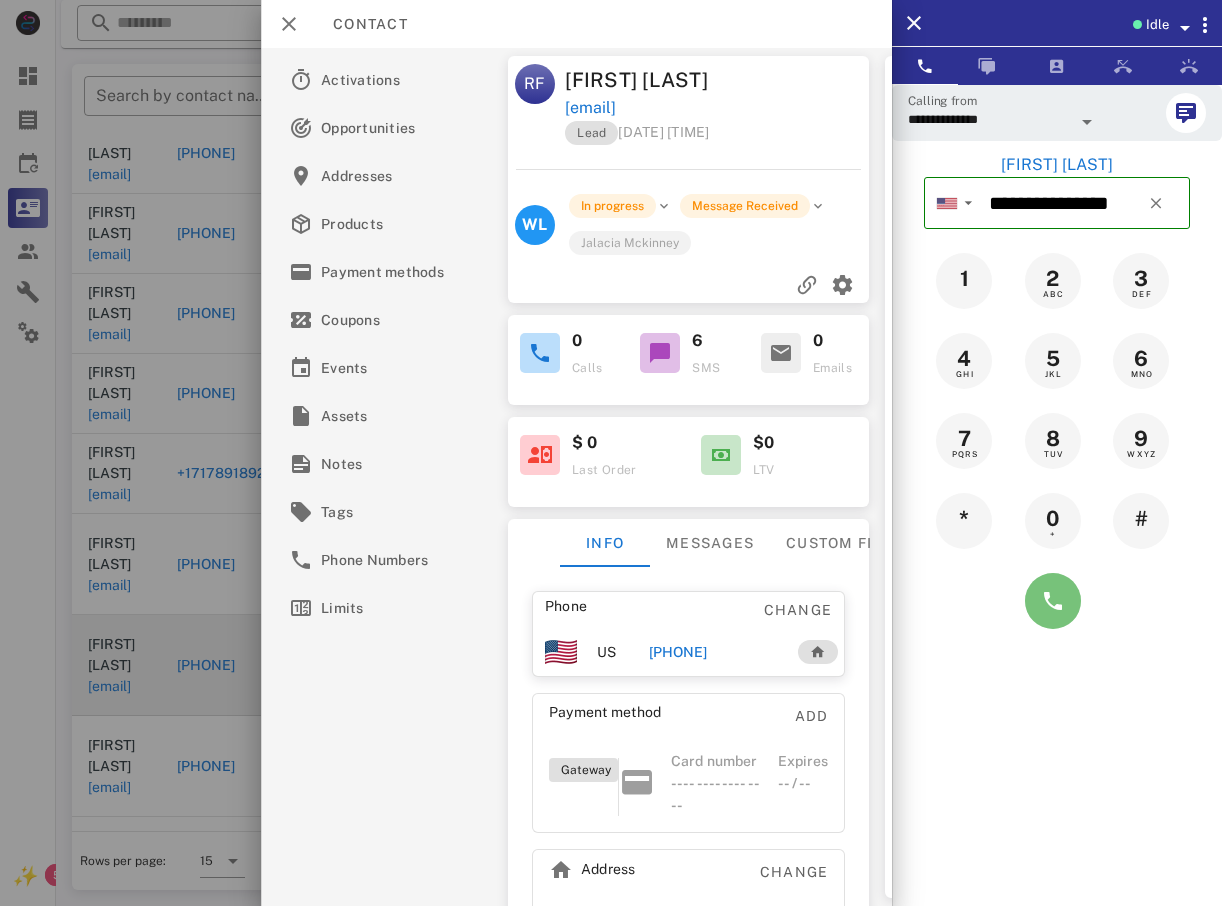 click at bounding box center [1053, 601] 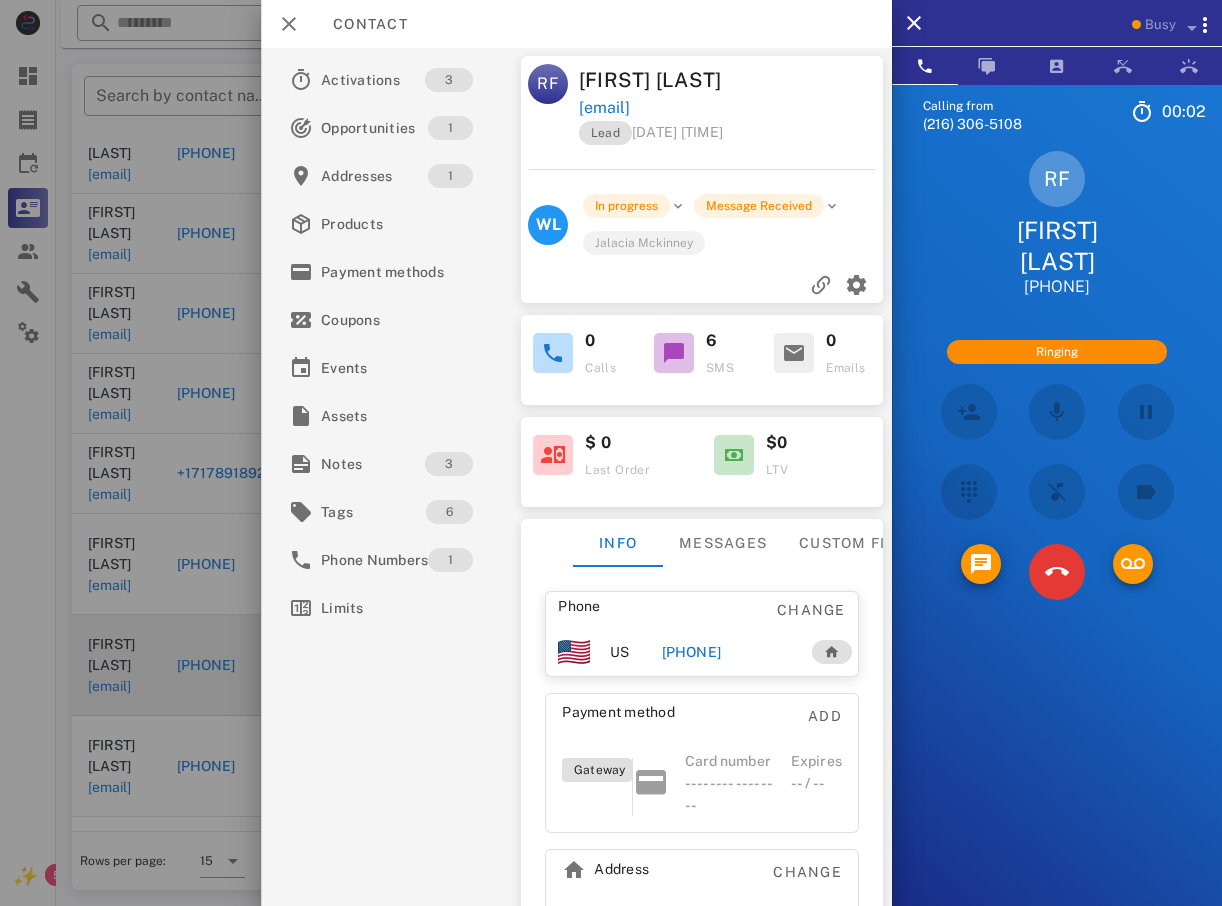 scroll, scrollTop: 423, scrollLeft: 0, axis: vertical 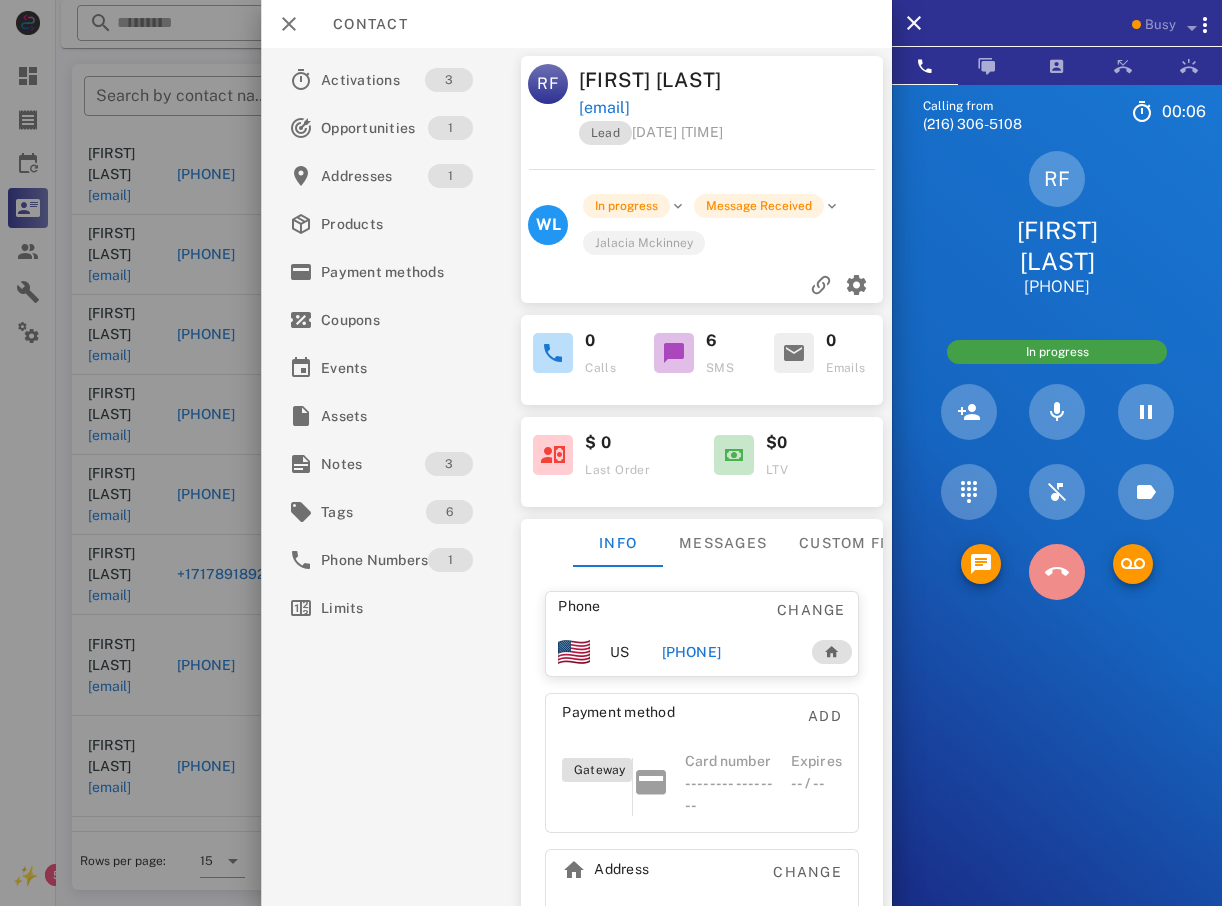 click at bounding box center [1057, 572] 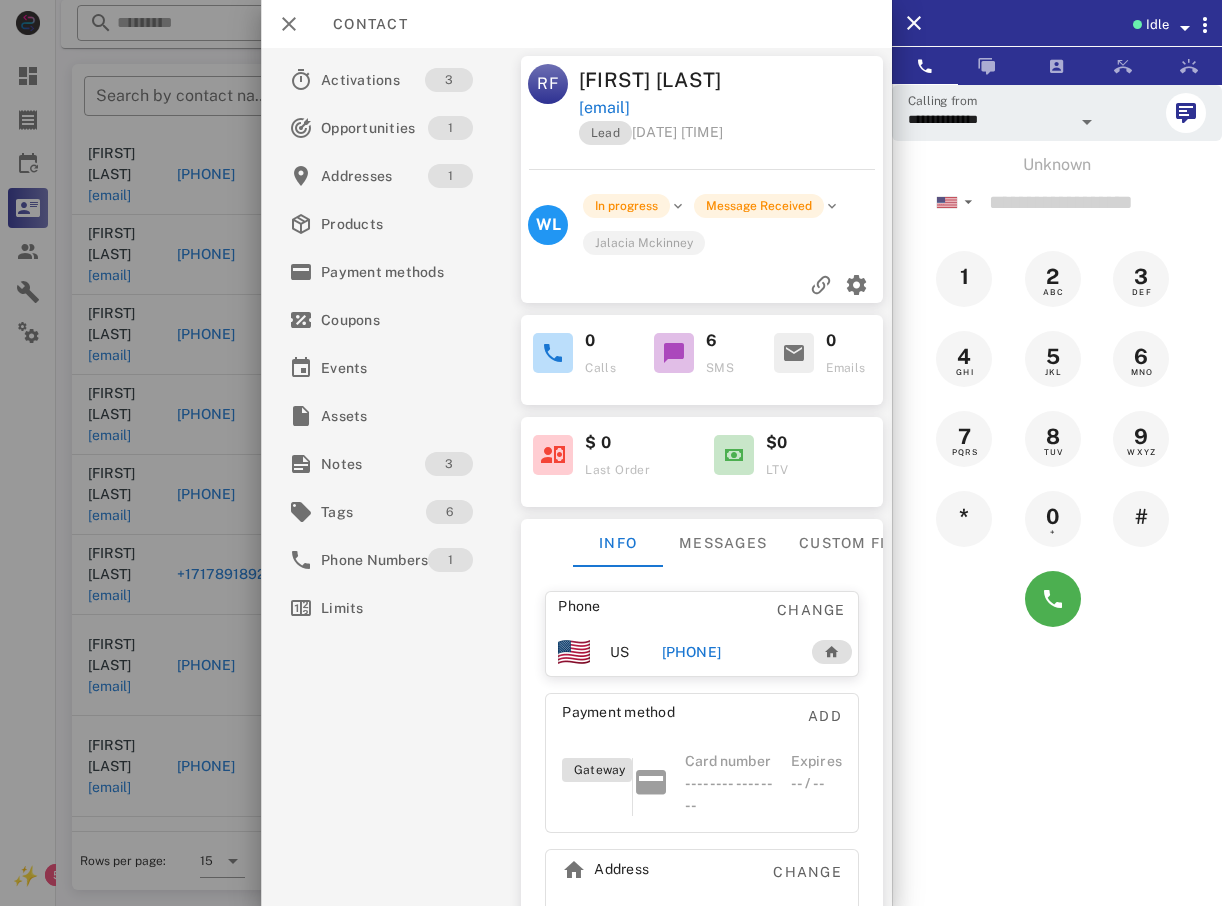 click at bounding box center (611, 453) 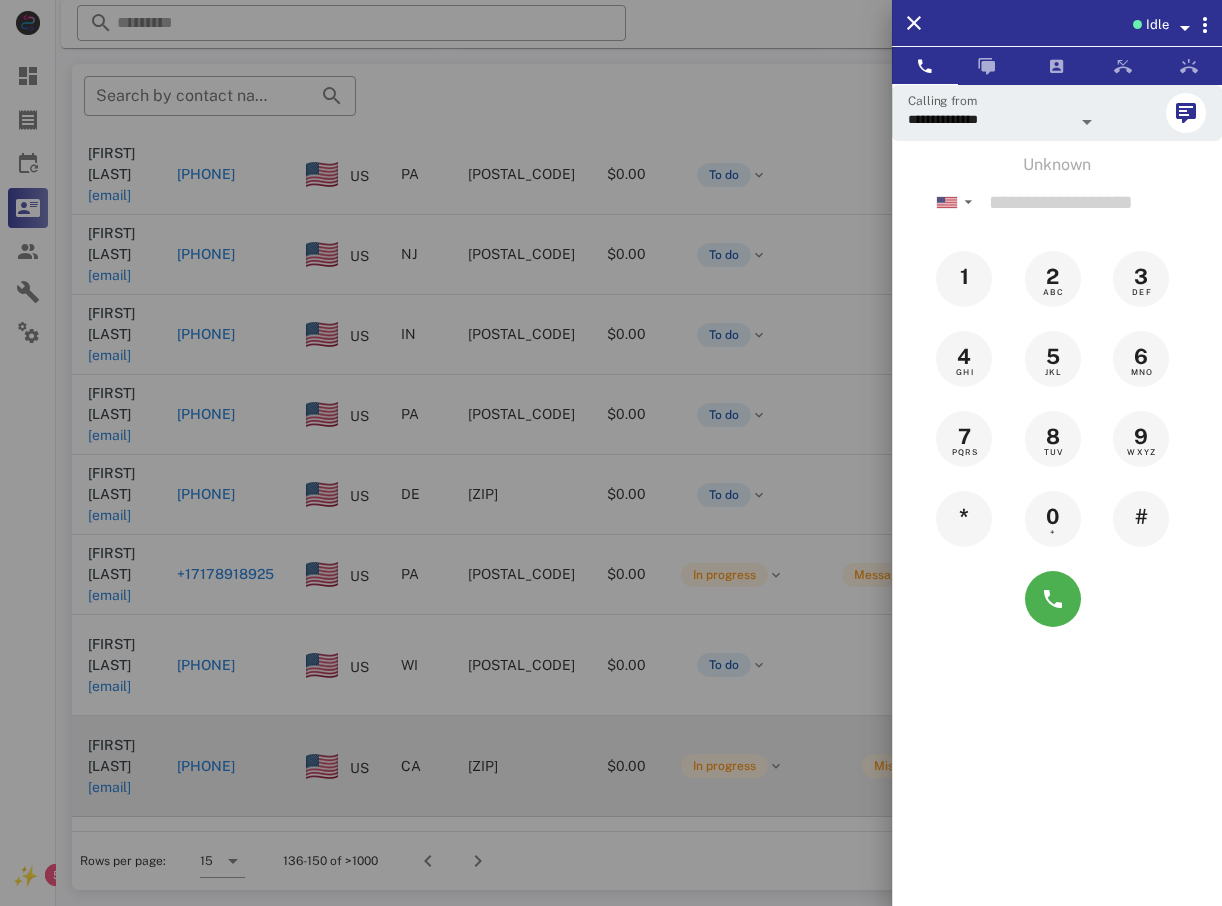 drag, startPoint x: 507, startPoint y: 691, endPoint x: 512, endPoint y: 700, distance: 10.29563 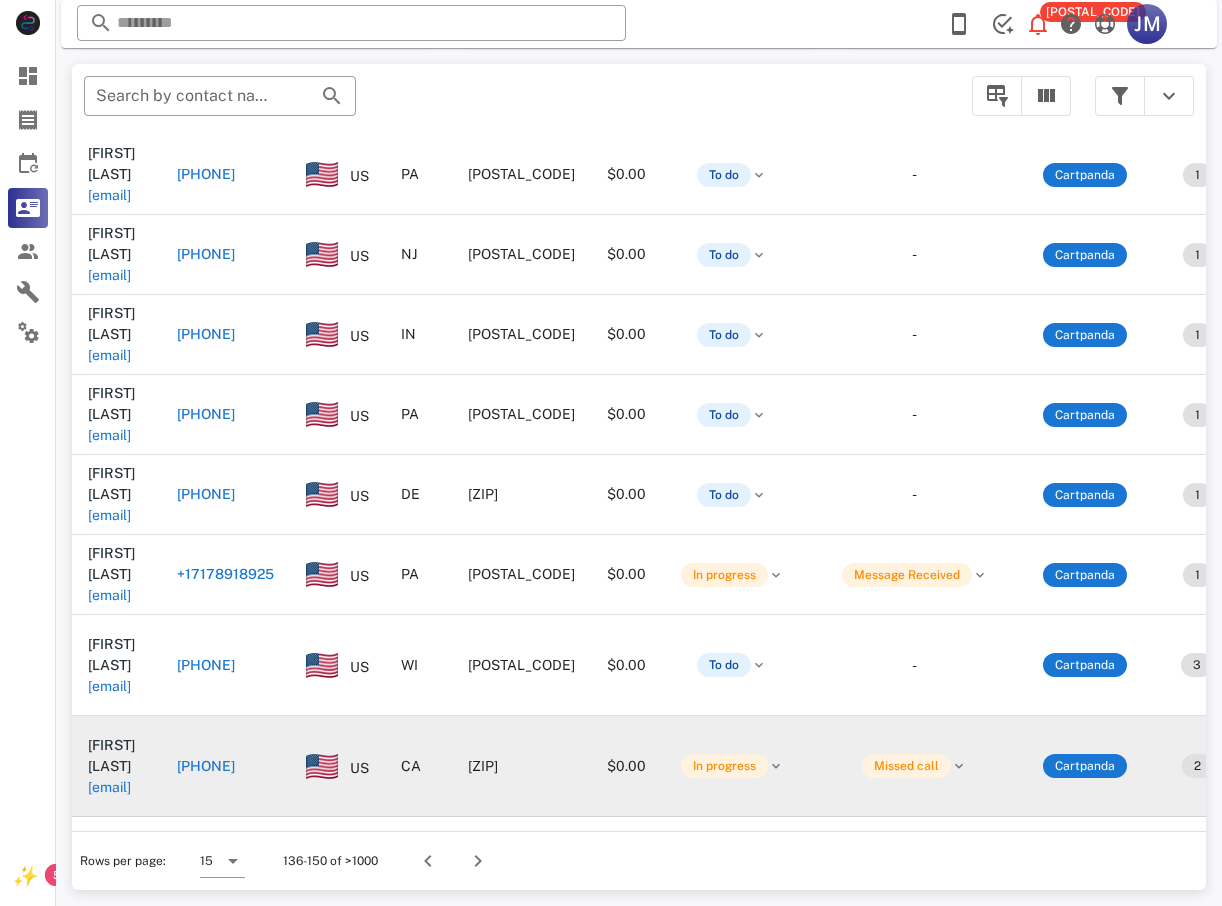 click on "+18057719522" at bounding box center [206, 766] 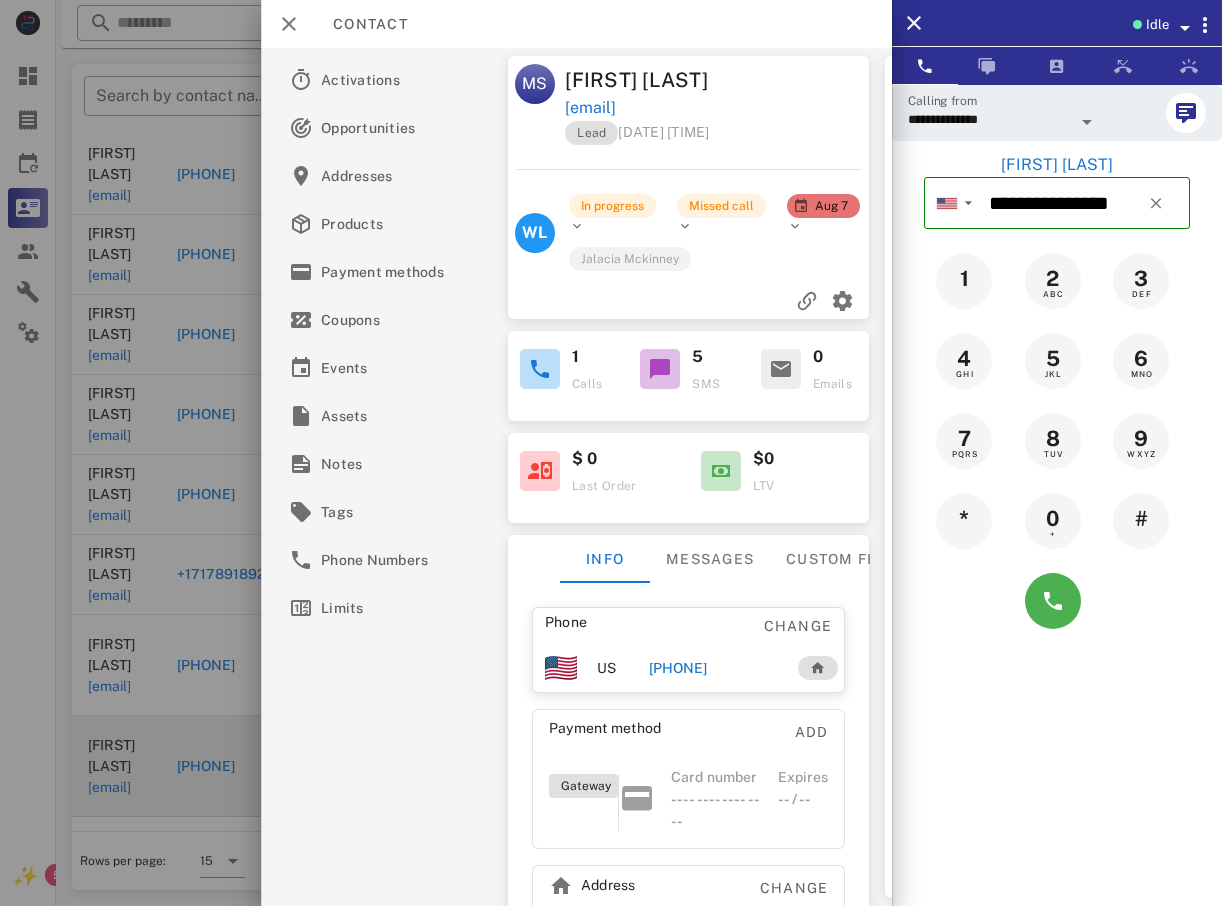 click at bounding box center [1057, 601] 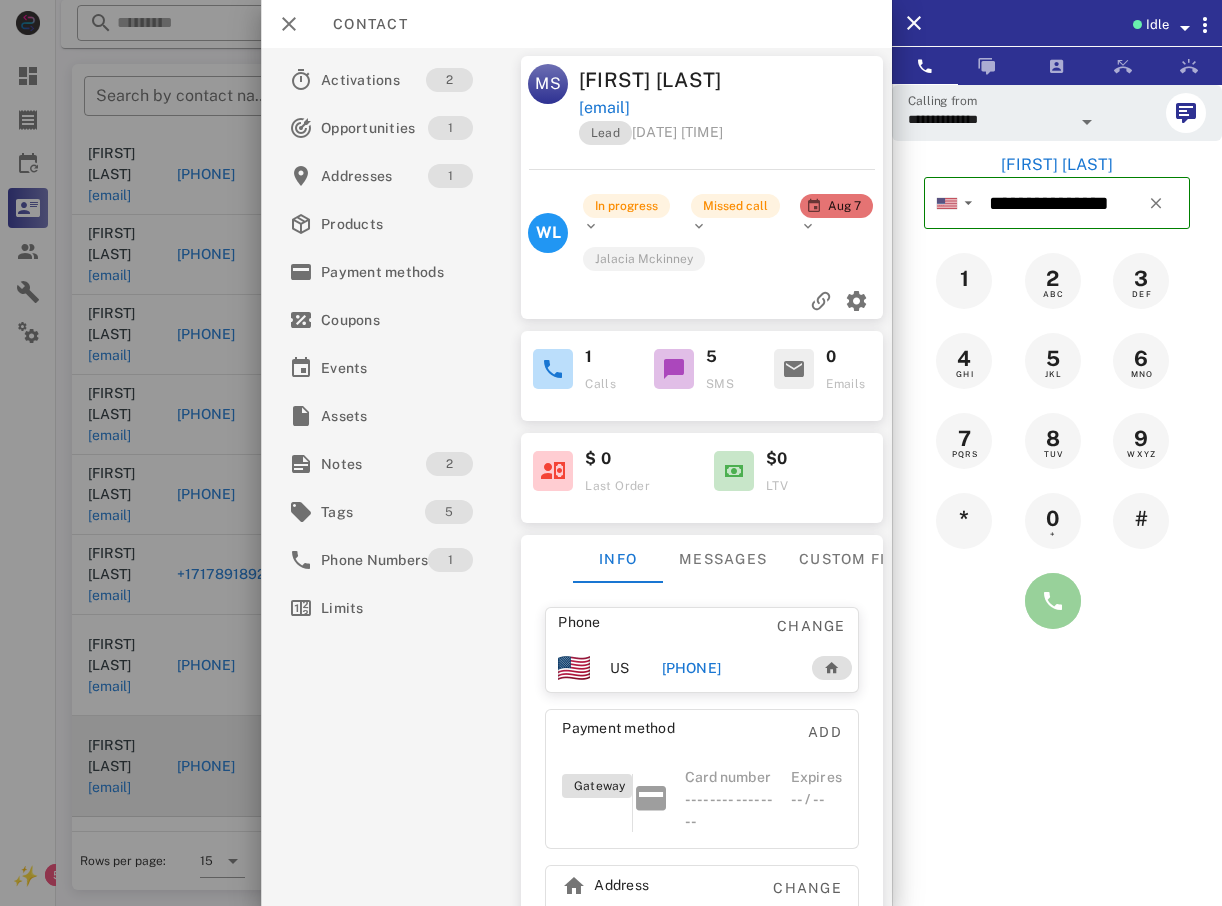 click at bounding box center (1053, 601) 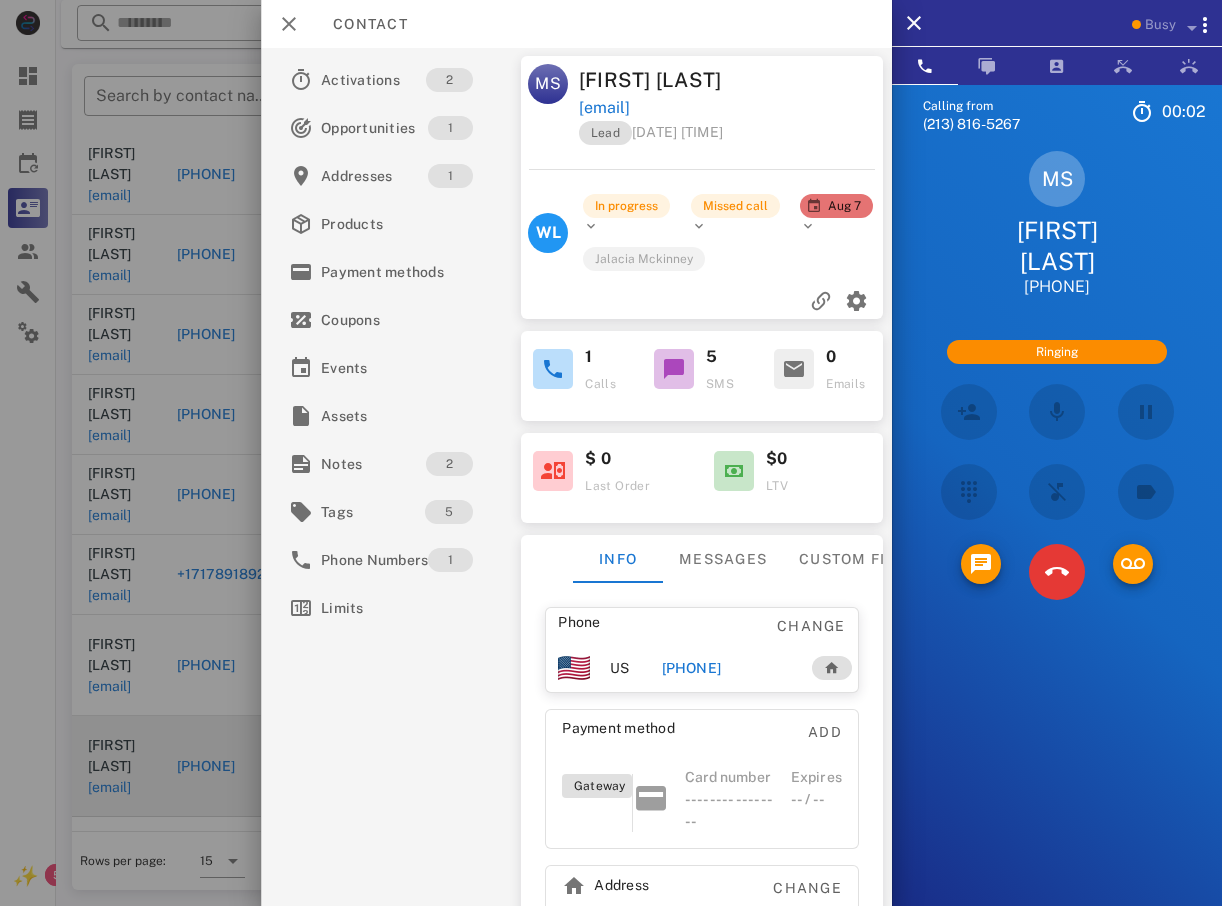 scroll, scrollTop: 322, scrollLeft: 0, axis: vertical 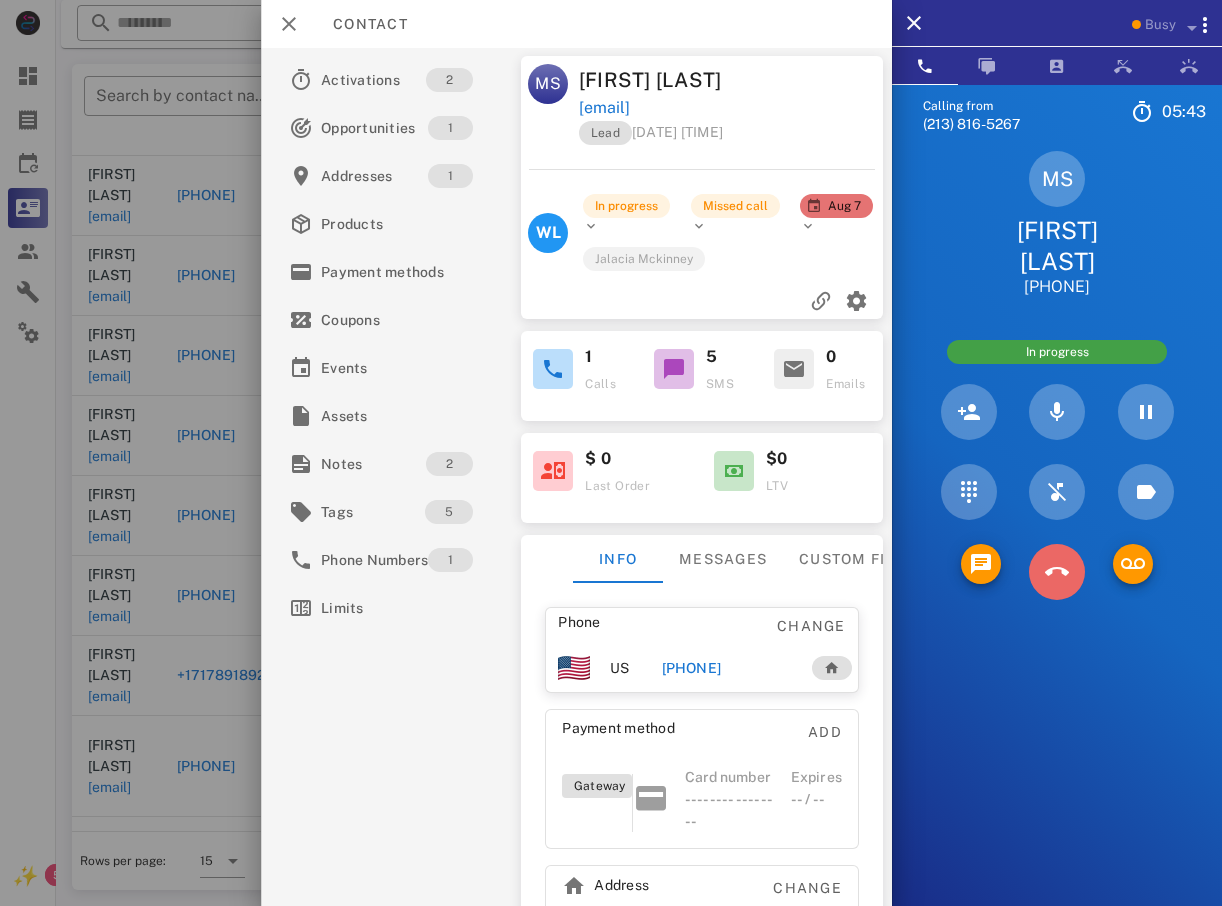 click at bounding box center [1057, 572] 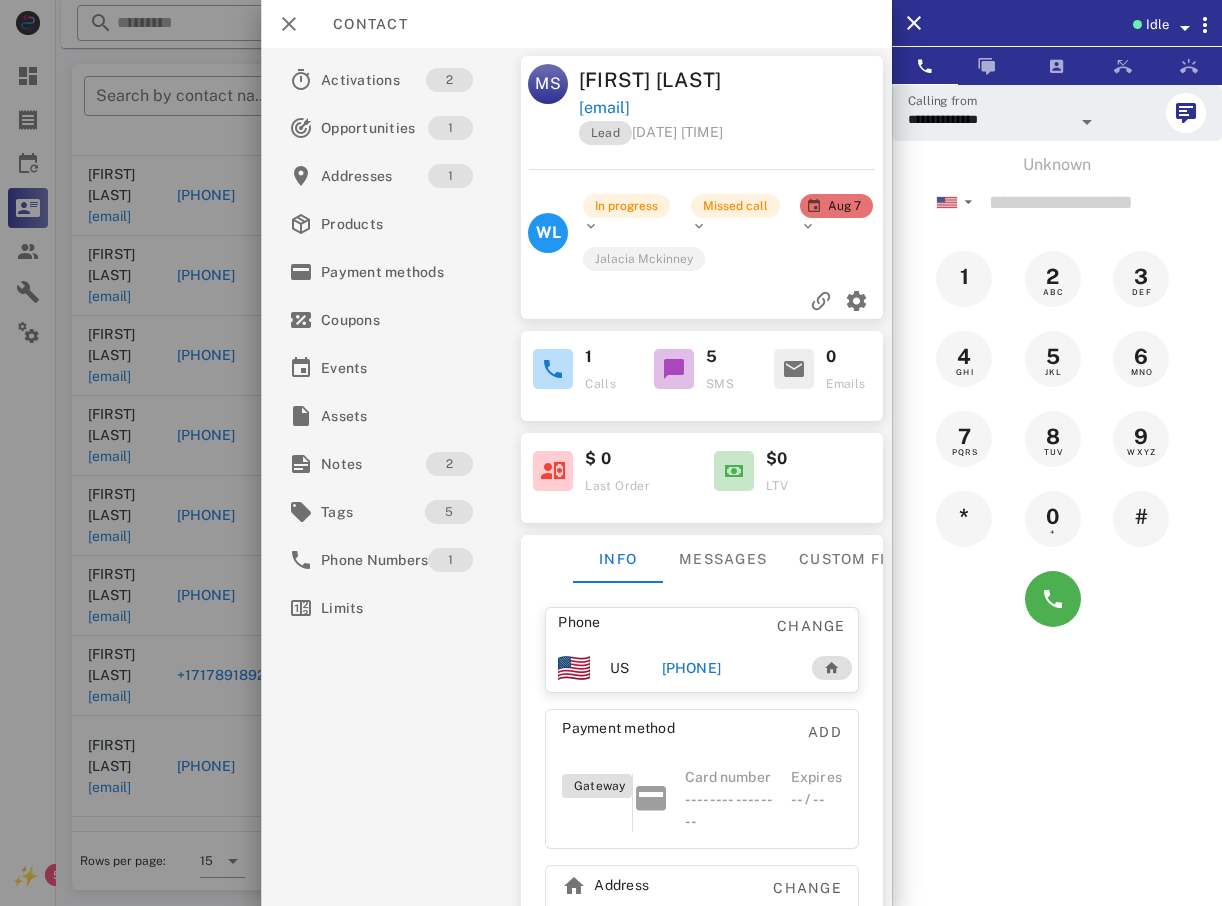 click at bounding box center [611, 453] 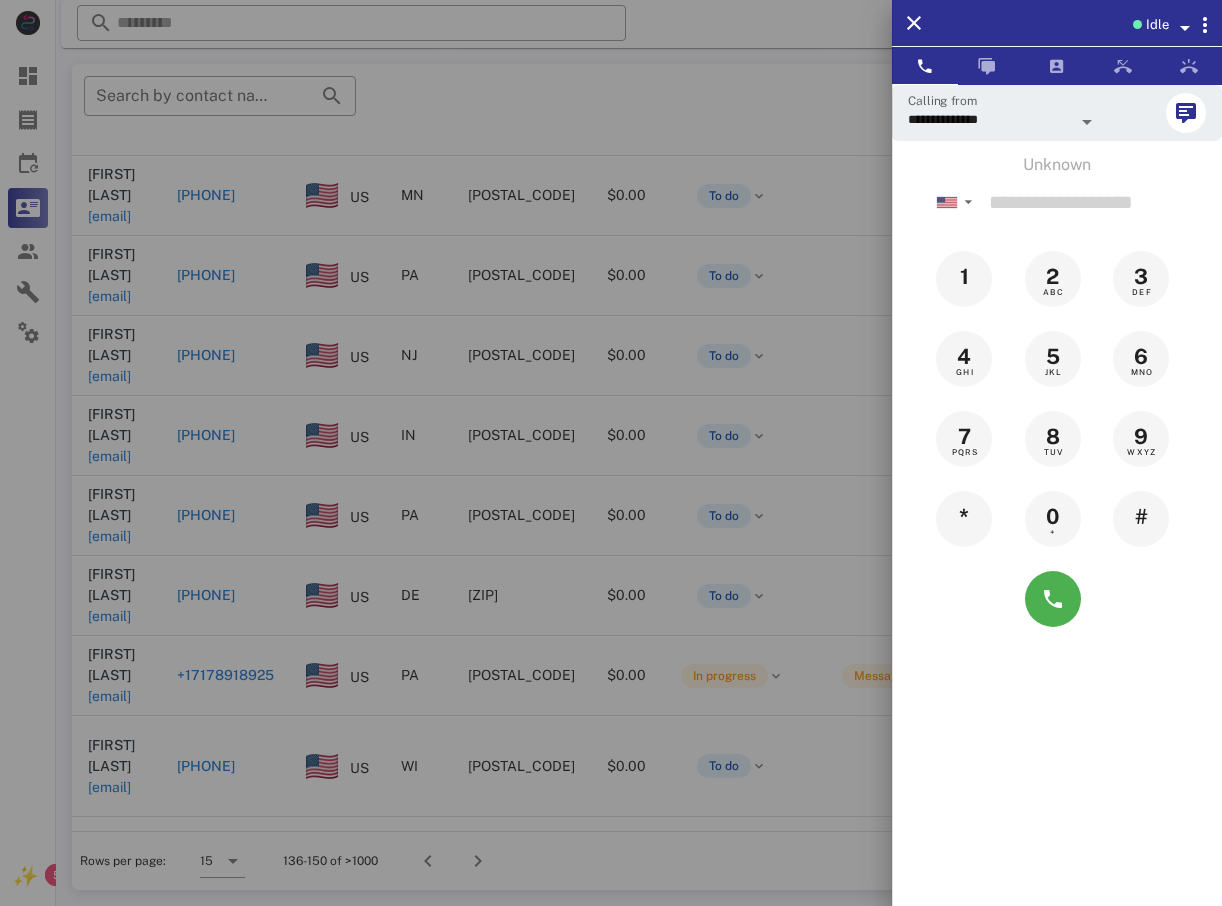 drag, startPoint x: 16, startPoint y: 443, endPoint x: 24, endPoint y: 459, distance: 17.888544 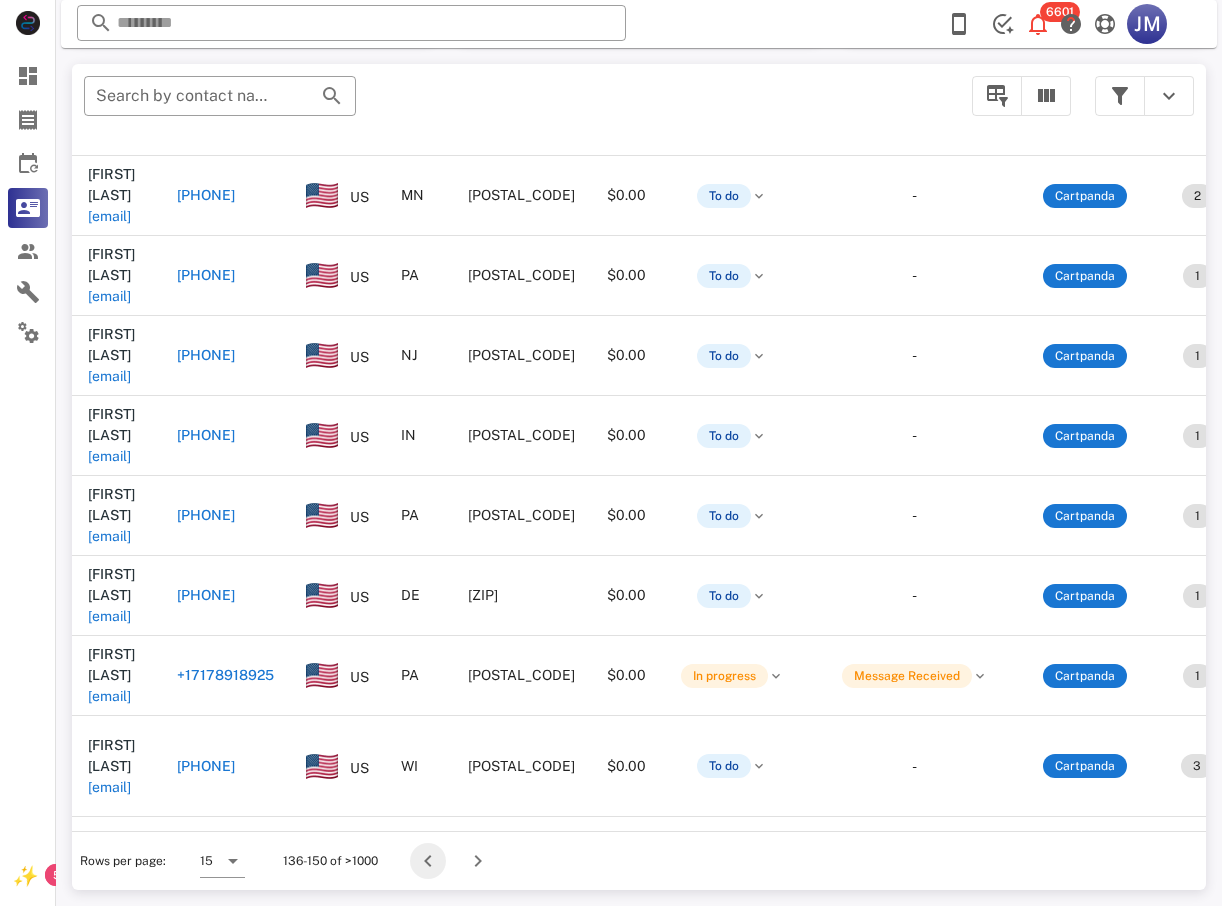 click at bounding box center (428, 861) 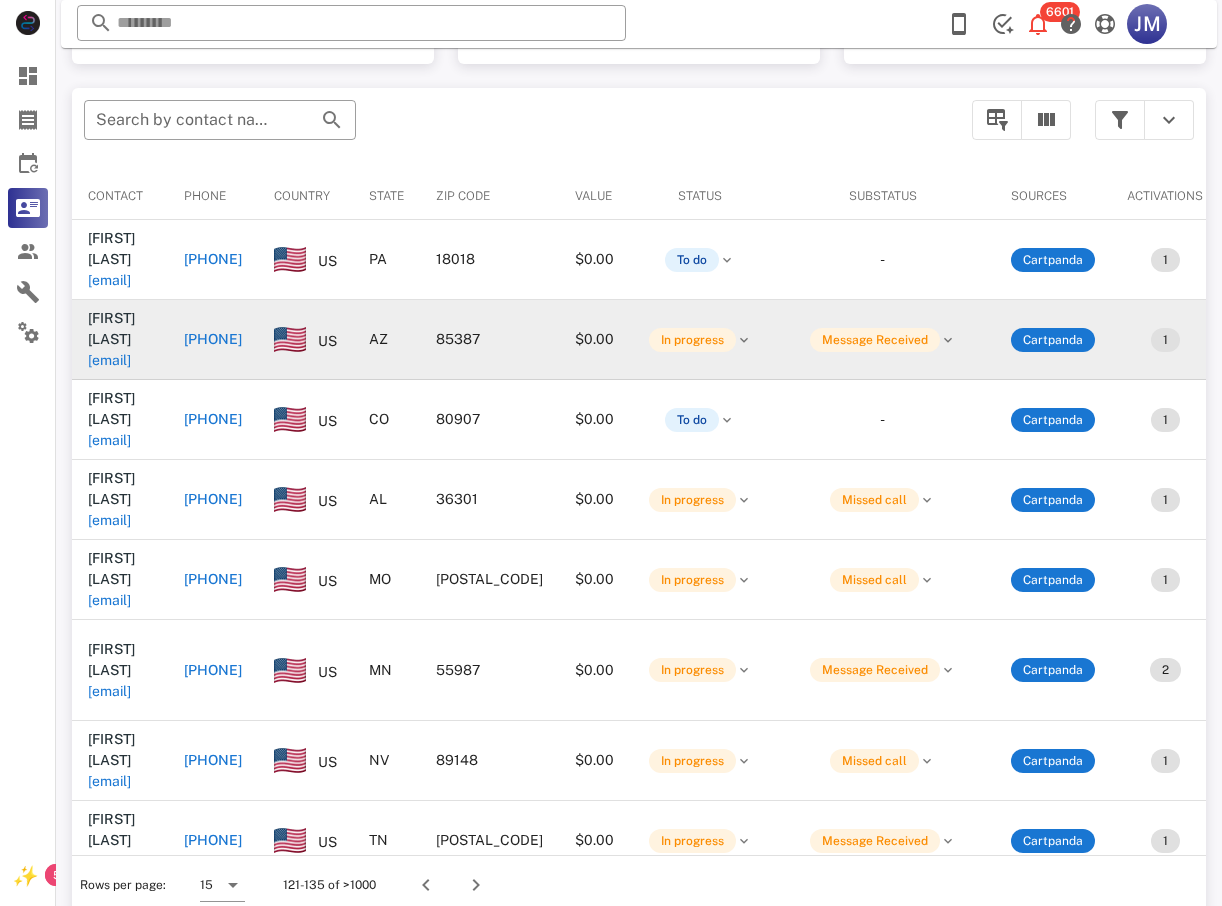 scroll, scrollTop: 380, scrollLeft: 0, axis: vertical 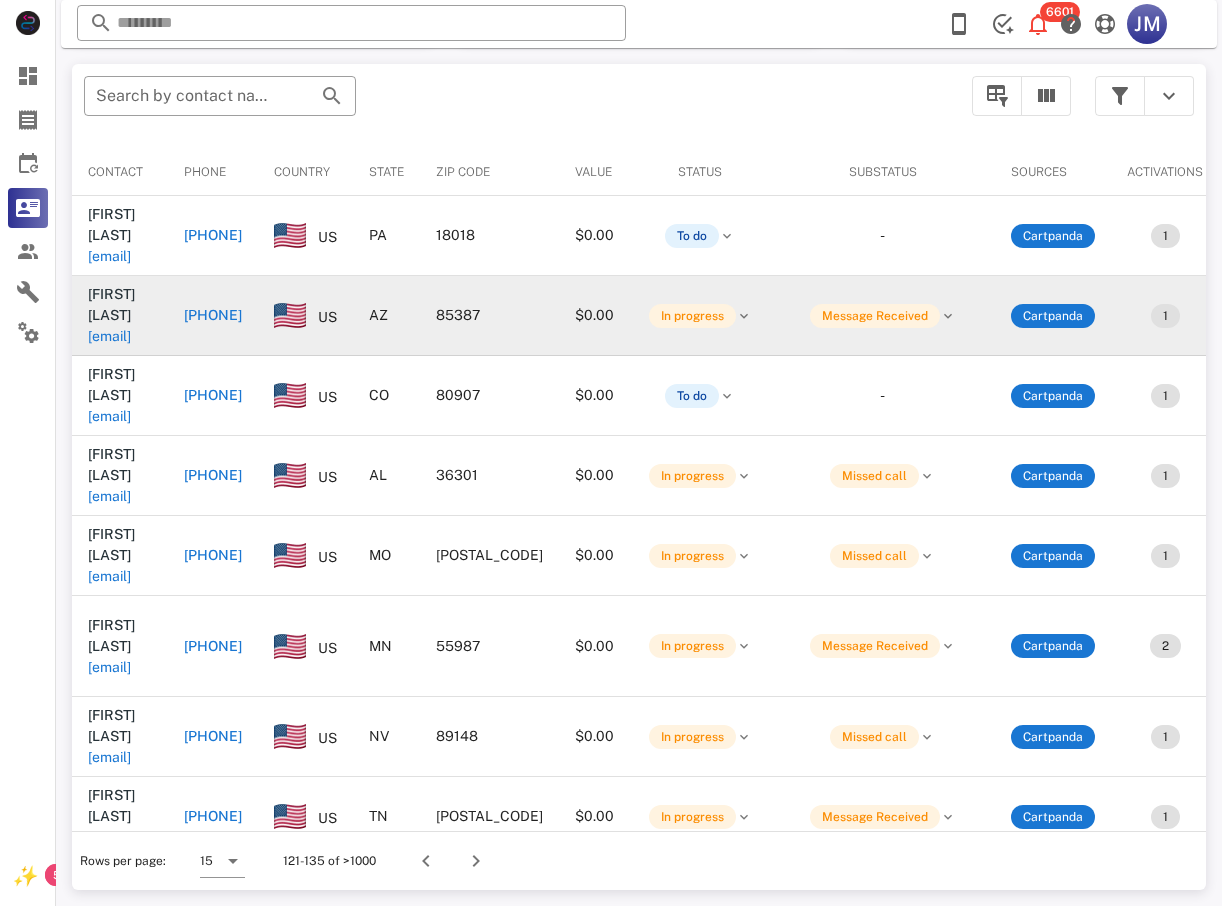 click on "+16025611215" at bounding box center [213, 315] 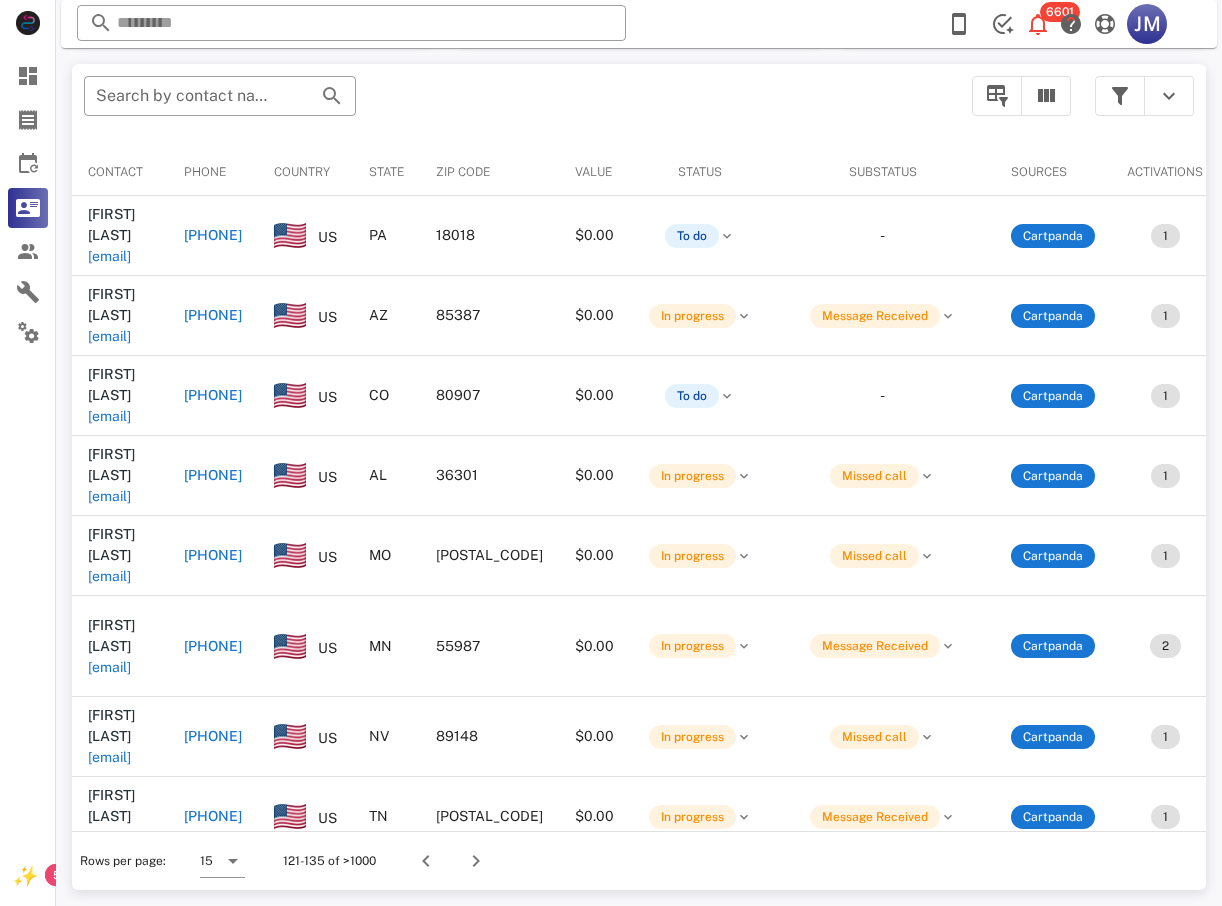 type on "**********" 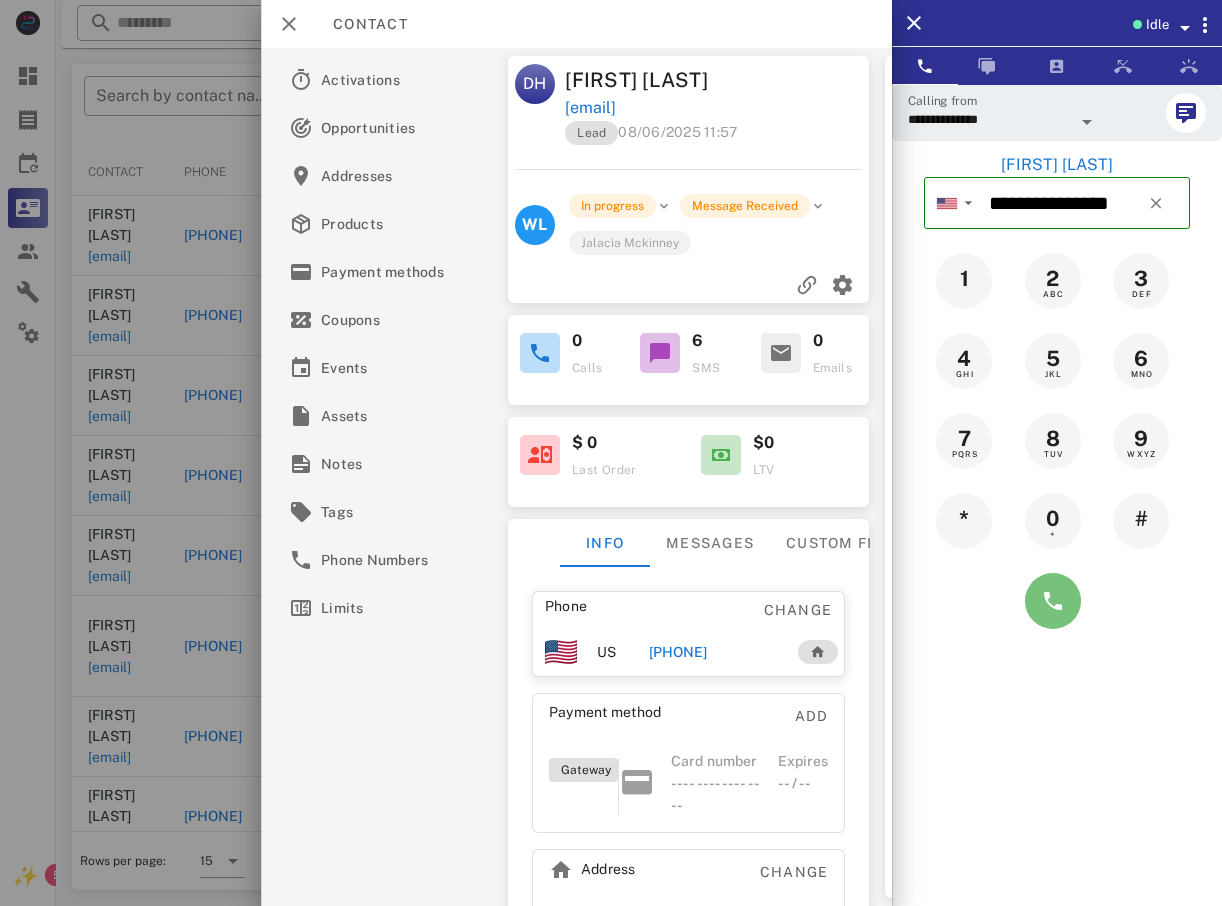click at bounding box center (1053, 601) 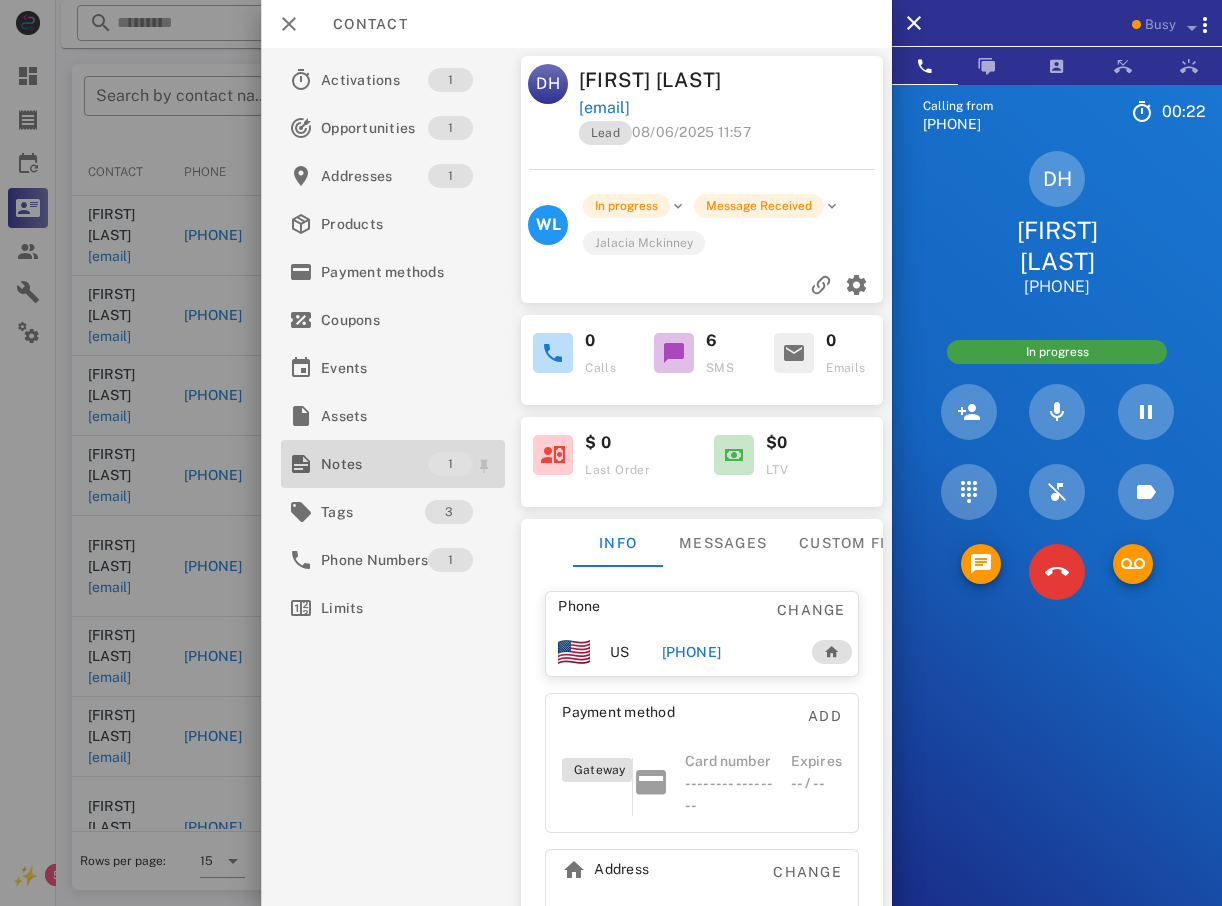 click on "Notes" at bounding box center [374, 464] 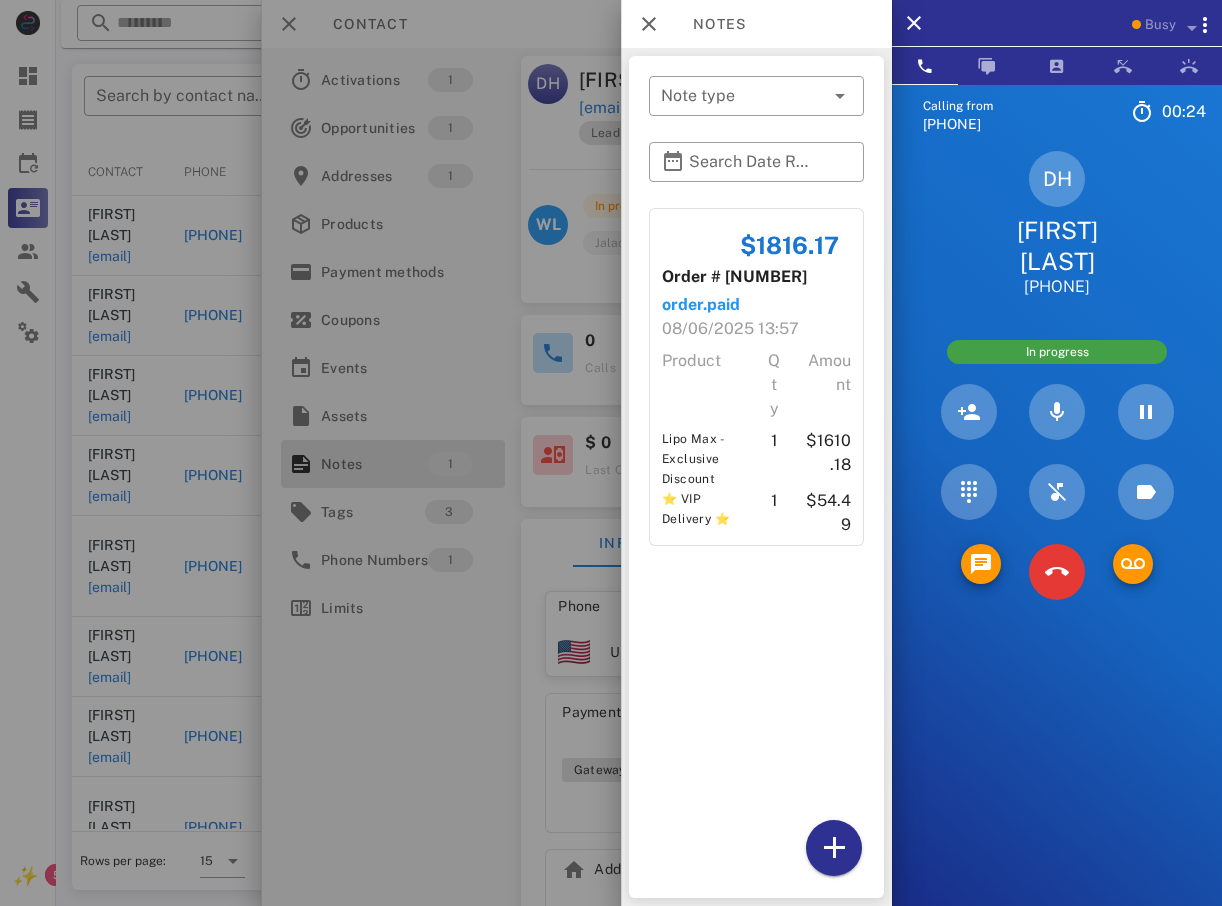 click at bounding box center [611, 453] 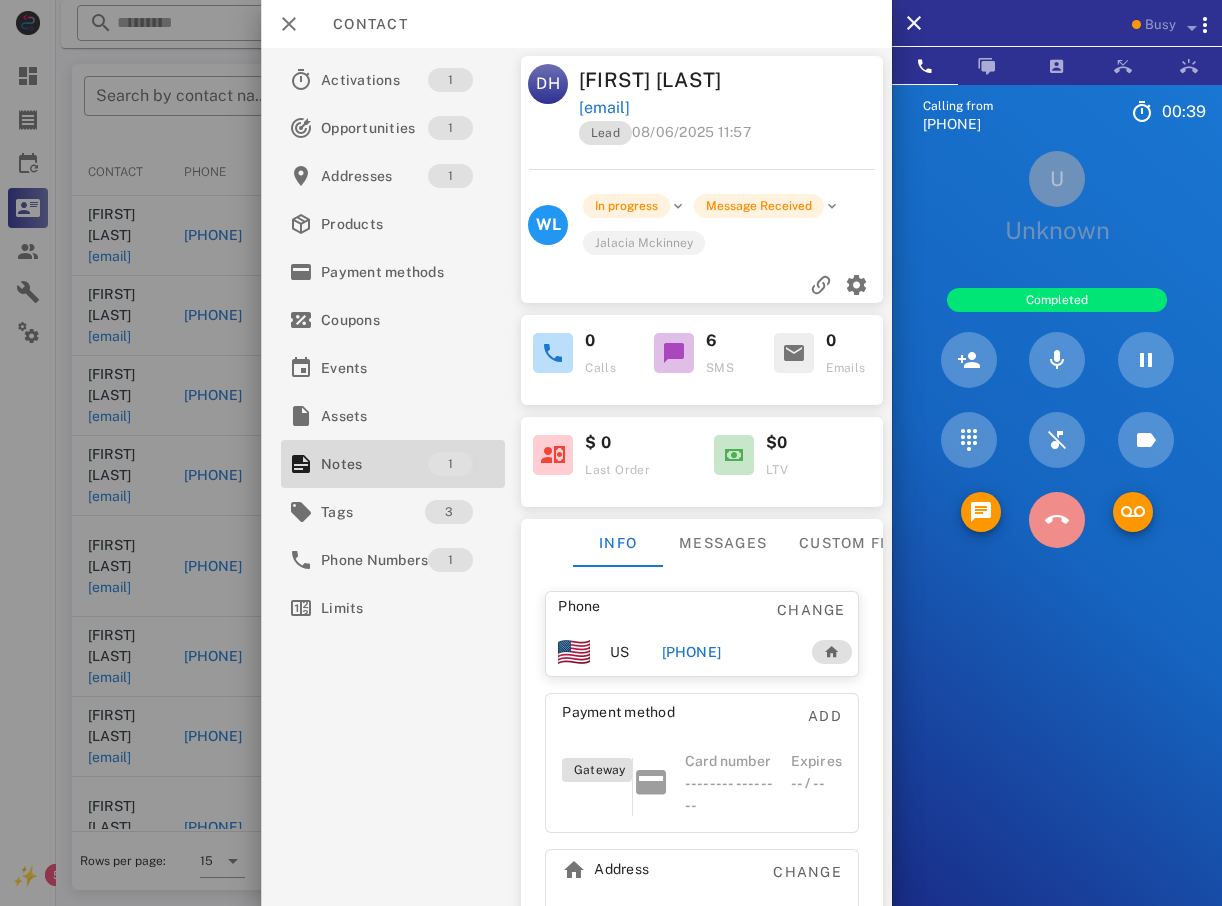 click at bounding box center [1057, 520] 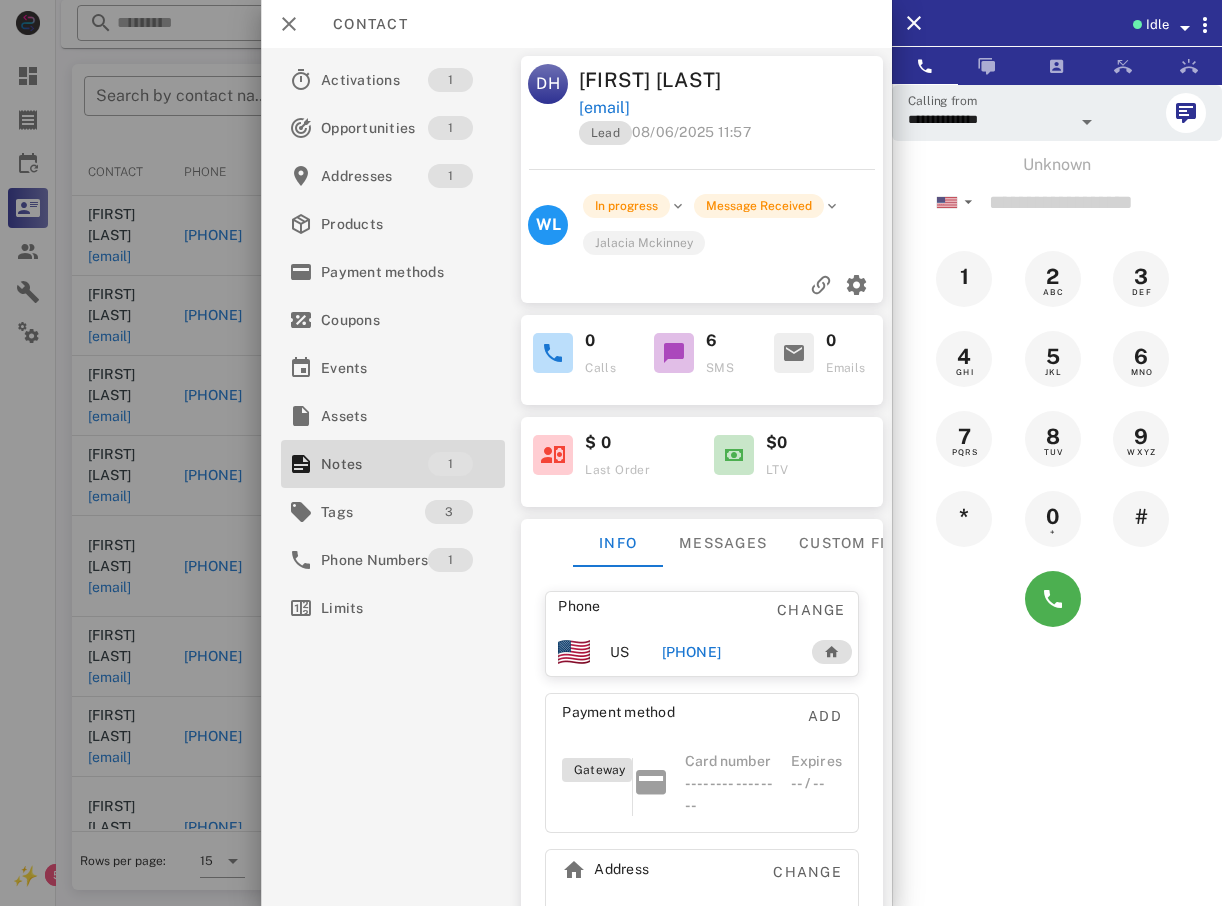 click at bounding box center [611, 453] 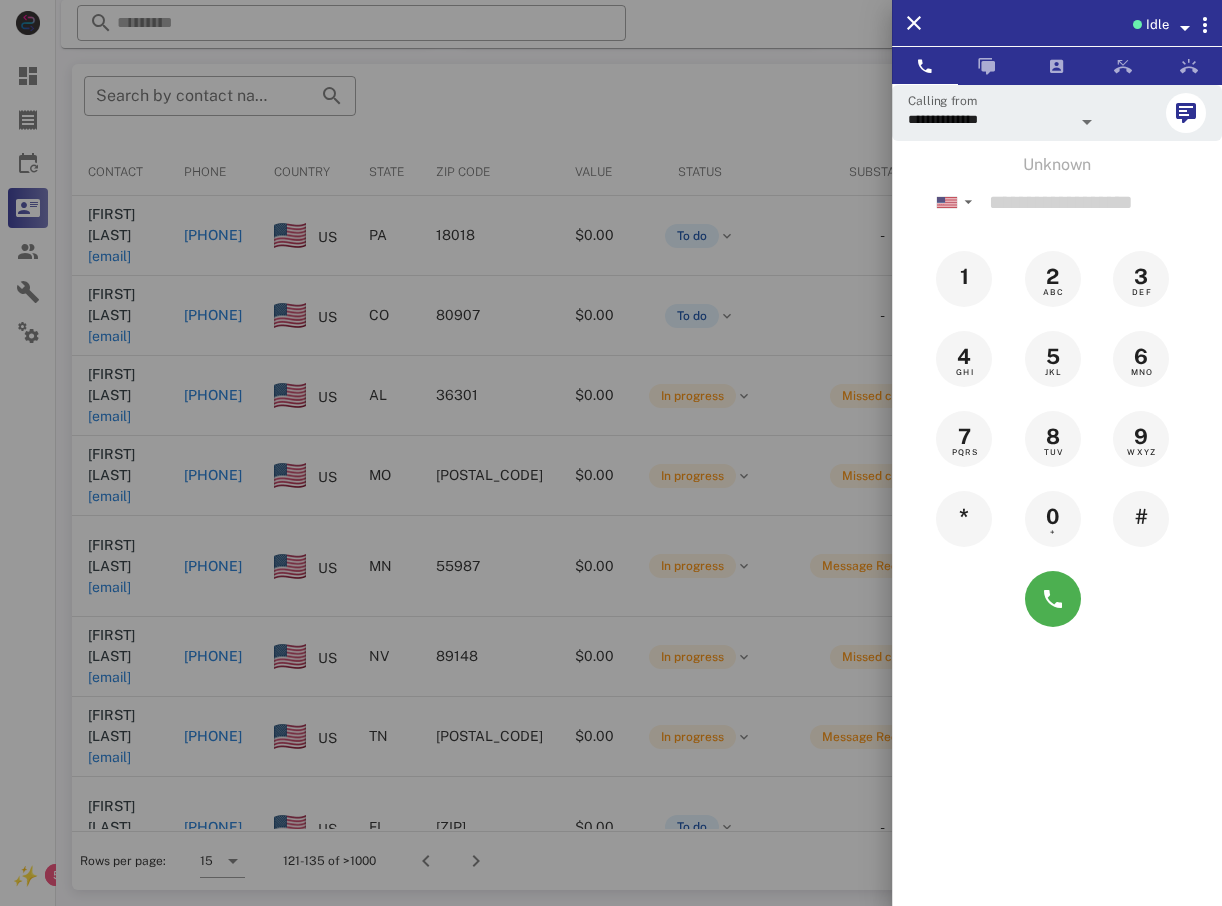 click at bounding box center (611, 453) 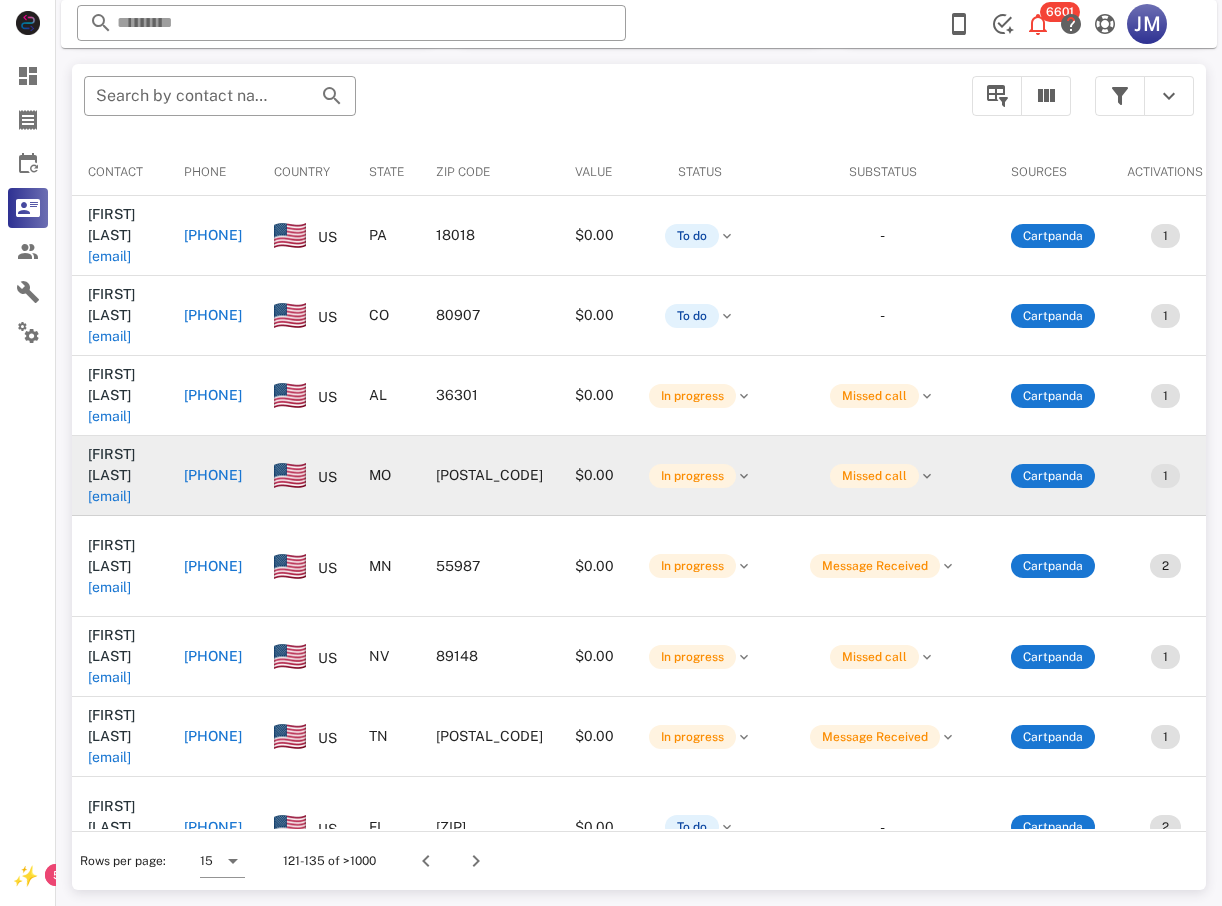 click on "+16603340539" at bounding box center [213, 475] 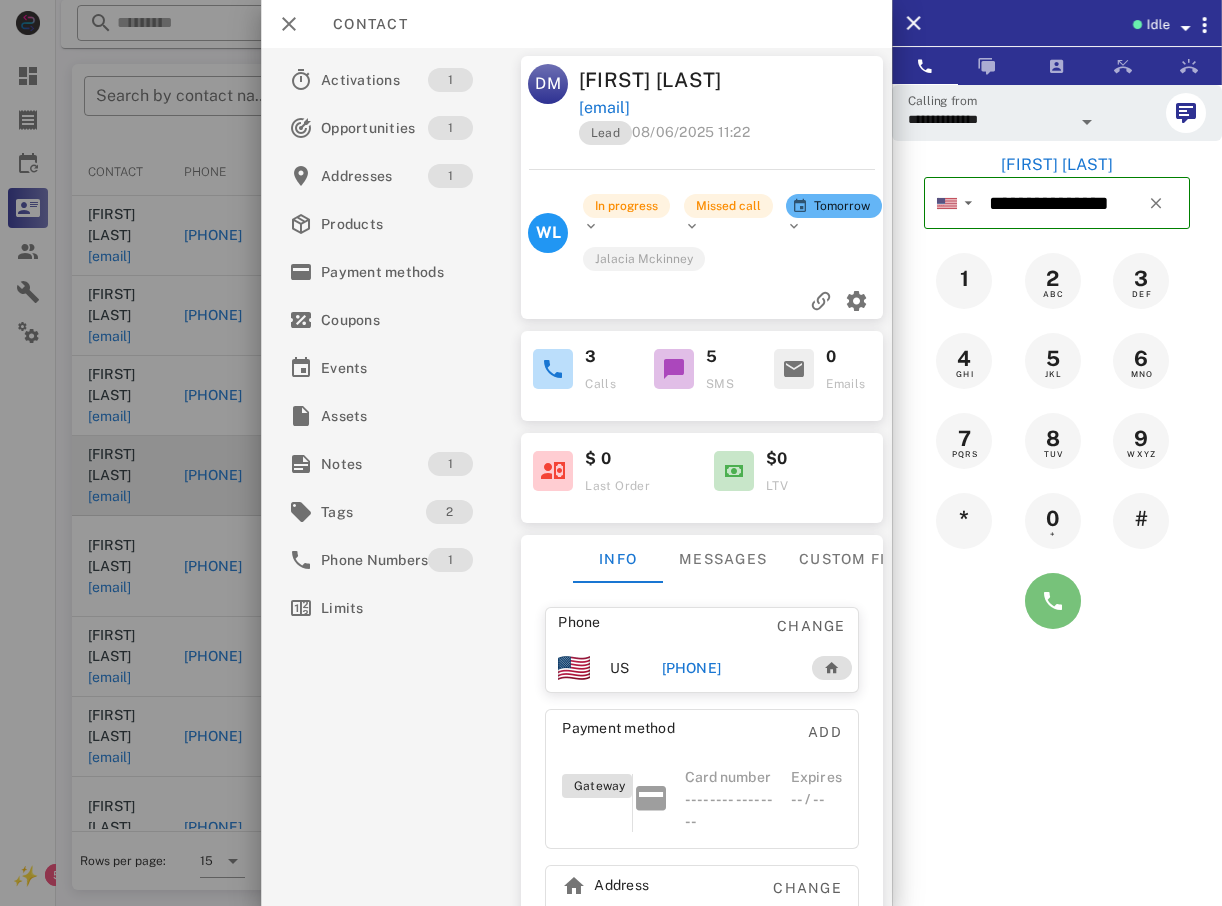 click at bounding box center (1053, 601) 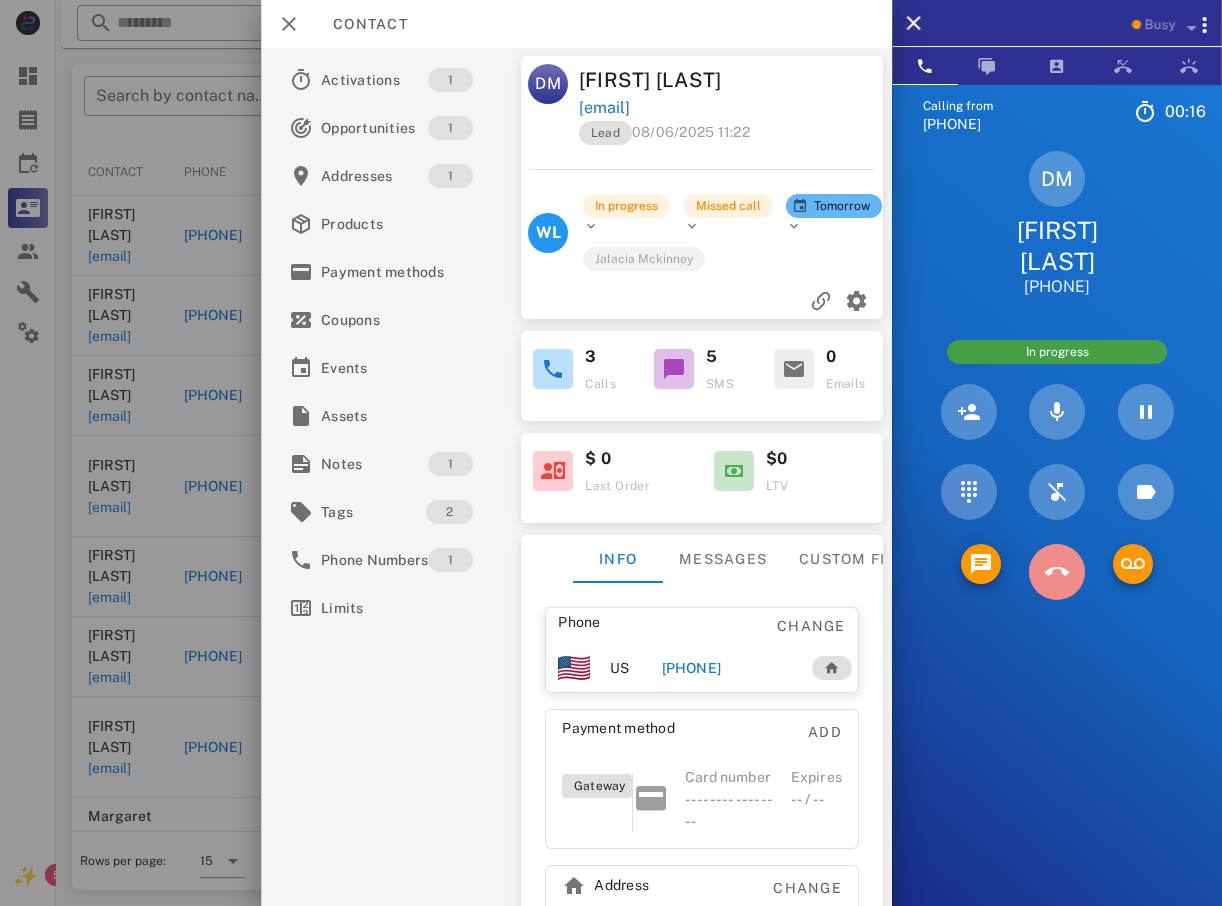 drag, startPoint x: 1063, startPoint y: 581, endPoint x: 1020, endPoint y: 591, distance: 44.14748 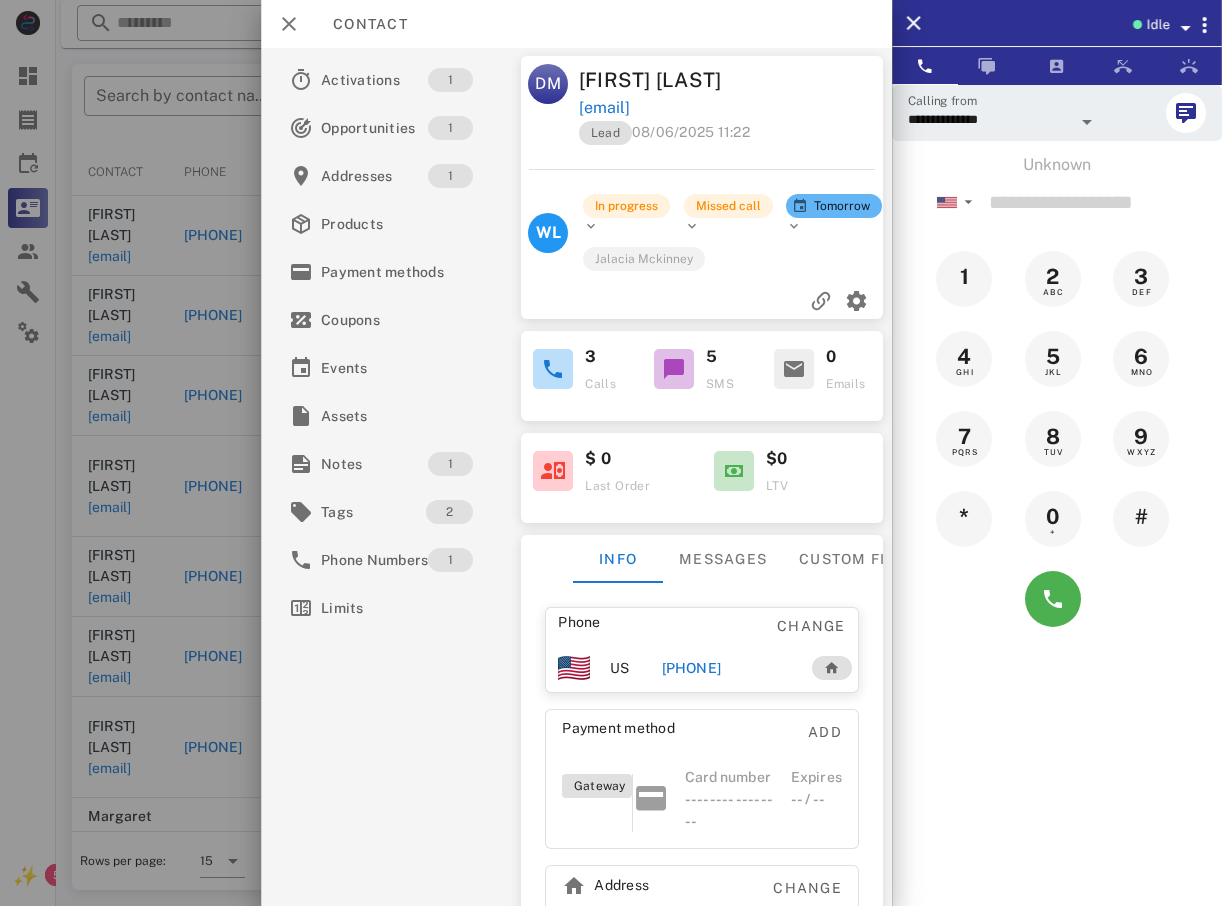 click at bounding box center [611, 453] 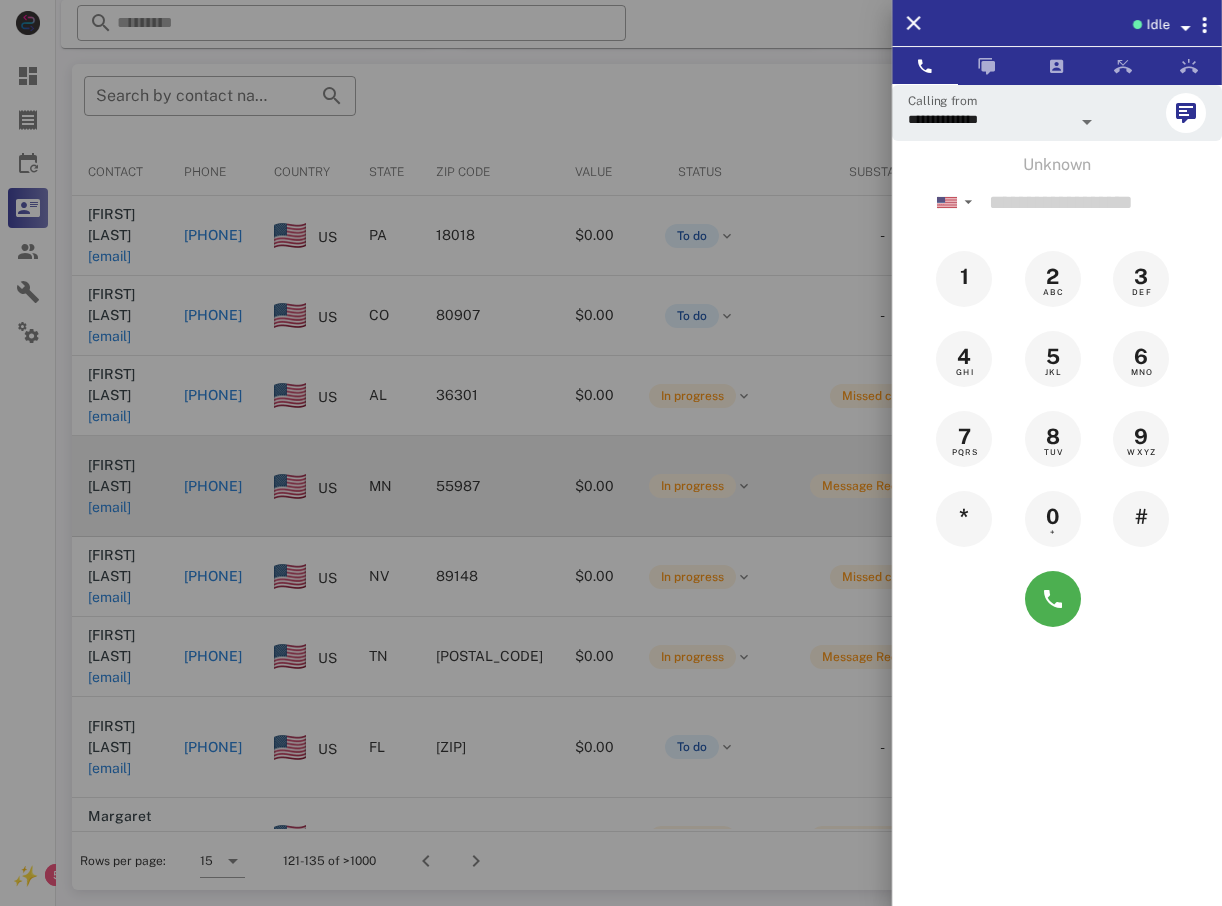 drag, startPoint x: 98, startPoint y: 466, endPoint x: 123, endPoint y: 479, distance: 28.178005 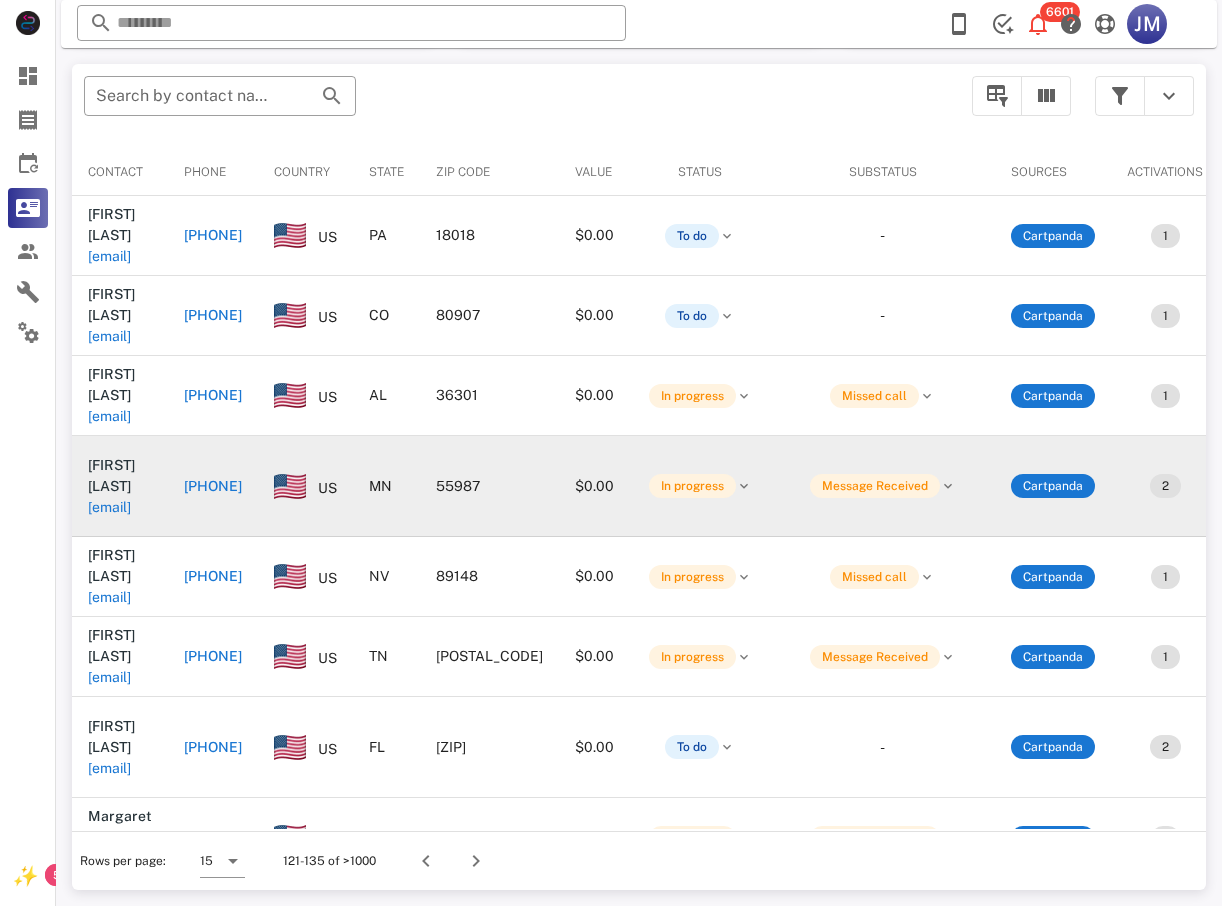 click on "+15074587995" at bounding box center [213, 486] 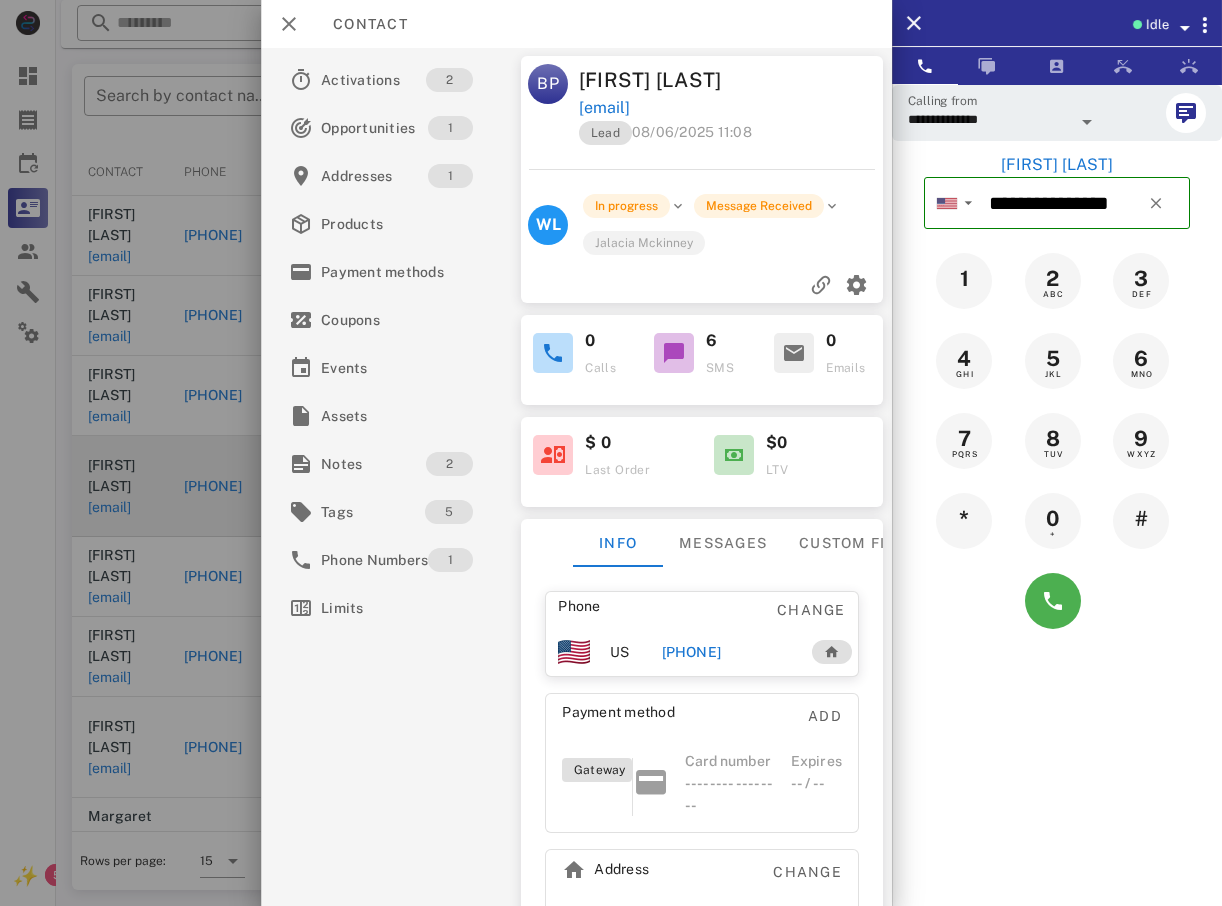 click at bounding box center [1057, 601] 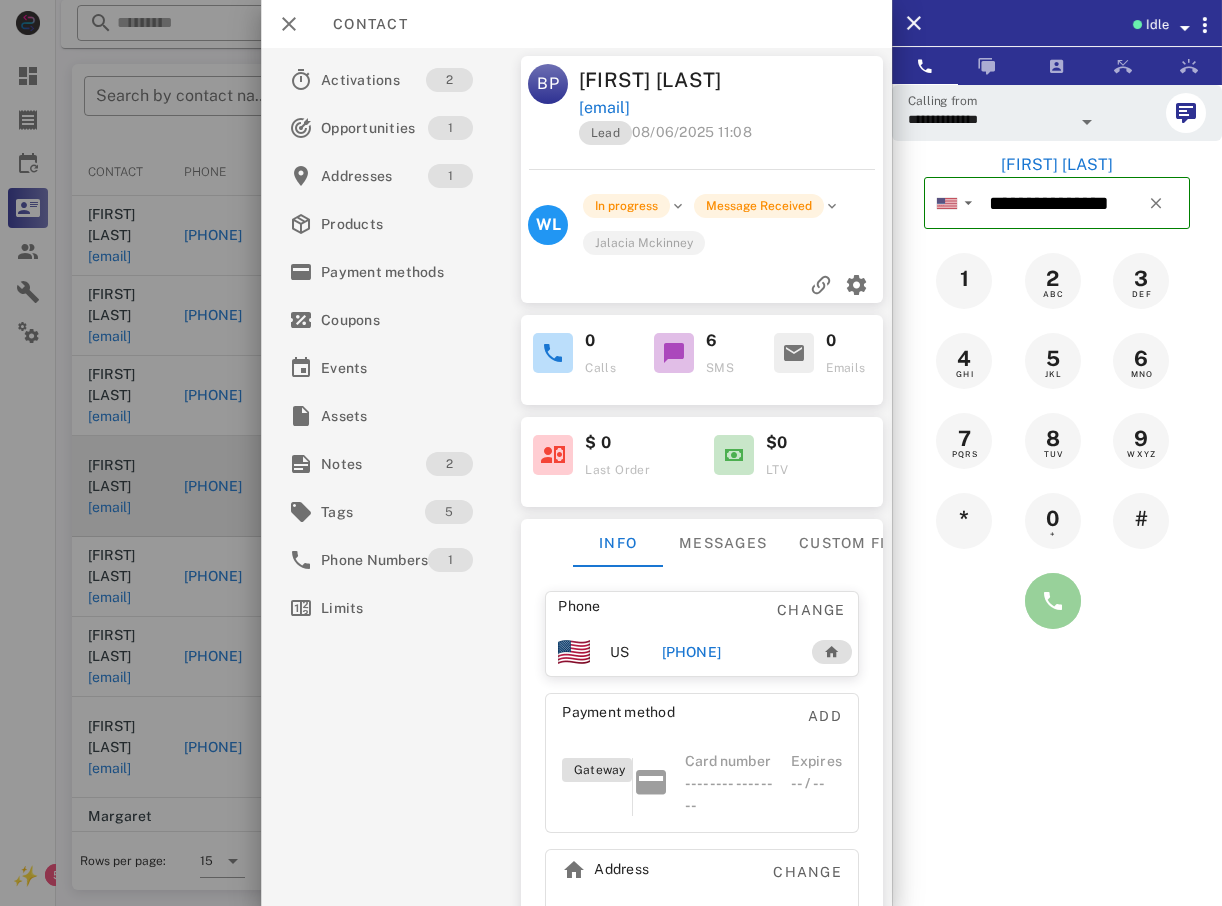 click at bounding box center [1053, 601] 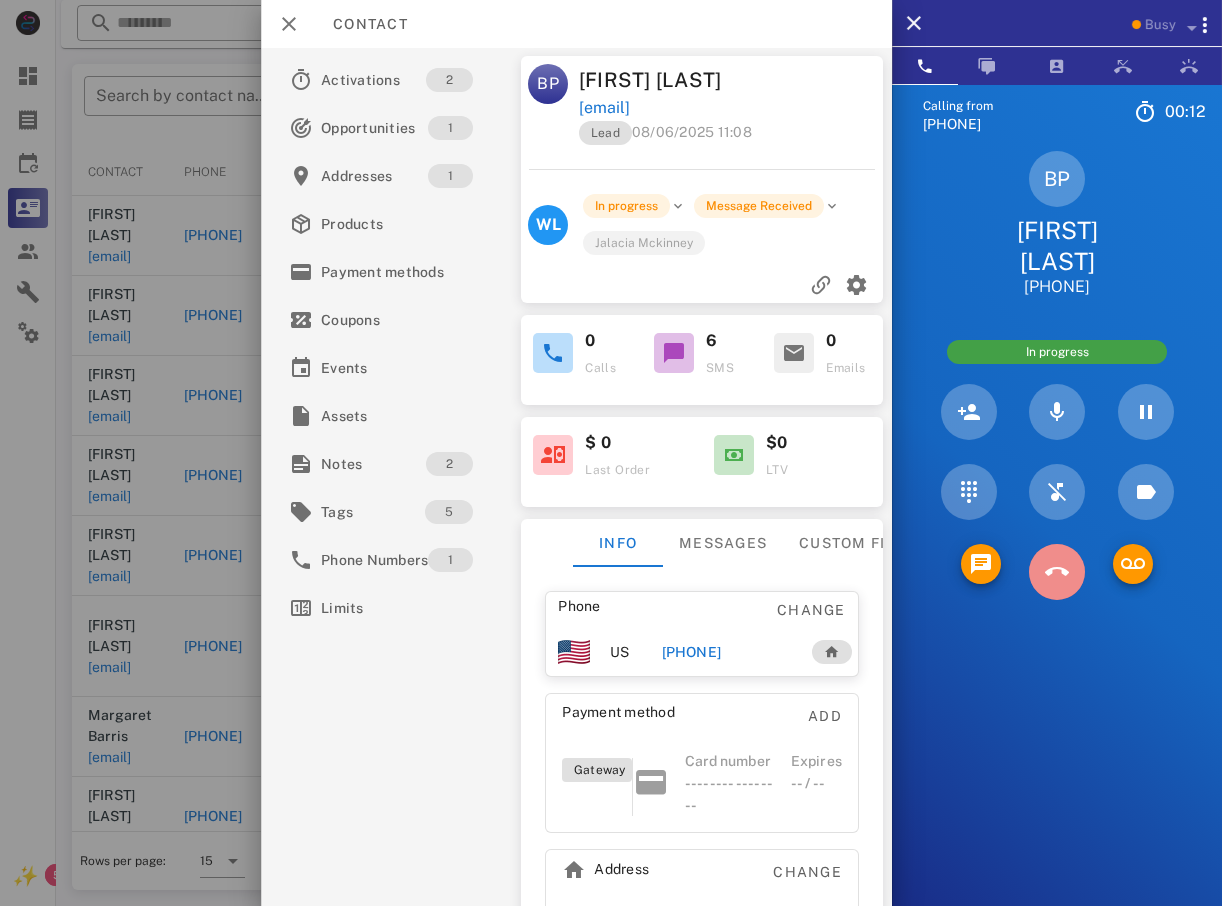 drag, startPoint x: 1049, startPoint y: 539, endPoint x: 990, endPoint y: 535, distance: 59.135437 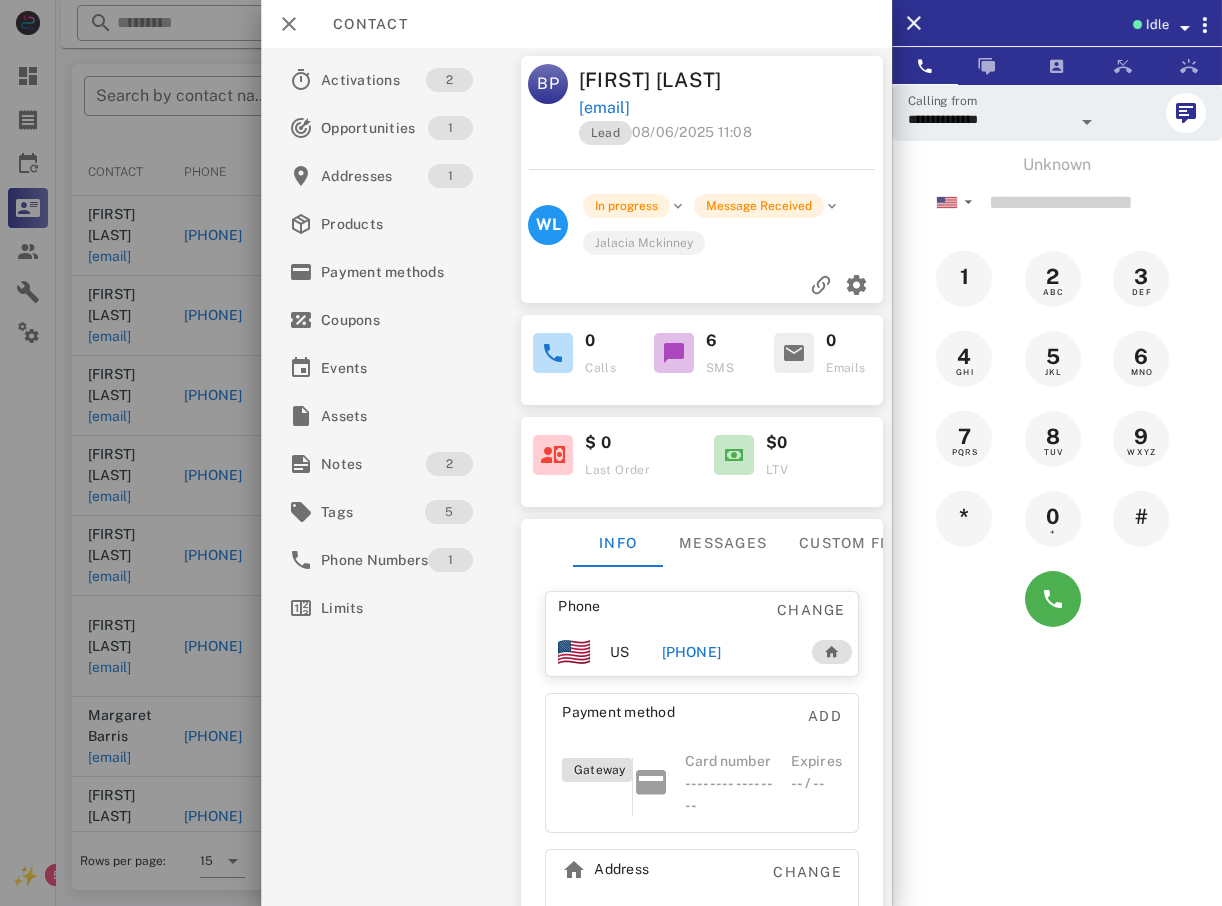 click at bounding box center [611, 453] 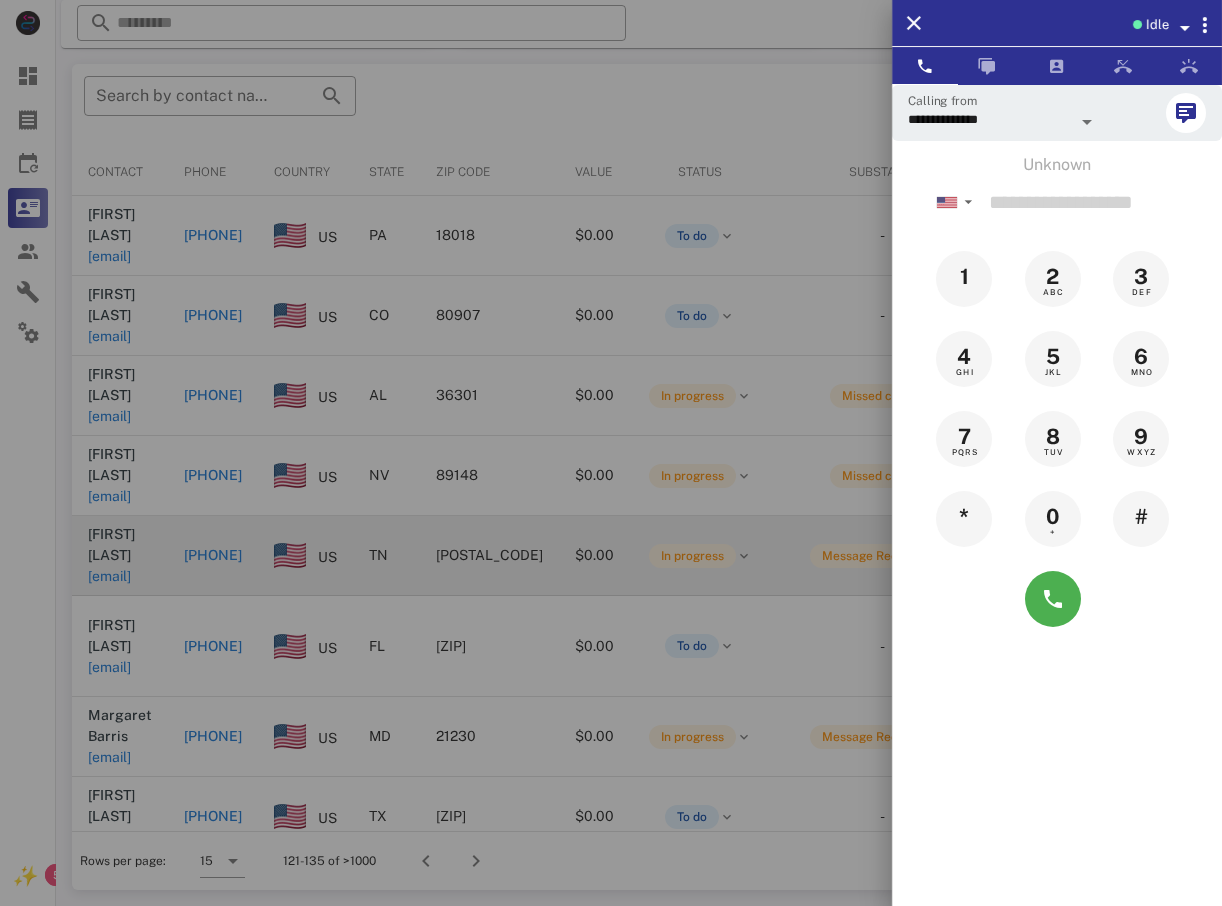 drag, startPoint x: 223, startPoint y: 528, endPoint x: 252, endPoint y: 545, distance: 33.61547 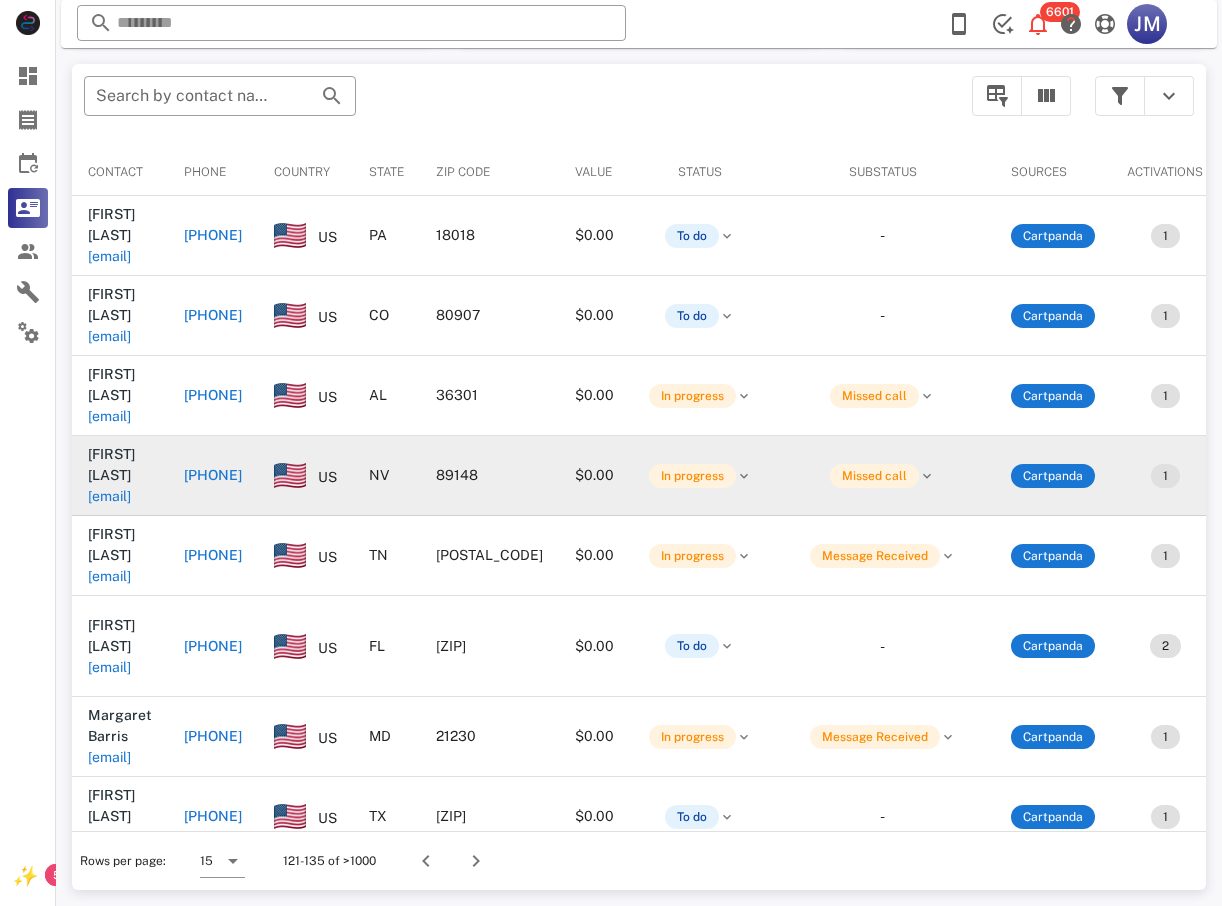 click on "+18054406788" at bounding box center [213, 475] 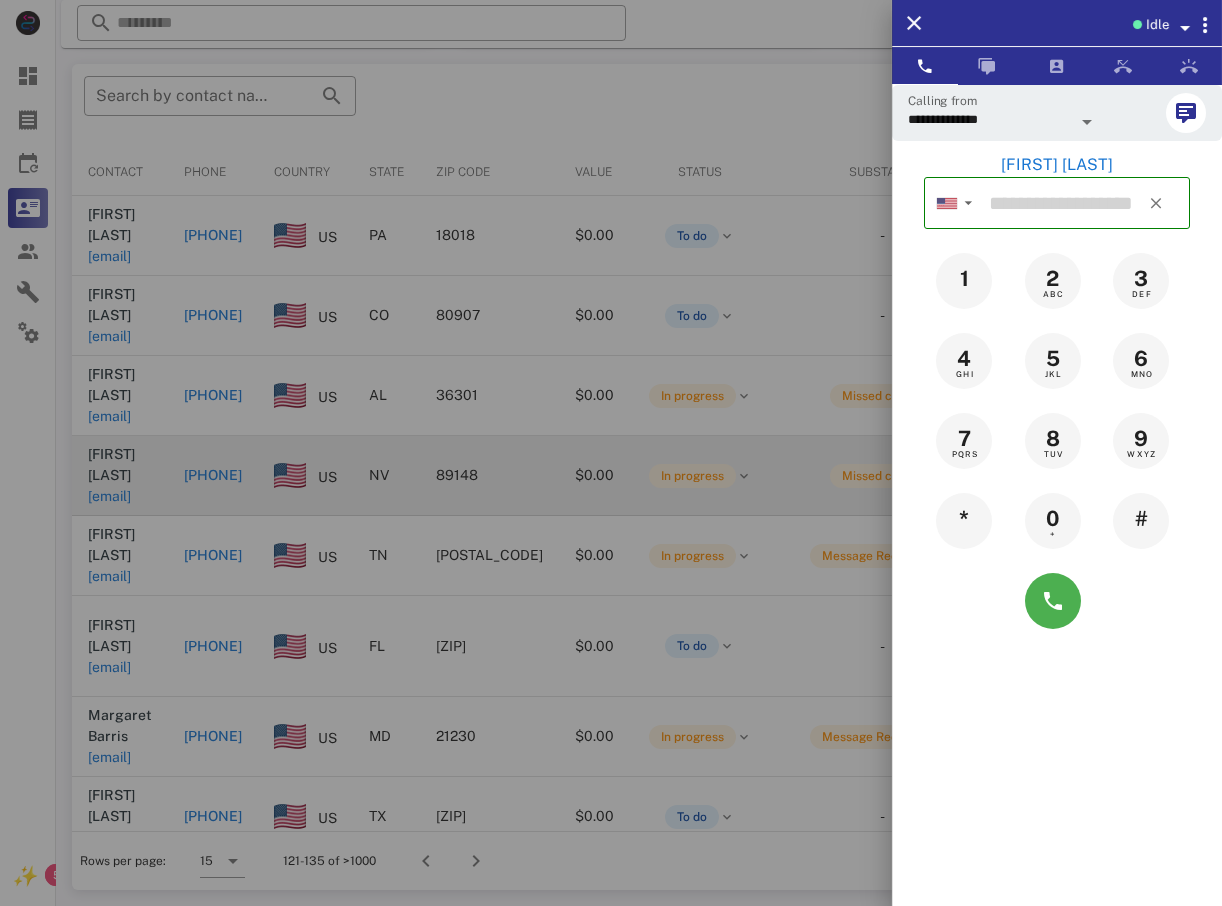 type on "**********" 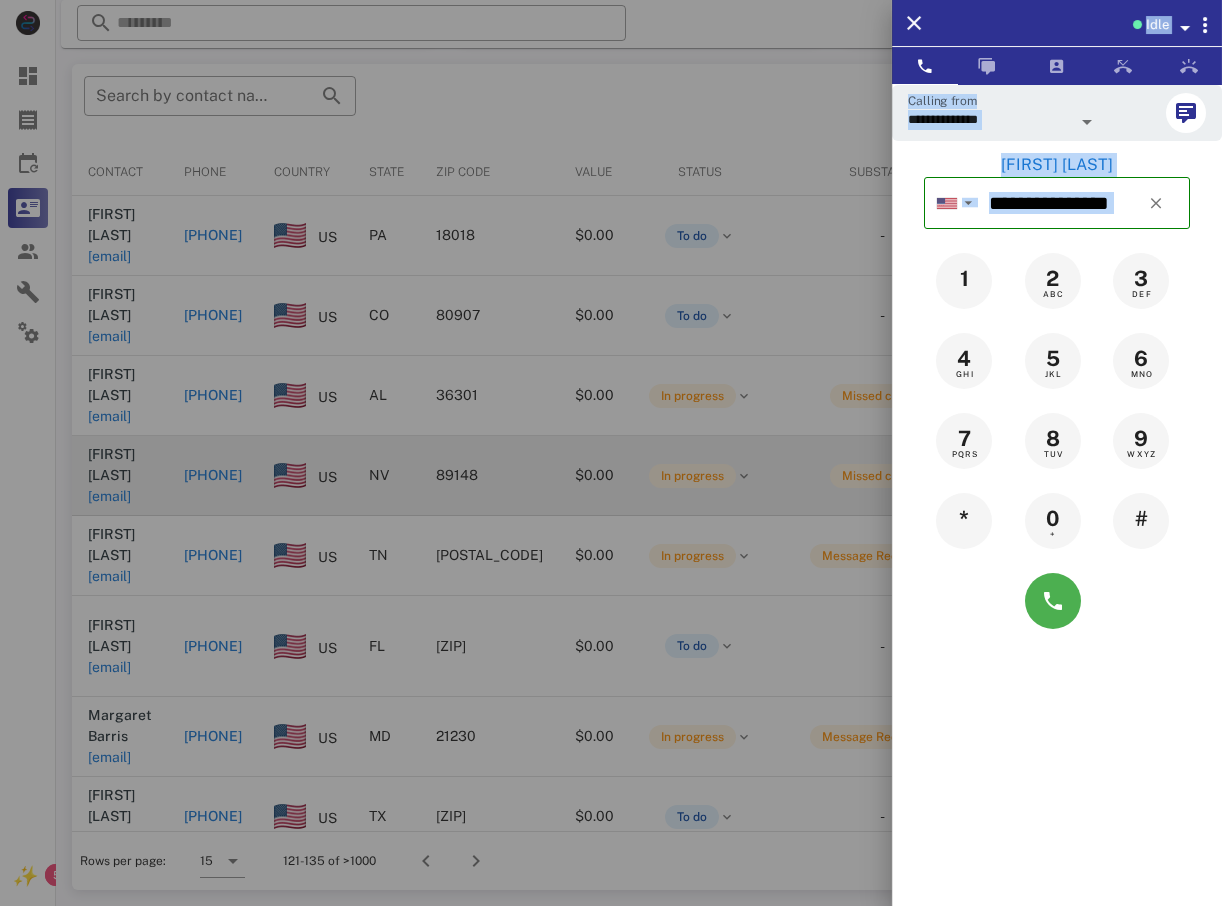 click at bounding box center [611, 453] 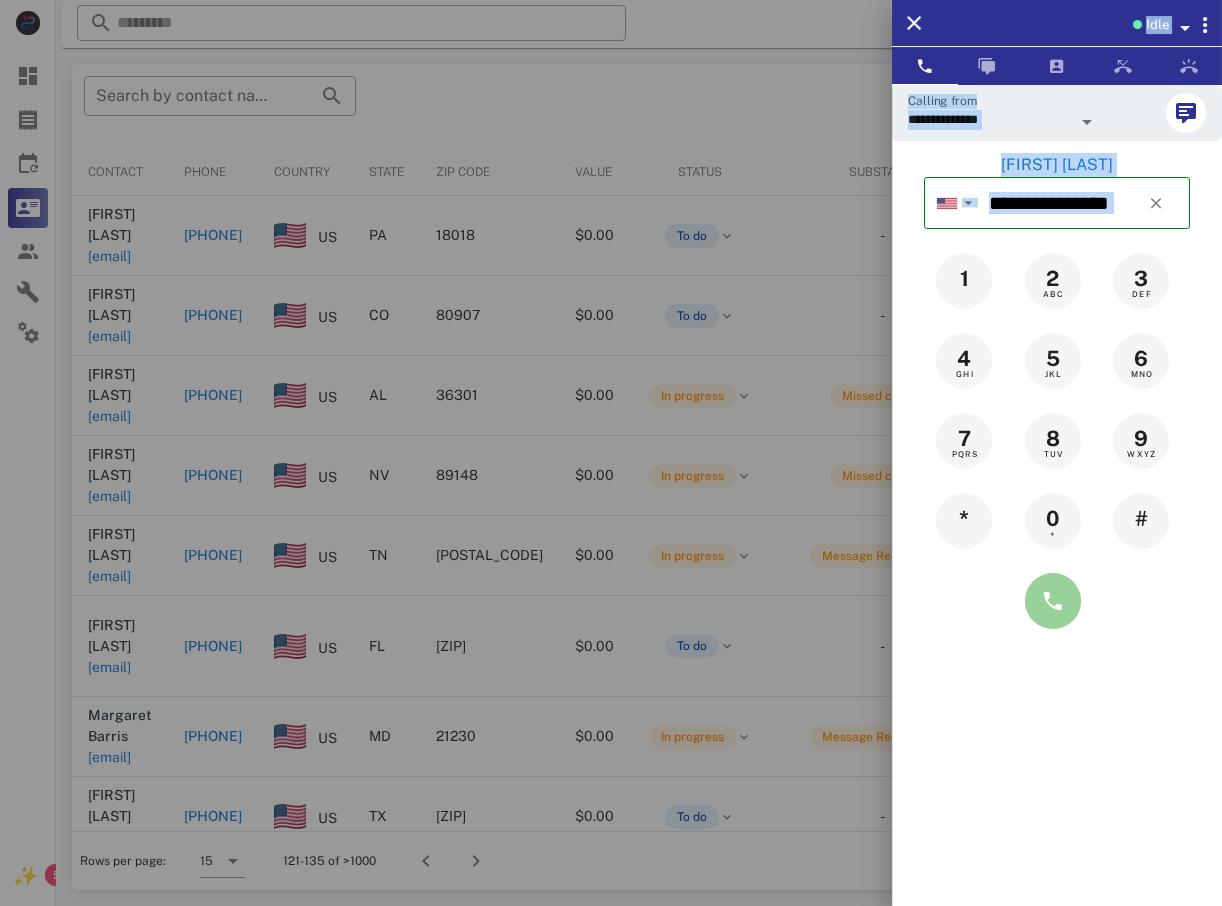click at bounding box center (1053, 601) 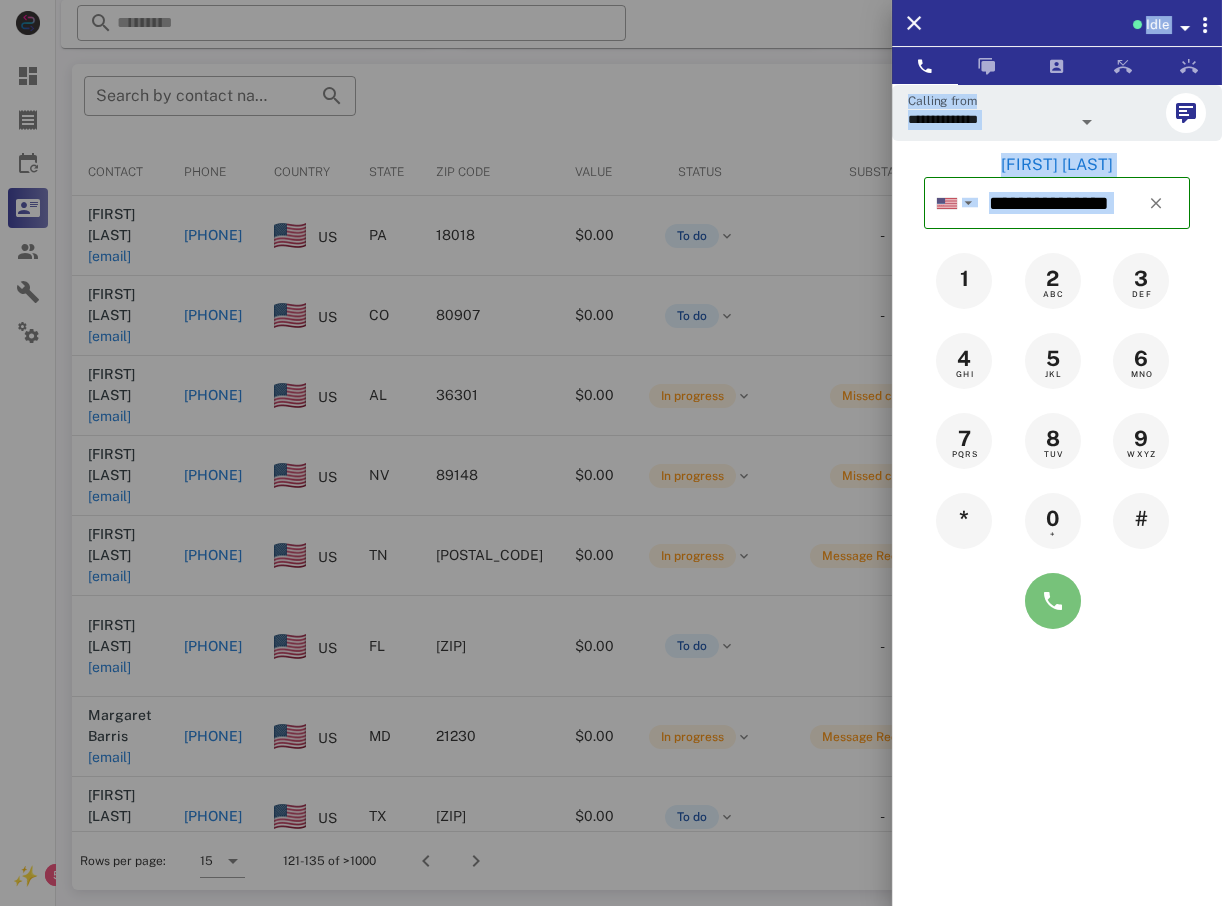 click at bounding box center [1053, 601] 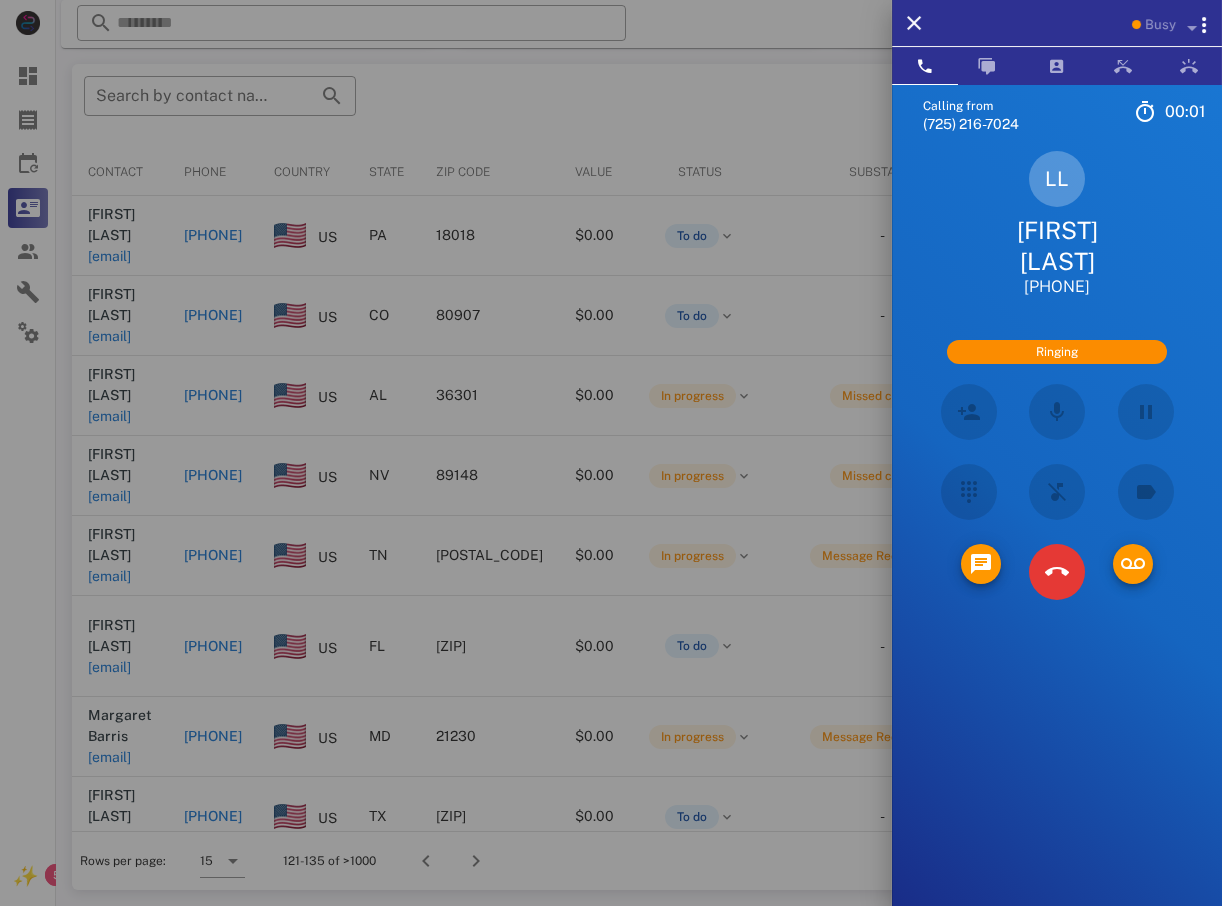 drag, startPoint x: 1038, startPoint y: 191, endPoint x: 1040, endPoint y: 230, distance: 39.051247 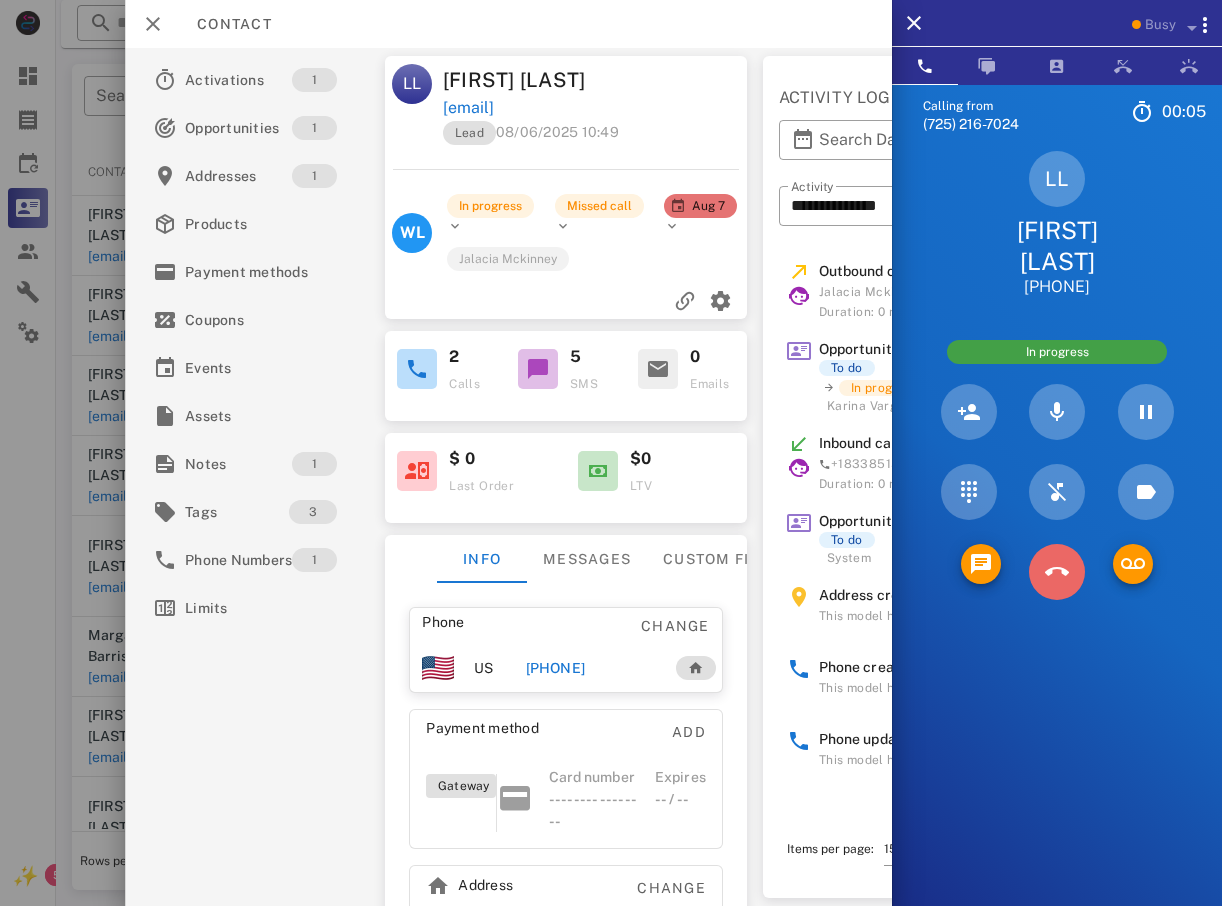 drag, startPoint x: 1057, startPoint y: 610, endPoint x: 1036, endPoint y: 609, distance: 21.023796 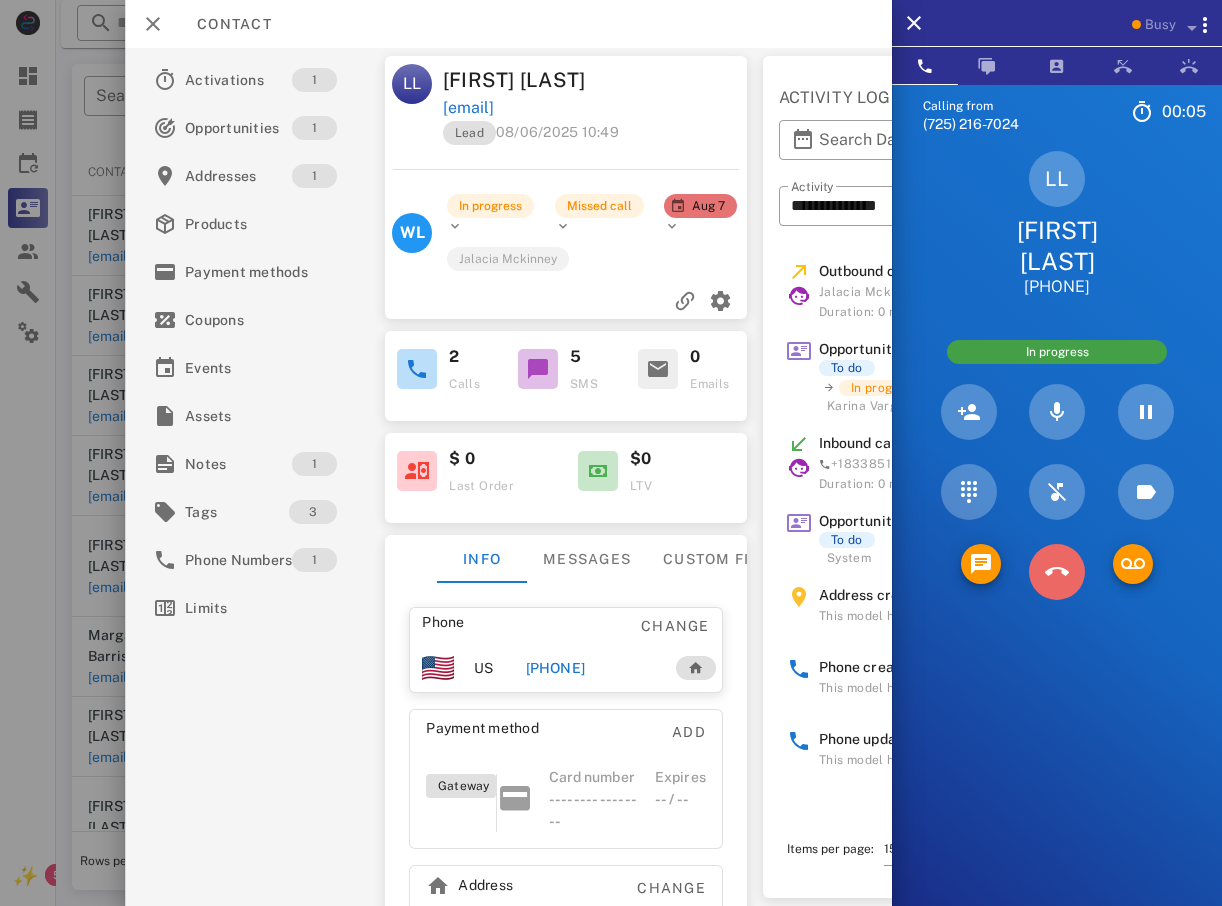 click at bounding box center [1057, 572] 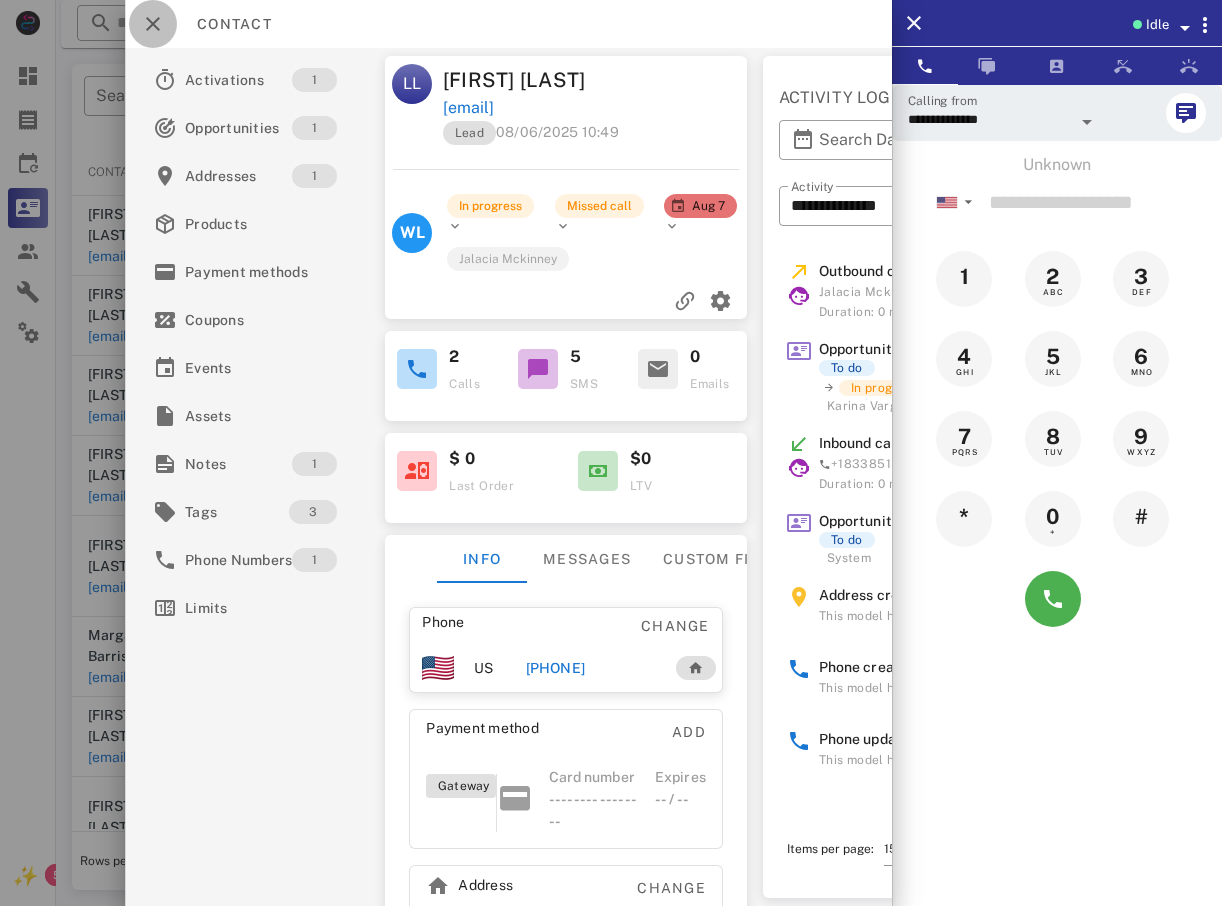 click at bounding box center [153, 24] 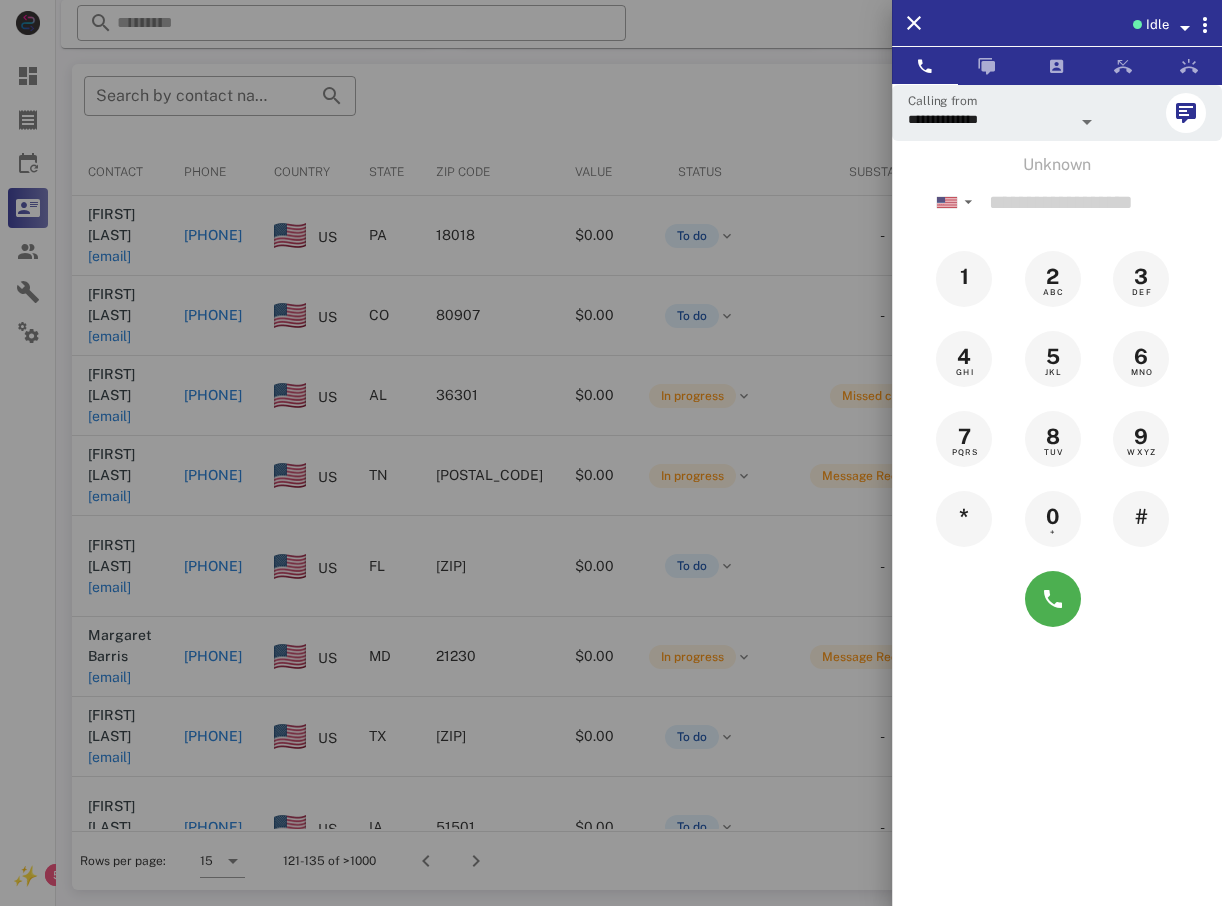 click at bounding box center (611, 453) 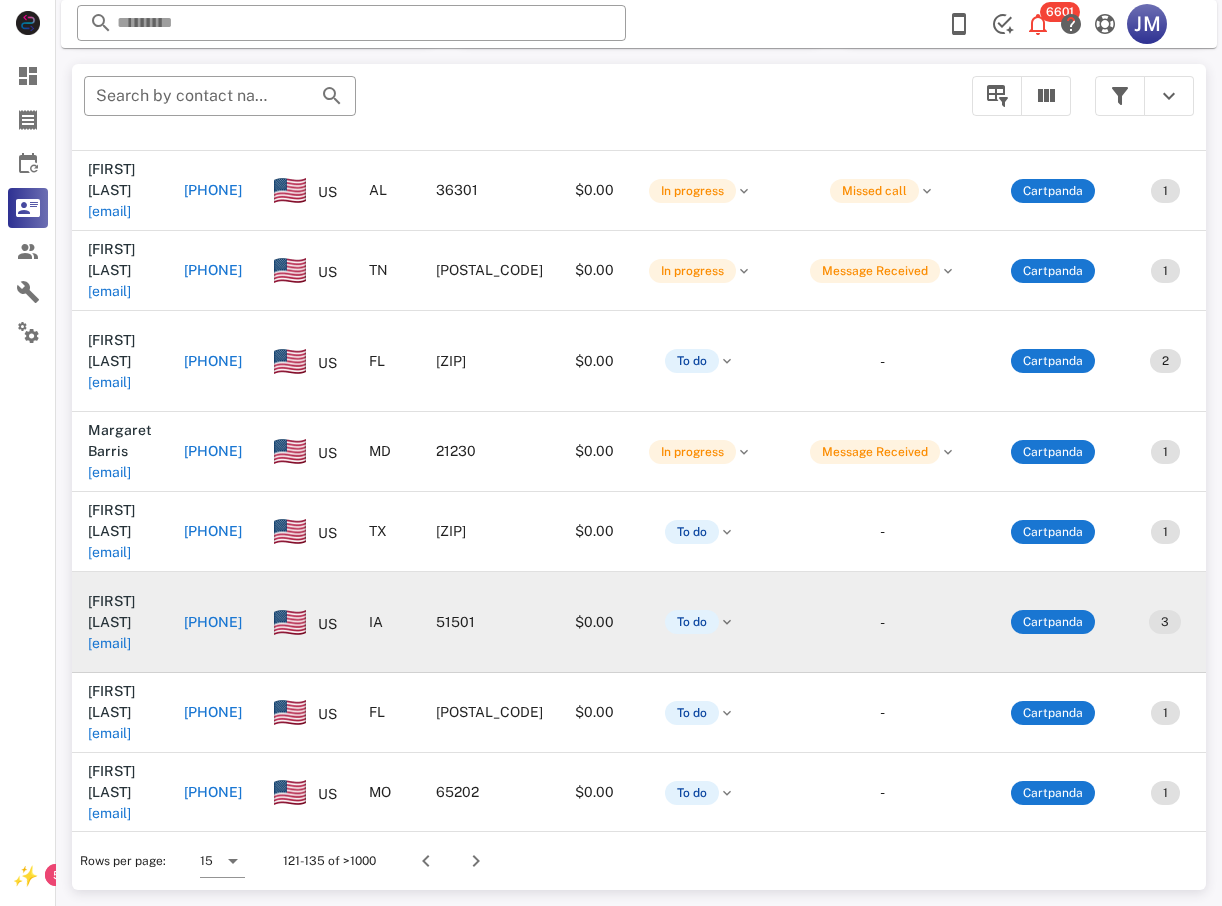 scroll, scrollTop: 207, scrollLeft: 0, axis: vertical 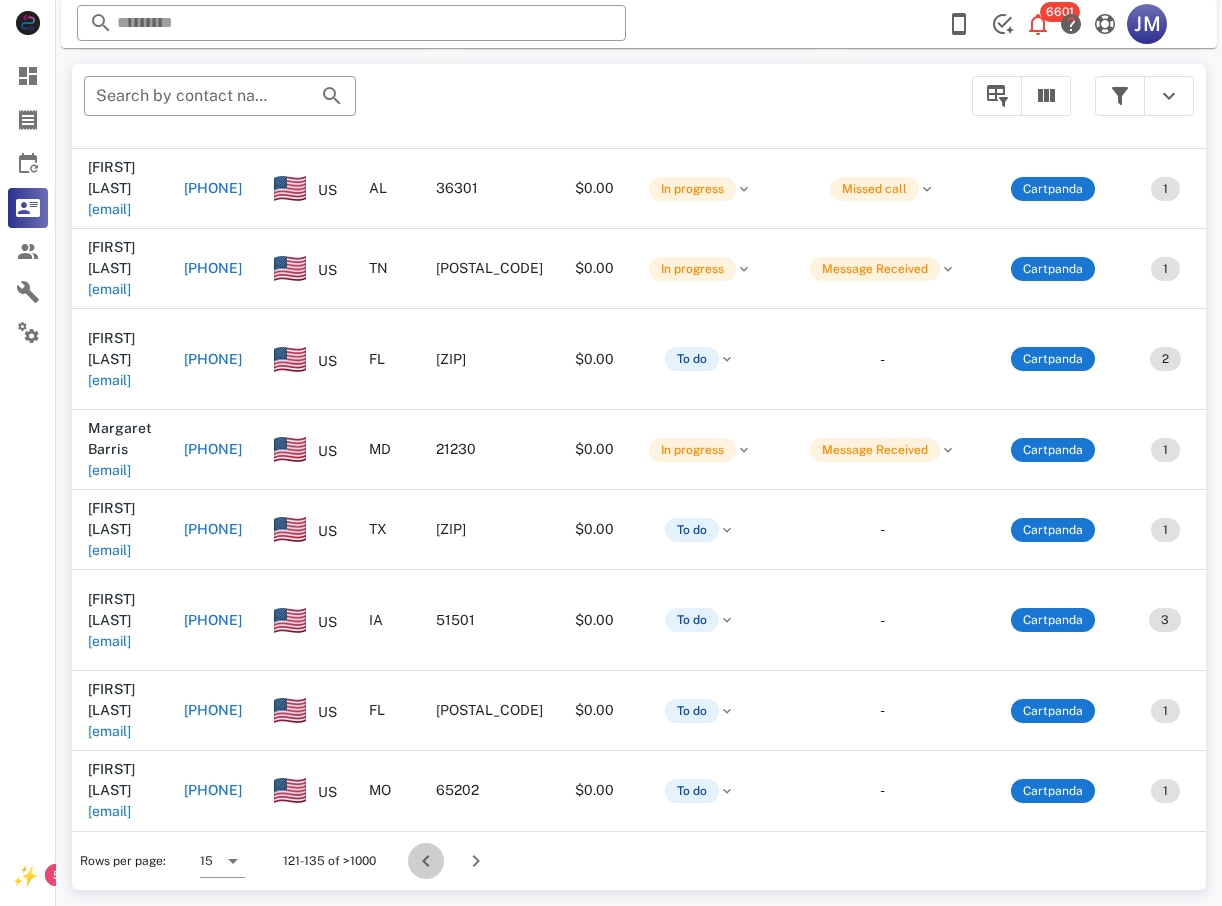 click at bounding box center [426, 861] 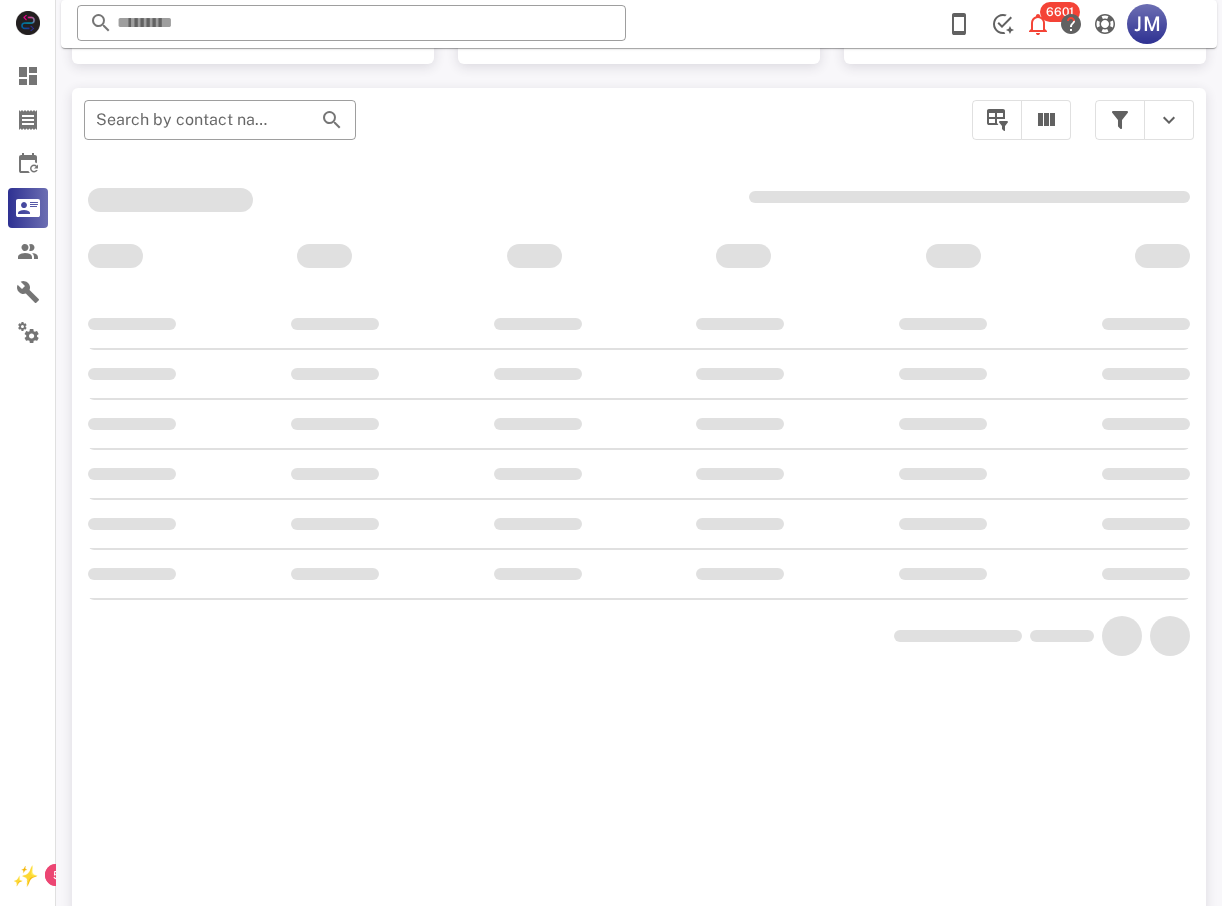 scroll, scrollTop: 380, scrollLeft: 0, axis: vertical 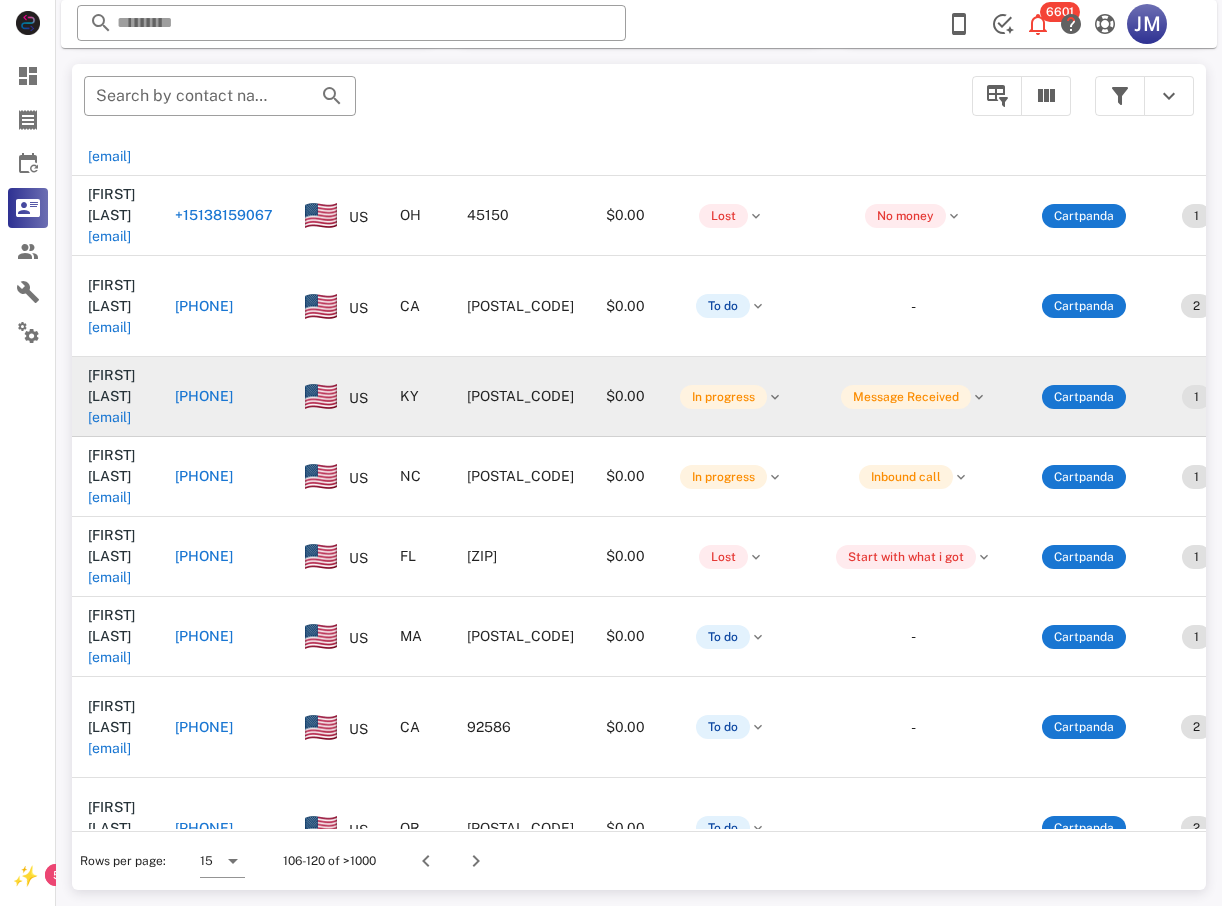 click on "+15027240903" at bounding box center [204, 396] 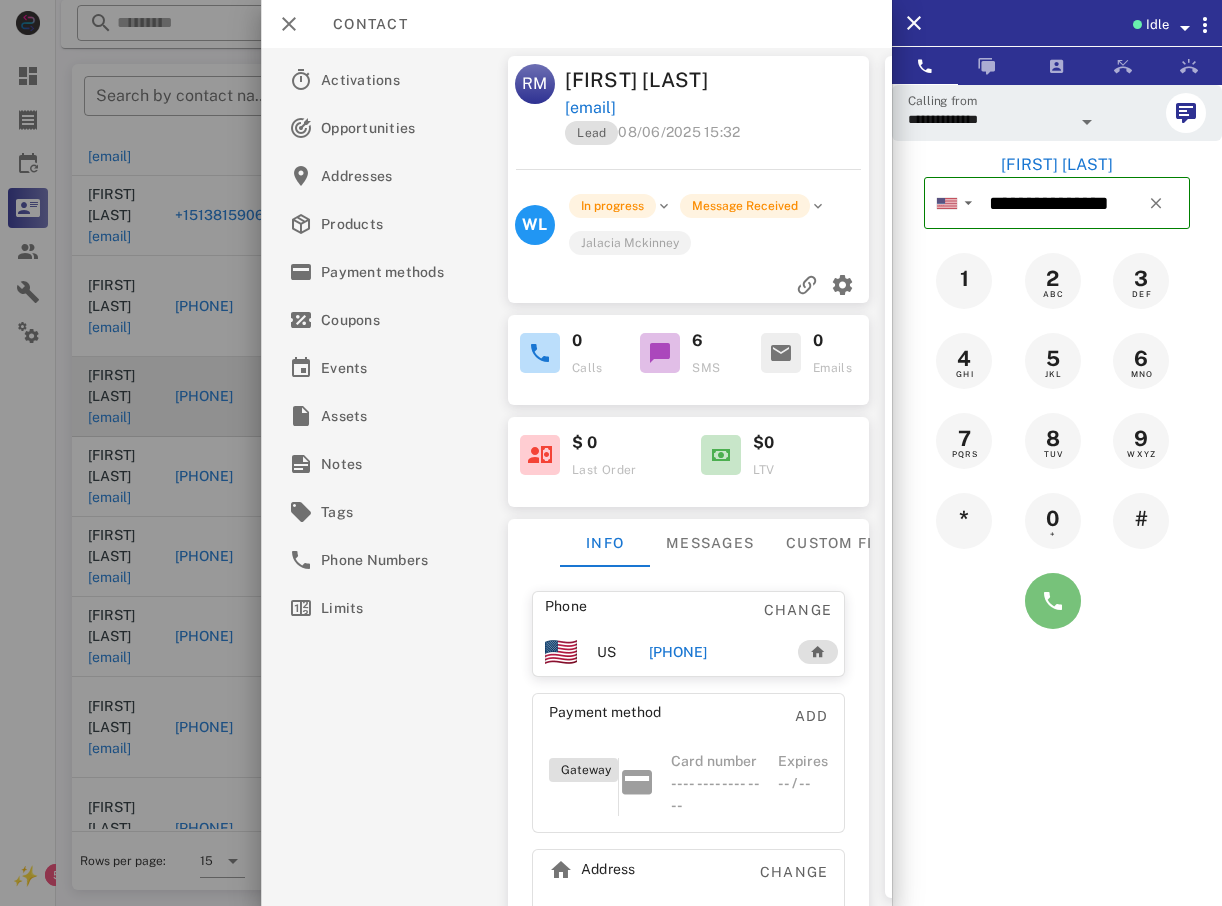 click at bounding box center [1053, 601] 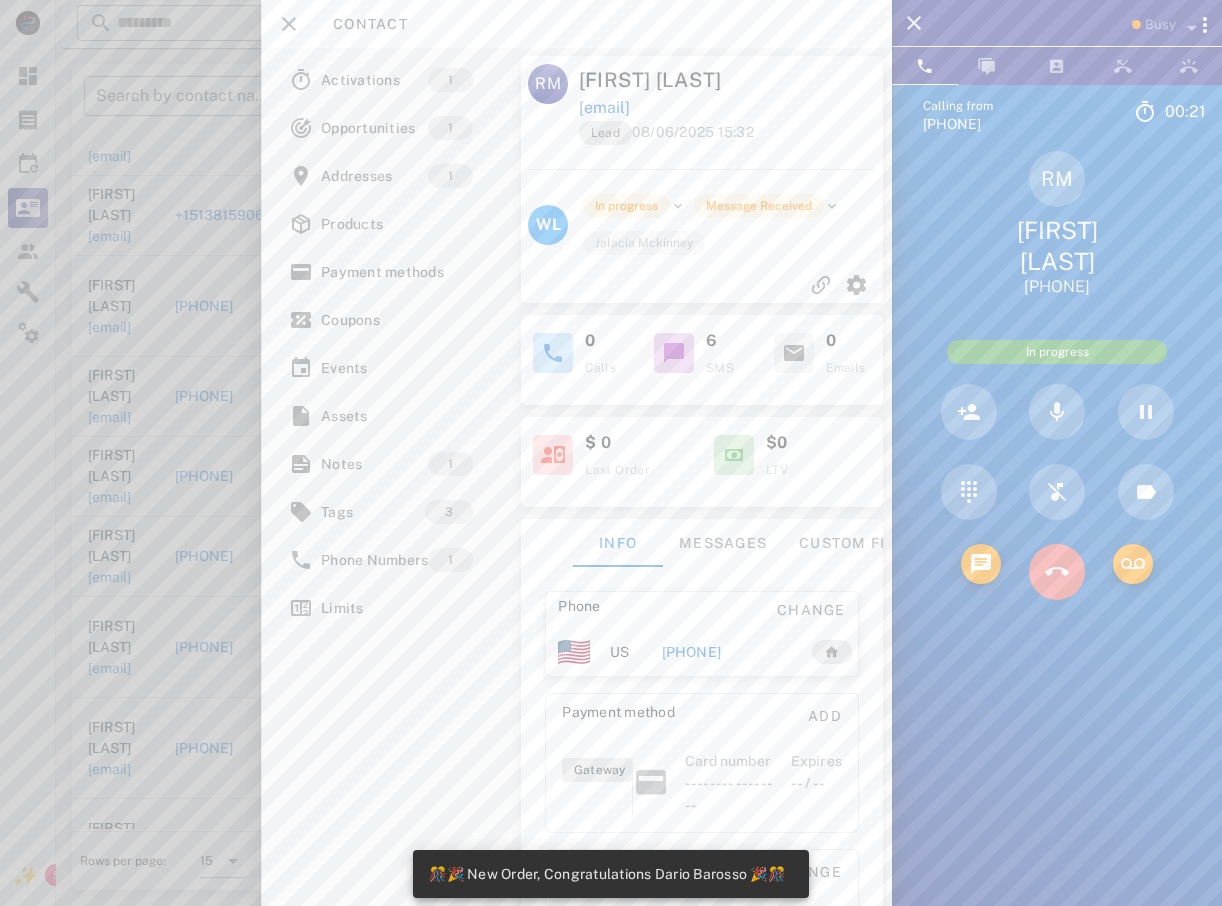 click at bounding box center (1057, 572) 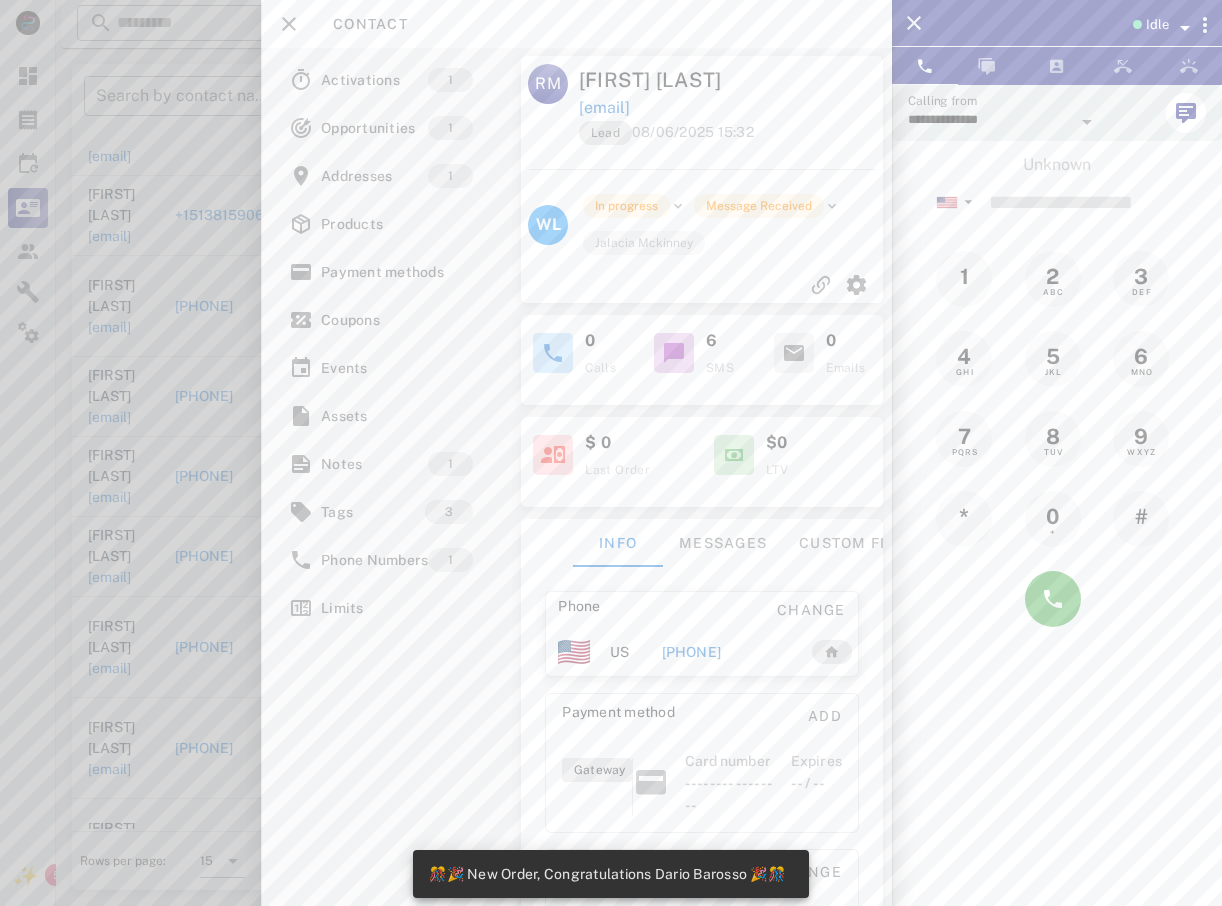 click at bounding box center [611, 453] 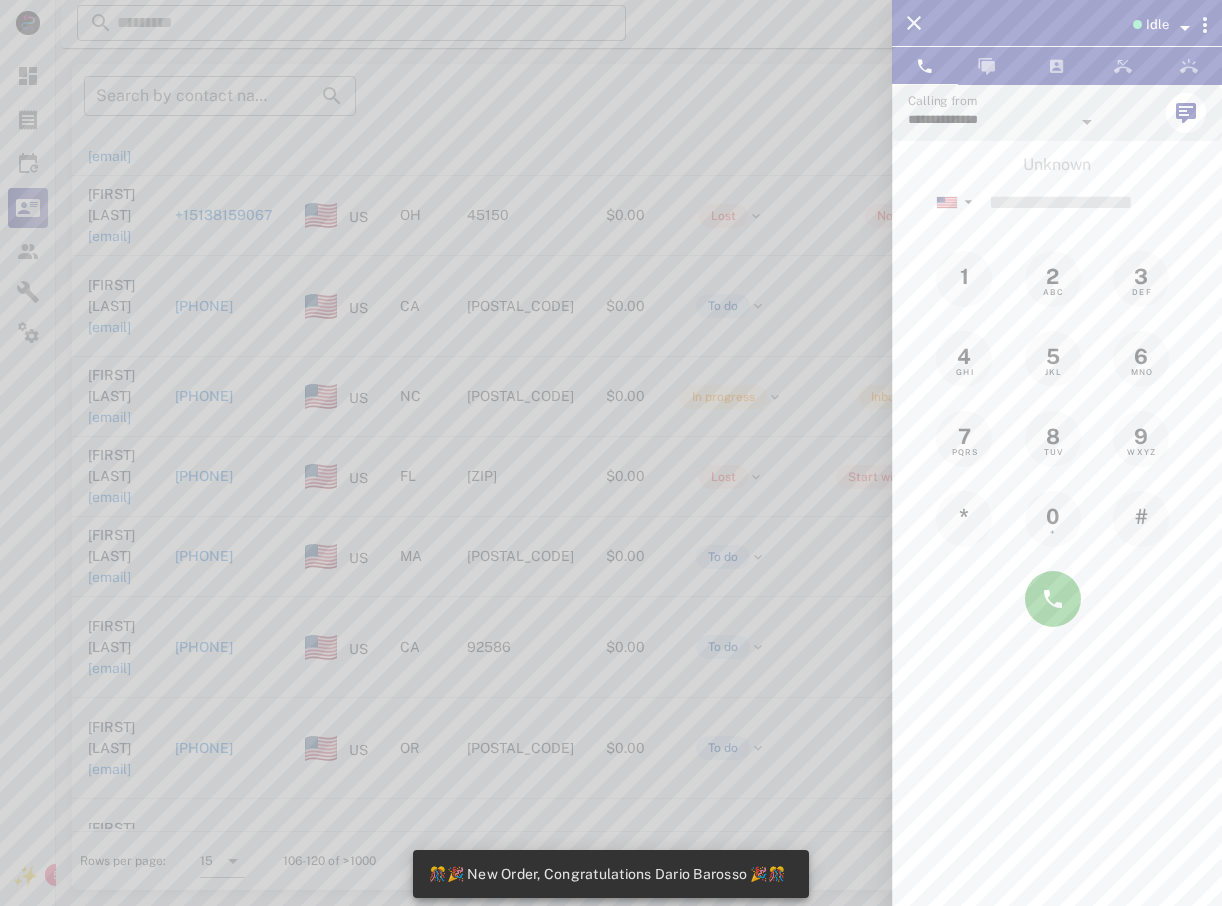 click at bounding box center [611, 453] 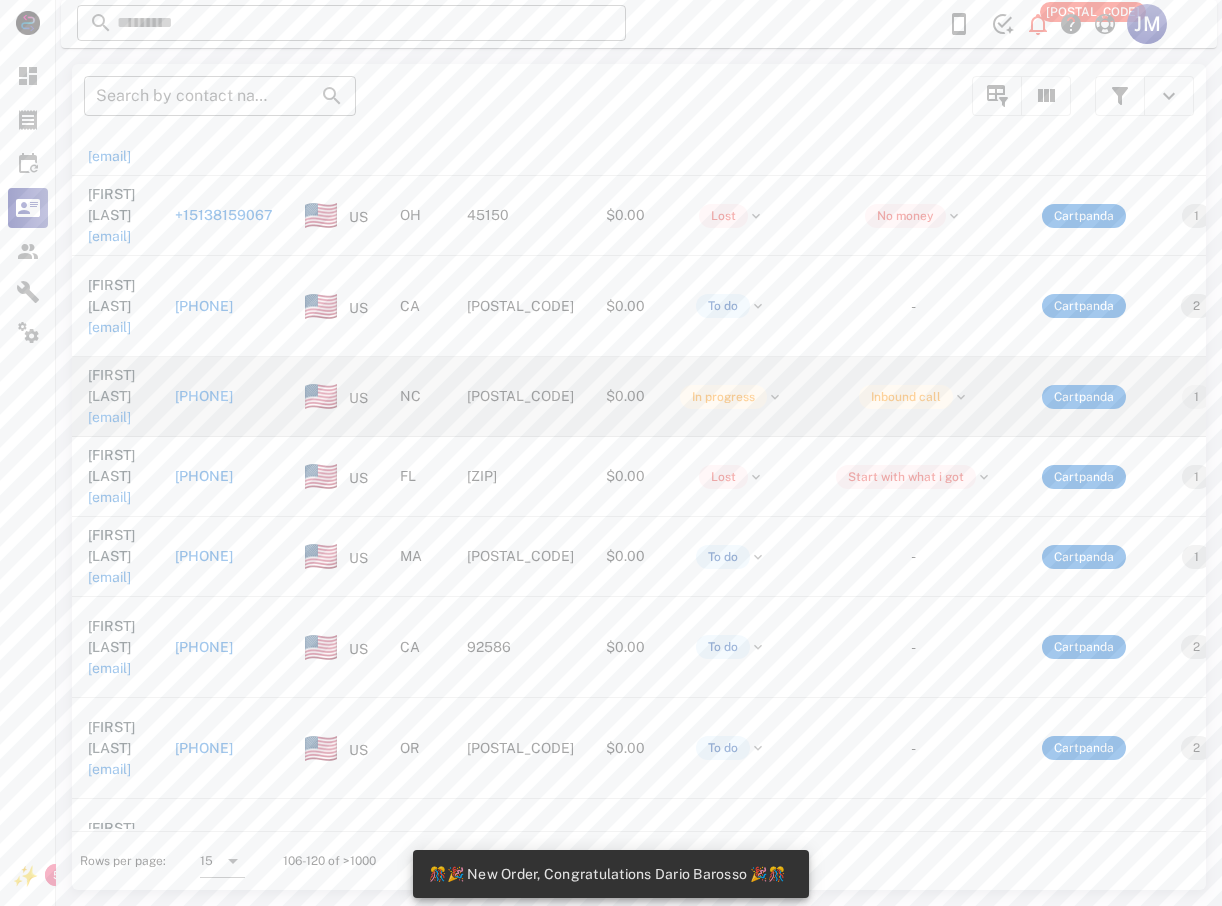 click on "+17048600550" at bounding box center (204, 396) 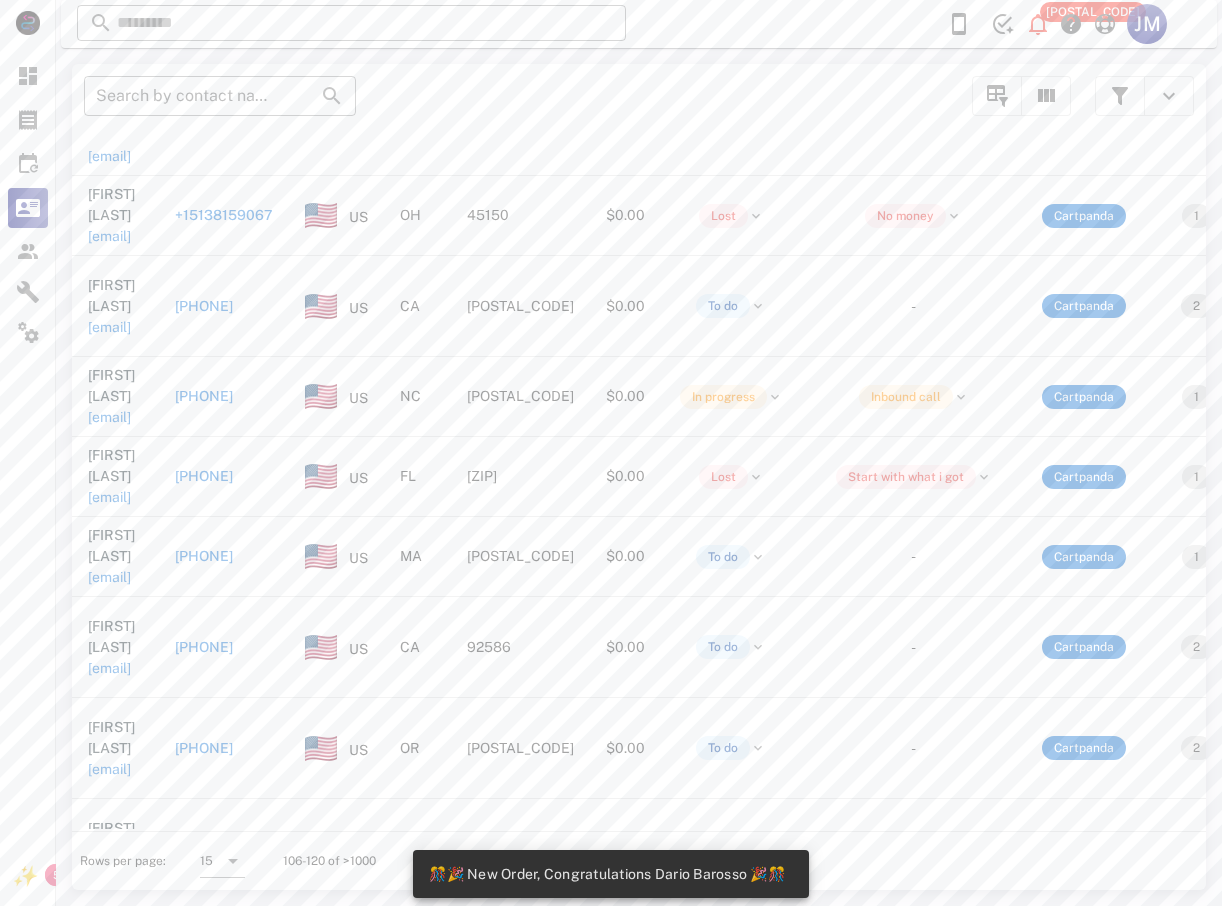 type on "**********" 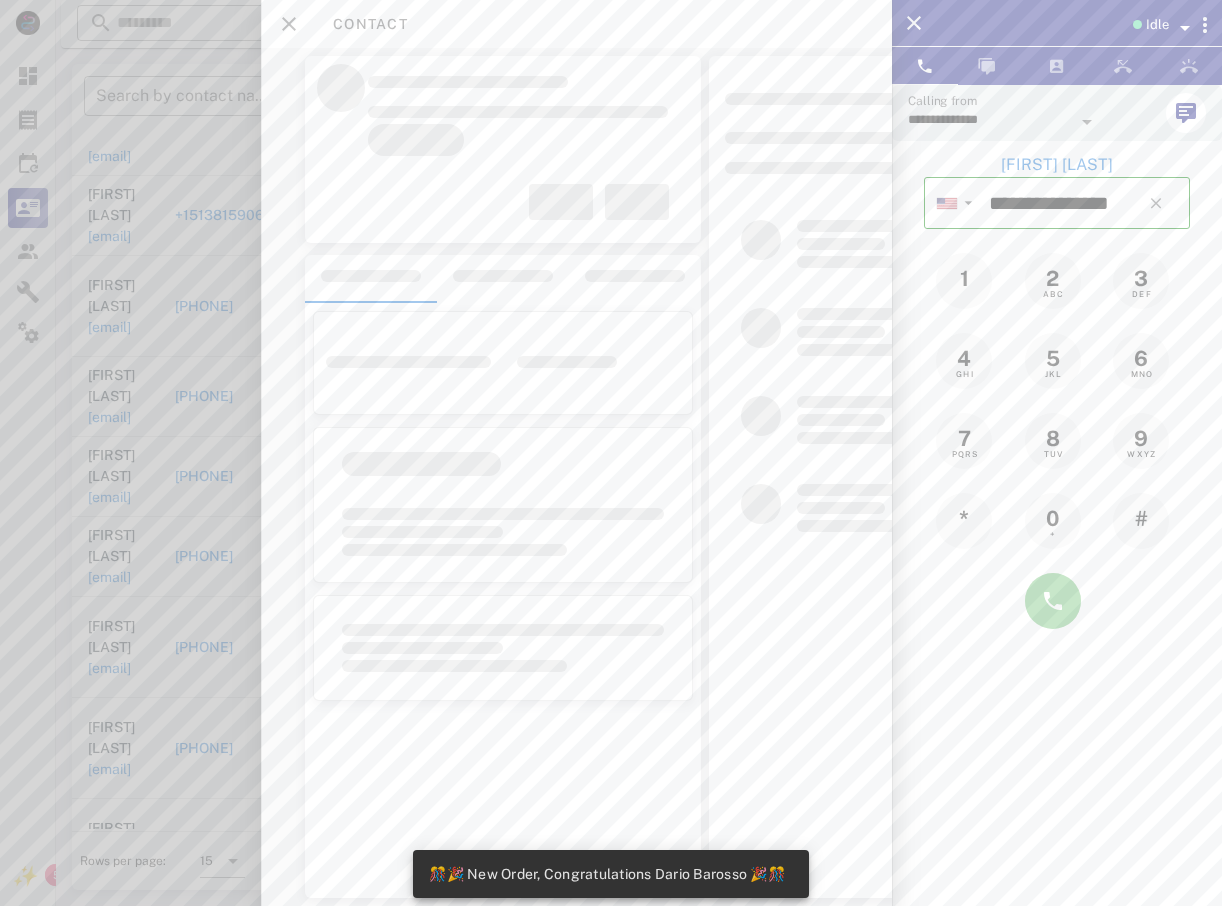 click at bounding box center [1053, 601] 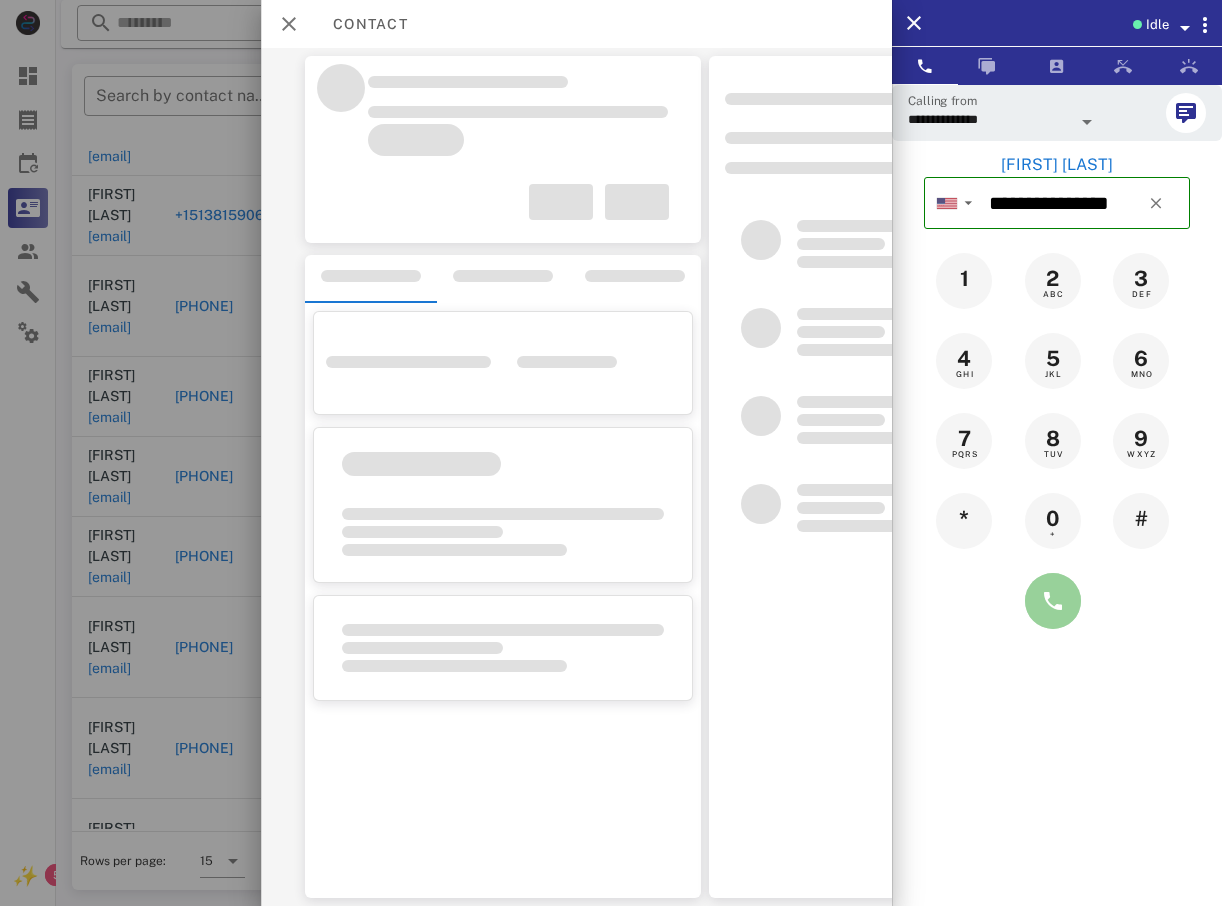 click at bounding box center [1053, 601] 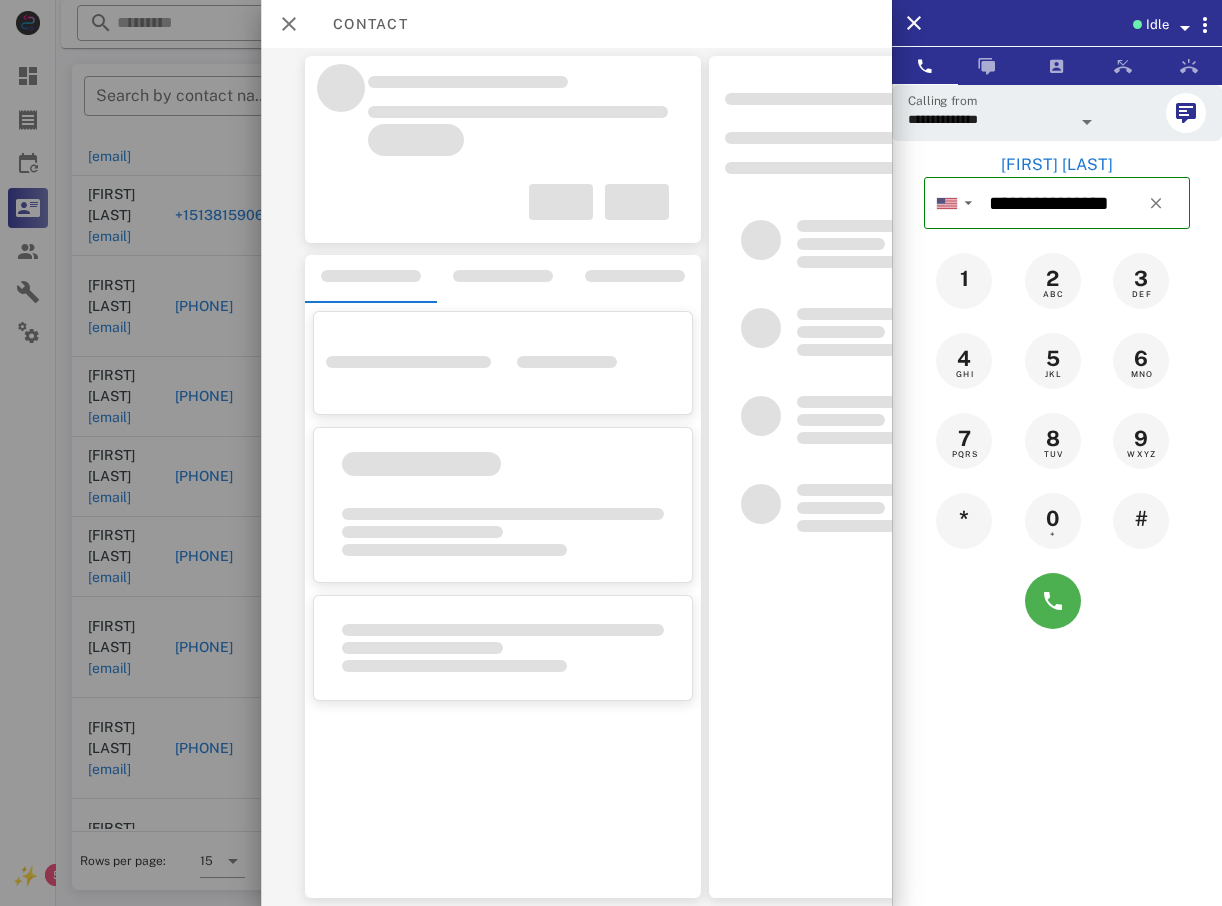 click at bounding box center [1057, 601] 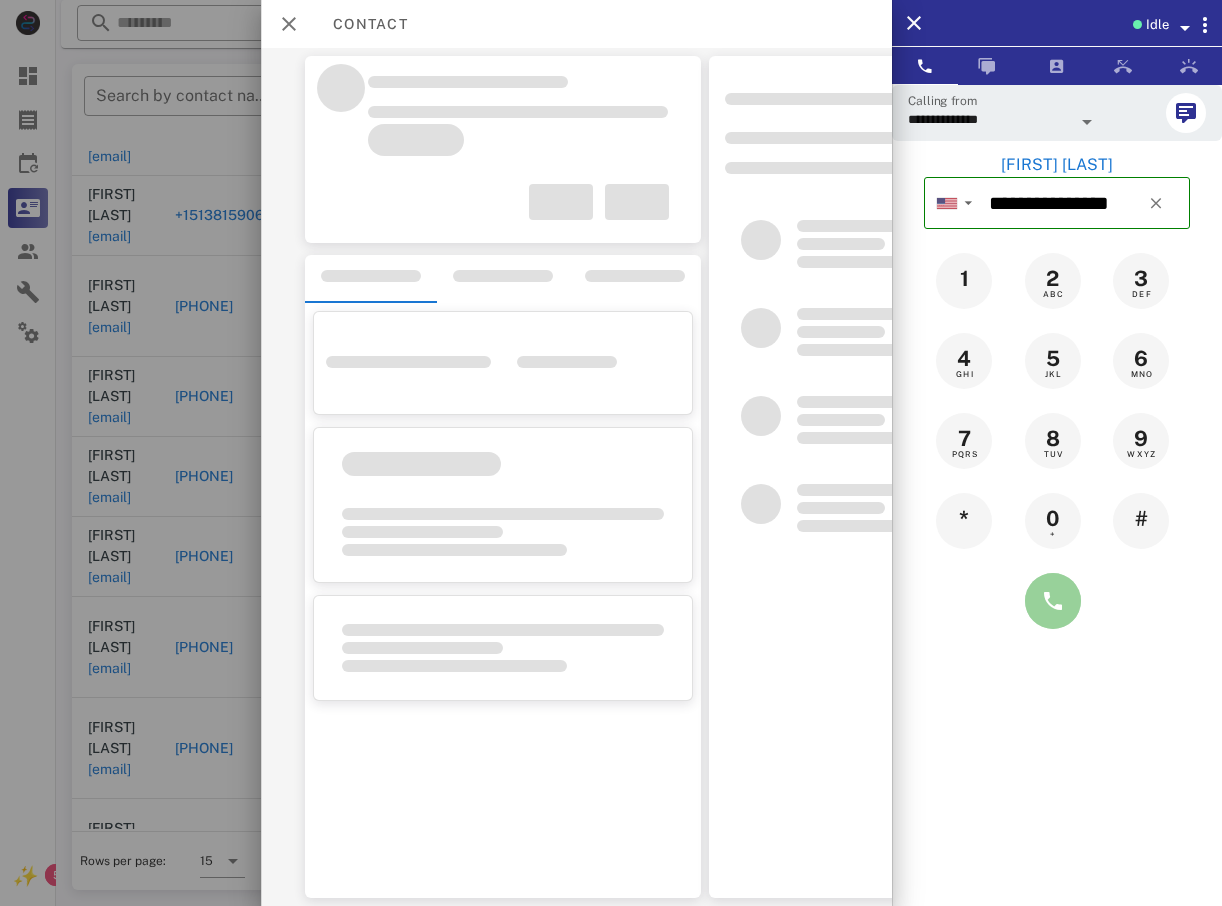 click at bounding box center (1053, 601) 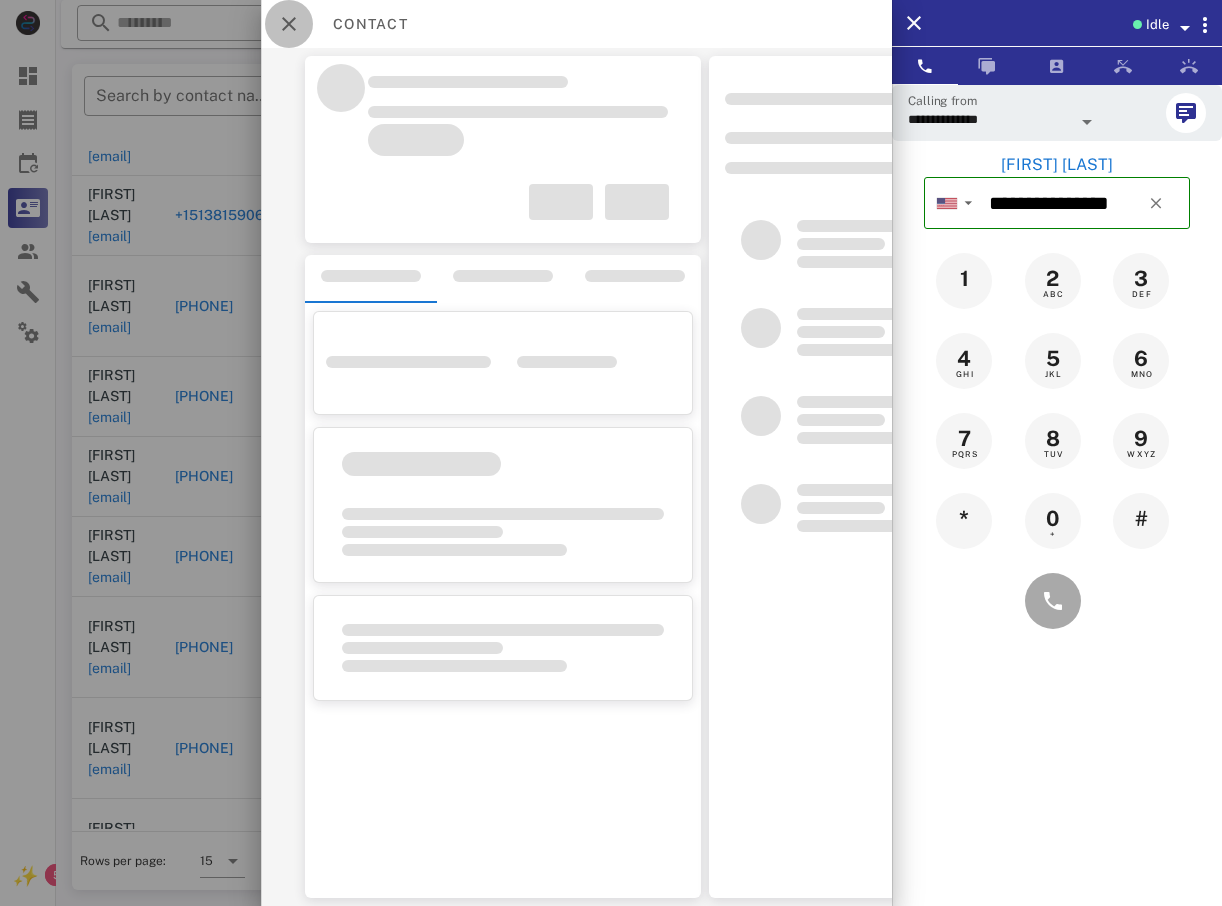 click at bounding box center (289, 24) 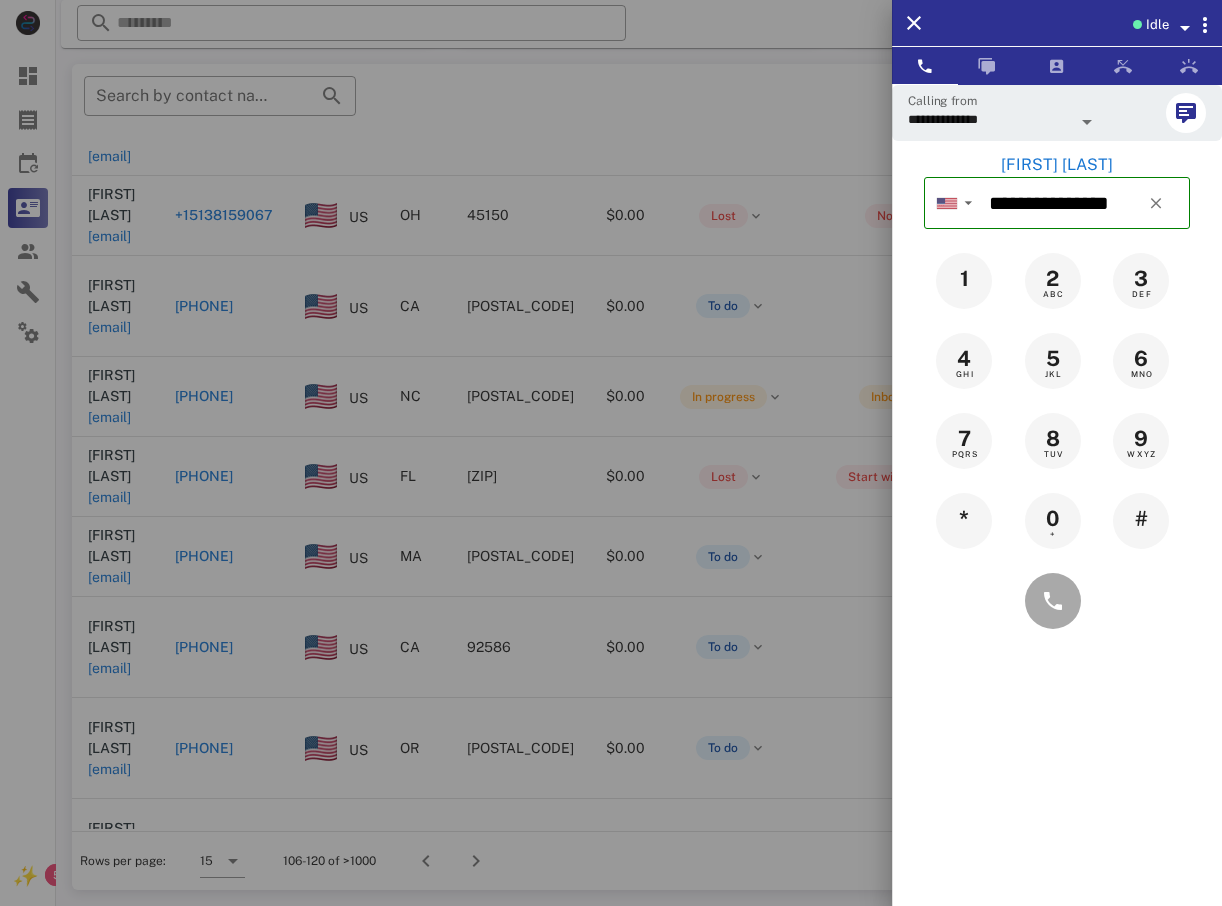 click at bounding box center [611, 453] 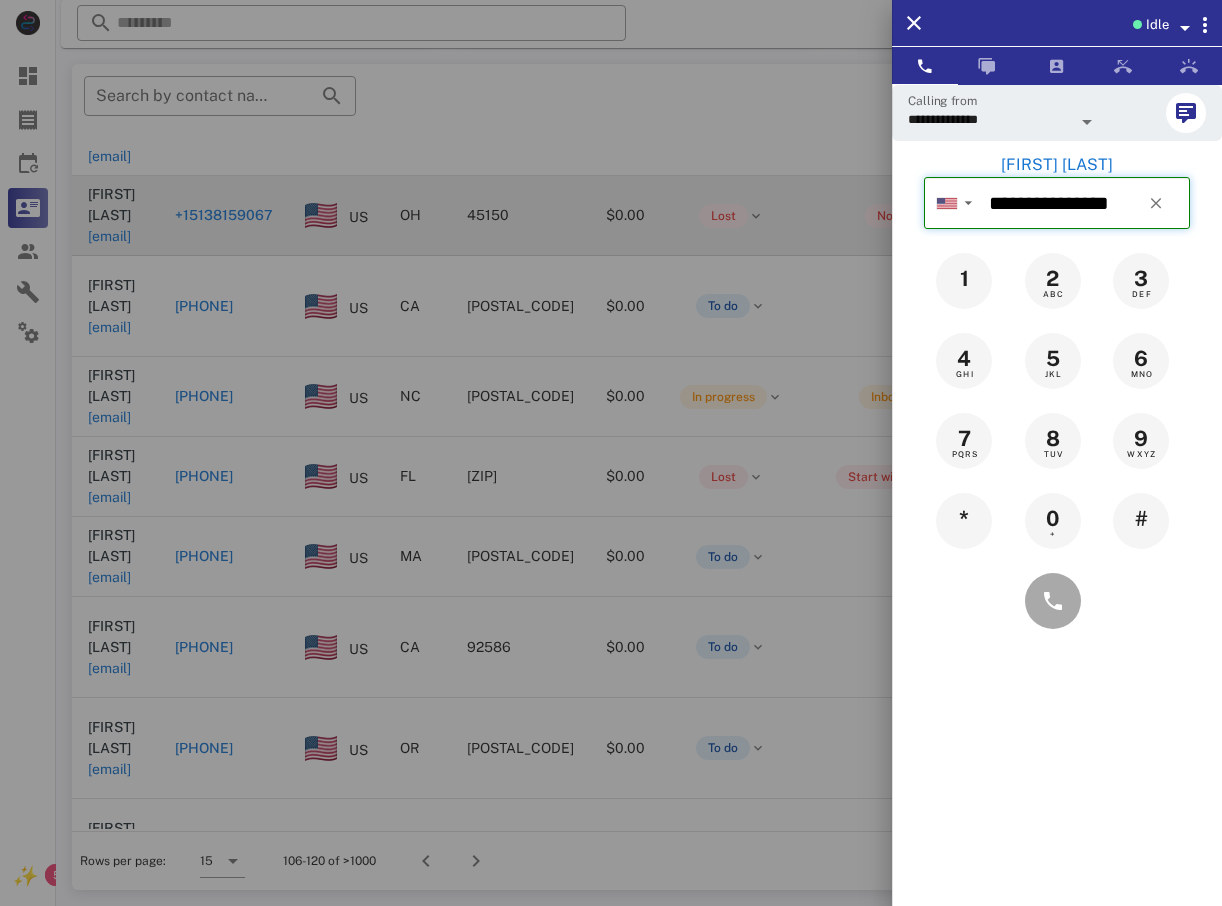 type 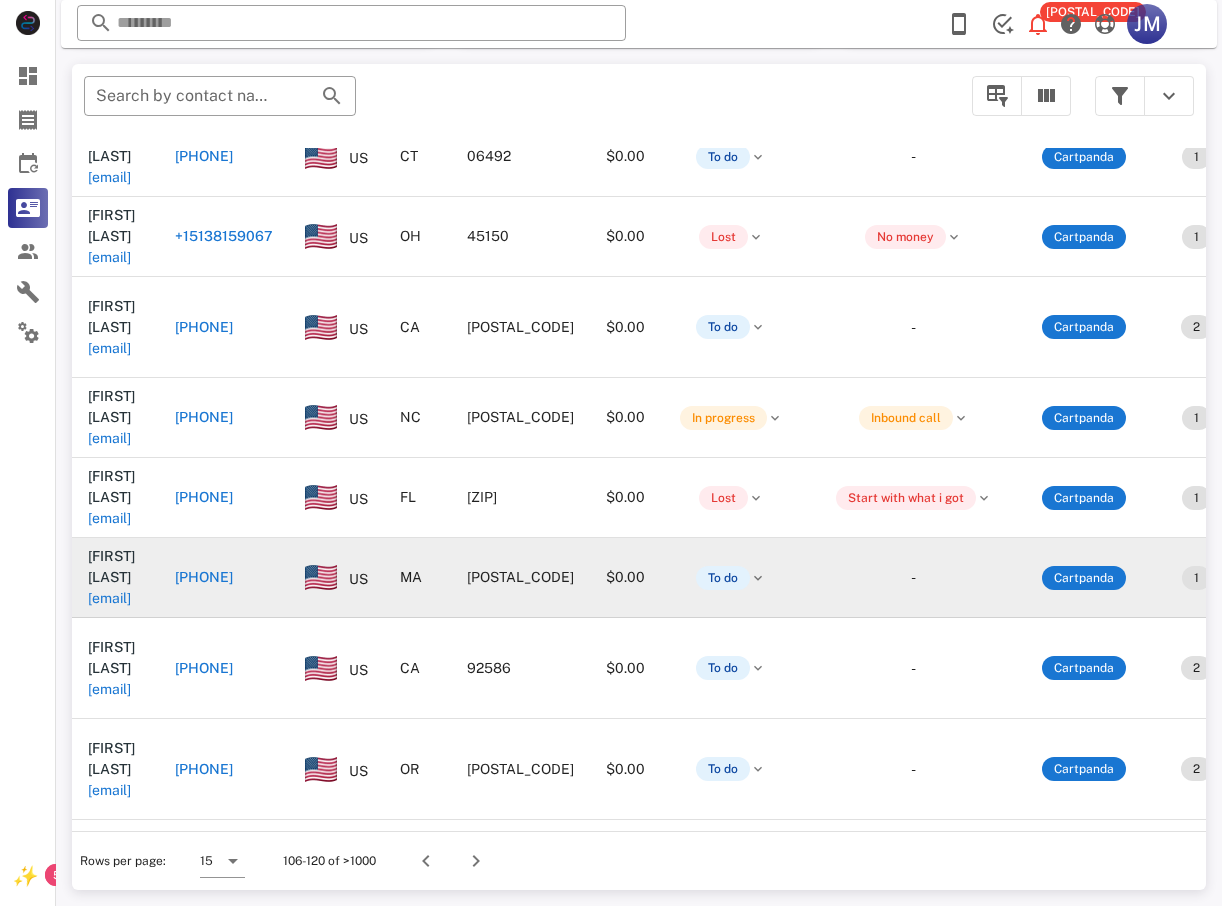 scroll, scrollTop: 0, scrollLeft: 0, axis: both 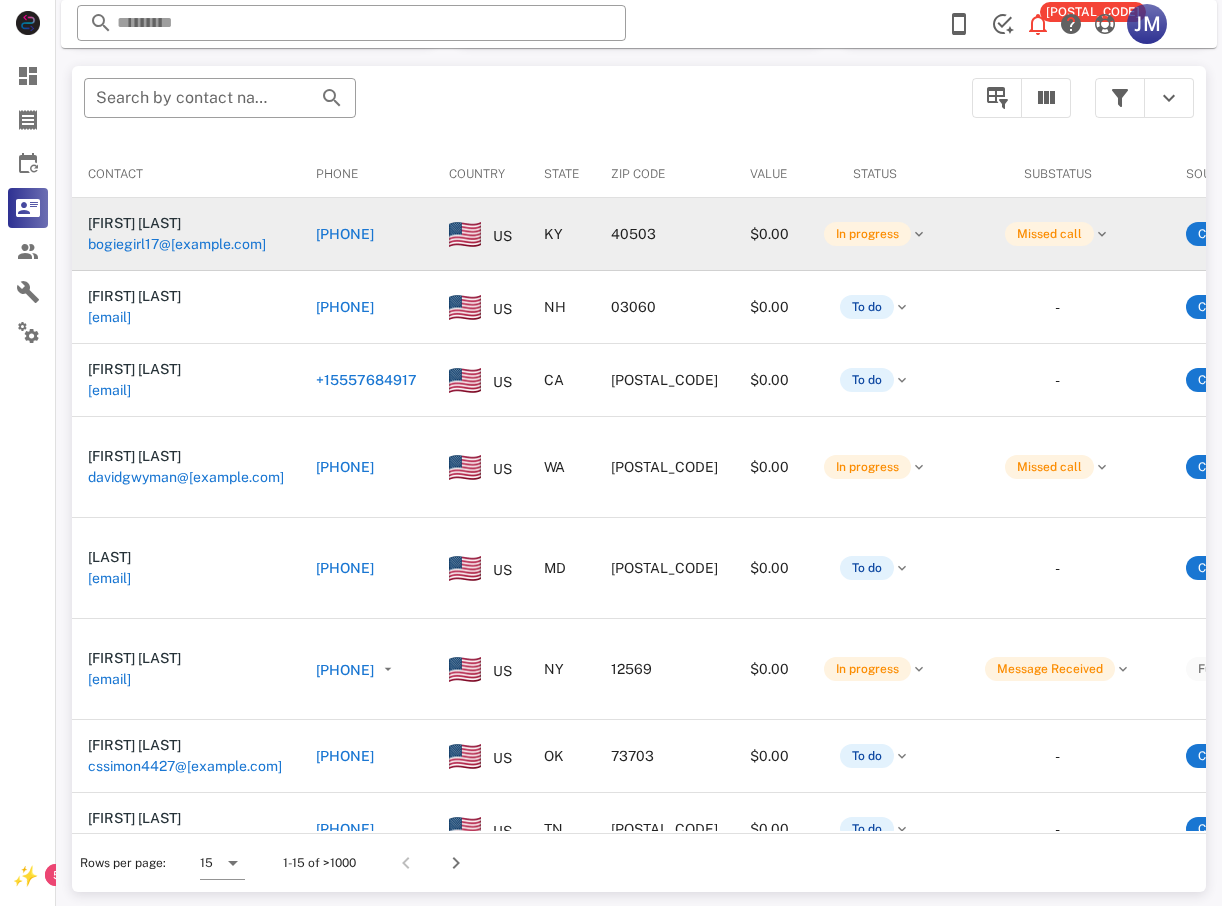click on "[PHONE]" at bounding box center [345, 234] 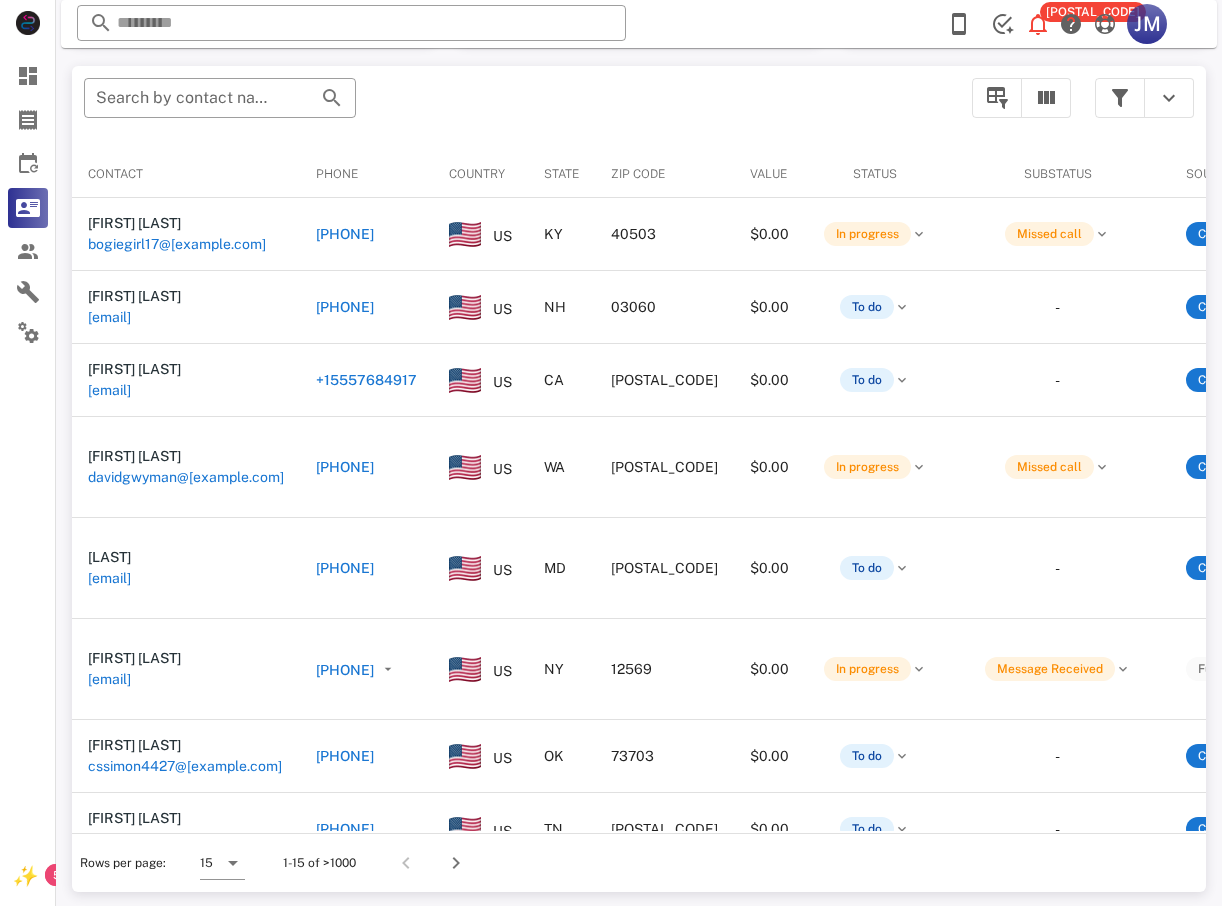 type on "**********" 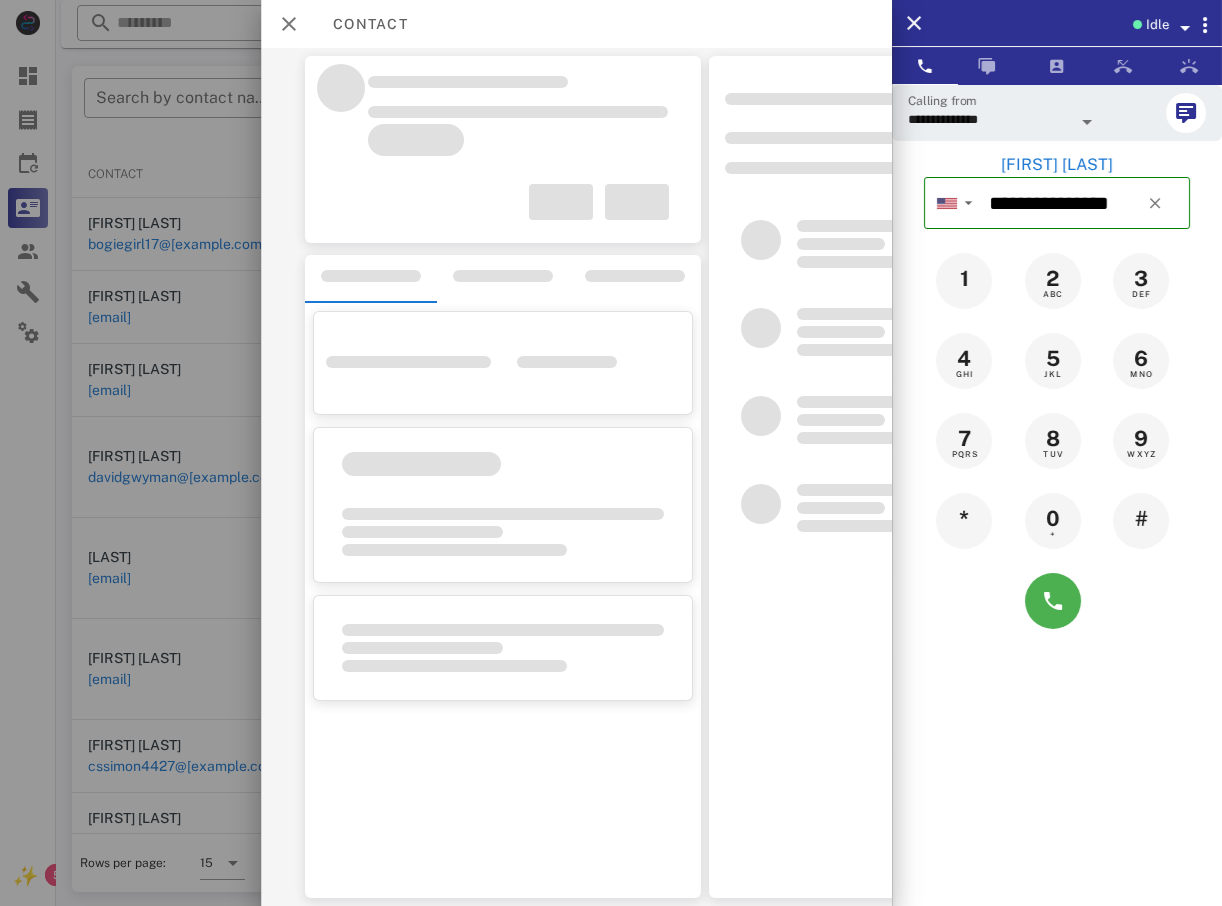 click at bounding box center [1053, 601] 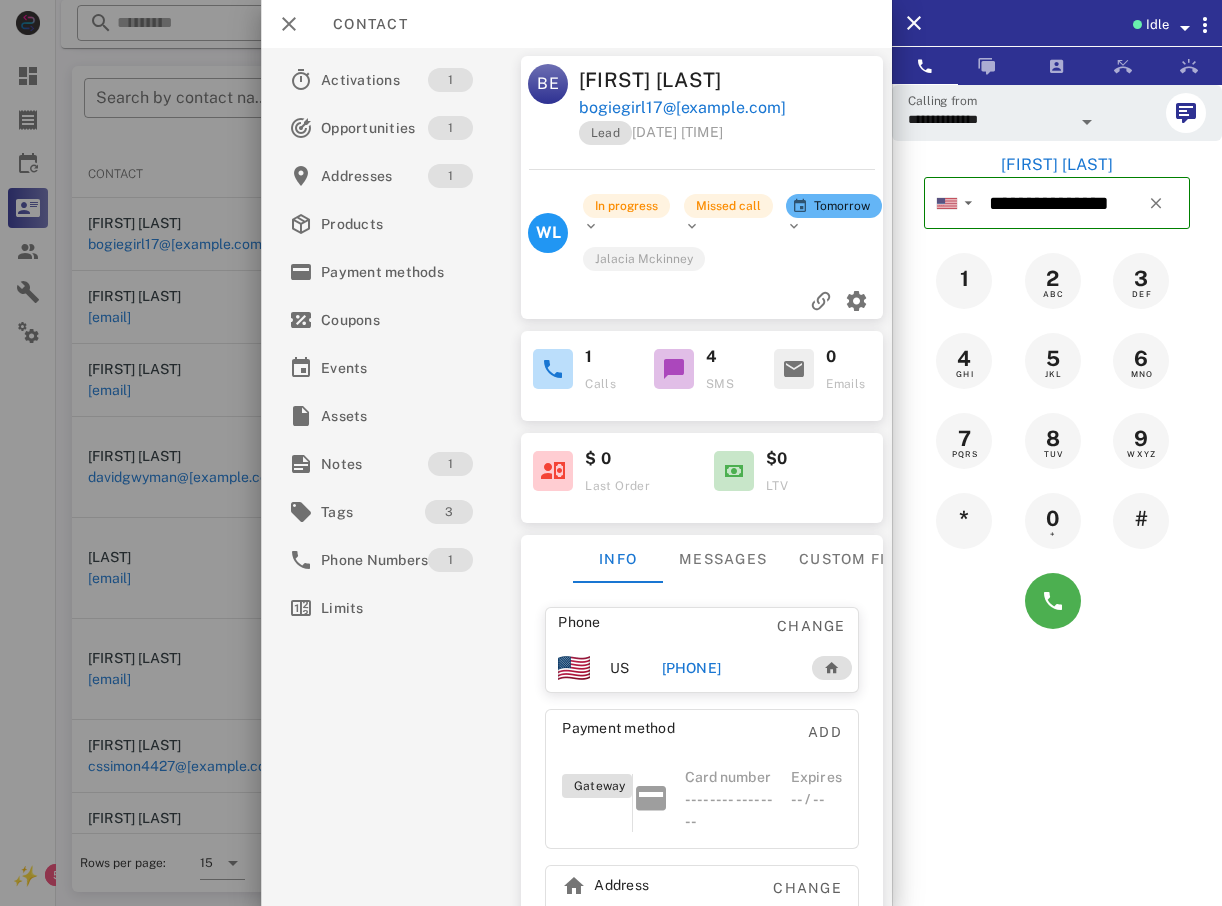 type 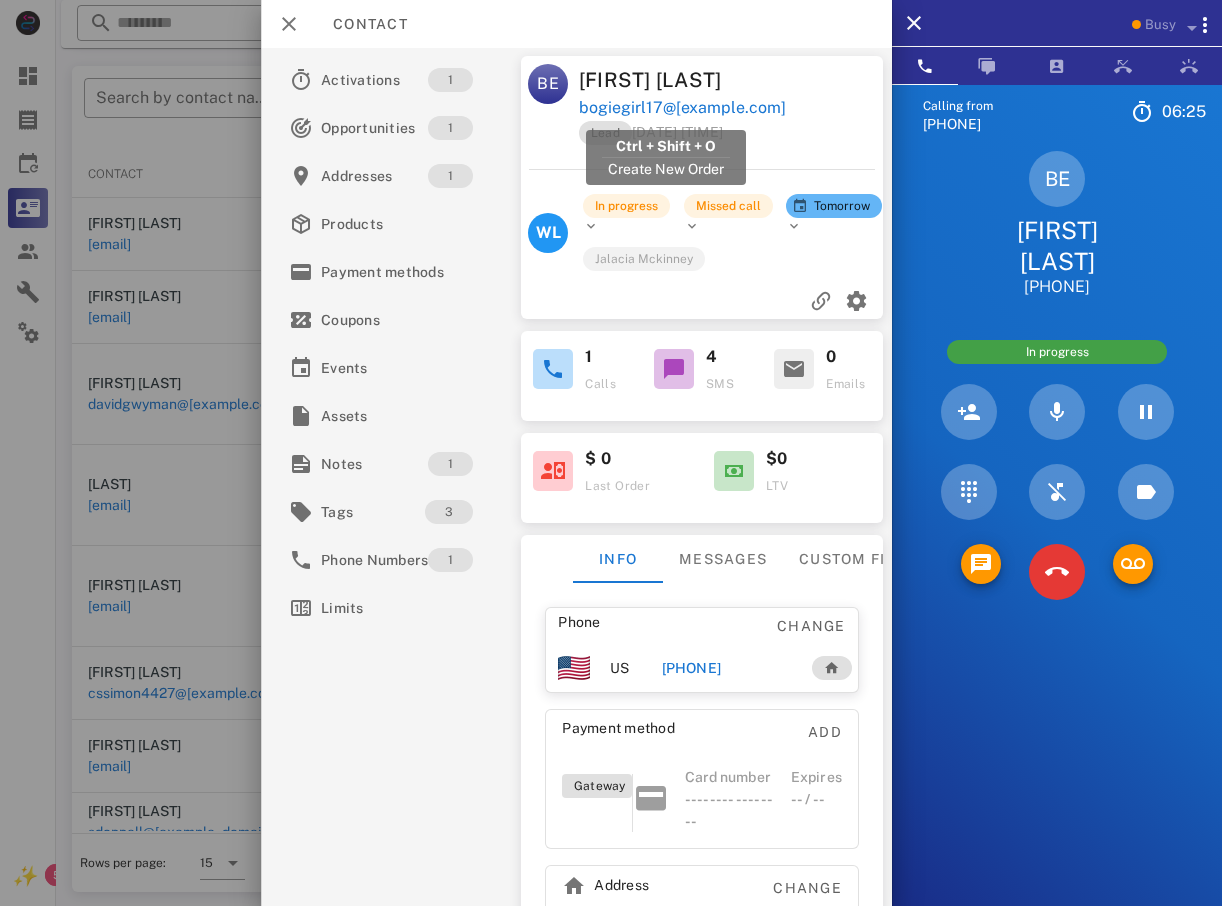click on "bogiegirl17@[EXAMPLE.COM]" at bounding box center [681, 108] 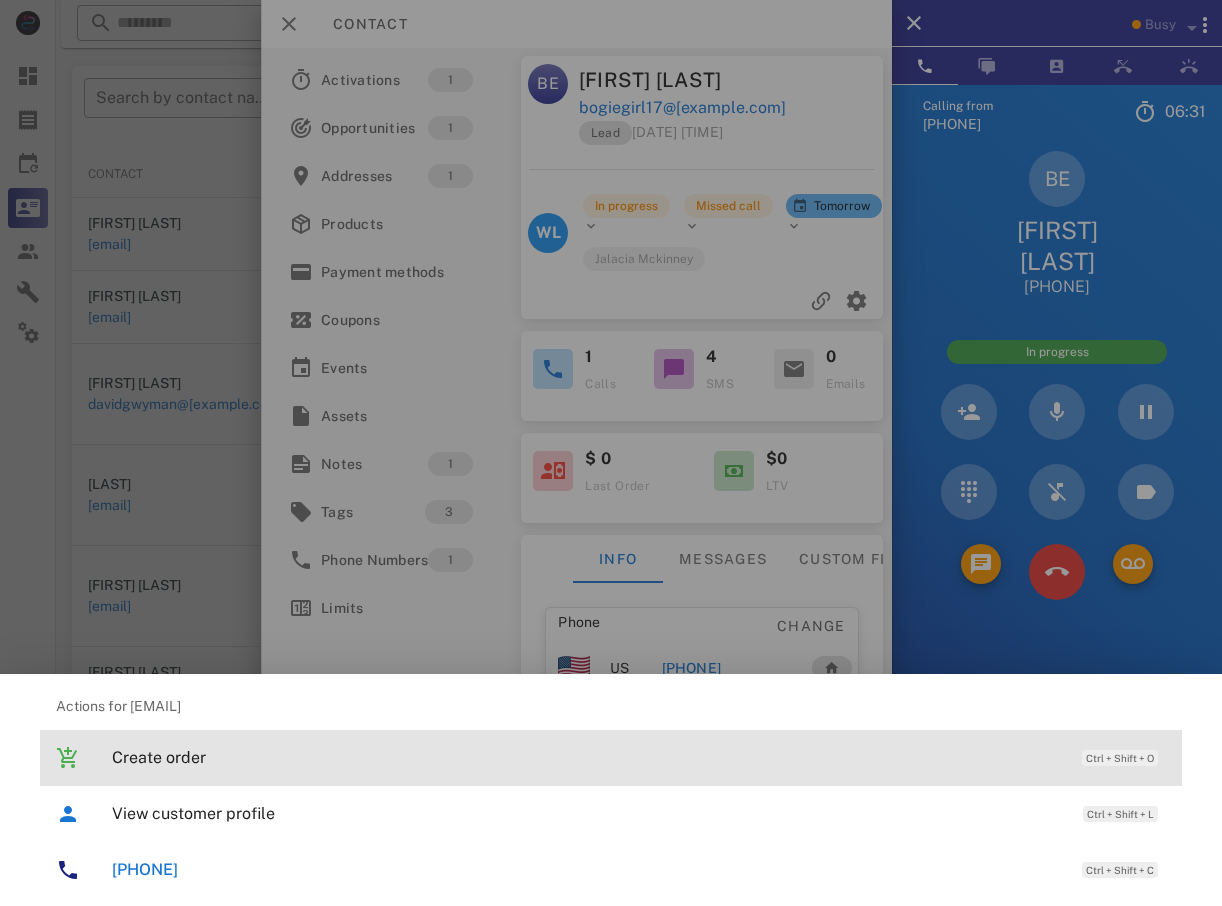 click on "Create order" at bounding box center (587, 757) 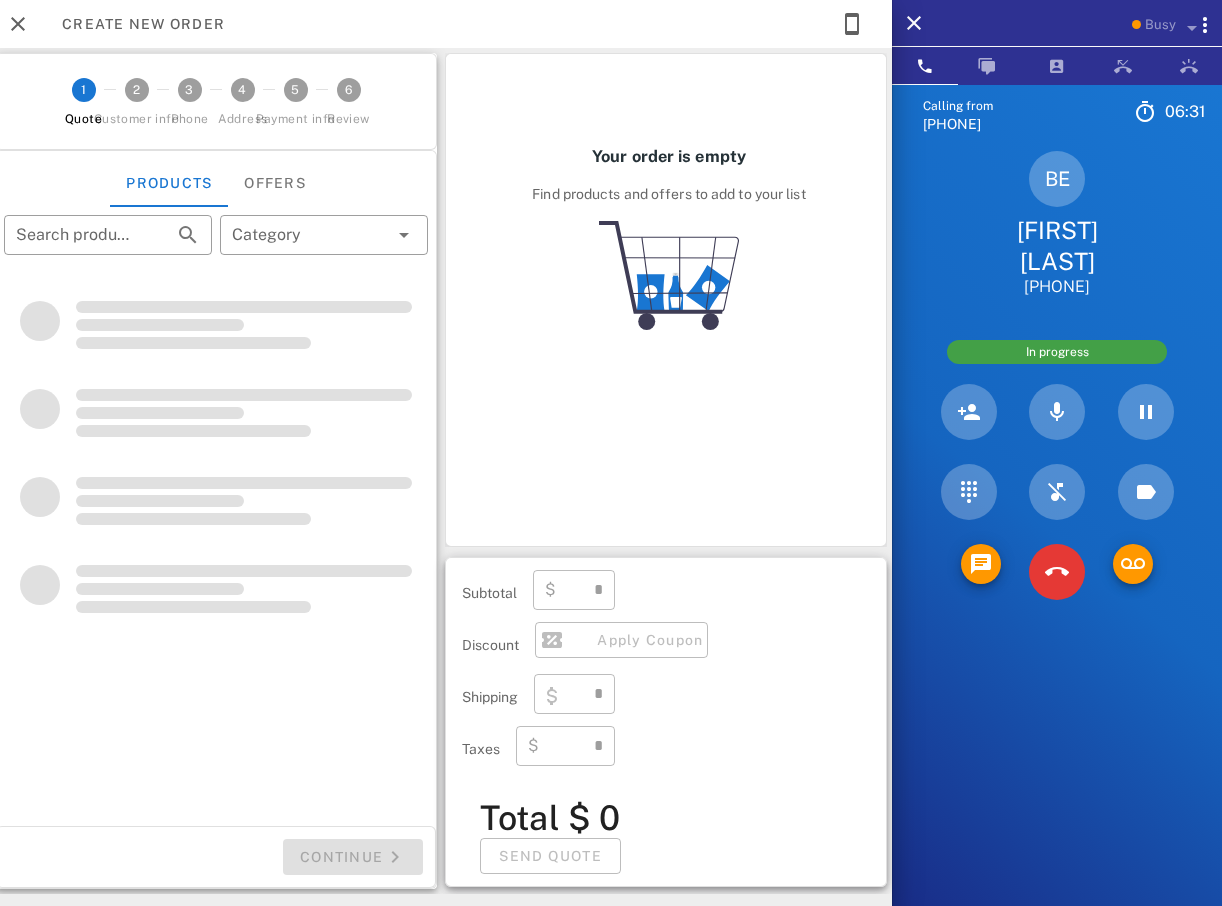 type on "**********" 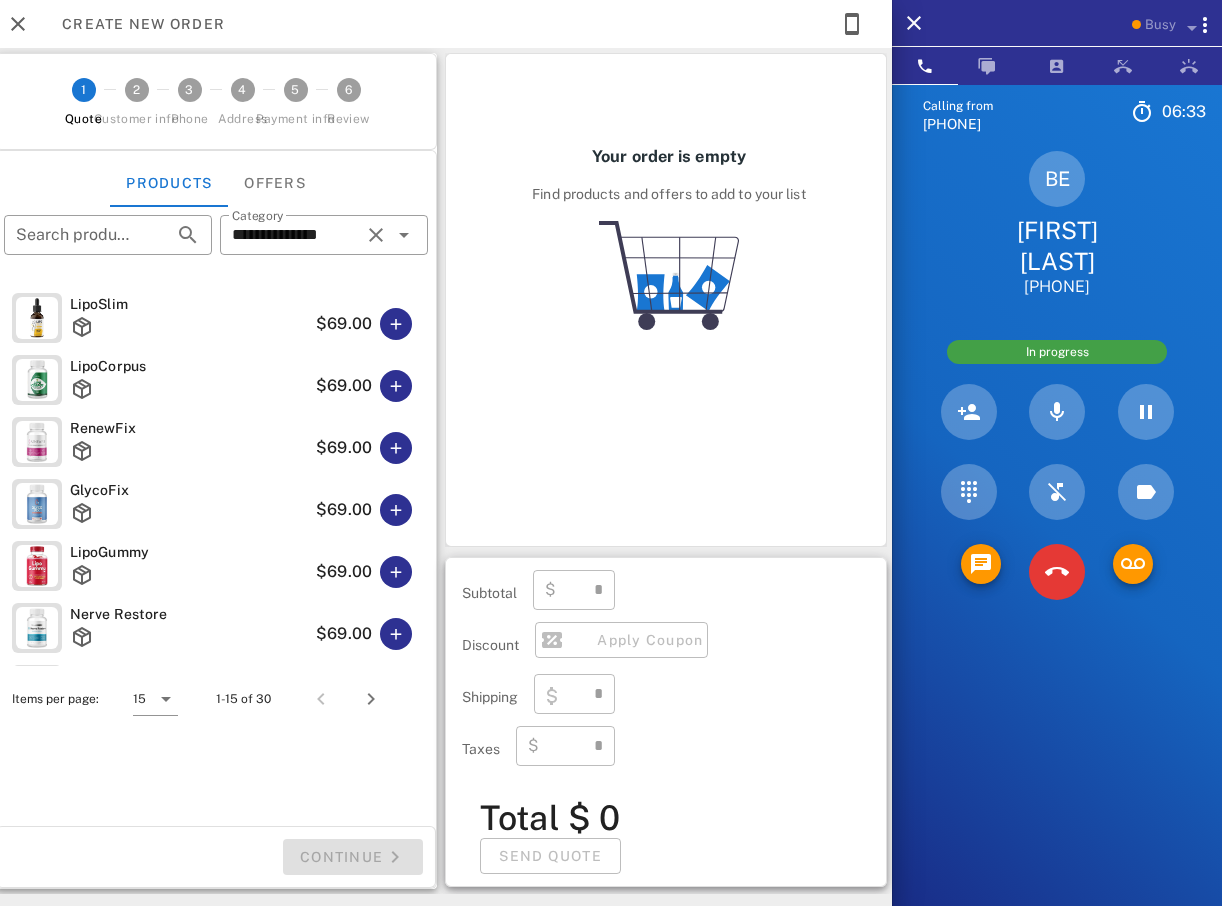 type on "****" 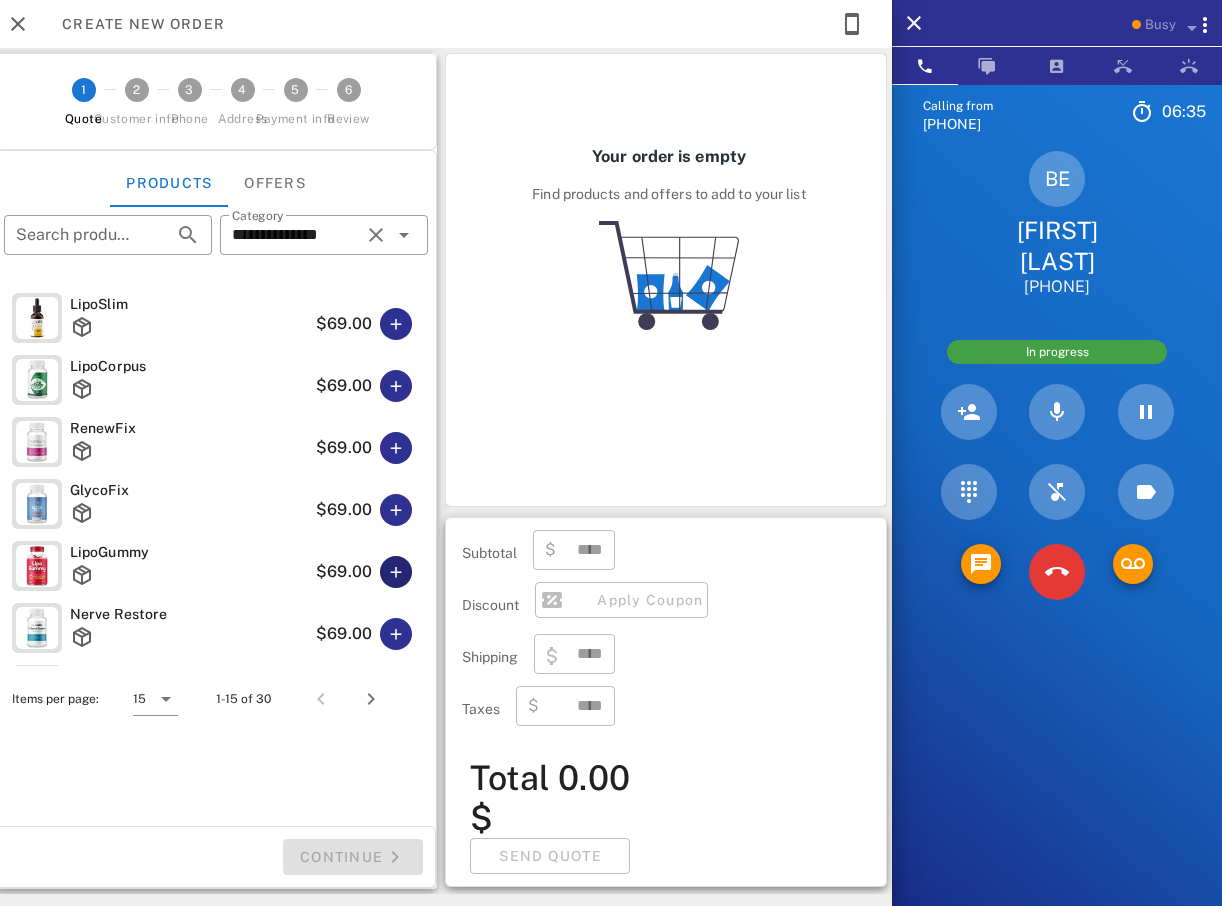 click at bounding box center (396, 572) 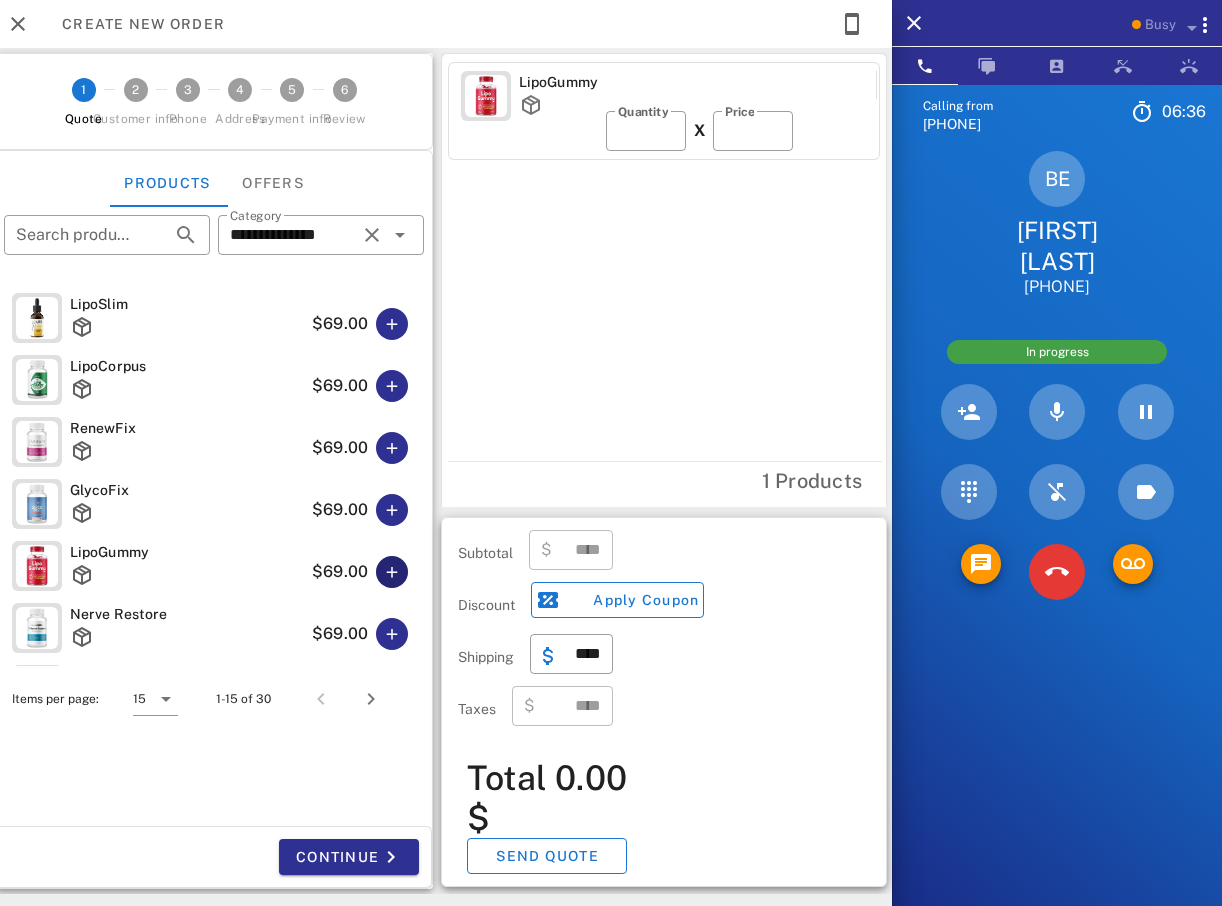 type on "*****" 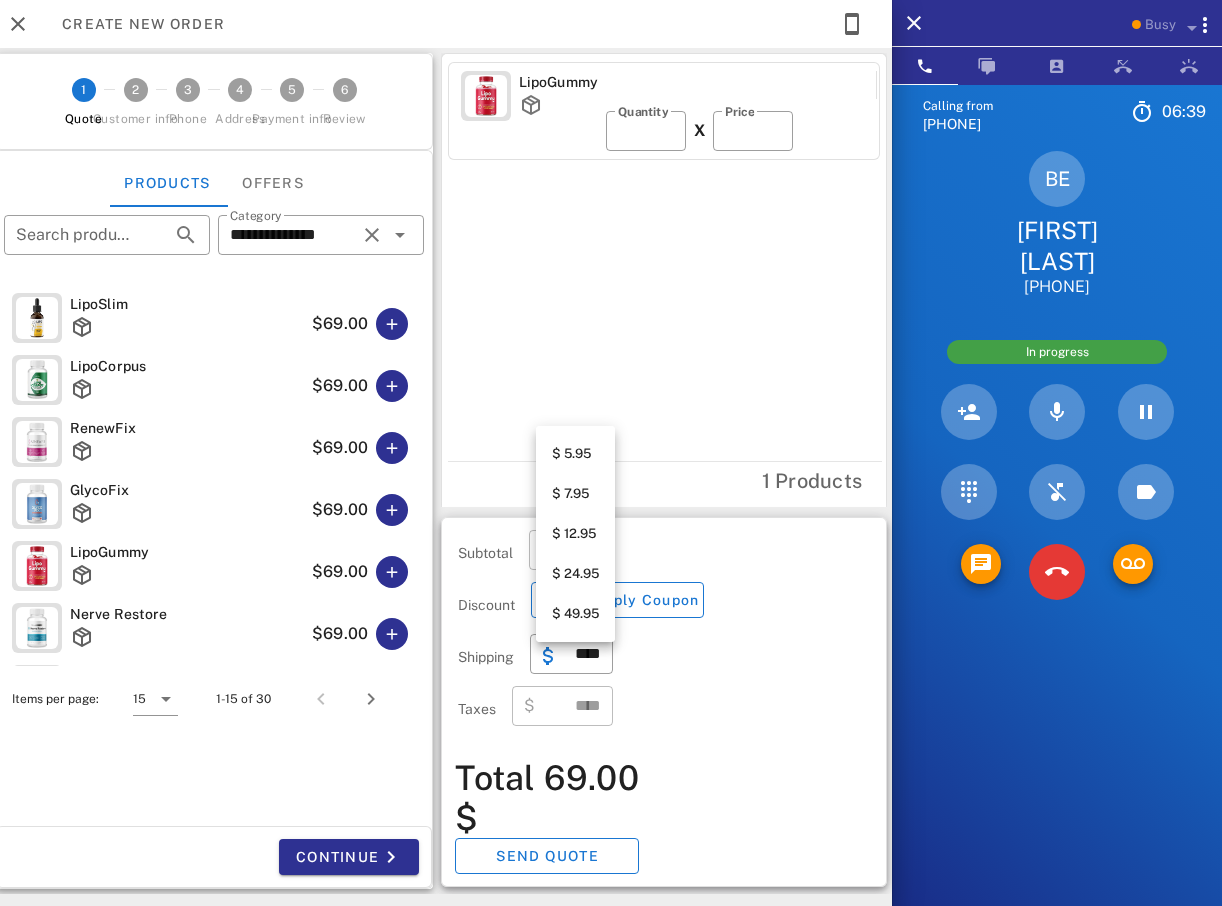 click on "$ 5.95" at bounding box center (575, 454) 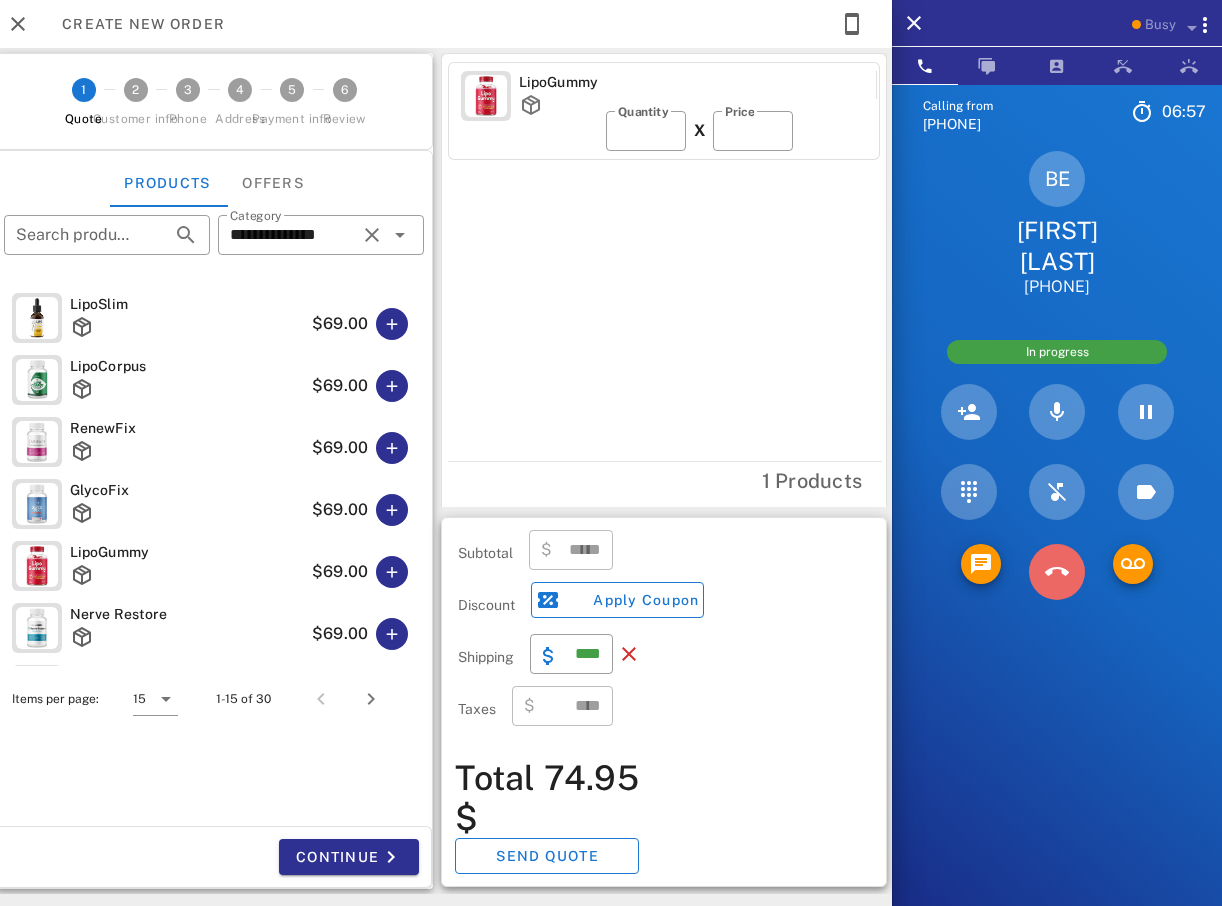 click at bounding box center (1057, 572) 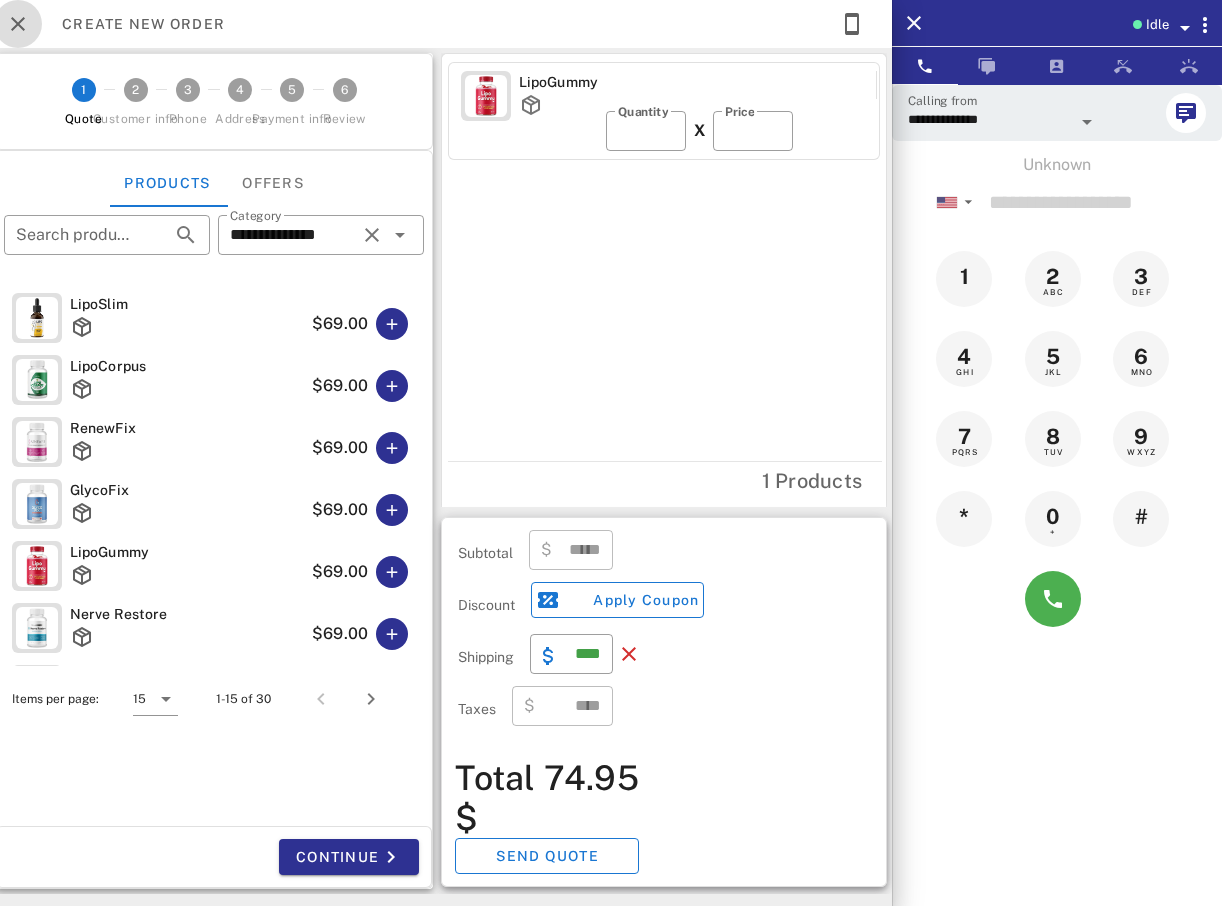 click at bounding box center [18, 24] 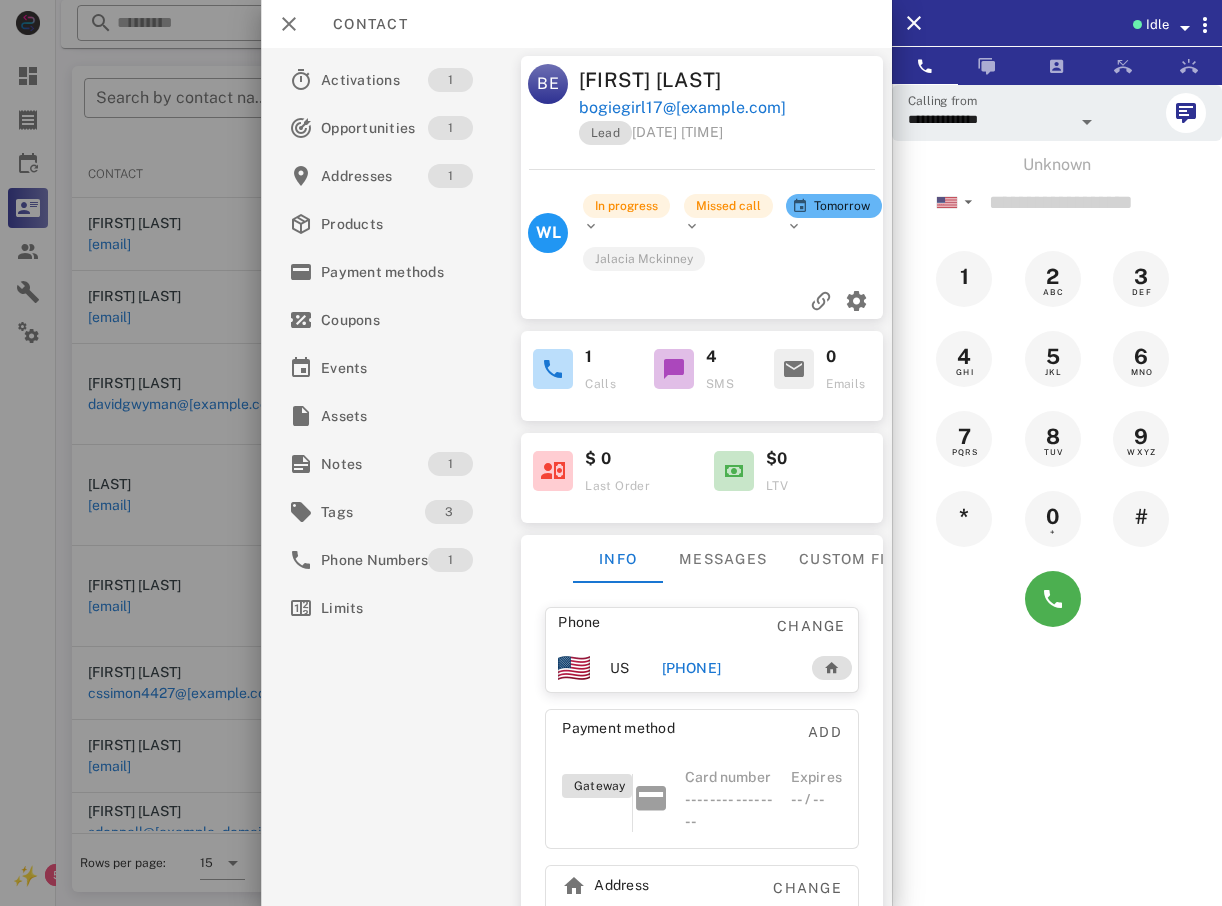 click at bounding box center (611, 453) 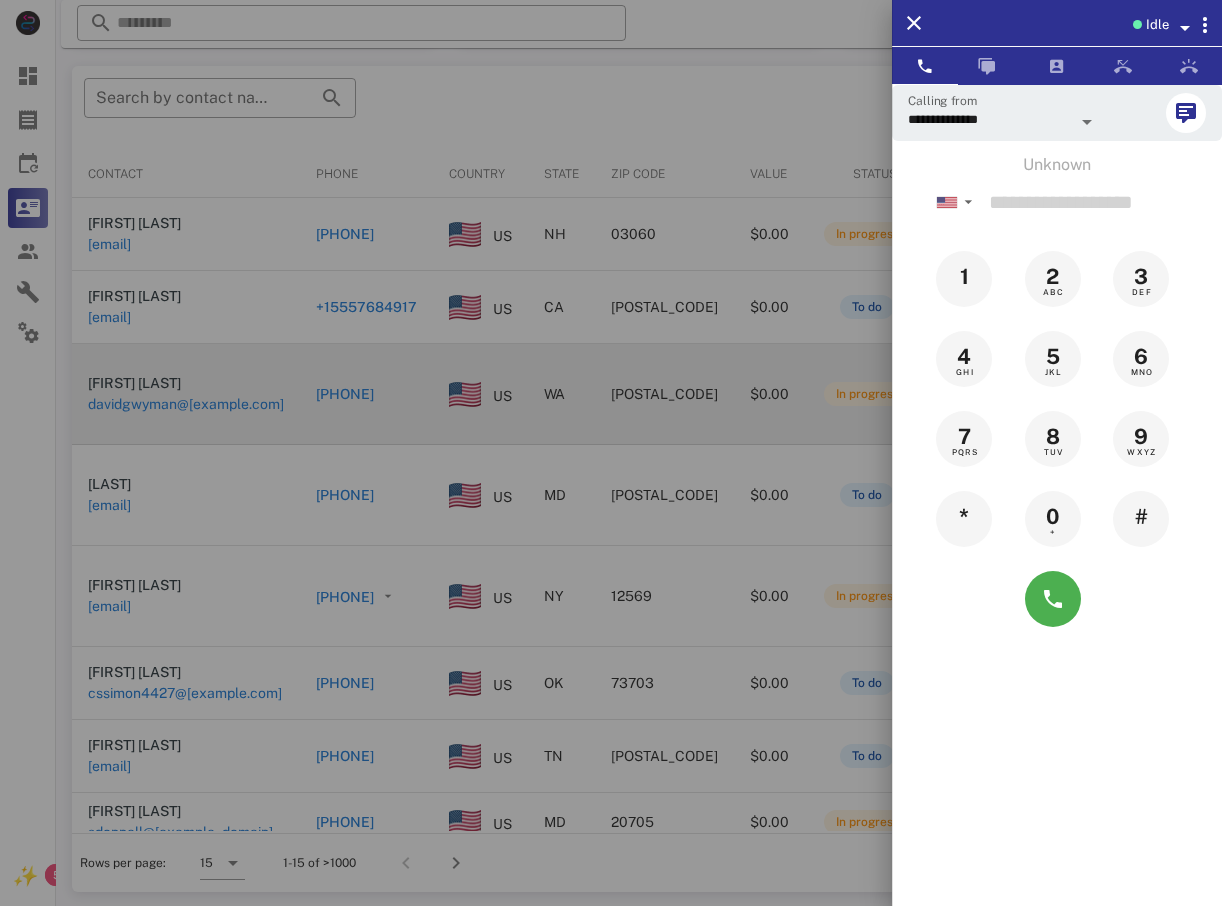 click at bounding box center [611, 453] 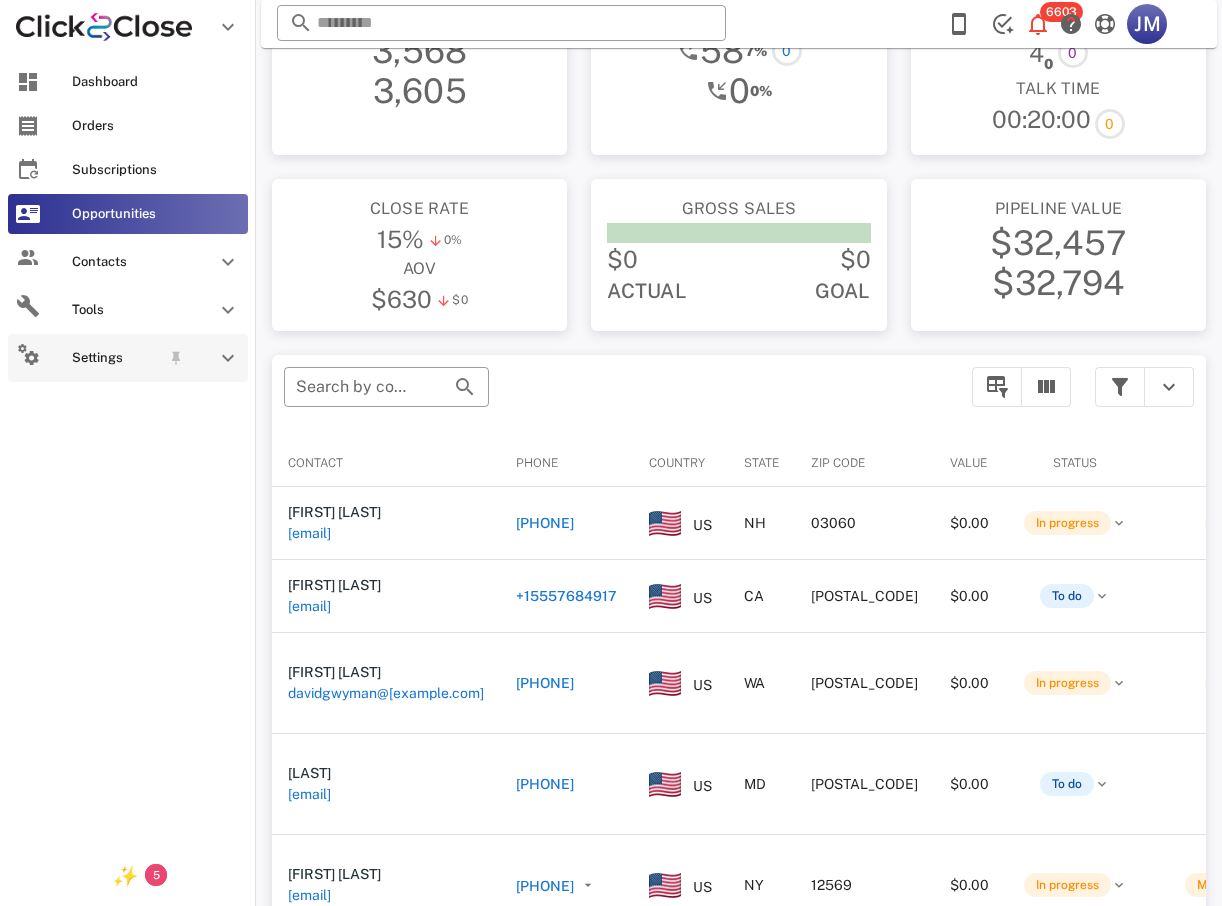 scroll, scrollTop: 78, scrollLeft: 0, axis: vertical 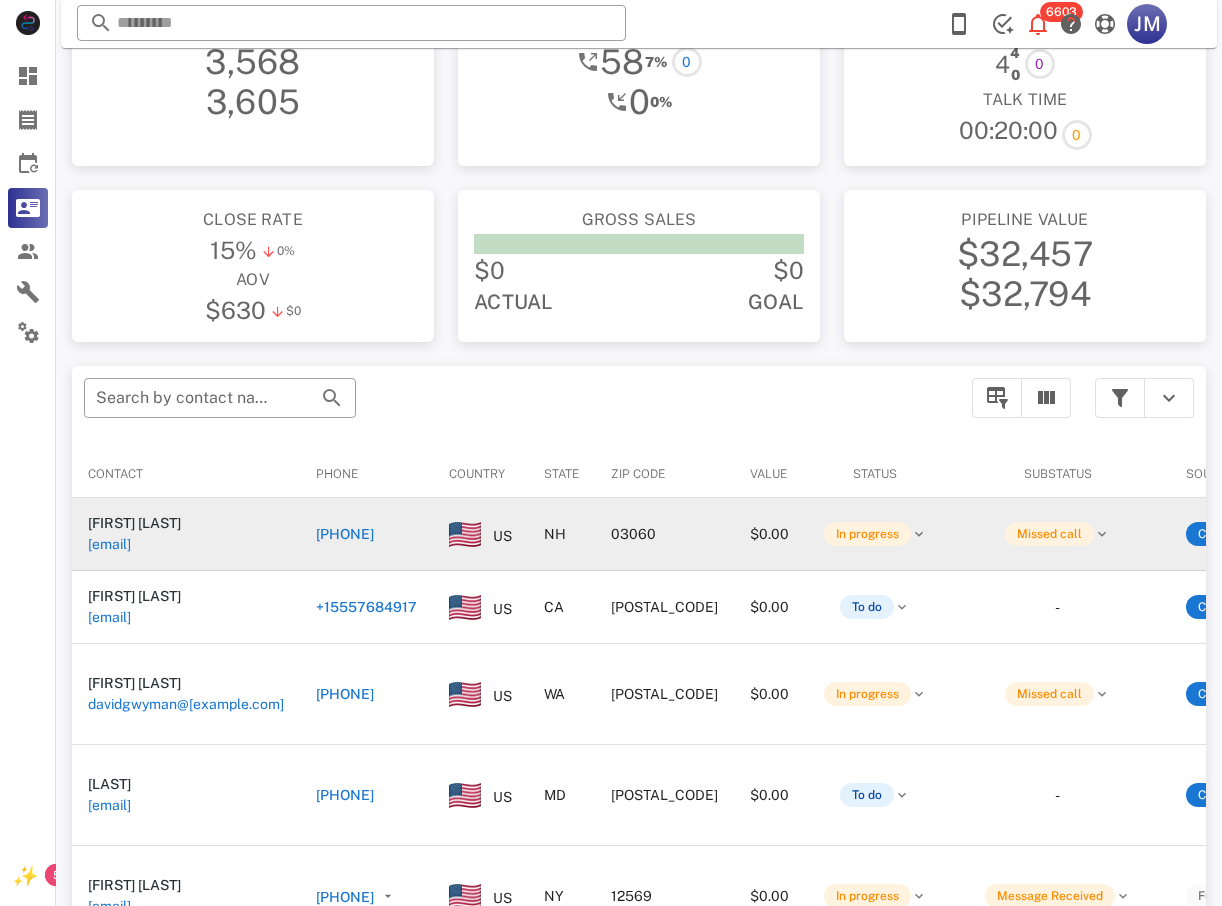 click on "[PHONE]" at bounding box center [345, 534] 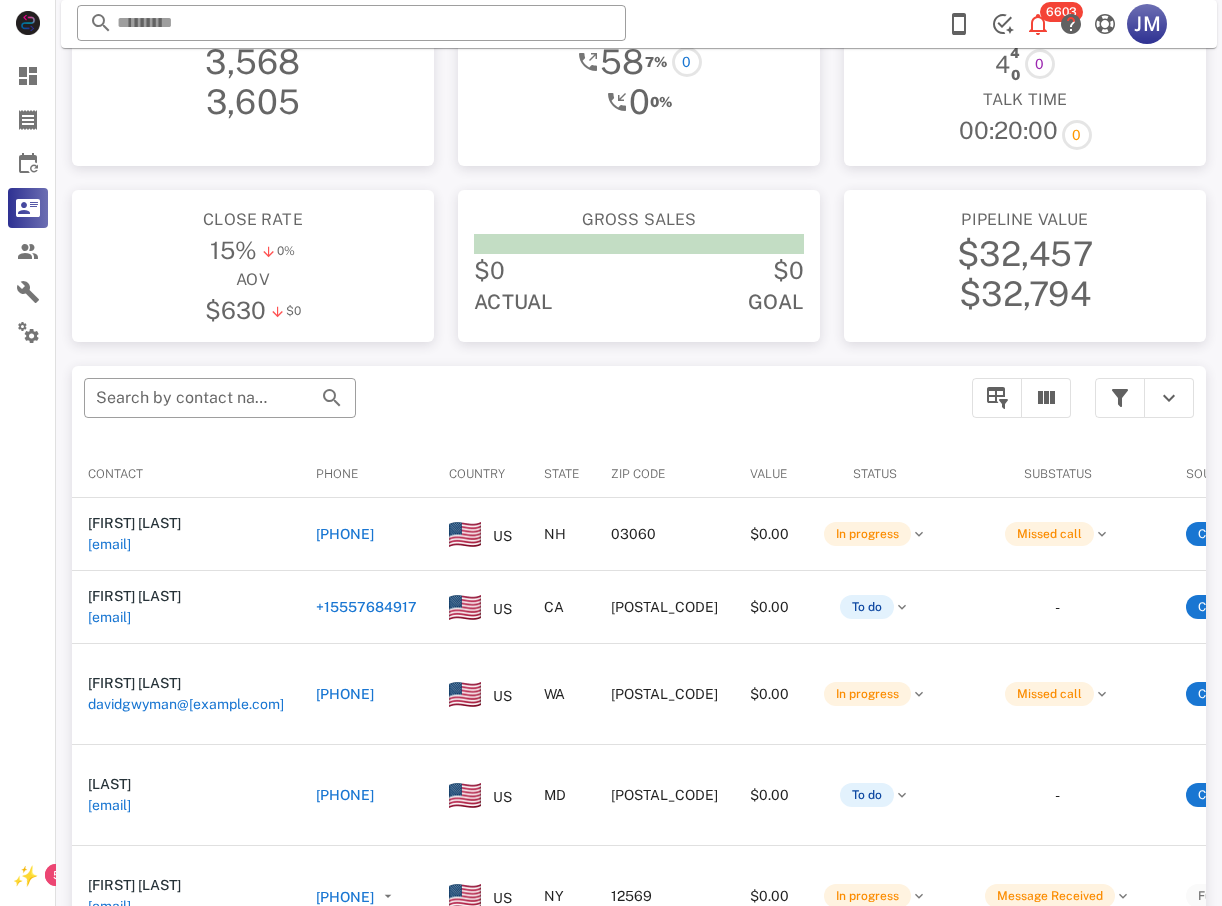 type on "**********" 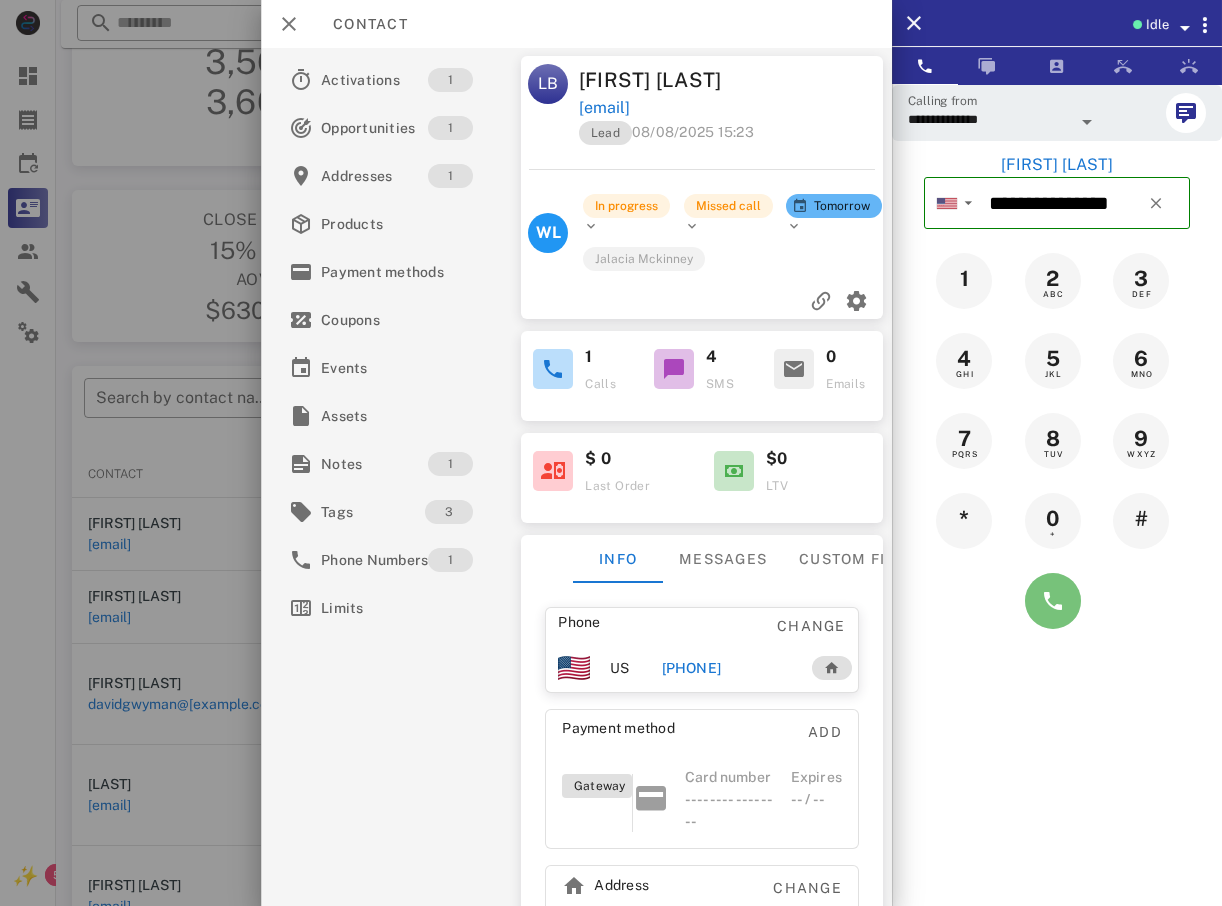 click at bounding box center [1053, 601] 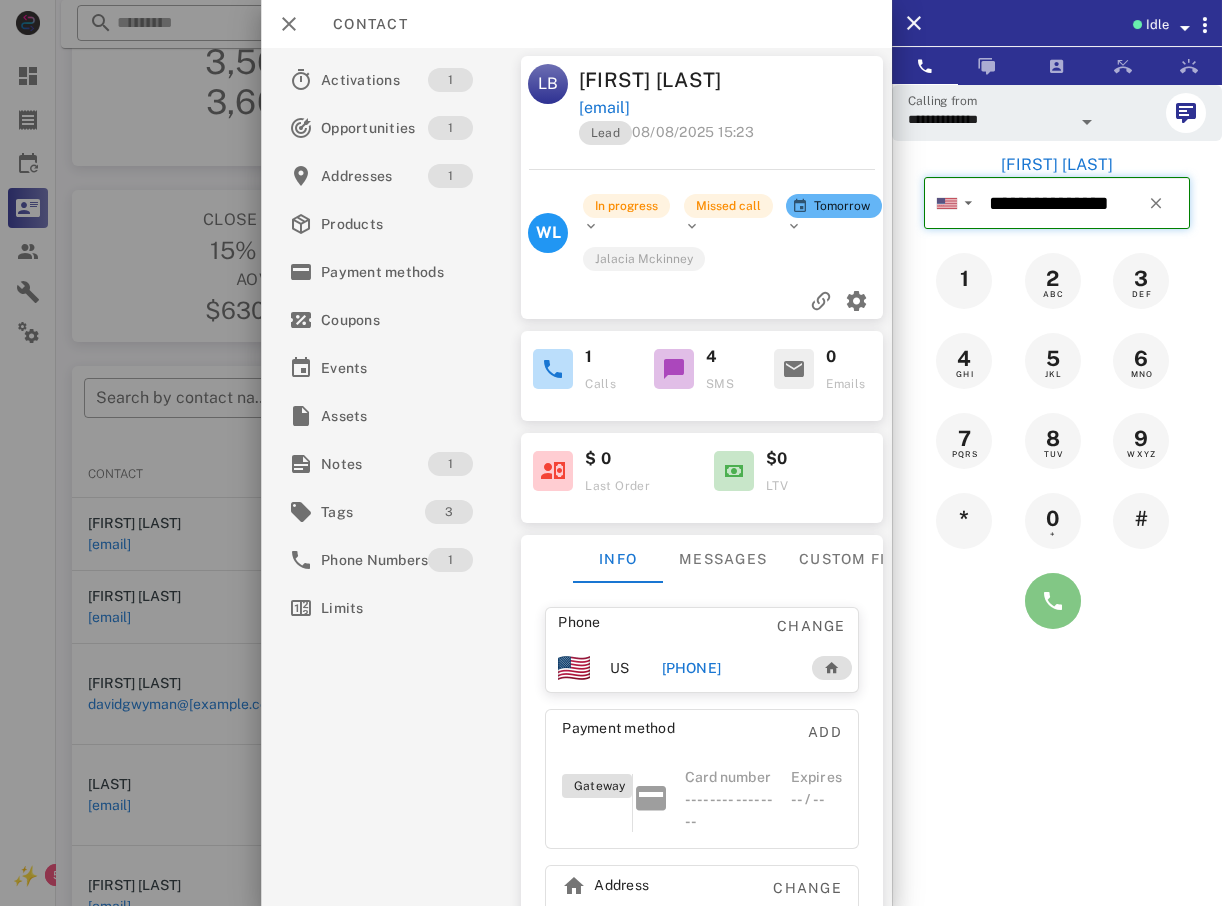 drag, startPoint x: 1063, startPoint y: 614, endPoint x: 1047, endPoint y: 617, distance: 16.27882 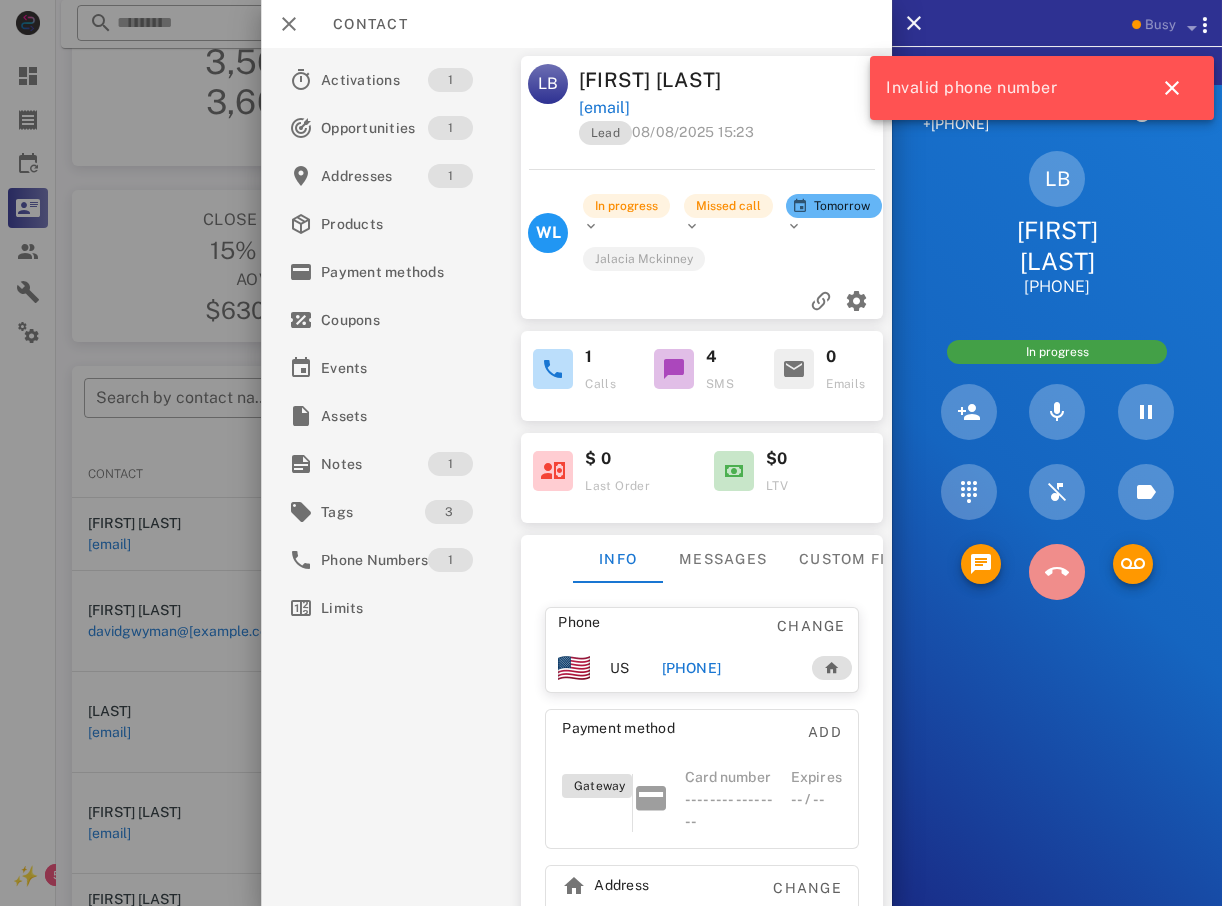 click at bounding box center (1057, 572) 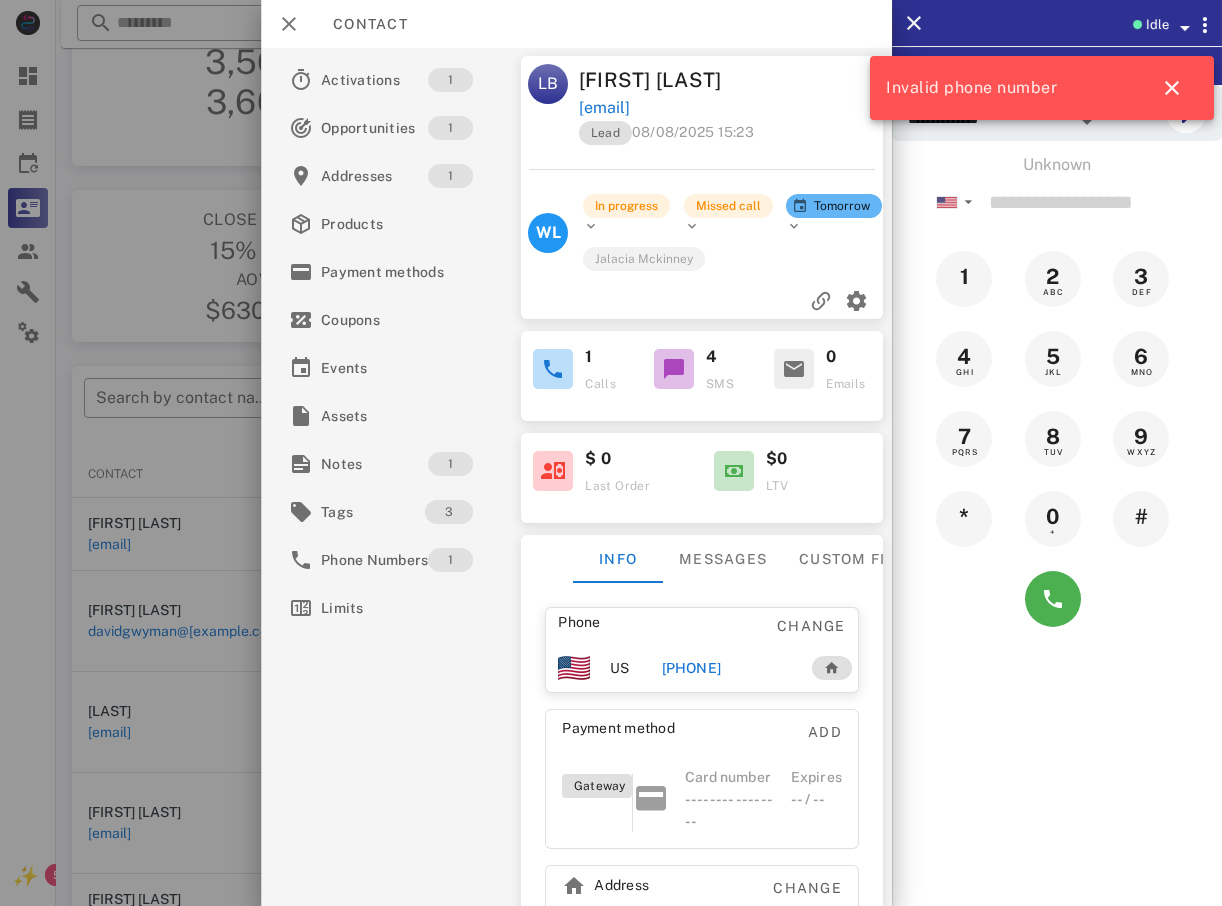 click at bounding box center (611, 453) 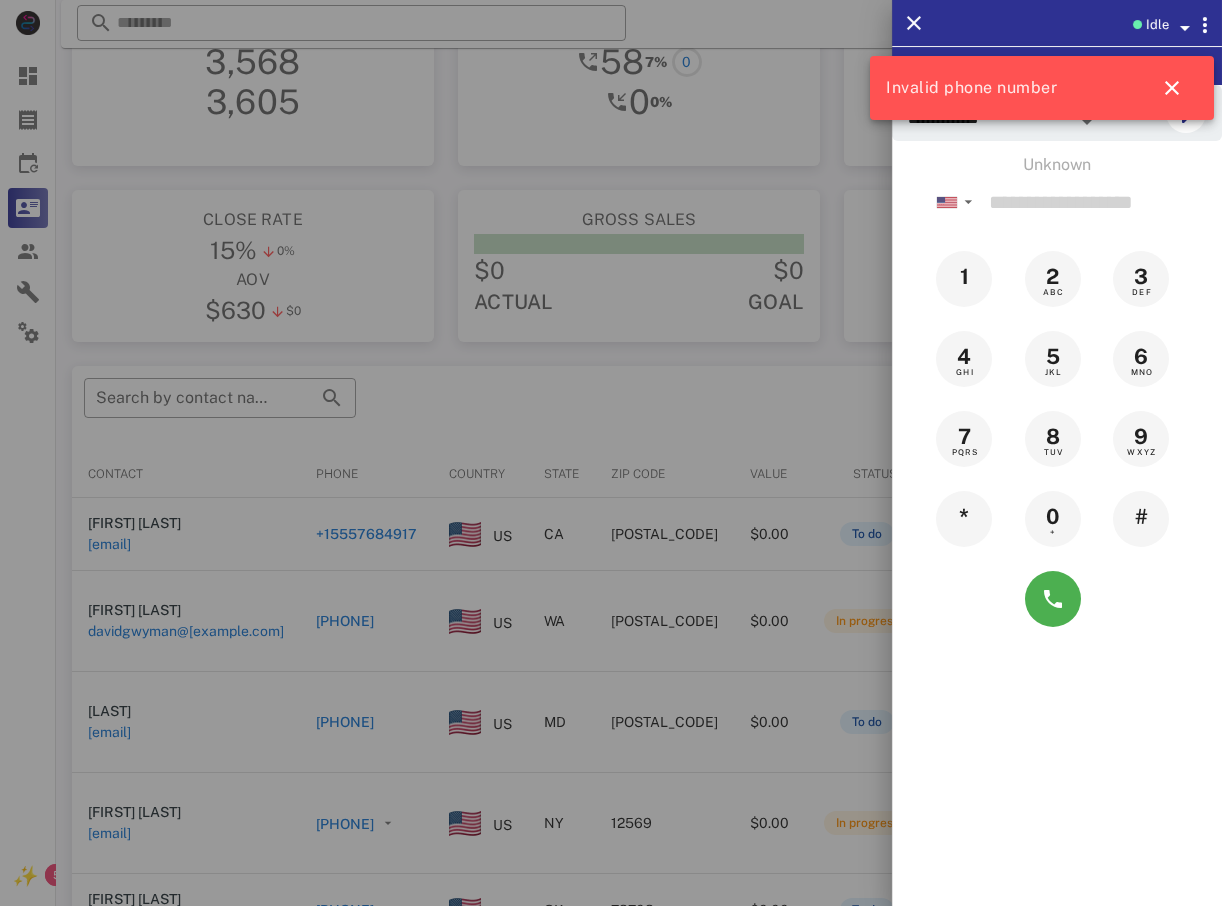 click at bounding box center (611, 453) 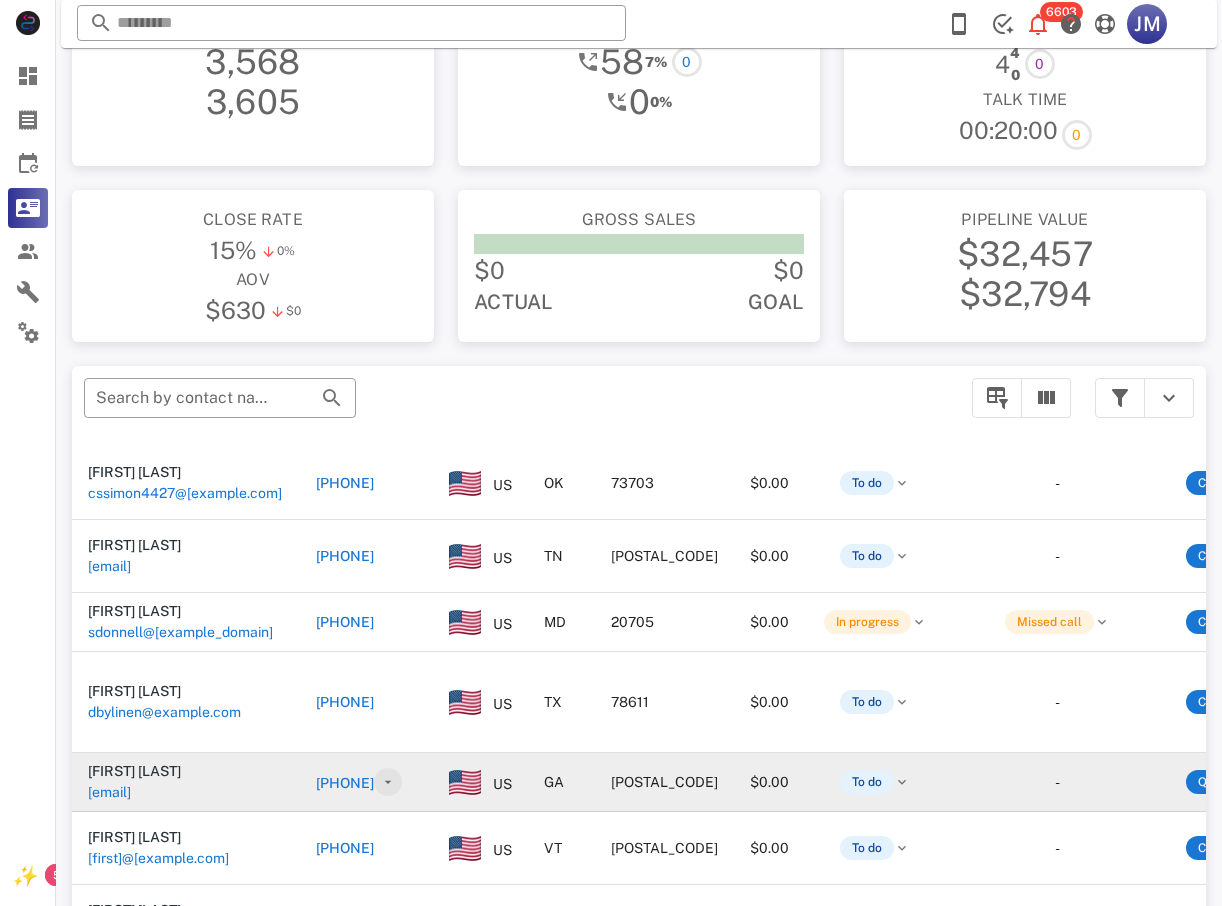 scroll, scrollTop: 437, scrollLeft: 0, axis: vertical 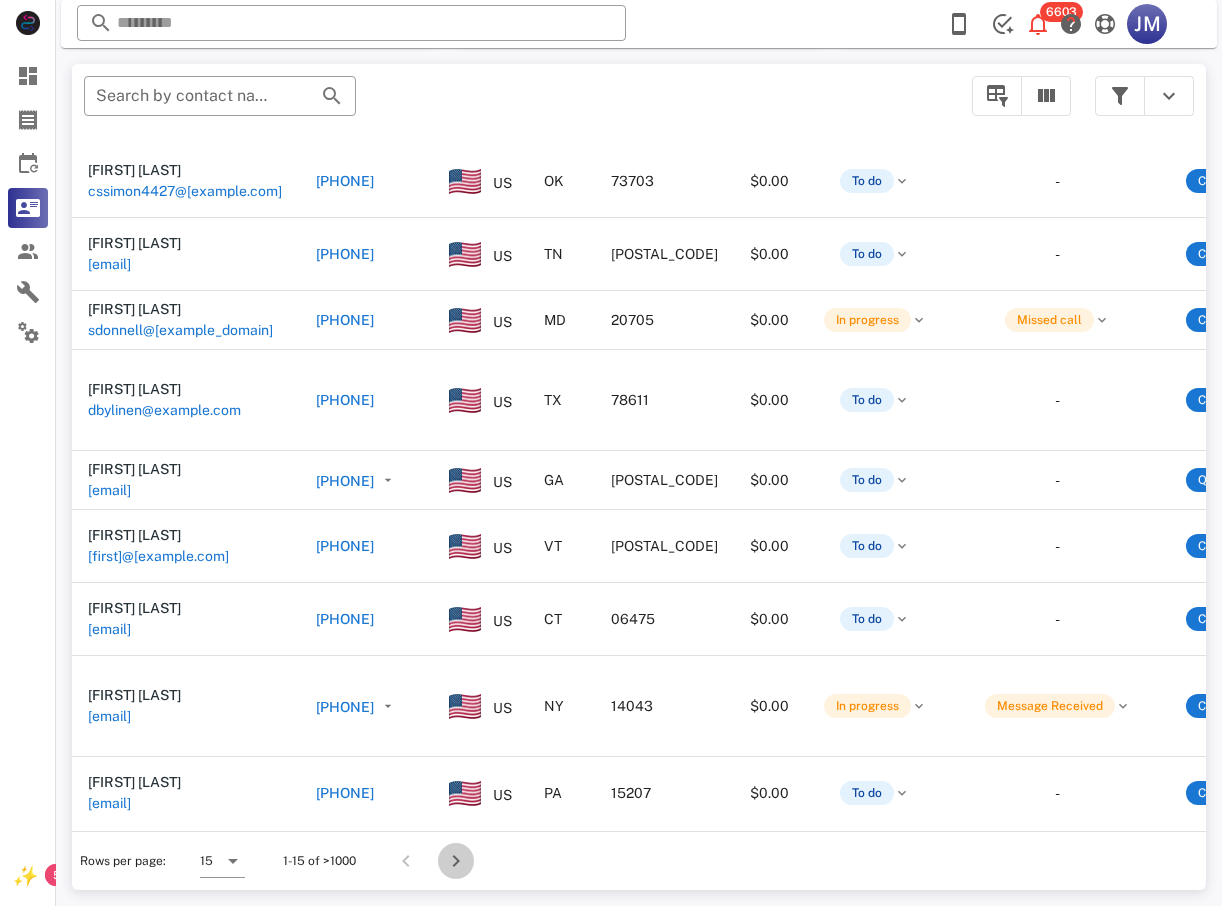 click at bounding box center [456, 861] 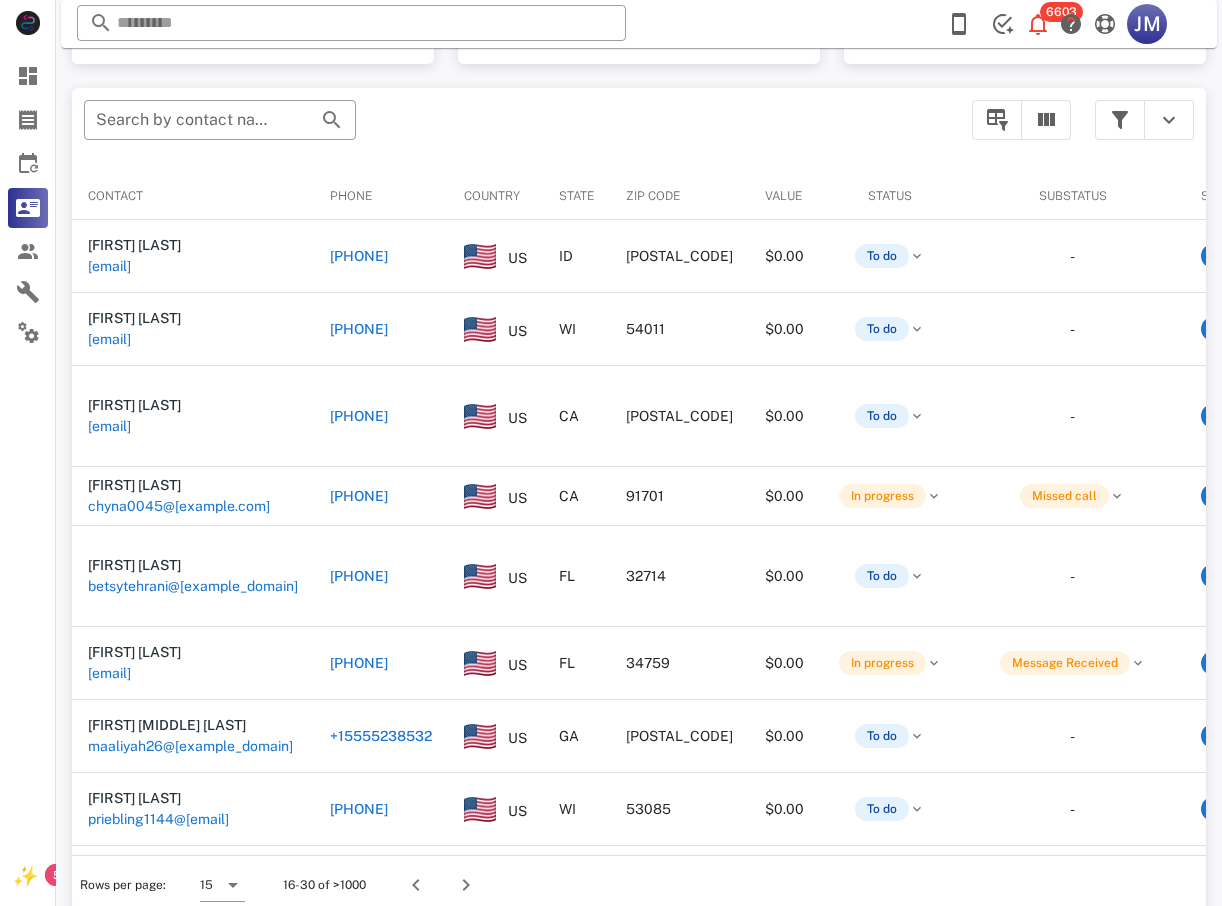 scroll, scrollTop: 380, scrollLeft: 0, axis: vertical 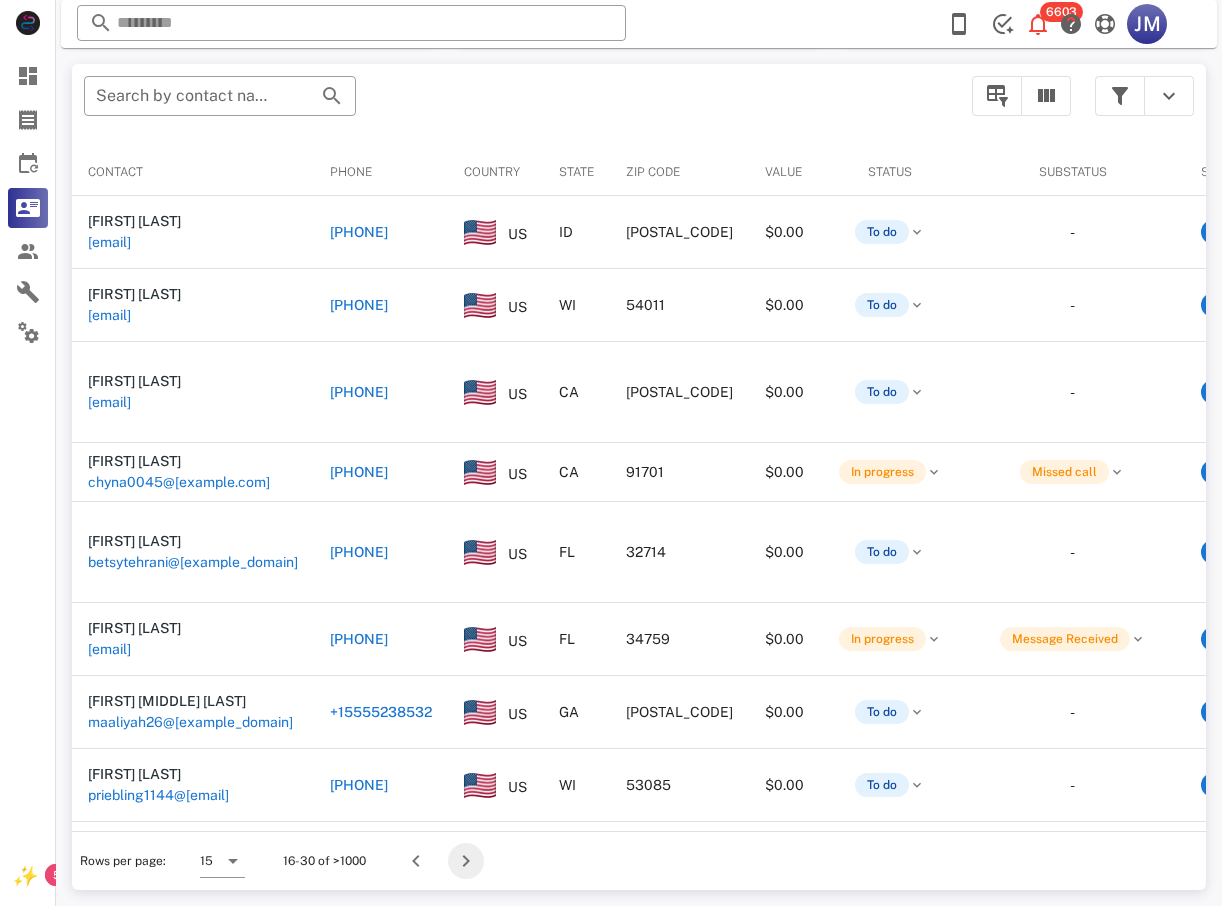 click at bounding box center (466, 861) 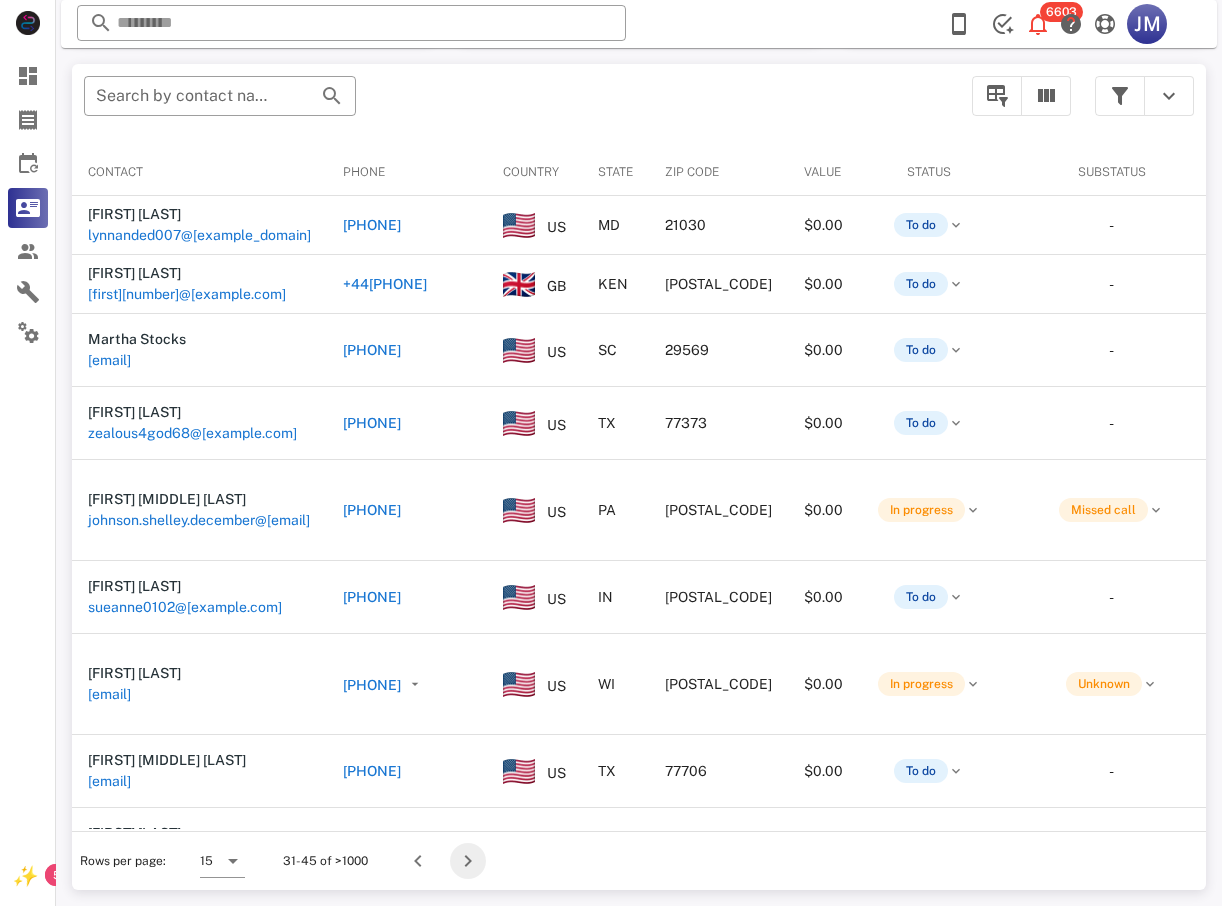 click at bounding box center [468, 861] 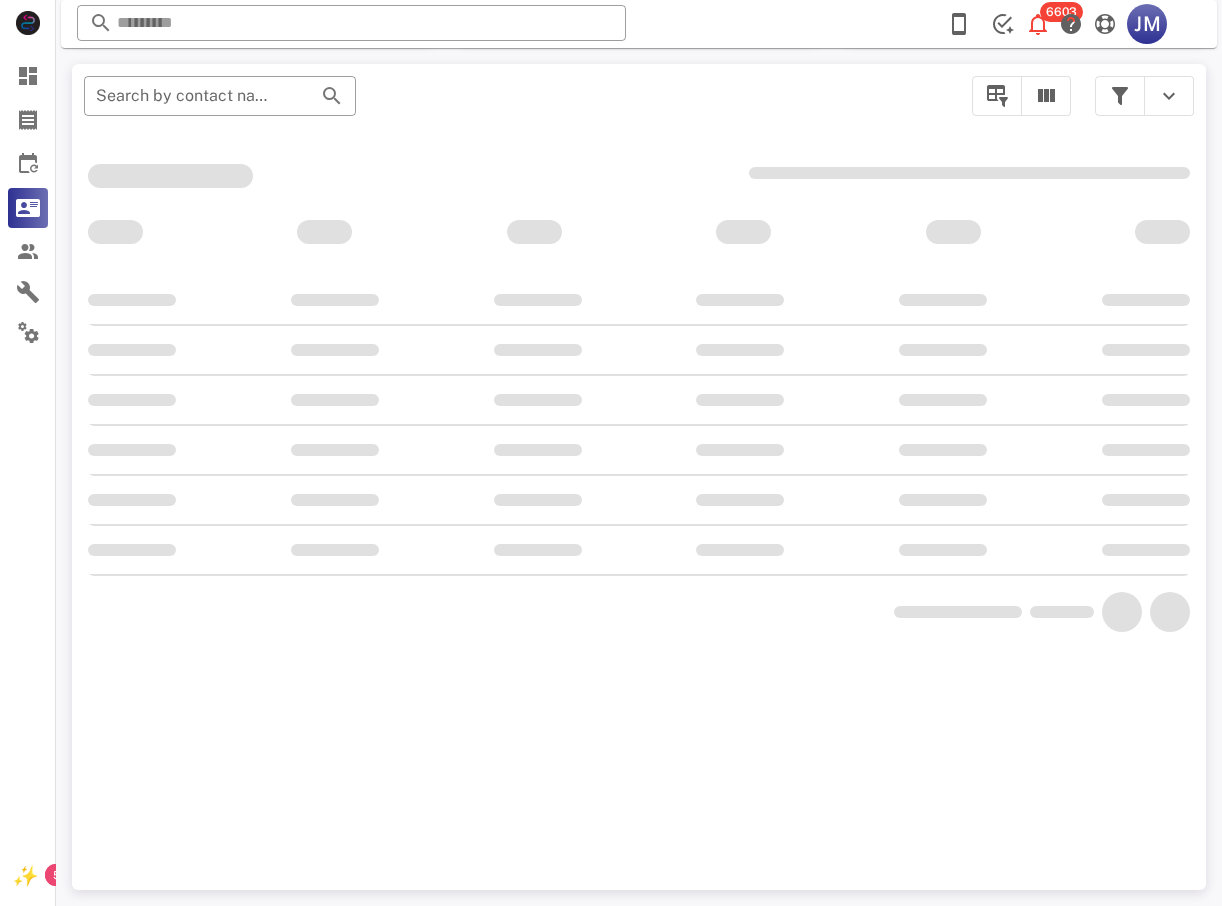 scroll, scrollTop: 356, scrollLeft: 0, axis: vertical 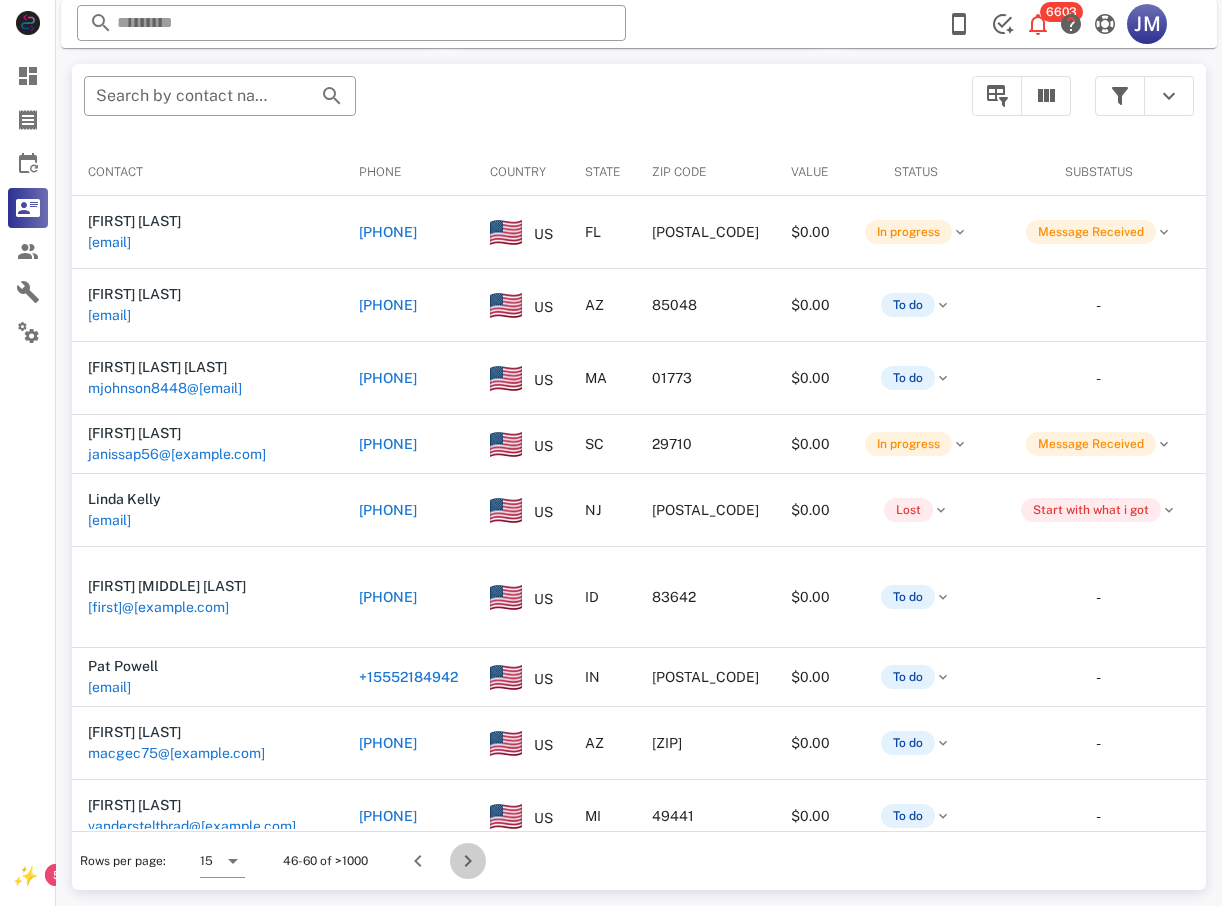 click at bounding box center (468, 861) 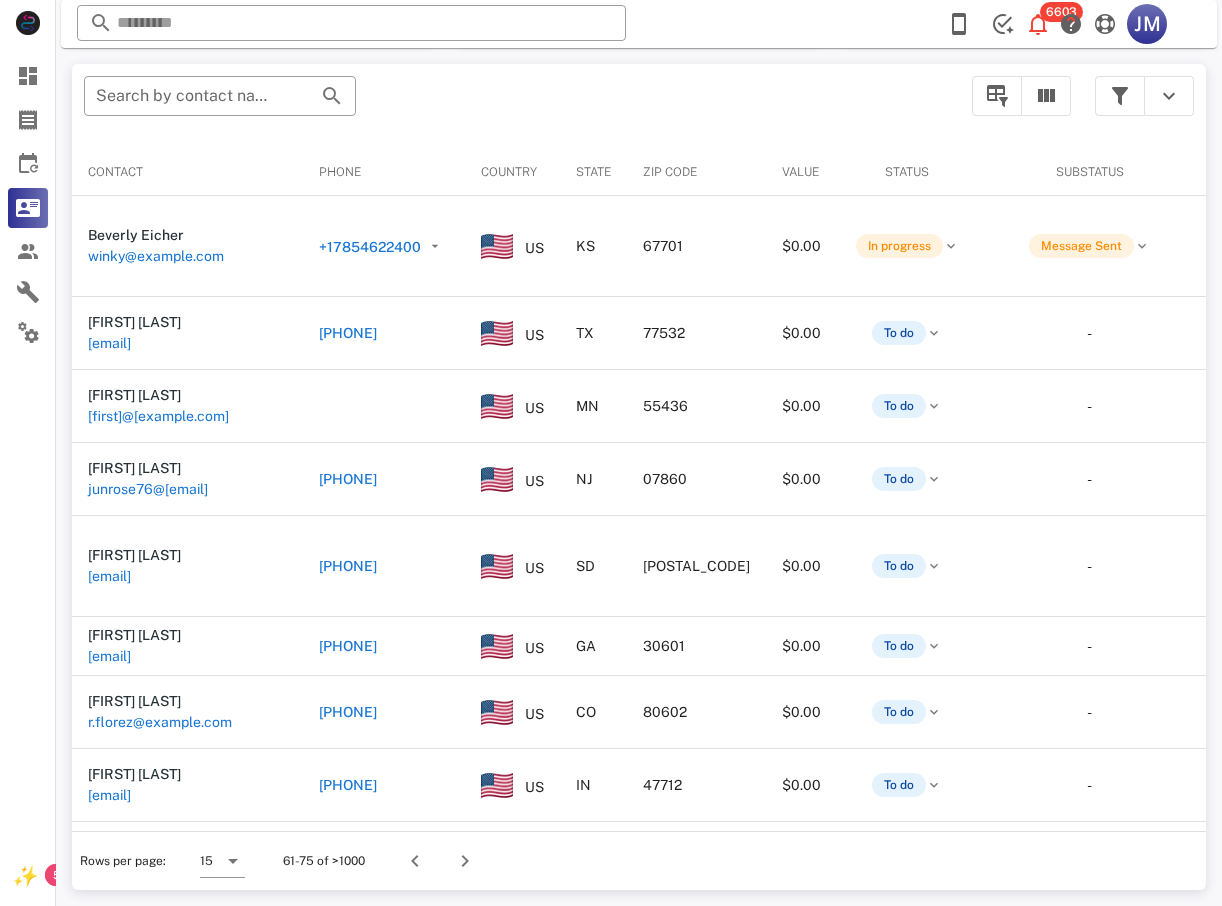scroll, scrollTop: 380, scrollLeft: 0, axis: vertical 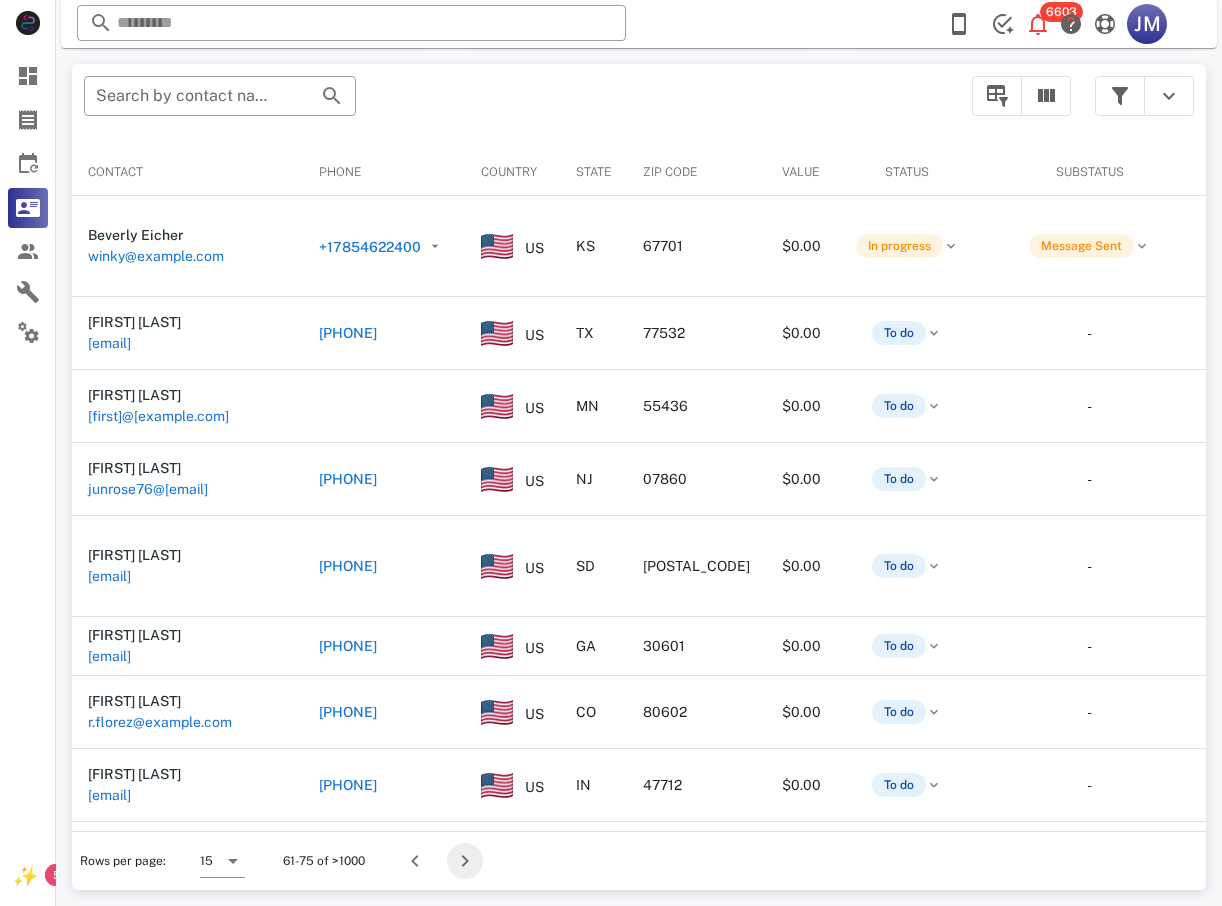 click at bounding box center (465, 861) 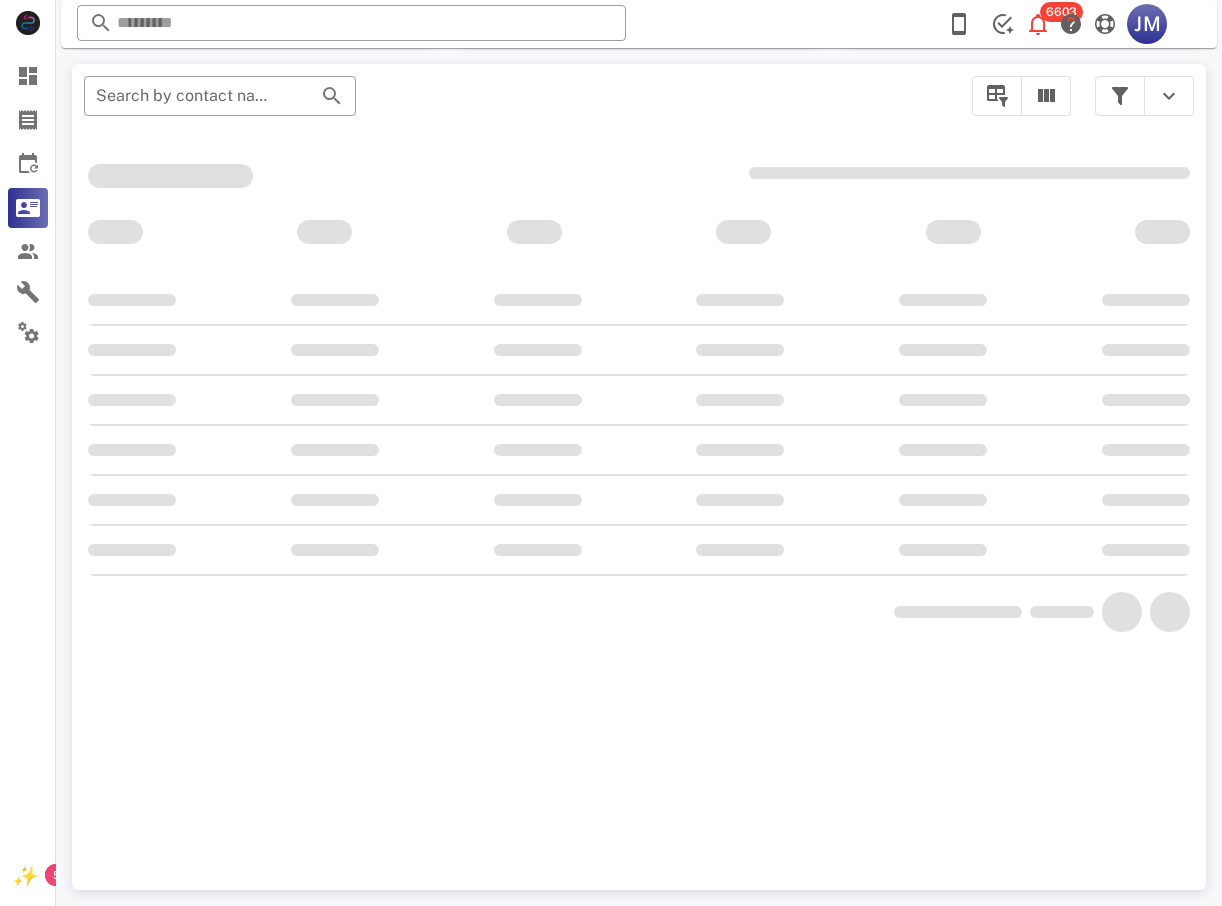 scroll, scrollTop: 356, scrollLeft: 0, axis: vertical 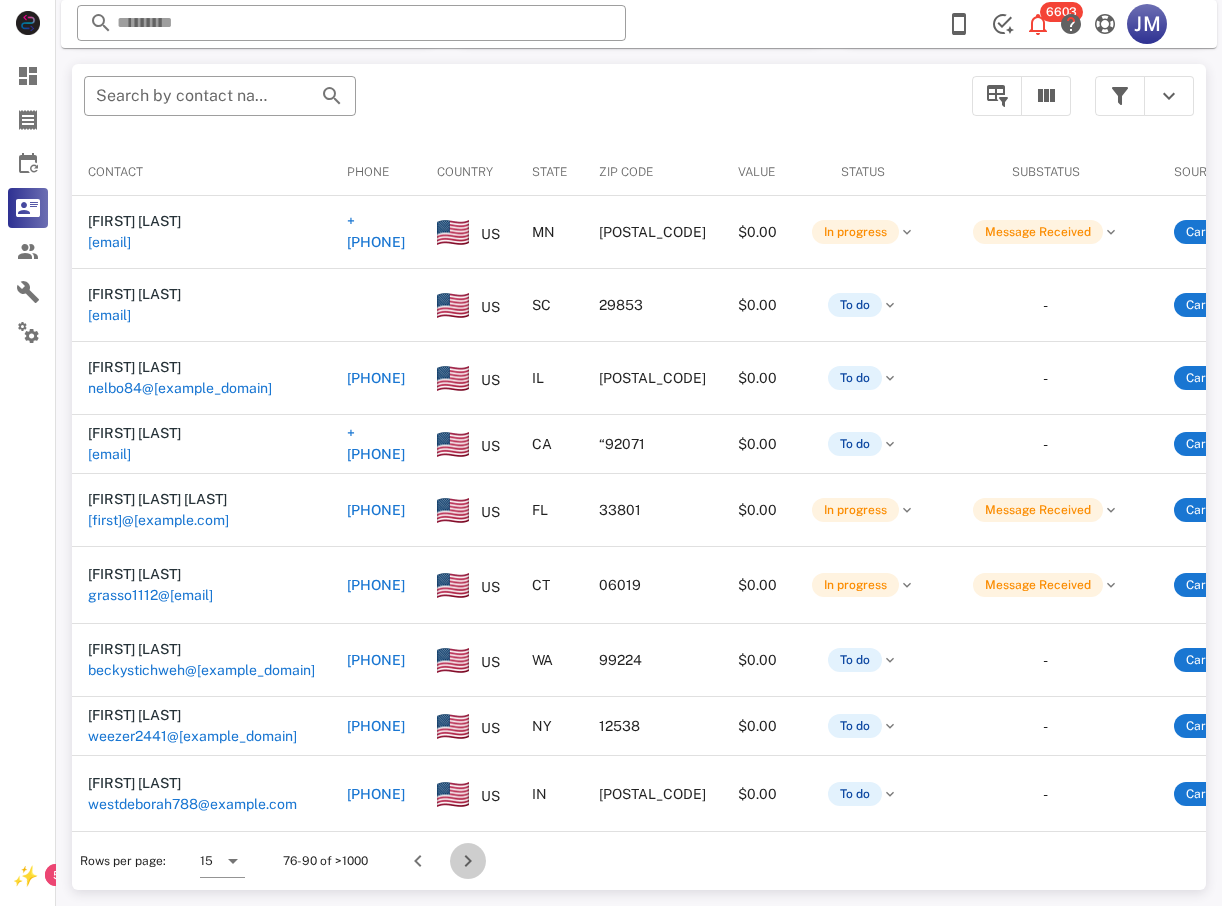 click at bounding box center [468, 861] 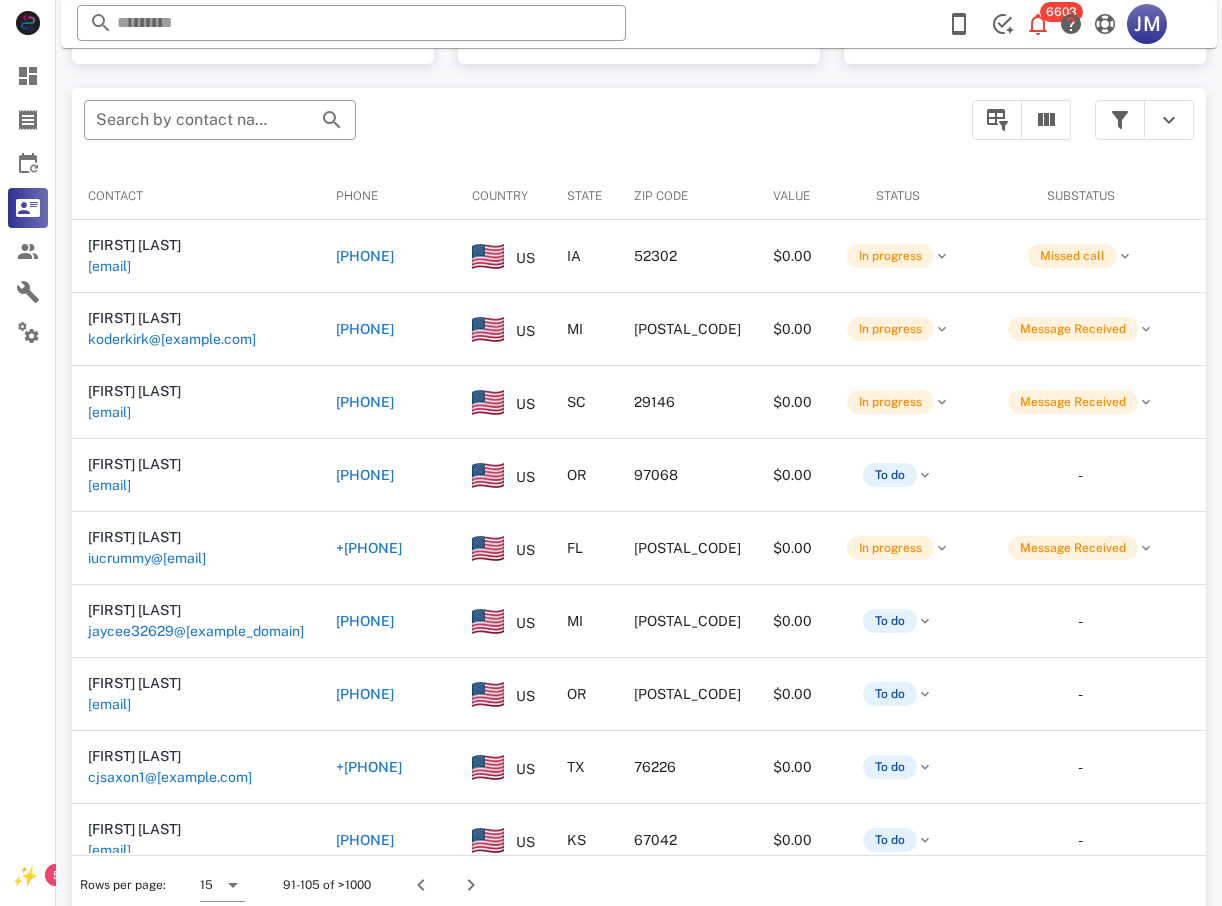 scroll, scrollTop: 380, scrollLeft: 0, axis: vertical 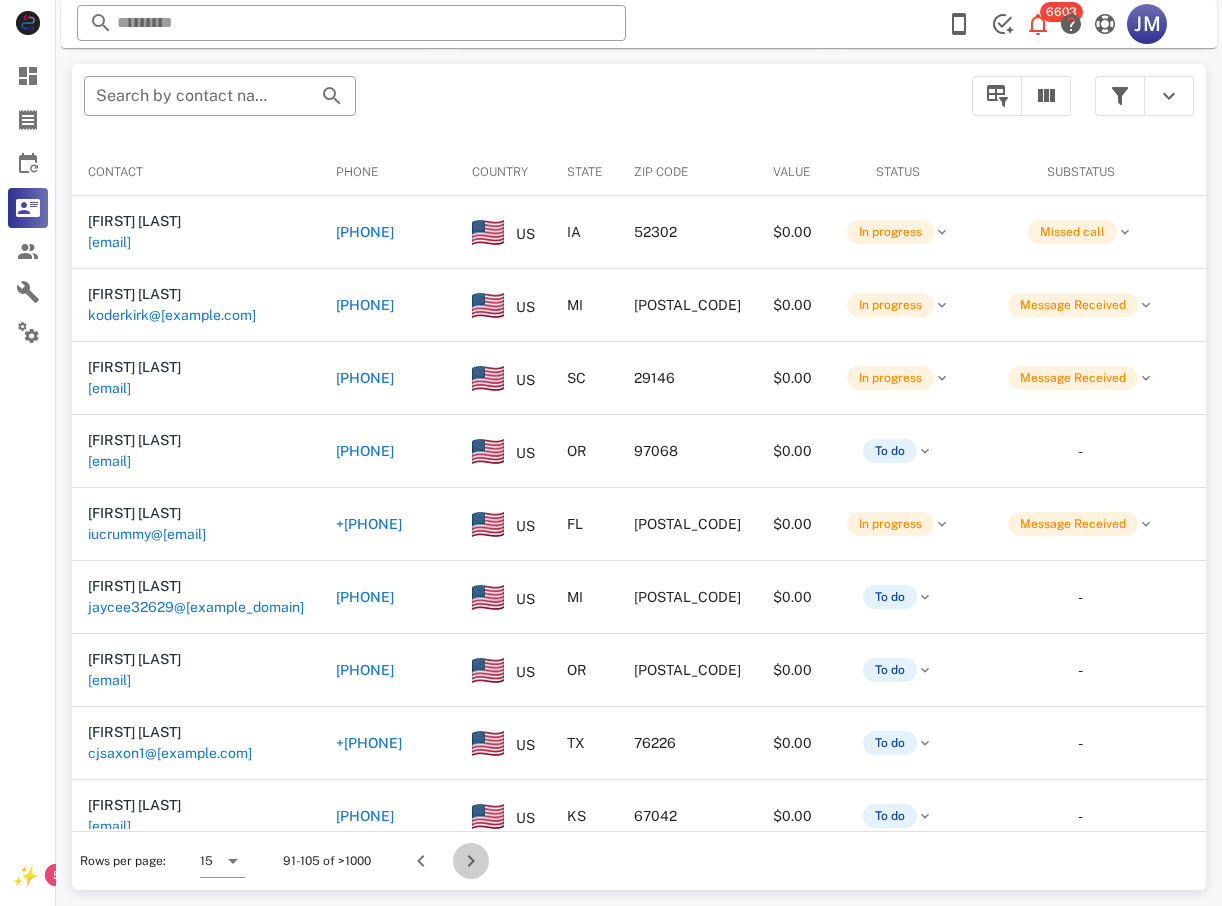 click at bounding box center [471, 861] 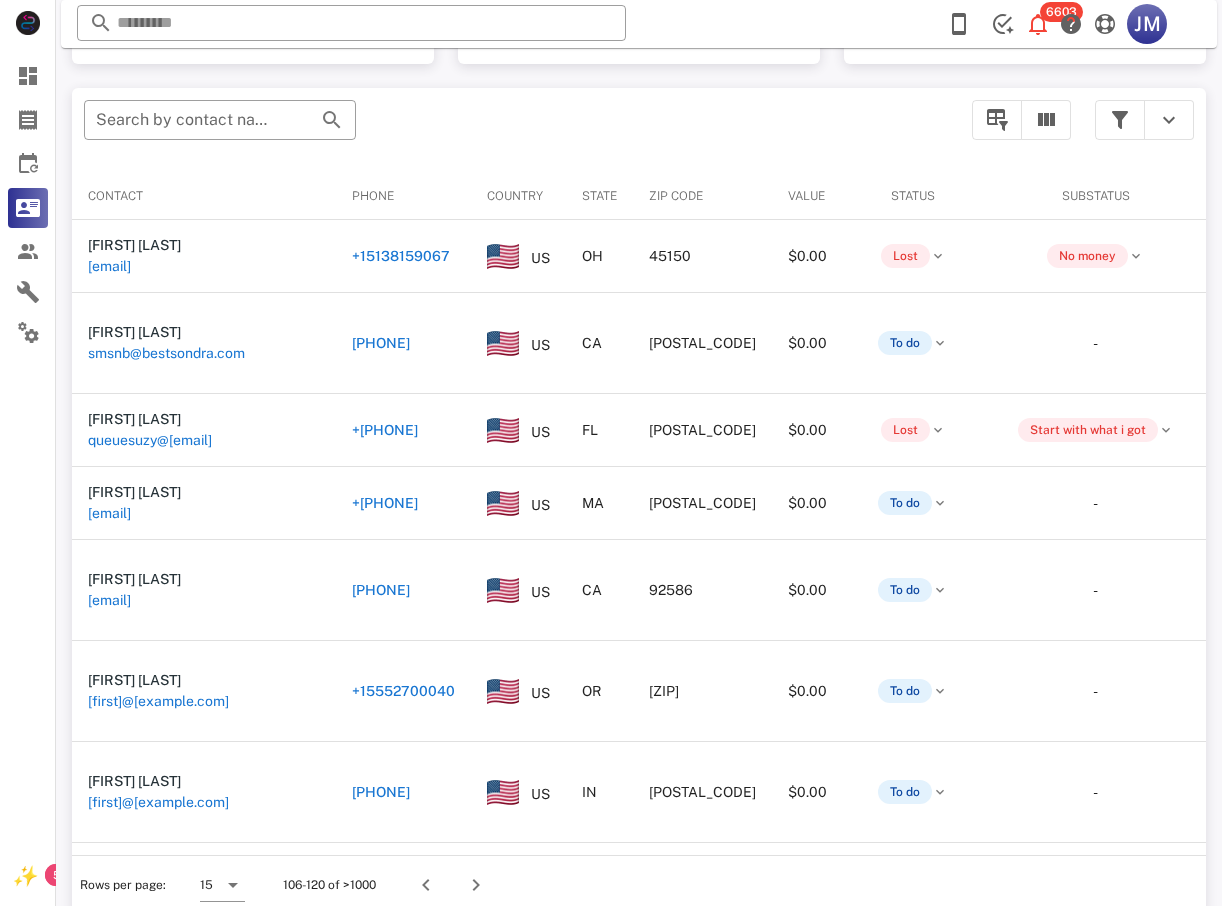scroll, scrollTop: 380, scrollLeft: 0, axis: vertical 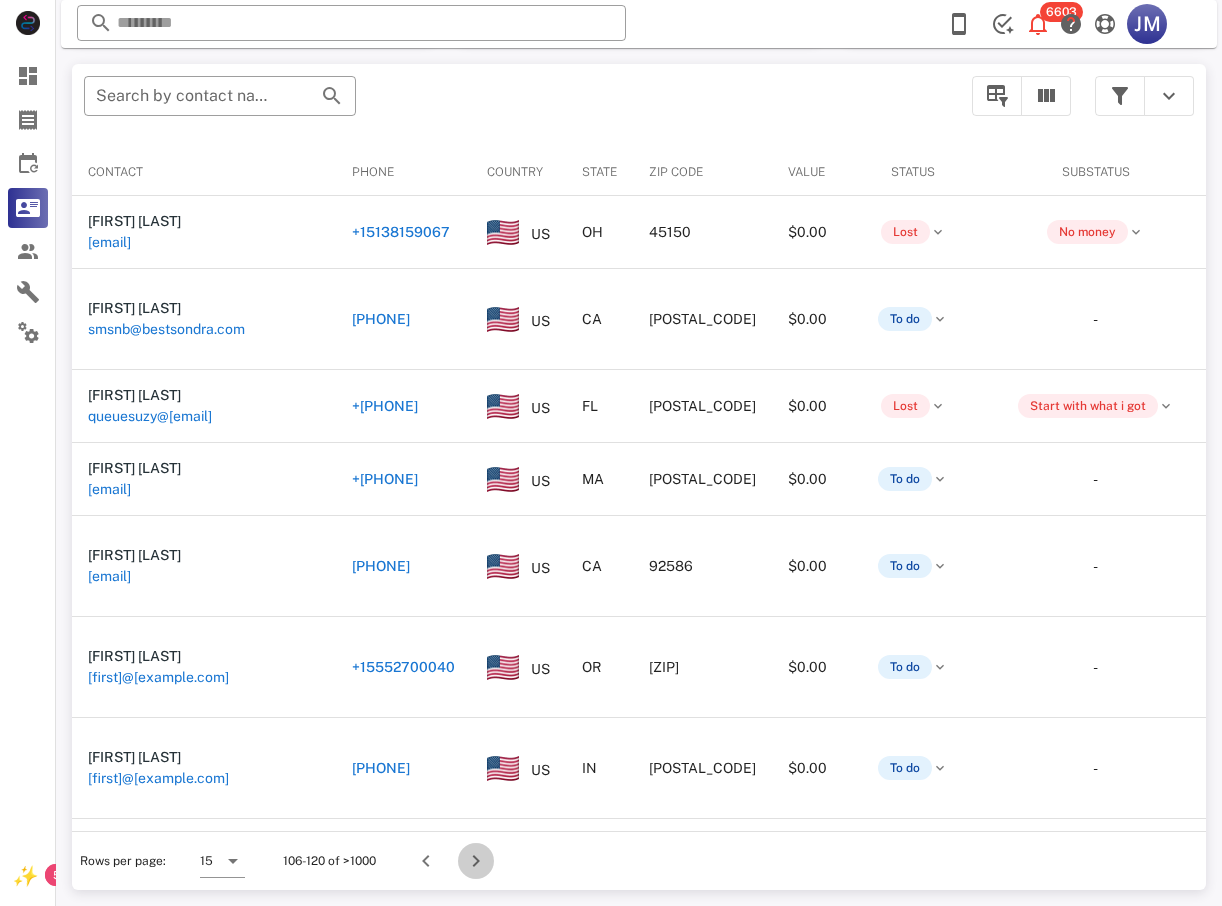 click at bounding box center [476, 861] 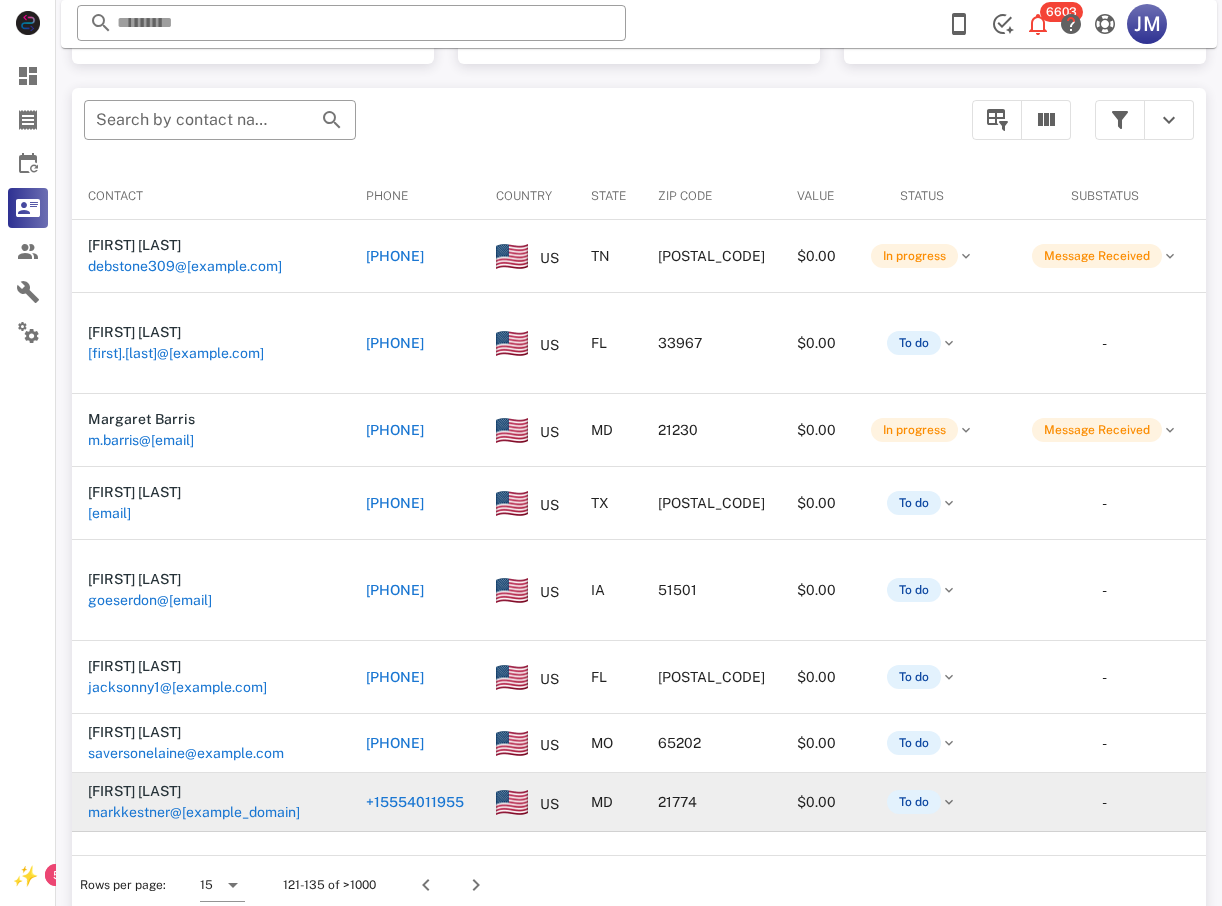 scroll, scrollTop: 380, scrollLeft: 0, axis: vertical 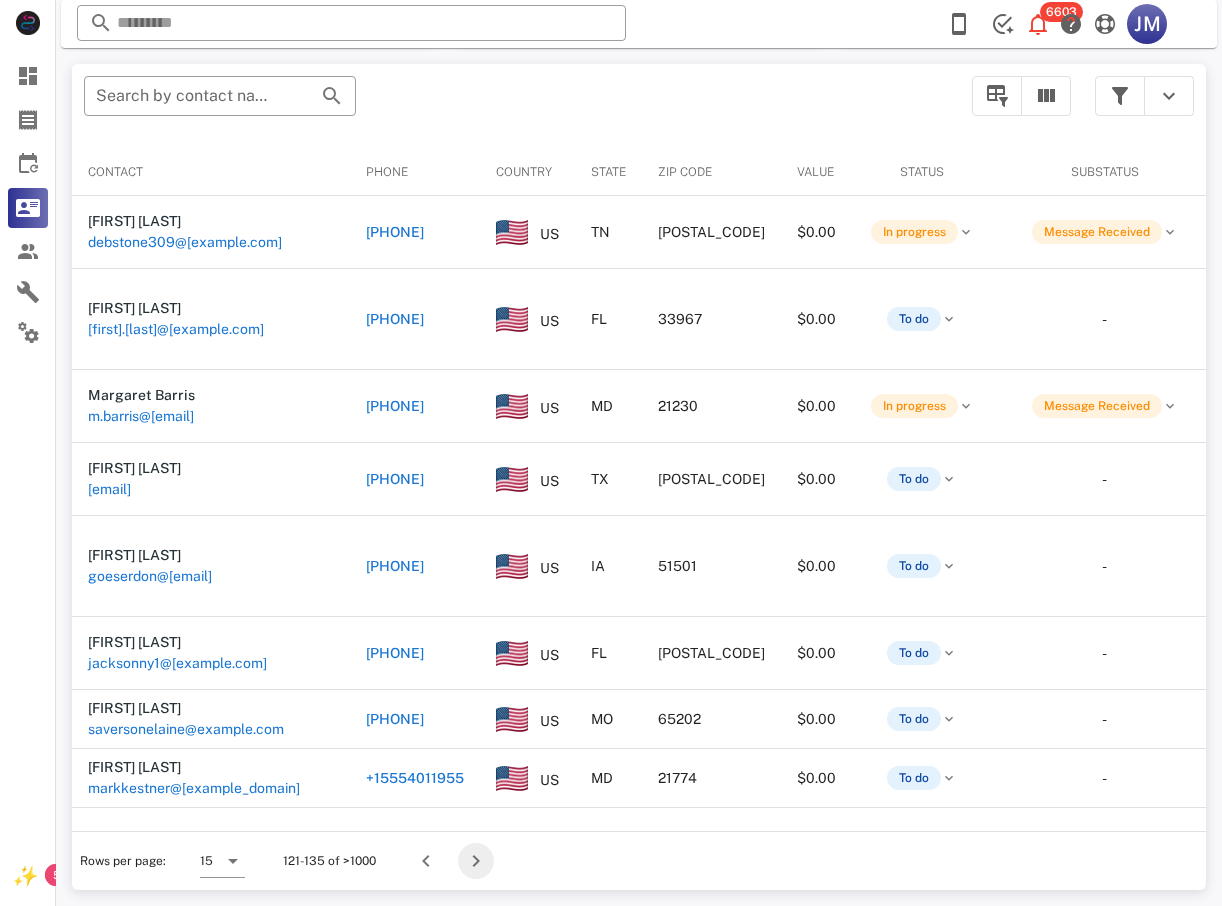 click at bounding box center [476, 861] 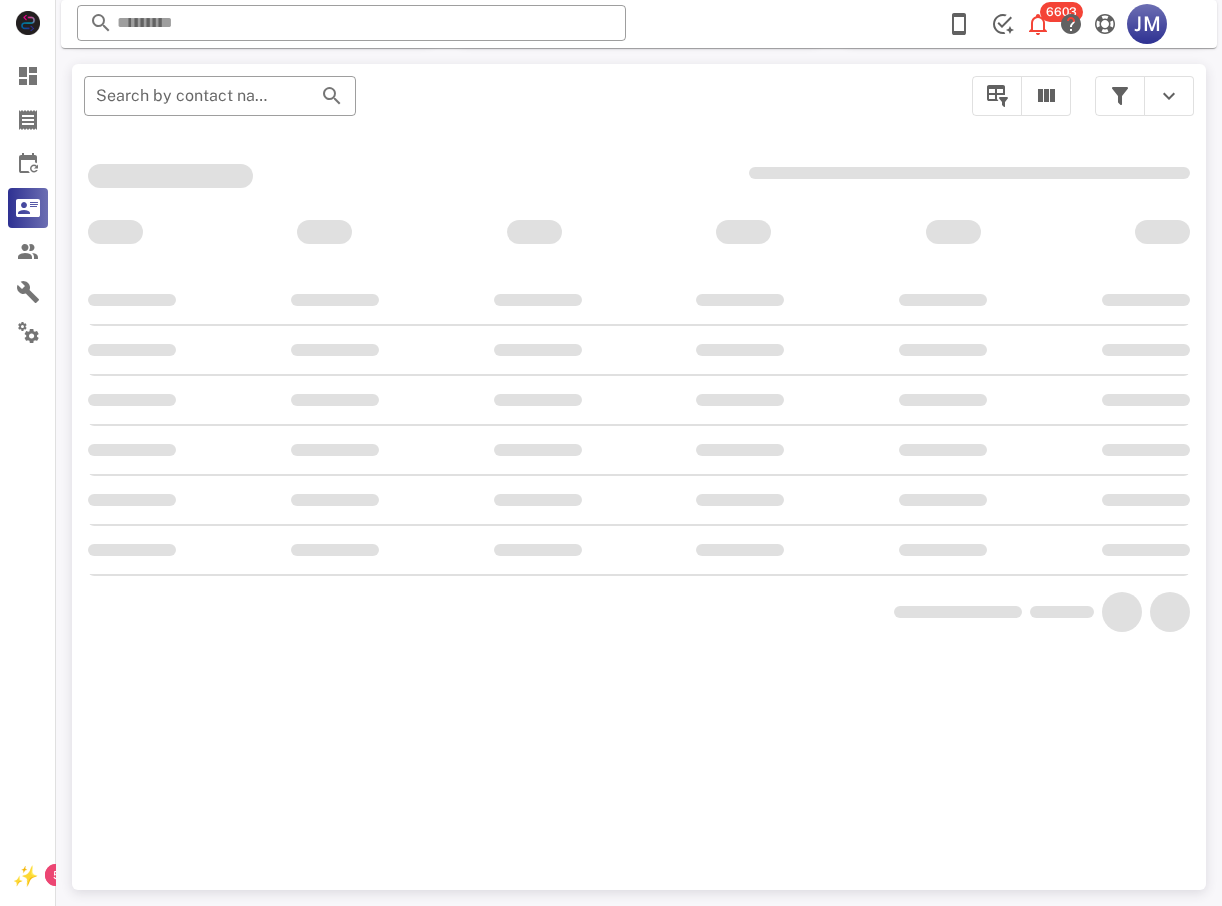 scroll, scrollTop: 356, scrollLeft: 0, axis: vertical 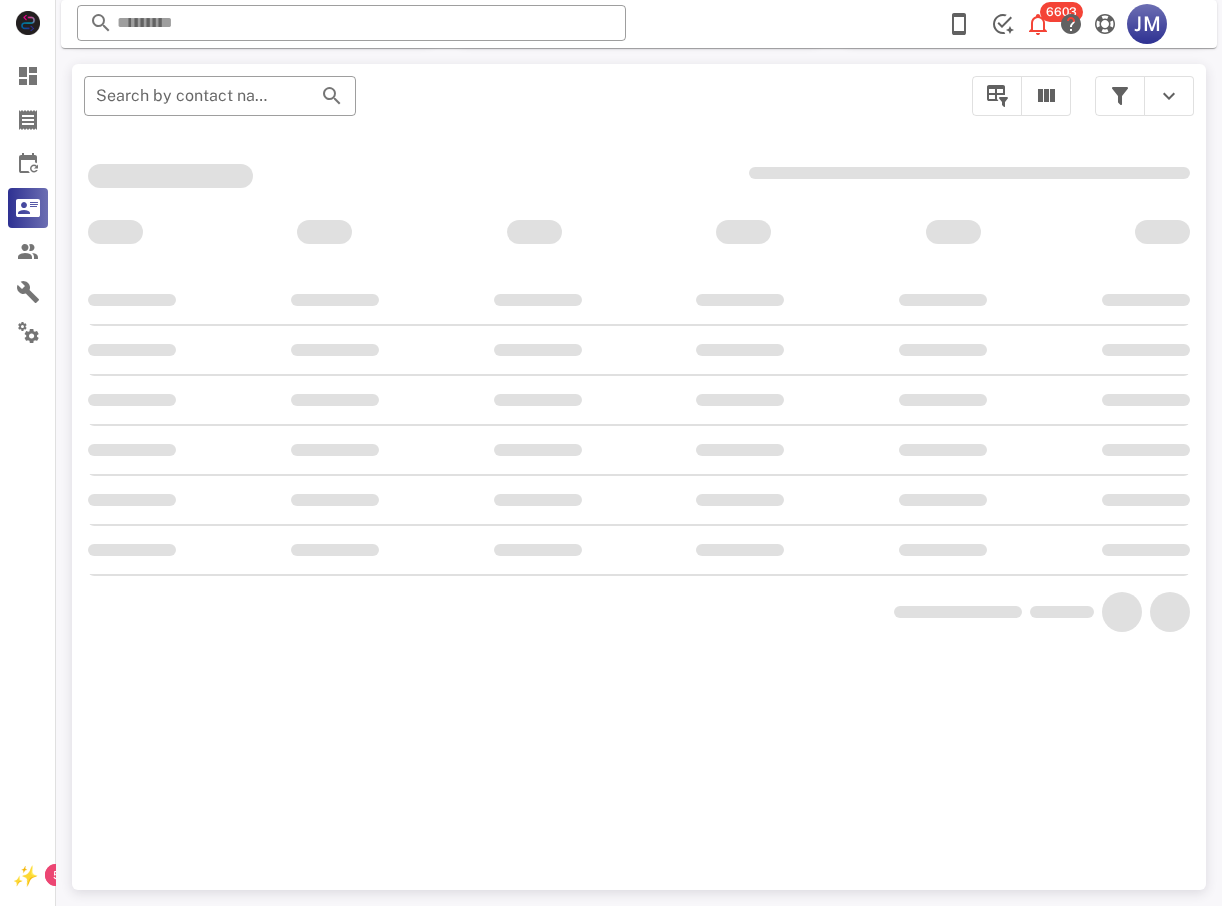 click on "​ Search by contact name, email or phone" at bounding box center [639, 477] 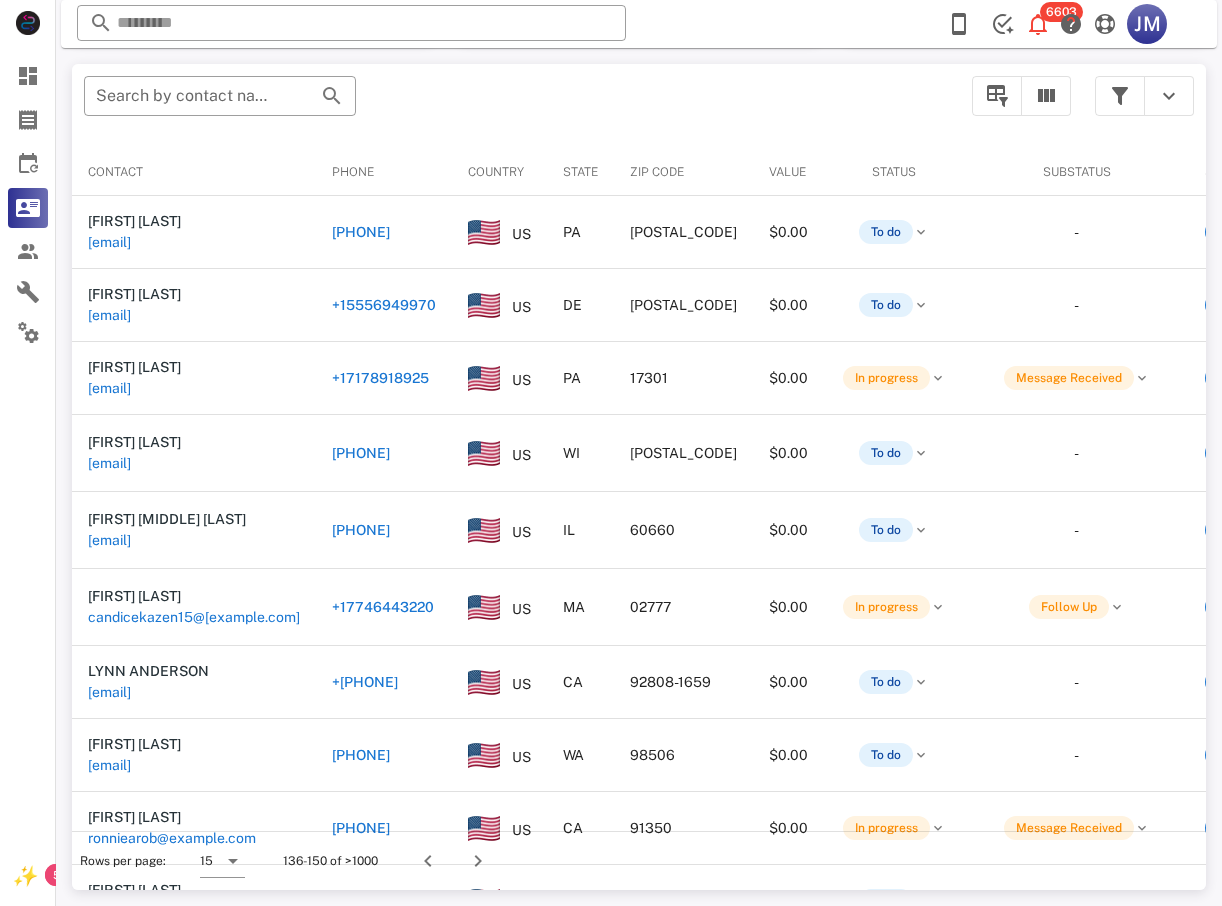 scroll, scrollTop: 380, scrollLeft: 0, axis: vertical 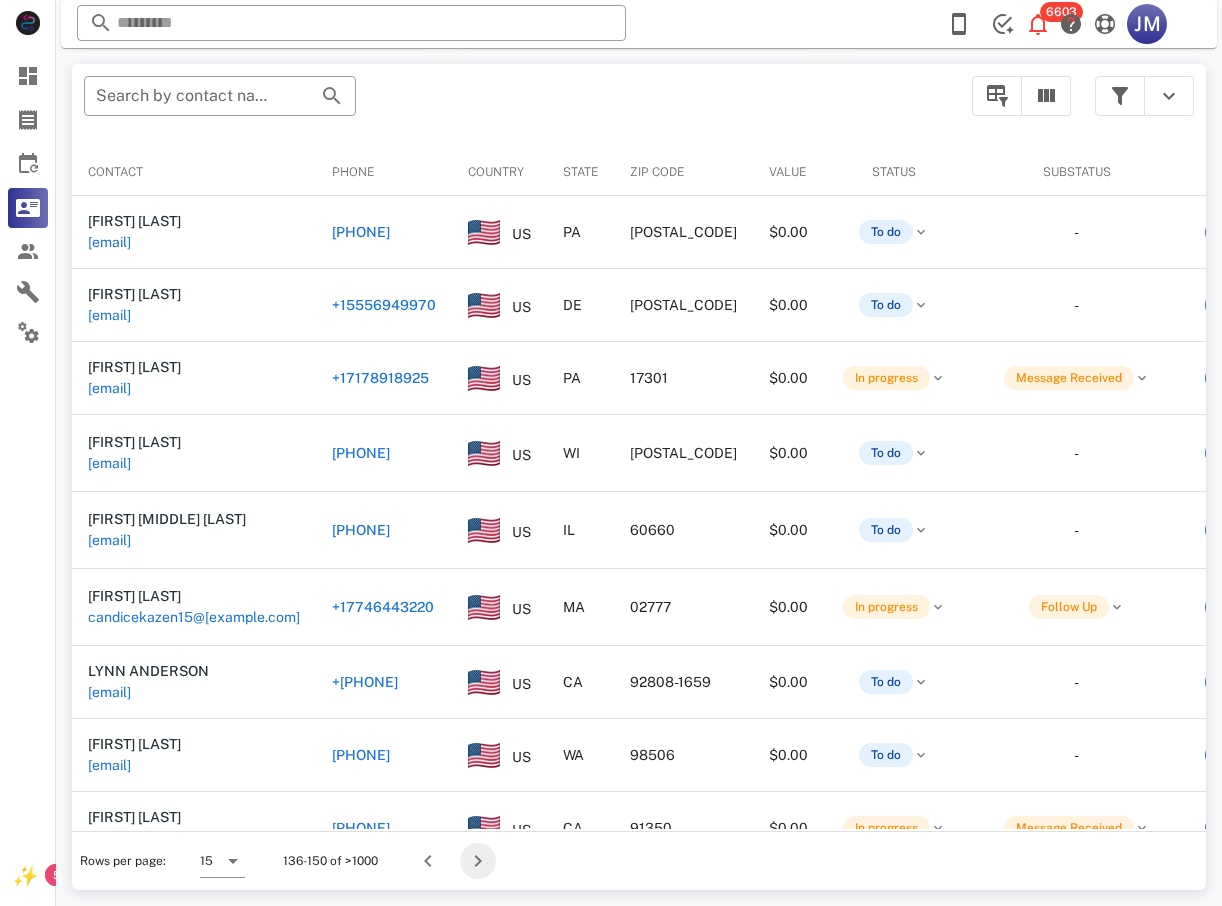 click at bounding box center (478, 861) 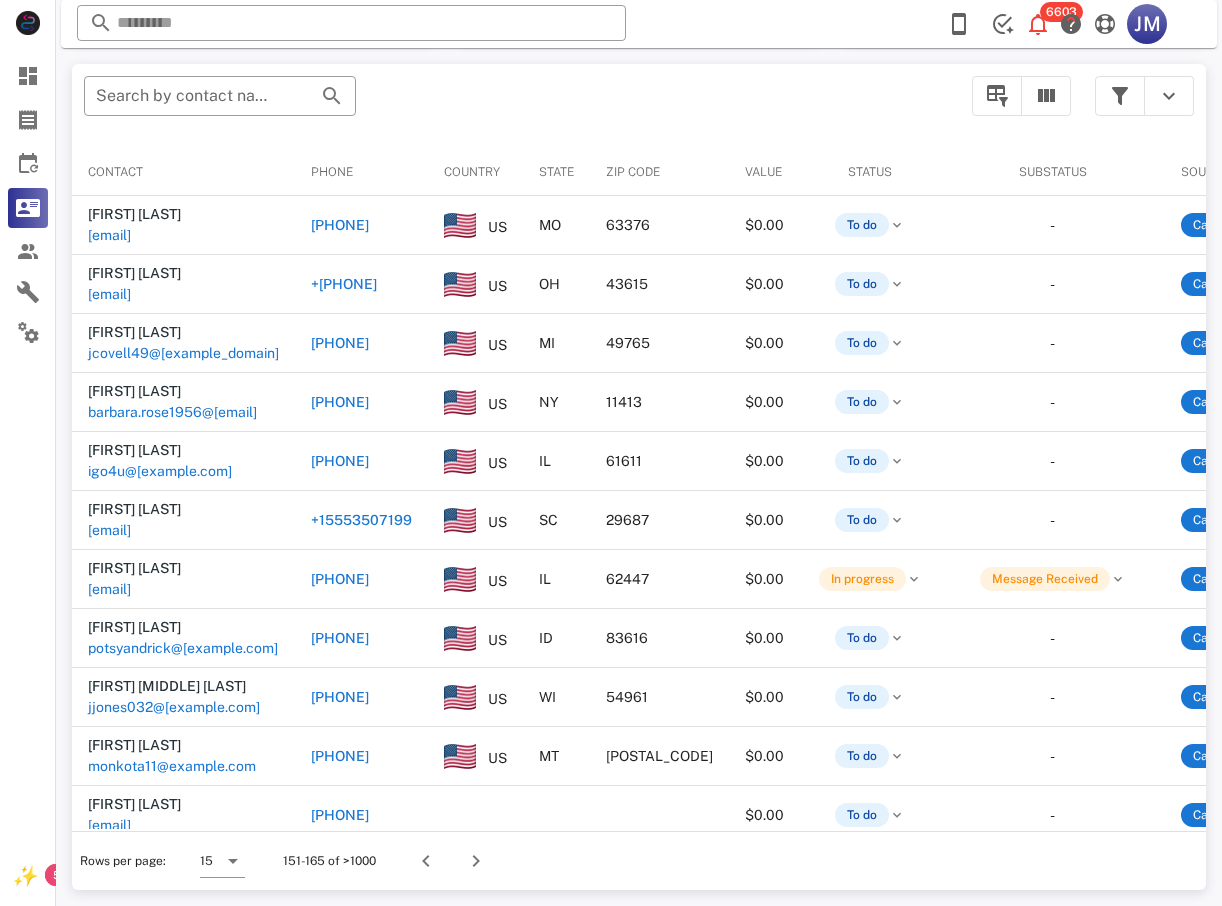 scroll, scrollTop: 380, scrollLeft: 0, axis: vertical 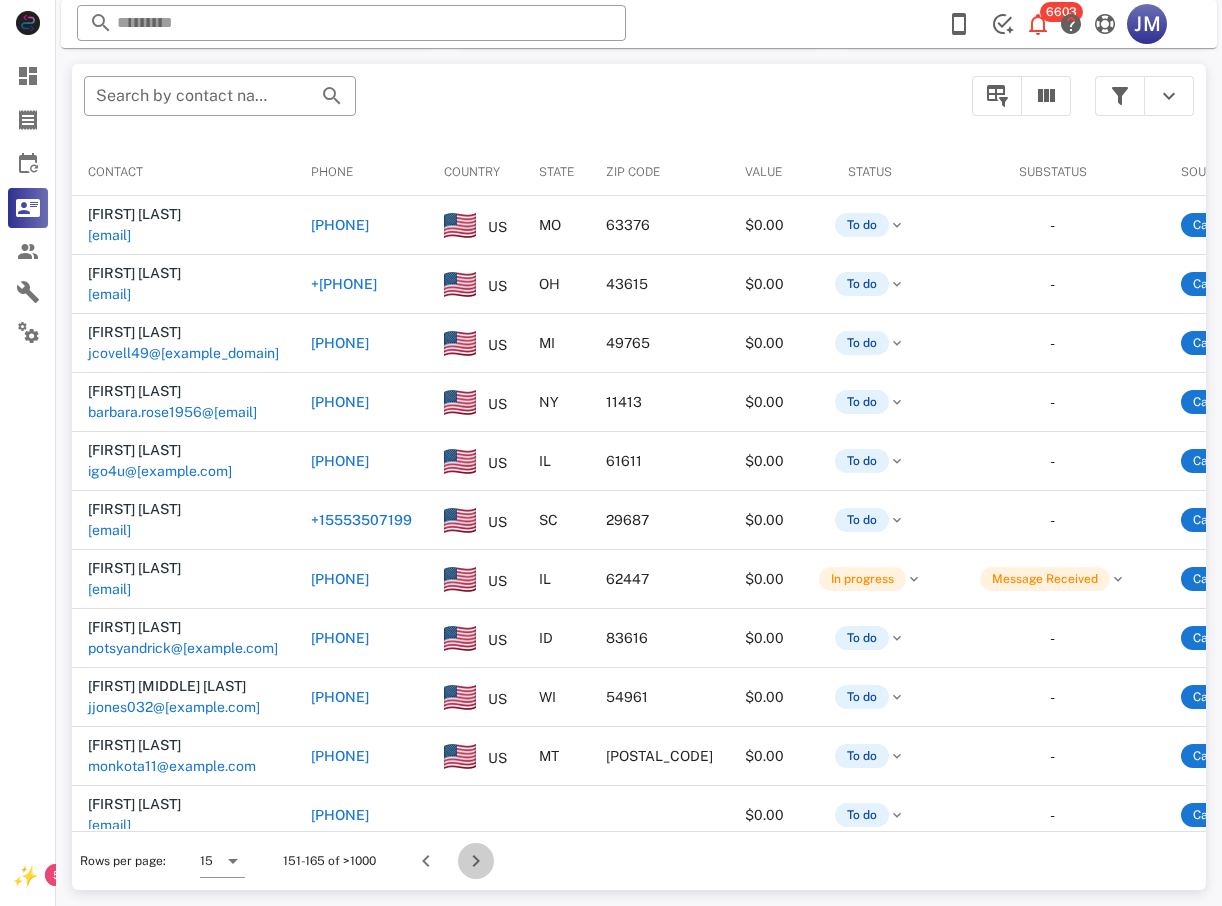 drag, startPoint x: 466, startPoint y: 858, endPoint x: 452, endPoint y: 866, distance: 16.124516 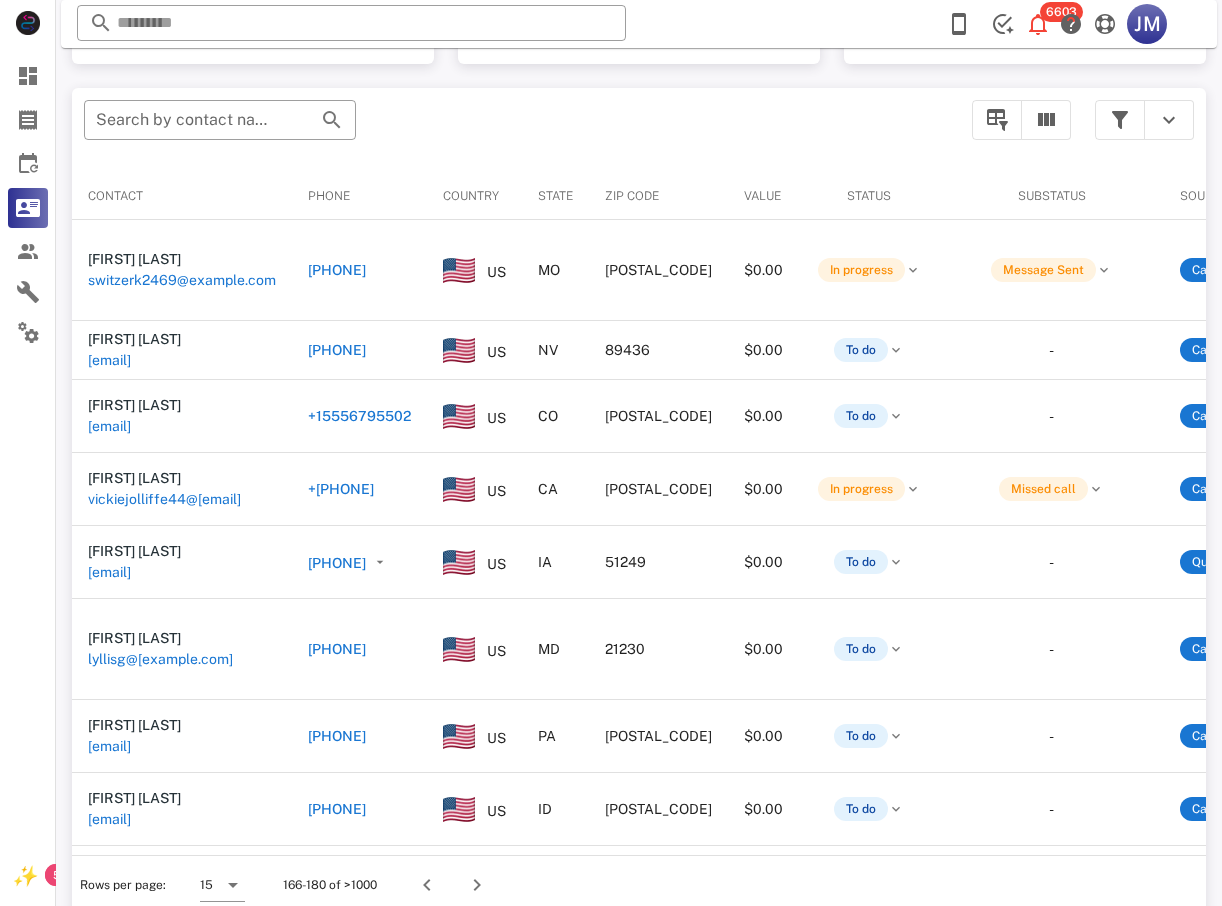 scroll, scrollTop: 380, scrollLeft: 0, axis: vertical 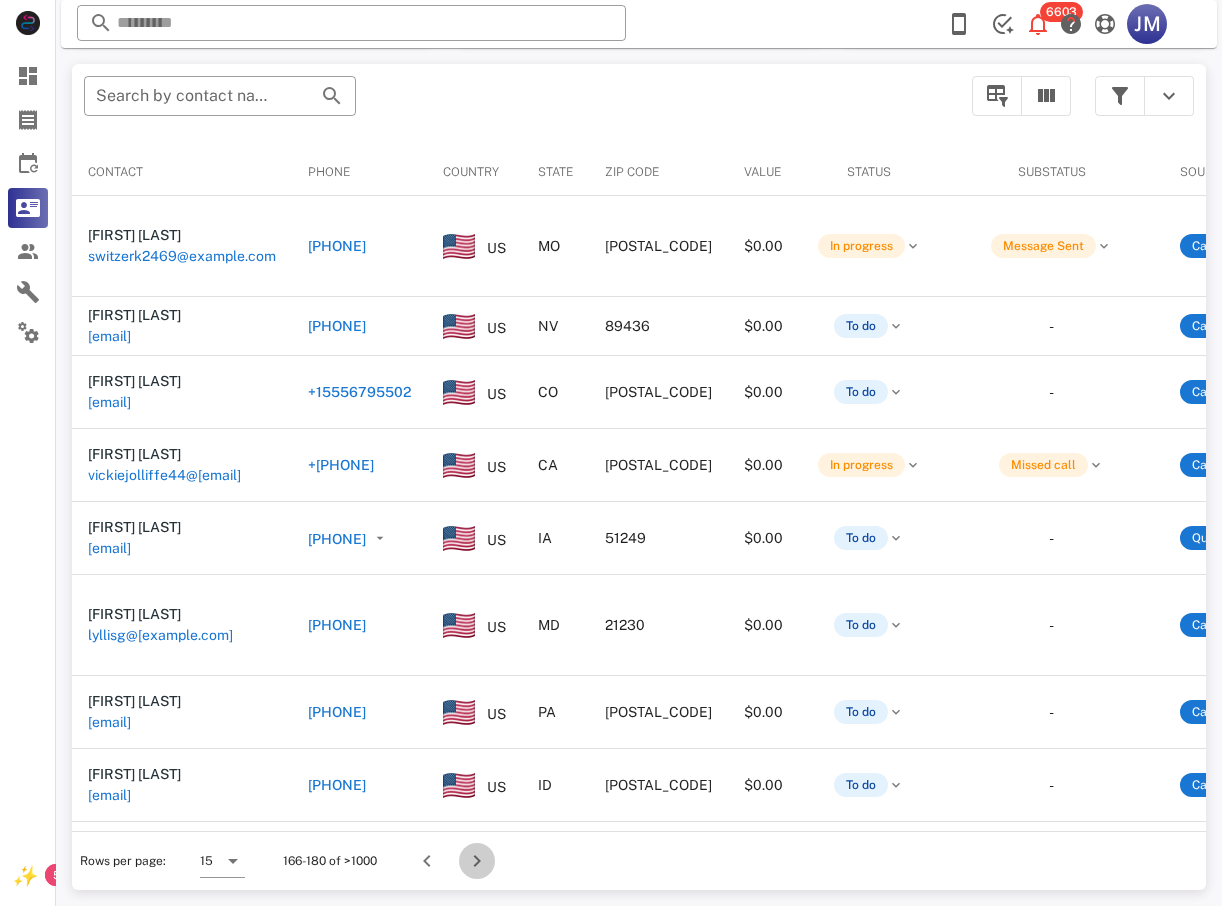 click at bounding box center [477, 861] 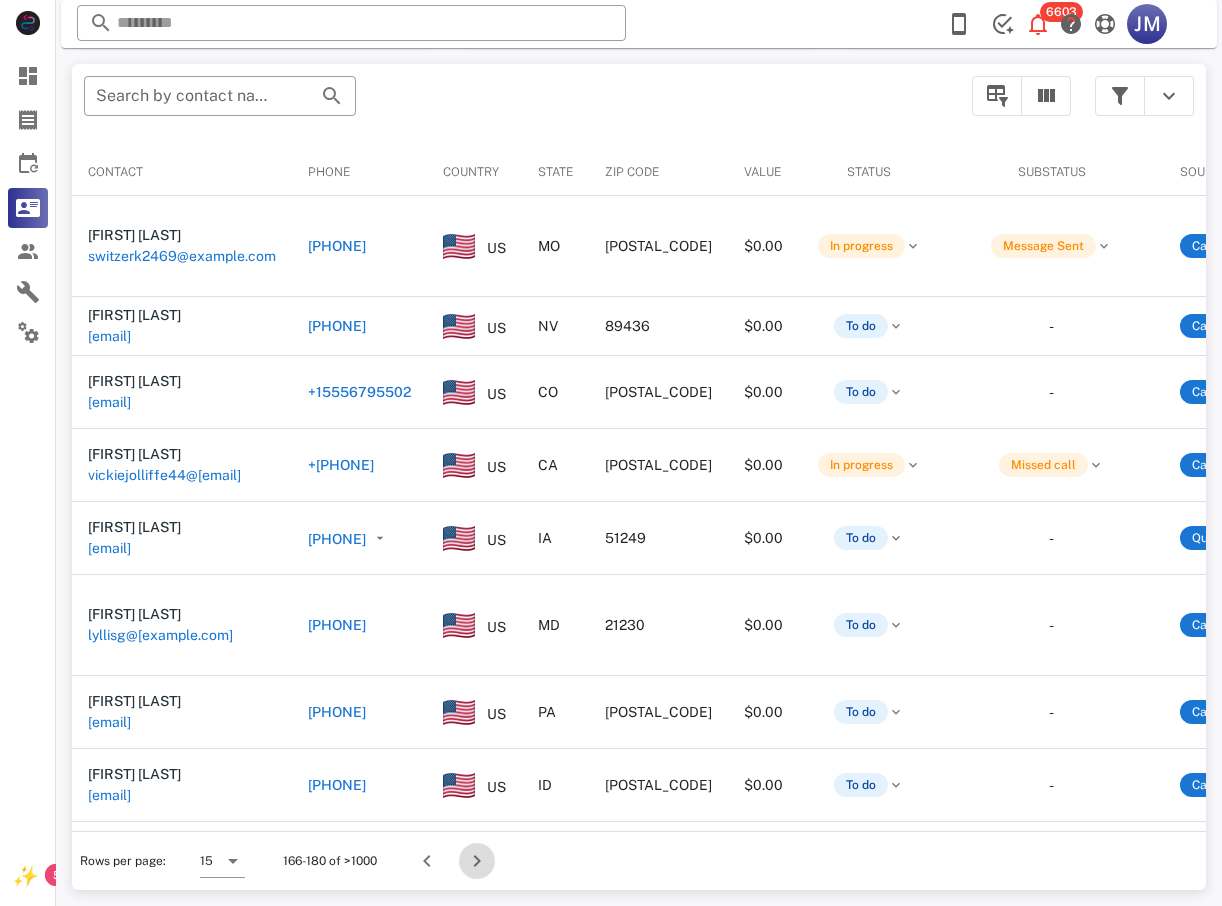scroll, scrollTop: 356, scrollLeft: 0, axis: vertical 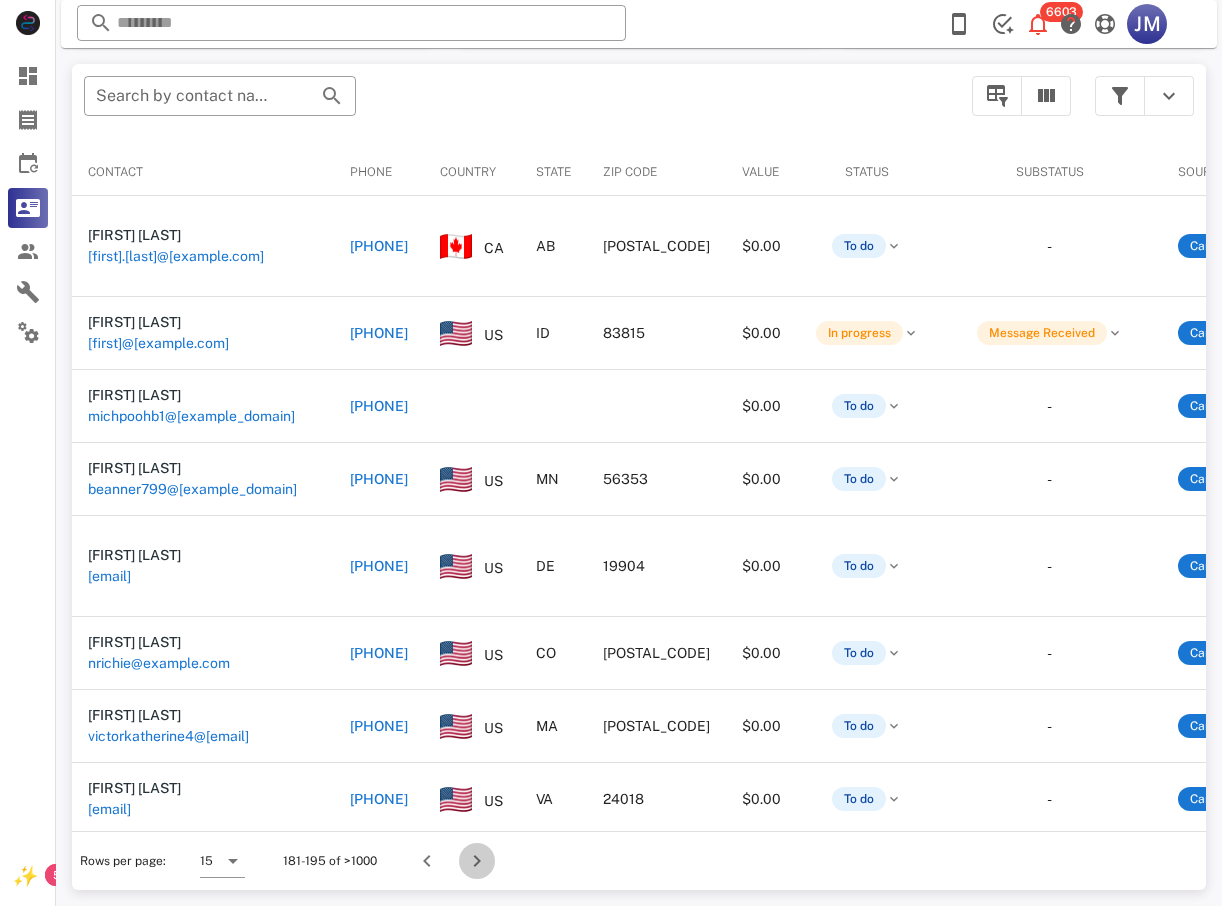 click at bounding box center (477, 861) 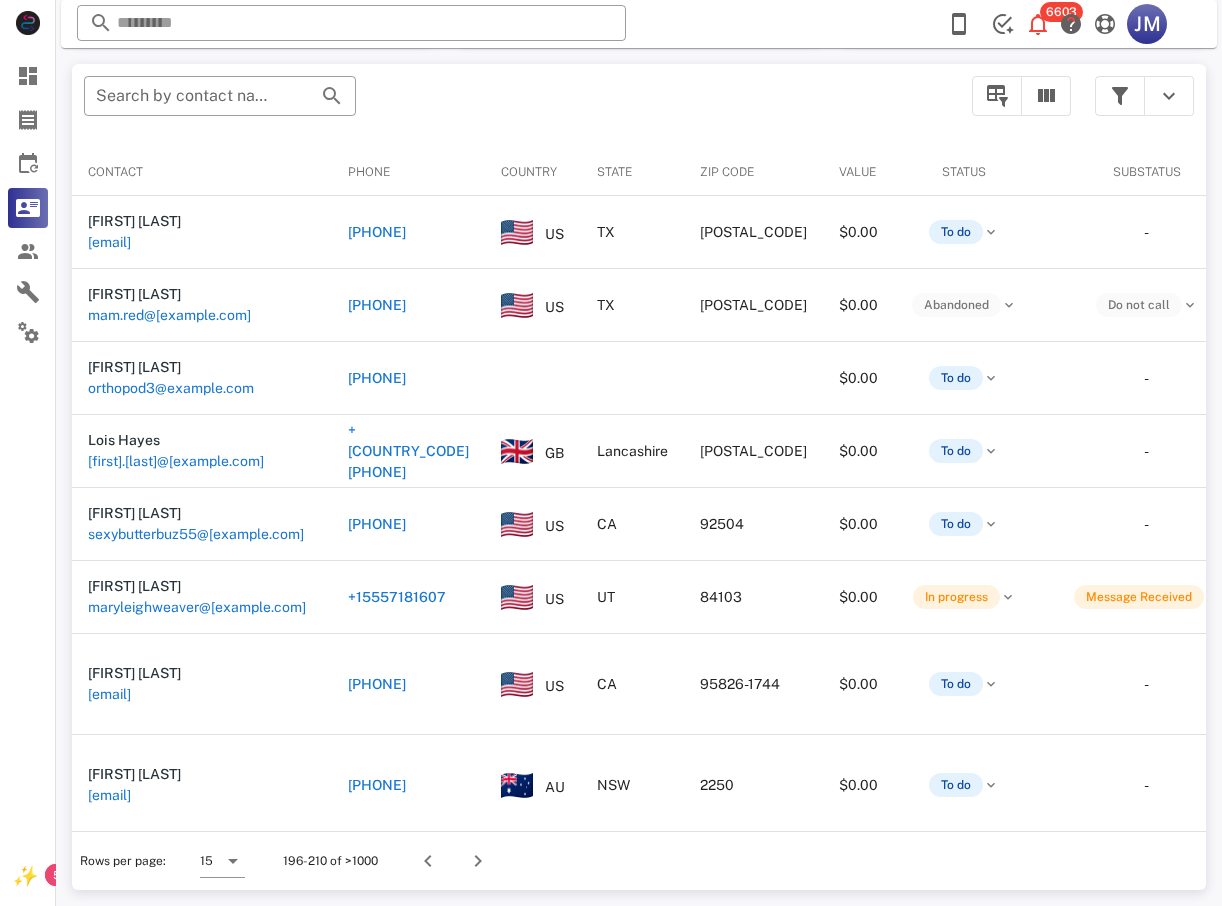 scroll, scrollTop: 380, scrollLeft: 0, axis: vertical 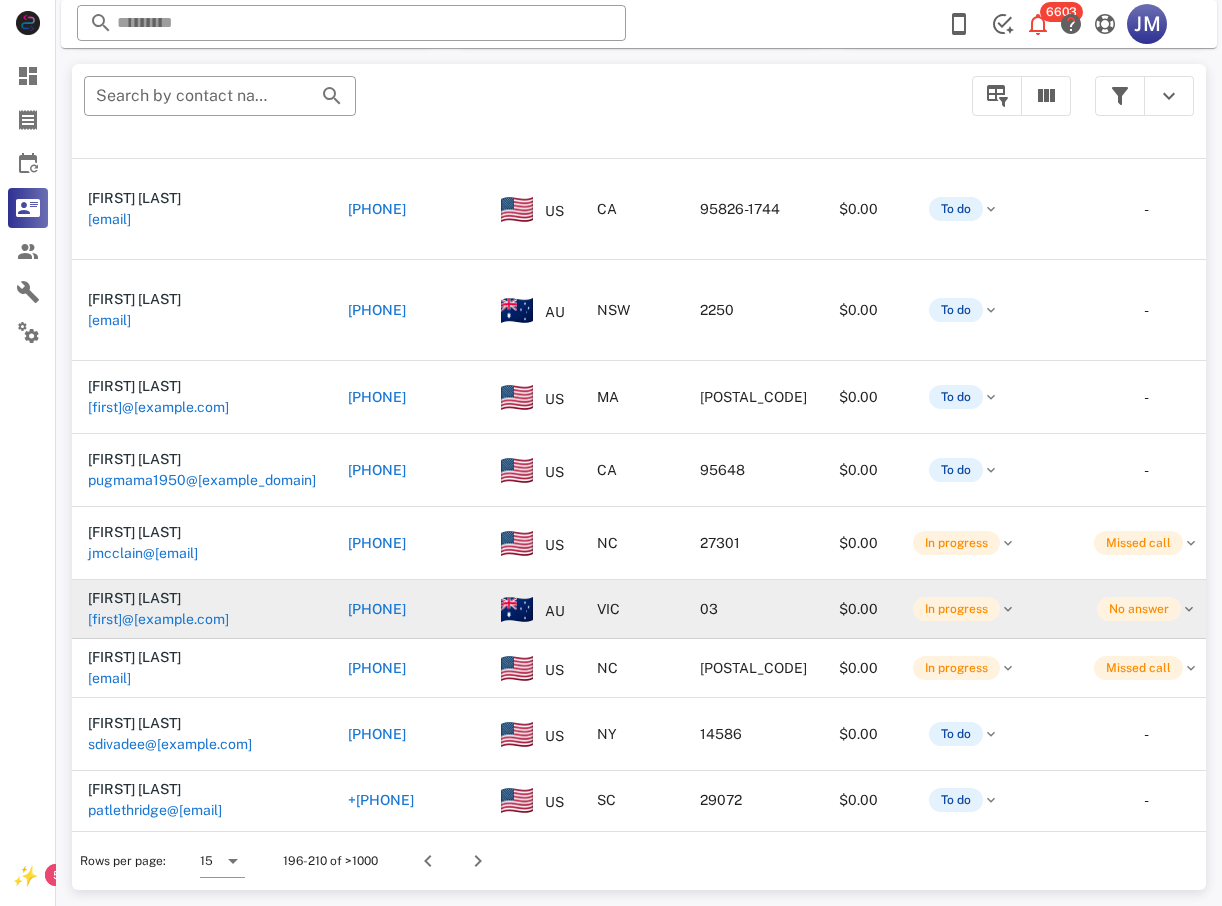 click on "[PHONE]" at bounding box center (408, 609) 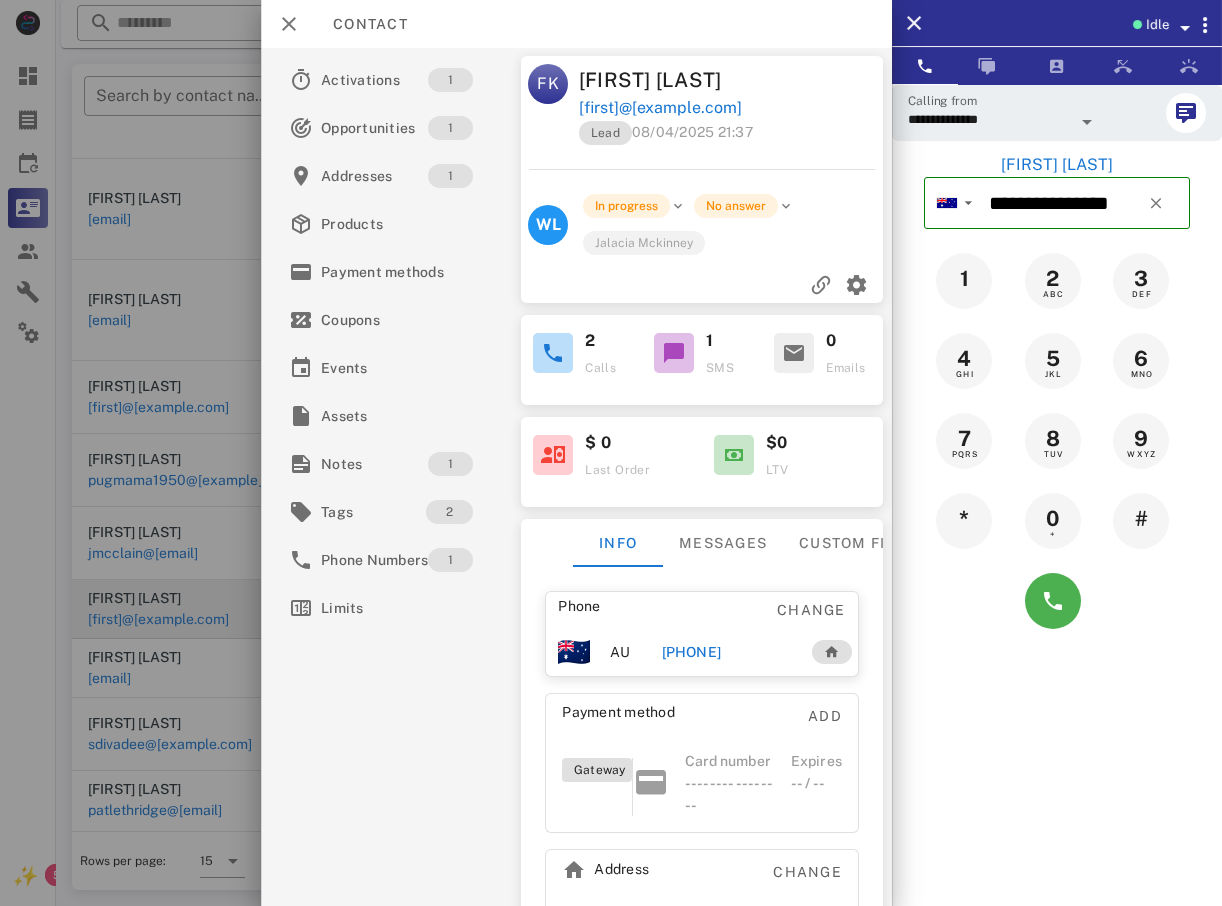 click at bounding box center (1057, 601) 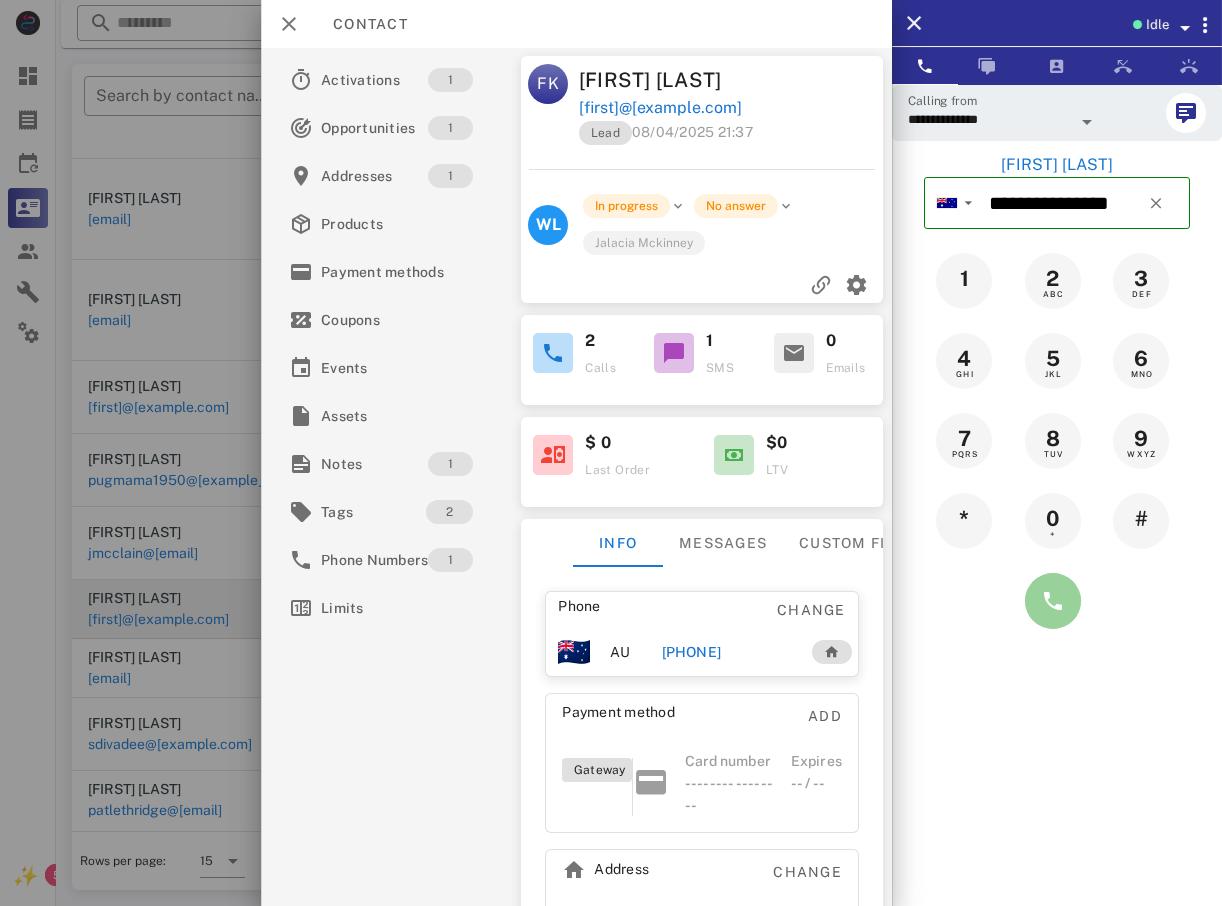 click at bounding box center (1053, 601) 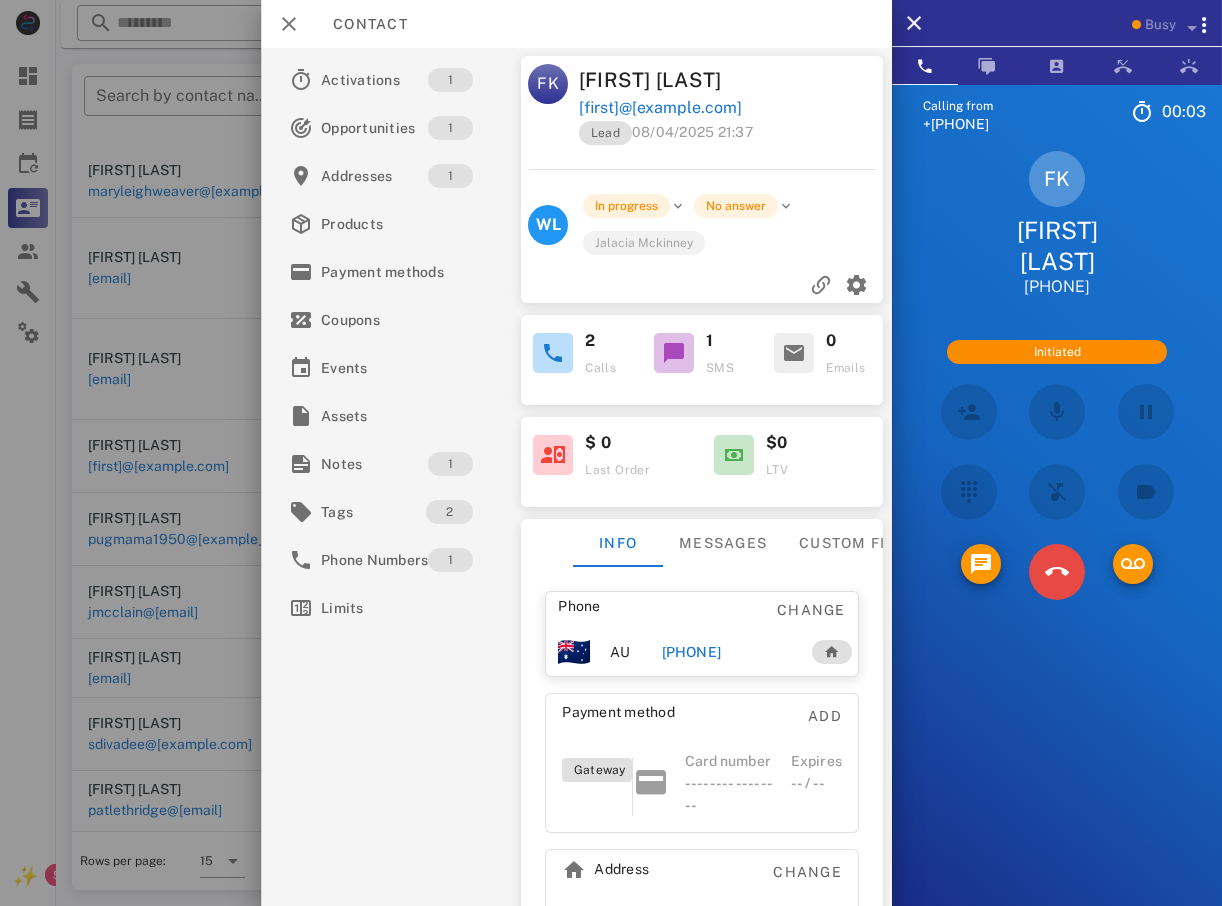 scroll, scrollTop: 426, scrollLeft: 0, axis: vertical 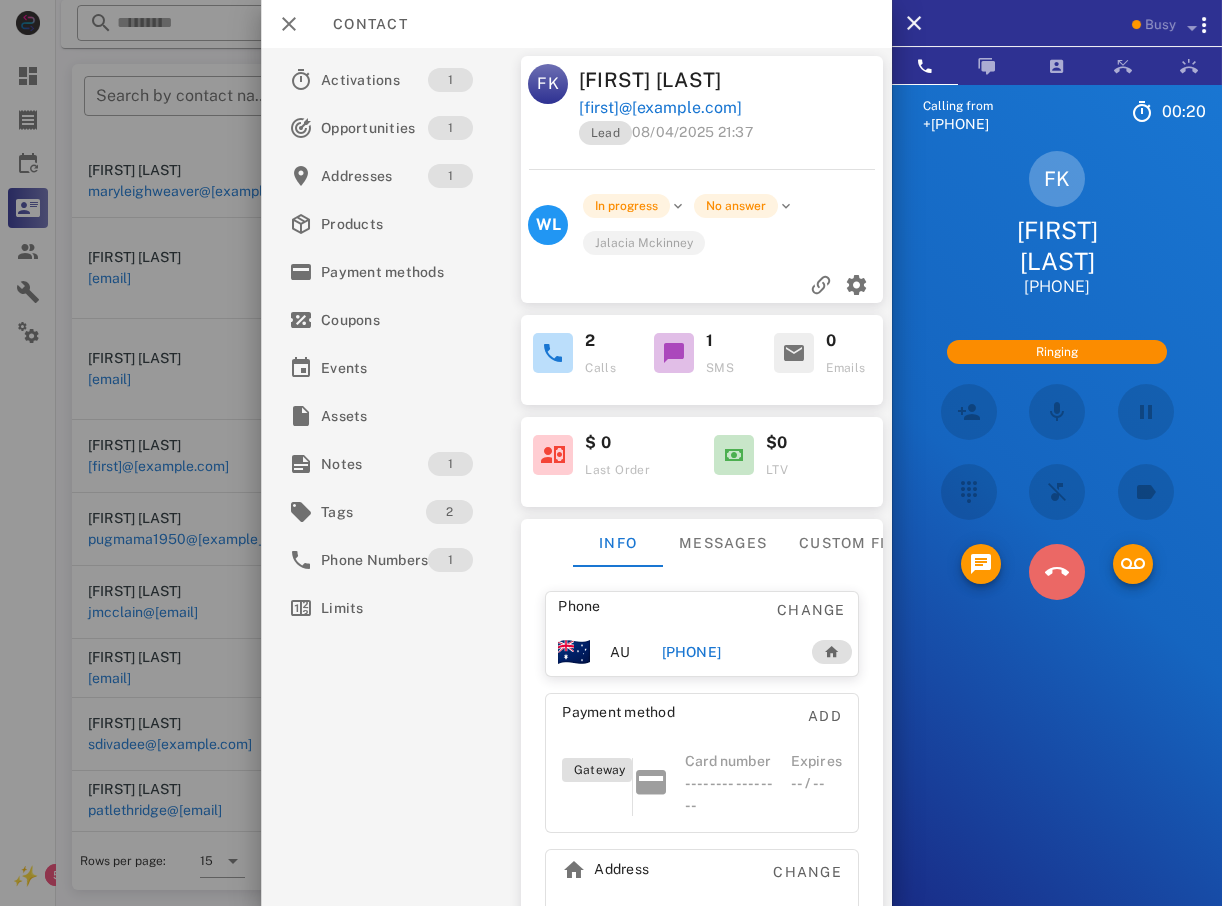 click at bounding box center (1057, 572) 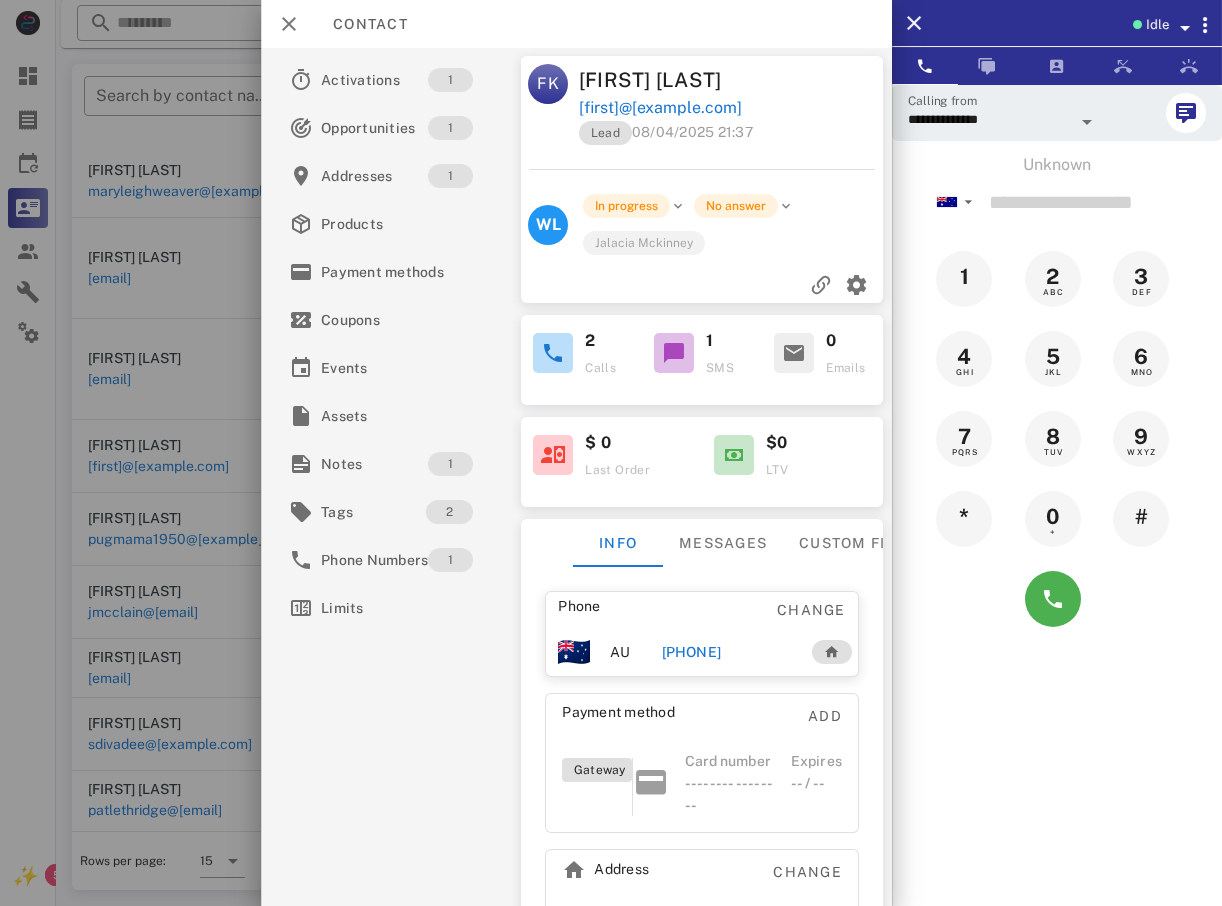 click at bounding box center [611, 453] 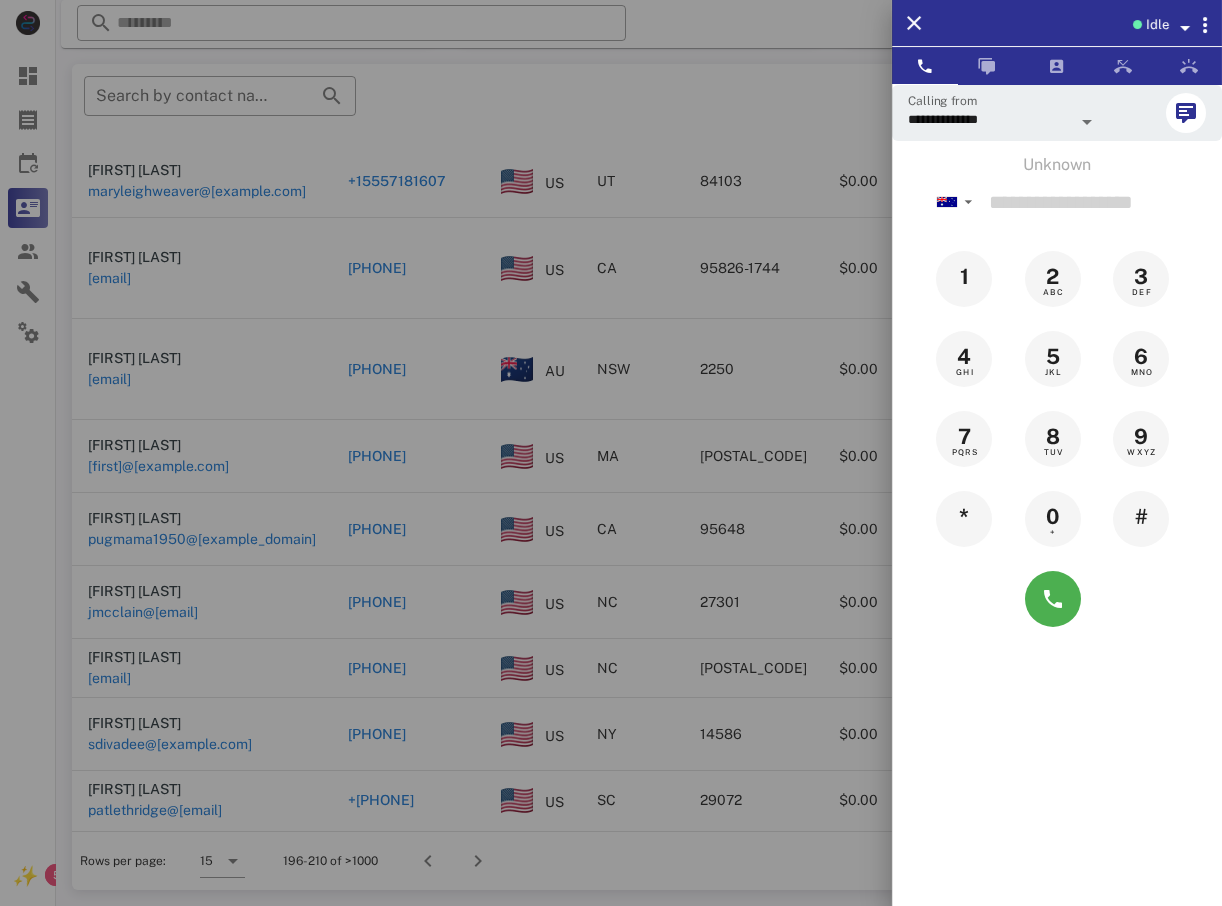 click at bounding box center [611, 453] 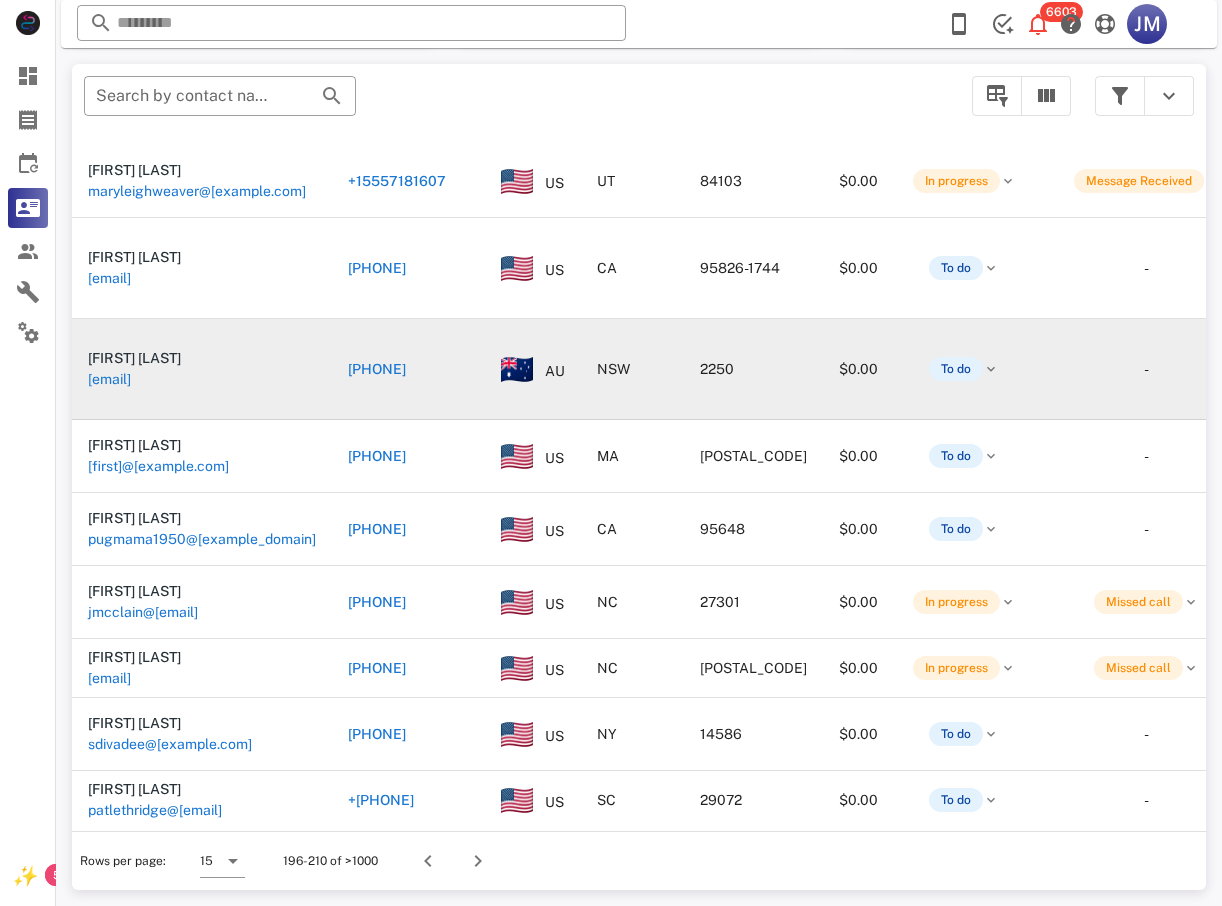 click on "[PHONE]" at bounding box center [377, 369] 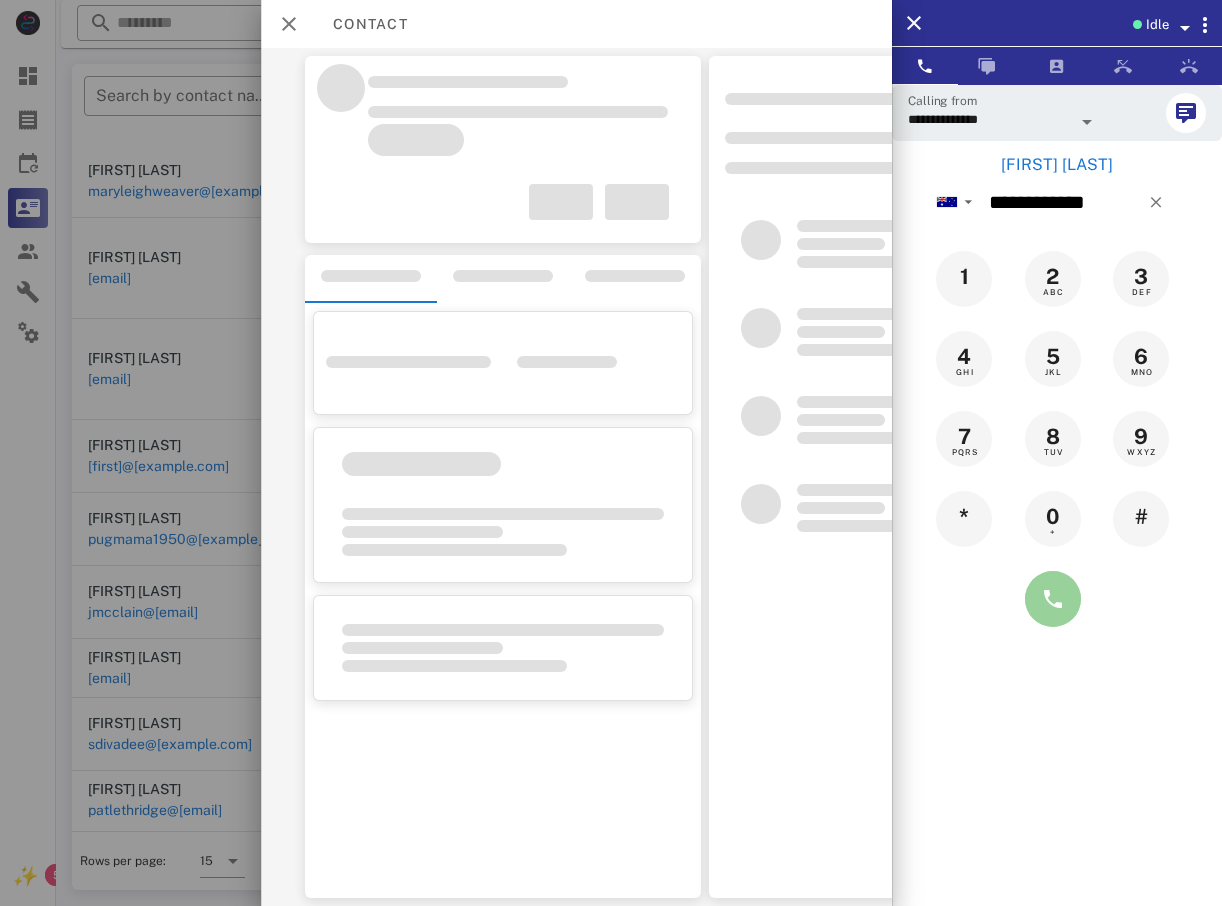 click at bounding box center [1053, 599] 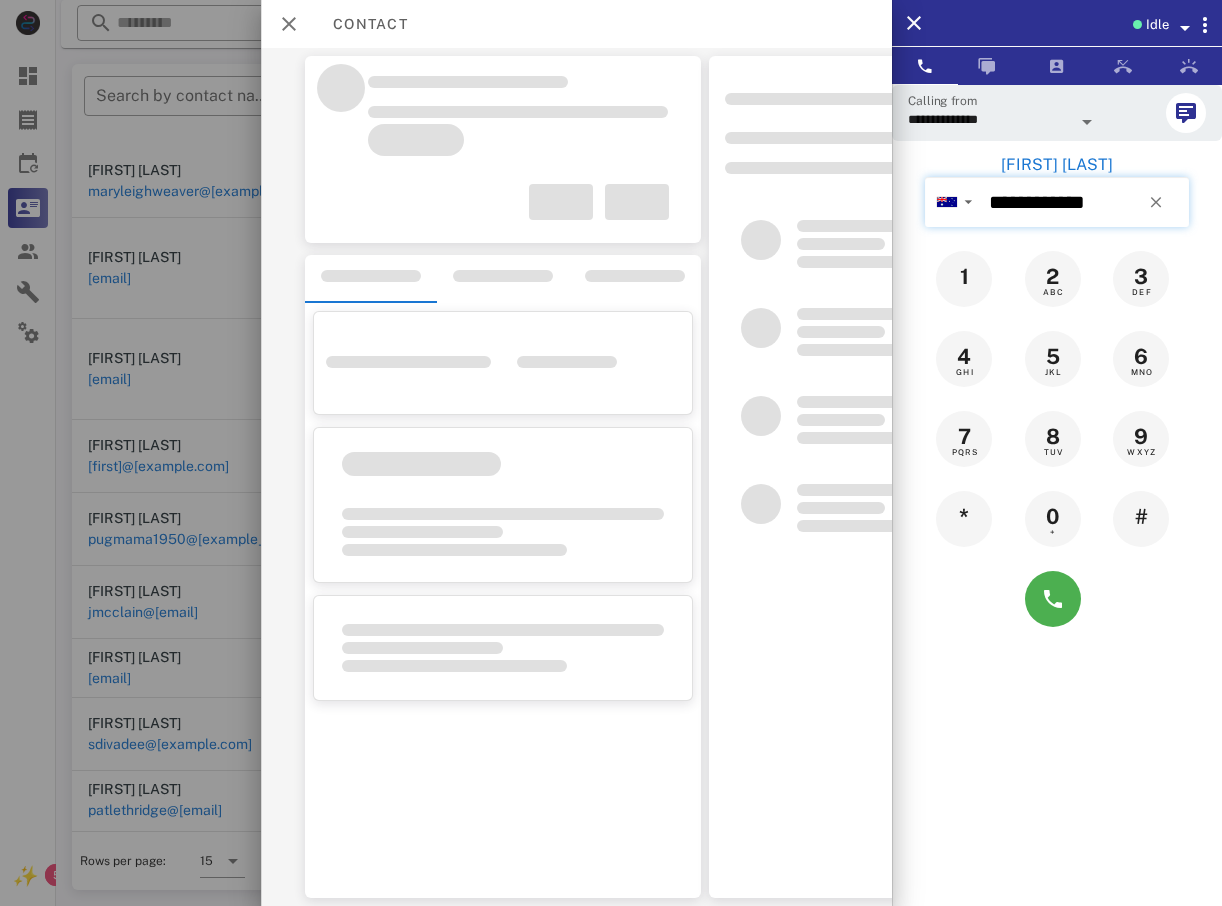 type on "**********" 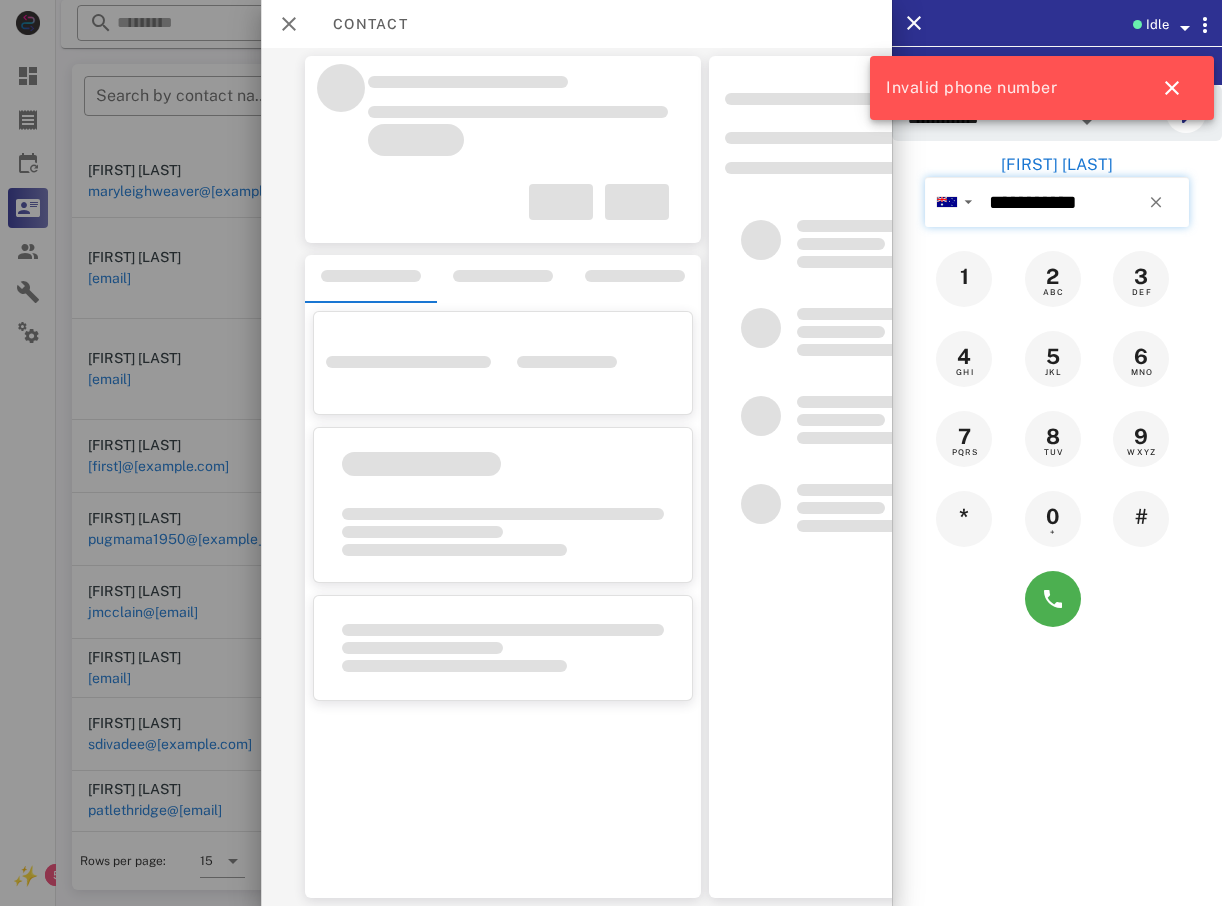 click on "**********" at bounding box center [1085, 202] 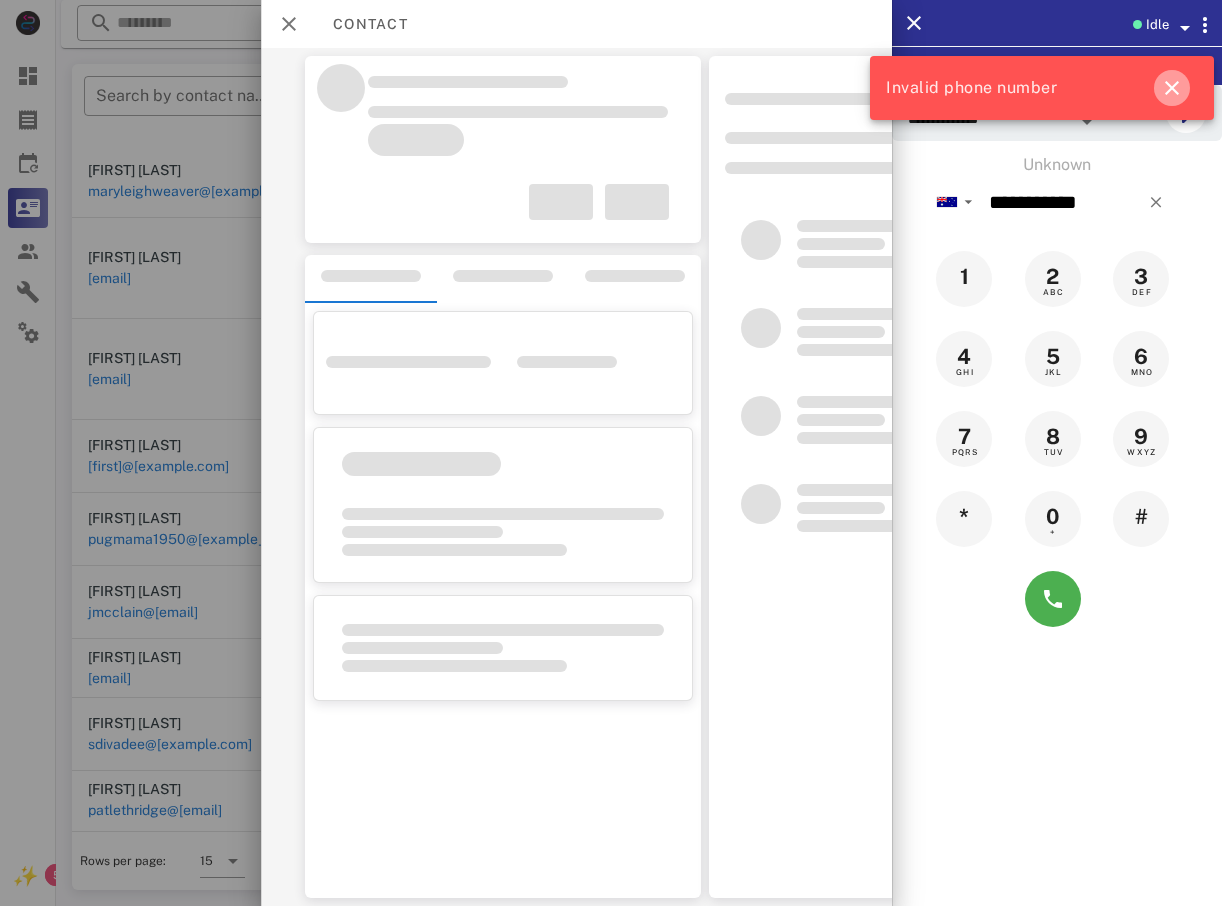 click at bounding box center (1172, 88) 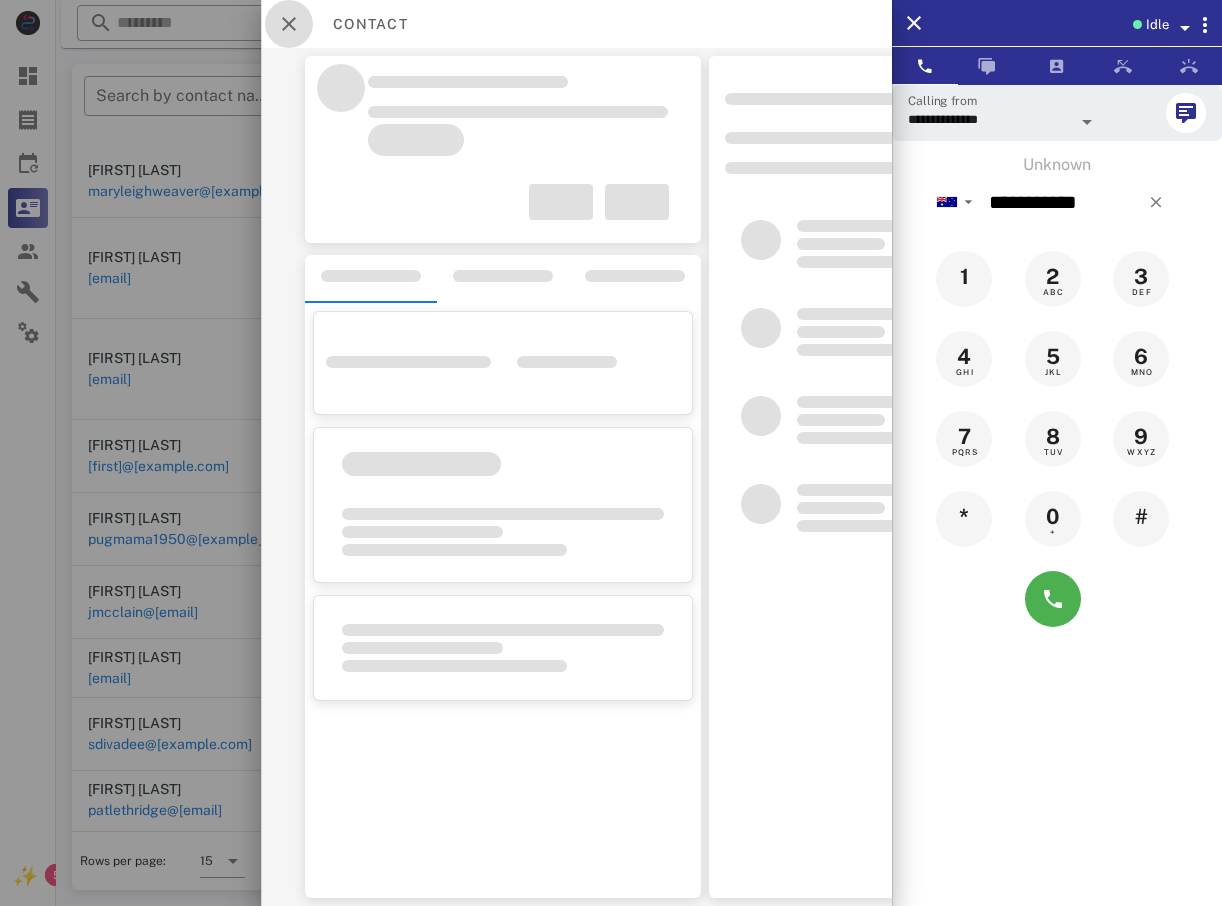 click at bounding box center (289, 24) 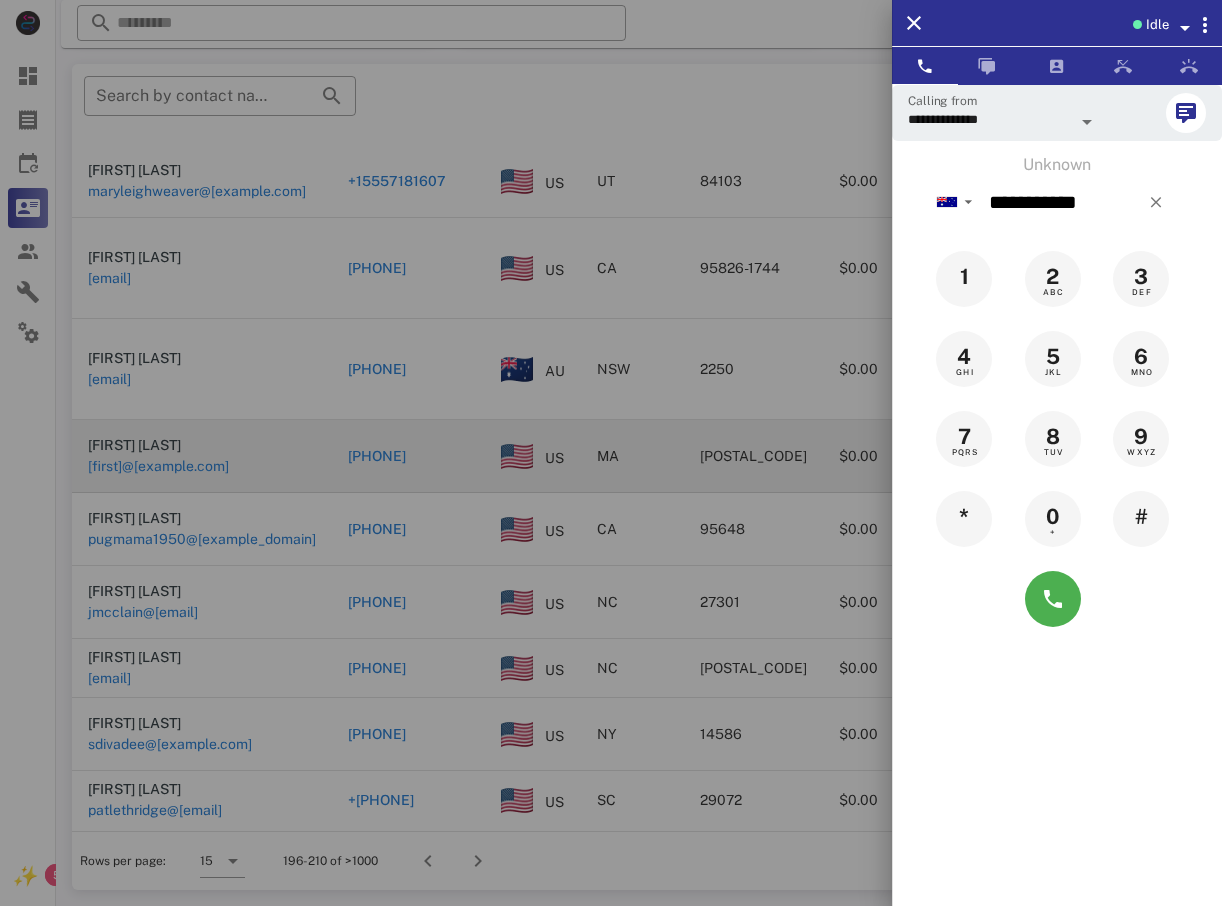 click at bounding box center [611, 453] 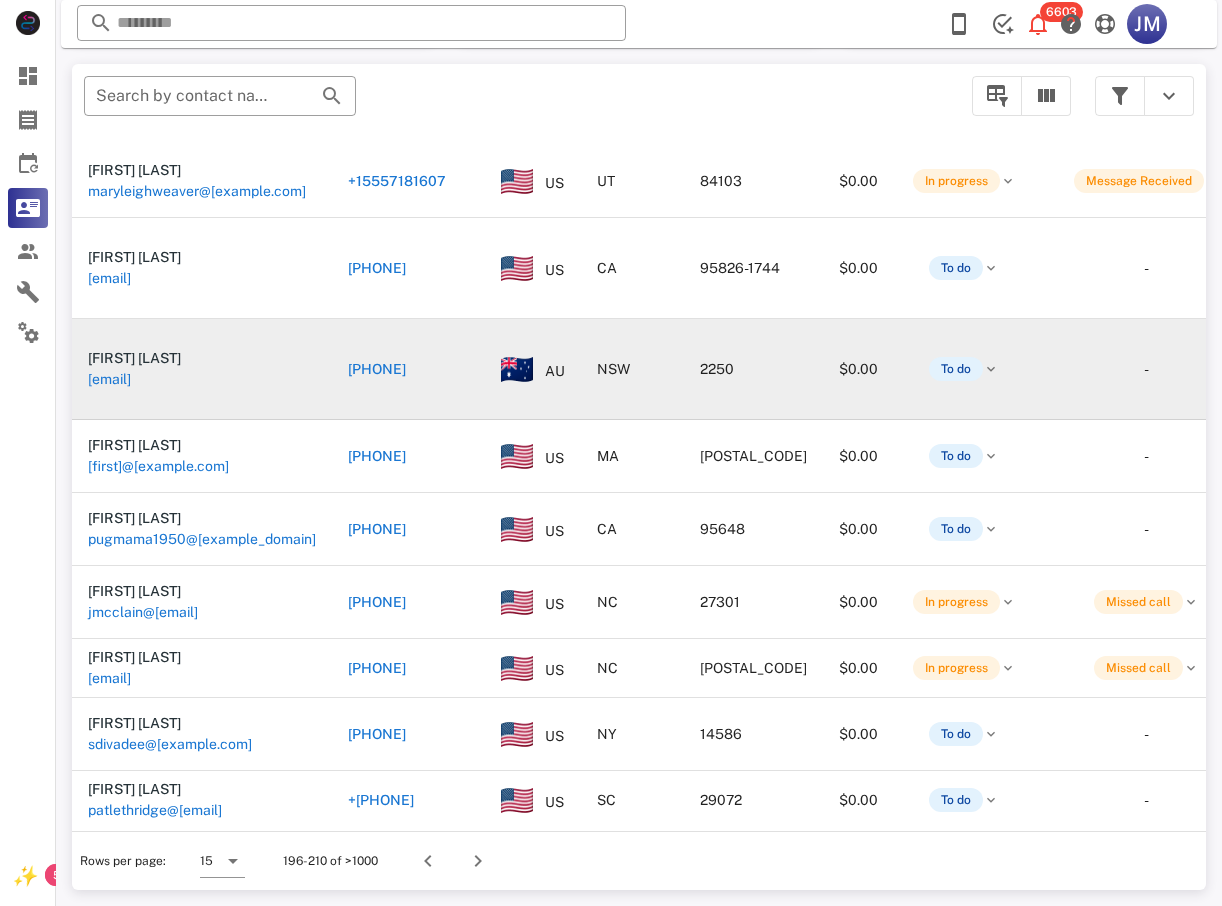 click on "[PHONE]" at bounding box center [377, 369] 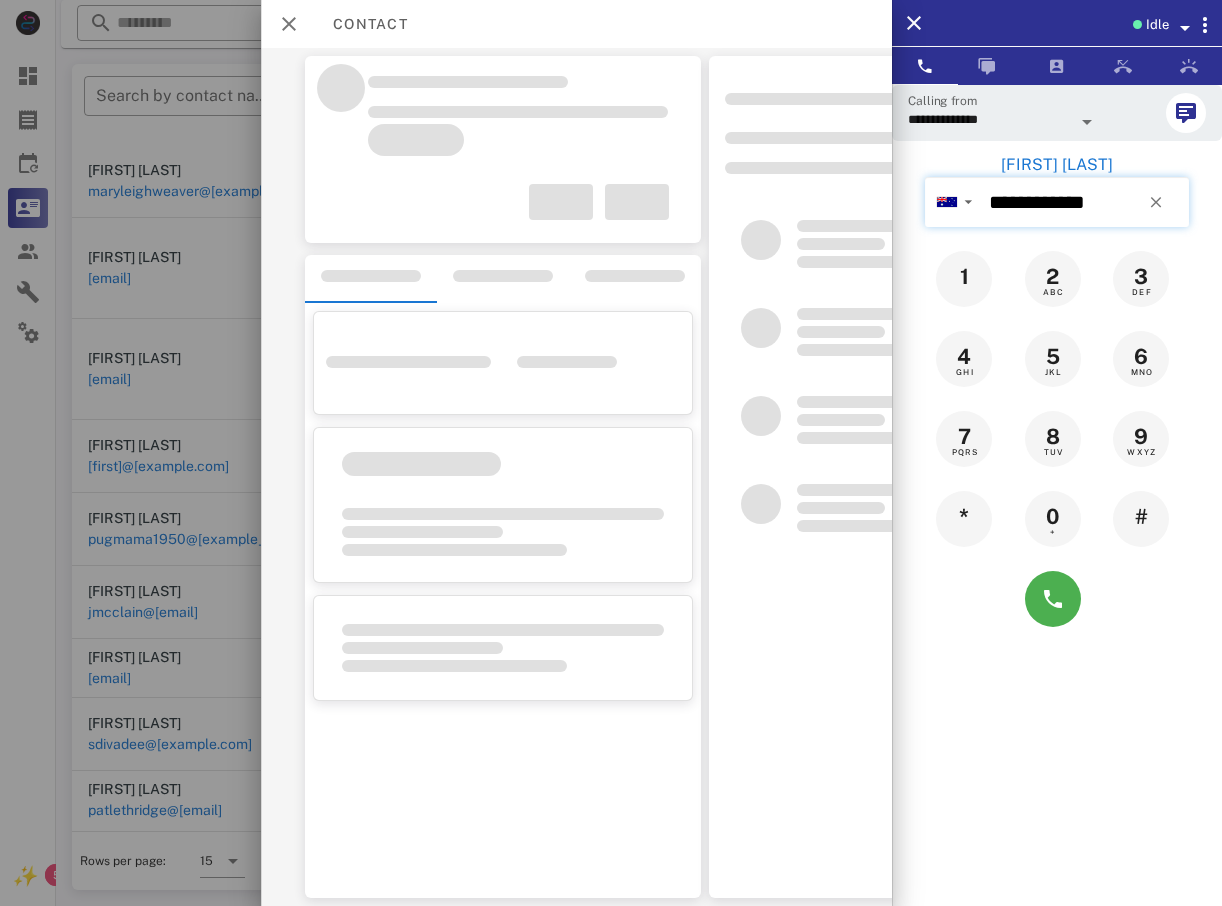 click on "**********" at bounding box center [1085, 202] 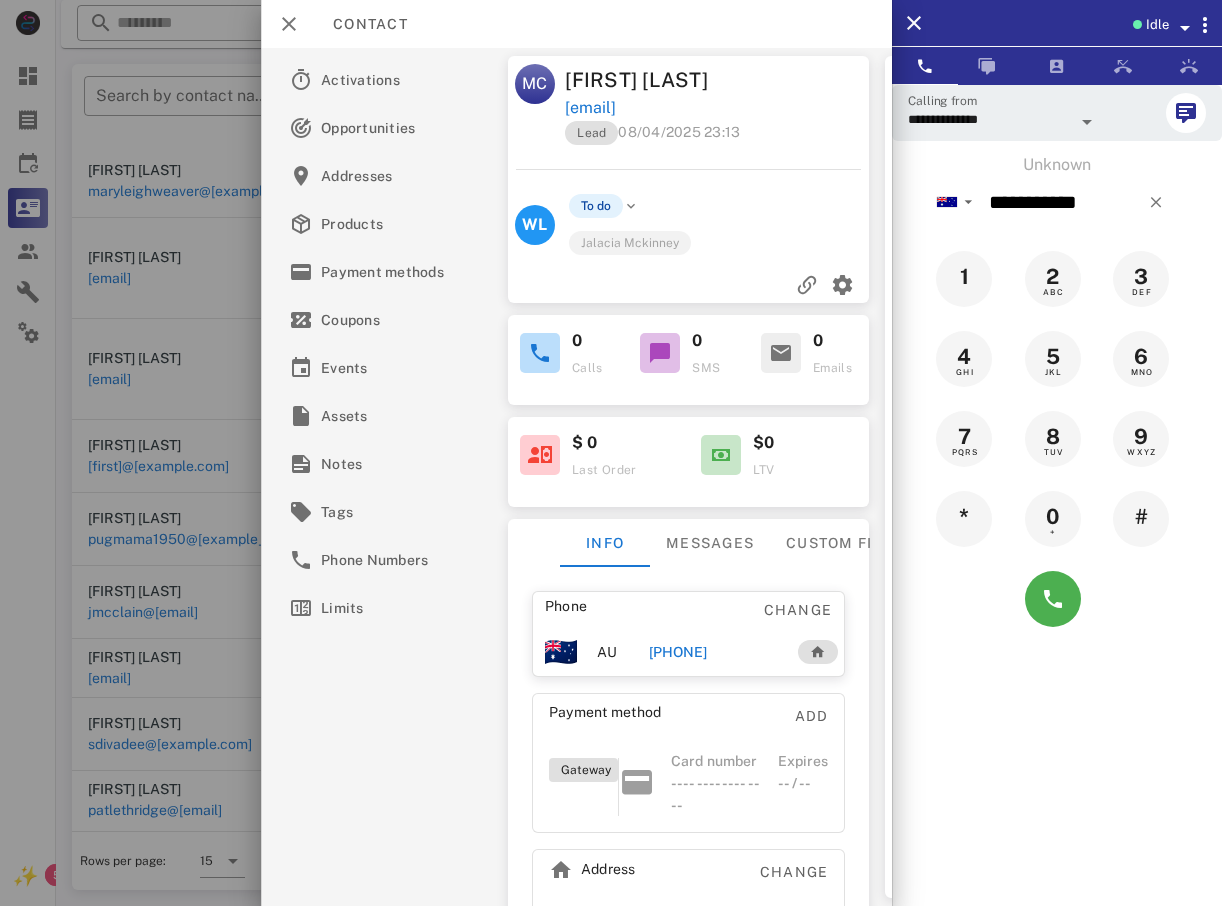 click on "[PHONE]" at bounding box center [677, 652] 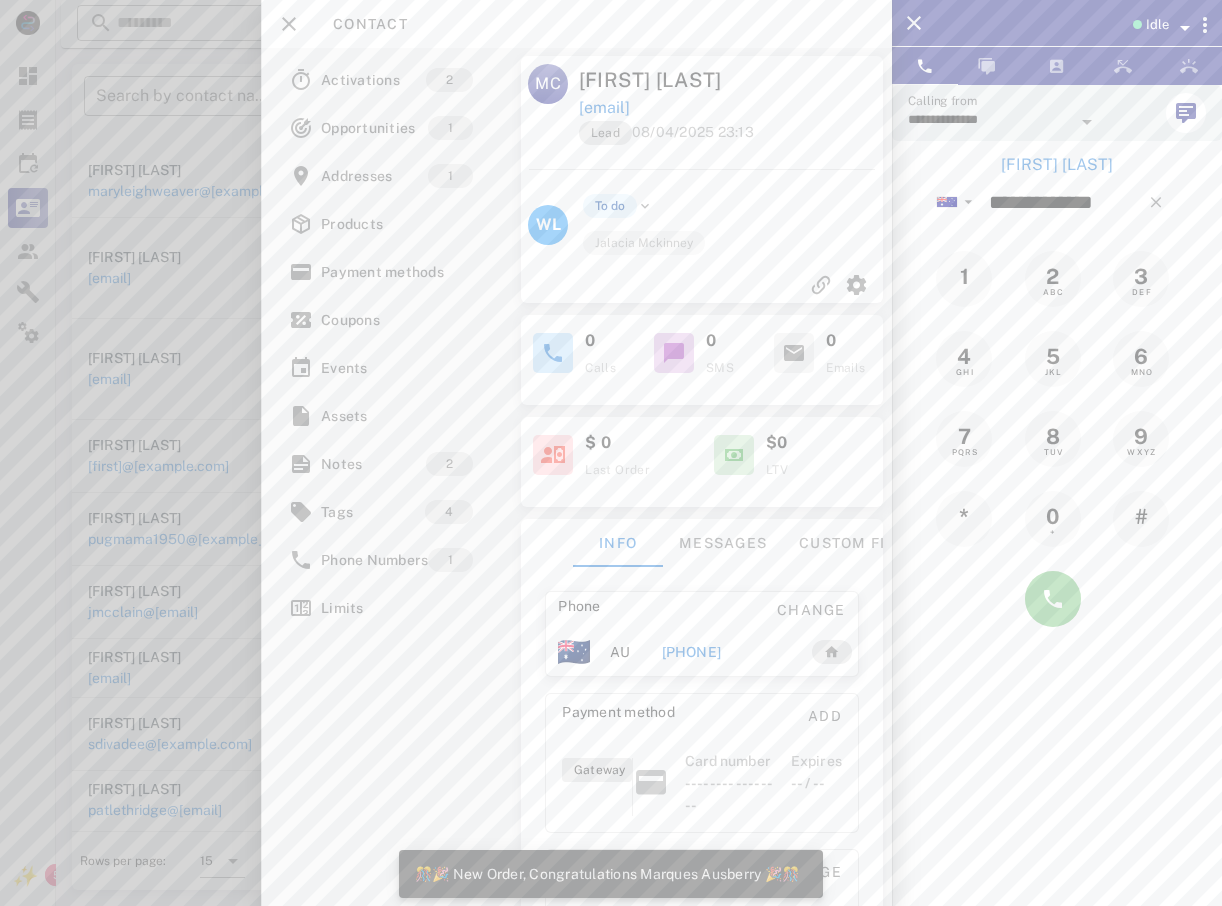 click at bounding box center [1053, 599] 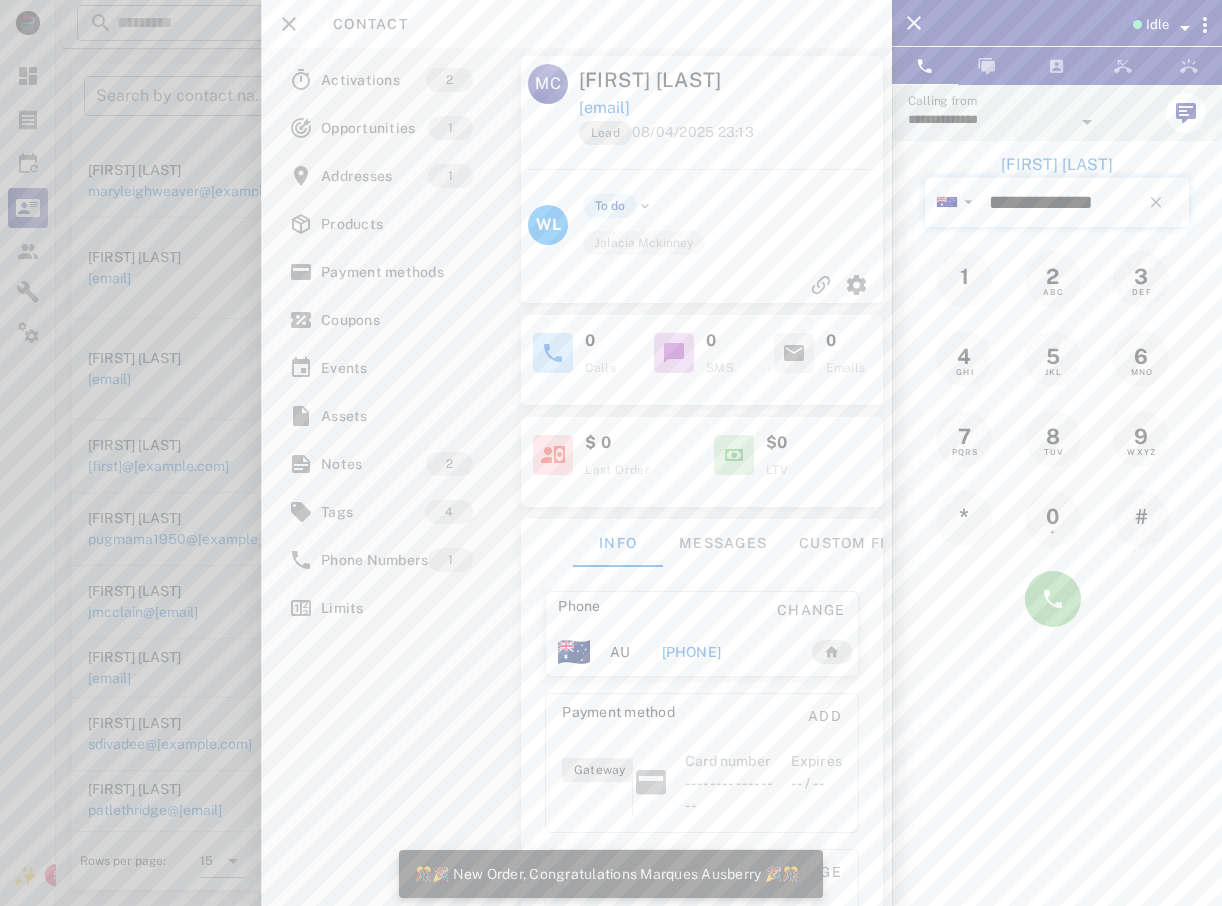 type on "**********" 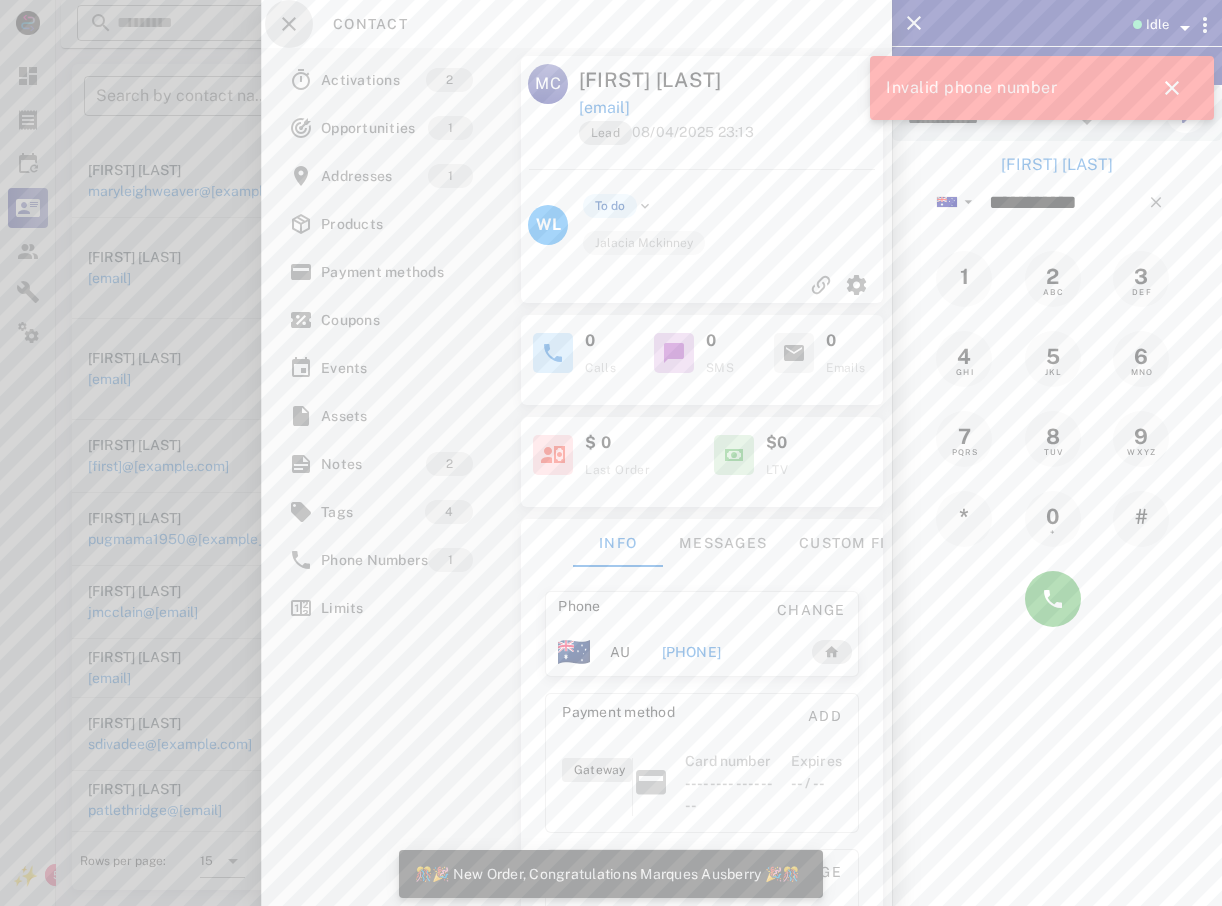 drag, startPoint x: 296, startPoint y: 22, endPoint x: 302, endPoint y: 37, distance: 16.155495 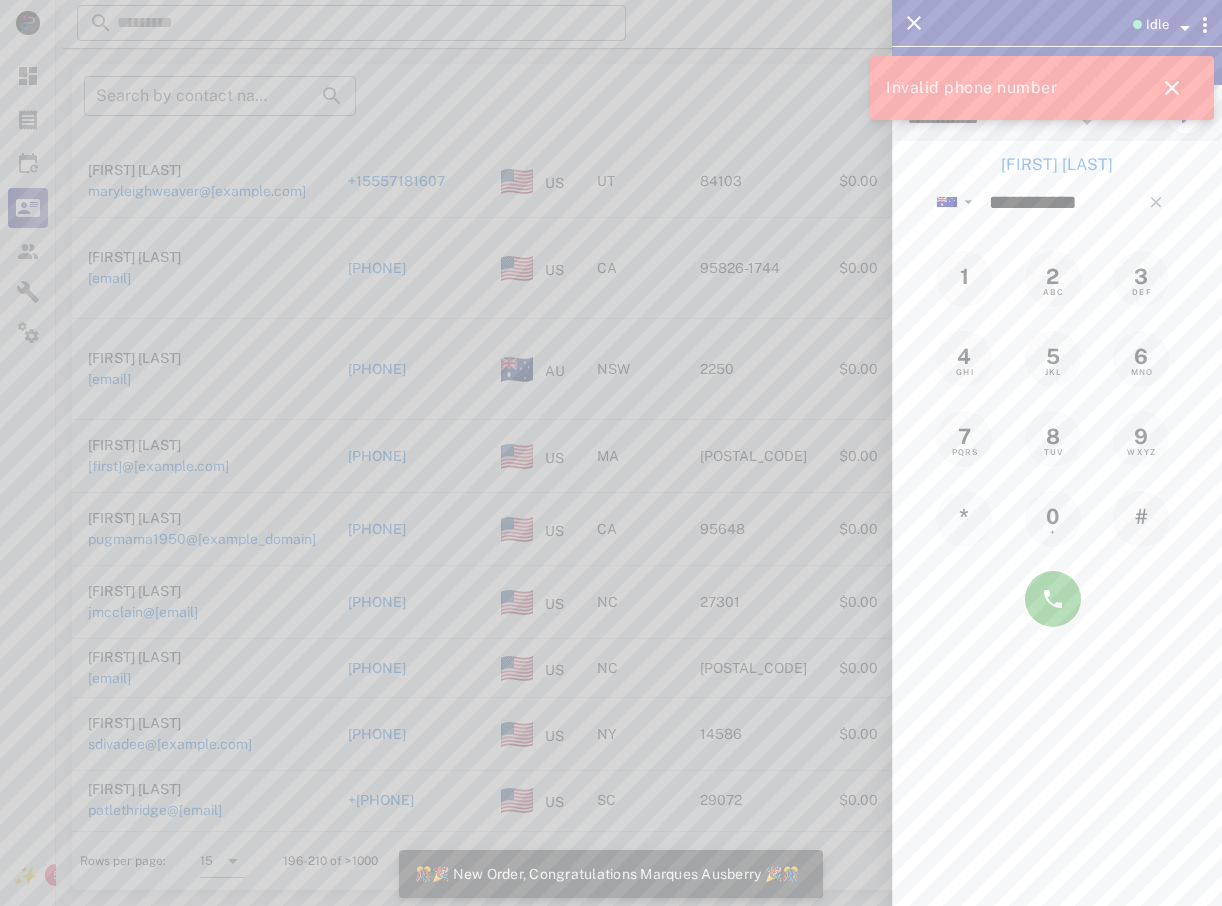 click at bounding box center [611, 453] 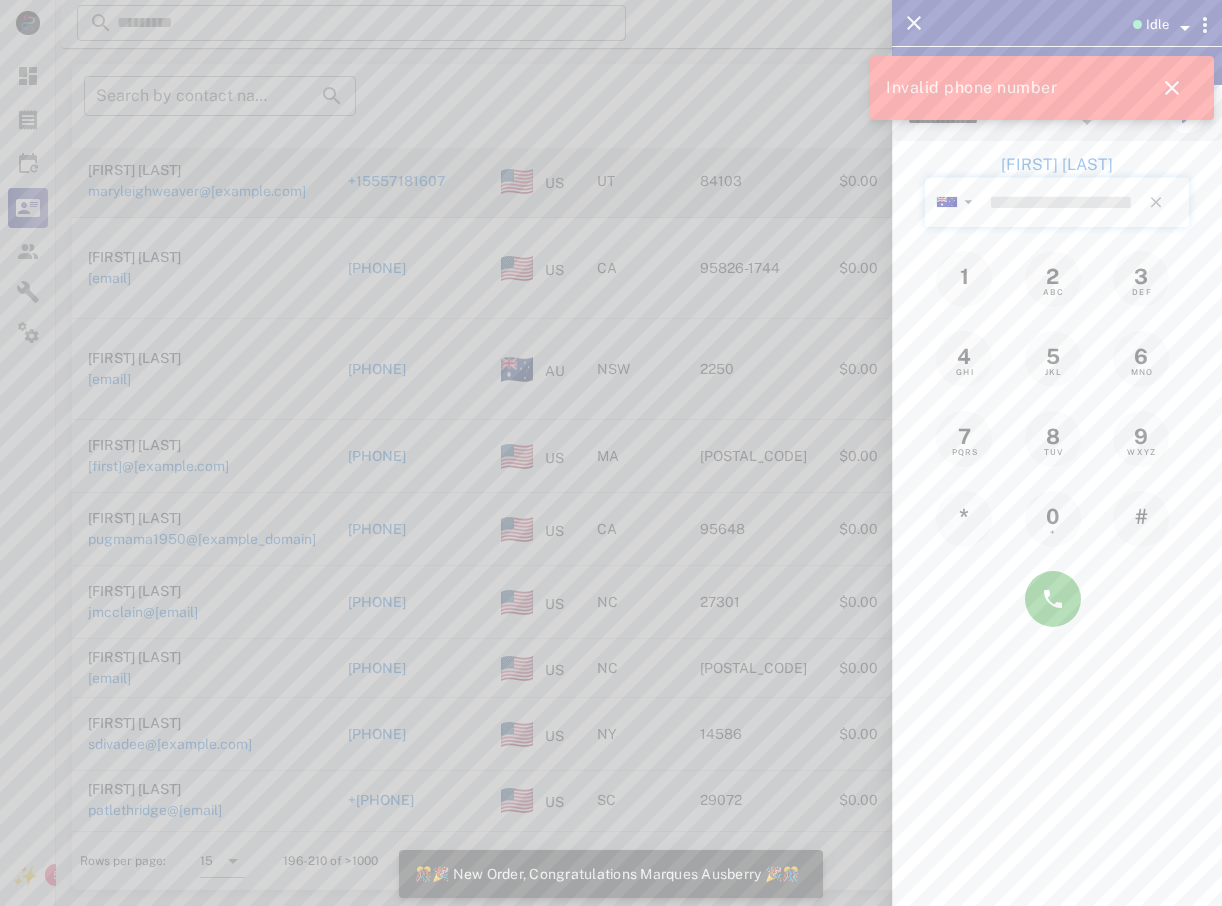 drag, startPoint x: 347, startPoint y: 102, endPoint x: 410, endPoint y: 172, distance: 94.17537 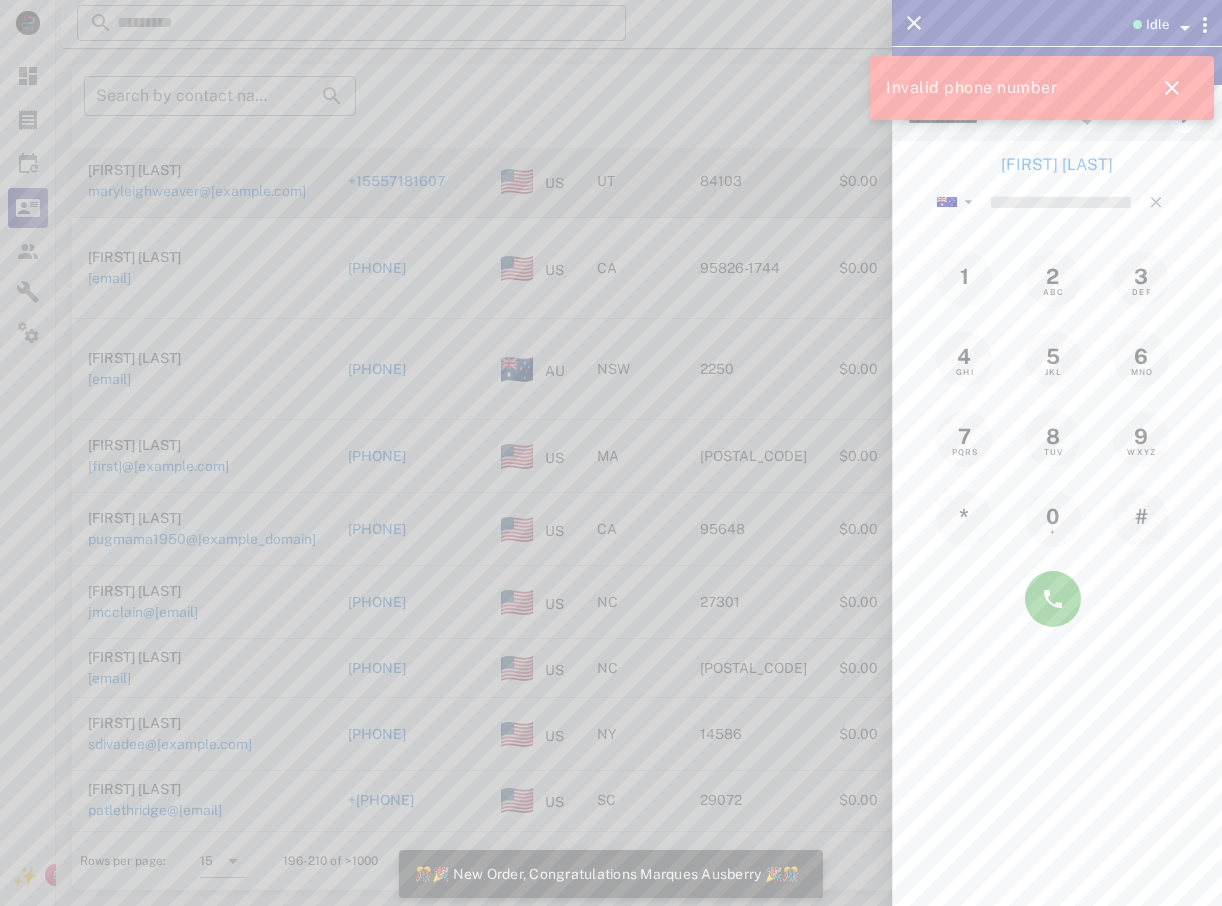 click on "​ Search by contact name, email or phone" at bounding box center (220, 96) 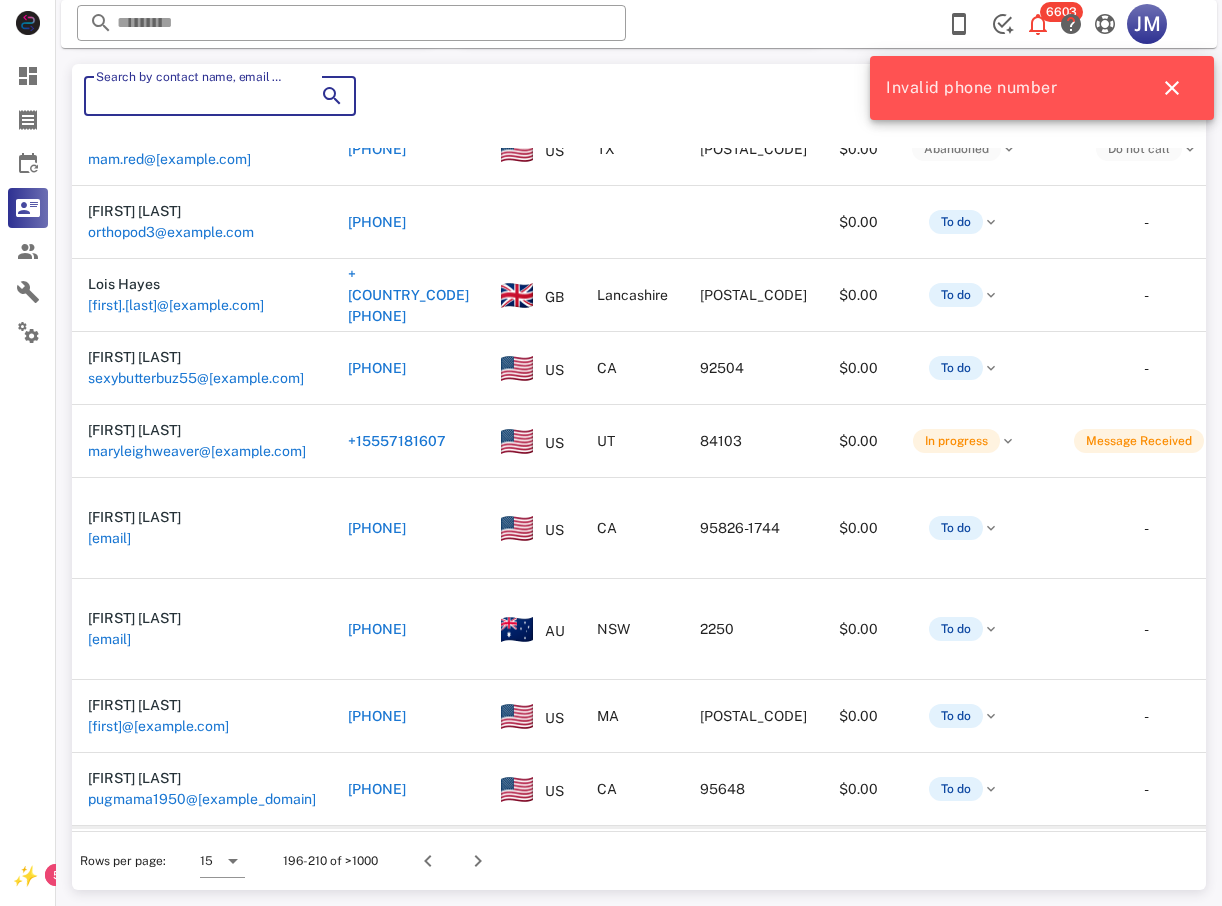 scroll, scrollTop: 426, scrollLeft: 0, axis: vertical 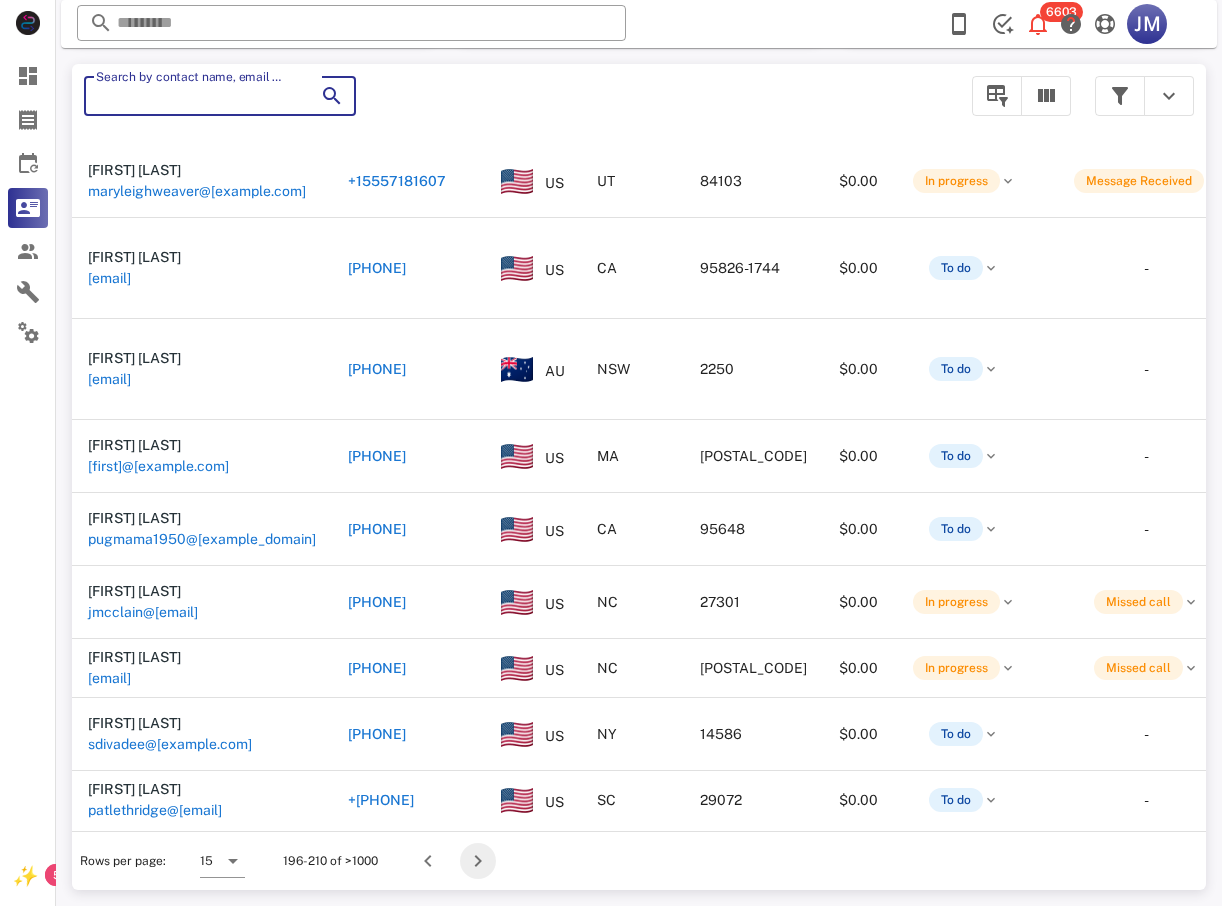 click at bounding box center (478, 861) 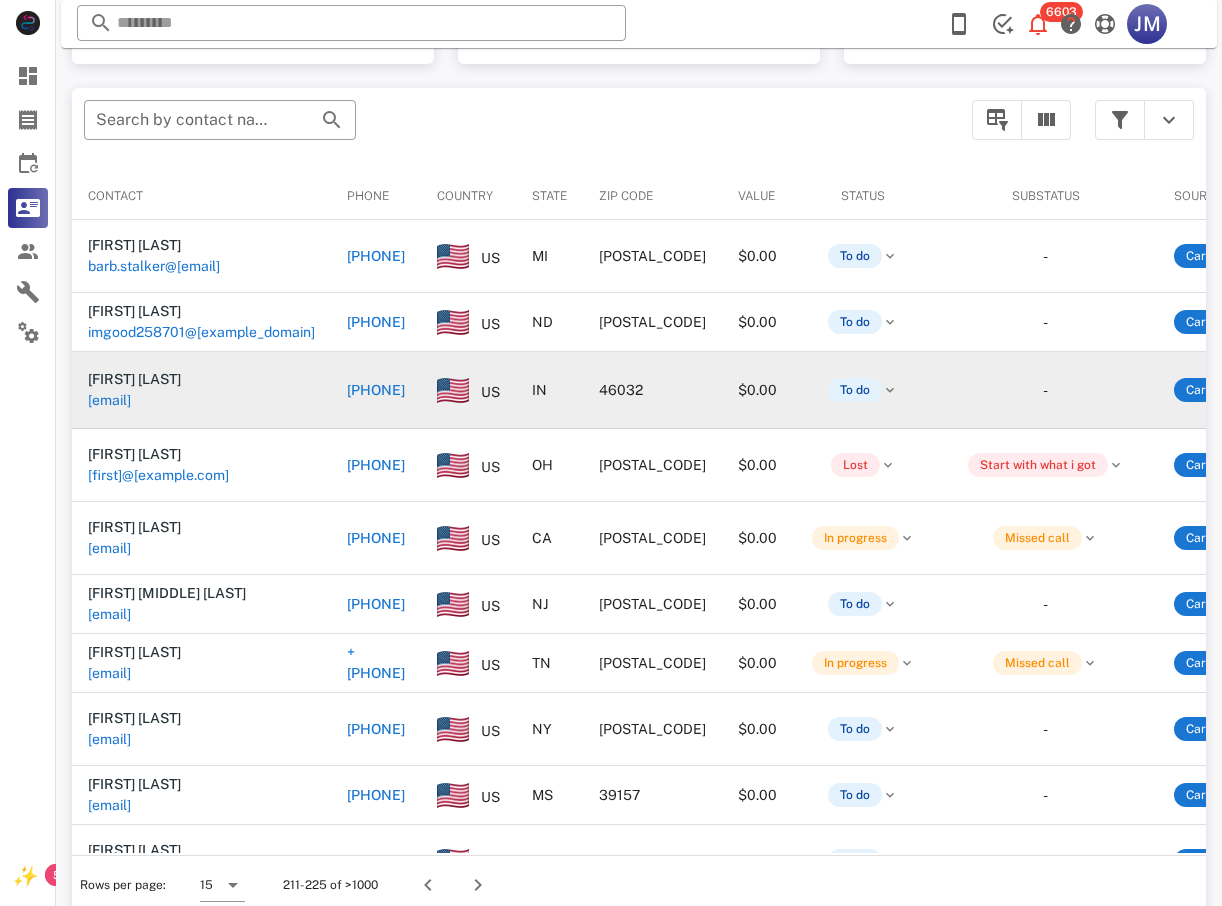 scroll, scrollTop: 380, scrollLeft: 0, axis: vertical 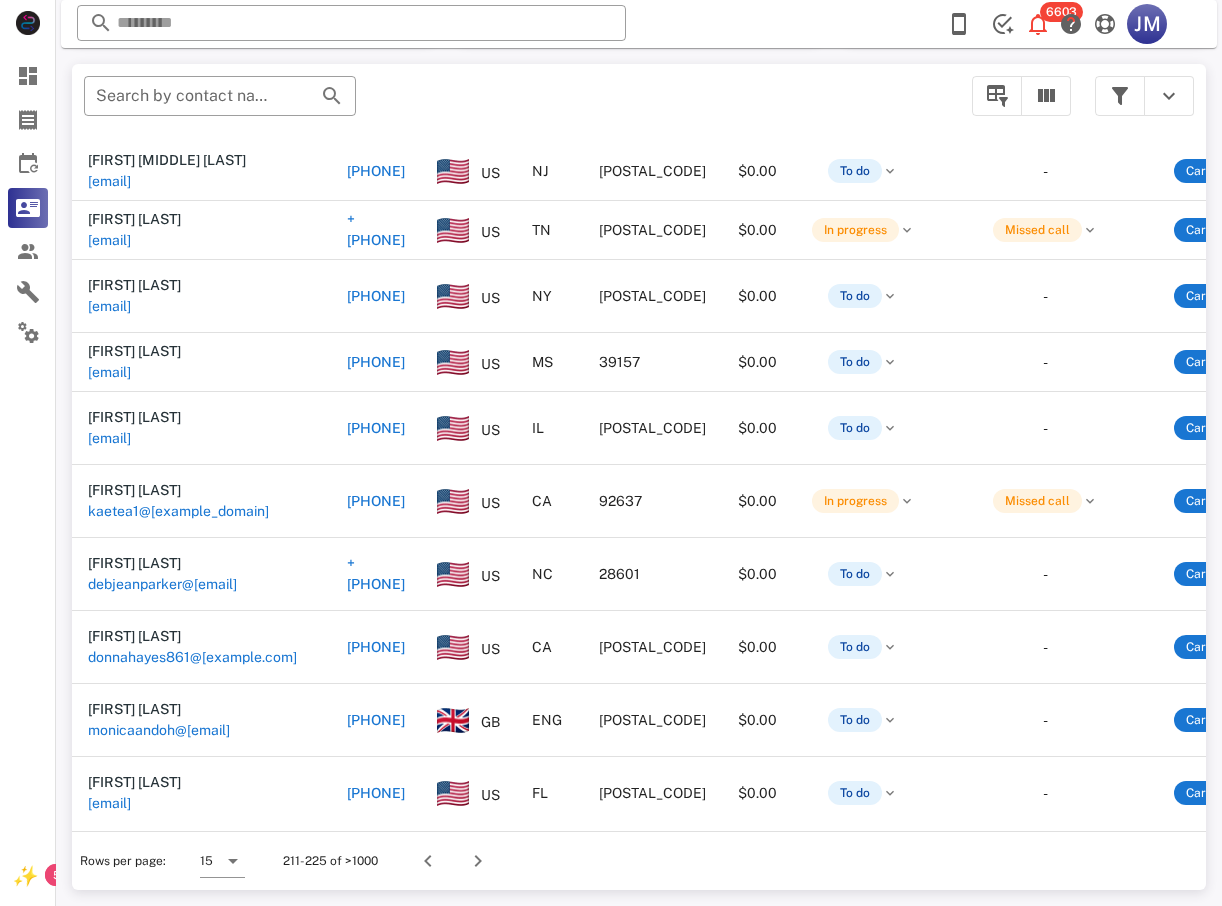 click on "[PHONE]" at bounding box center (376, 720) 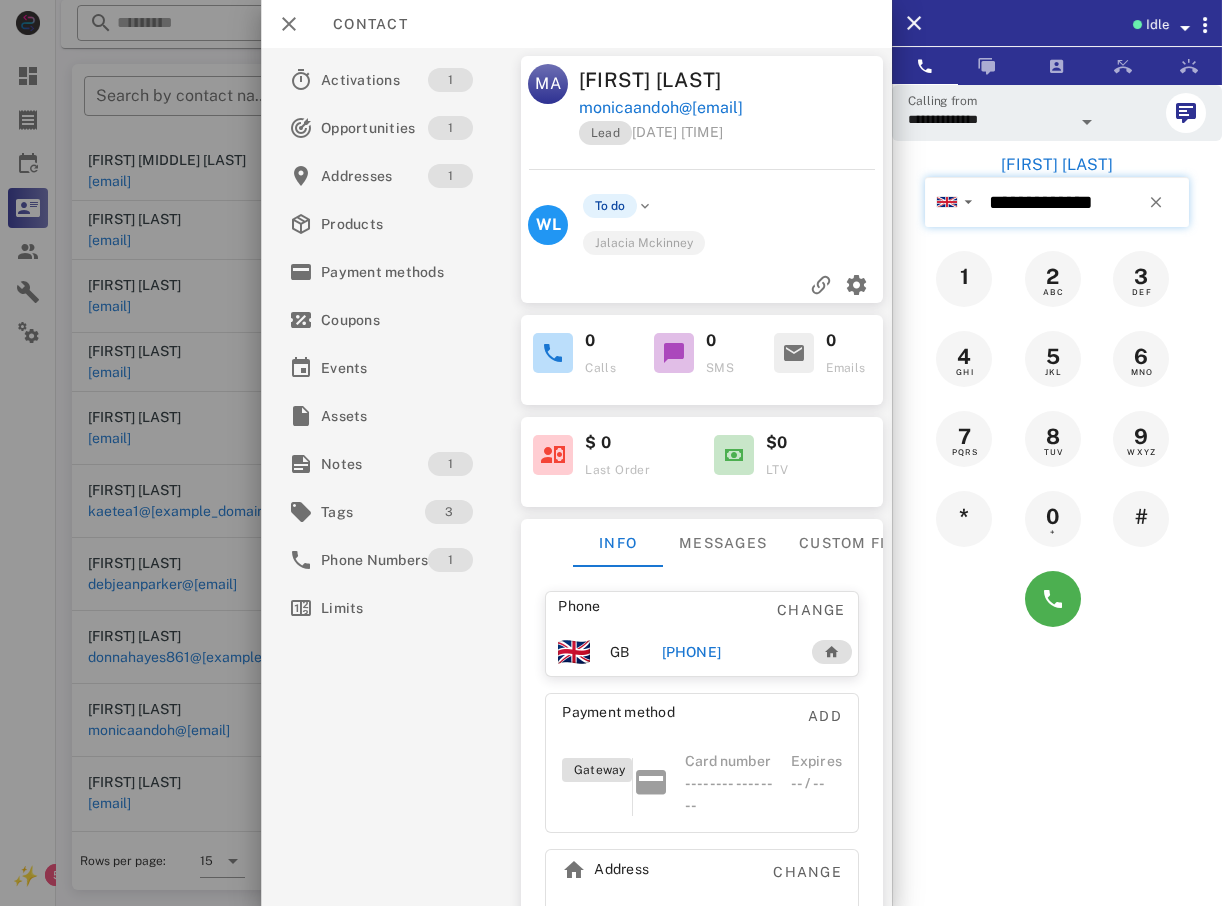 click on "**********" at bounding box center (1085, 202) 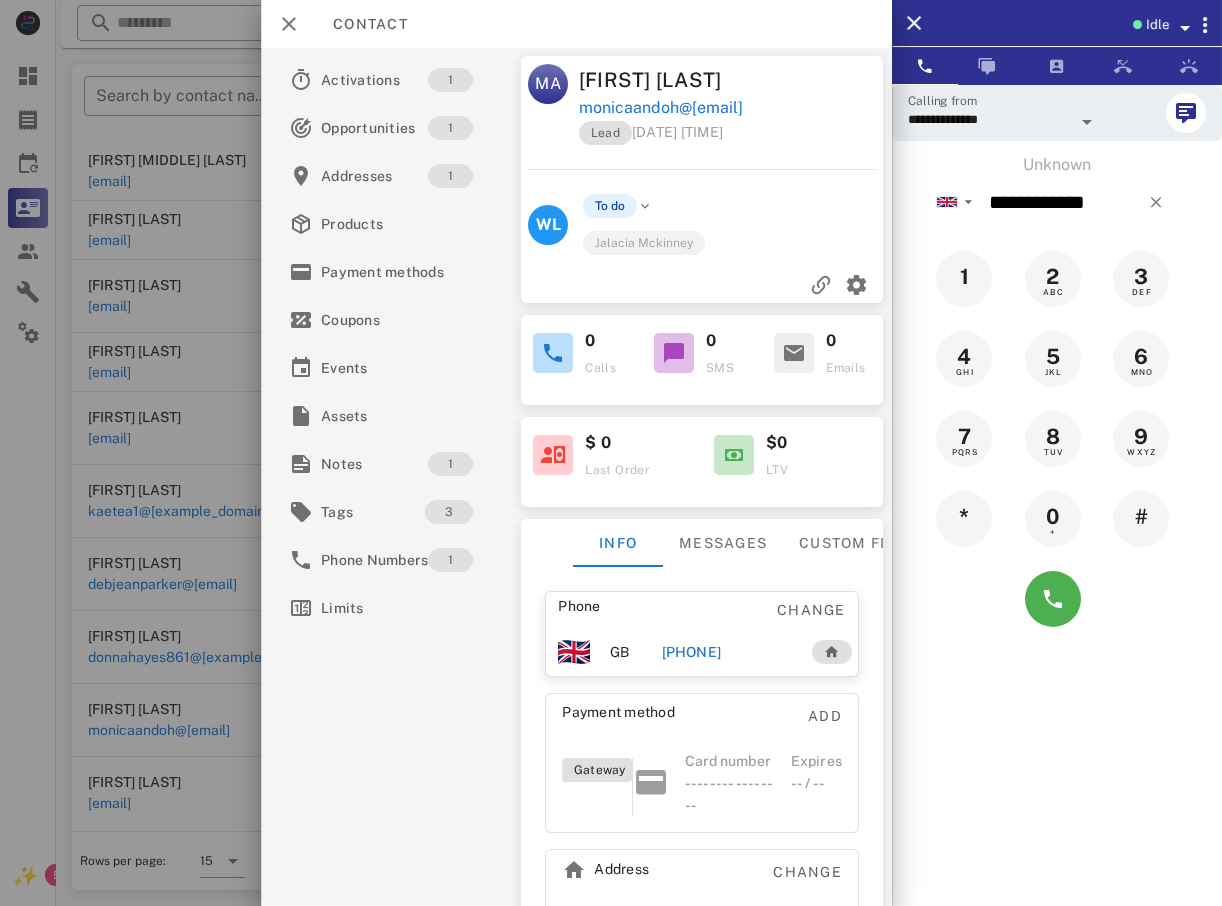 click on "[PHONE]" at bounding box center (691, 652) 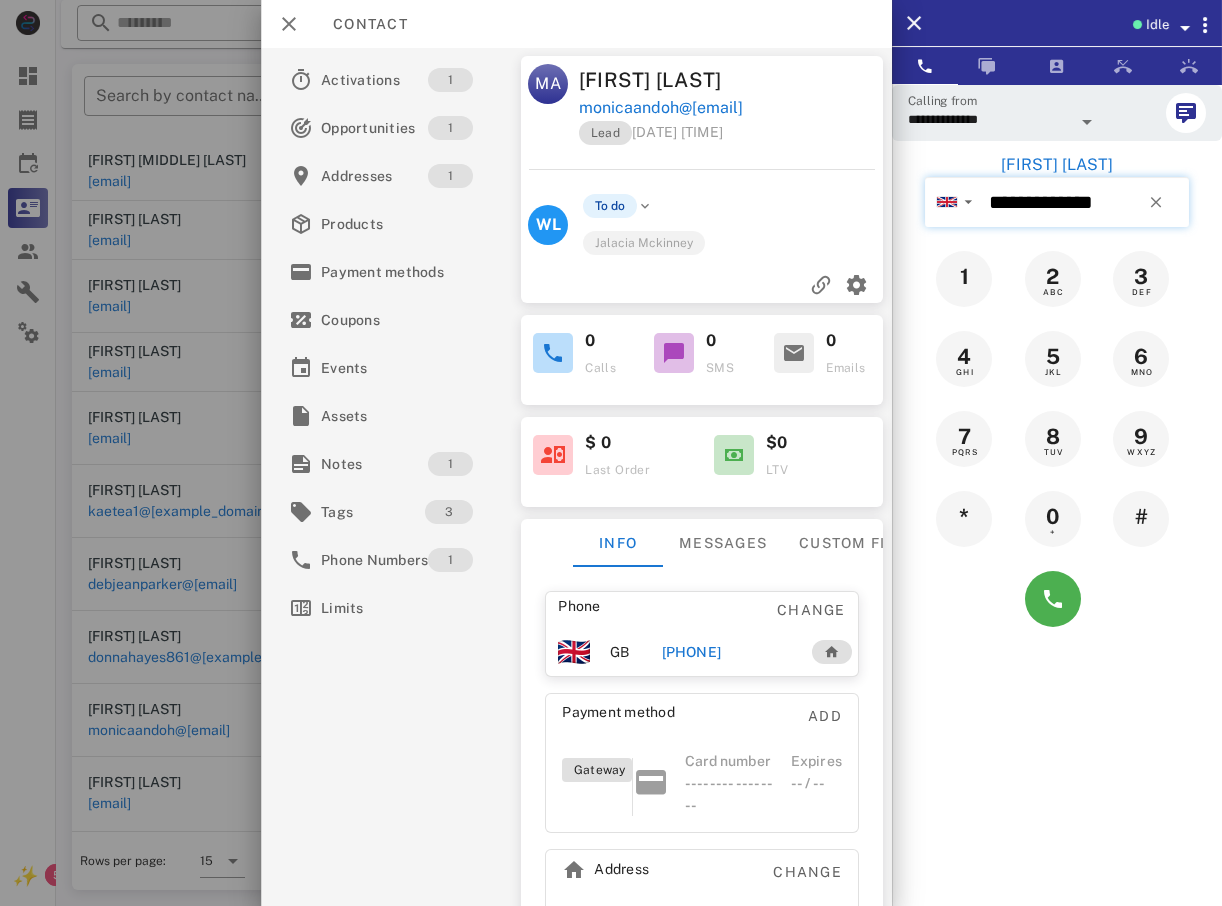 click on "**********" at bounding box center [1085, 202] 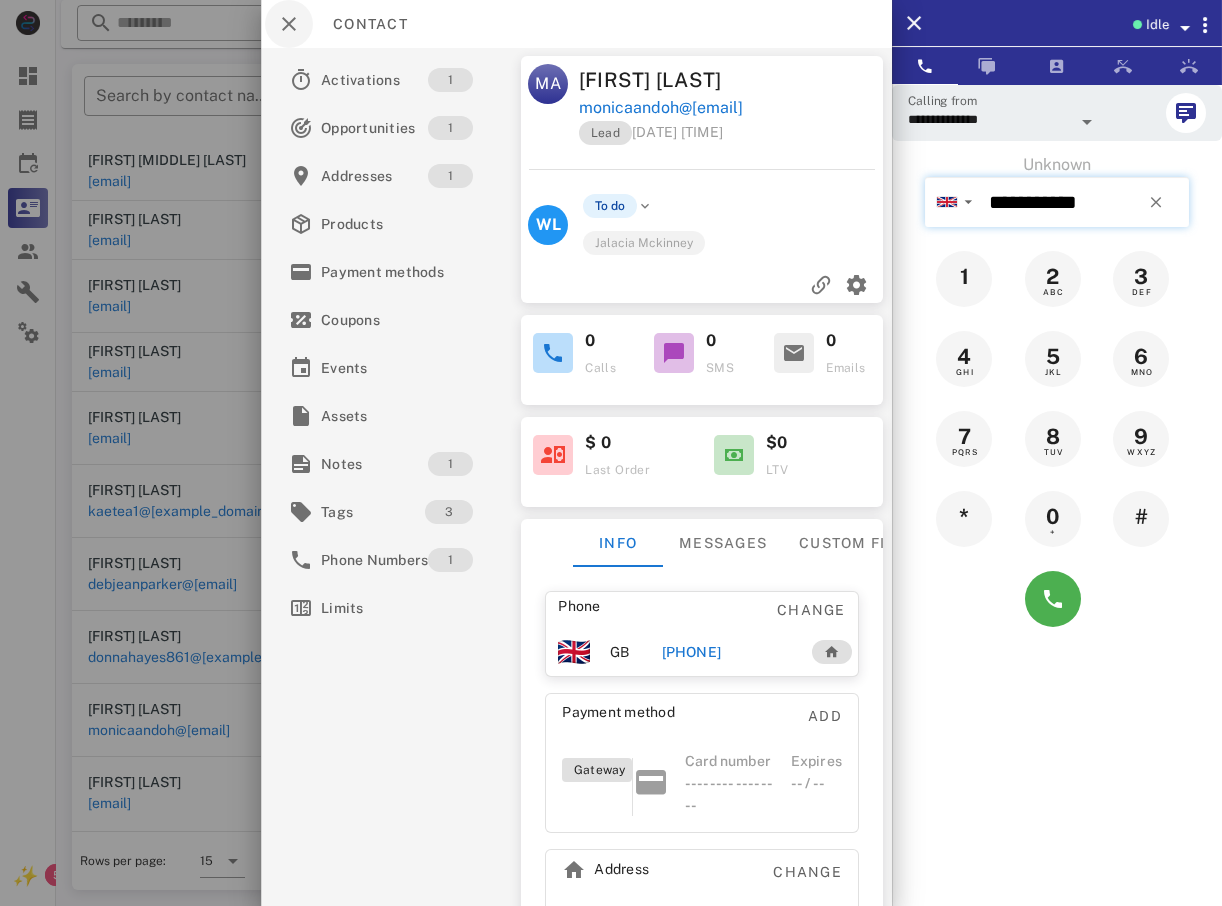 type on "**********" 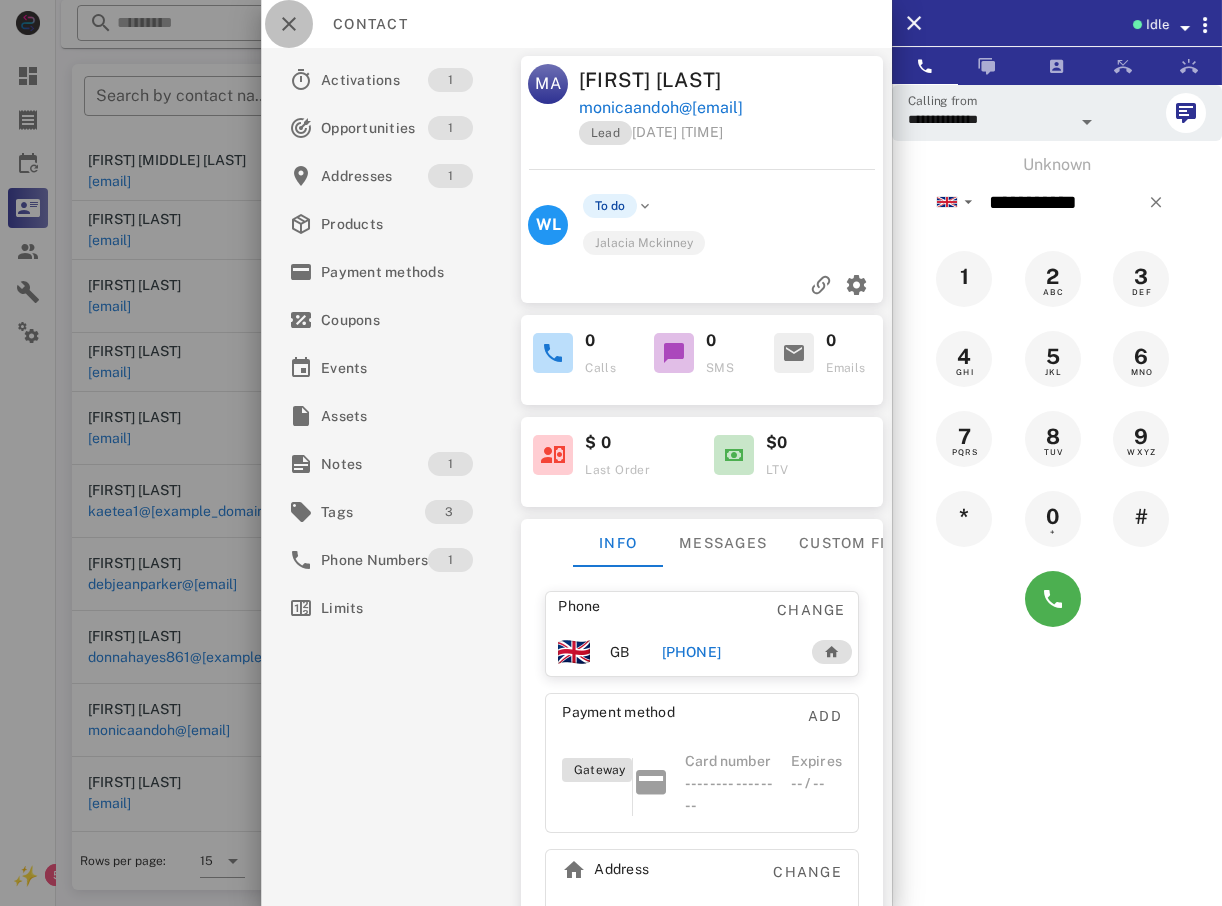 click at bounding box center (289, 24) 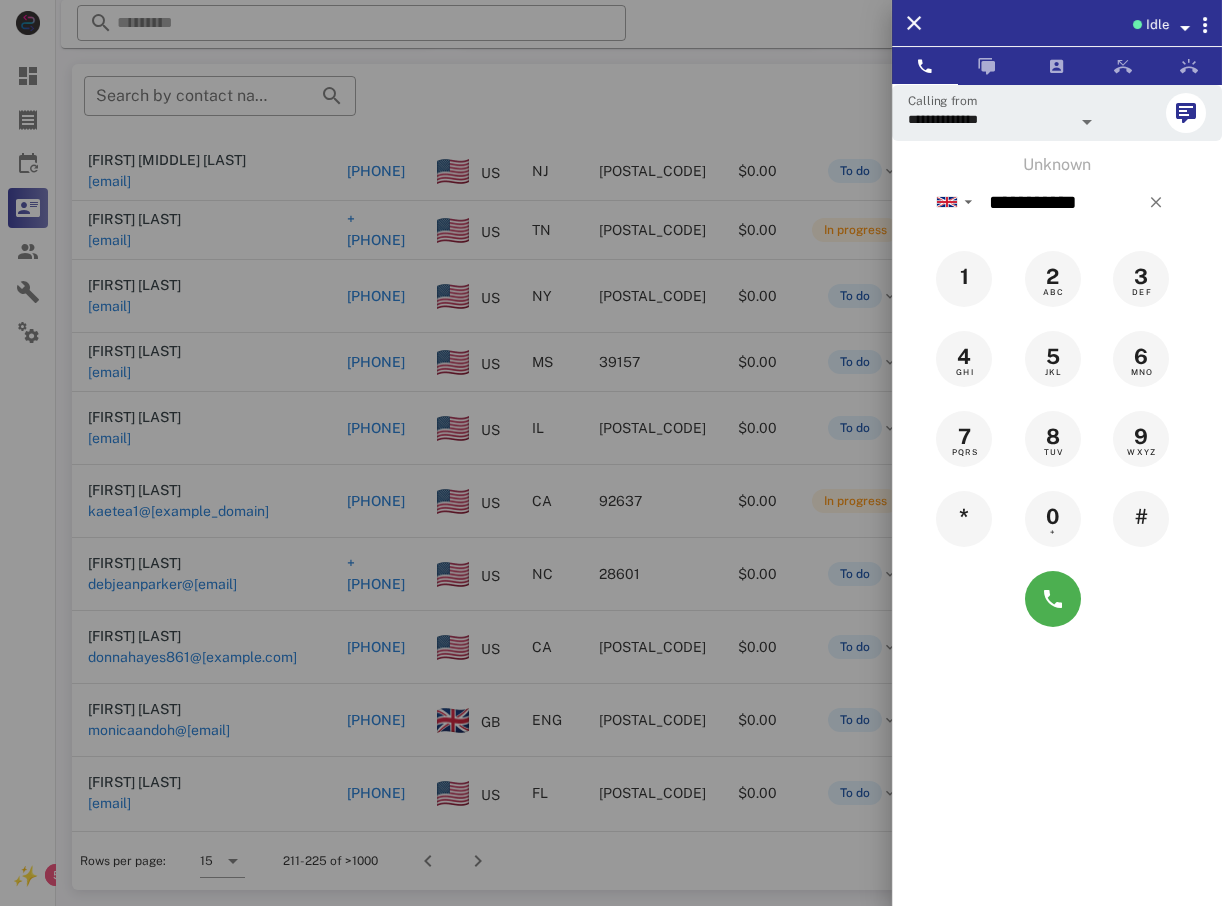 click at bounding box center [611, 453] 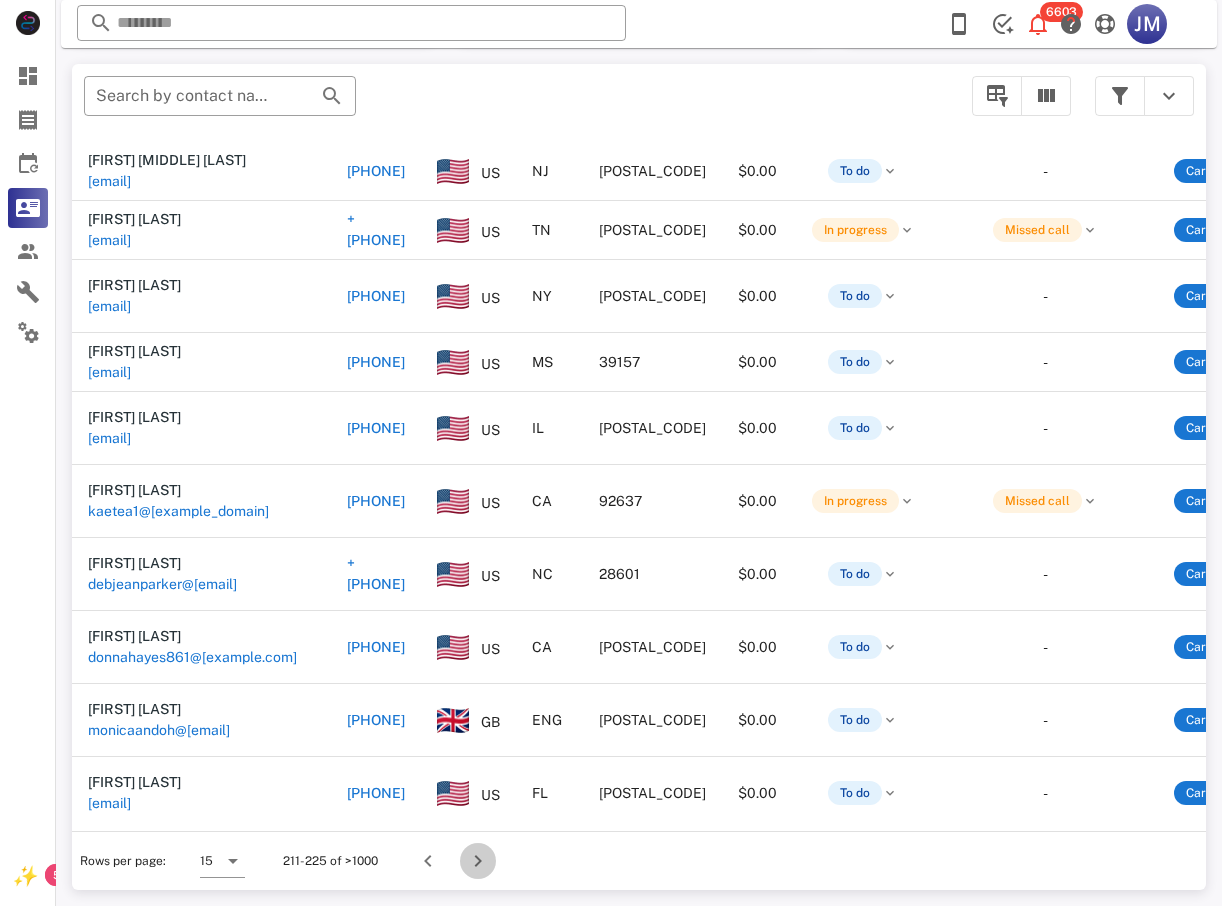 click at bounding box center [478, 861] 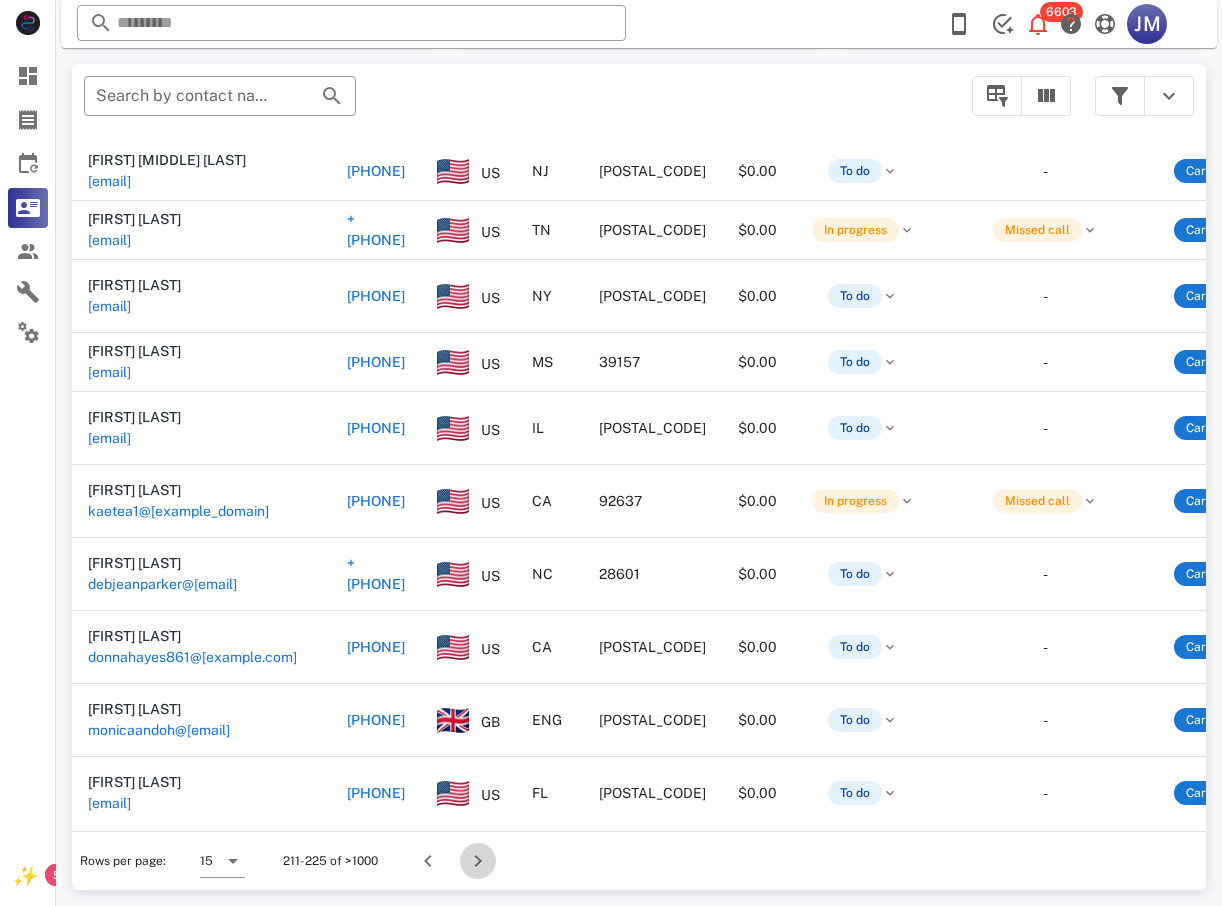 scroll, scrollTop: 356, scrollLeft: 0, axis: vertical 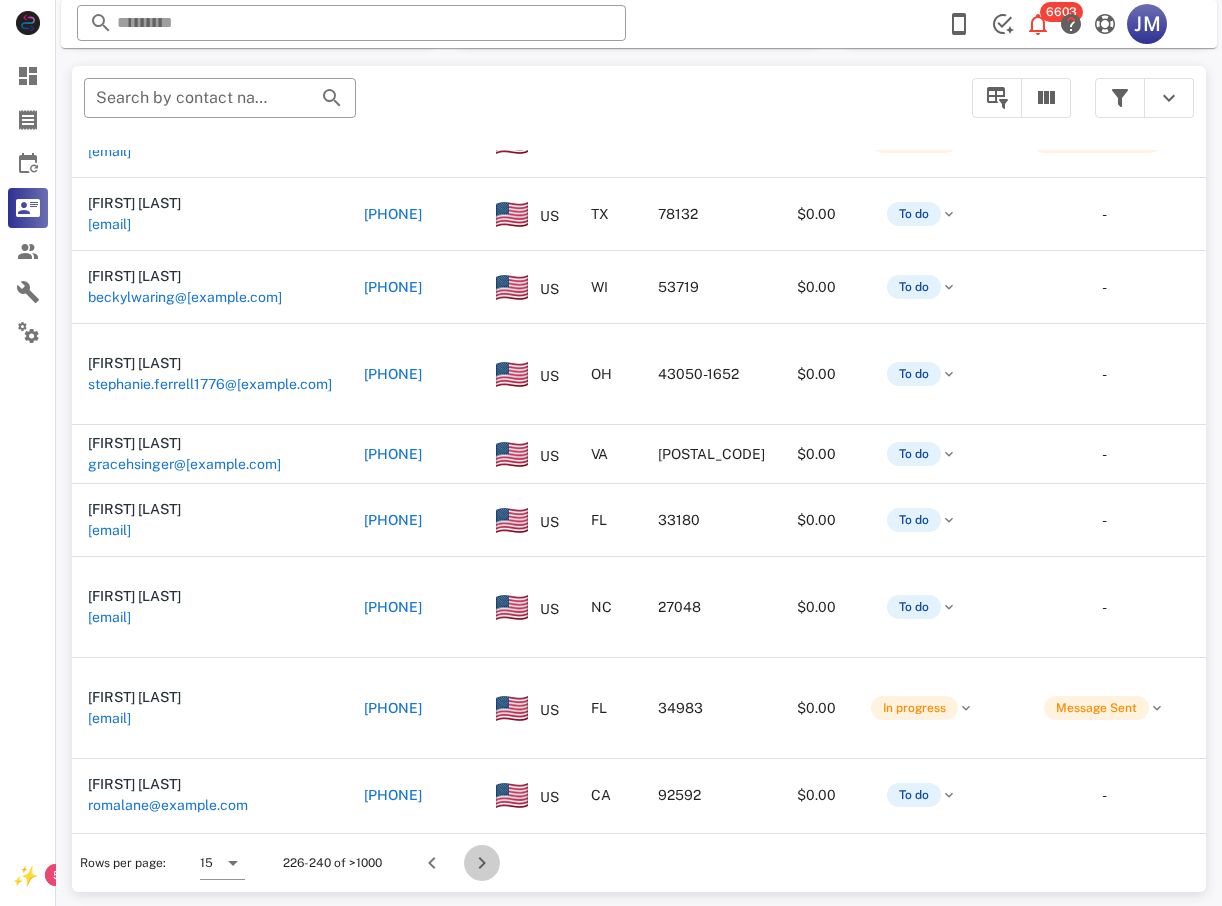 click at bounding box center (482, 863) 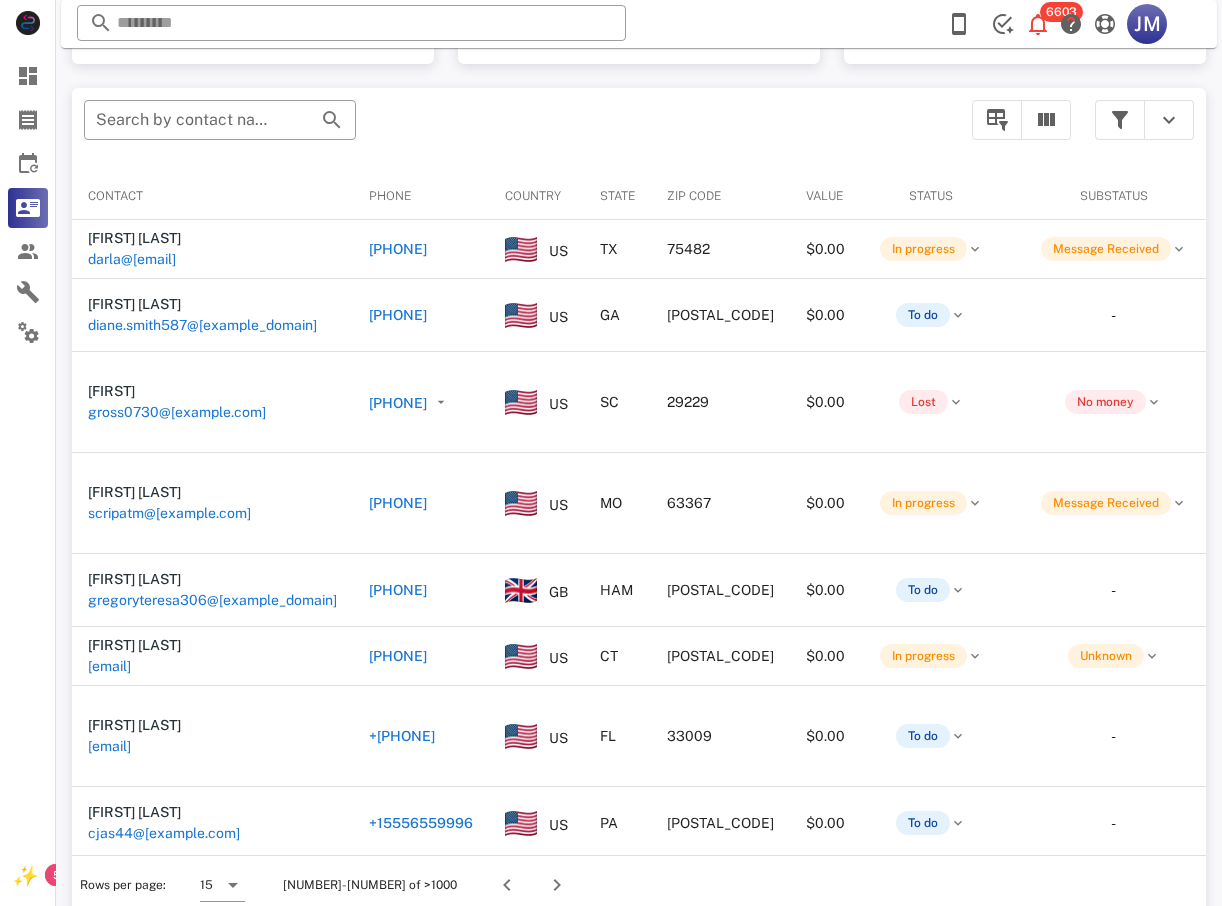 scroll, scrollTop: 378, scrollLeft: 0, axis: vertical 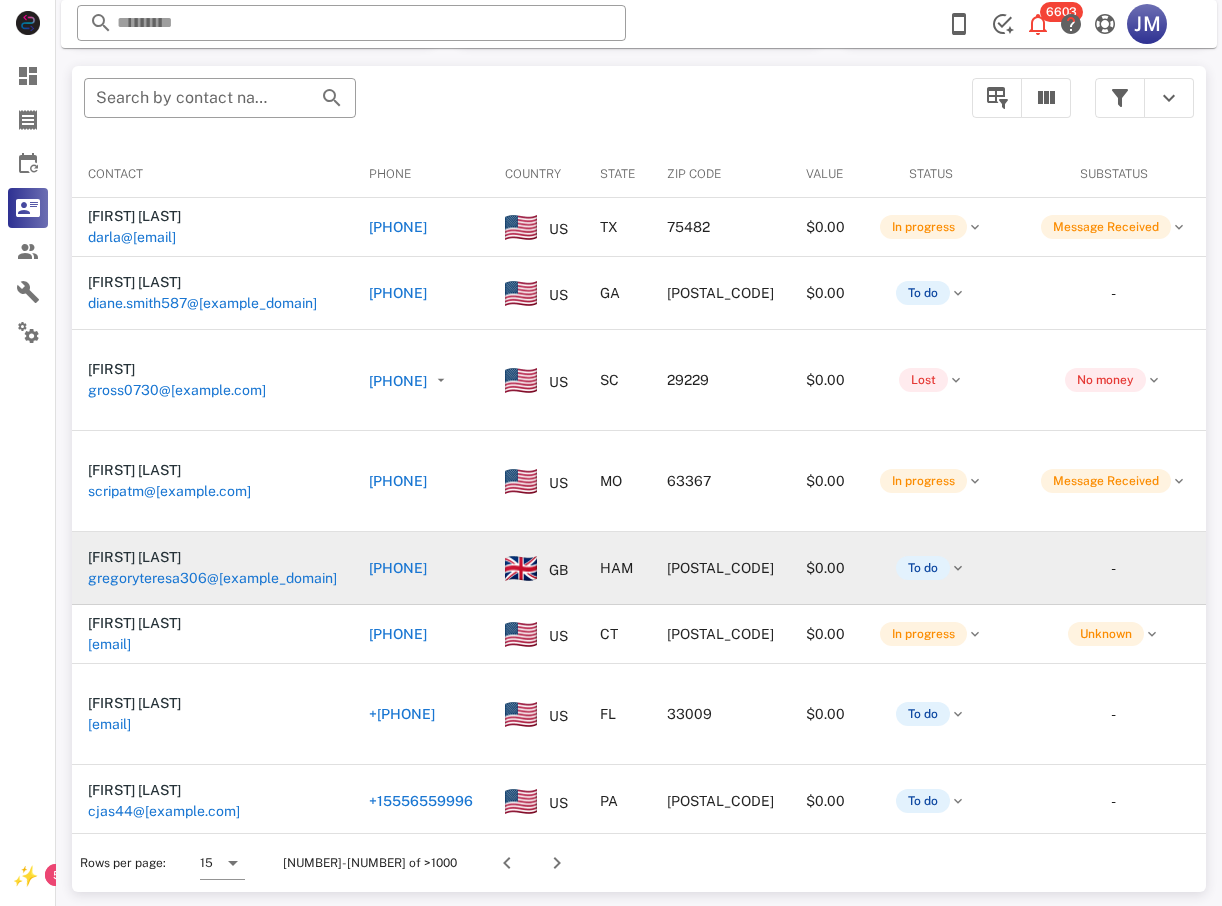 click on "[PHONE]" at bounding box center [398, 568] 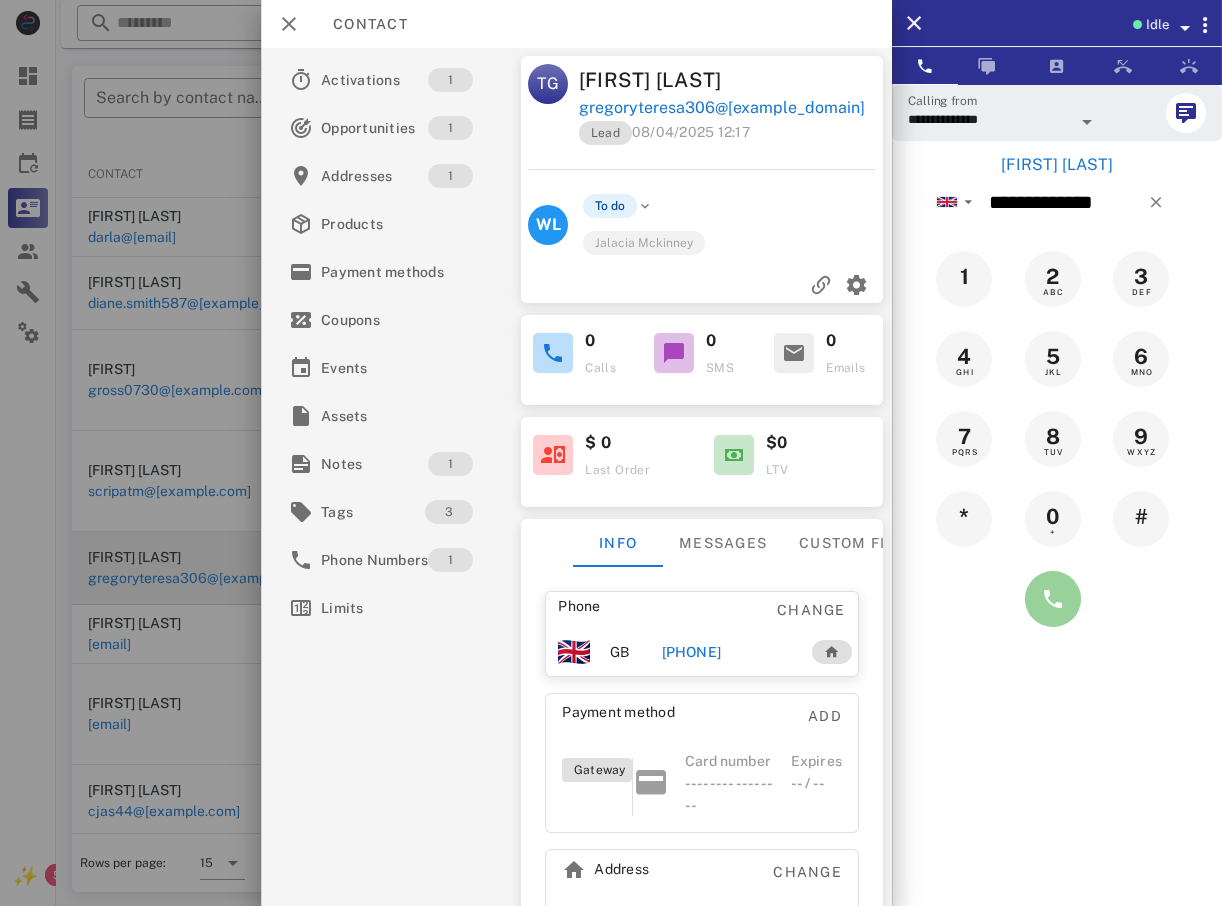 click at bounding box center (1053, 599) 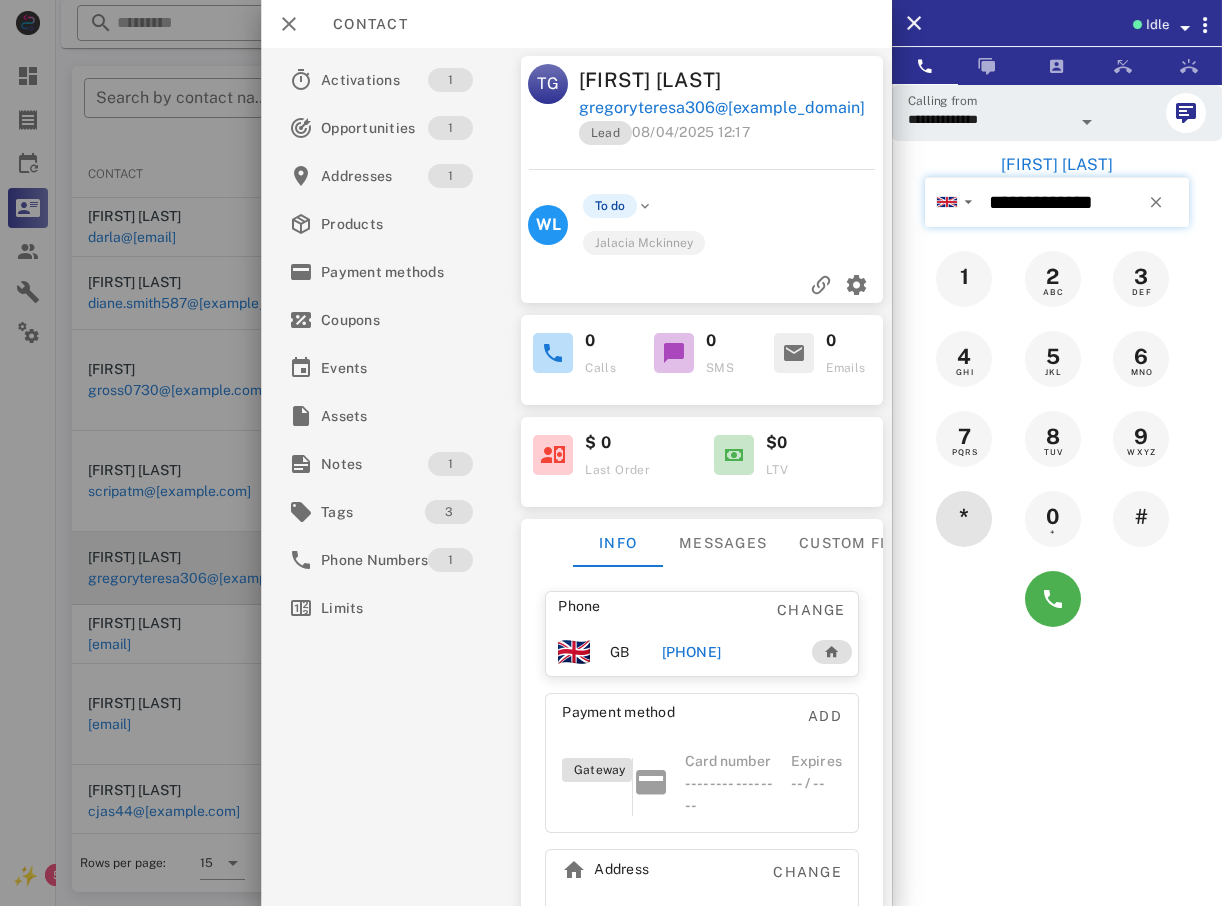 type on "**********" 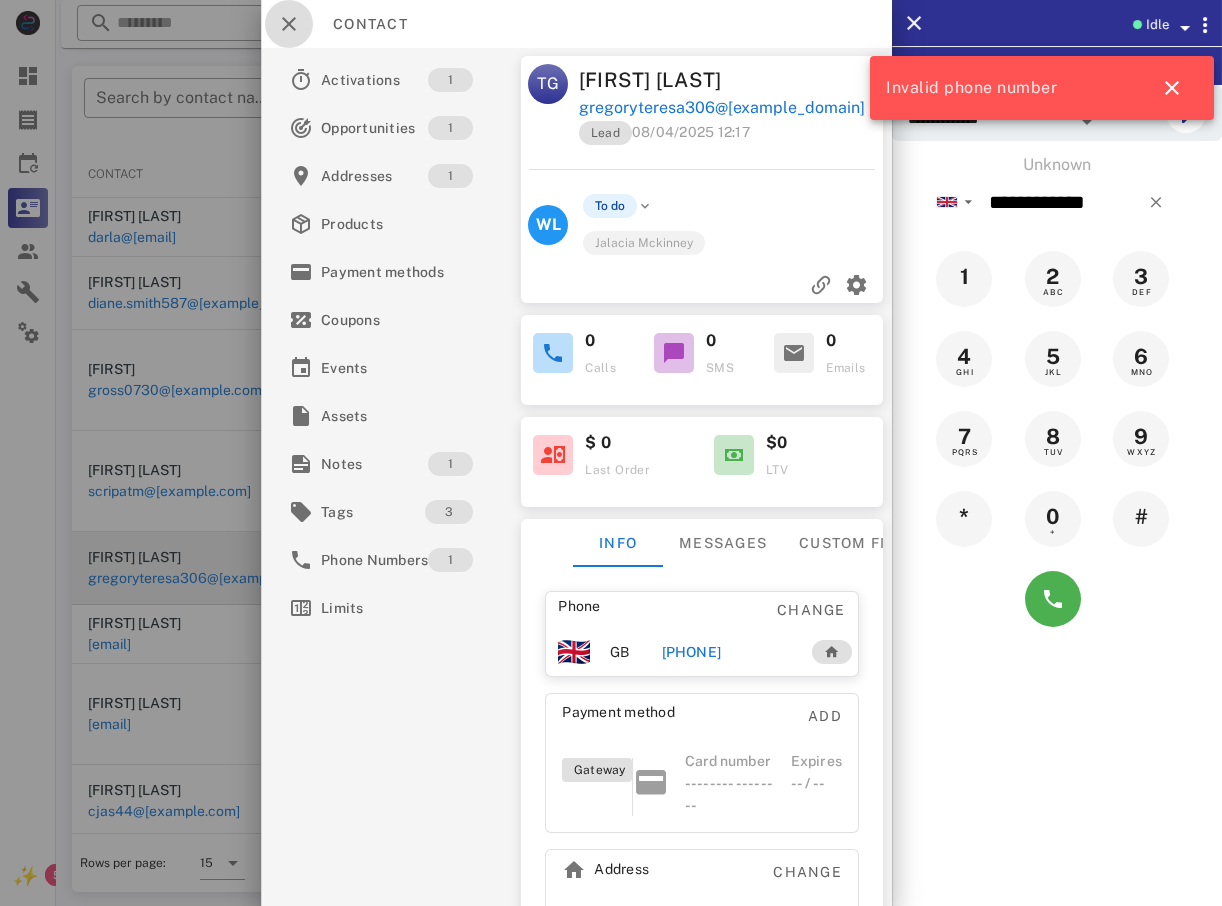 click at bounding box center (289, 24) 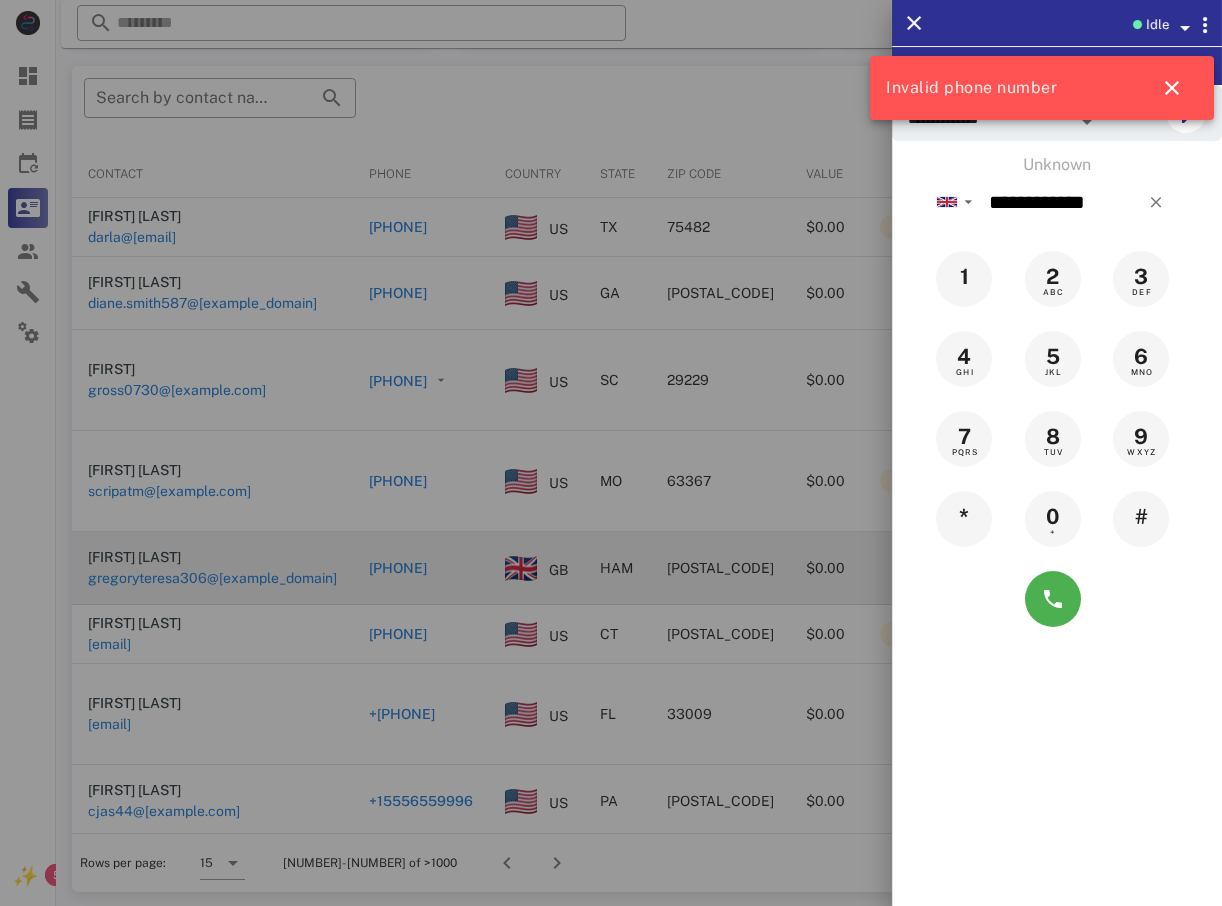 click at bounding box center (611, 453) 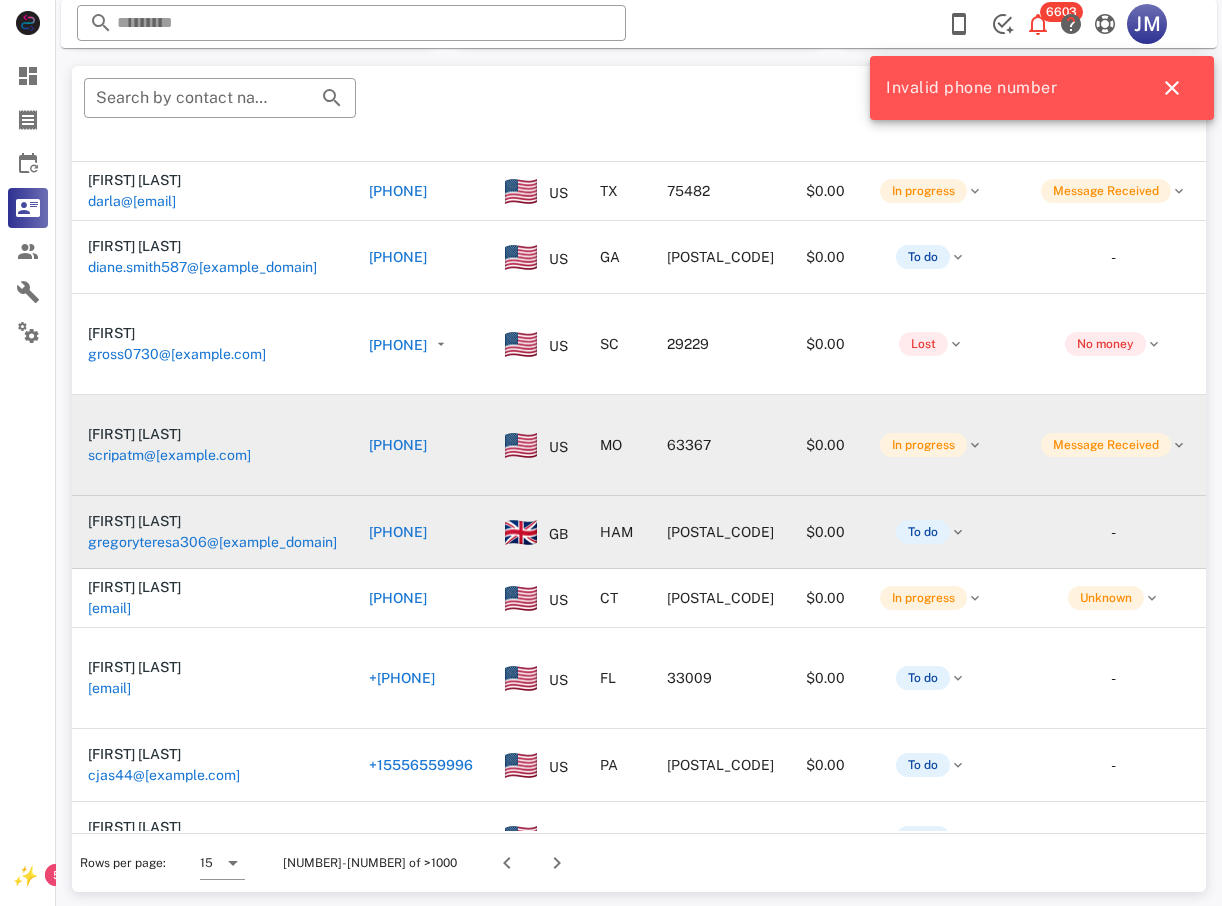 scroll, scrollTop: 0, scrollLeft: 0, axis: both 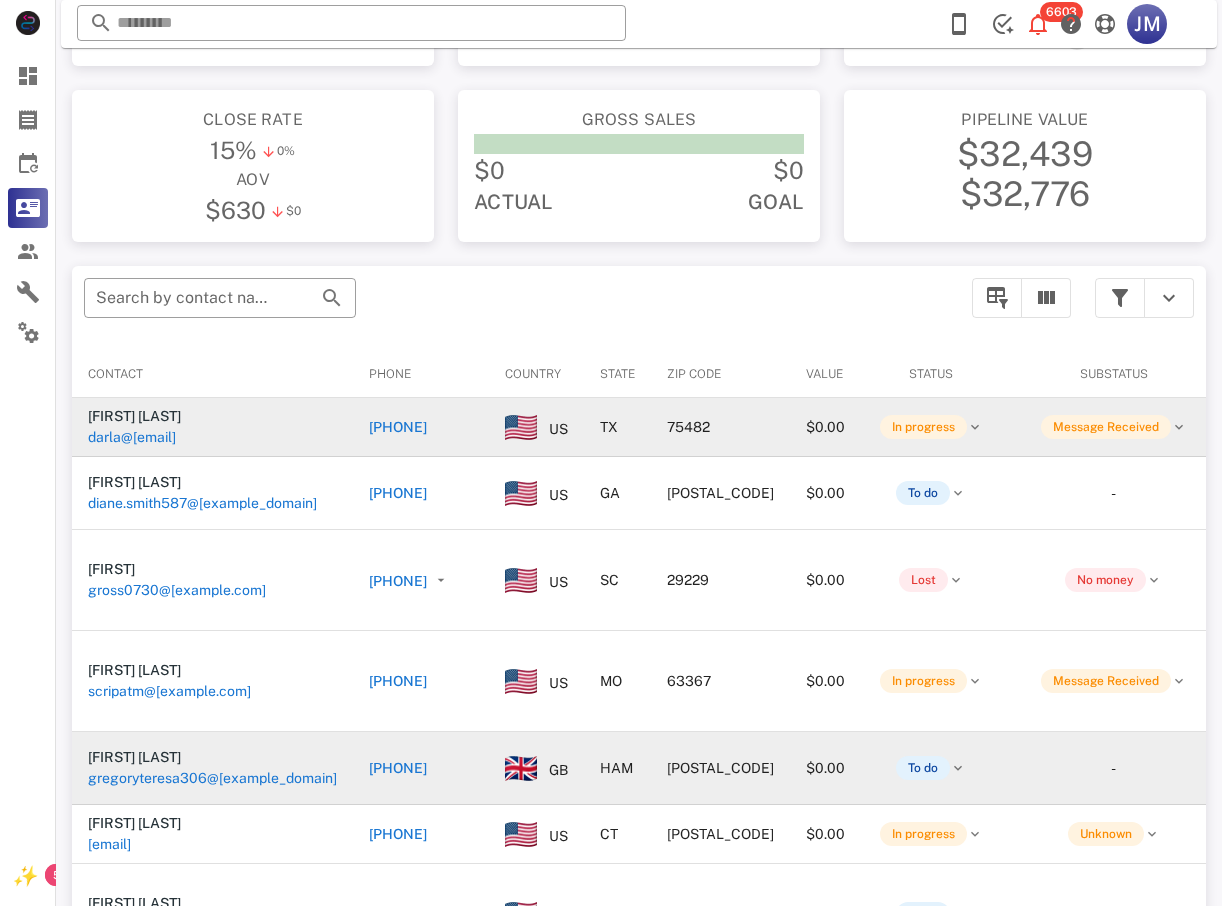 click on "[PHONE]" at bounding box center [398, 427] 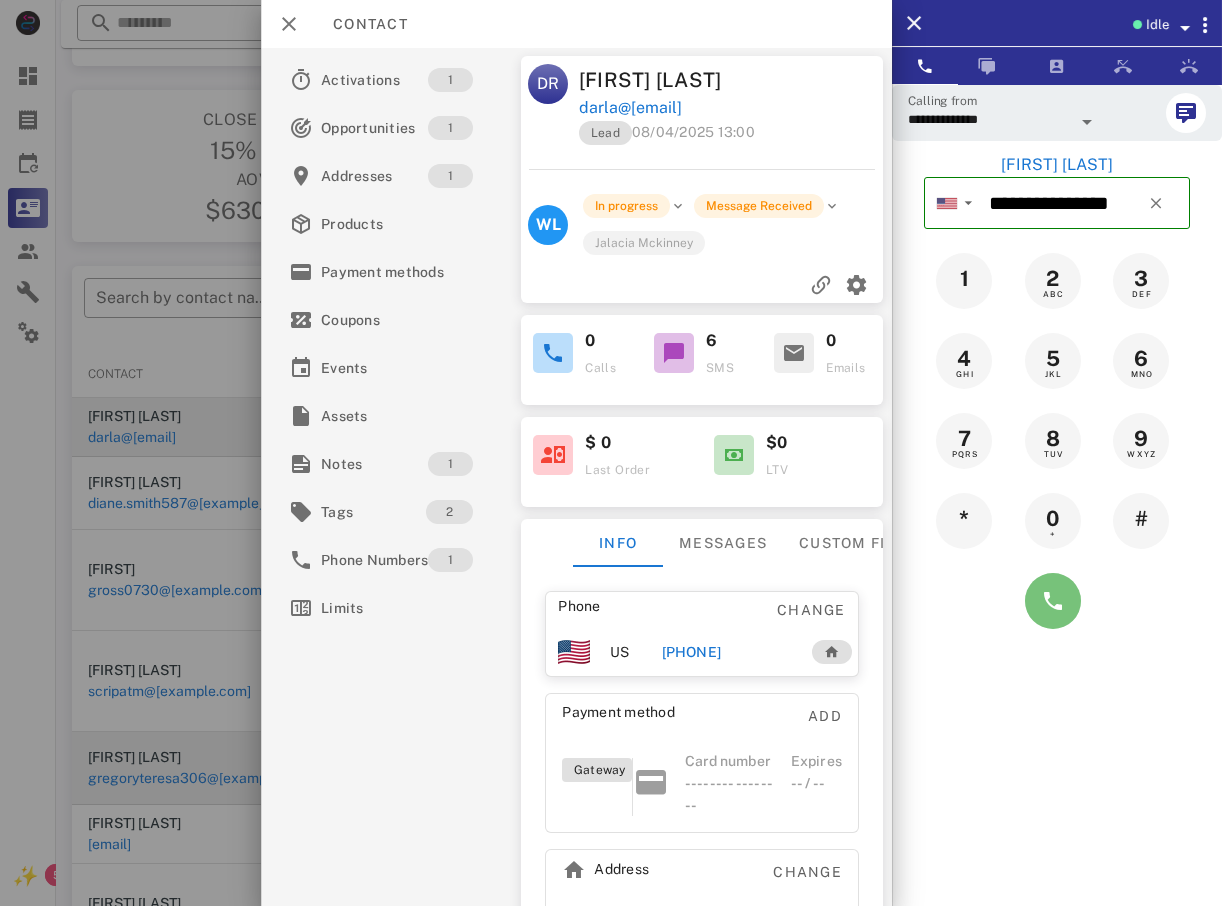 click at bounding box center (1053, 601) 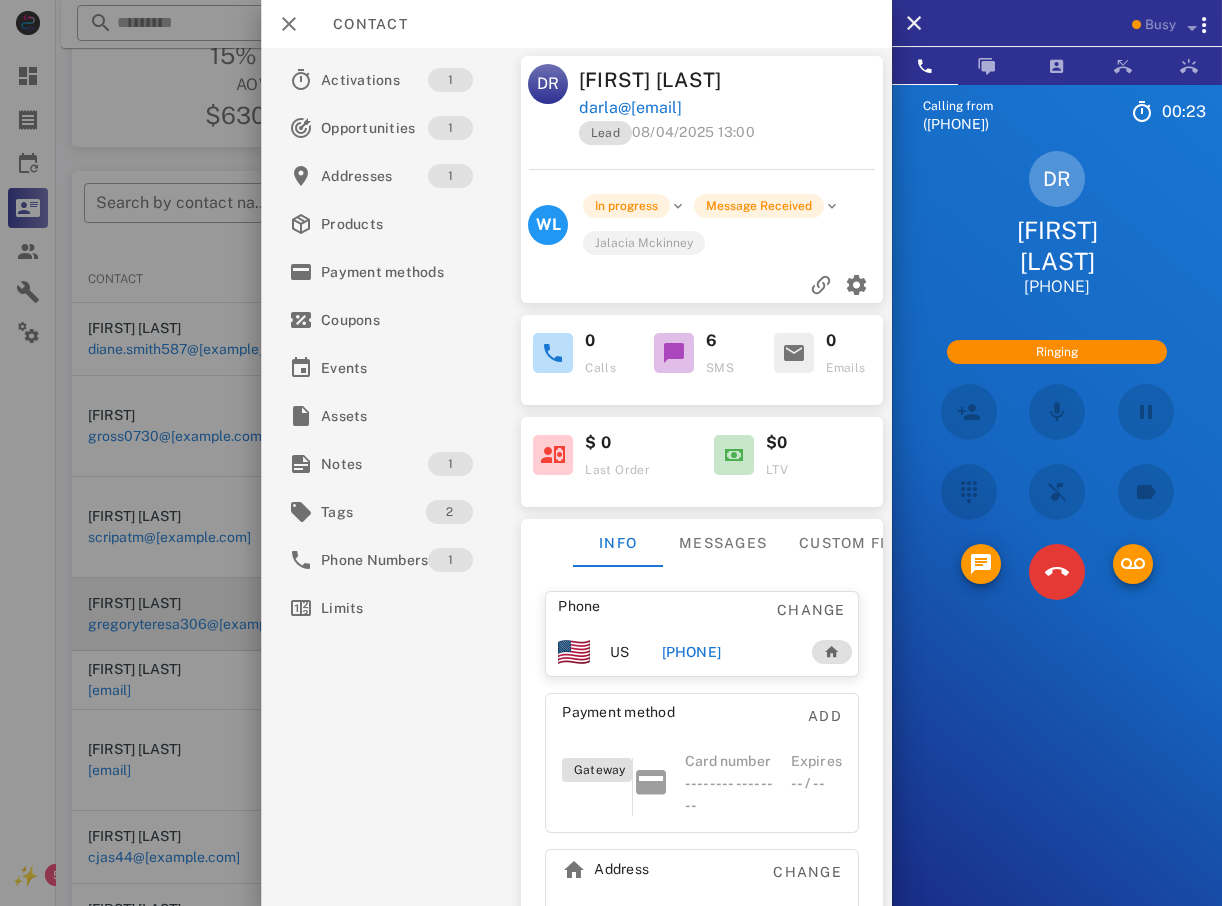 scroll, scrollTop: 278, scrollLeft: 0, axis: vertical 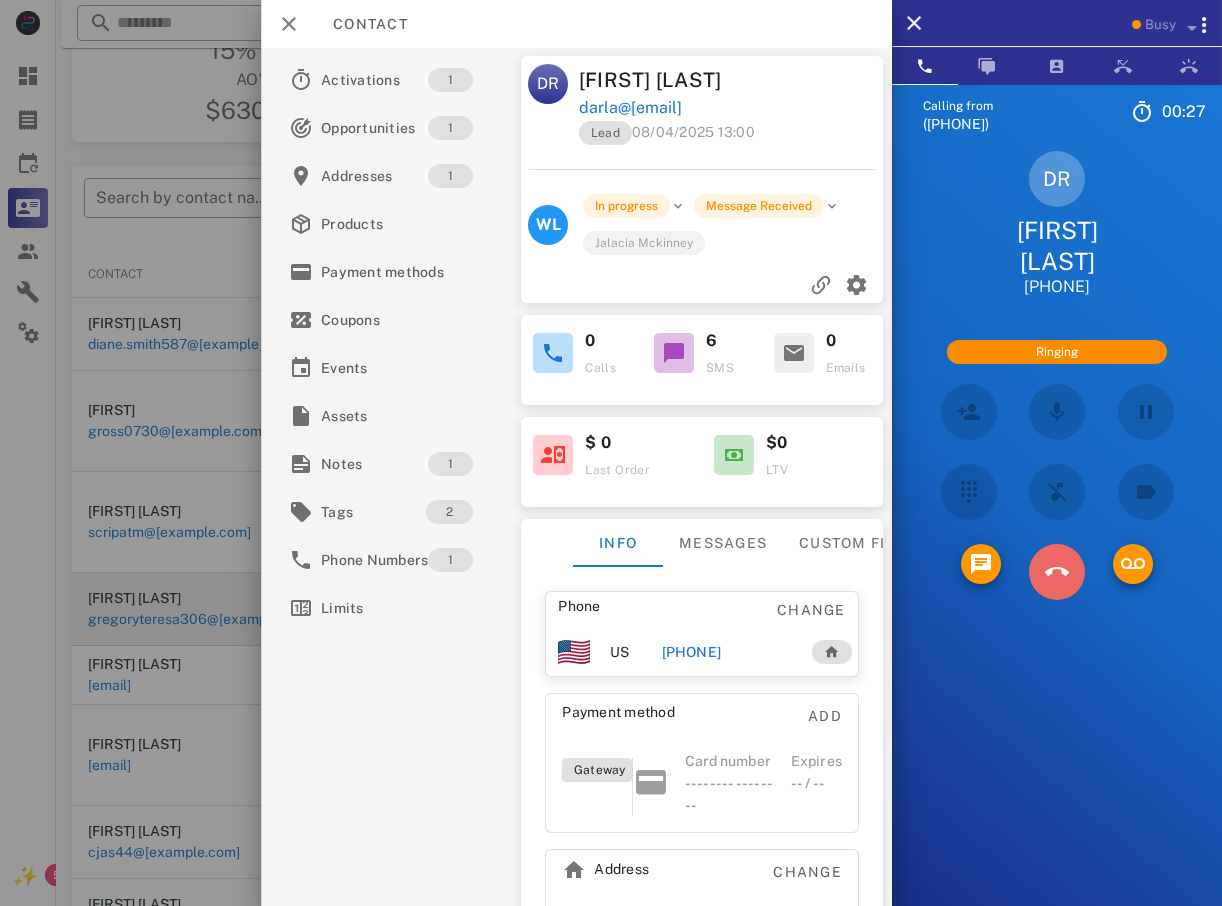 click at bounding box center (1057, 572) 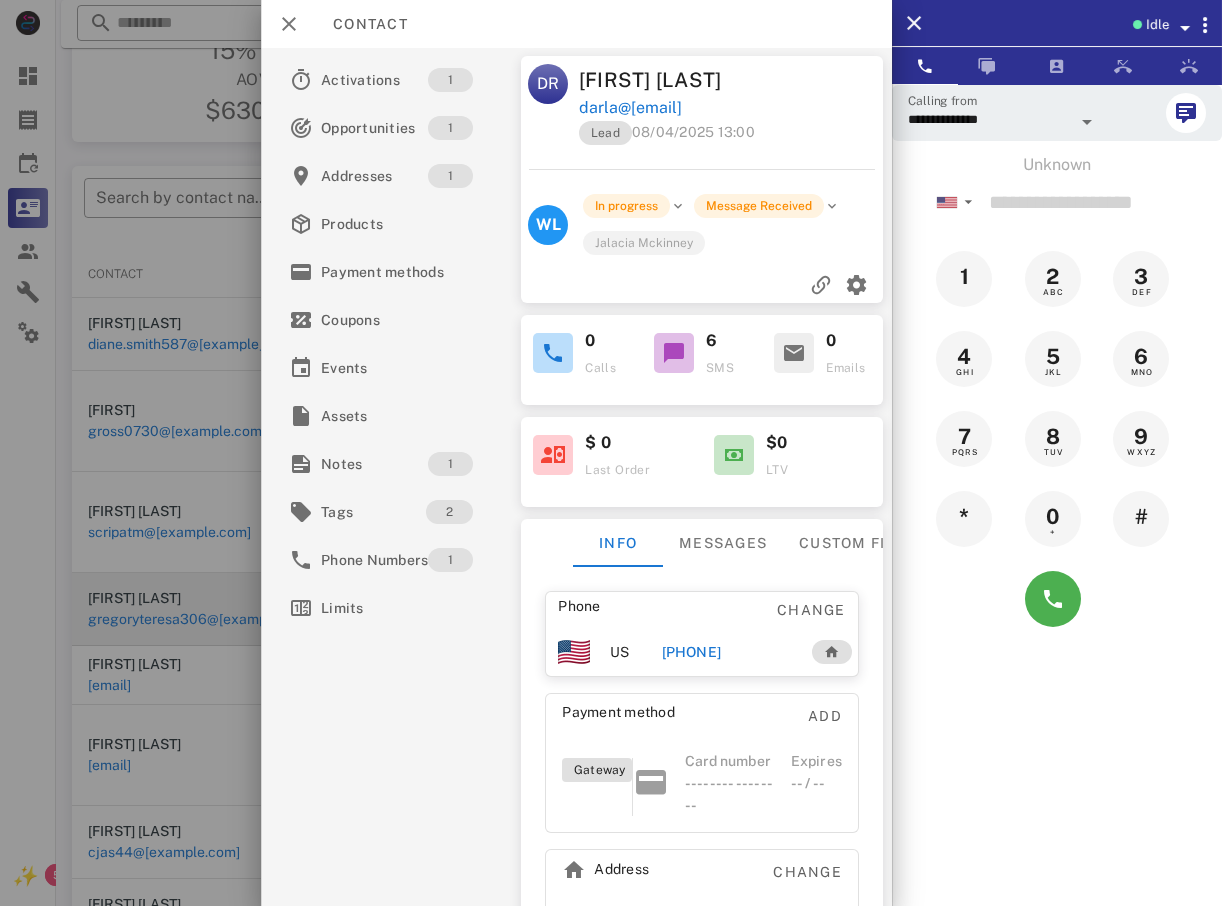 click at bounding box center [611, 453] 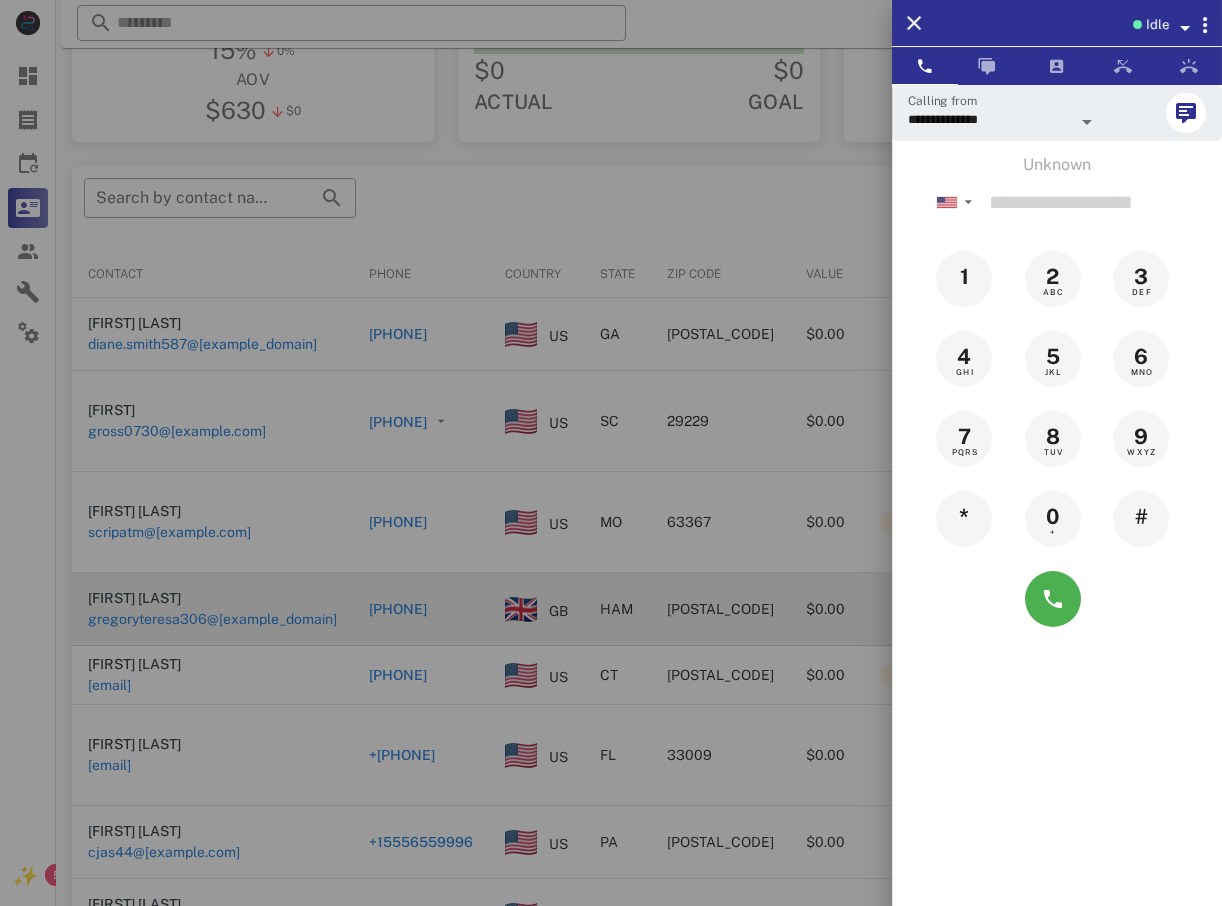 click at bounding box center (611, 453) 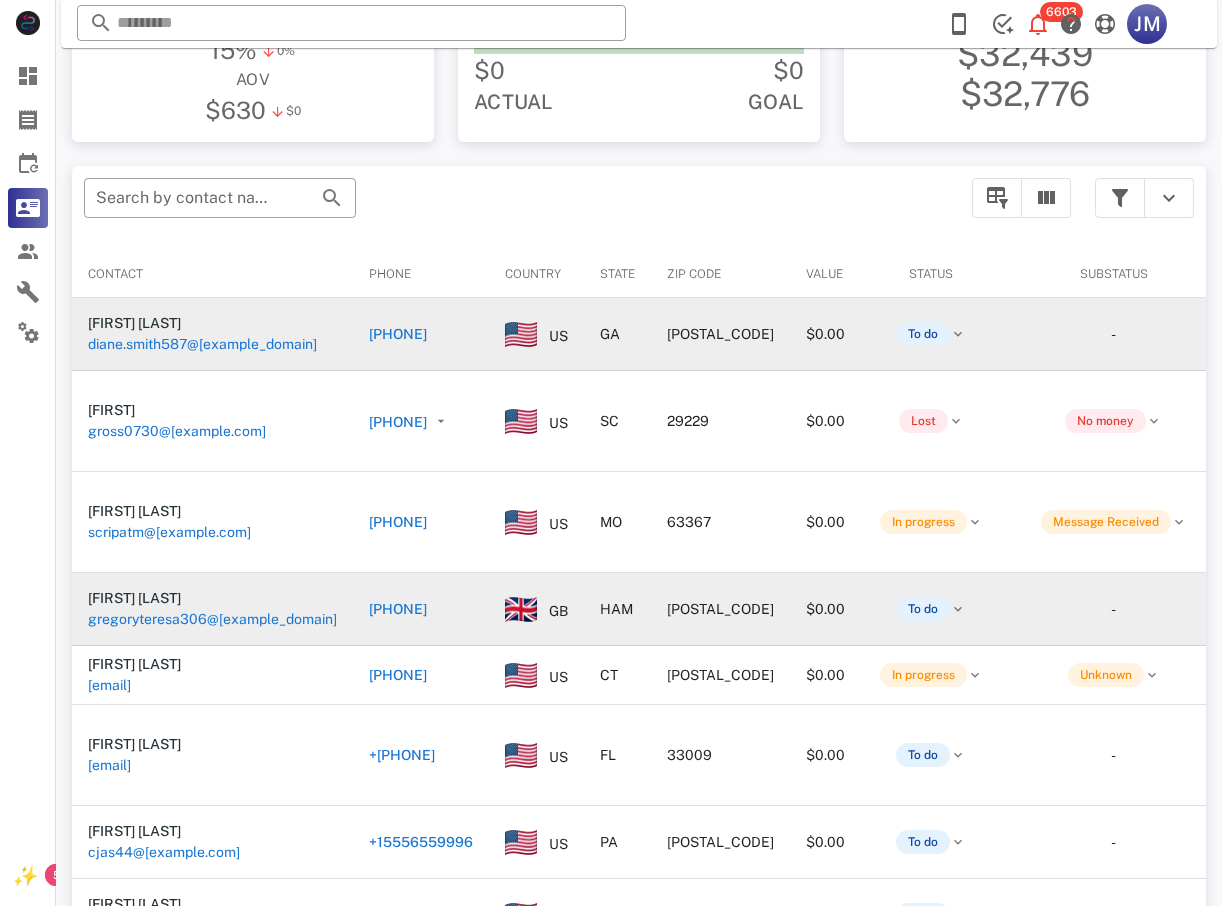 click on "[PHONE]" at bounding box center (398, 334) 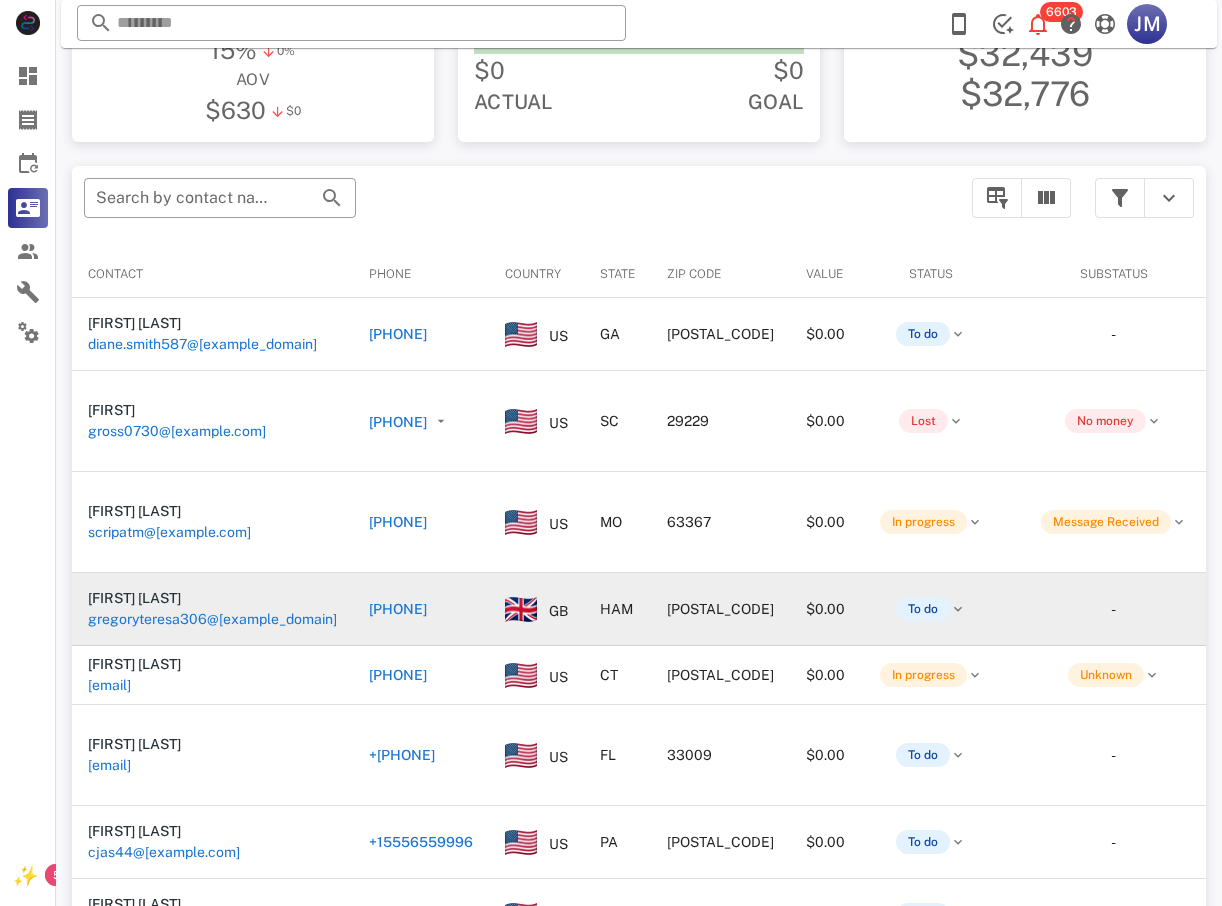 type on "**********" 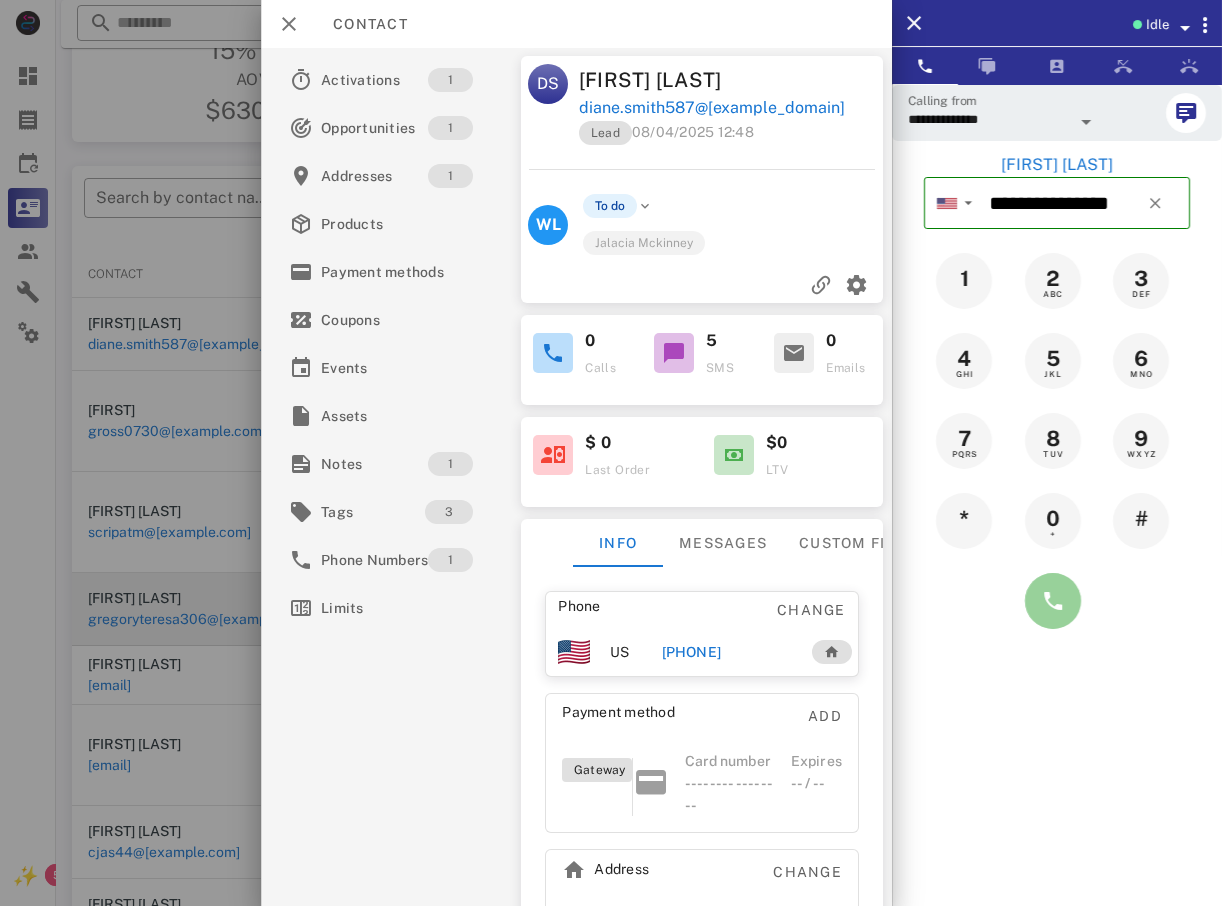 click at bounding box center (1053, 601) 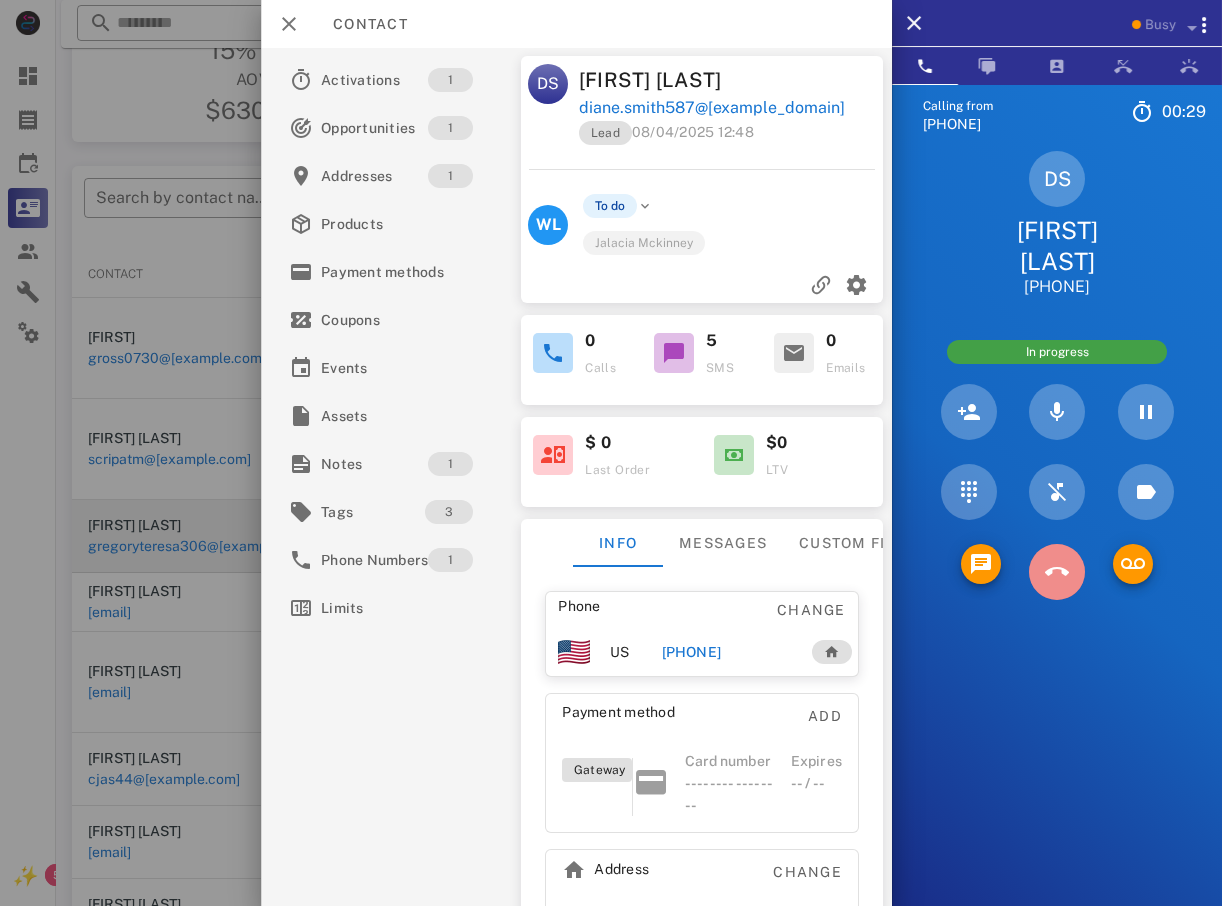 click at bounding box center [1057, 572] 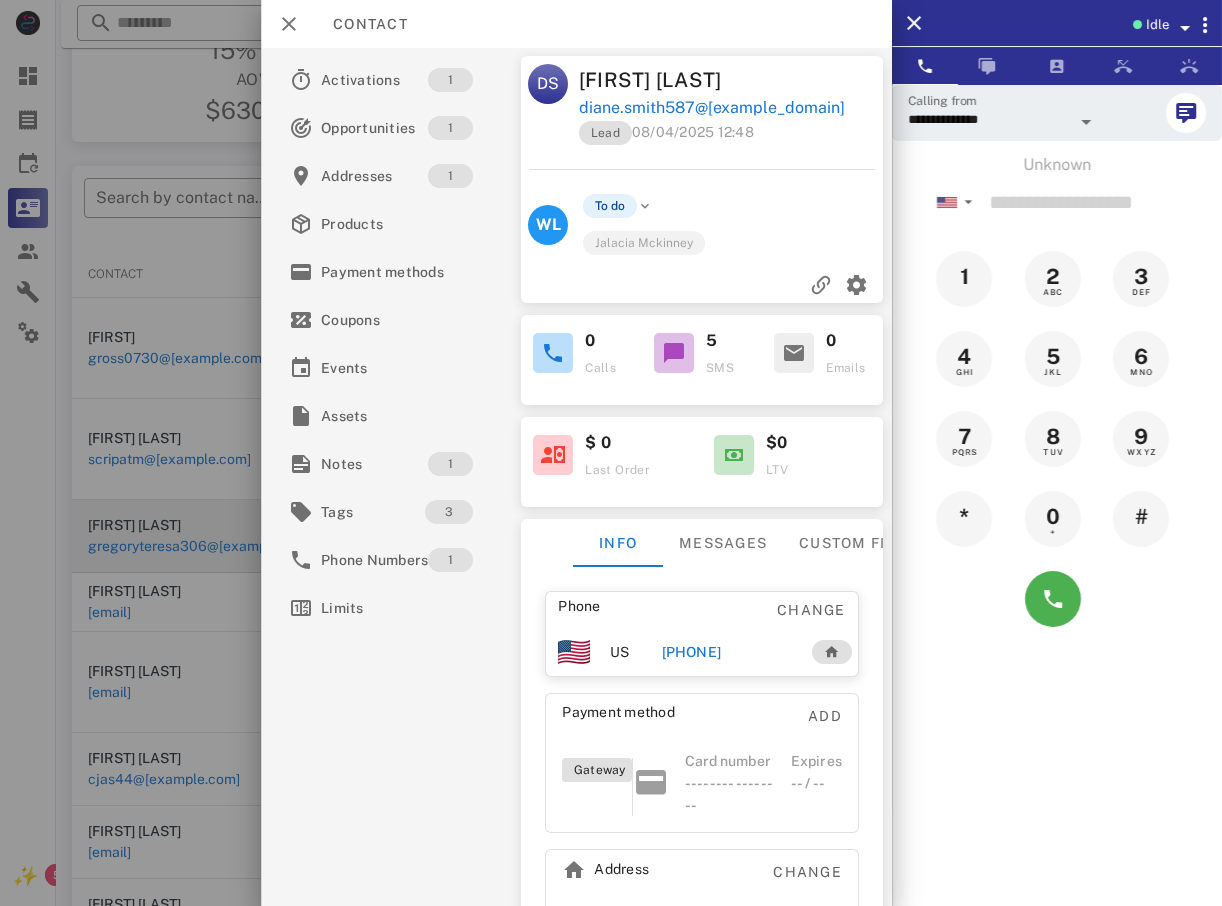 click at bounding box center [611, 453] 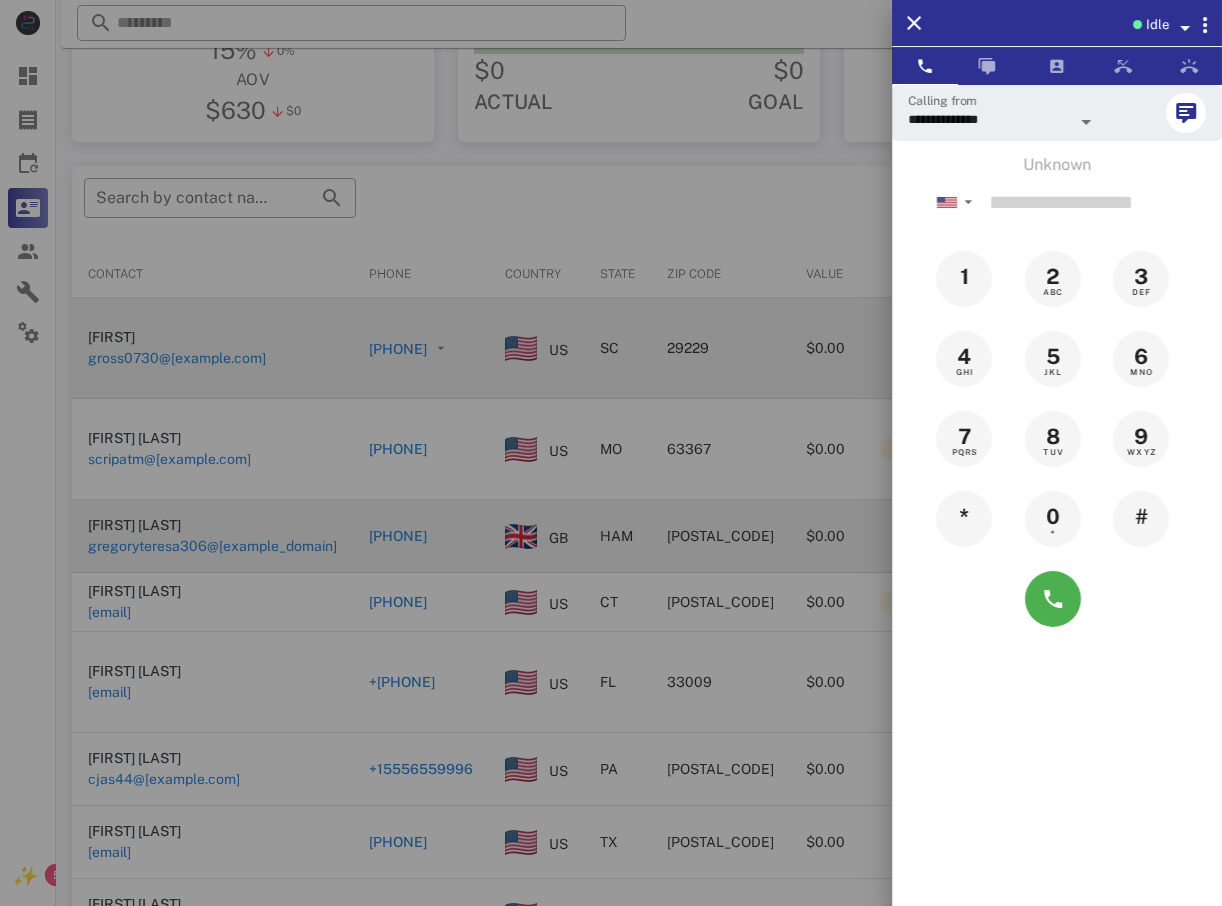 drag, startPoint x: 228, startPoint y: 303, endPoint x: 296, endPoint y: 353, distance: 84.40379 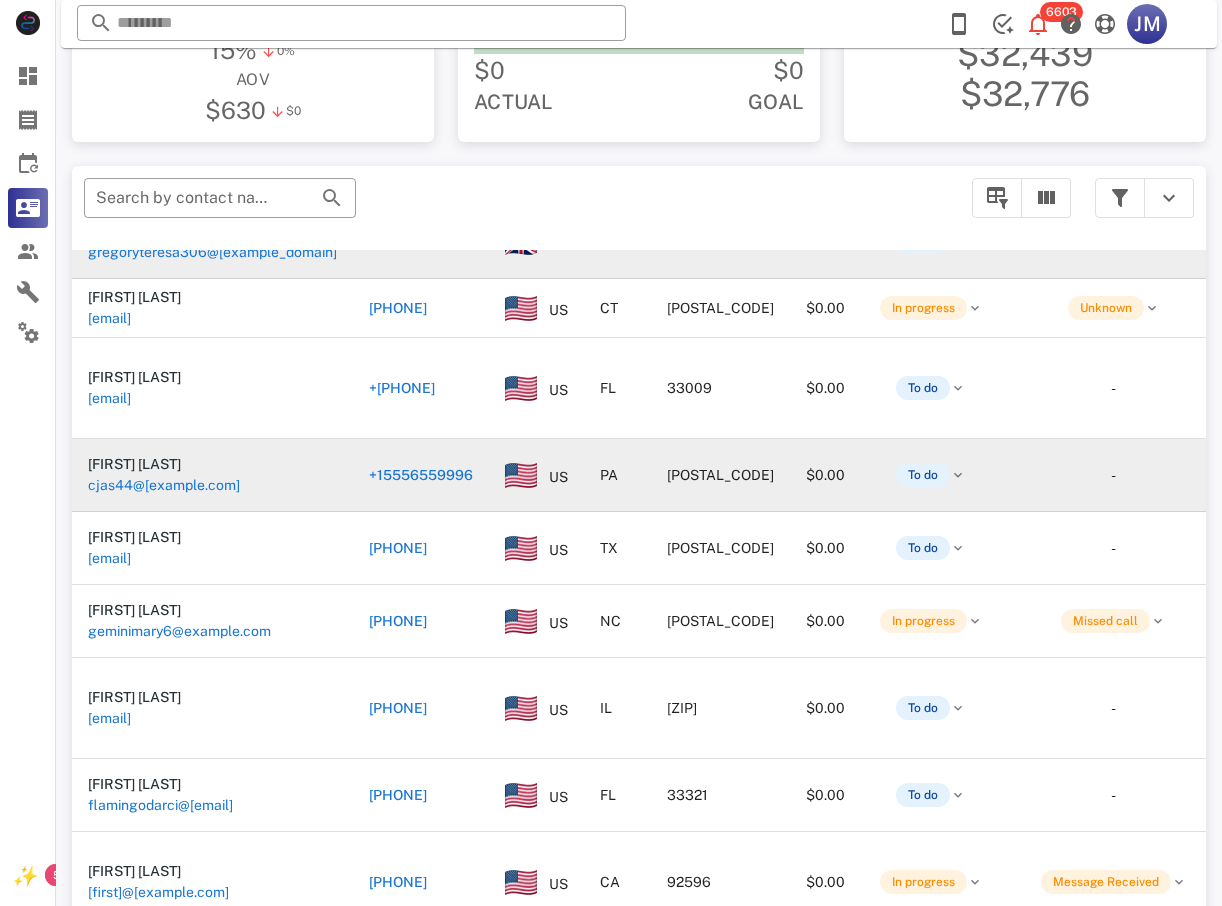 scroll, scrollTop: 479, scrollLeft: 0, axis: vertical 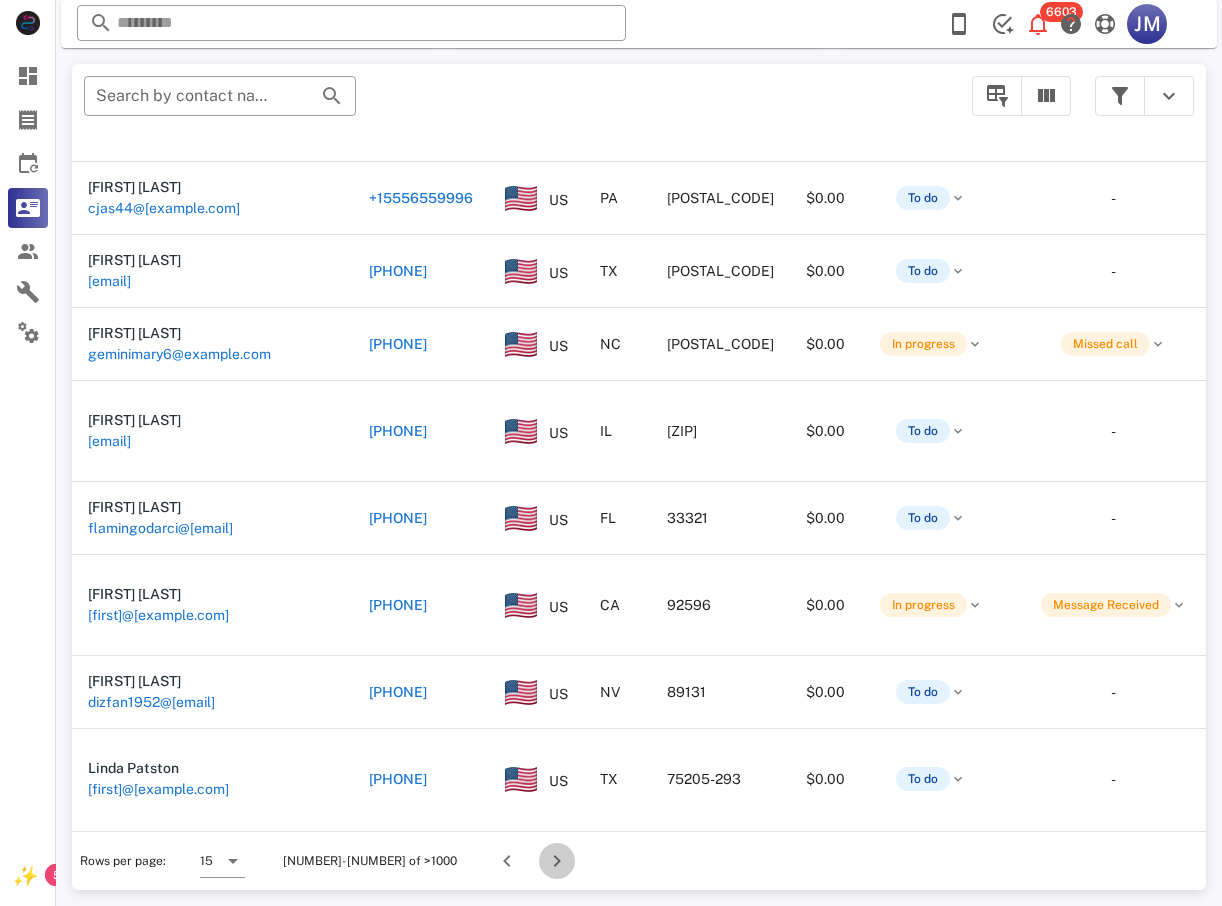 drag, startPoint x: 482, startPoint y: 864, endPoint x: 481, endPoint y: 842, distance: 22.022715 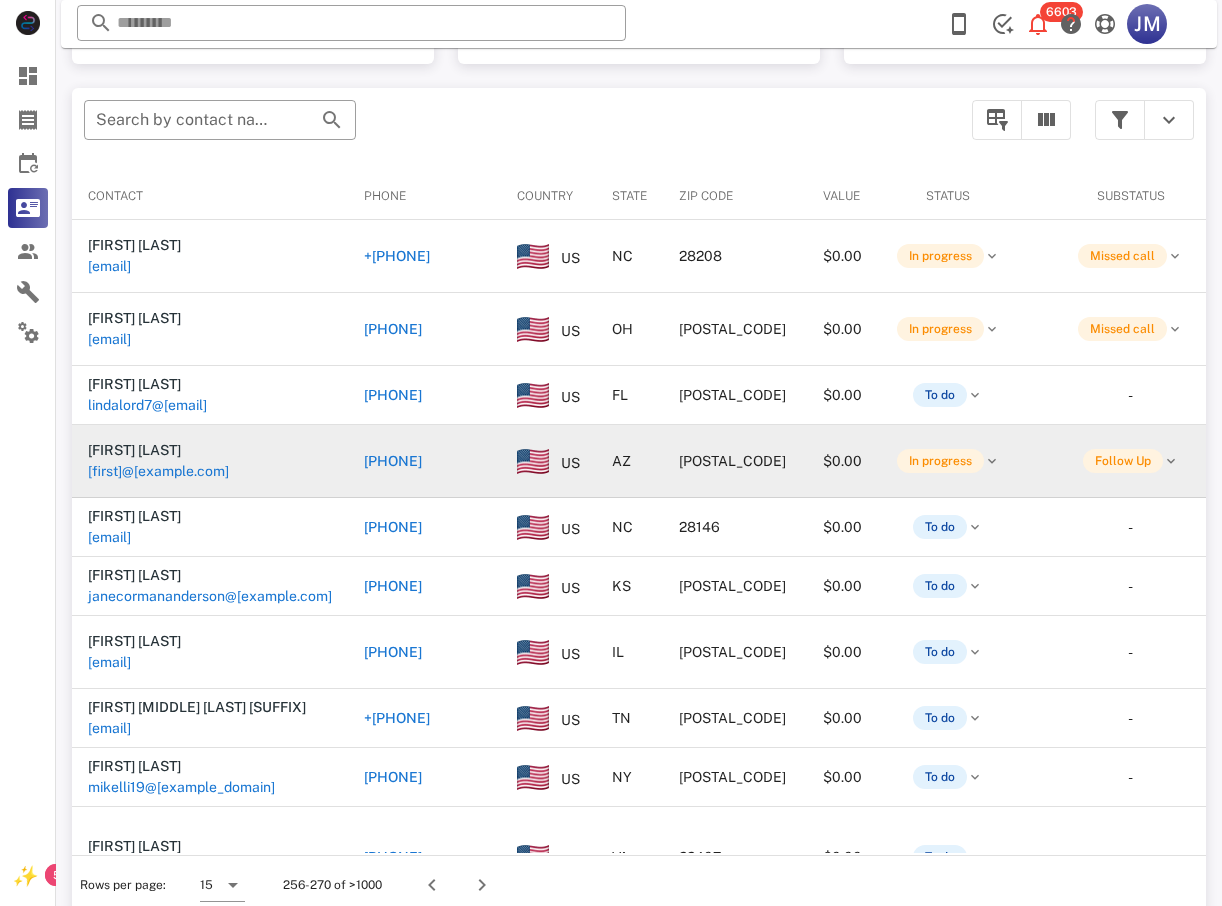 scroll, scrollTop: 380, scrollLeft: 0, axis: vertical 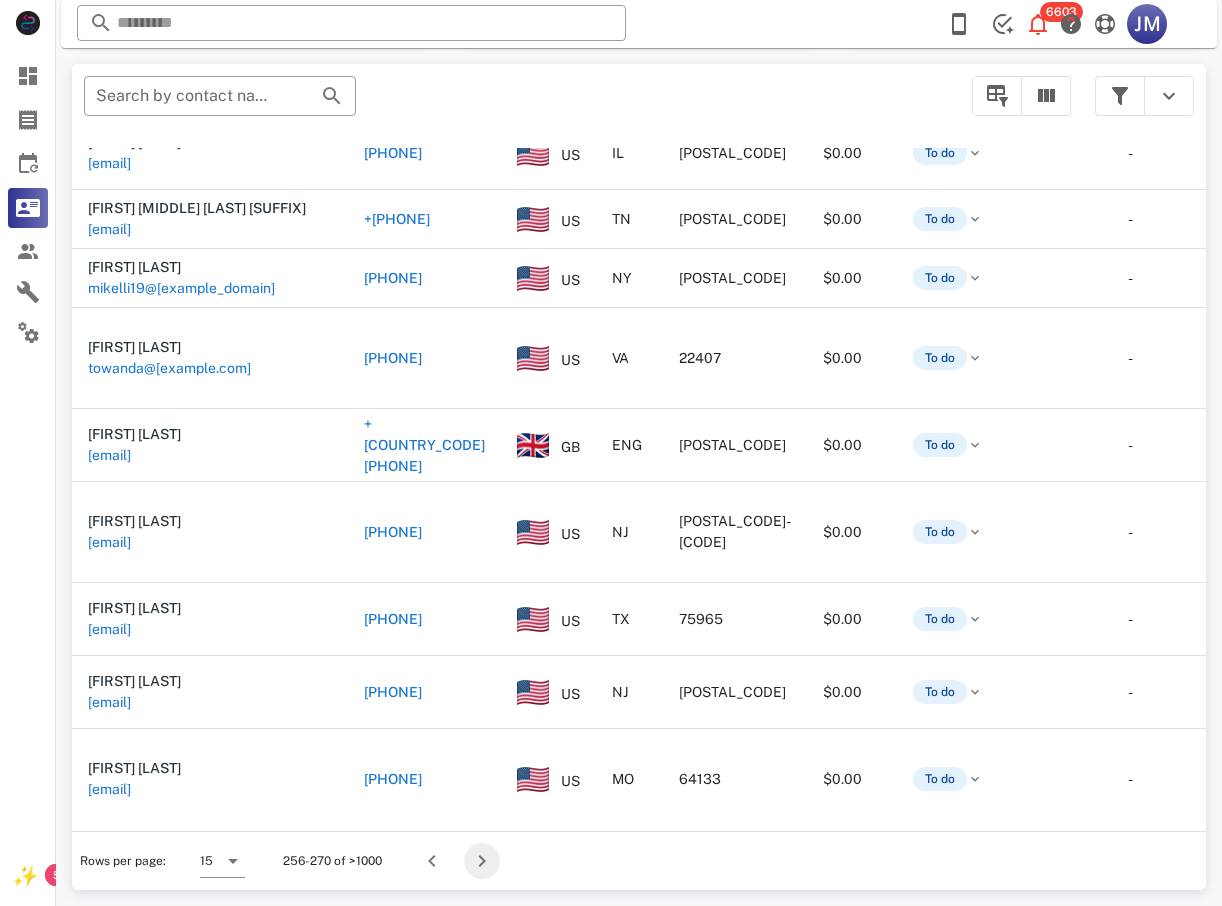 click at bounding box center (482, 861) 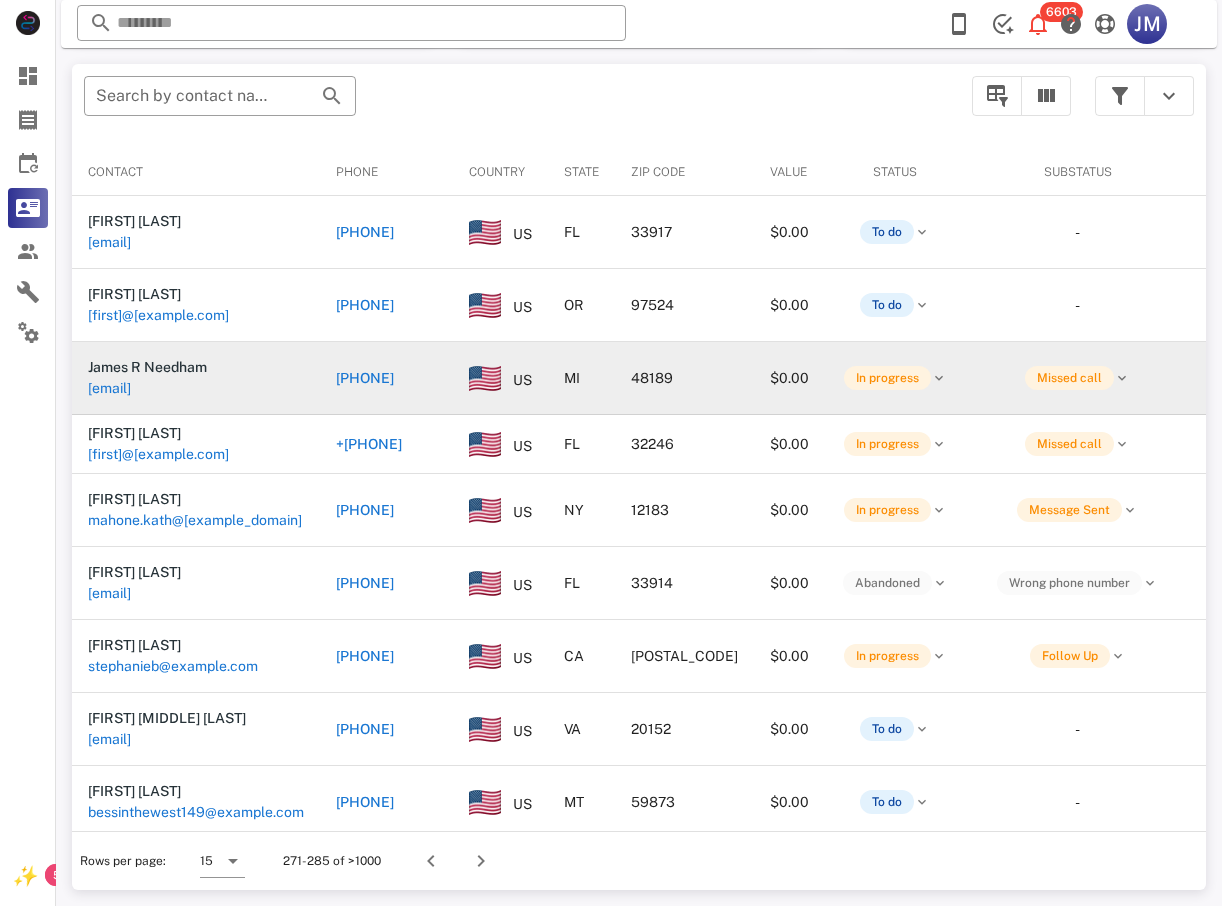 scroll, scrollTop: 380, scrollLeft: 0, axis: vertical 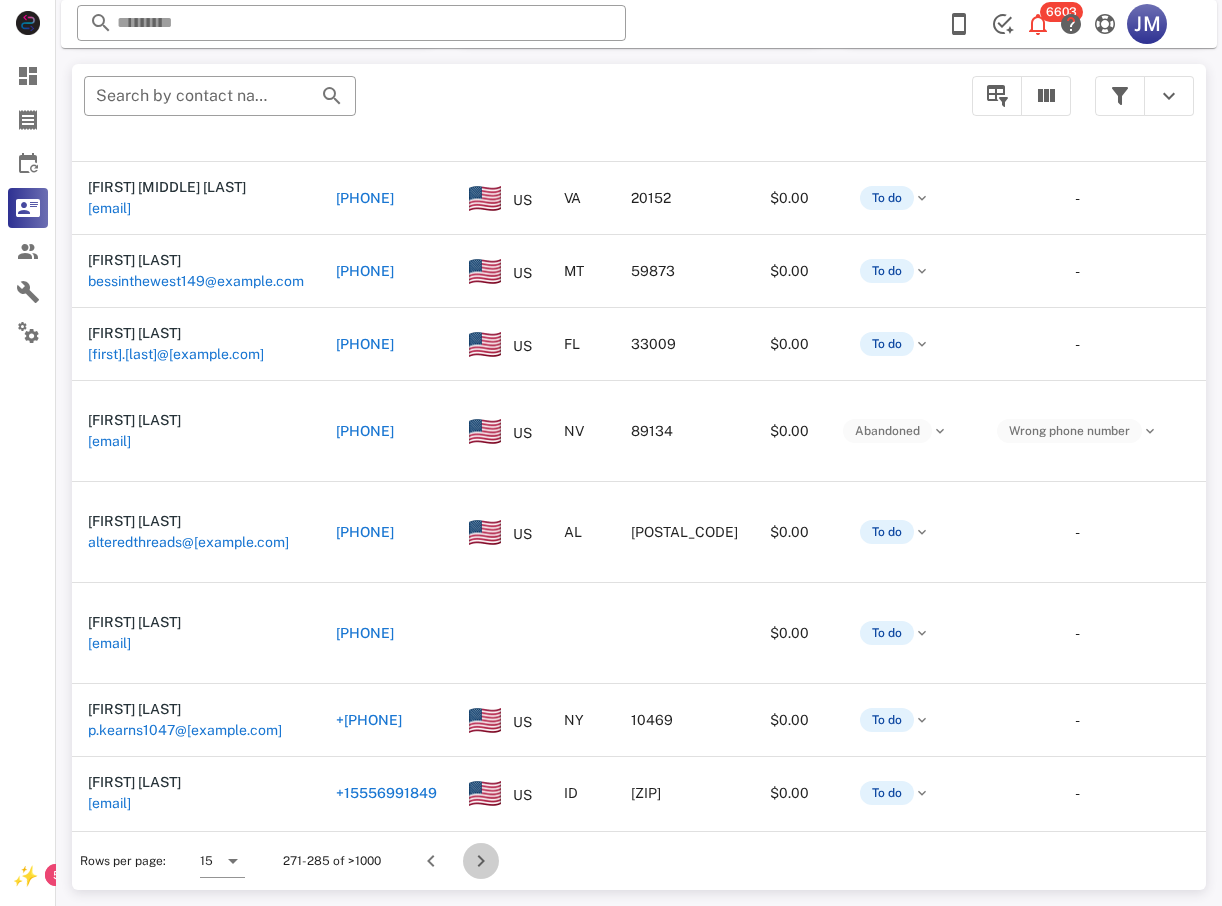 click at bounding box center [481, 861] 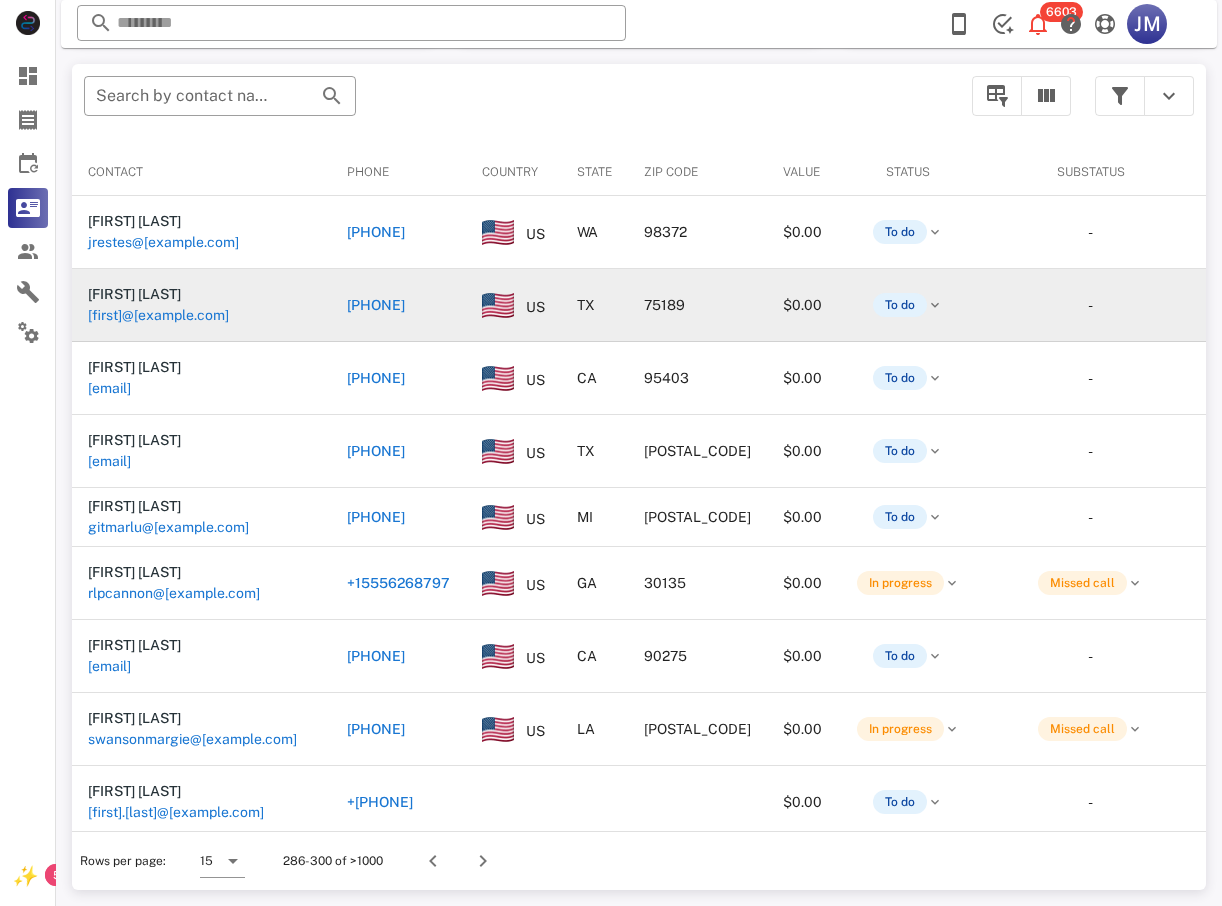 scroll, scrollTop: 380, scrollLeft: 0, axis: vertical 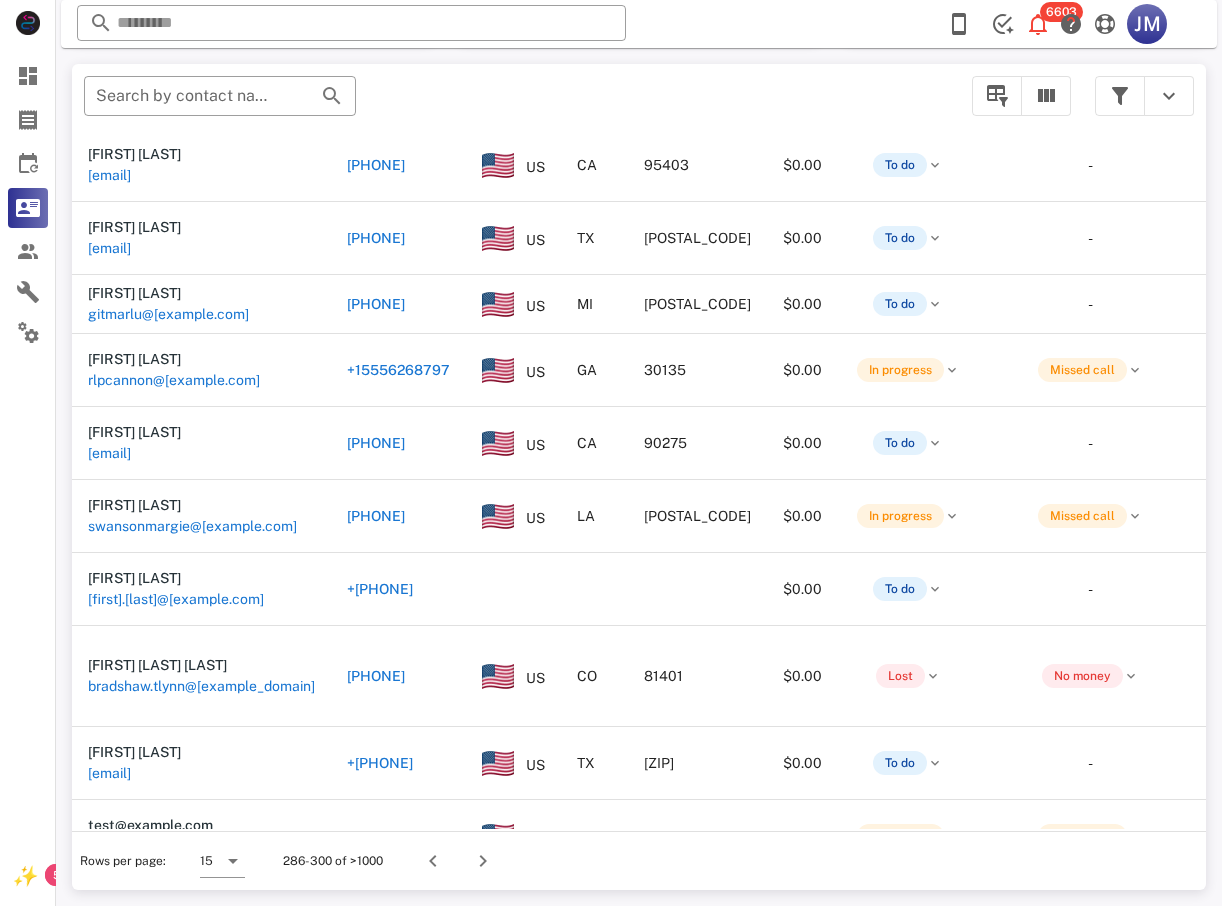 click on "[PHONE]" at bounding box center [376, 516] 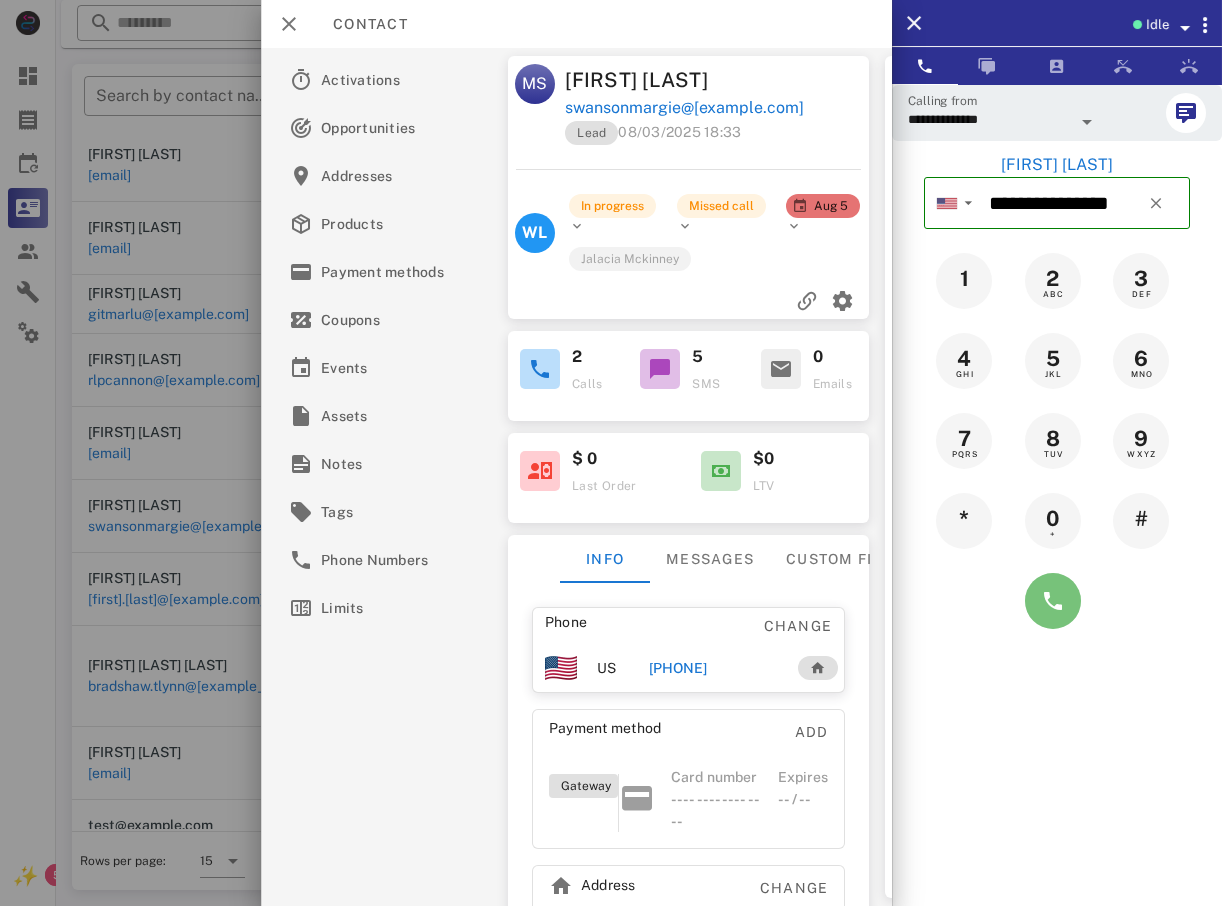 click at bounding box center (1053, 601) 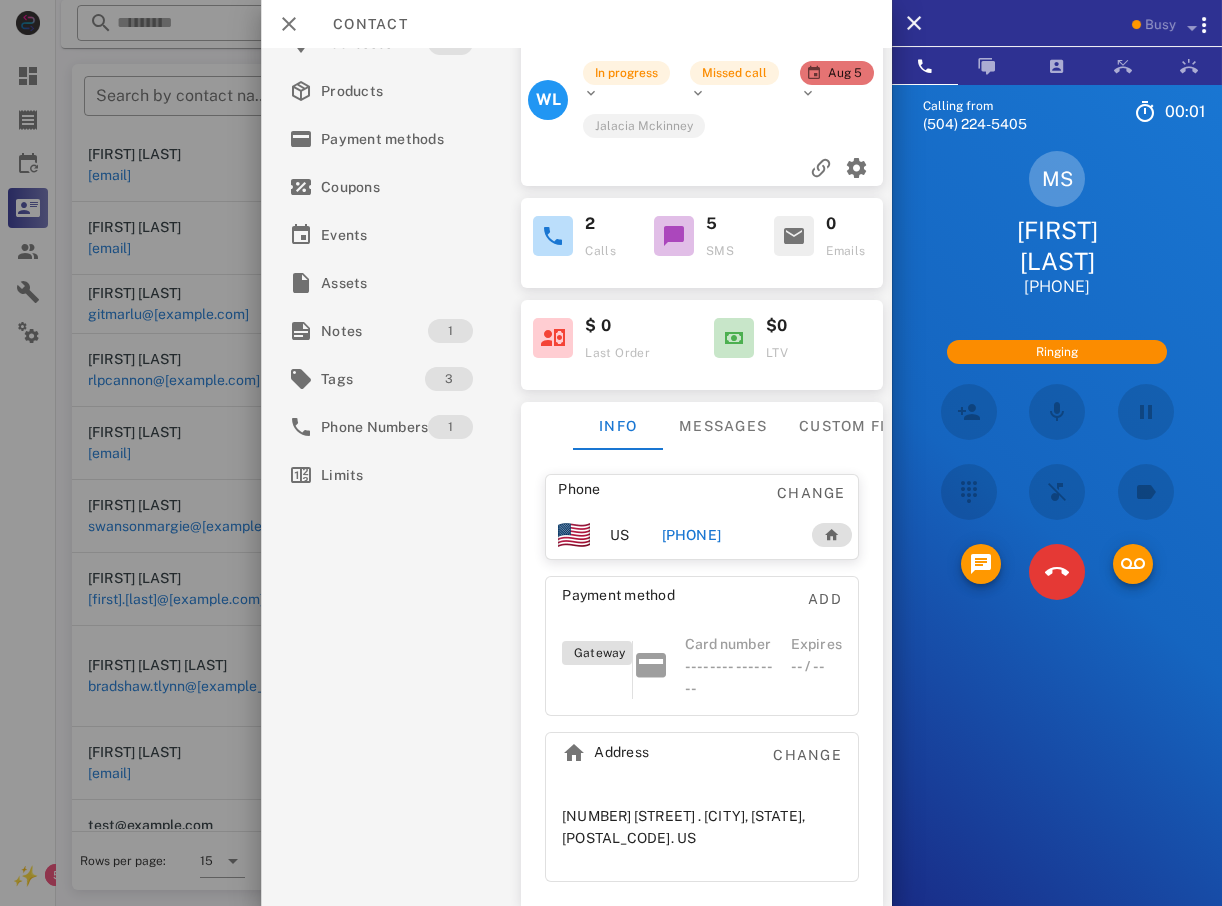 scroll, scrollTop: 153, scrollLeft: 0, axis: vertical 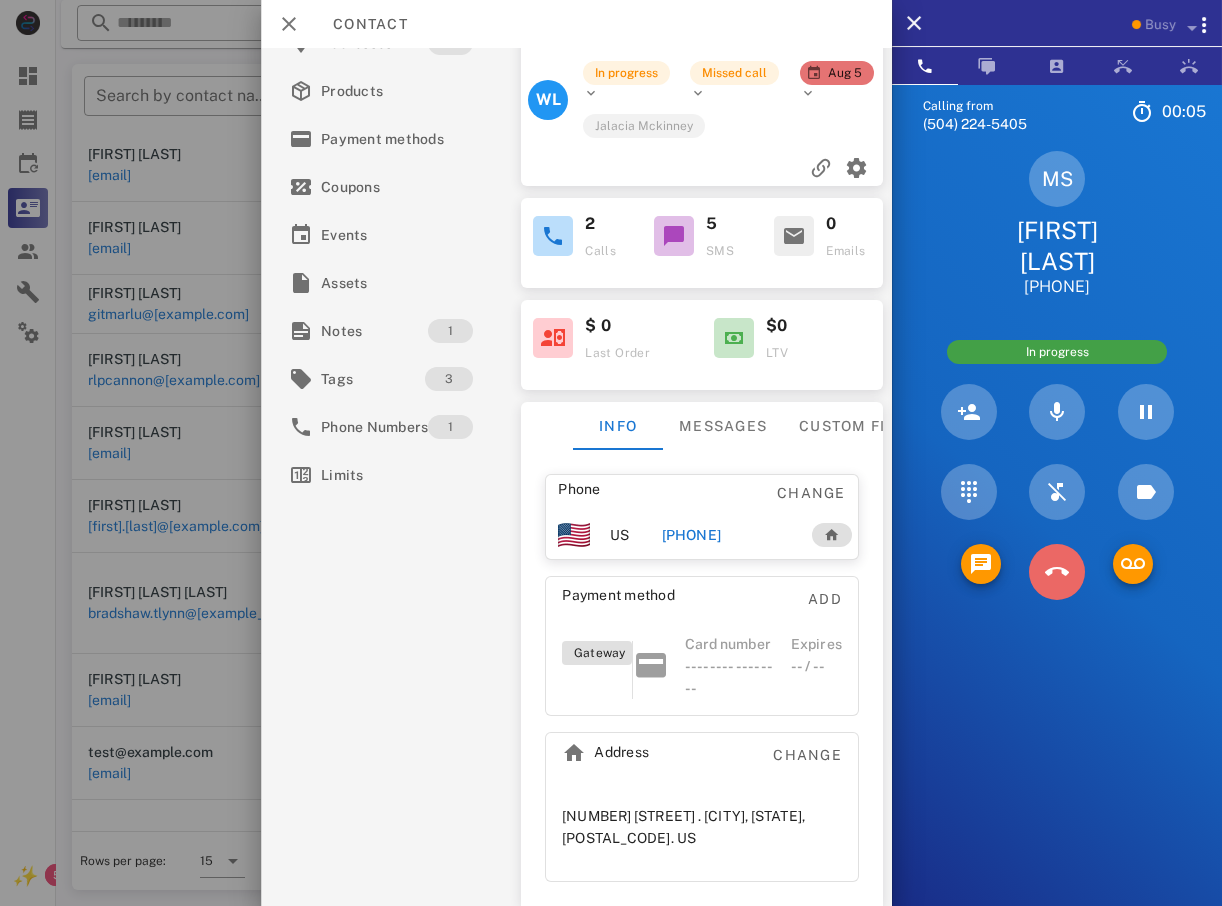click at bounding box center [1057, 572] 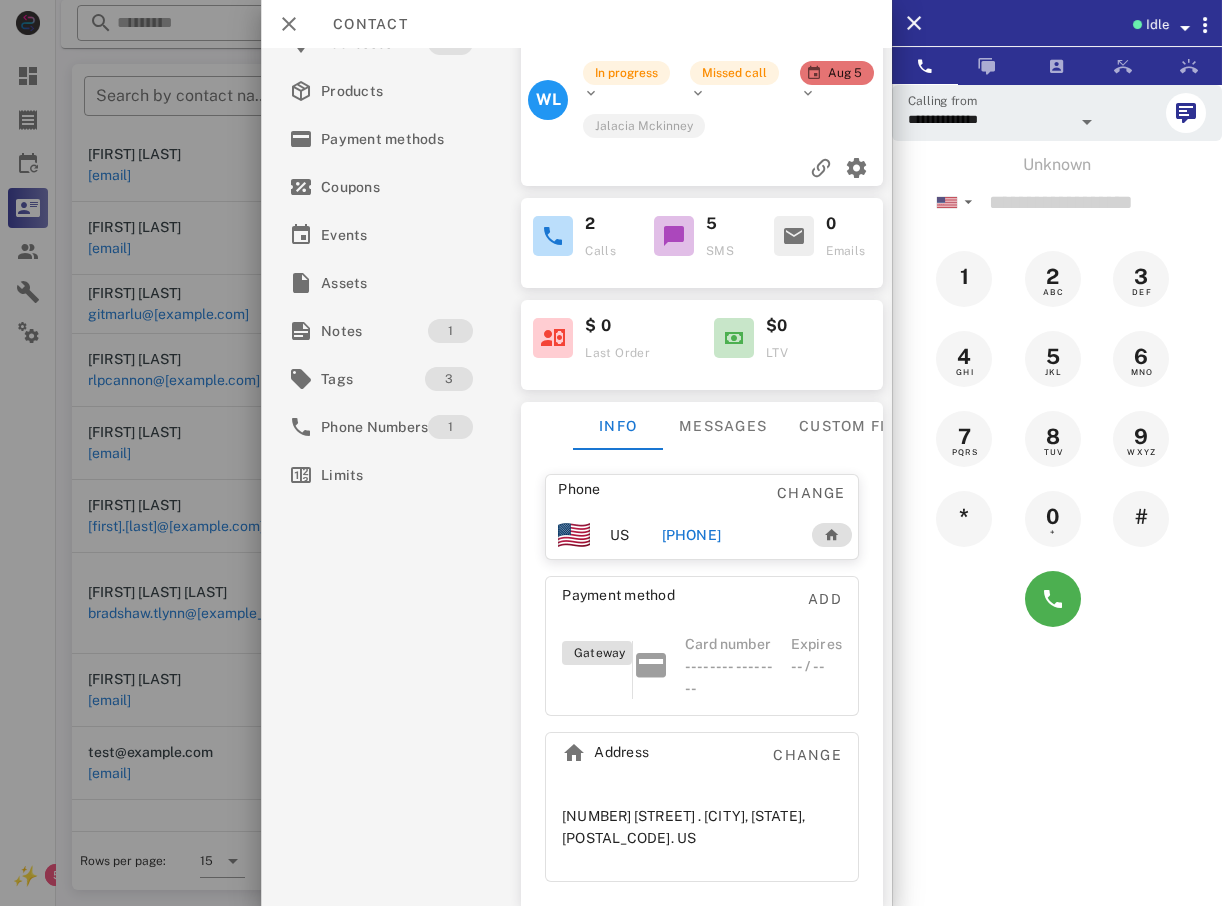 click at bounding box center [611, 453] 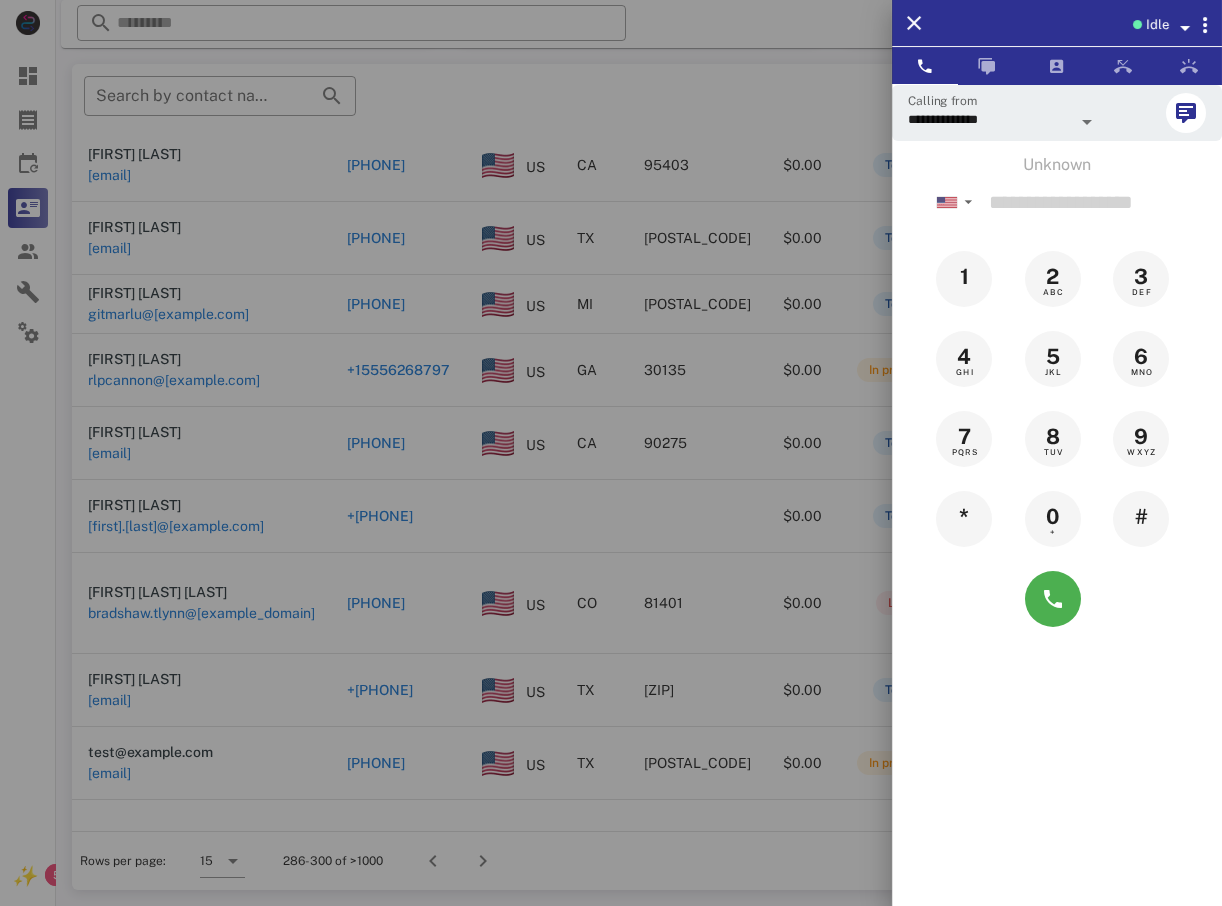 click at bounding box center (611, 453) 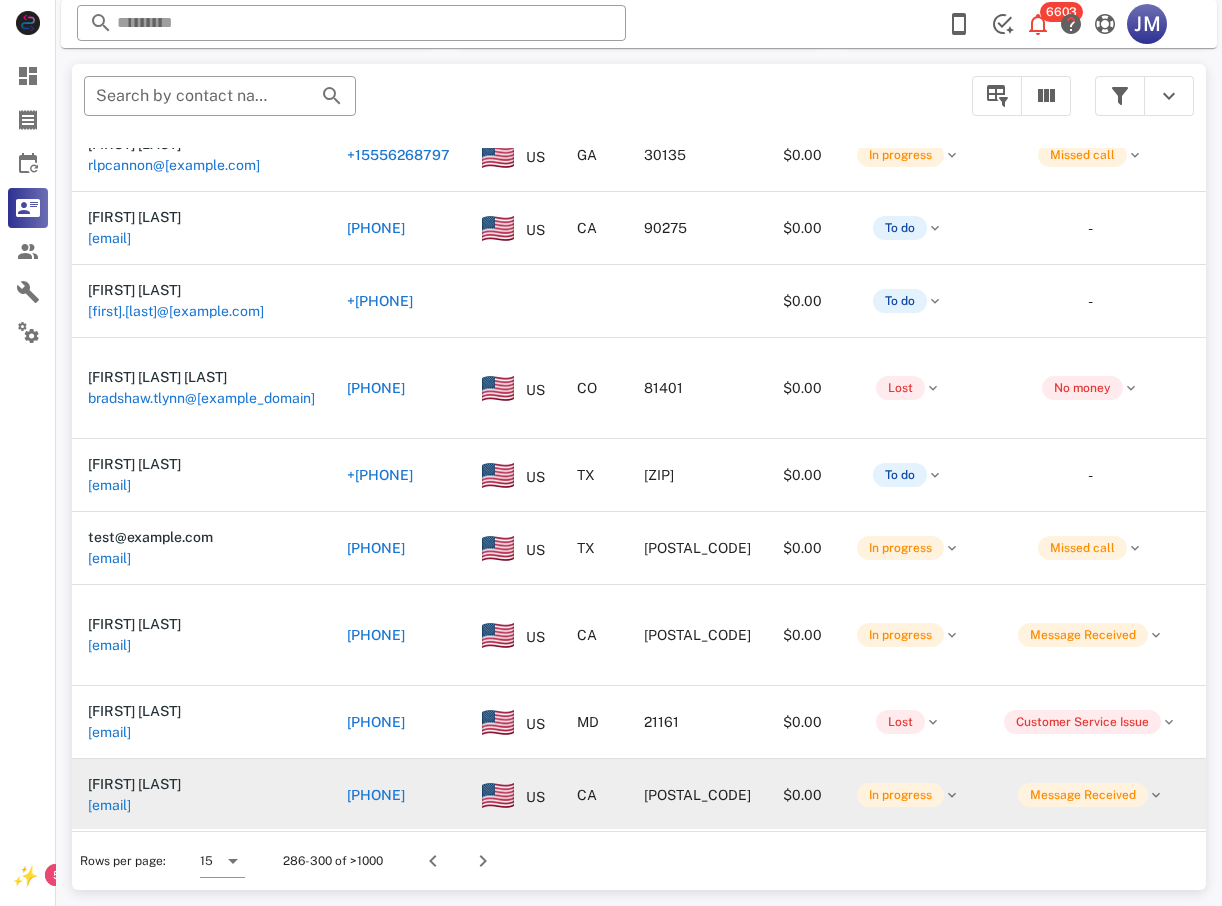 scroll, scrollTop: 440, scrollLeft: 0, axis: vertical 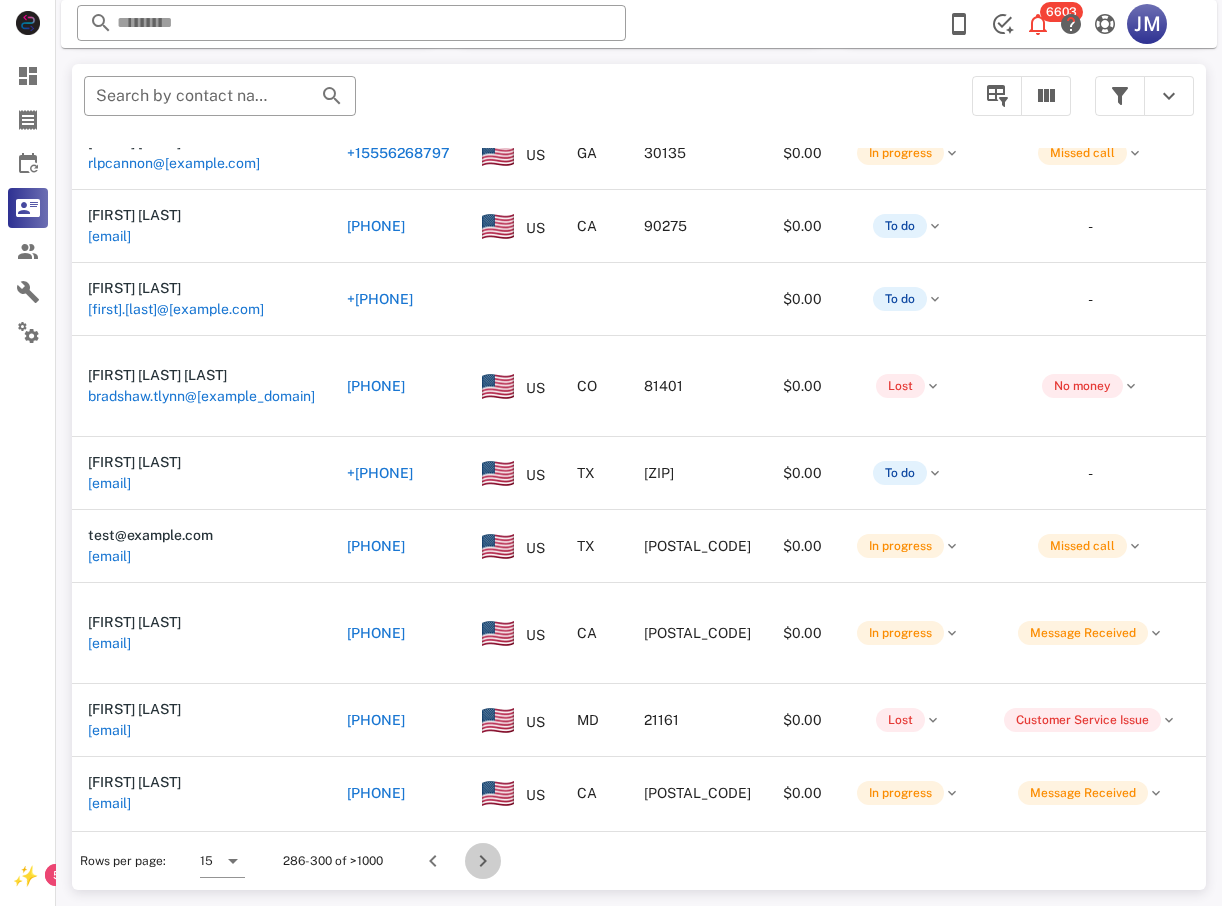 click at bounding box center (483, 861) 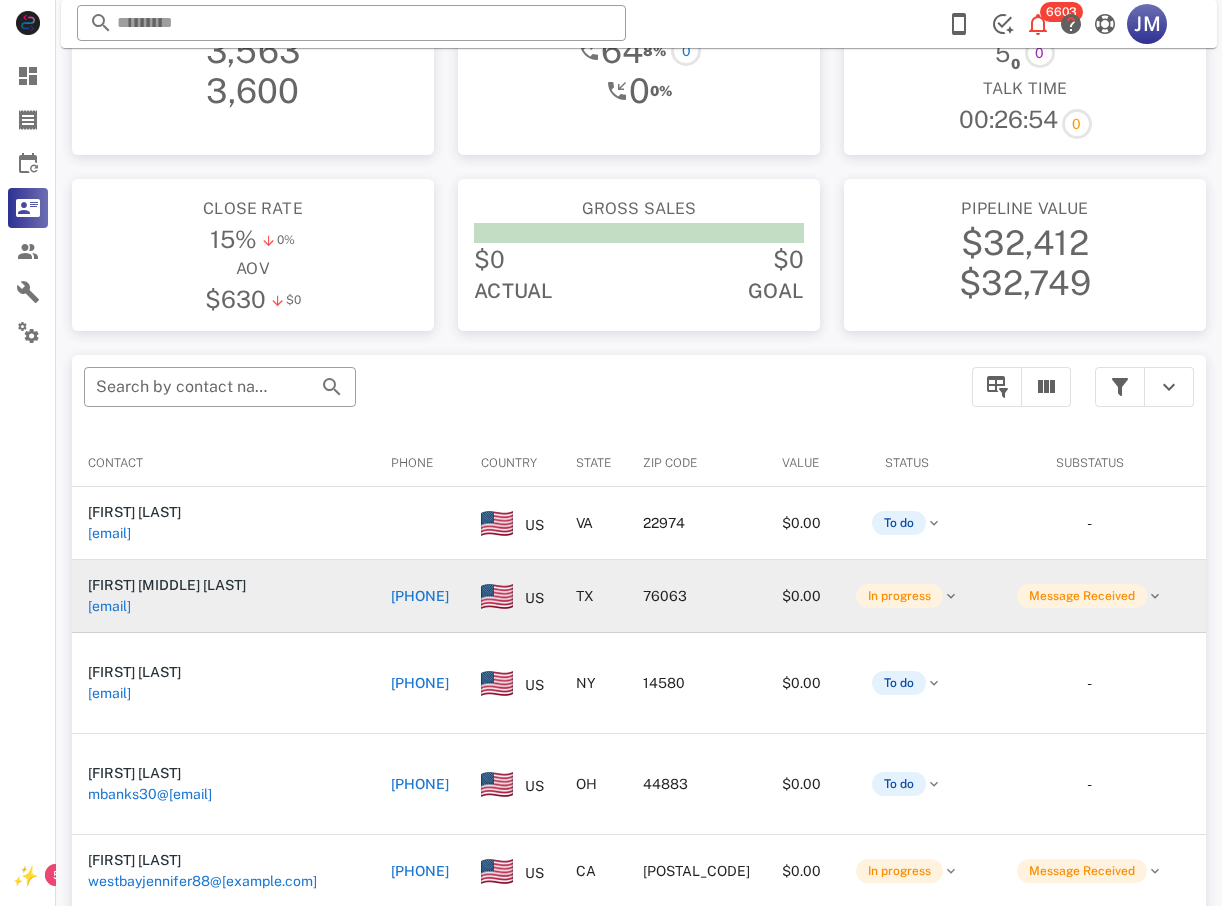 scroll, scrollTop: 80, scrollLeft: 0, axis: vertical 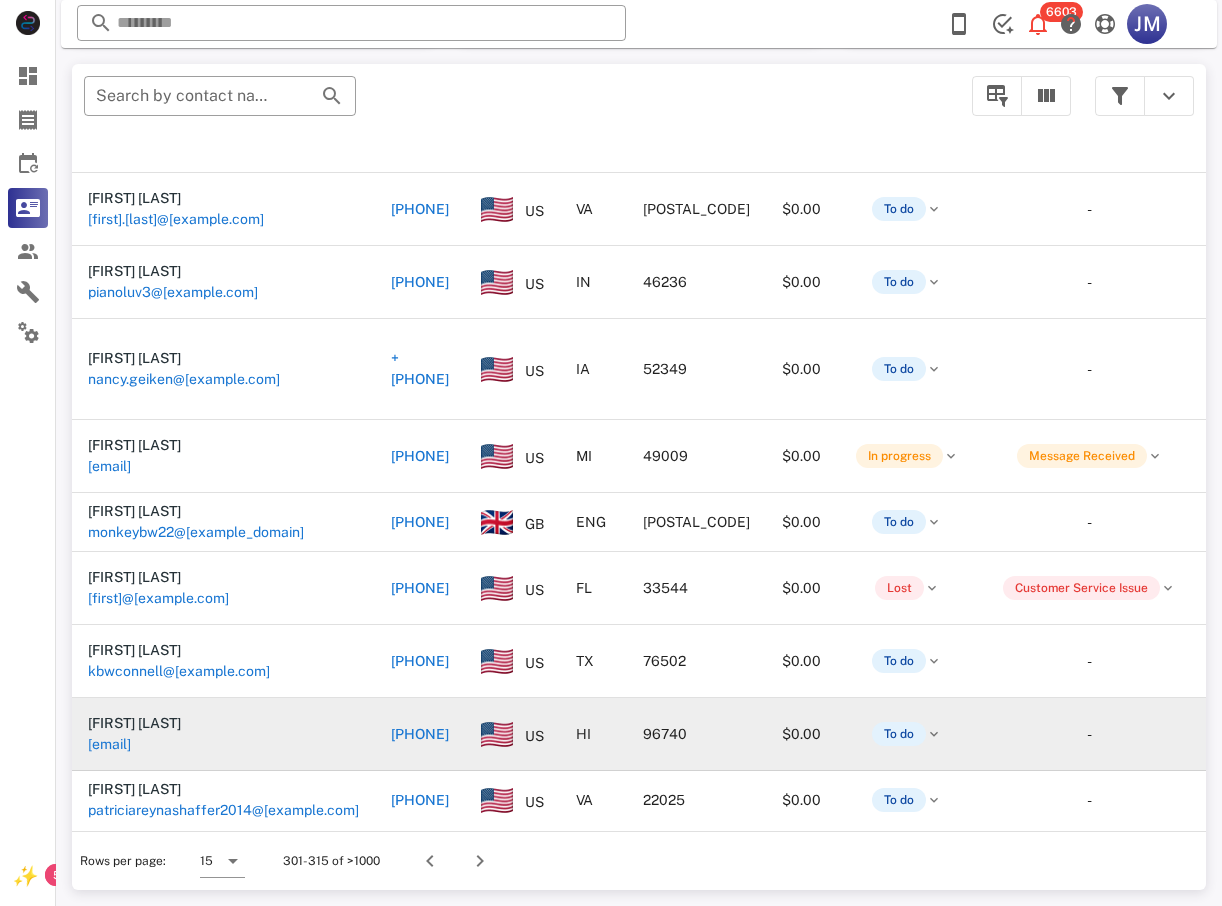 click on "[PHONE]" at bounding box center (420, 734) 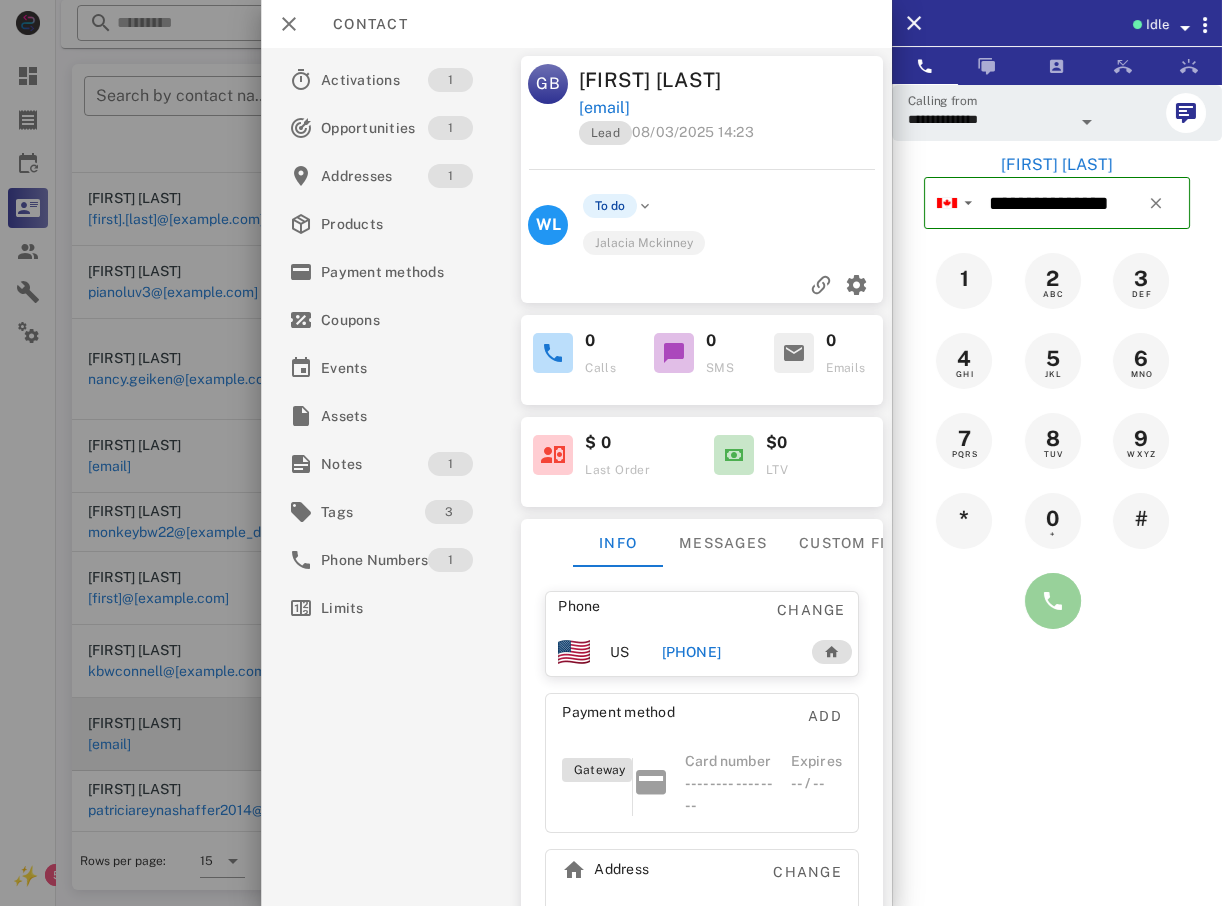 click at bounding box center (1053, 601) 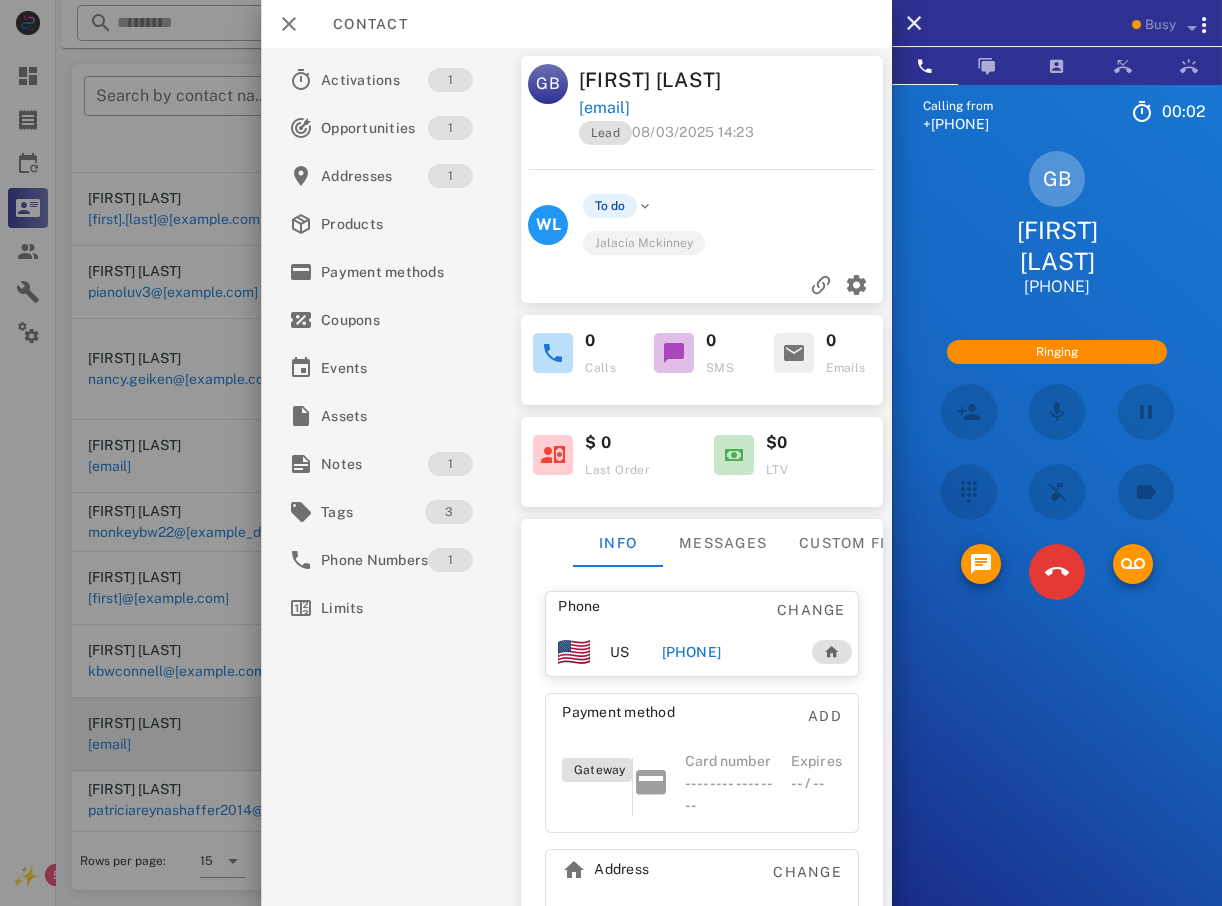 scroll, scrollTop: 482, scrollLeft: 0, axis: vertical 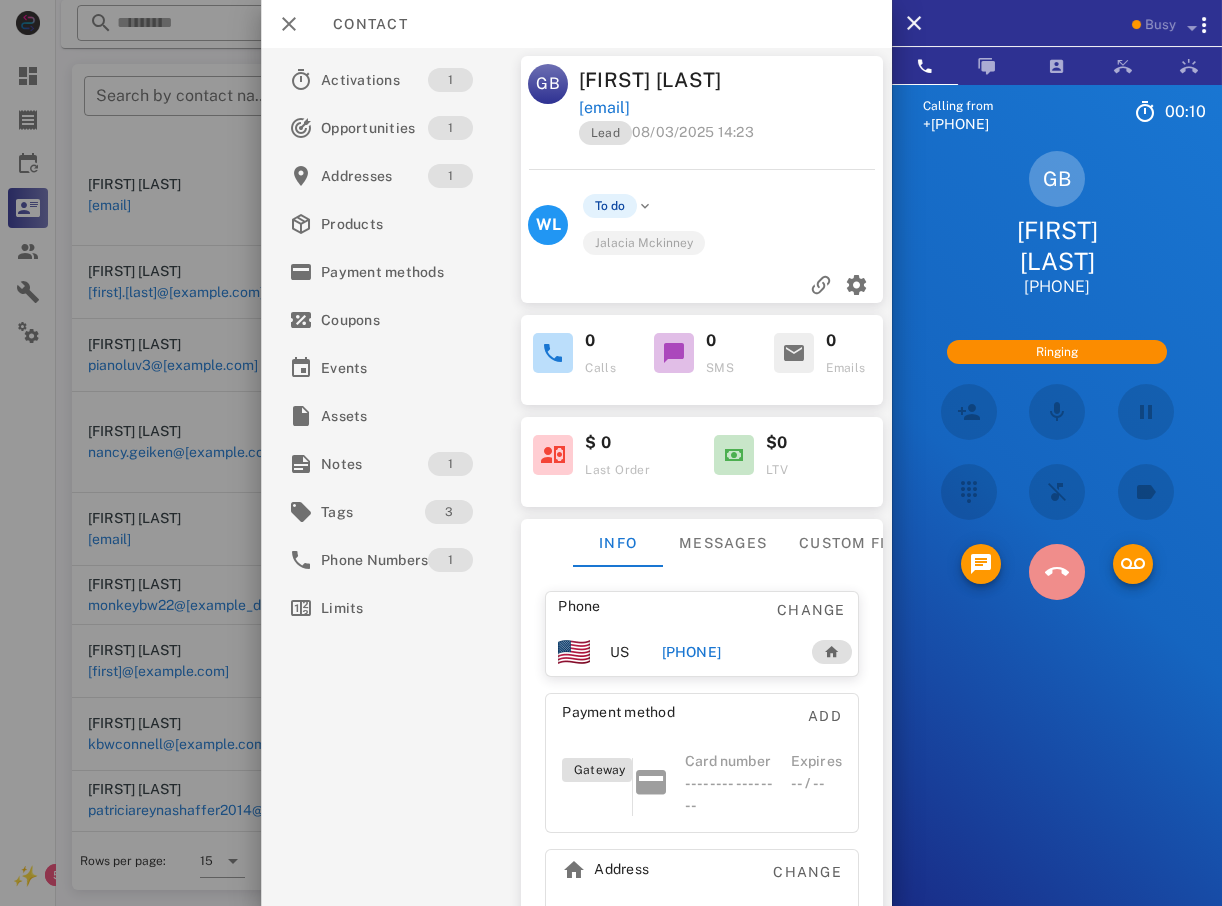 drag, startPoint x: 1063, startPoint y: 576, endPoint x: 1025, endPoint y: 608, distance: 49.67897 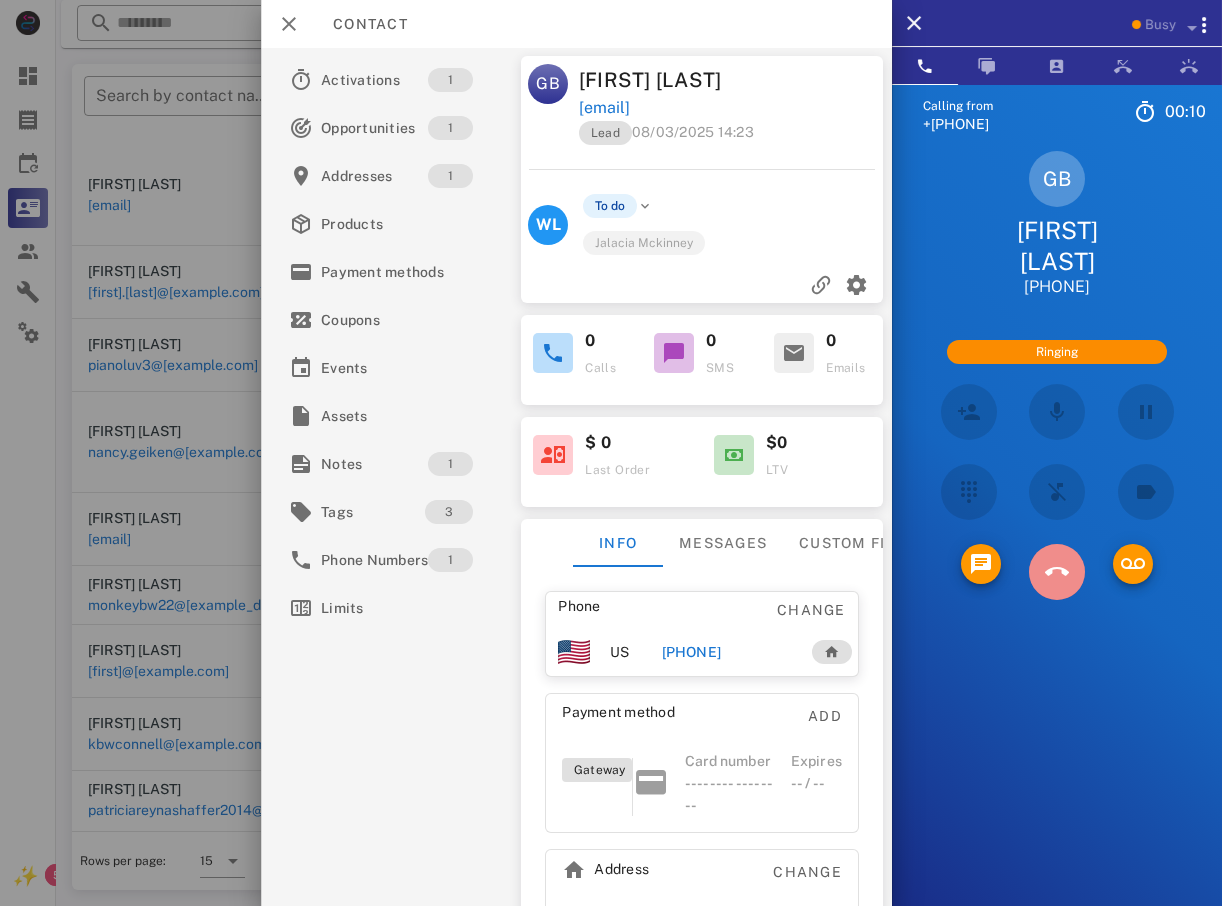 click at bounding box center [1057, 572] 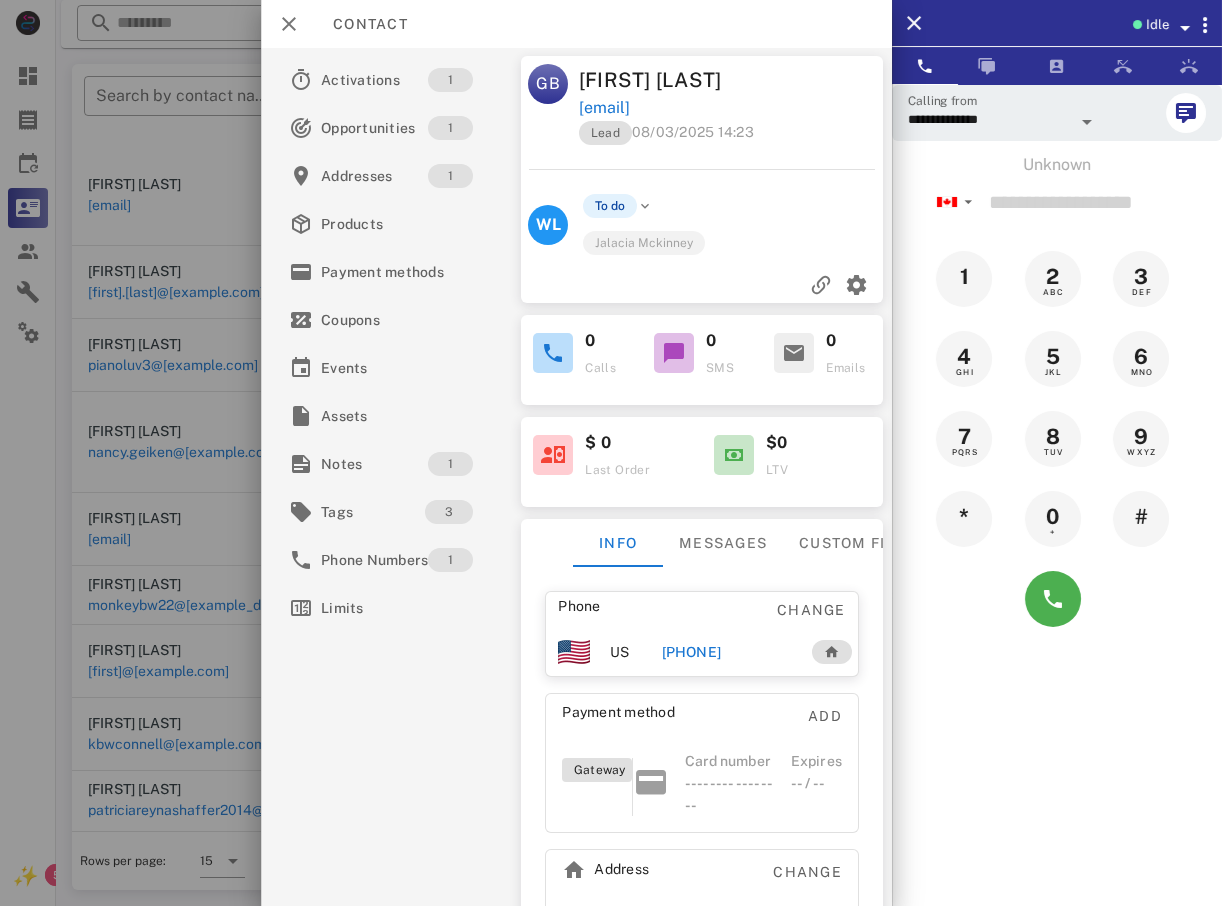 drag, startPoint x: 135, startPoint y: 493, endPoint x: 151, endPoint y: 504, distance: 19.416489 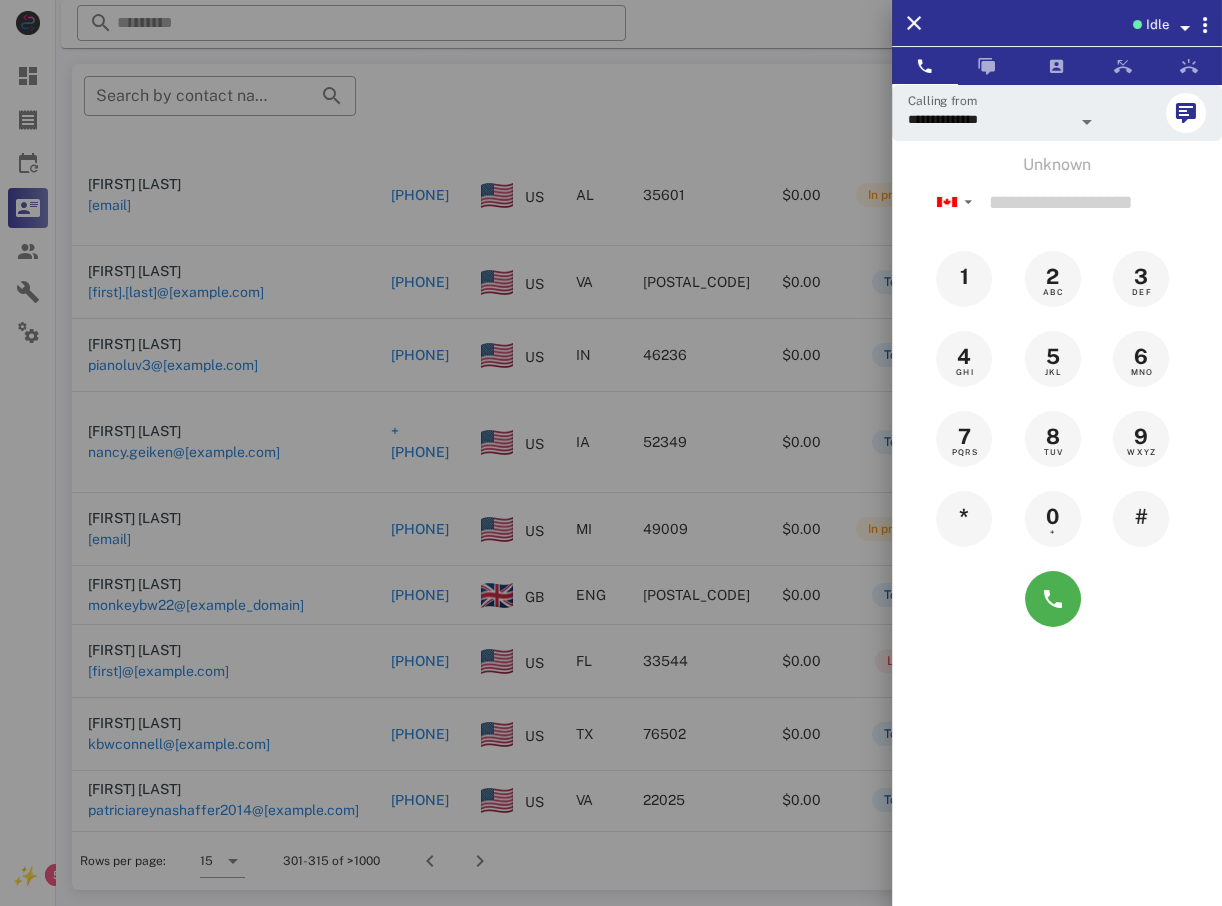 drag, startPoint x: 262, startPoint y: 543, endPoint x: 345, endPoint y: 570, distance: 87.28116 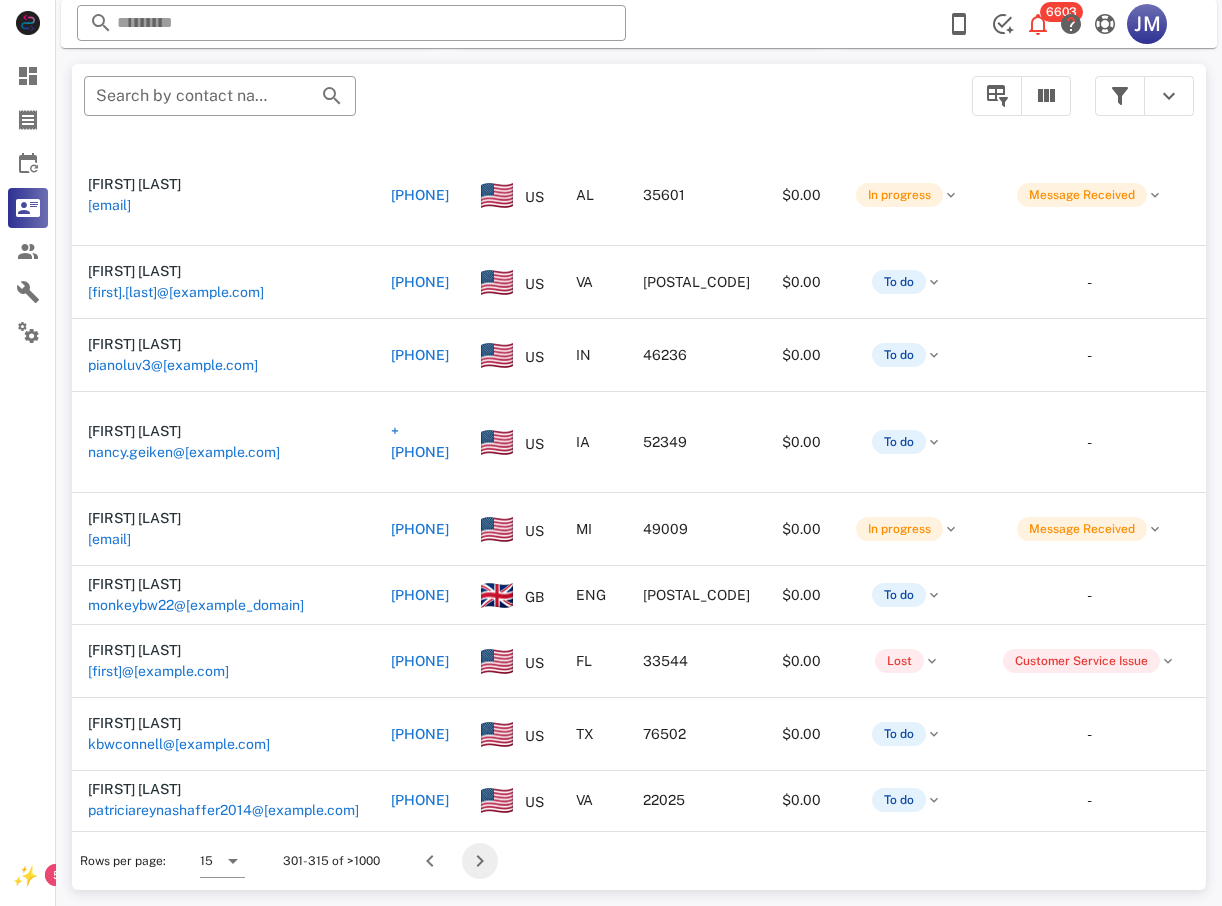 click at bounding box center (480, 861) 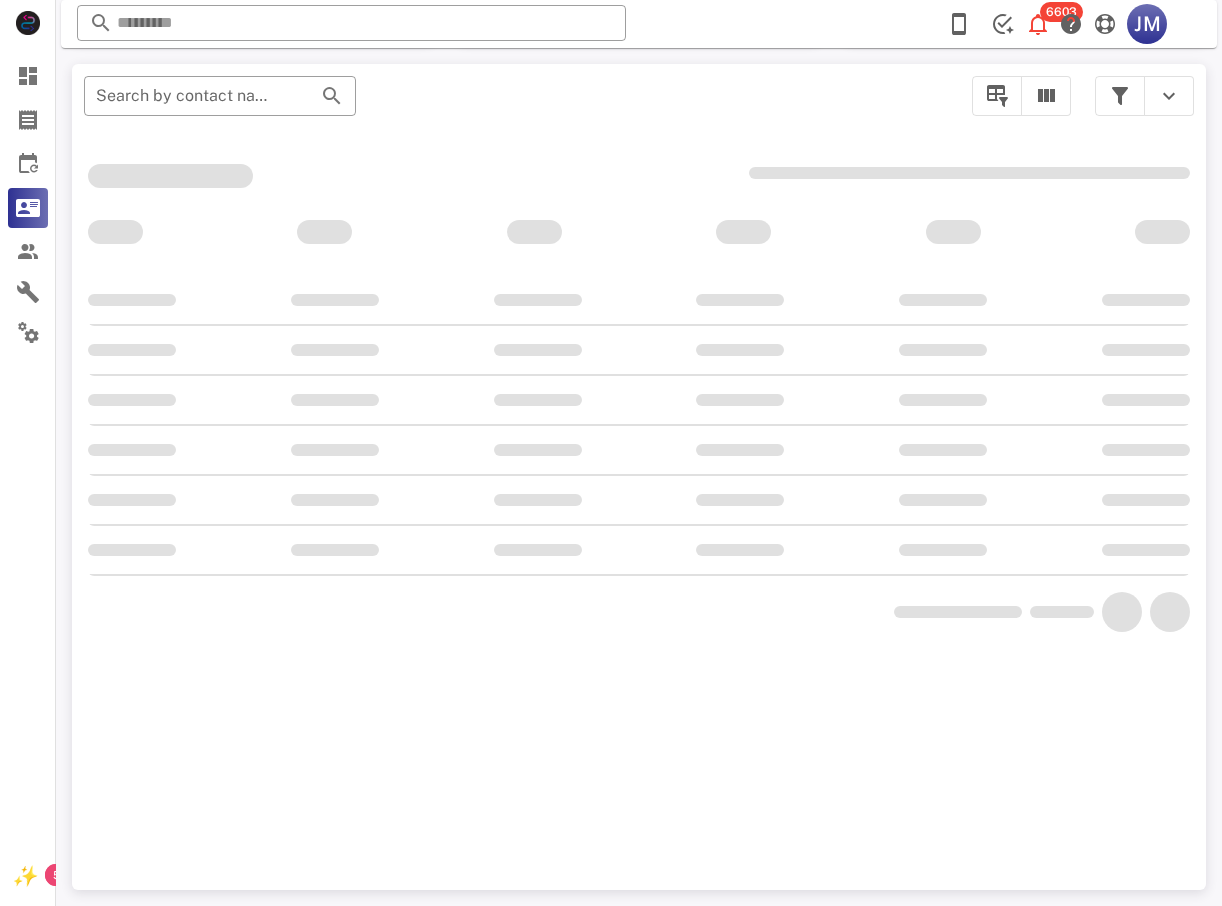 scroll, scrollTop: 356, scrollLeft: 0, axis: vertical 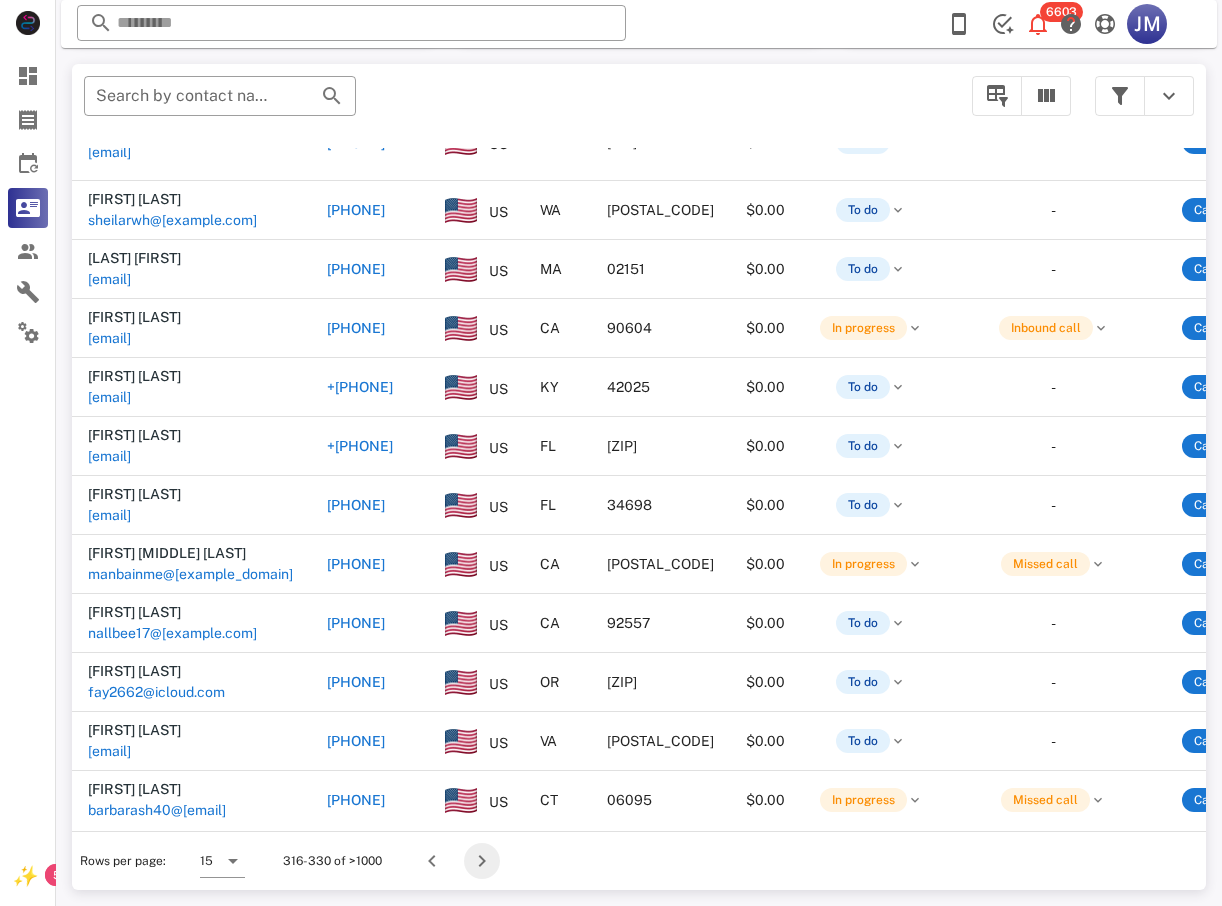 click at bounding box center (482, 861) 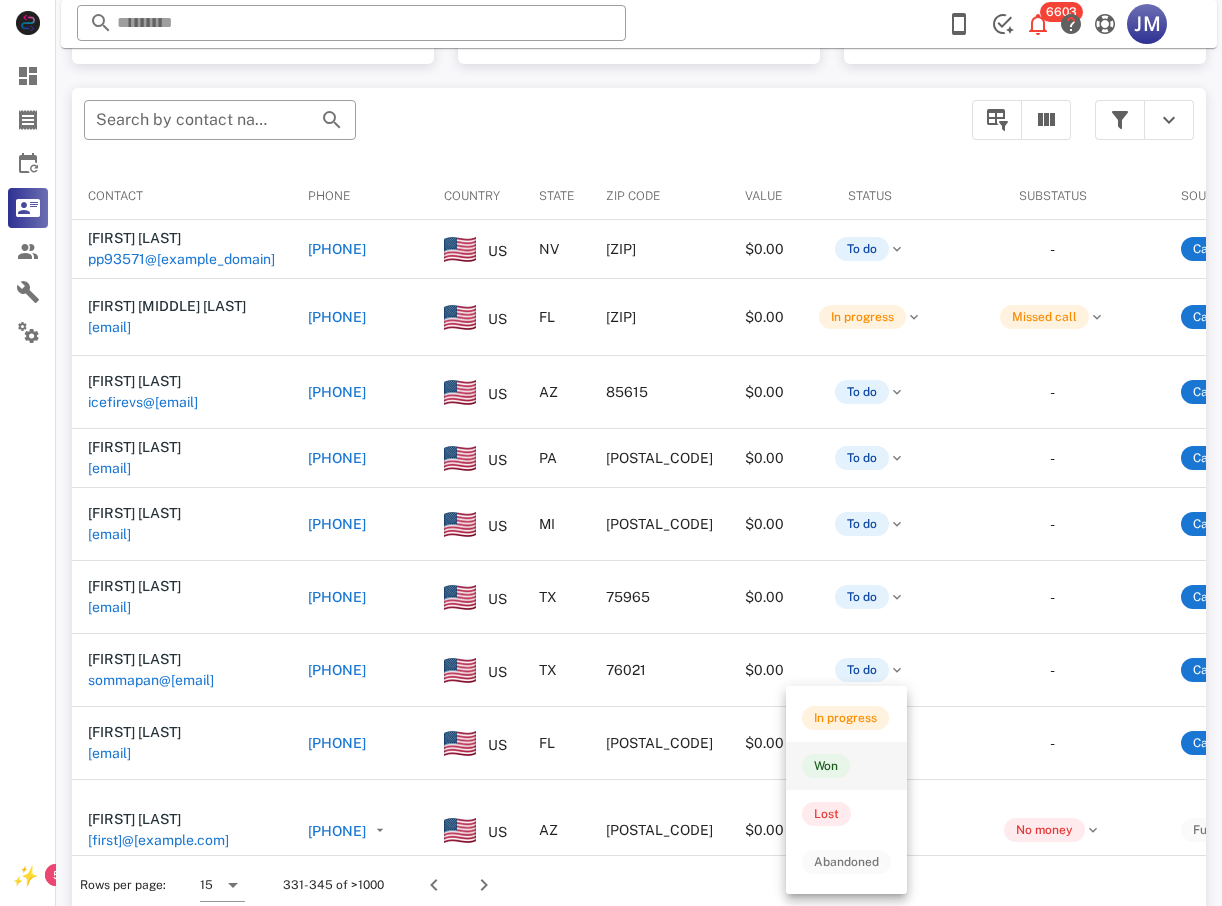 scroll, scrollTop: 380, scrollLeft: 0, axis: vertical 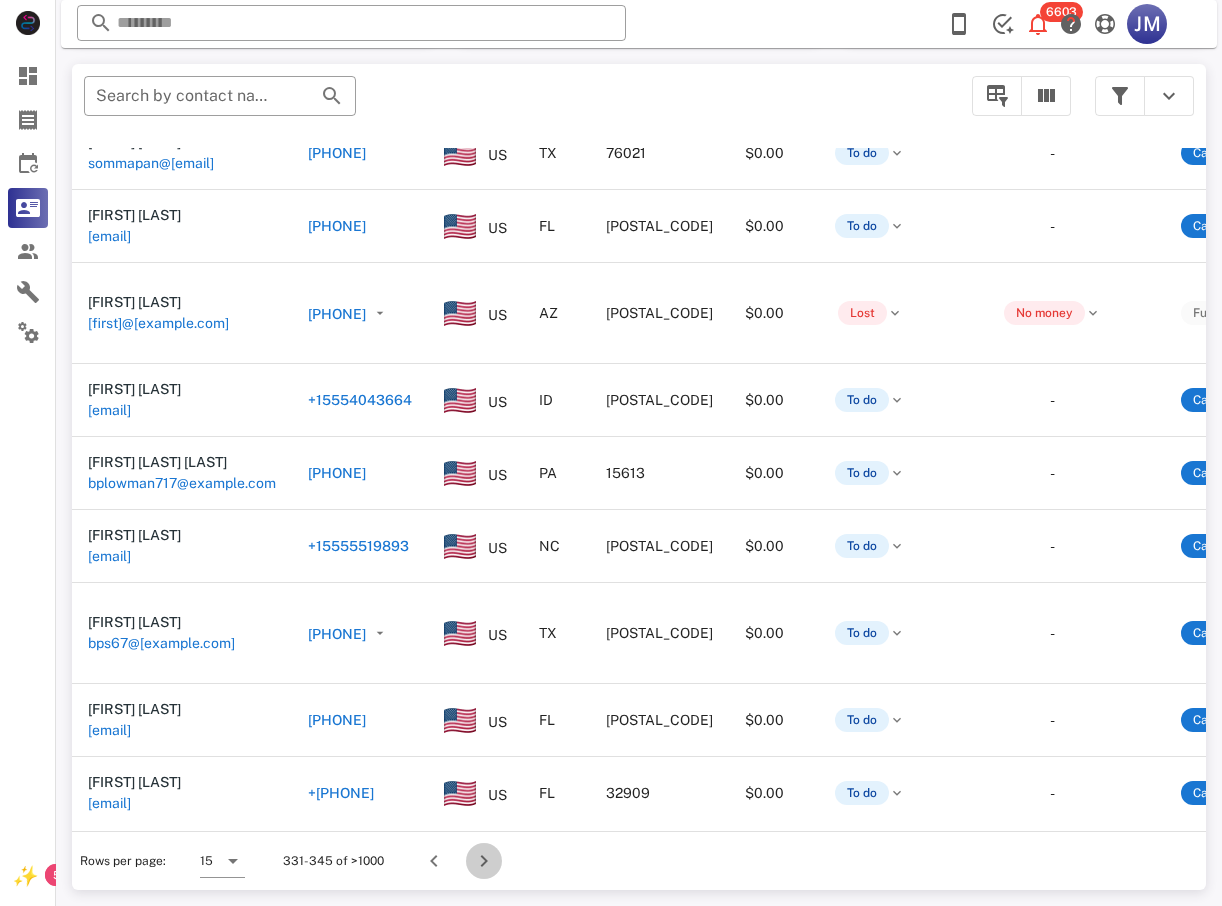 drag, startPoint x: 474, startPoint y: 864, endPoint x: 486, endPoint y: 877, distance: 17.691807 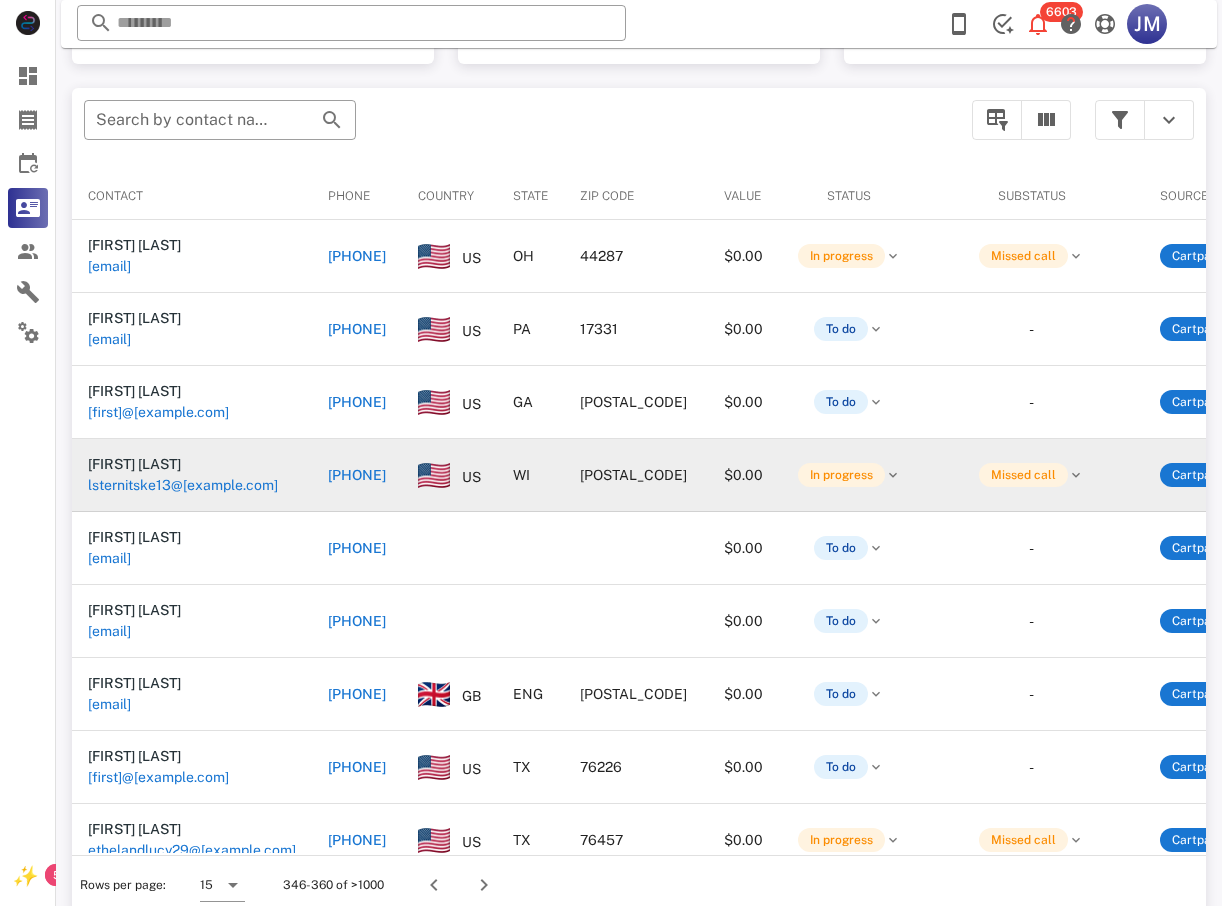 scroll, scrollTop: 380, scrollLeft: 0, axis: vertical 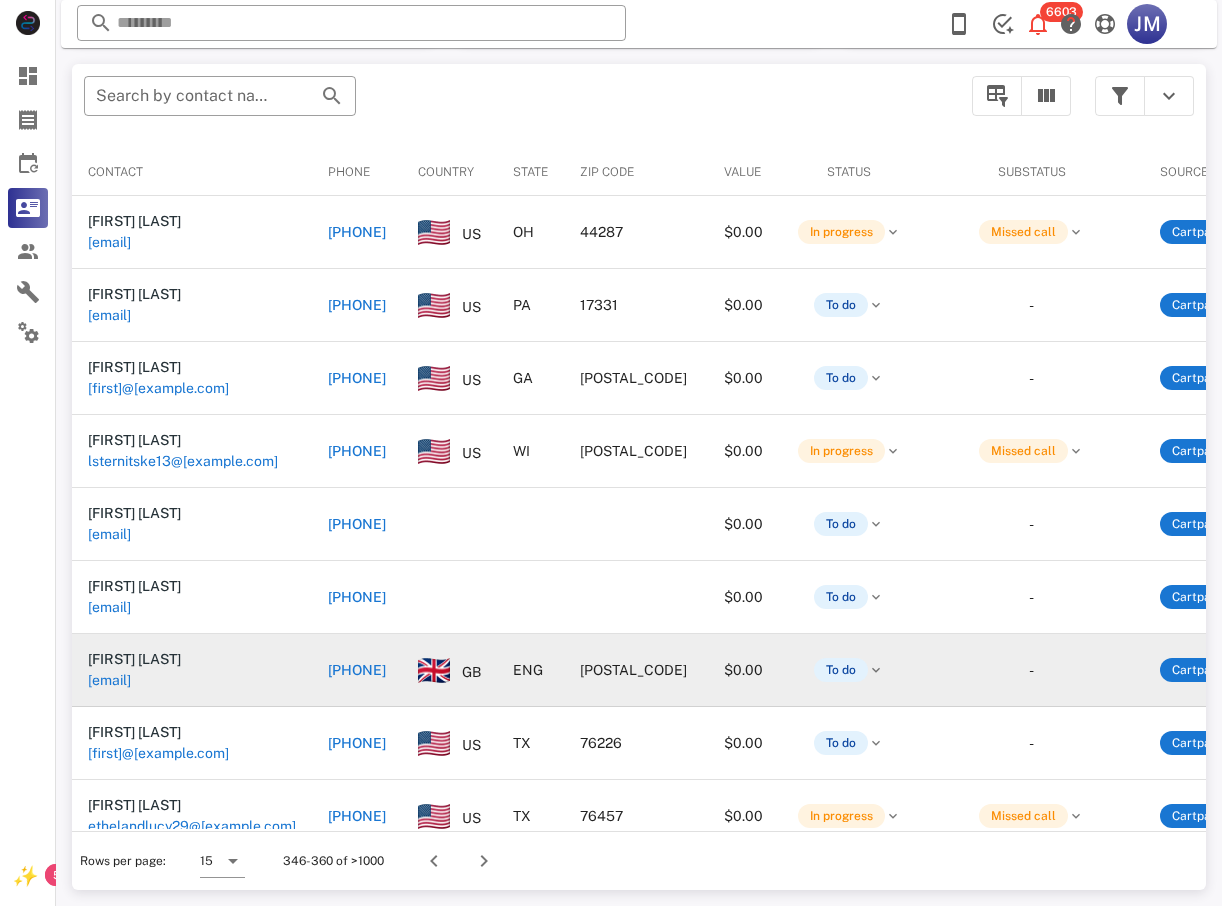 click on "[PHONE]" at bounding box center (357, 670) 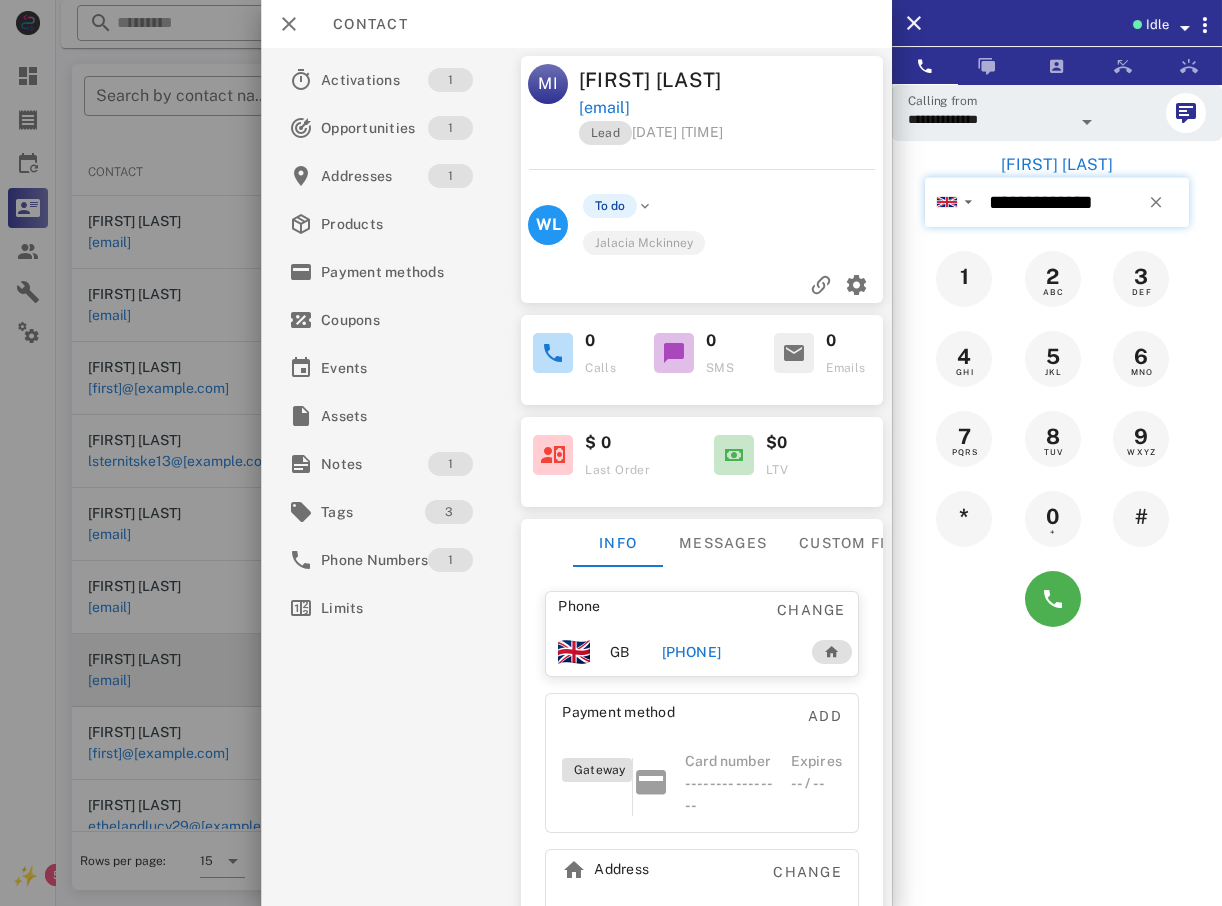 click on "**********" at bounding box center (1085, 202) 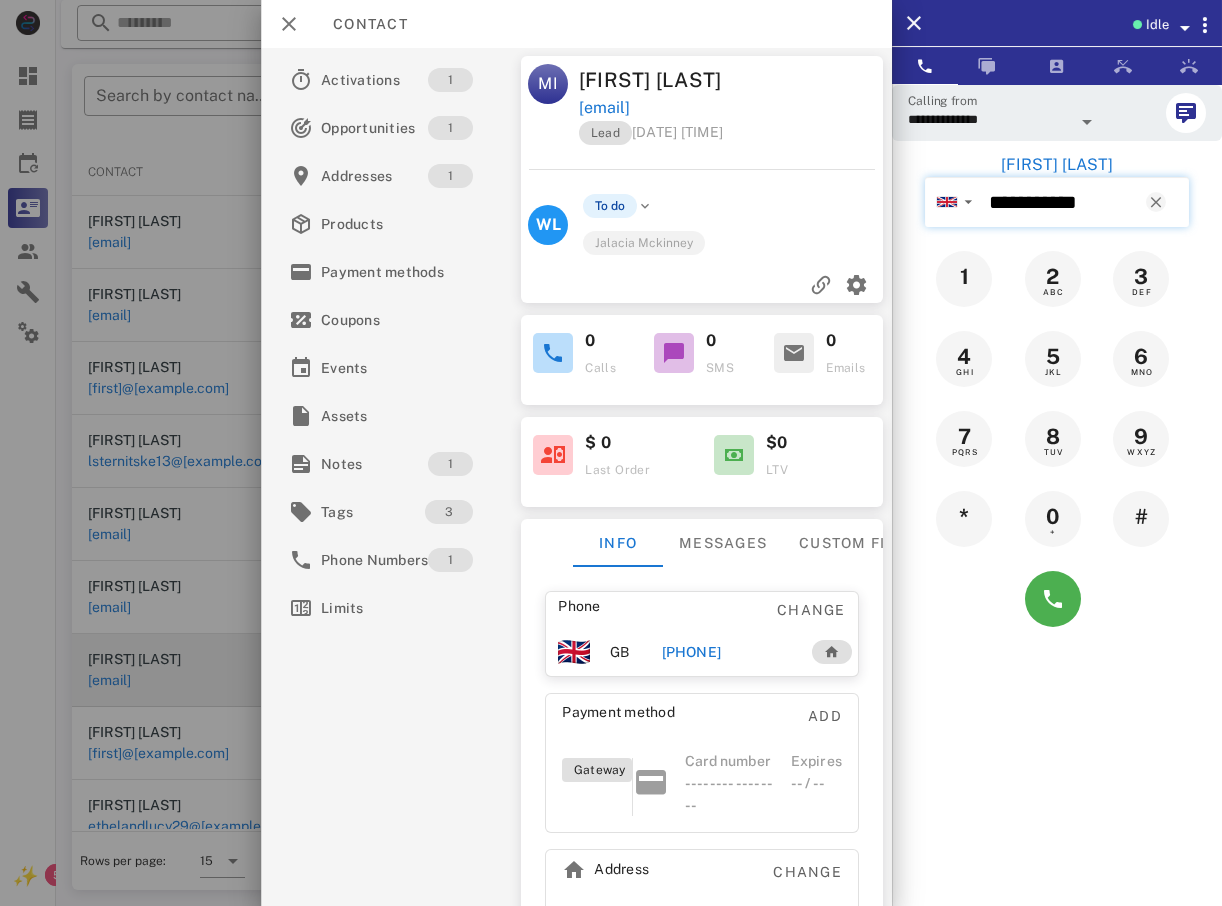 type on "**********" 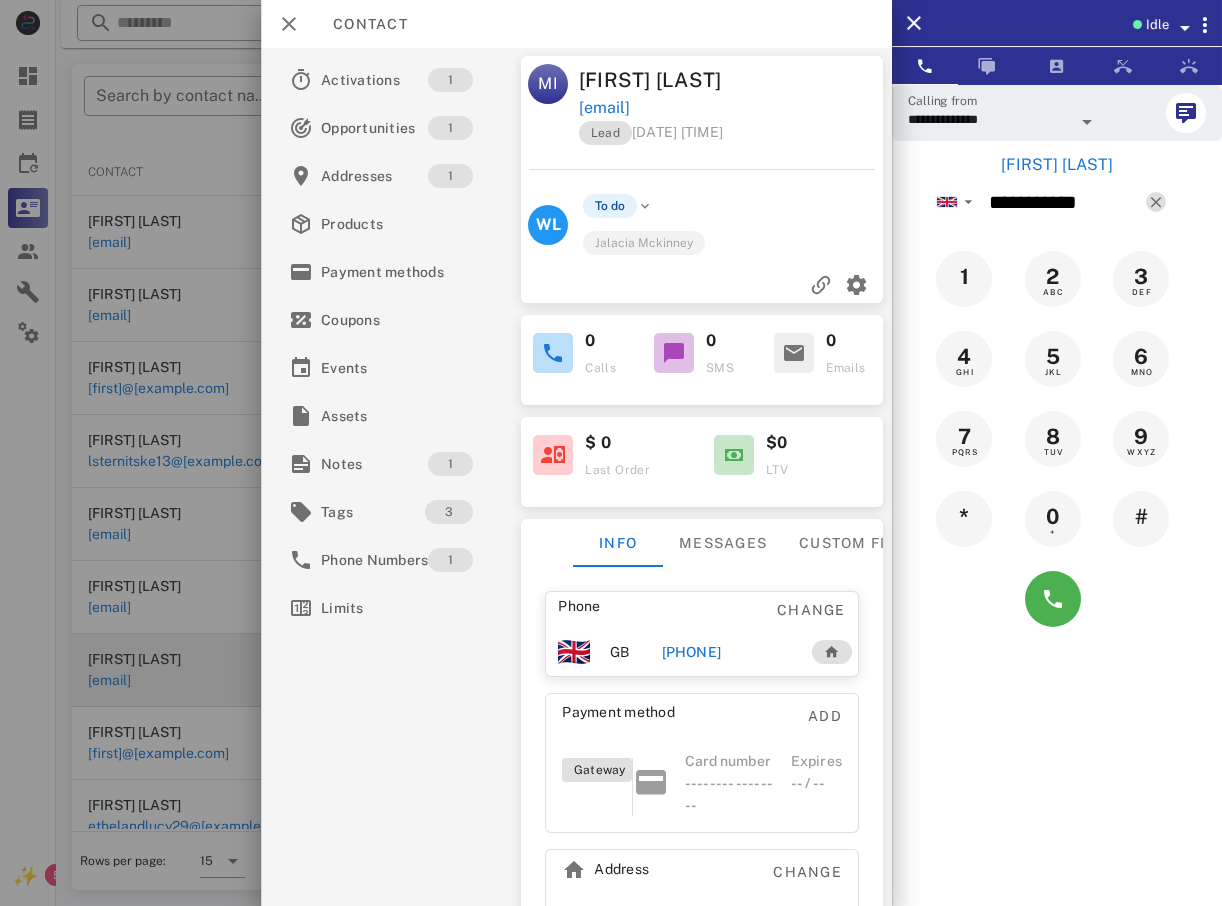 click at bounding box center [1156, 202] 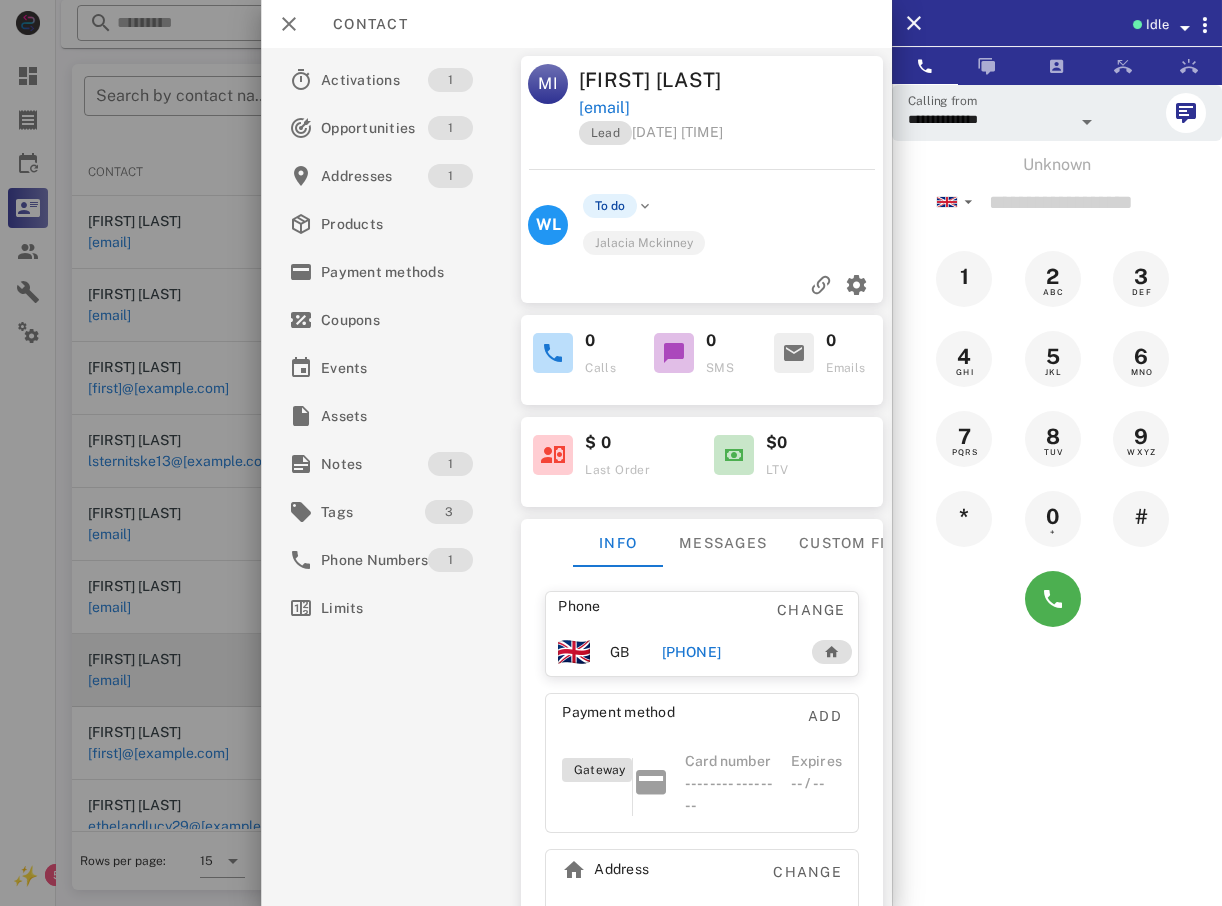 click at bounding box center [611, 453] 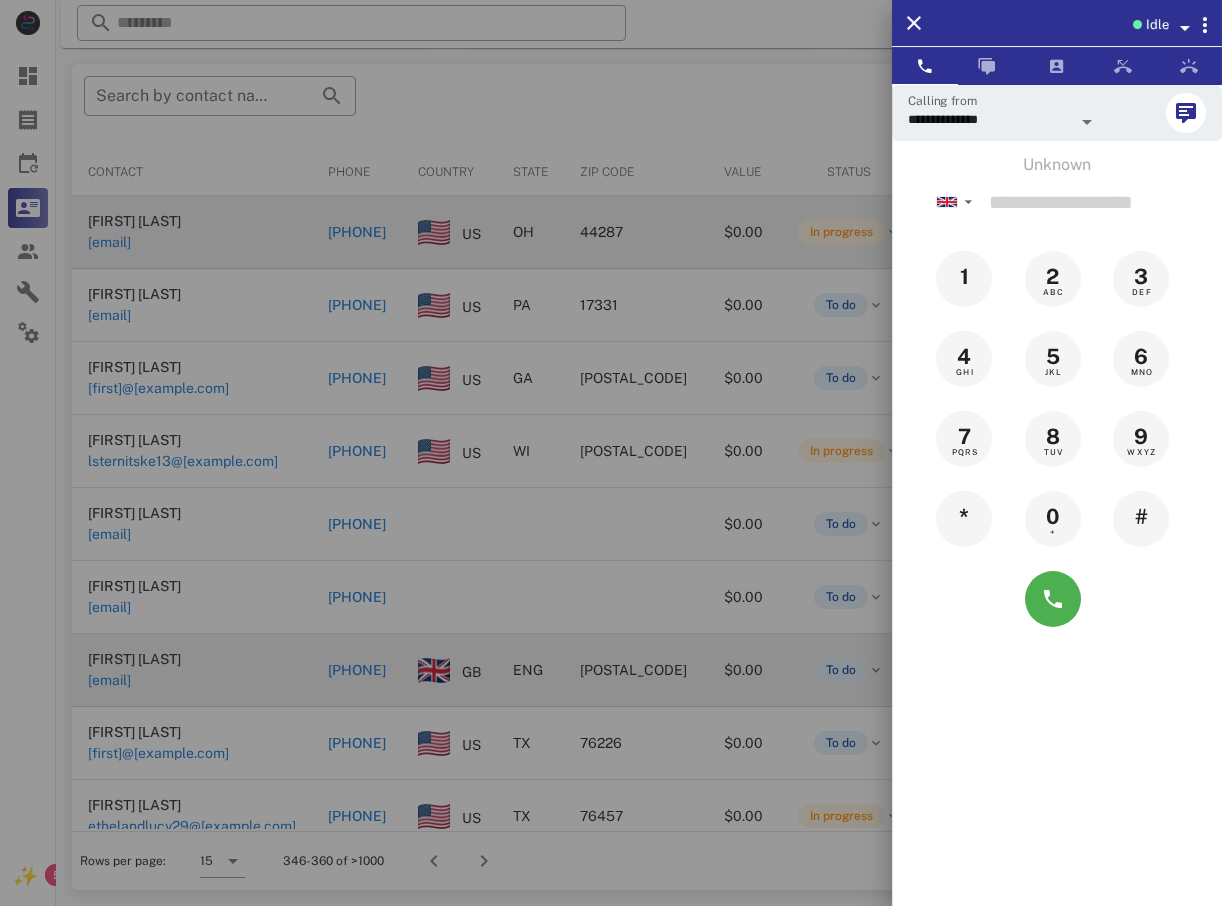 click at bounding box center [611, 453] 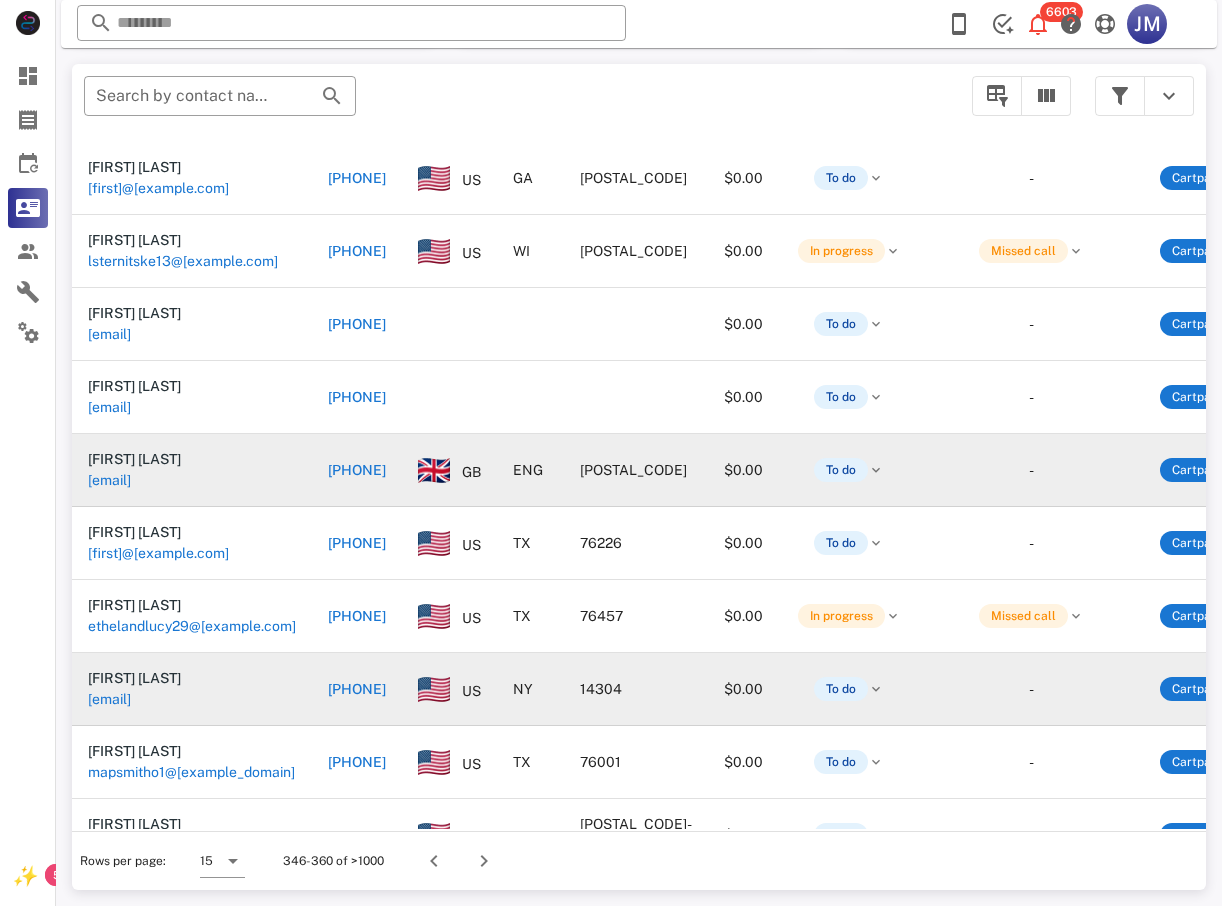 scroll, scrollTop: 499, scrollLeft: 0, axis: vertical 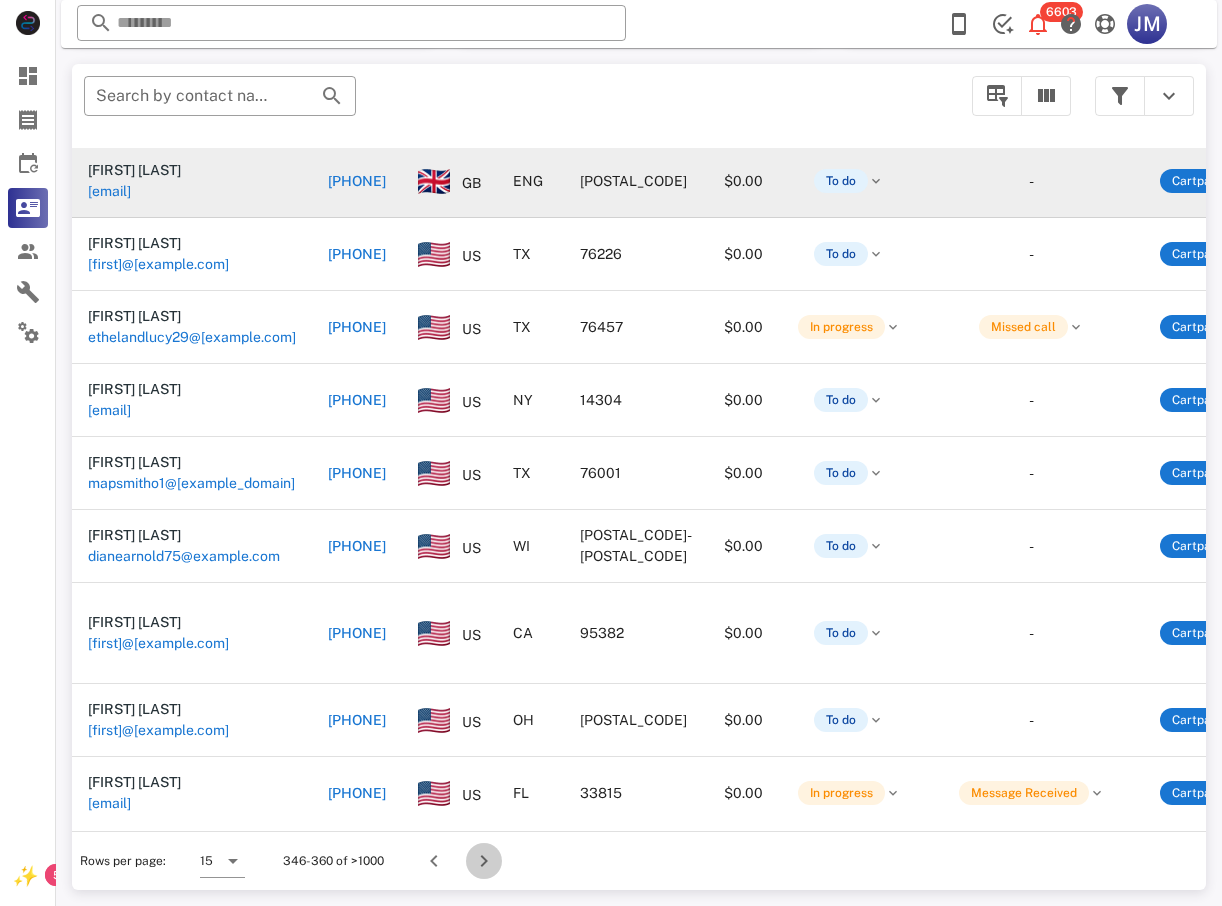 click at bounding box center (484, 861) 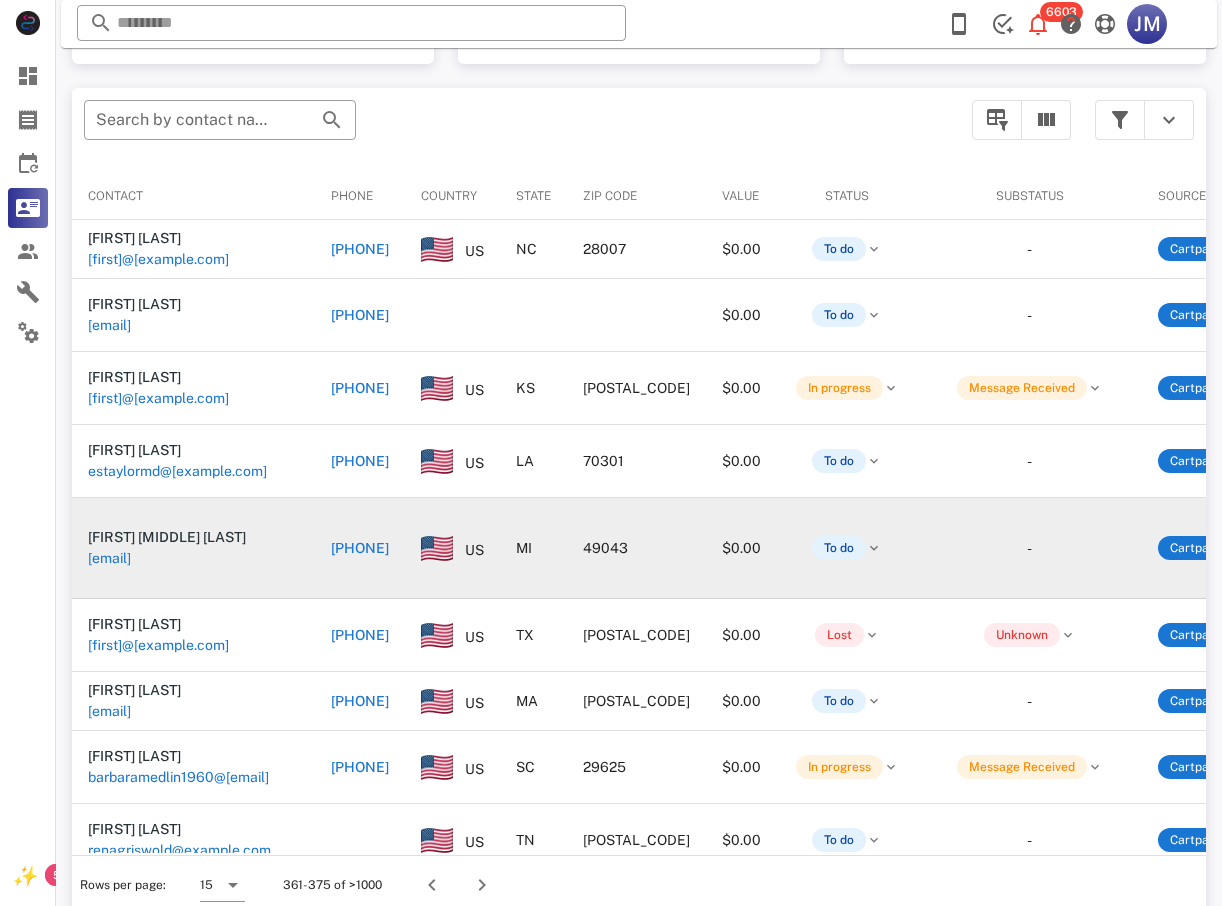 scroll, scrollTop: 380, scrollLeft: 0, axis: vertical 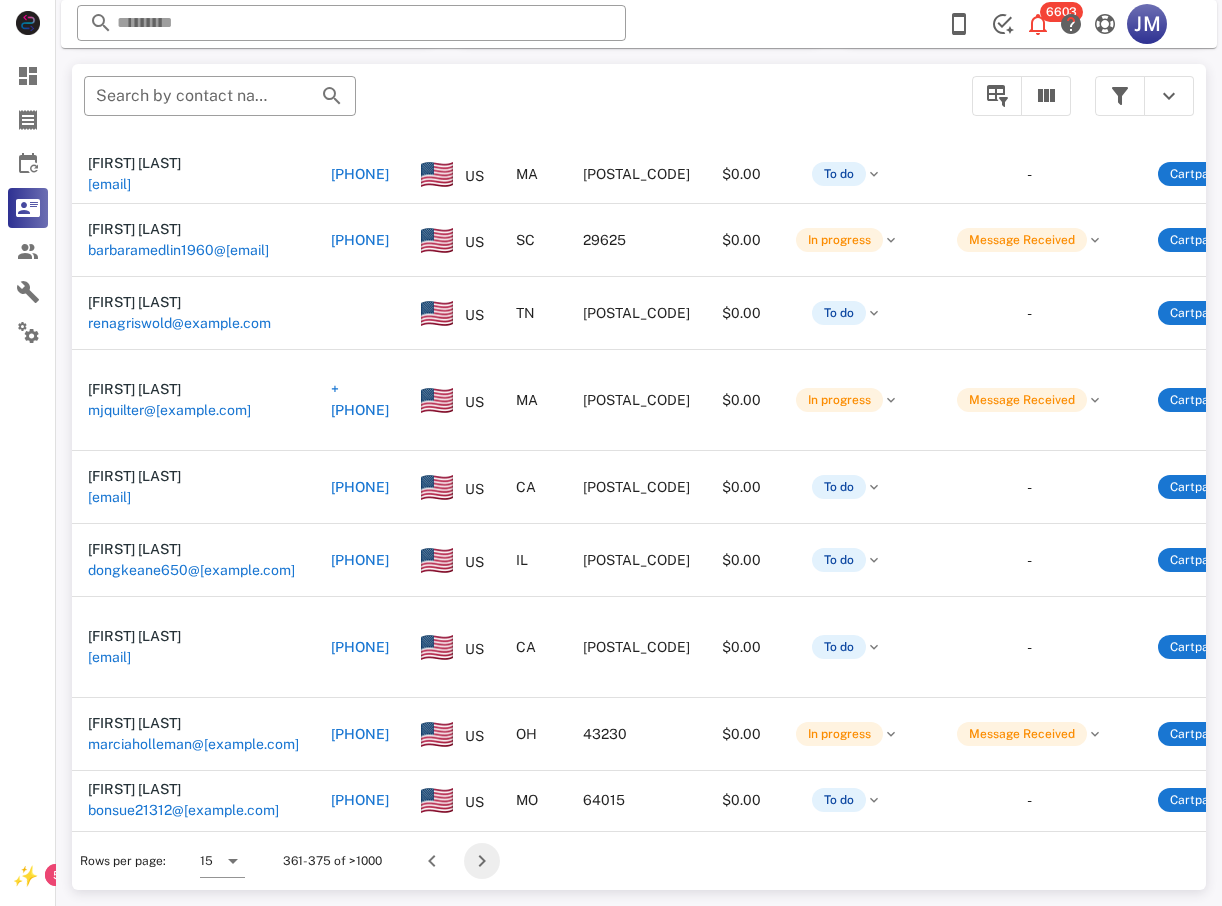 click at bounding box center (482, 861) 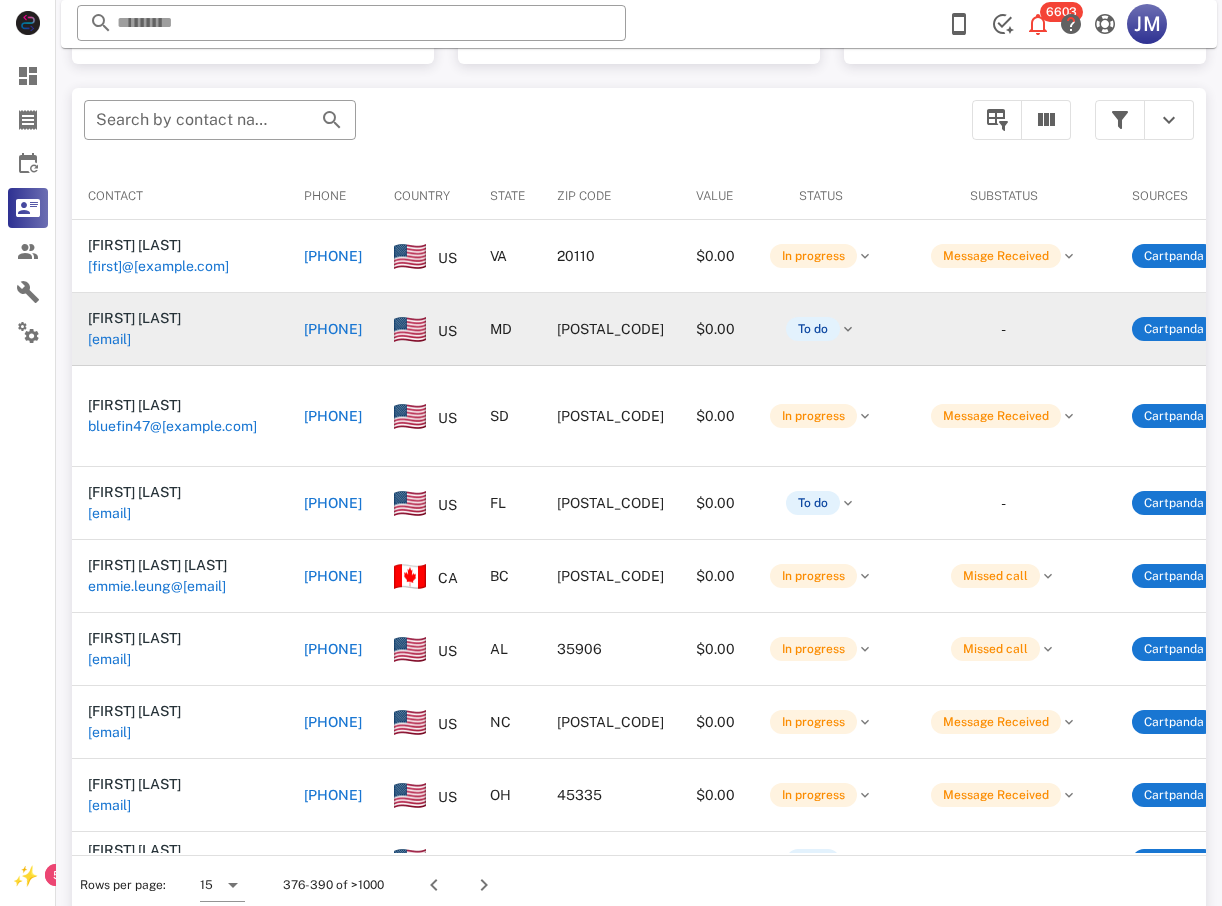 scroll, scrollTop: 380, scrollLeft: 0, axis: vertical 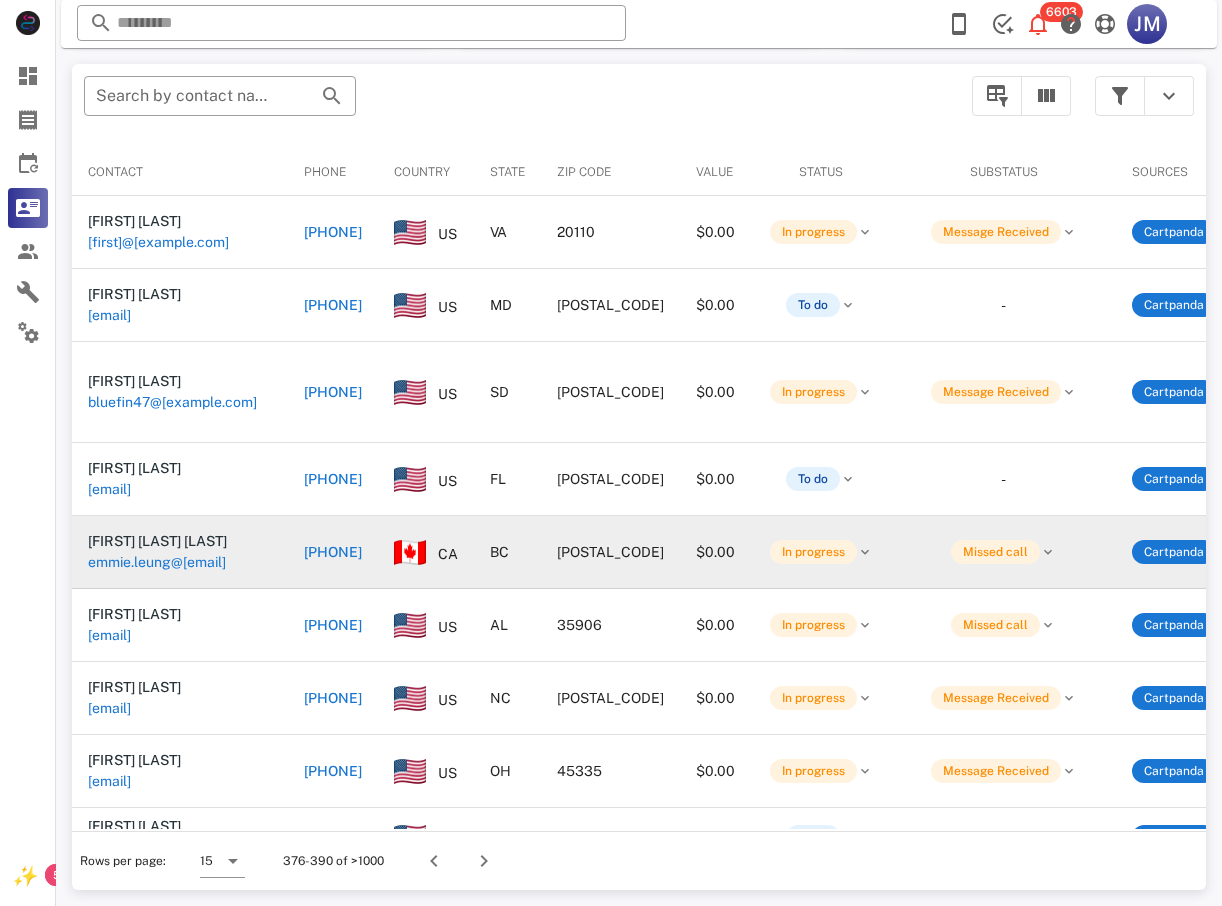 click on "[PHONE]" at bounding box center (333, 552) 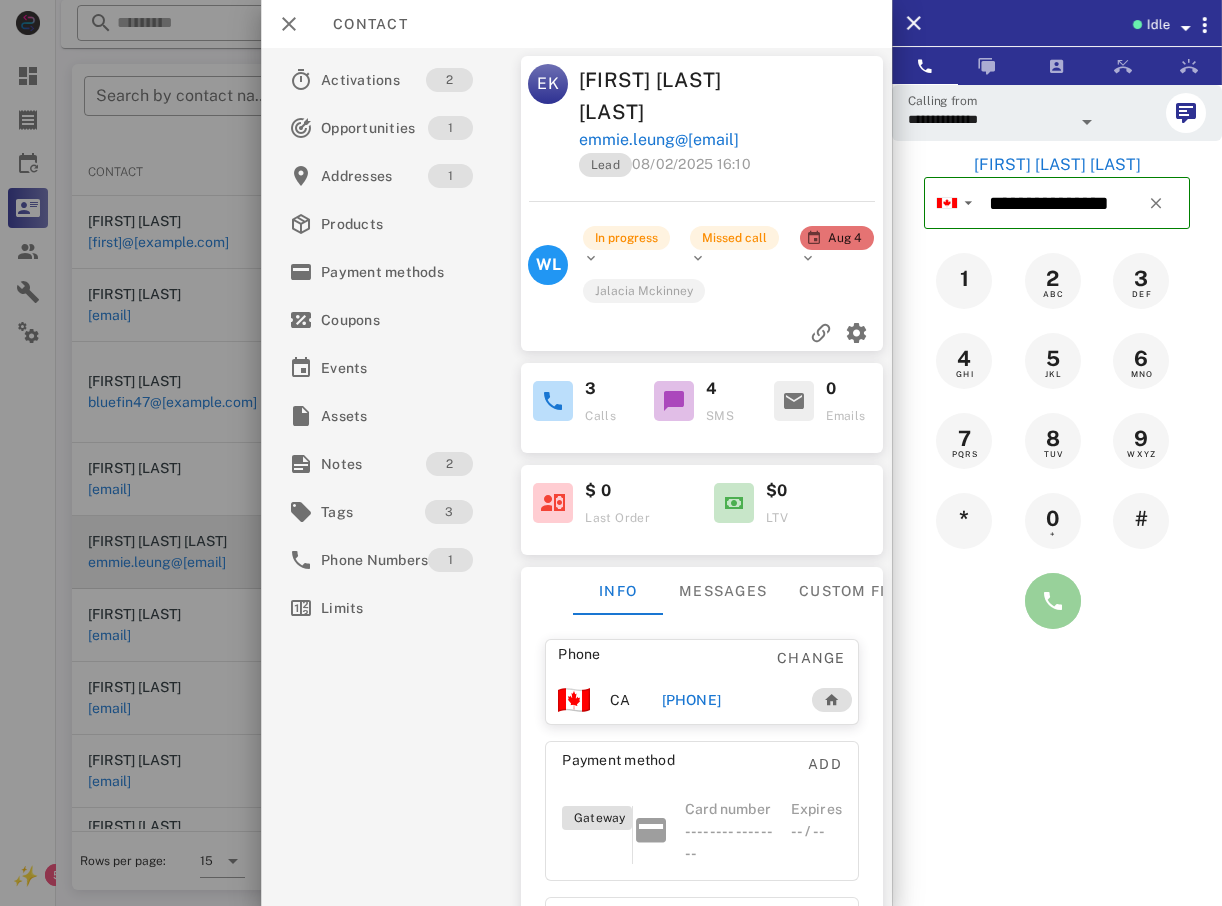 click at bounding box center [1053, 601] 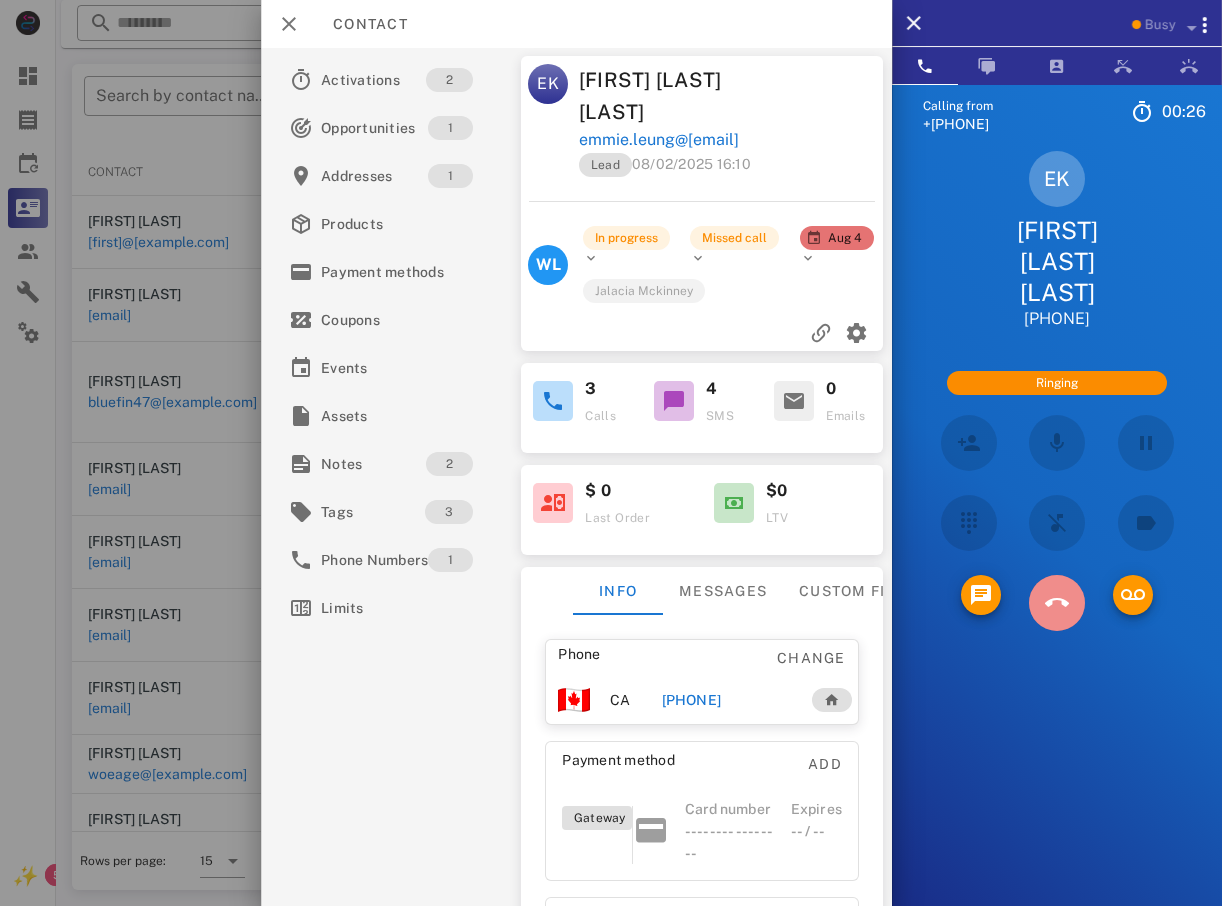 click at bounding box center [1057, 603] 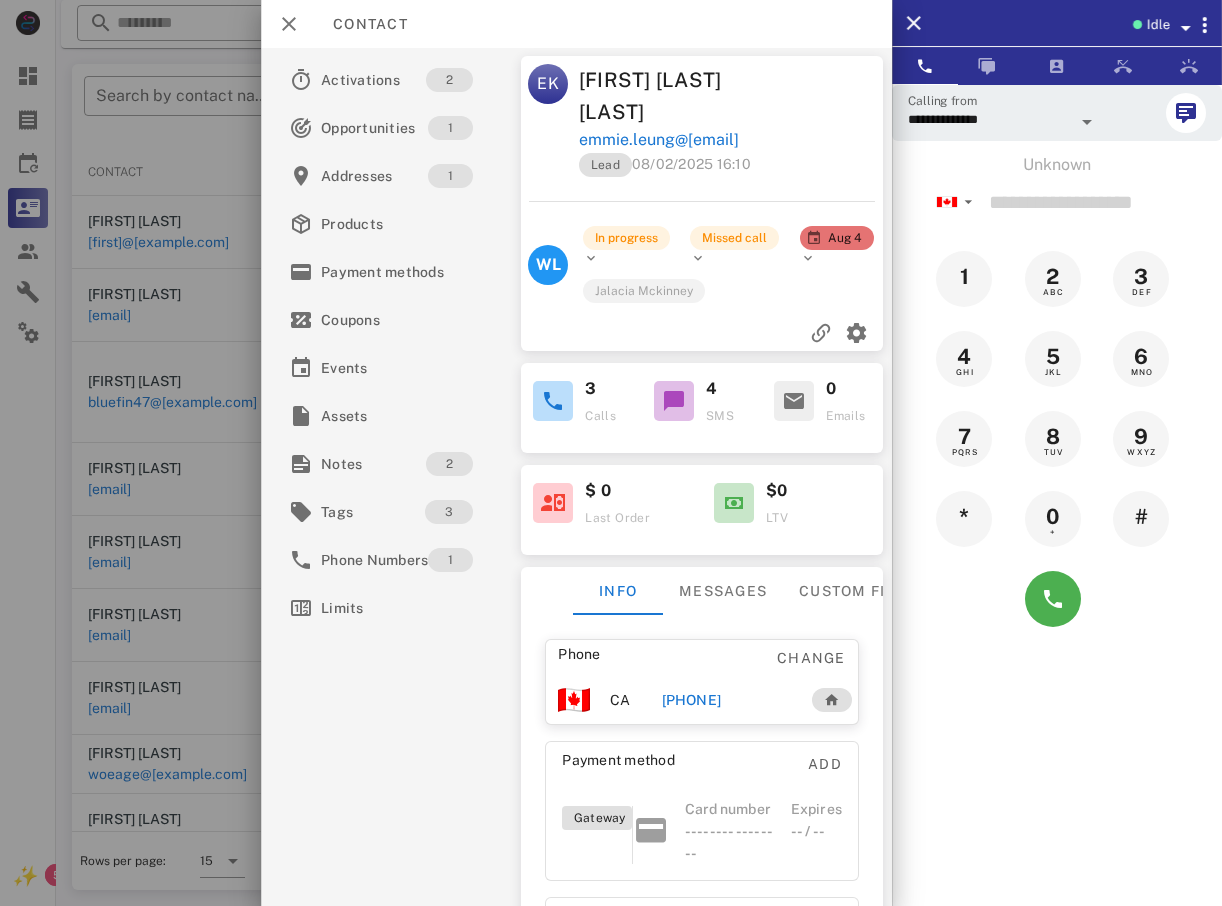 click at bounding box center [611, 453] 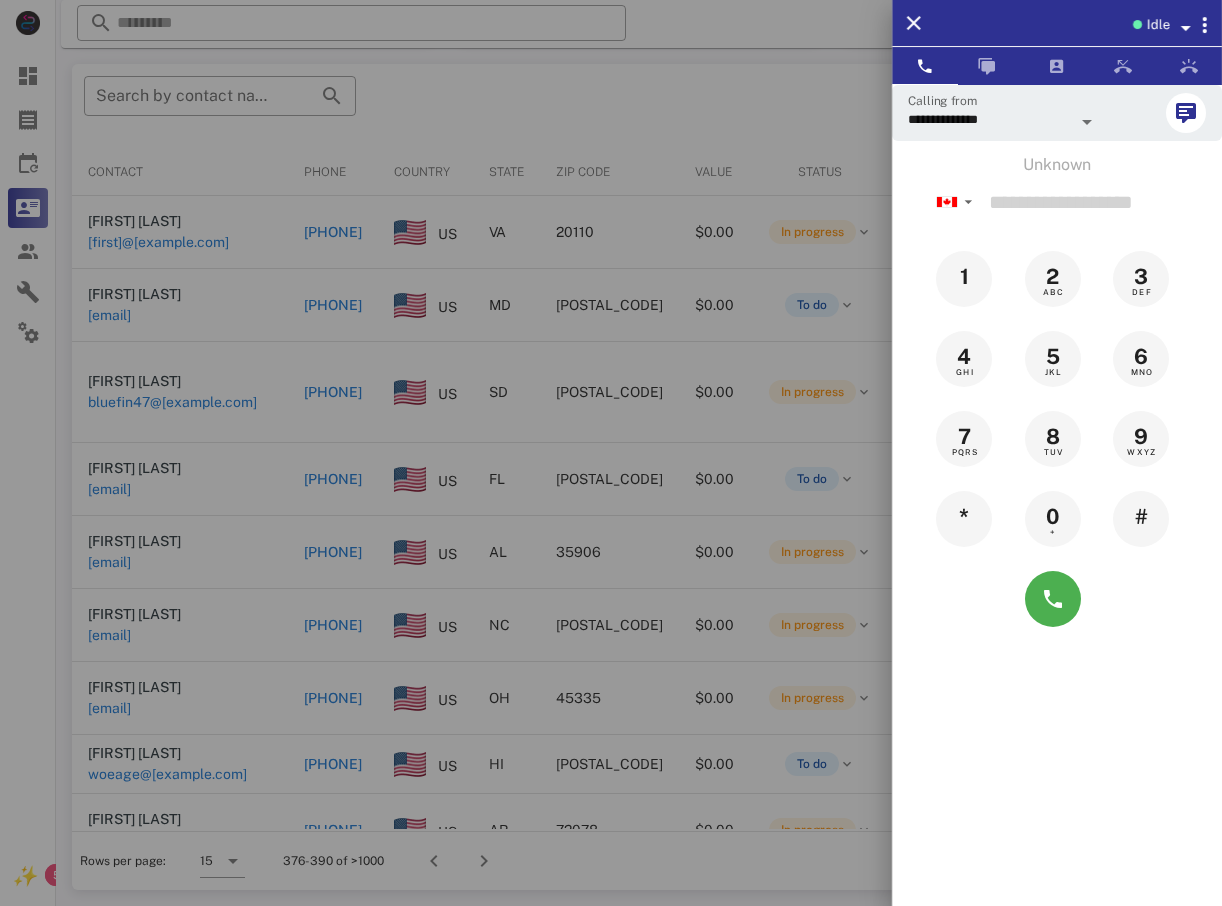 click at bounding box center [611, 453] 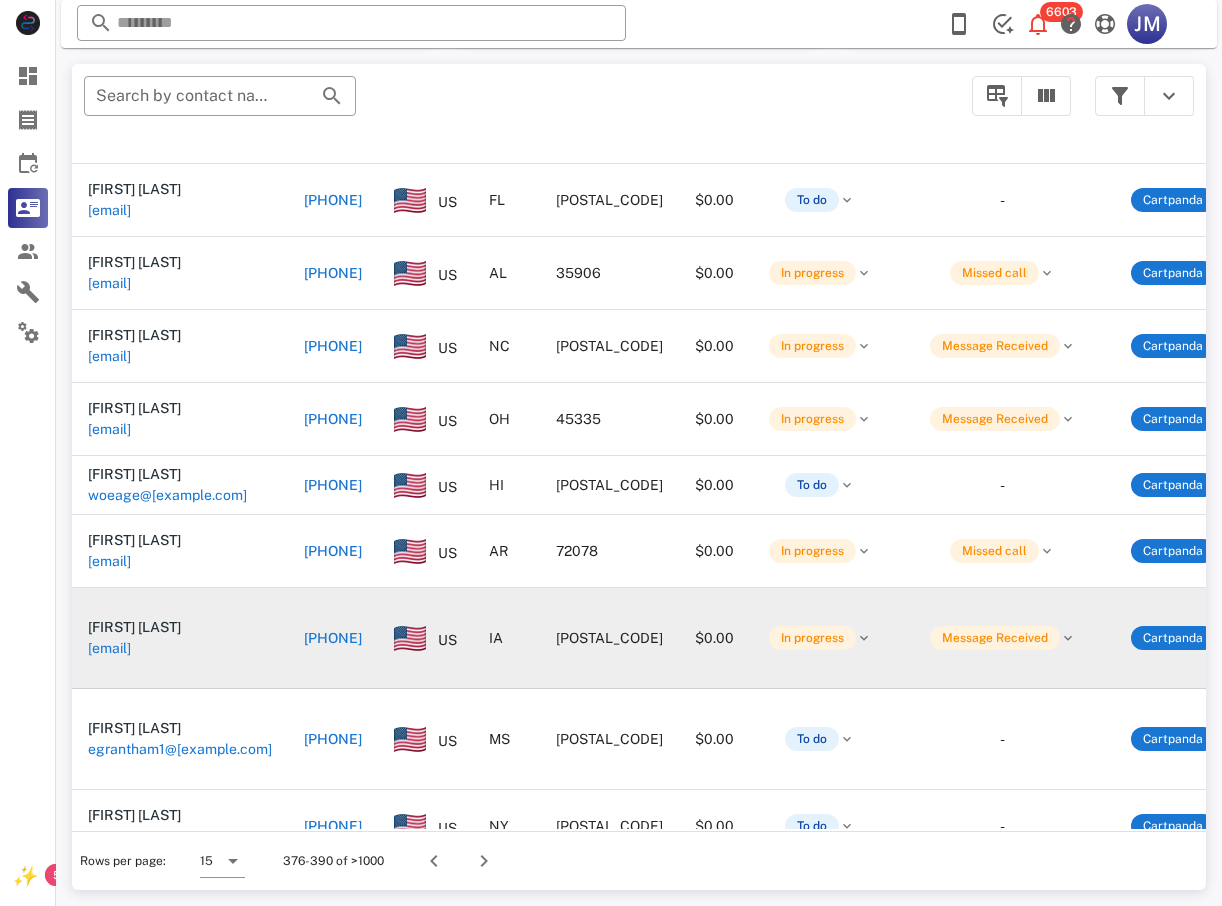scroll, scrollTop: 400, scrollLeft: 0, axis: vertical 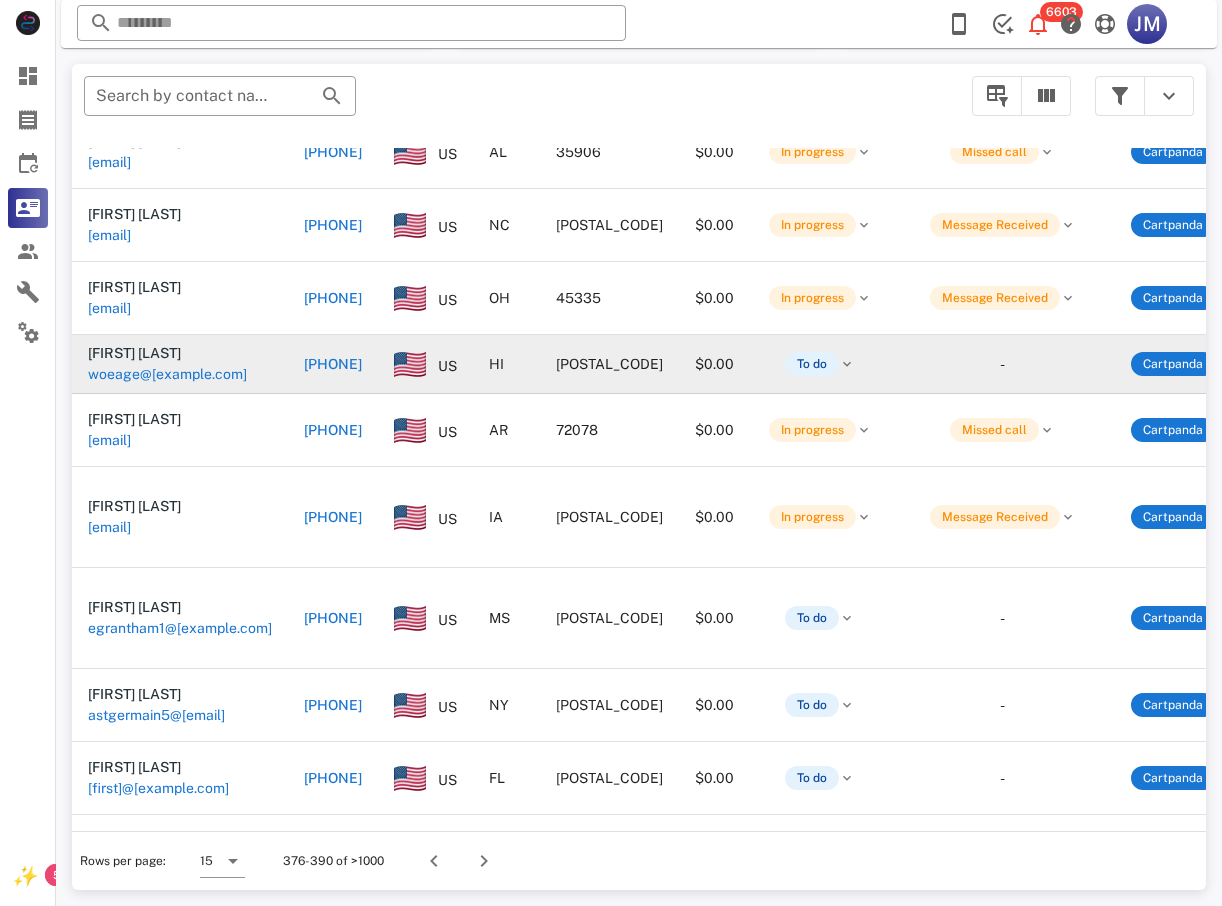 click on "[PHONE]" at bounding box center (333, 364) 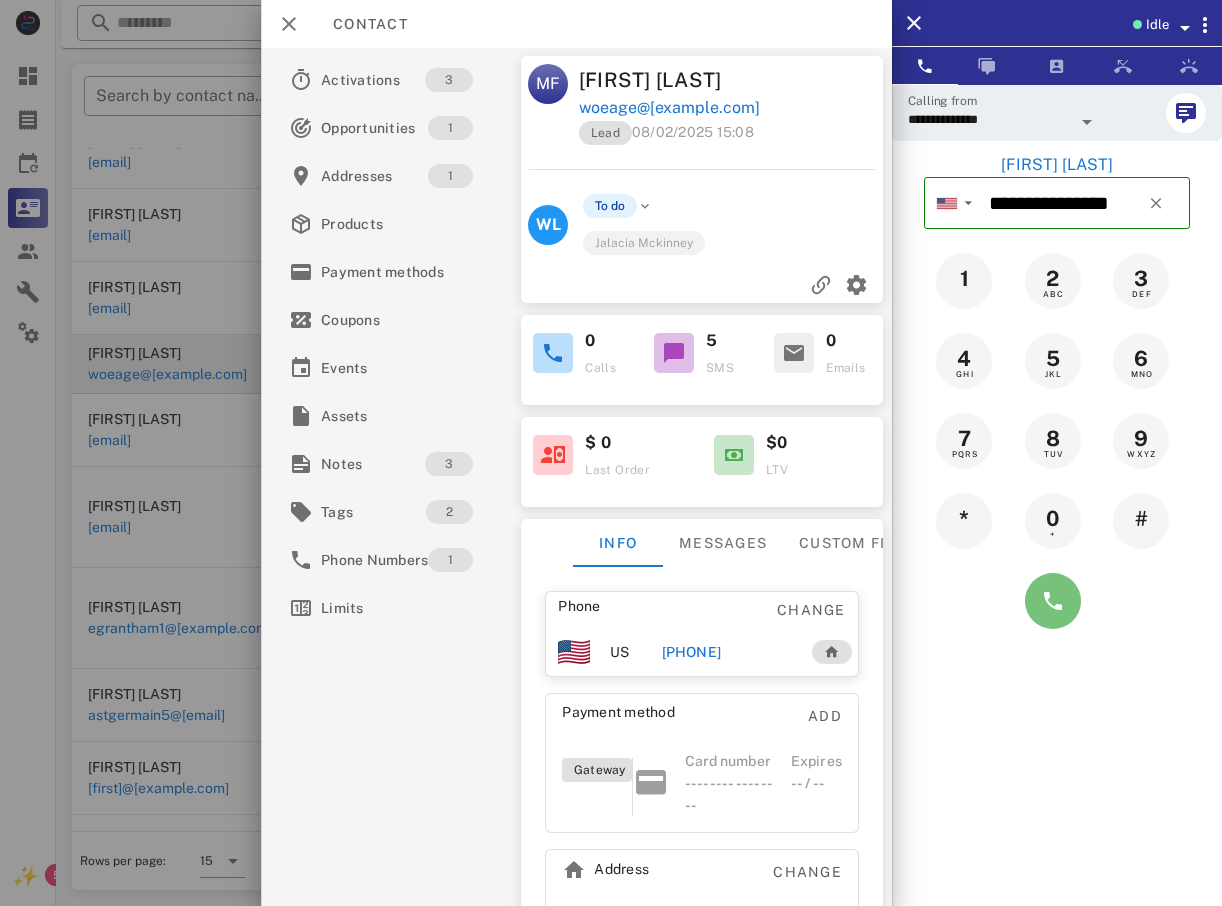 click at bounding box center [1053, 601] 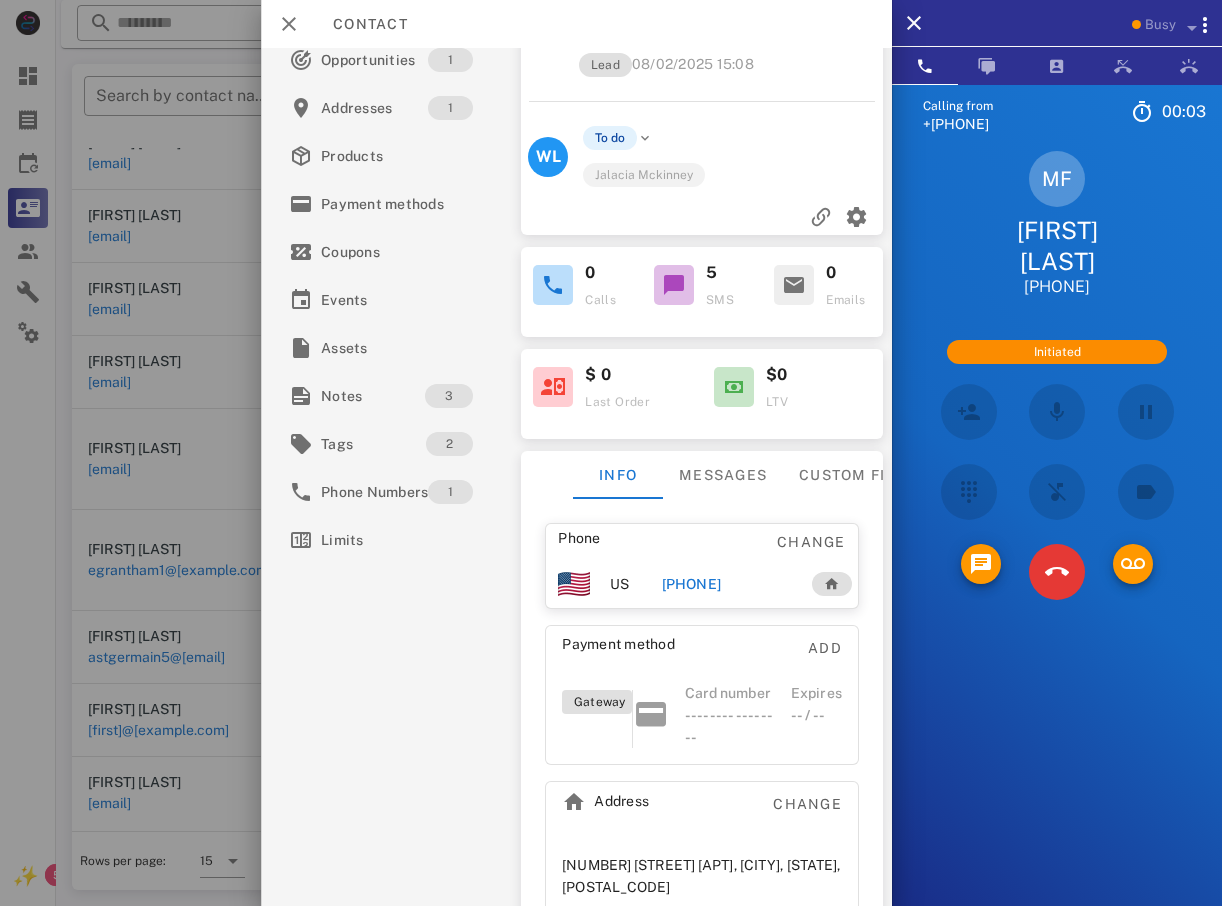 scroll, scrollTop: 127, scrollLeft: 0, axis: vertical 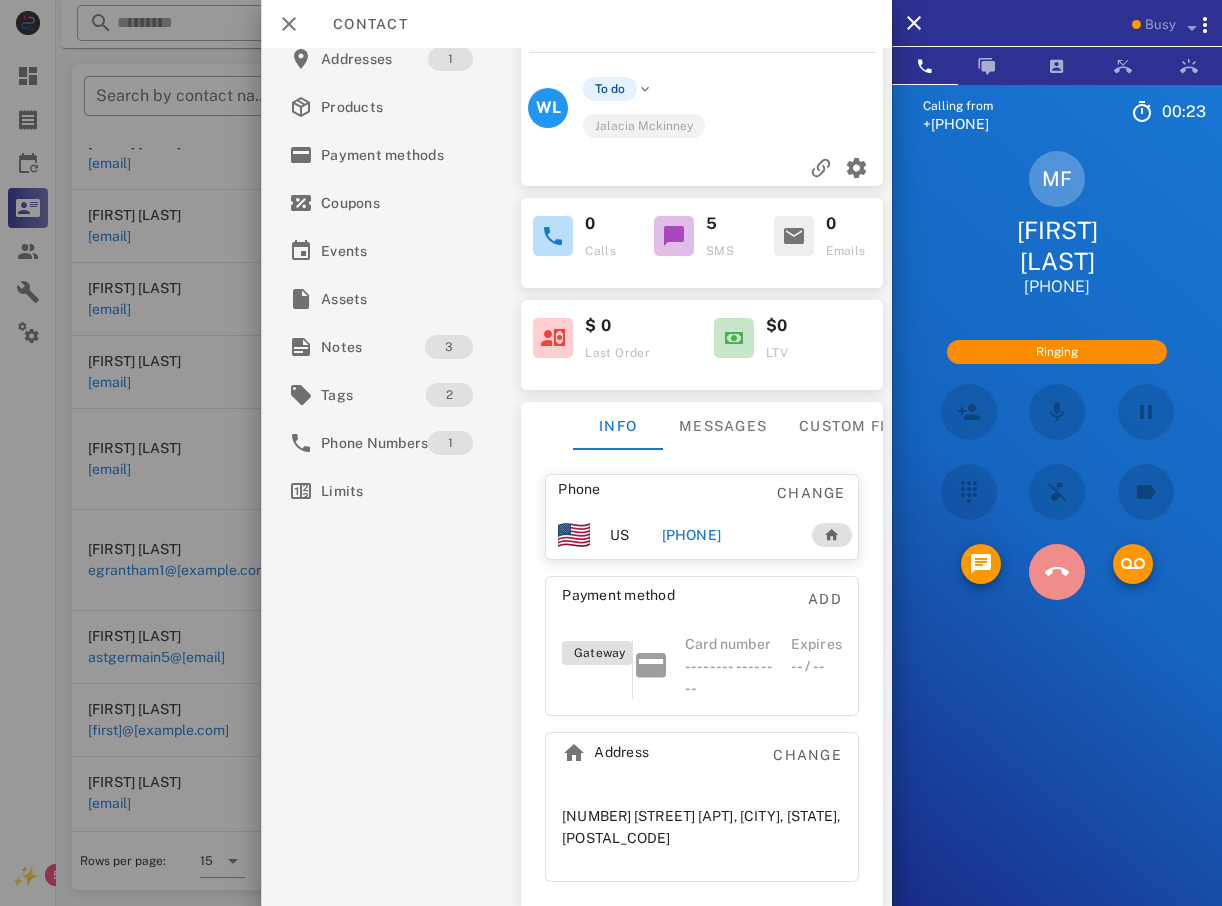 drag, startPoint x: 1059, startPoint y: 521, endPoint x: 1043, endPoint y: 521, distance: 16 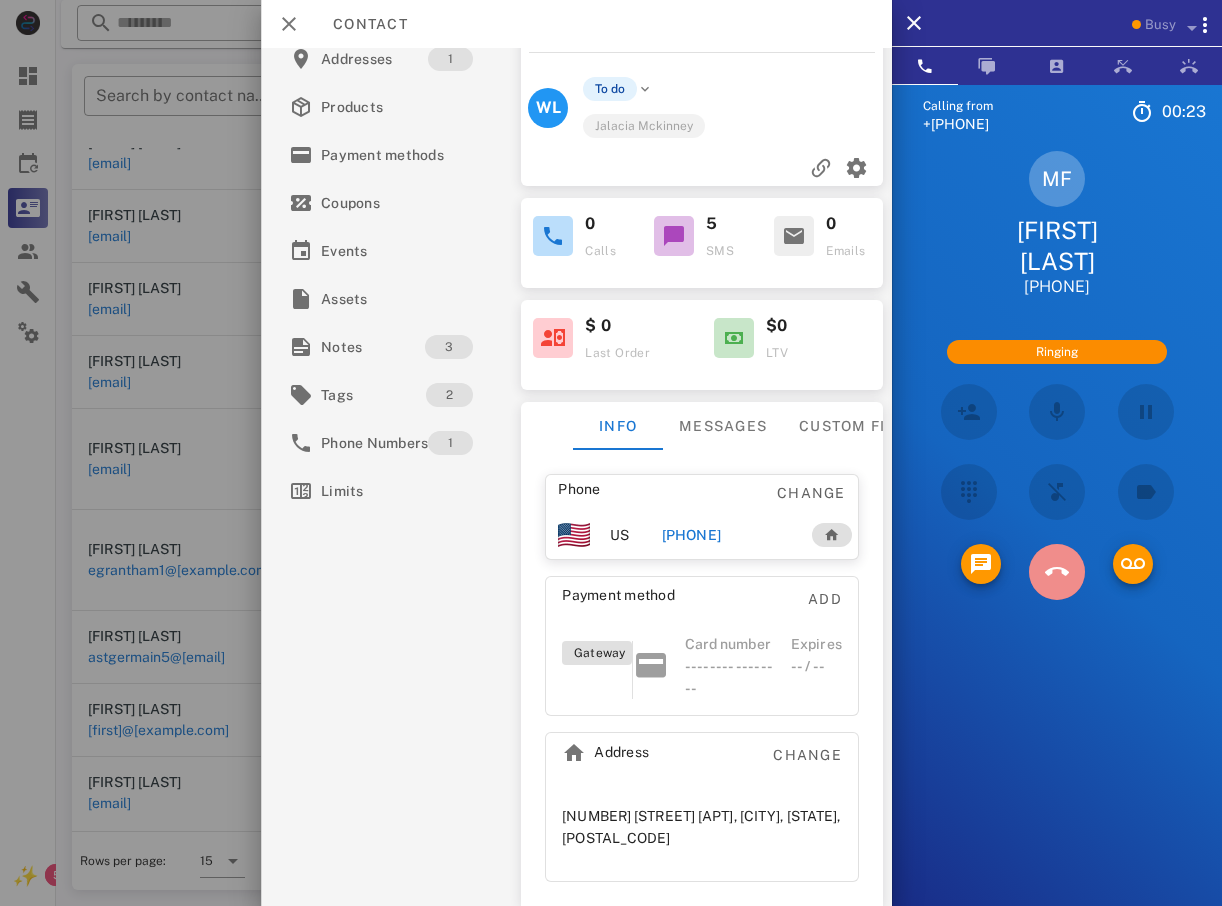 click at bounding box center (1057, 572) 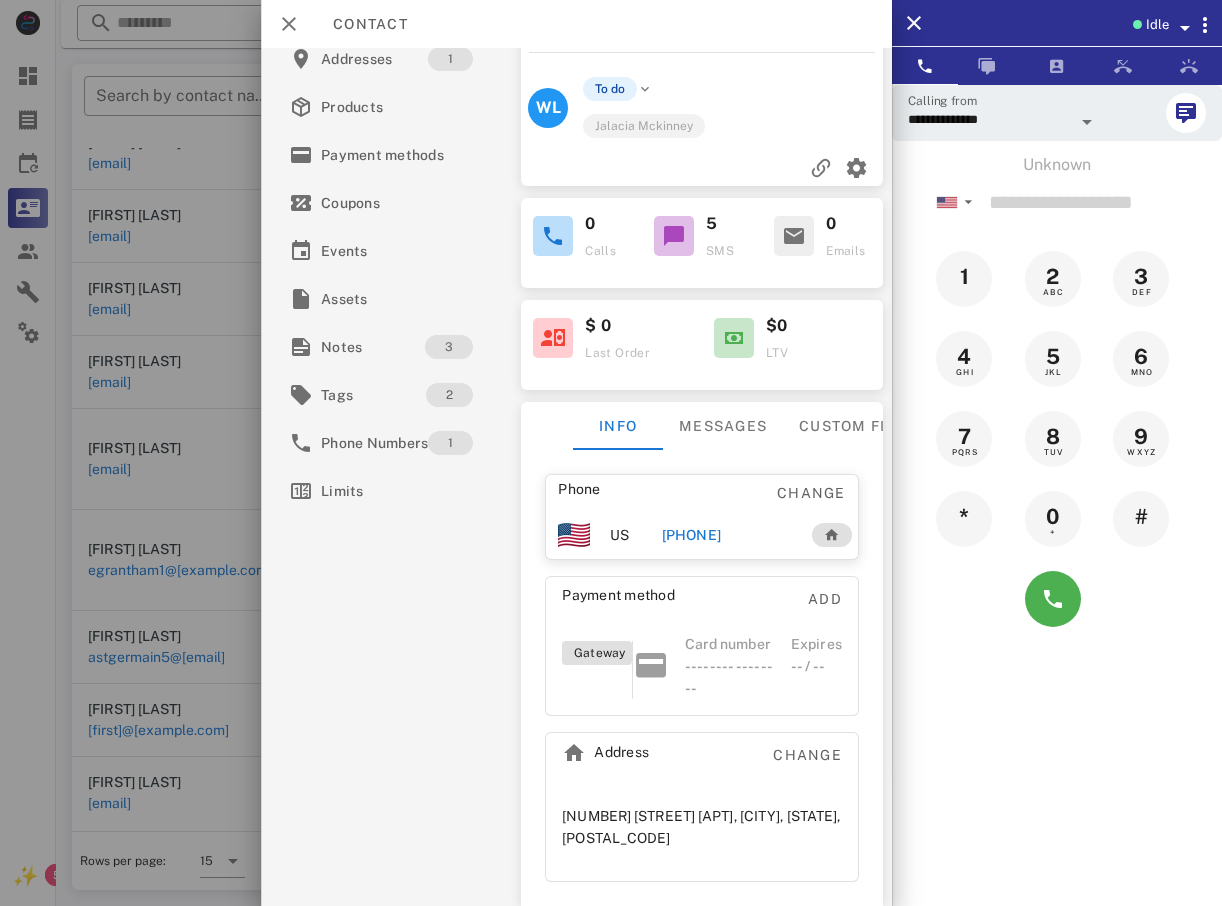 click at bounding box center (611, 453) 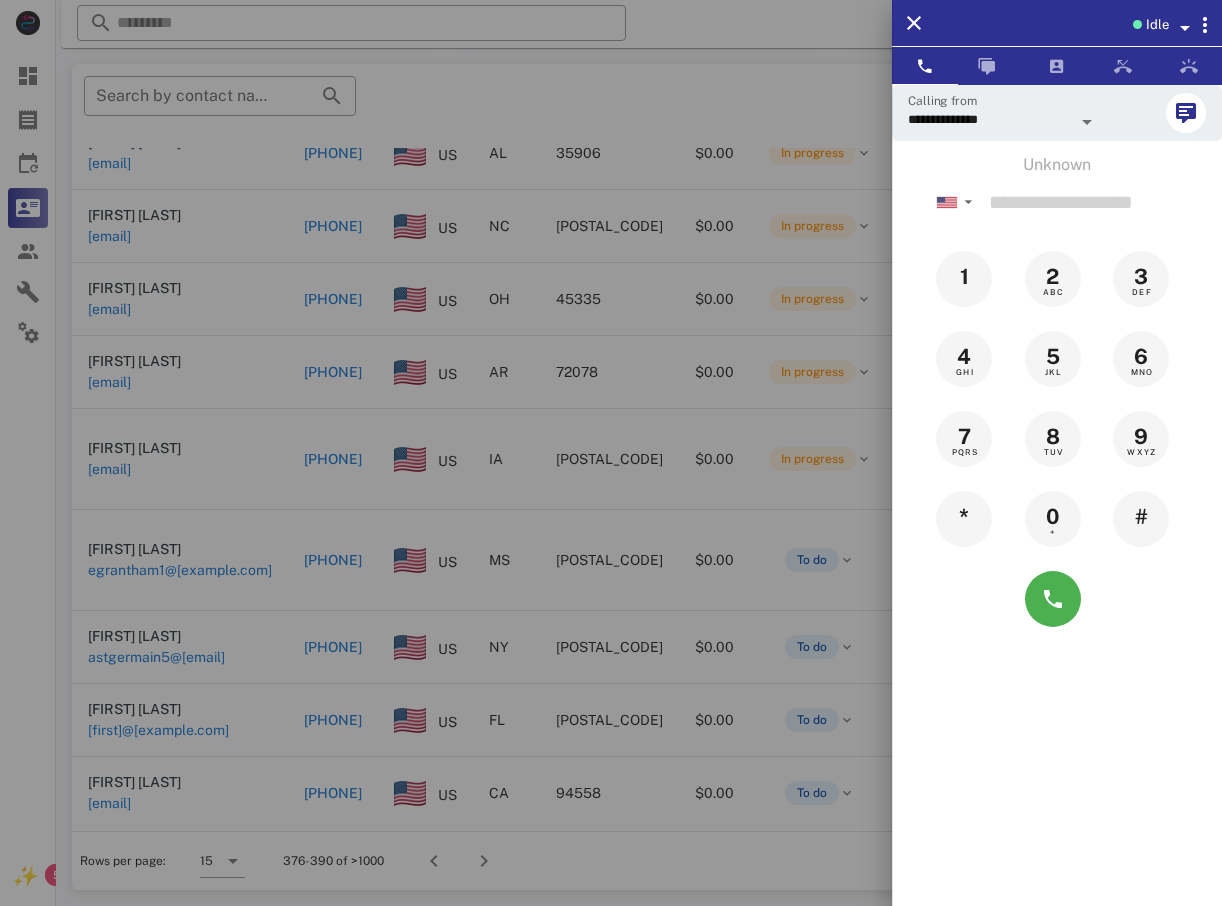 click at bounding box center (611, 453) 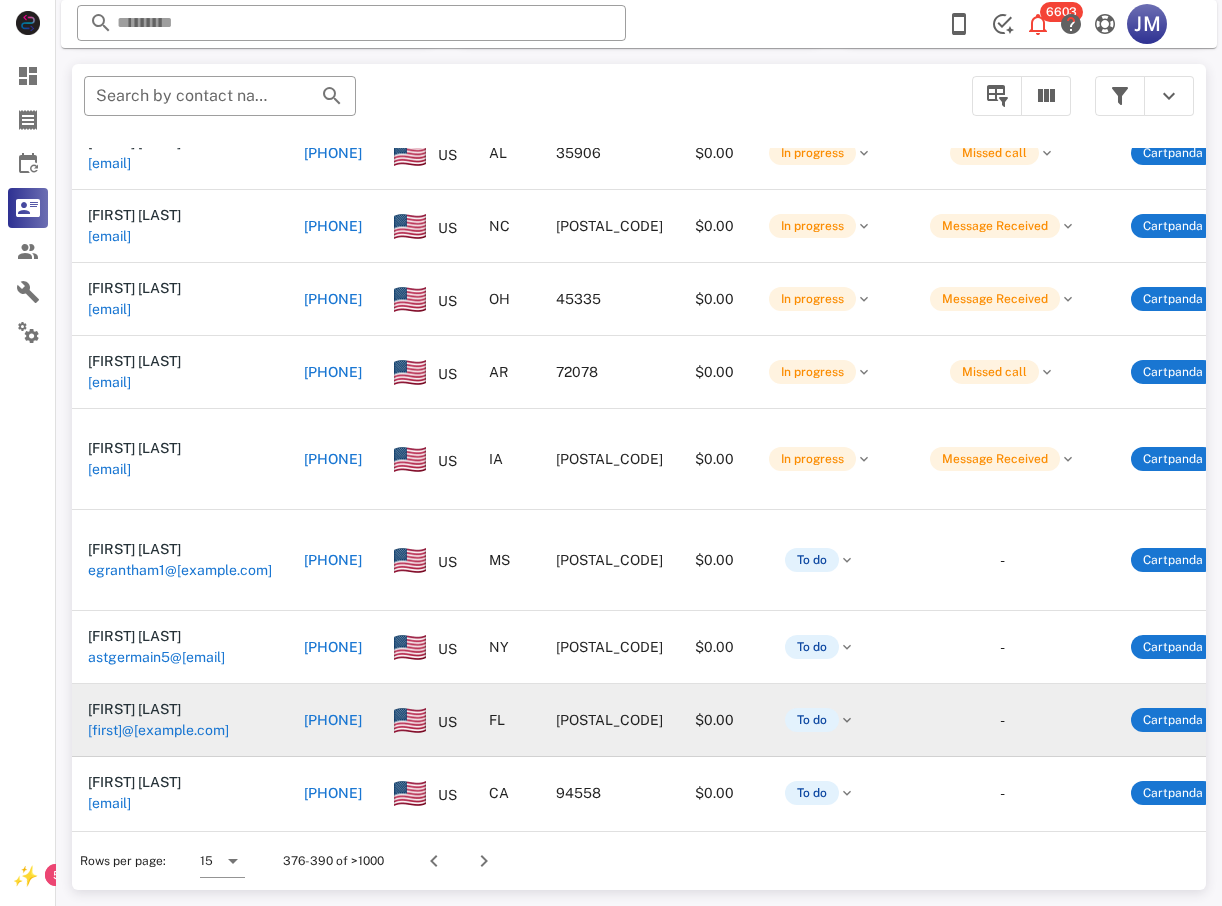 scroll, scrollTop: 409, scrollLeft: 0, axis: vertical 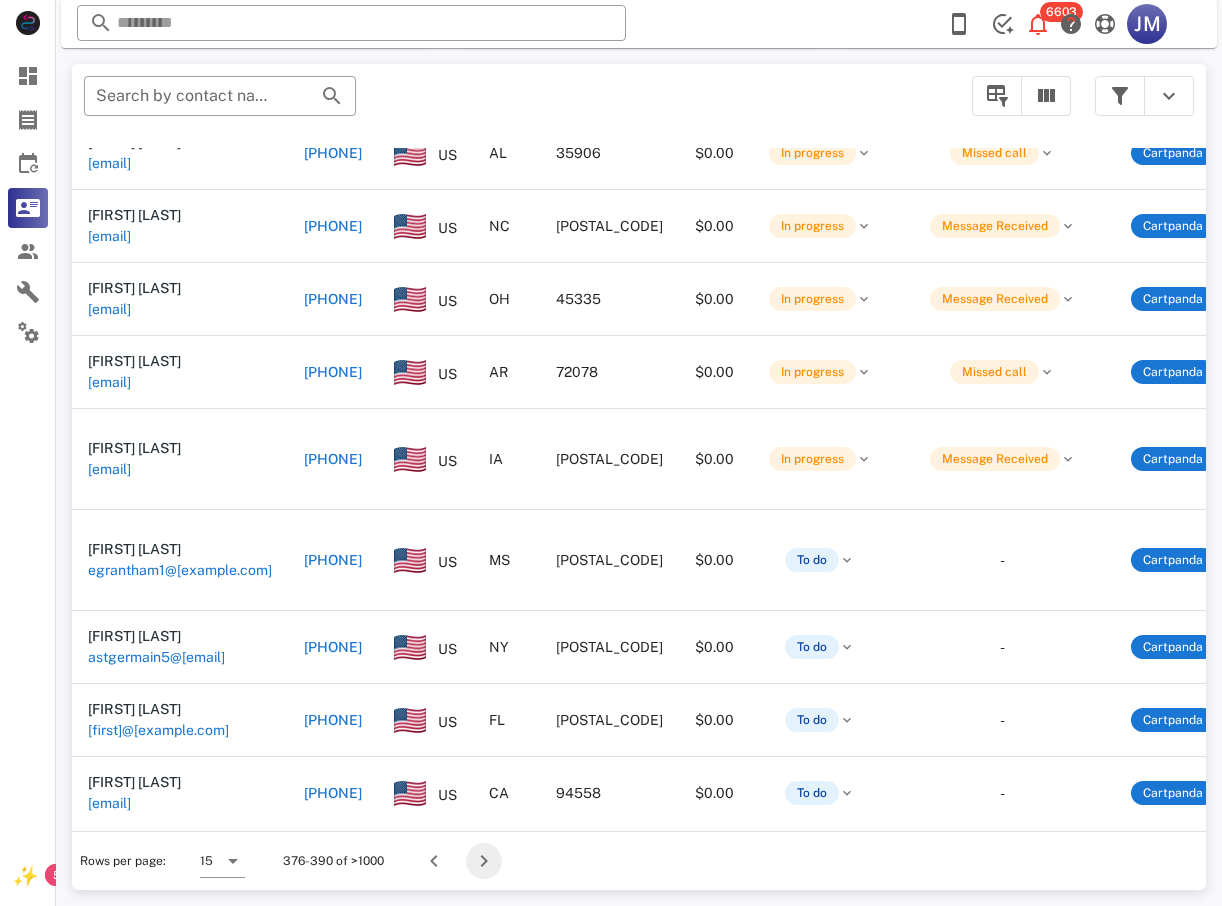 click at bounding box center [484, 861] 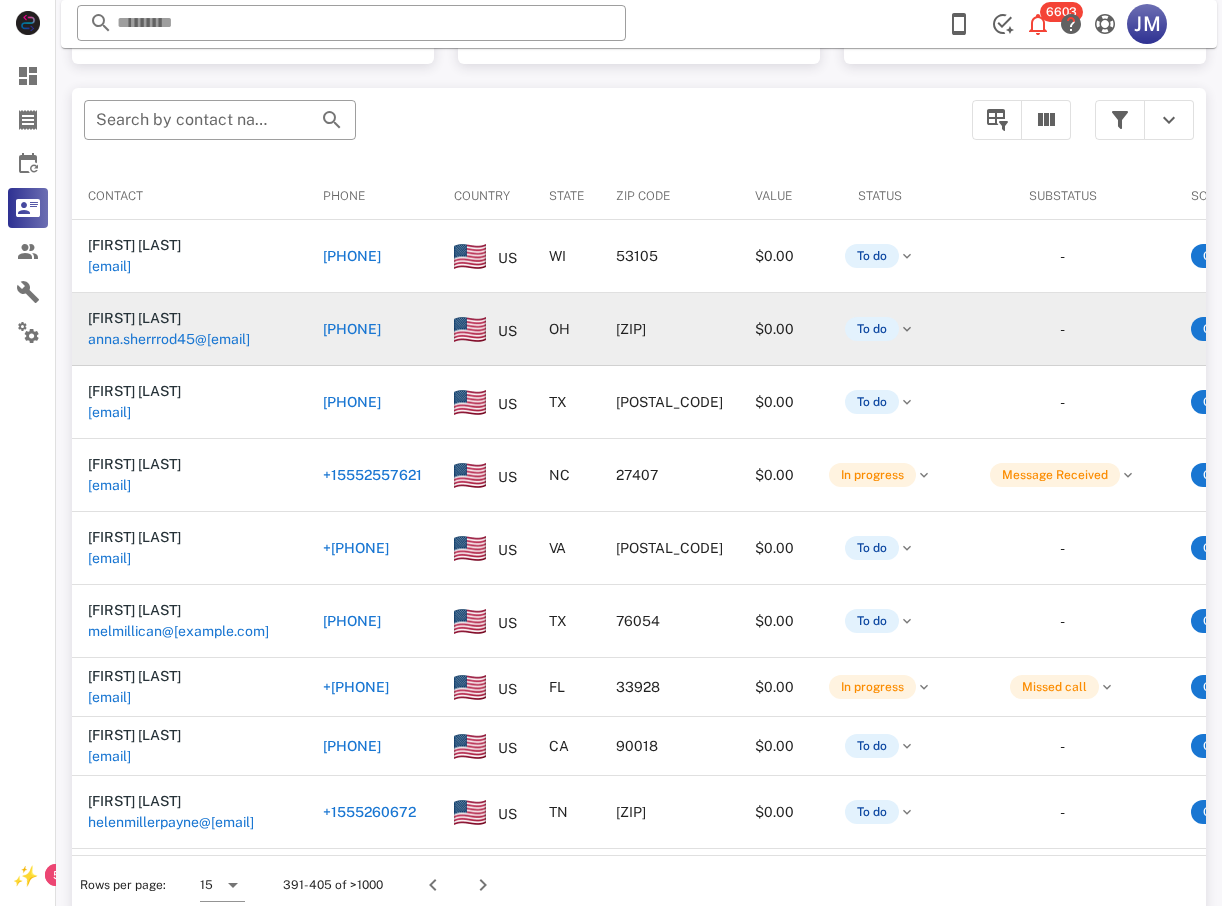 scroll, scrollTop: 380, scrollLeft: 0, axis: vertical 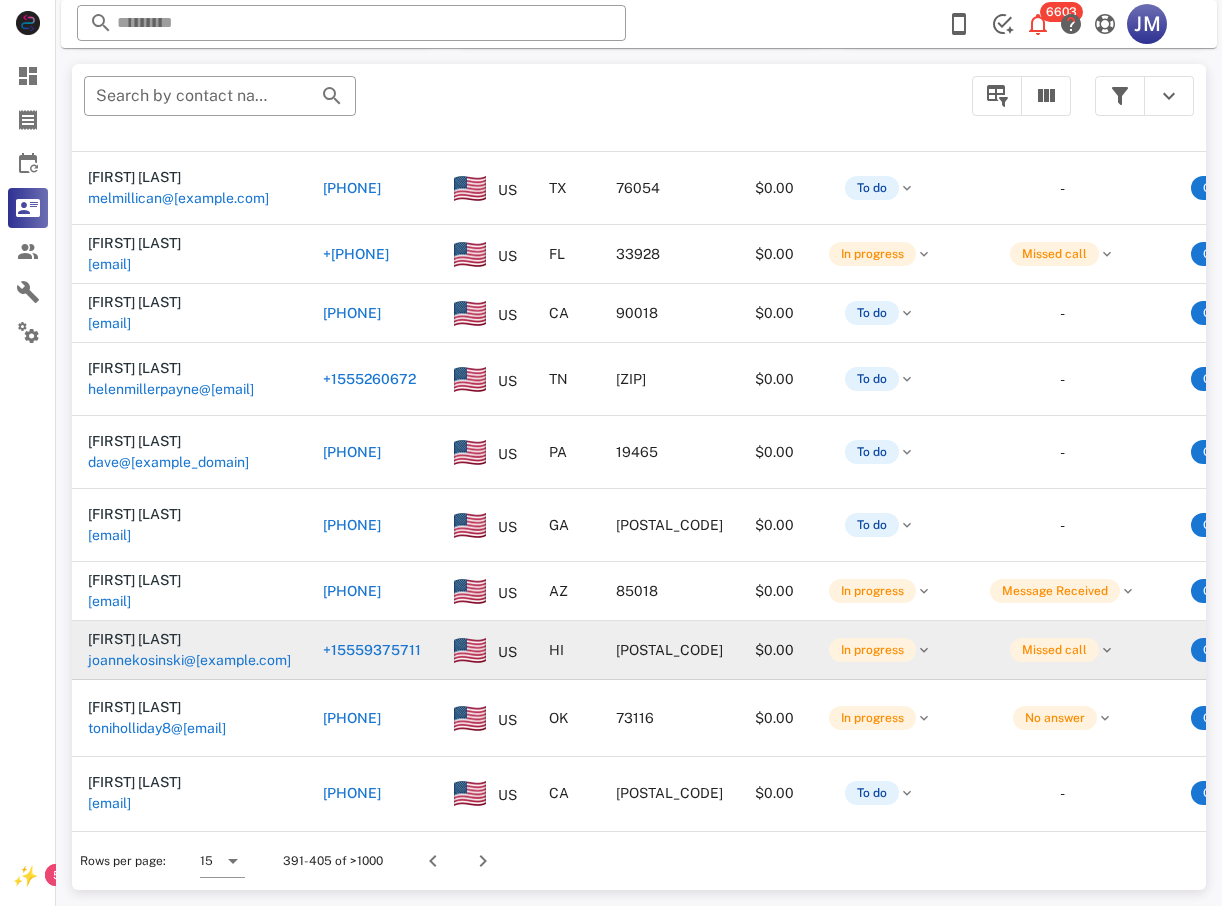 click on "+15559375711" at bounding box center [372, 650] 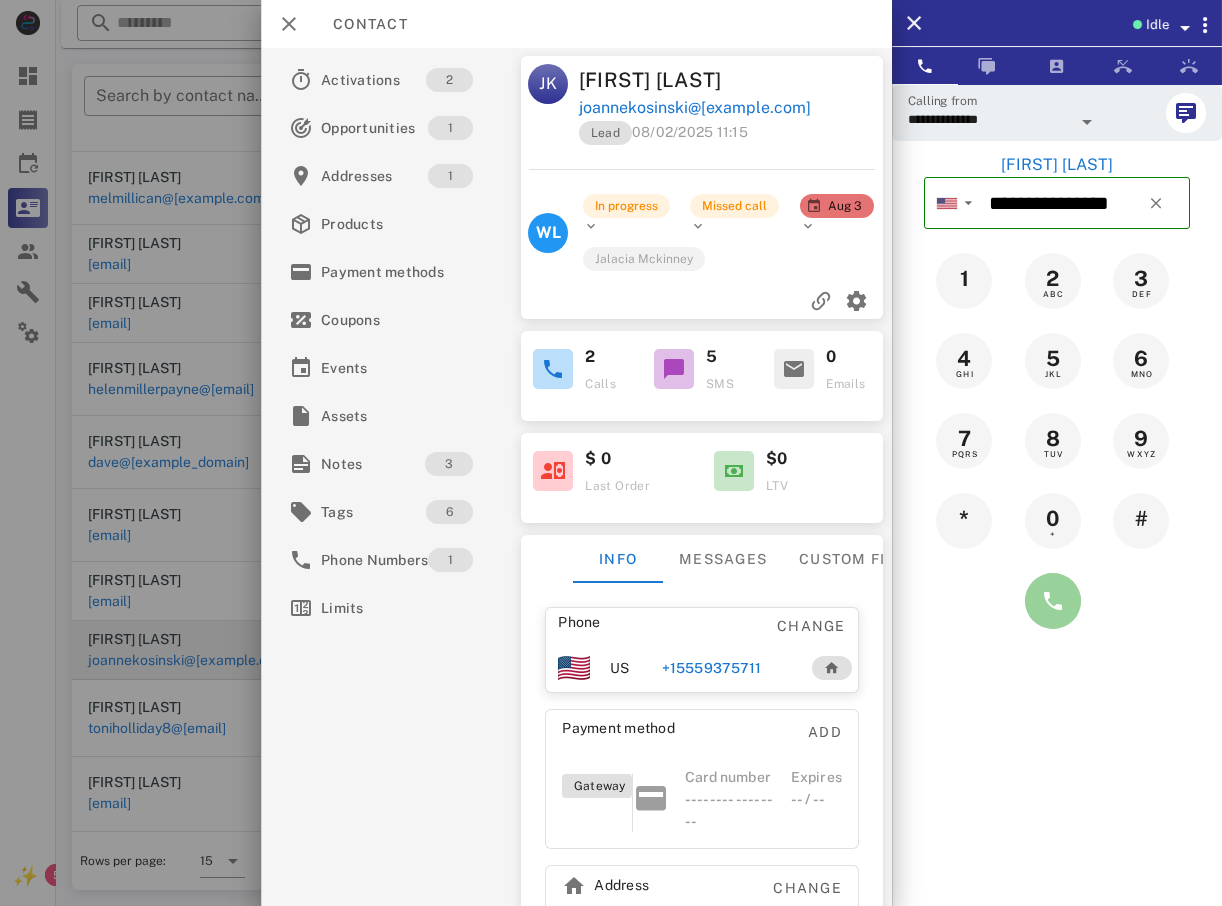 click at bounding box center (1053, 601) 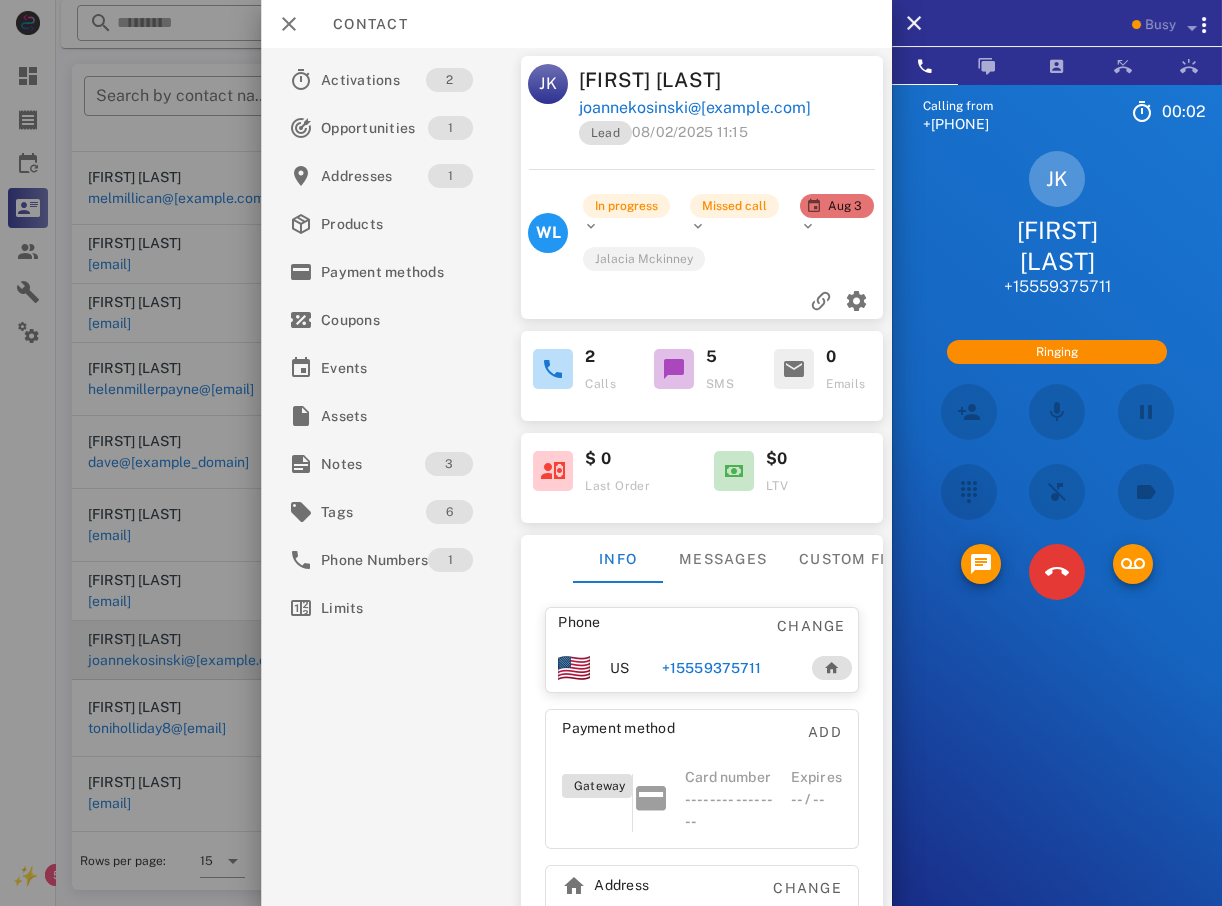 scroll, scrollTop: 360, scrollLeft: 0, axis: vertical 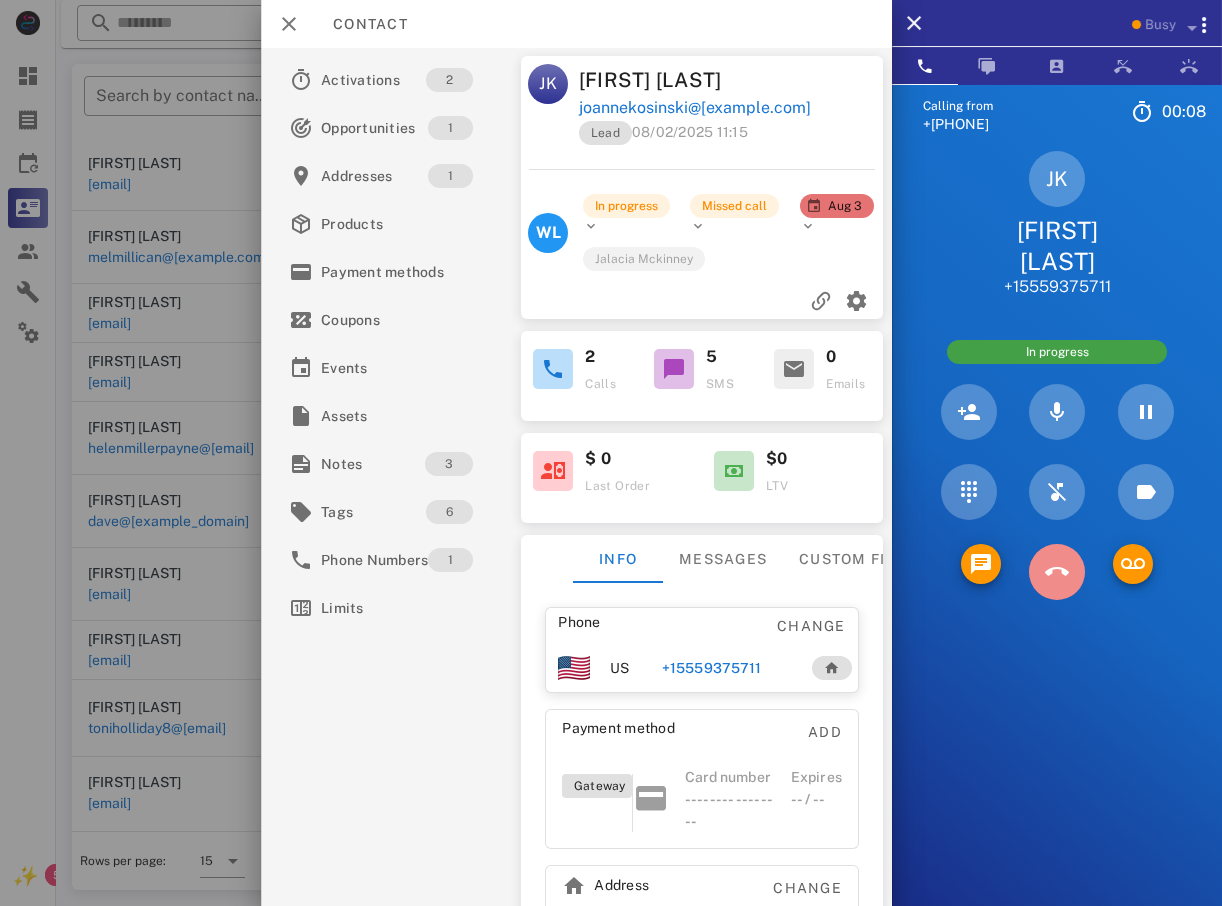 click at bounding box center [1057, 572] 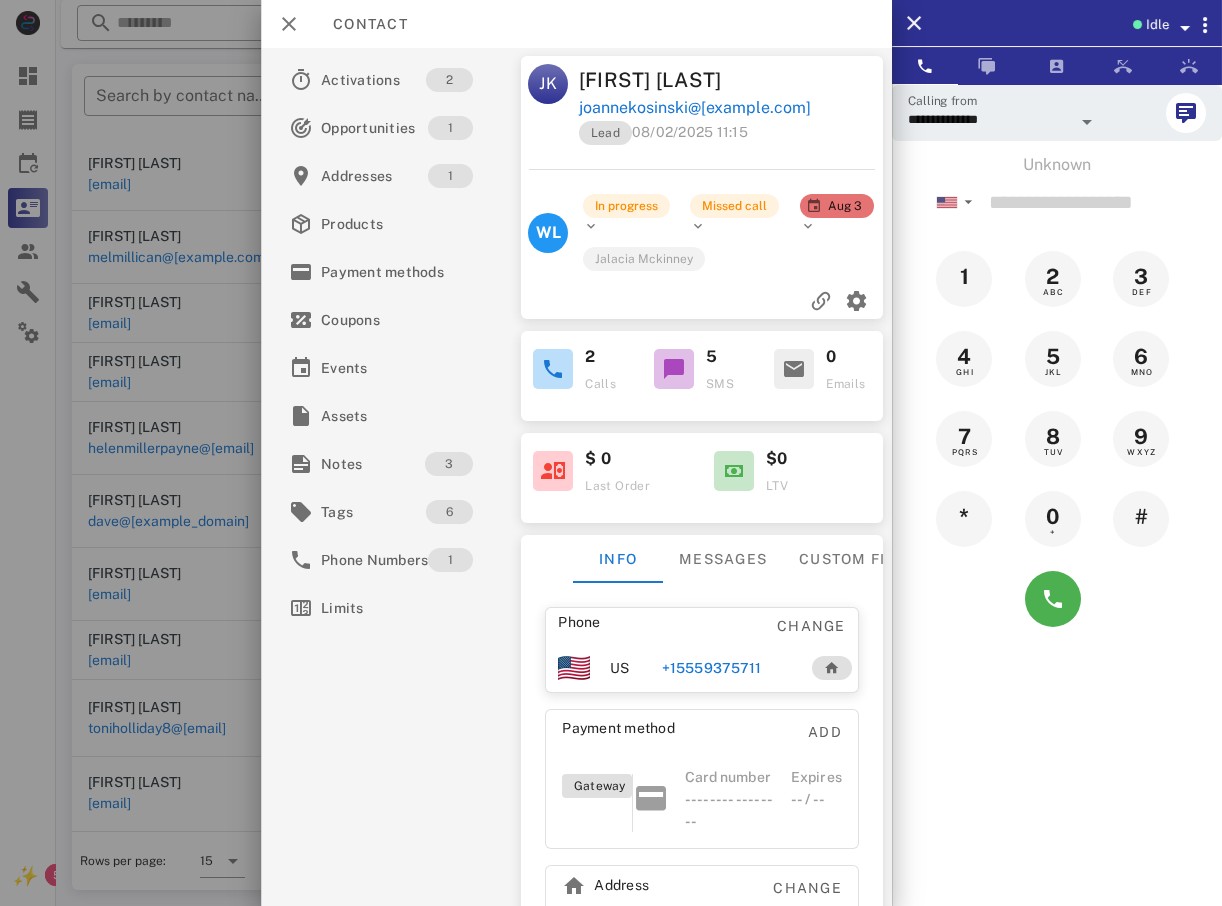 drag, startPoint x: 5, startPoint y: 552, endPoint x: 17, endPoint y: 533, distance: 22.472204 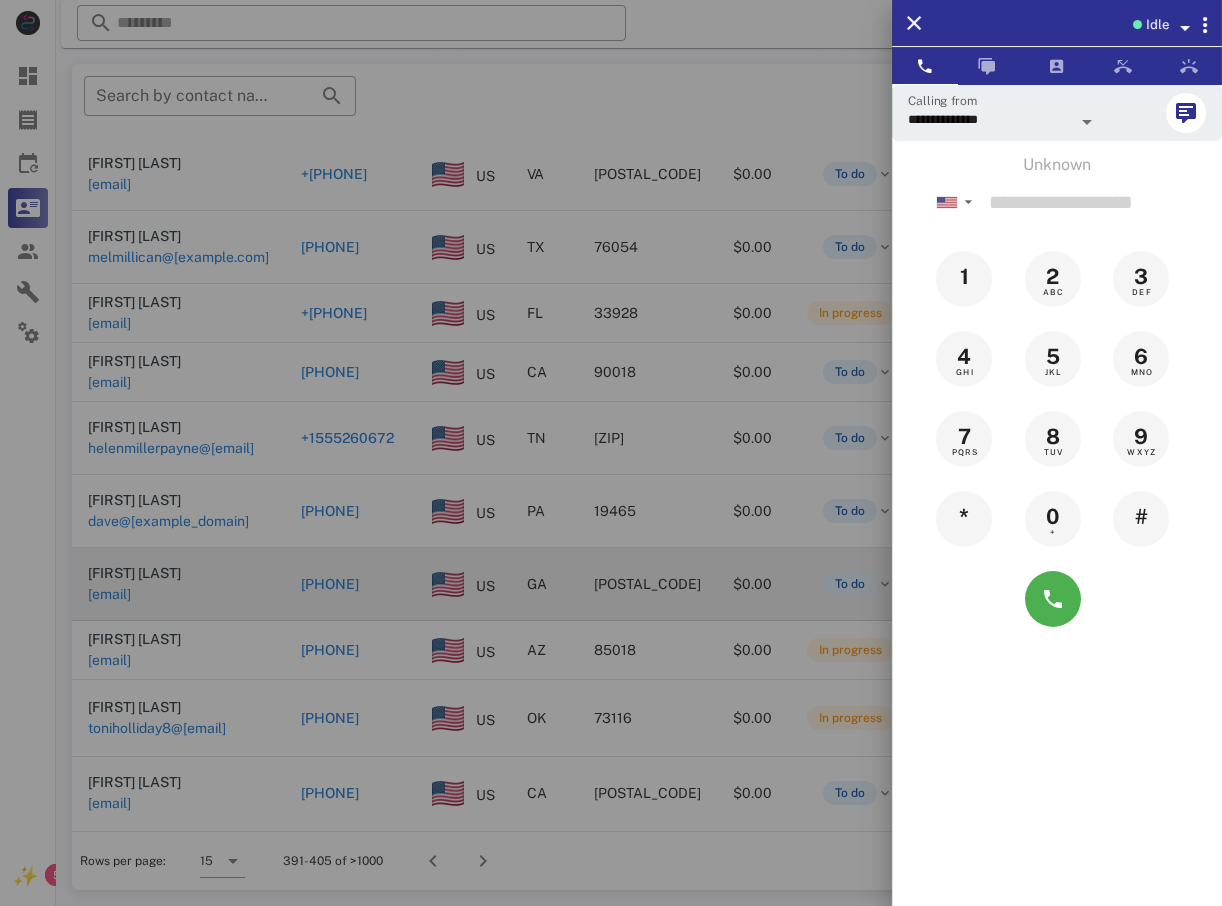 click at bounding box center [611, 453] 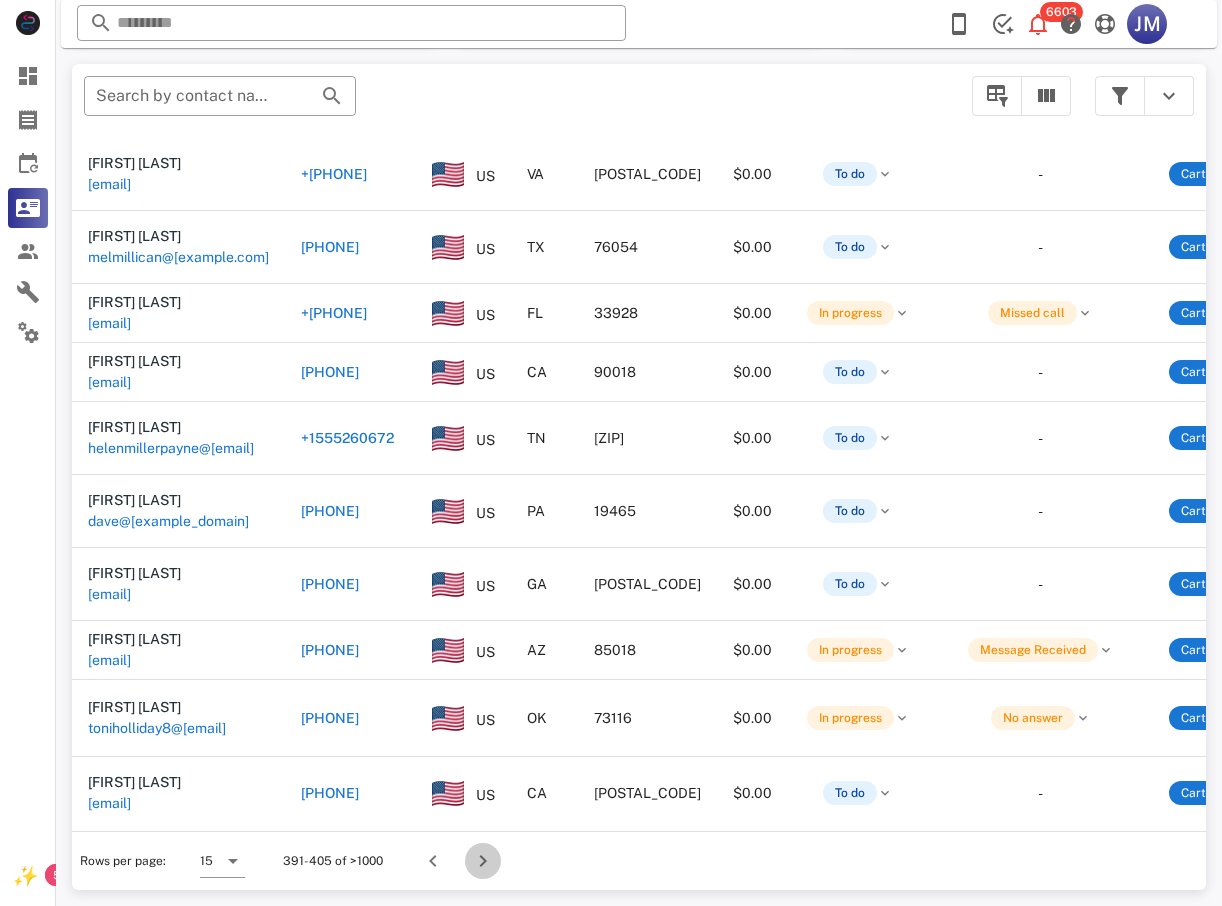 click at bounding box center (483, 861) 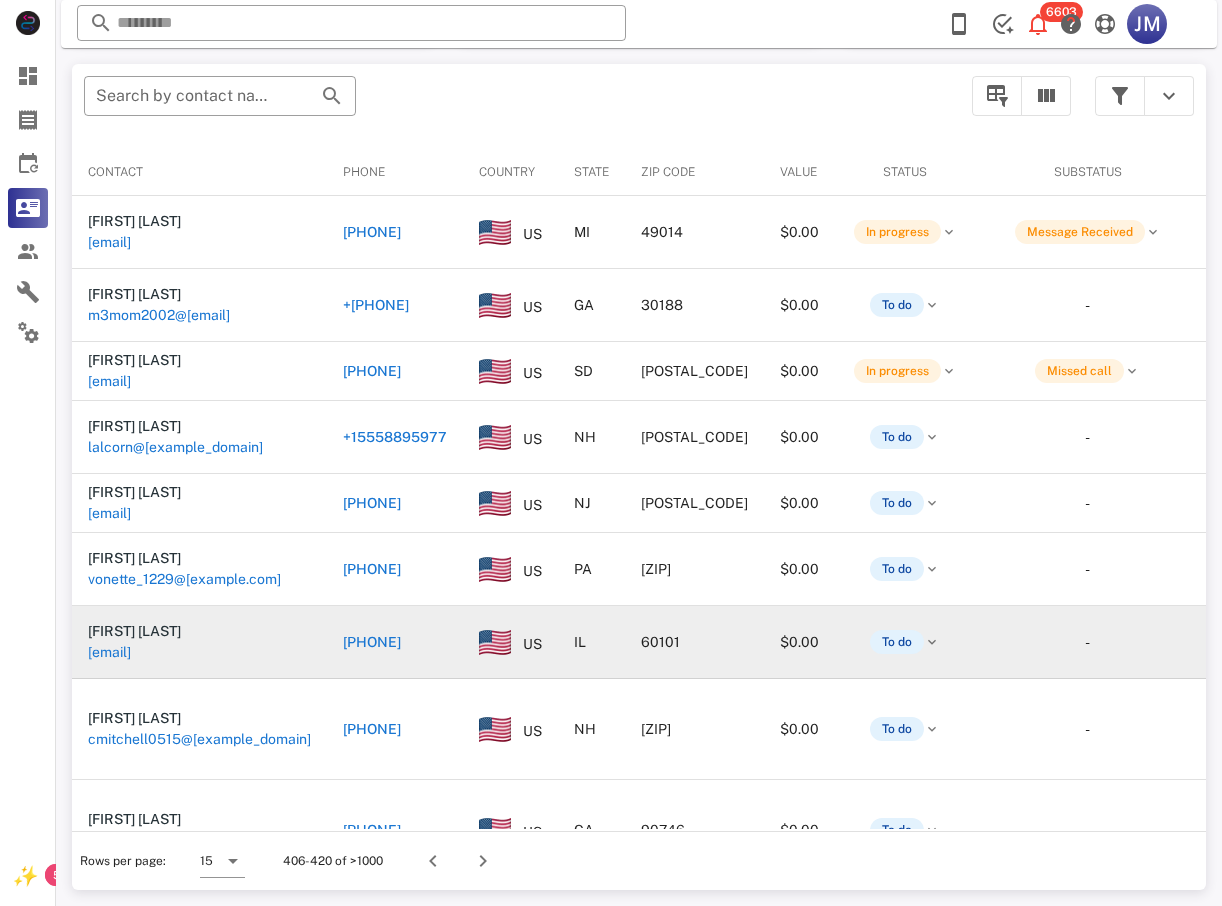 scroll, scrollTop: 380, scrollLeft: 0, axis: vertical 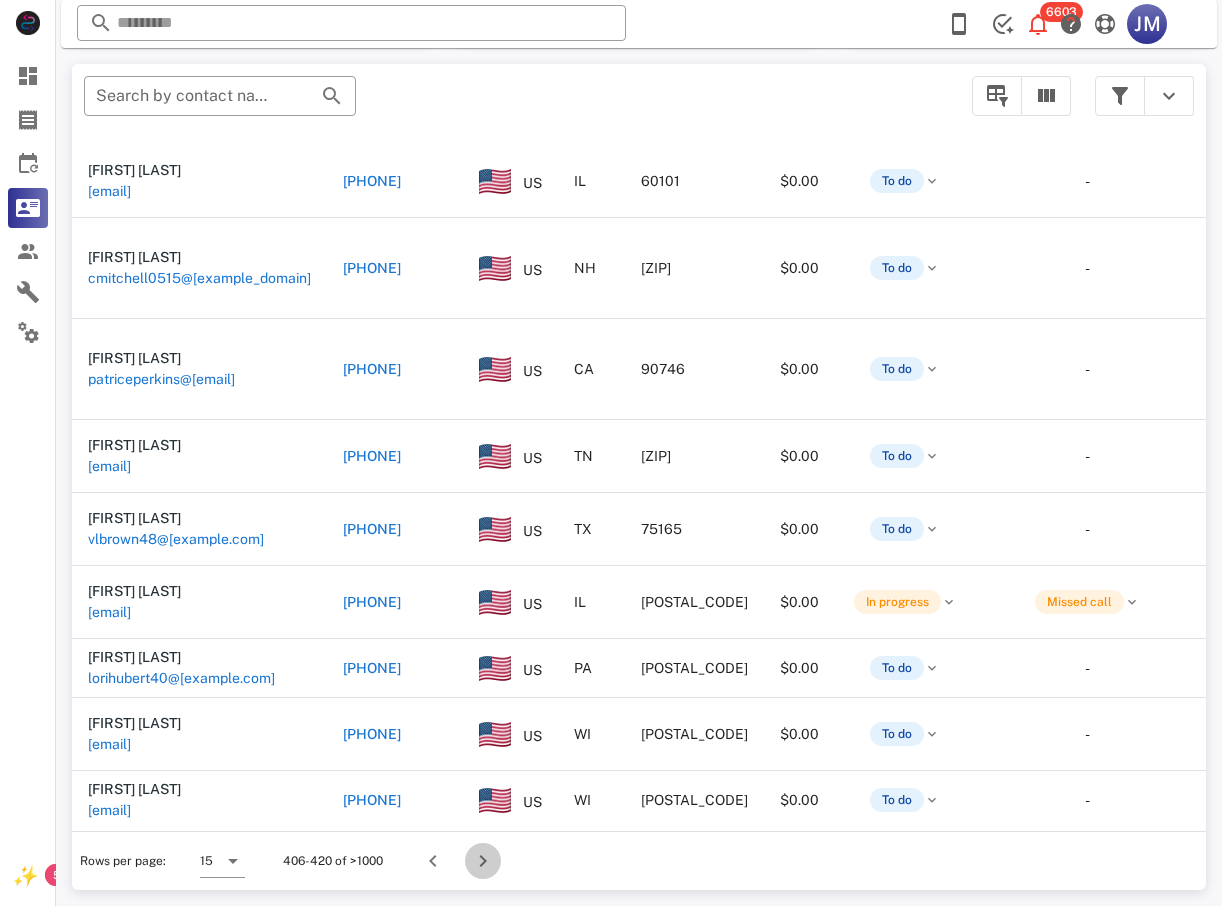 click at bounding box center [483, 861] 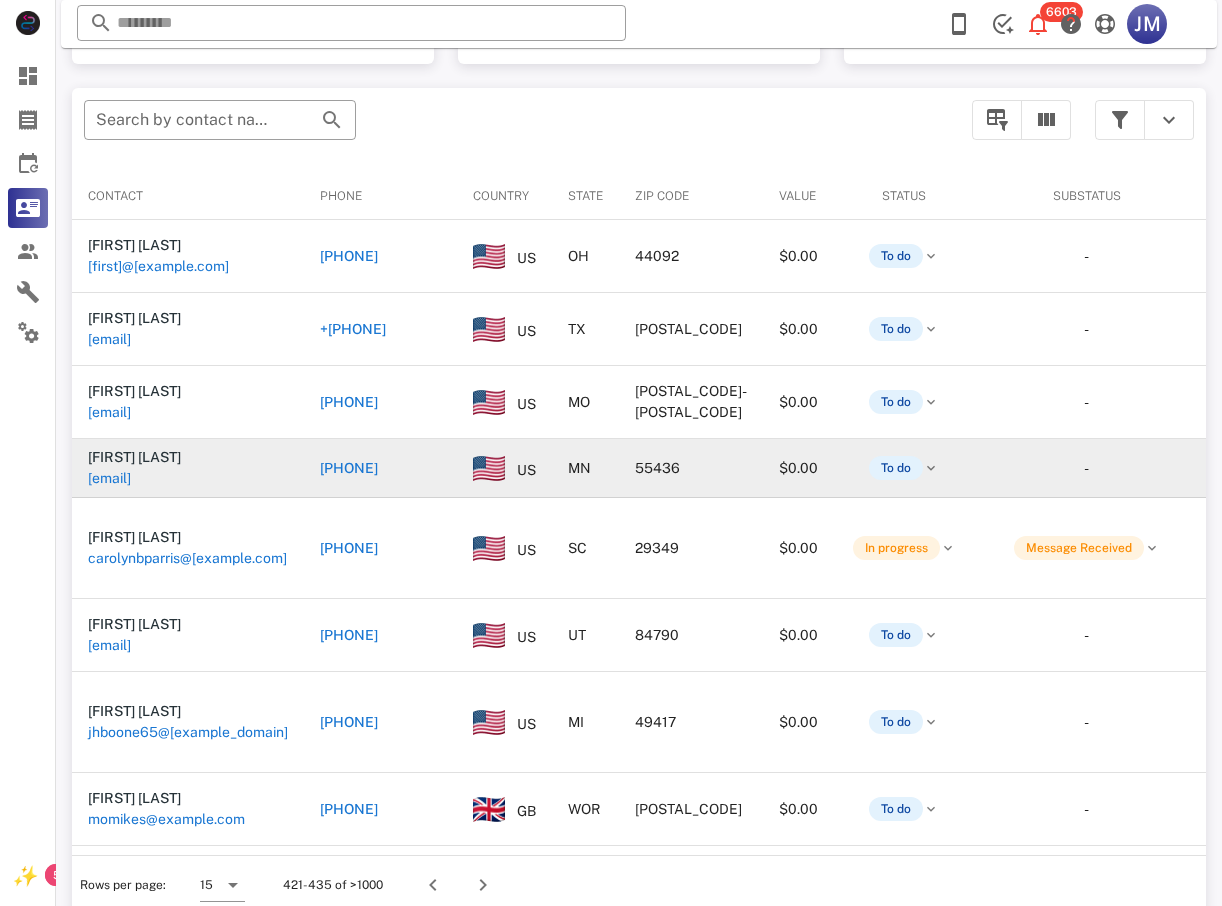 scroll, scrollTop: 380, scrollLeft: 0, axis: vertical 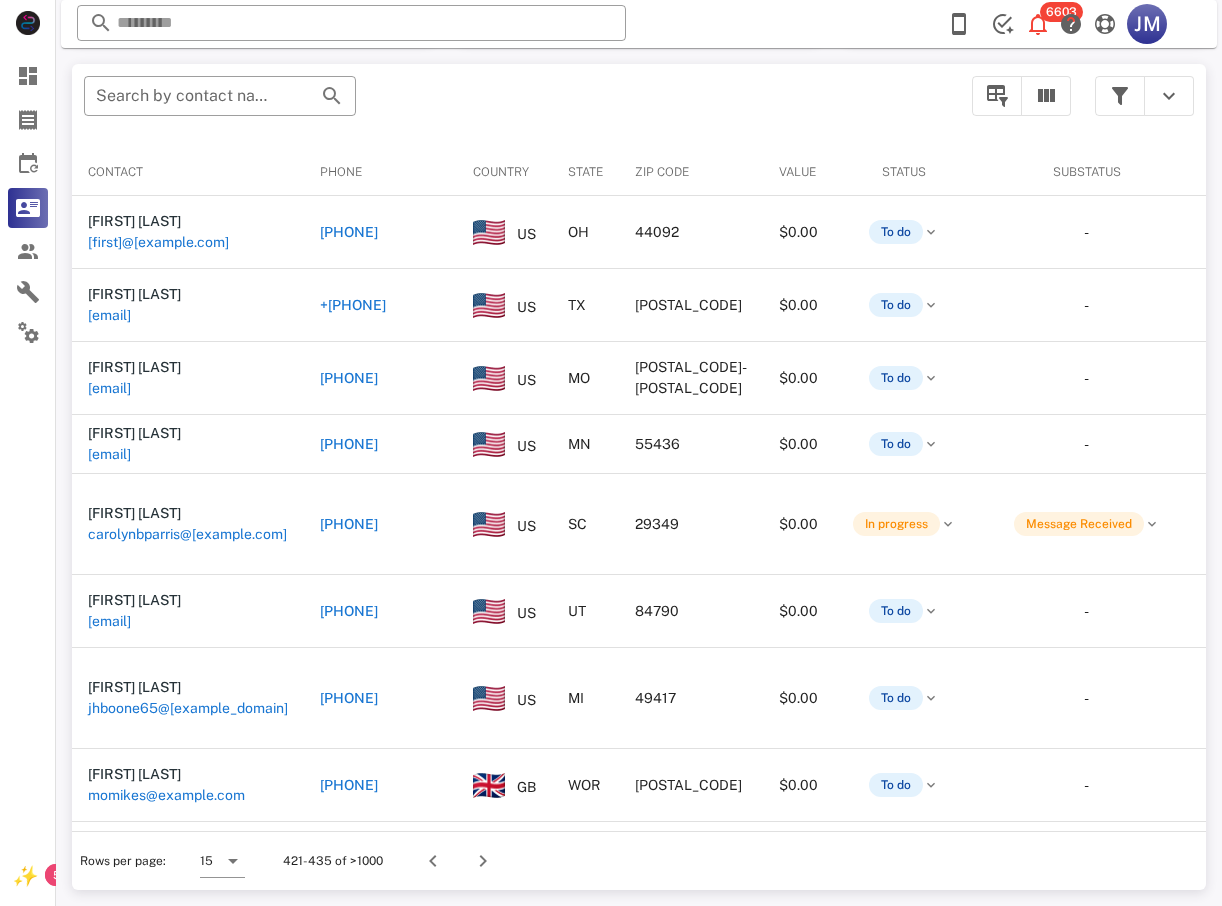 click on "[PHONE]" at bounding box center (349, 785) 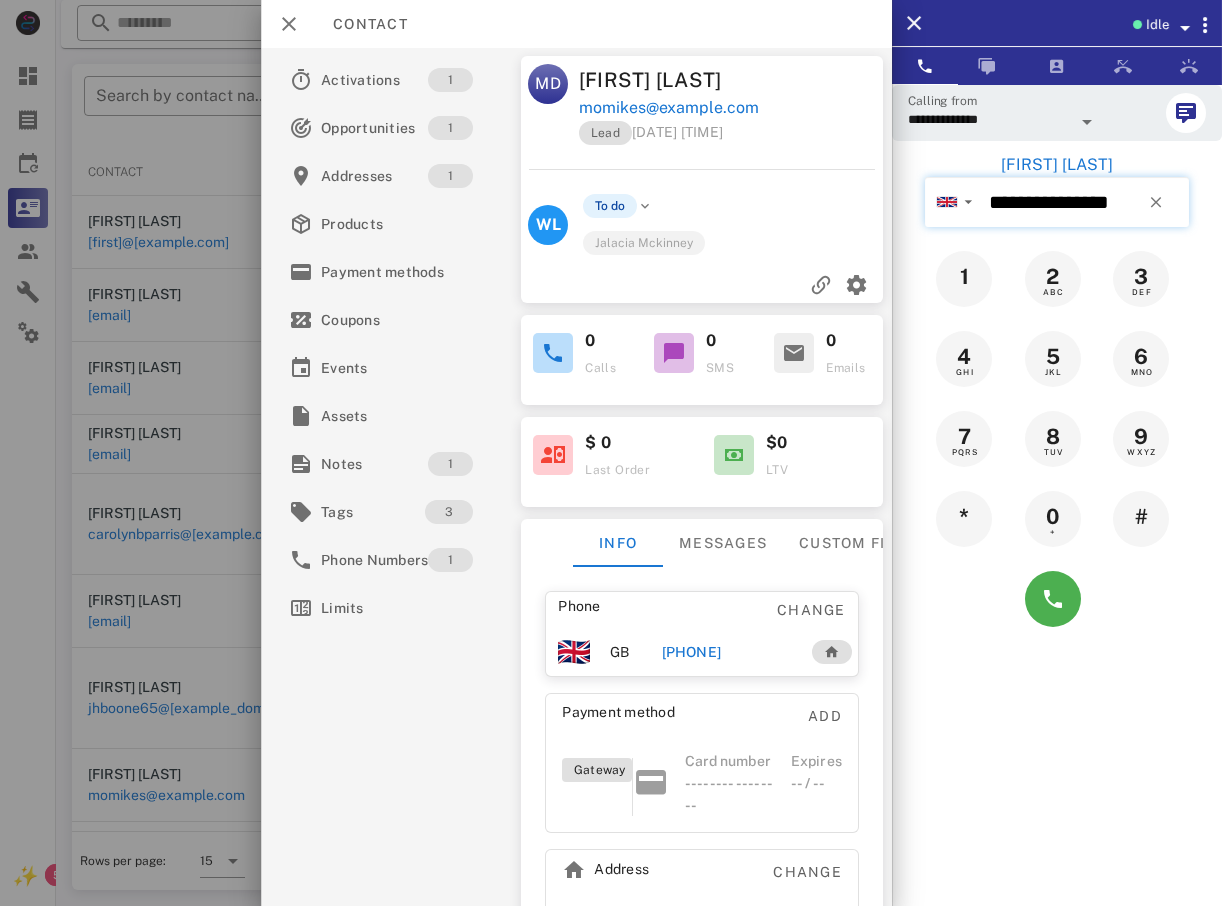 click on "**********" at bounding box center [1085, 202] 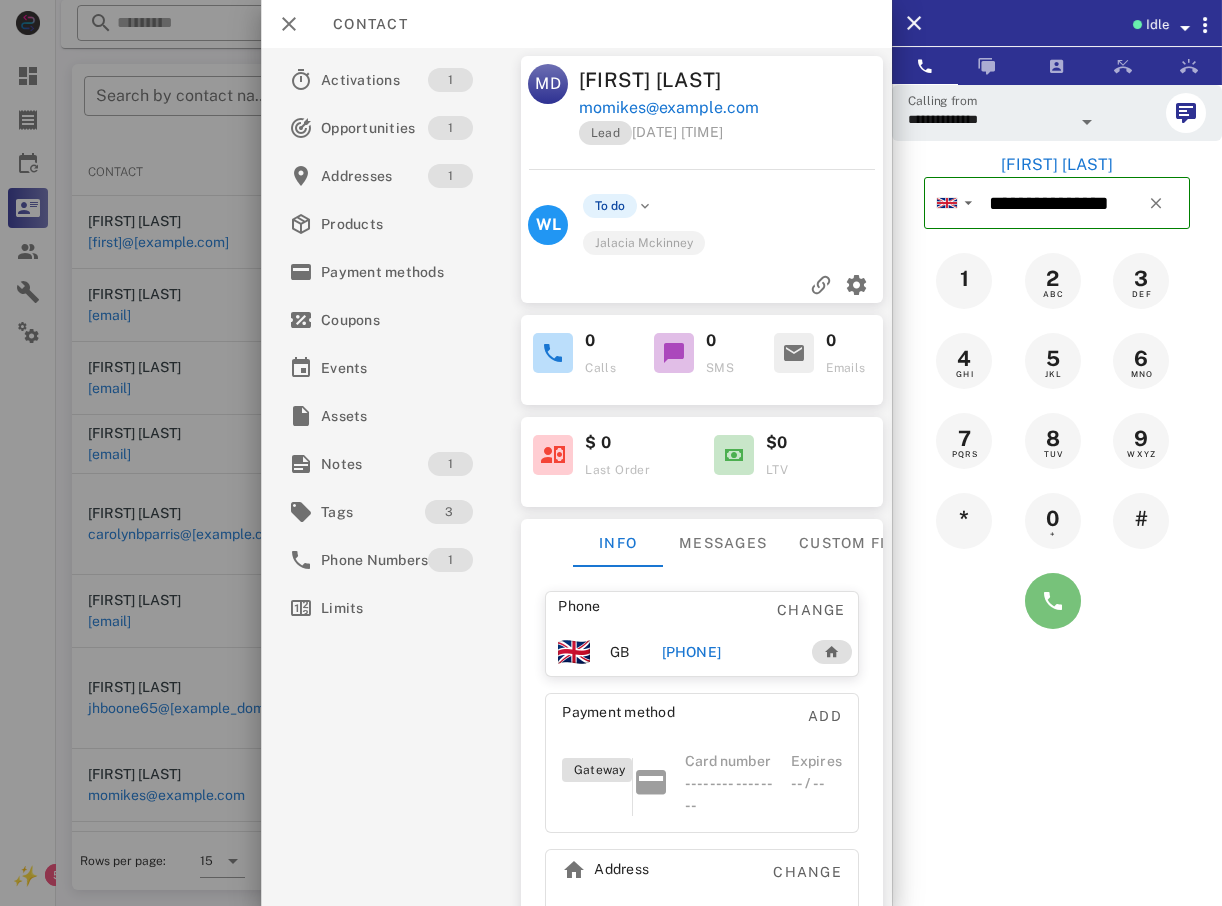 click at bounding box center [1053, 601] 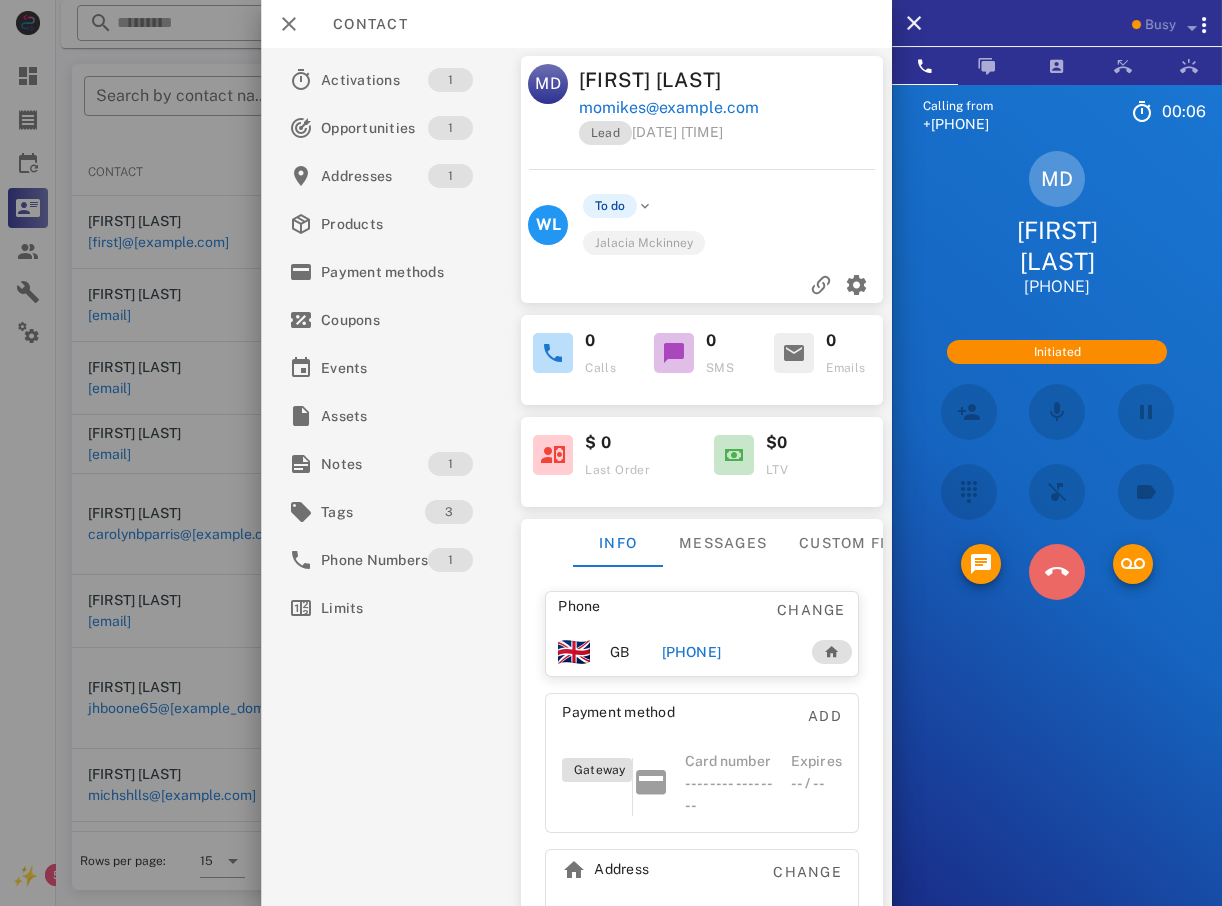 click at bounding box center (1057, 572) 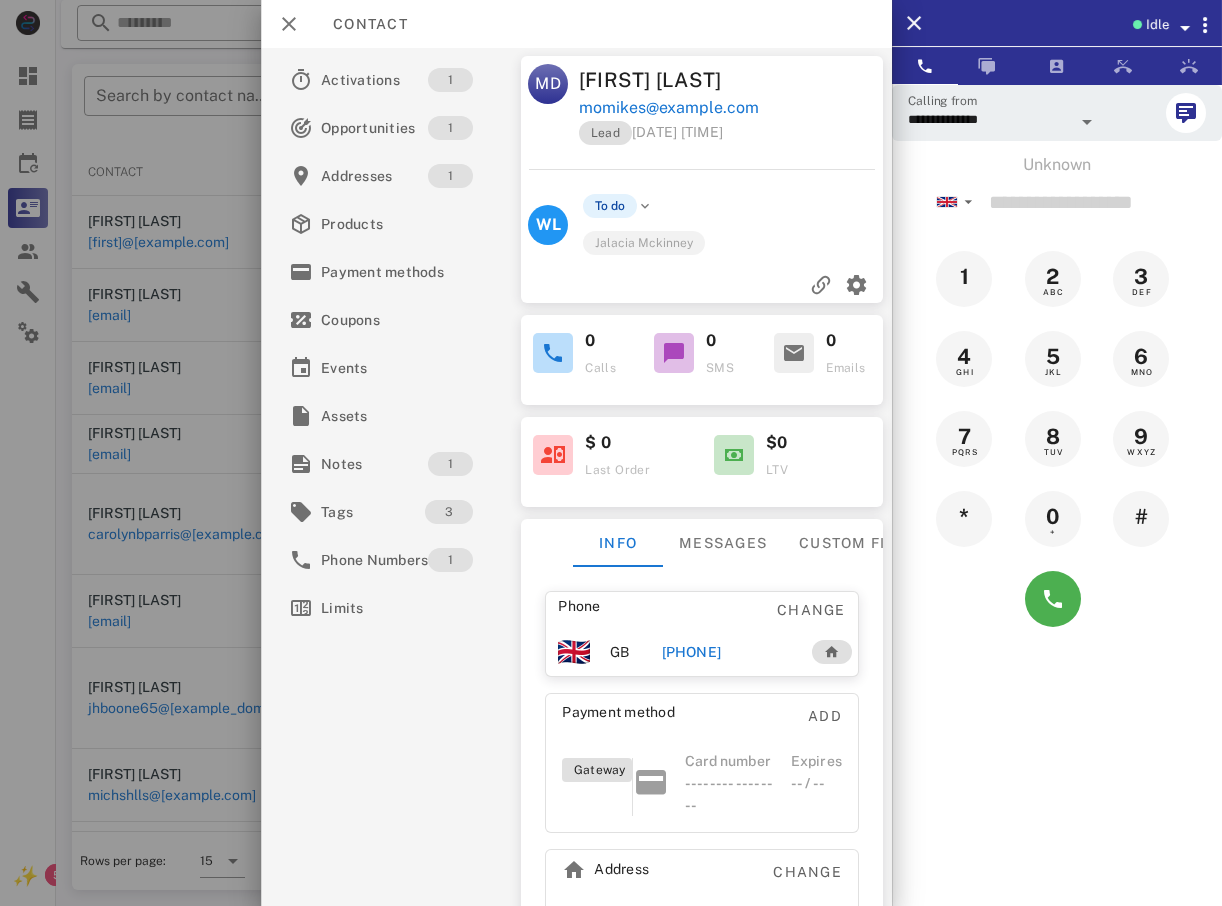 click at bounding box center (611, 453) 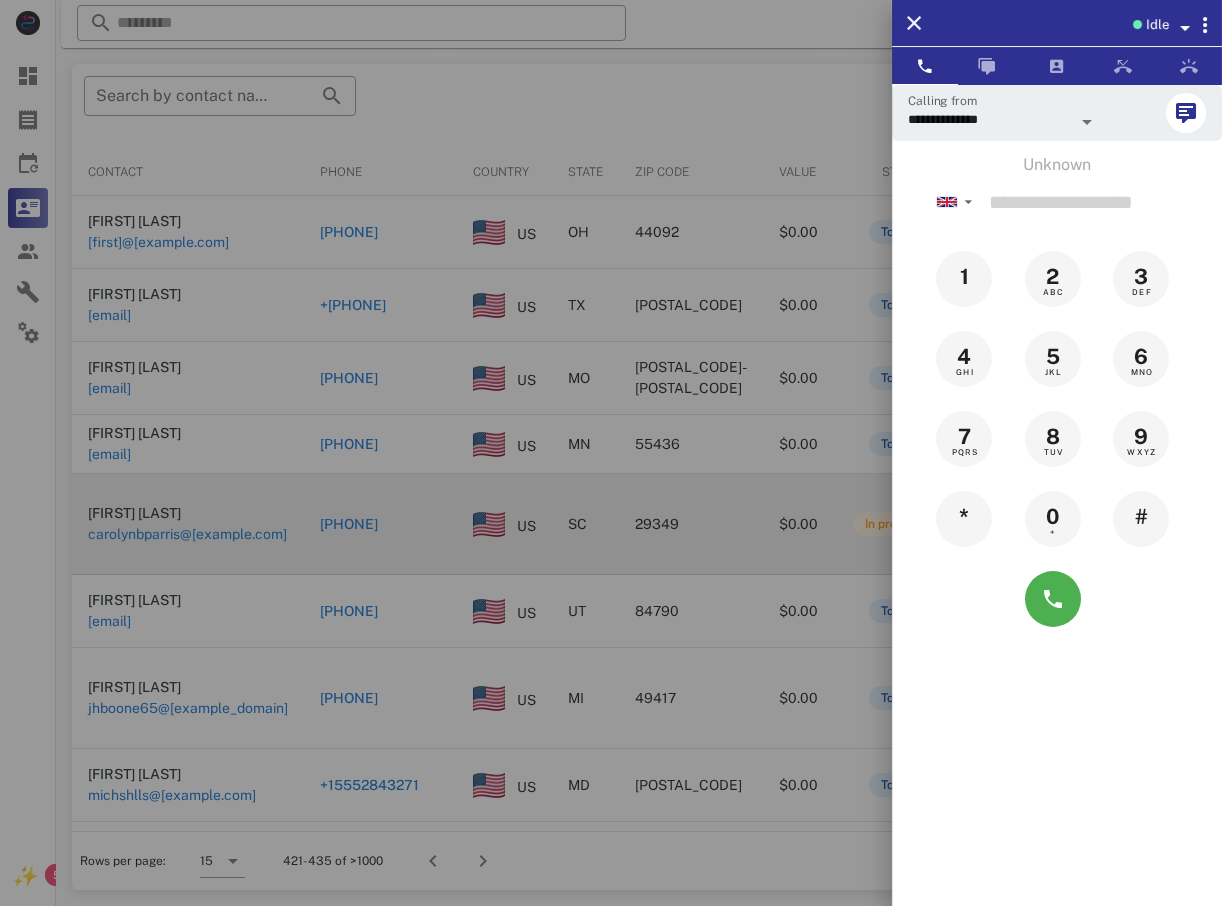 drag, startPoint x: 444, startPoint y: 500, endPoint x: 466, endPoint y: 508, distance: 23.409399 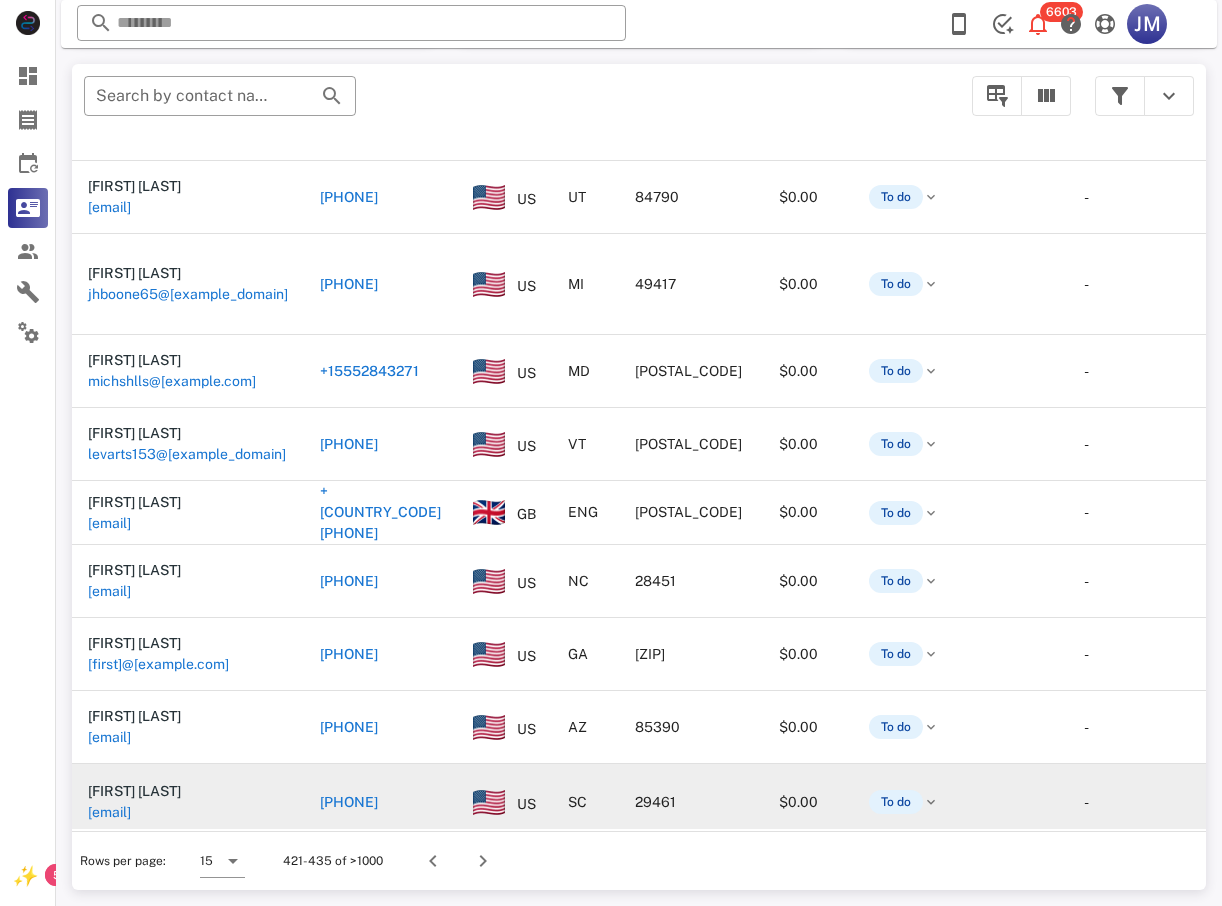 scroll, scrollTop: 433, scrollLeft: 0, axis: vertical 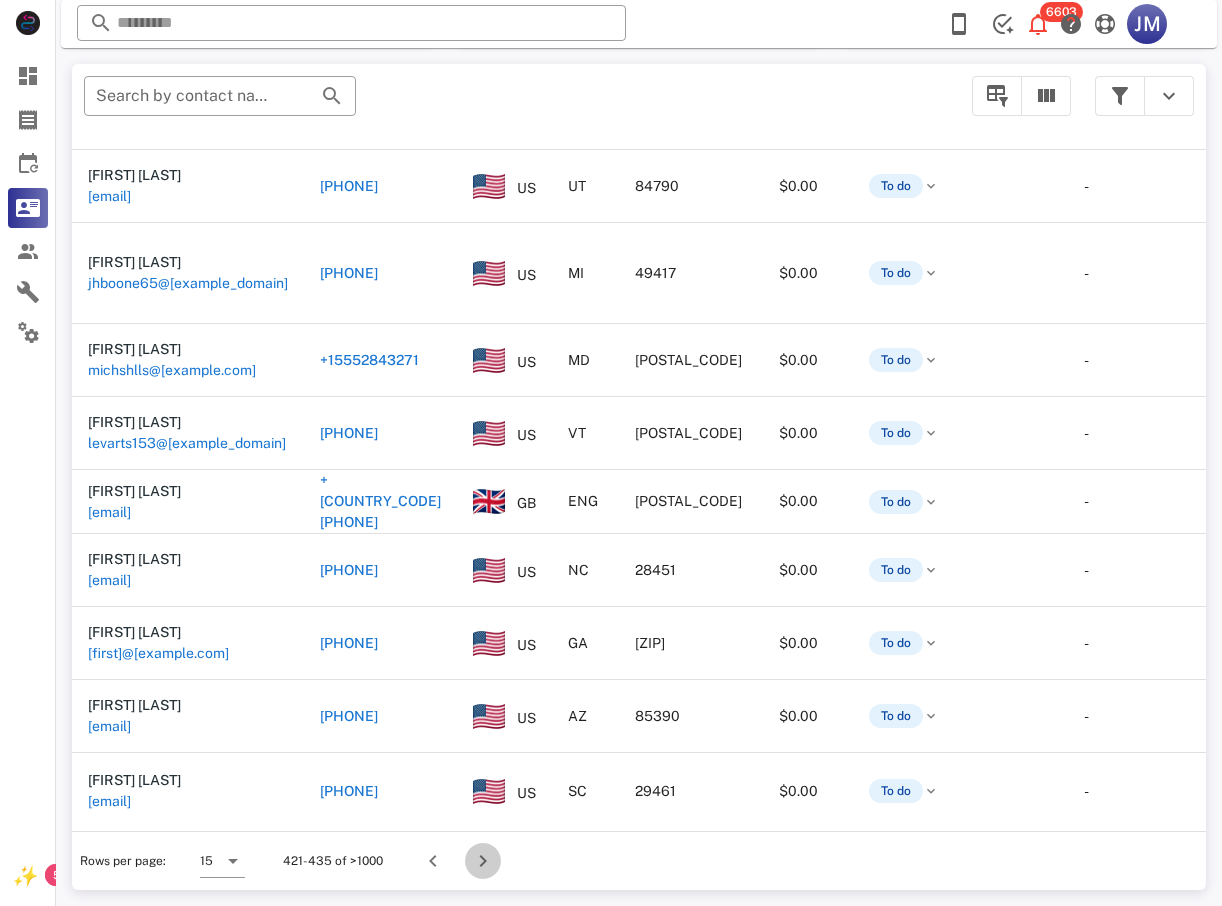 click at bounding box center (483, 861) 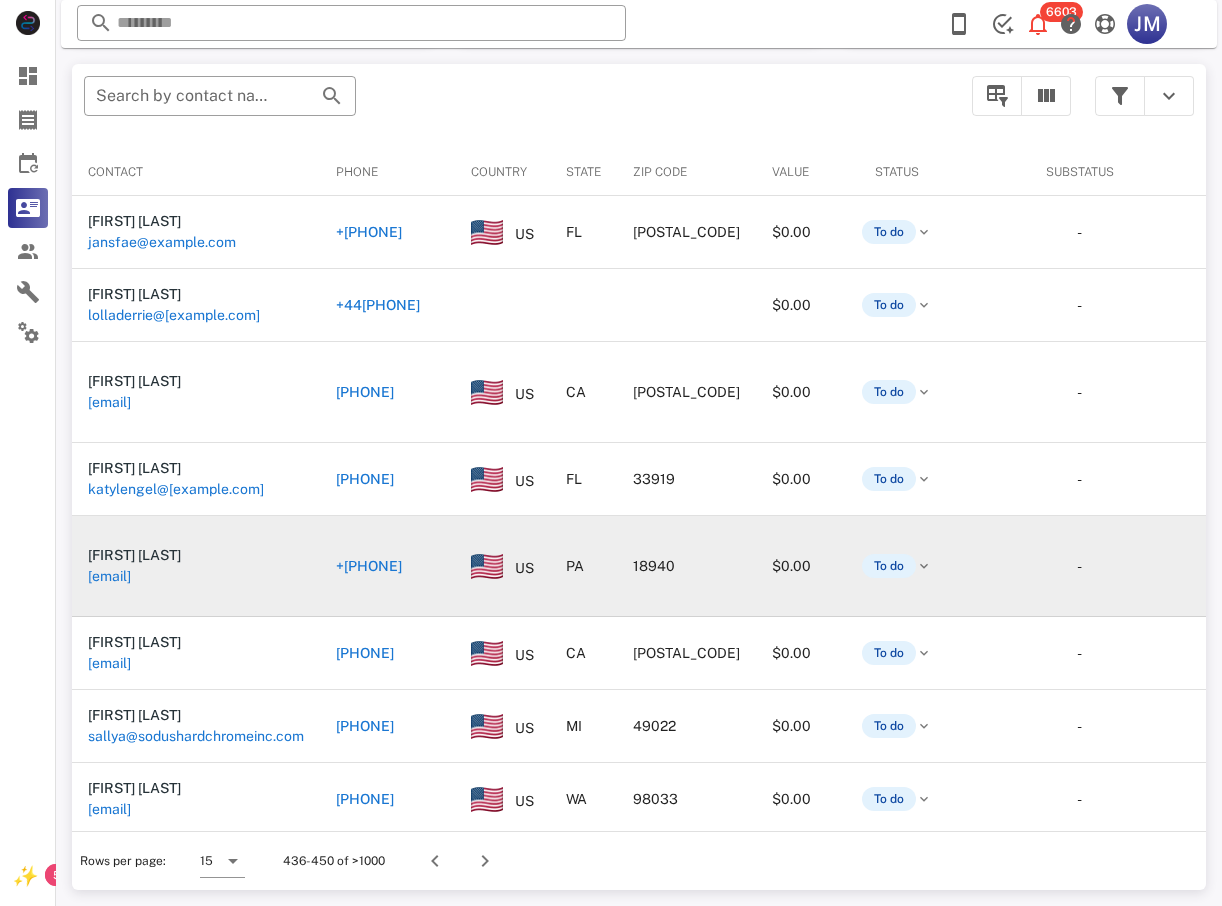 scroll, scrollTop: 380, scrollLeft: 0, axis: vertical 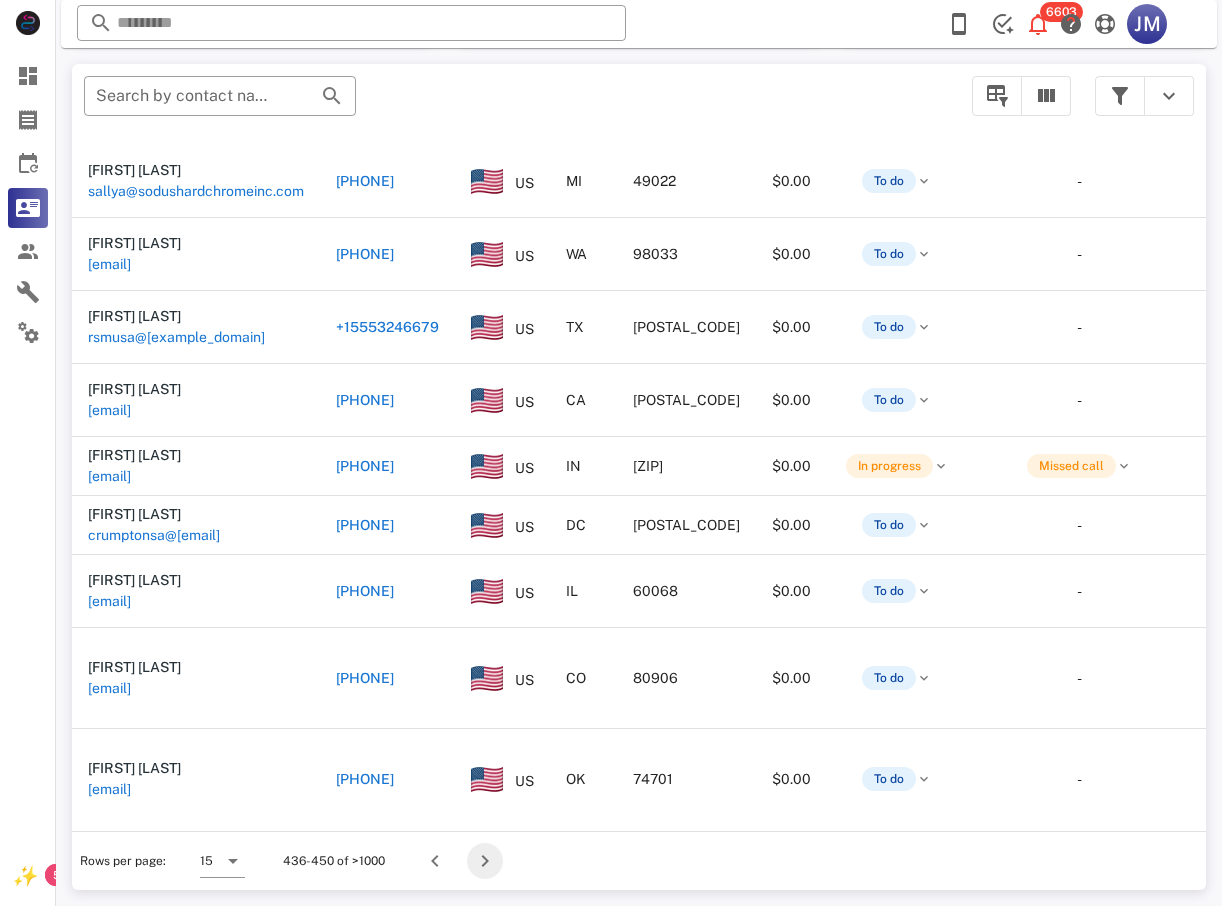 click at bounding box center (485, 861) 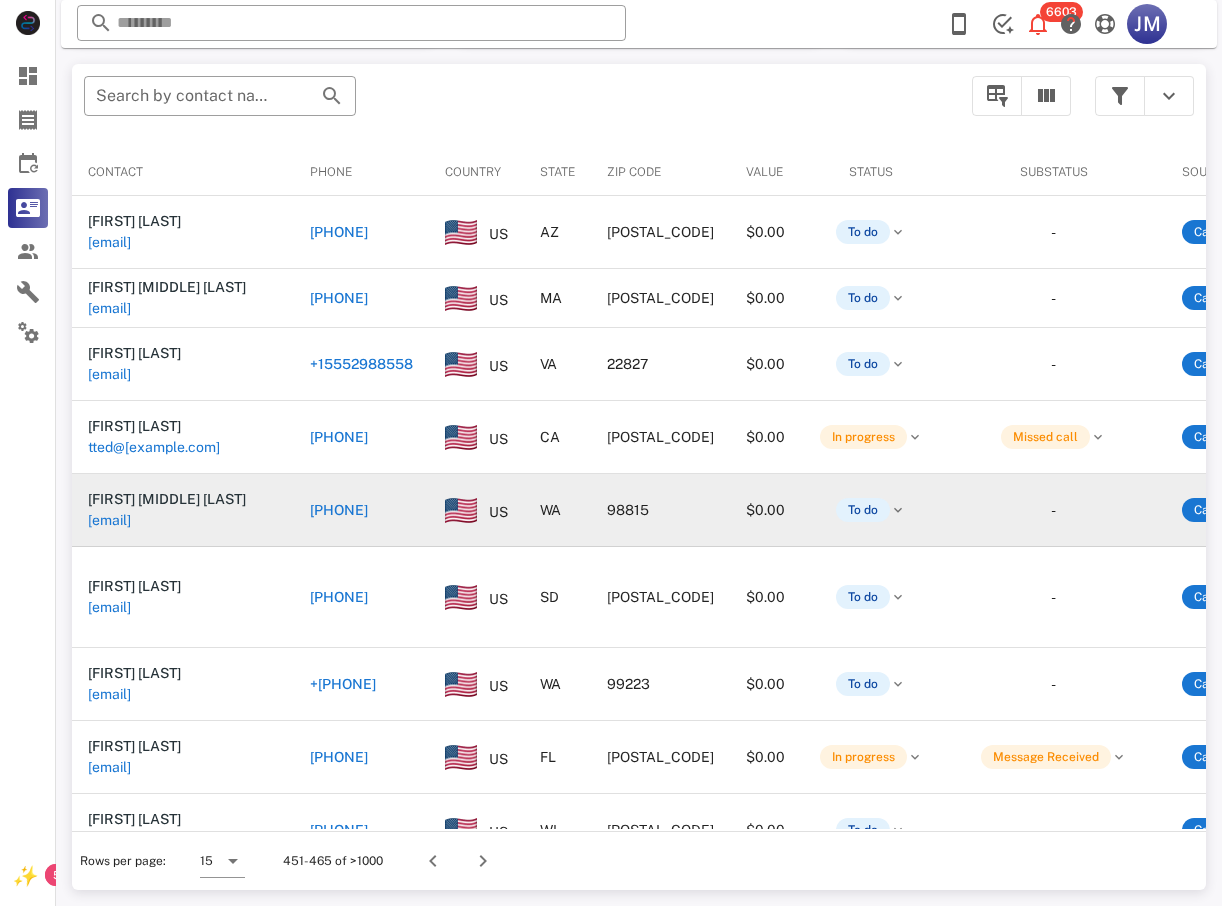 scroll, scrollTop: 380, scrollLeft: 0, axis: vertical 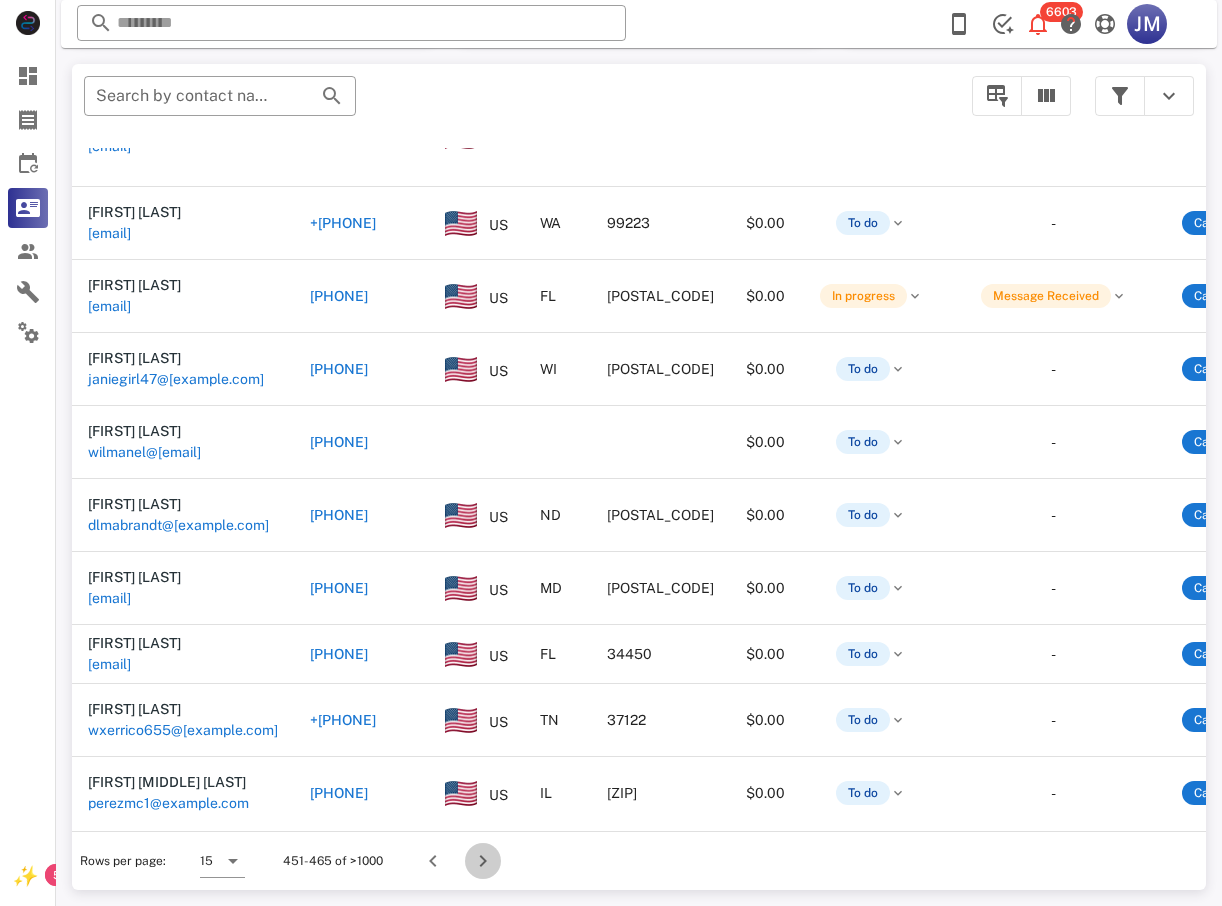 click at bounding box center [483, 861] 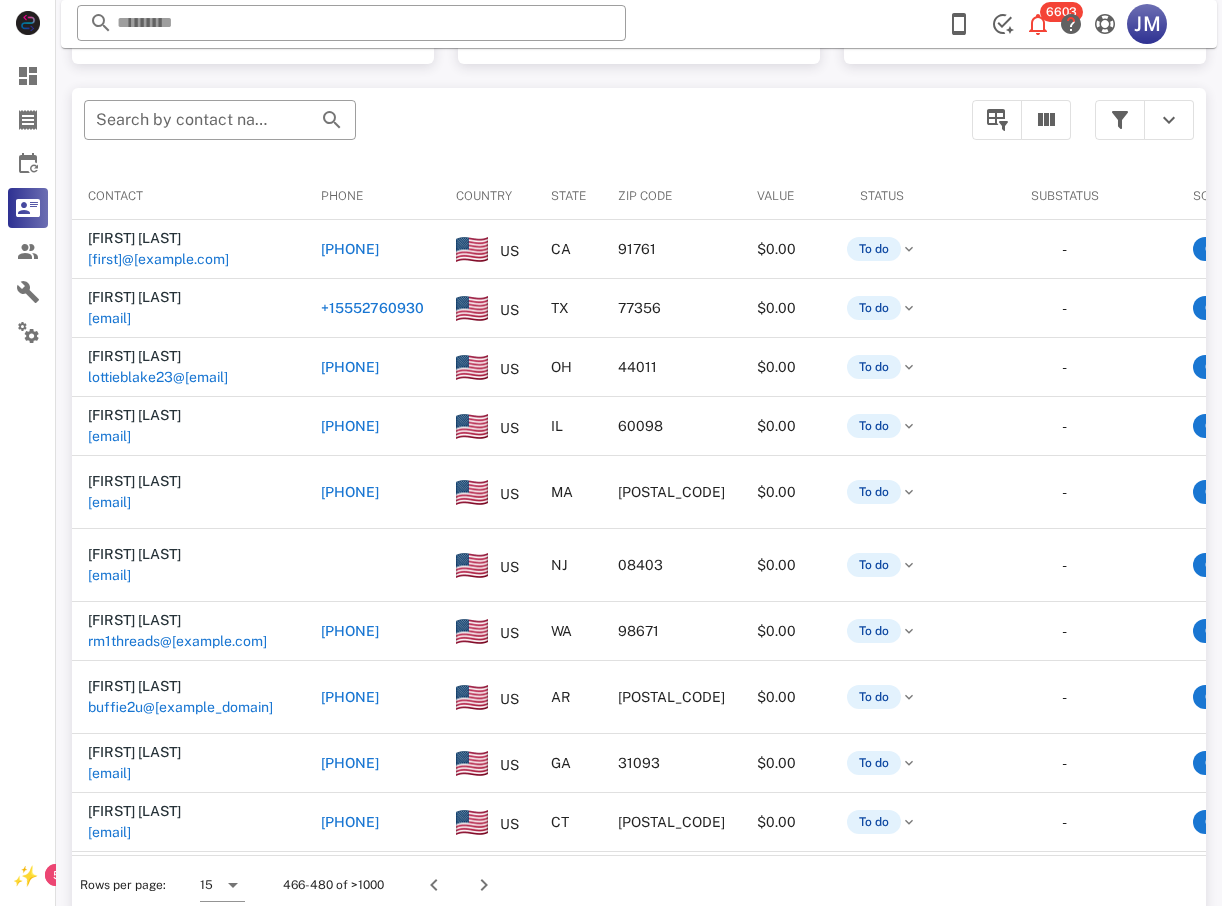 scroll, scrollTop: 380, scrollLeft: 0, axis: vertical 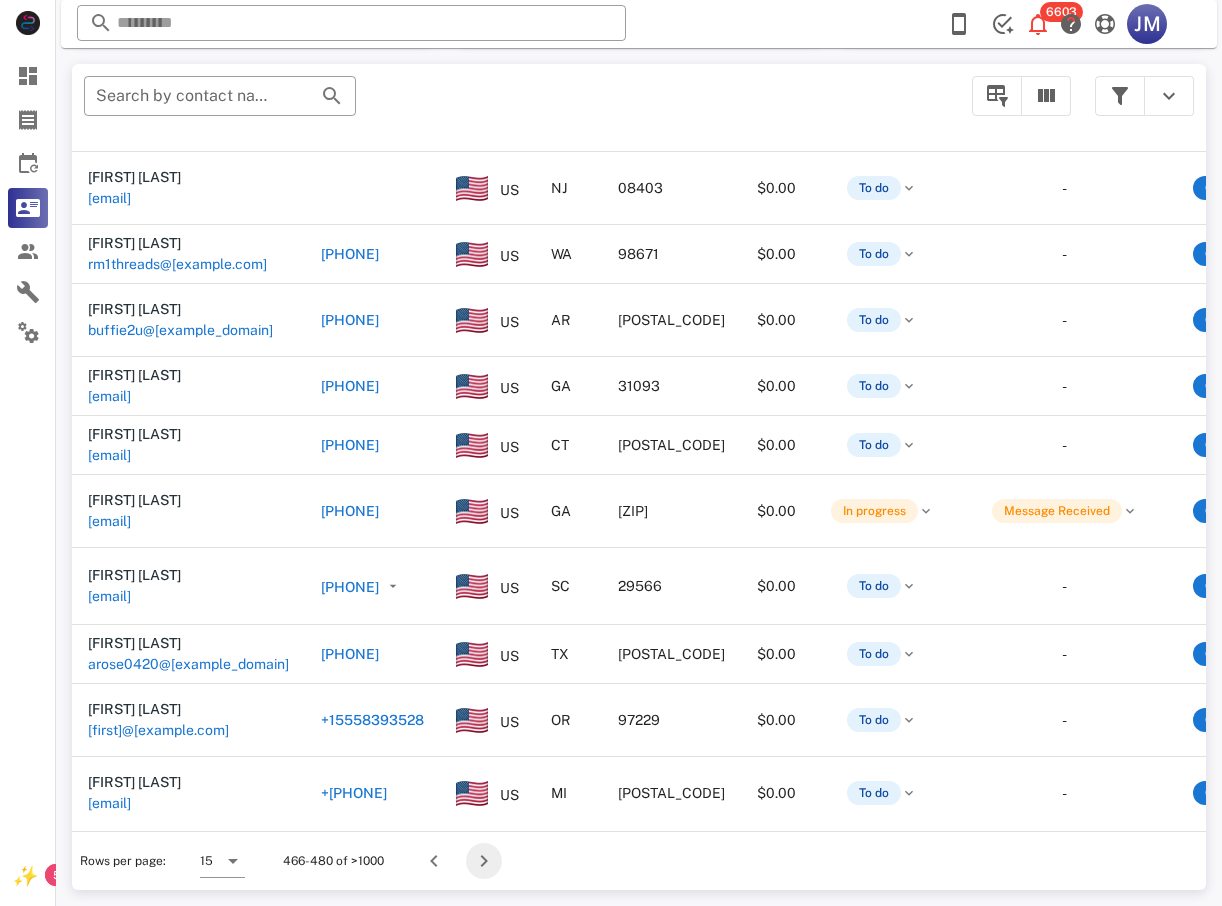 click at bounding box center (484, 861) 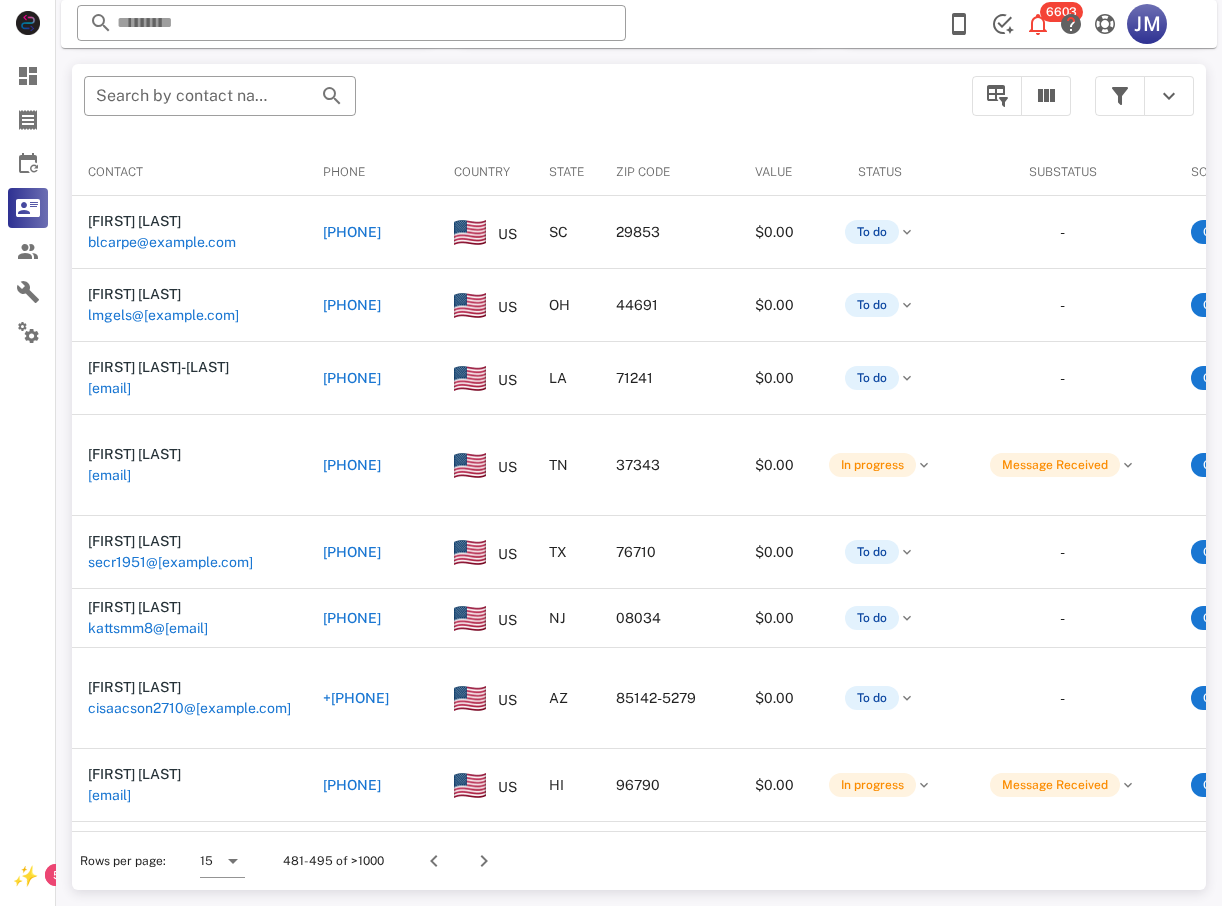 scroll, scrollTop: 380, scrollLeft: 0, axis: vertical 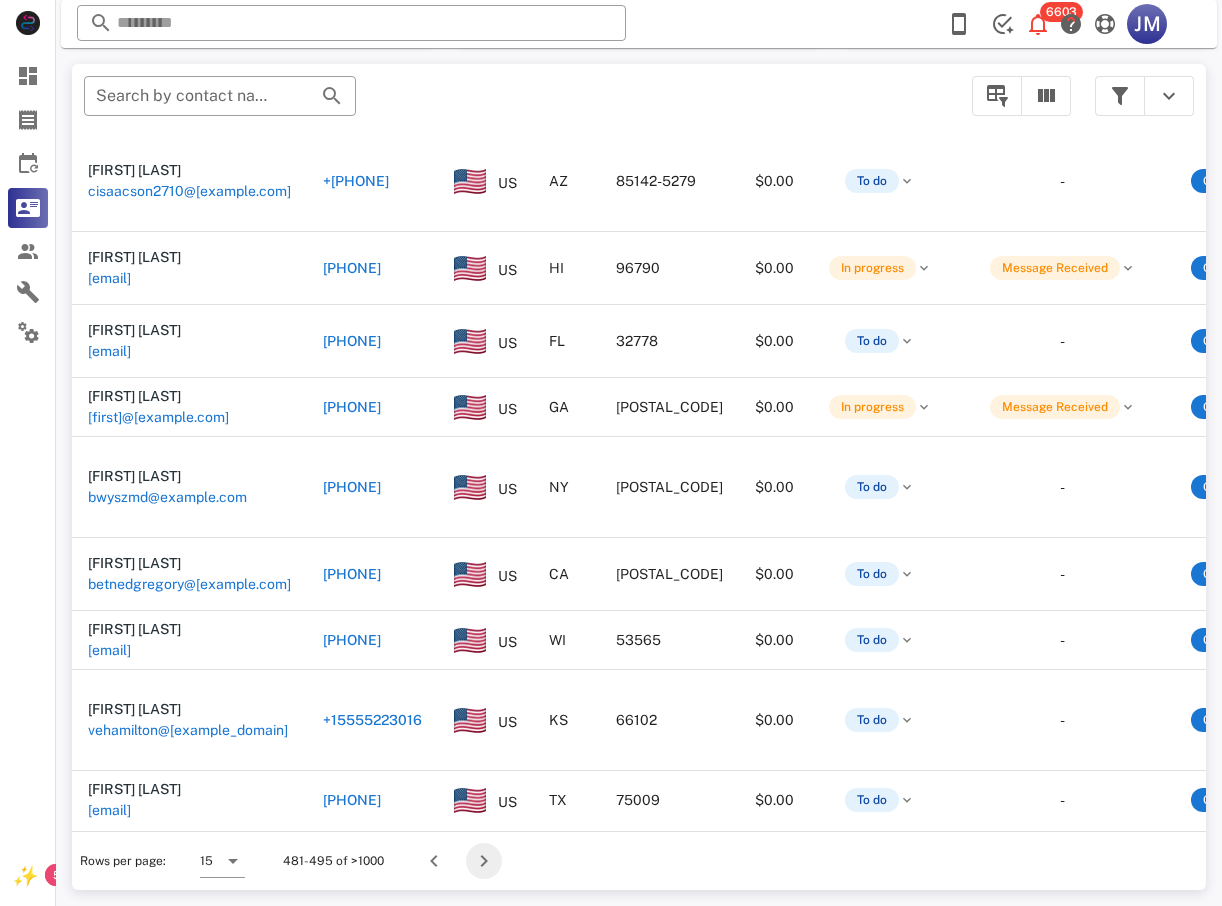 click at bounding box center [484, 861] 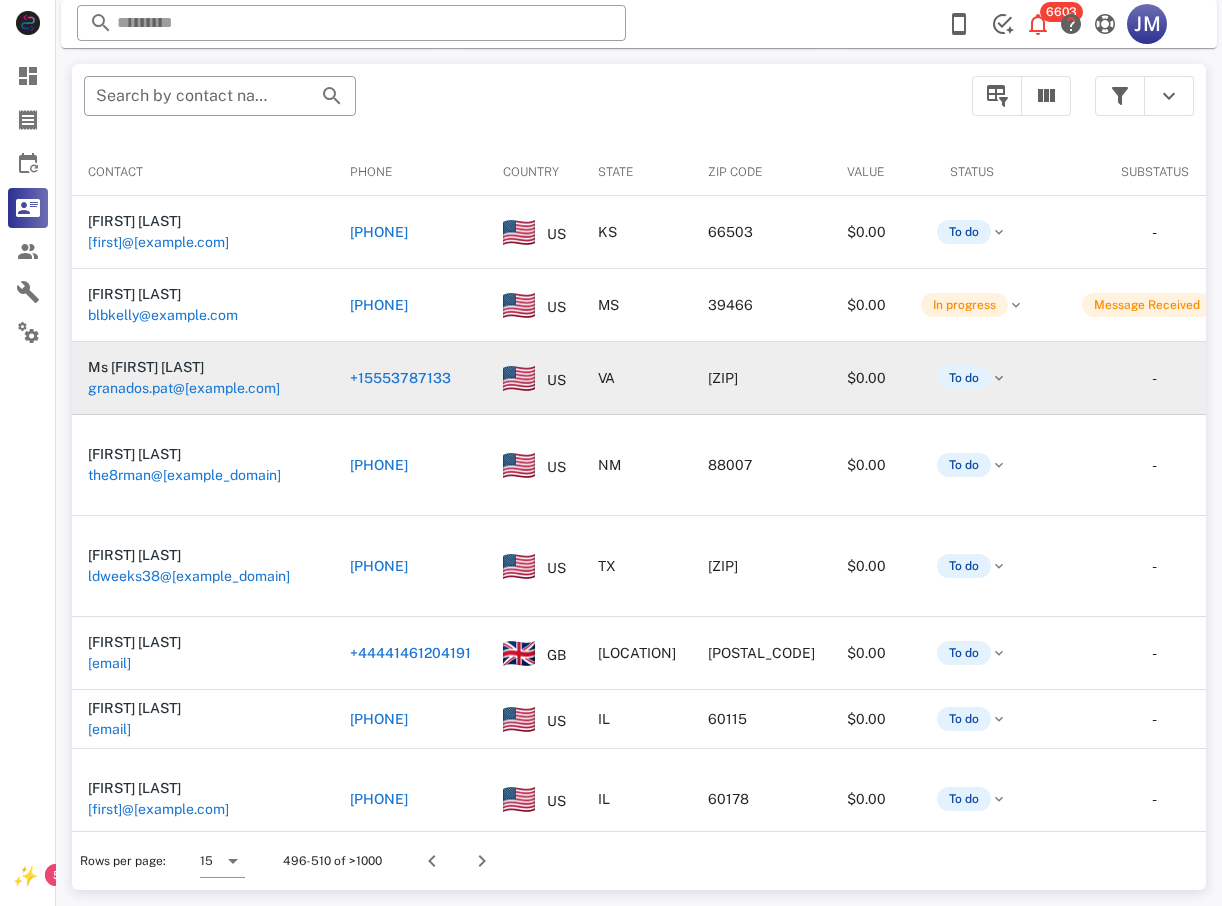 scroll, scrollTop: 380, scrollLeft: 0, axis: vertical 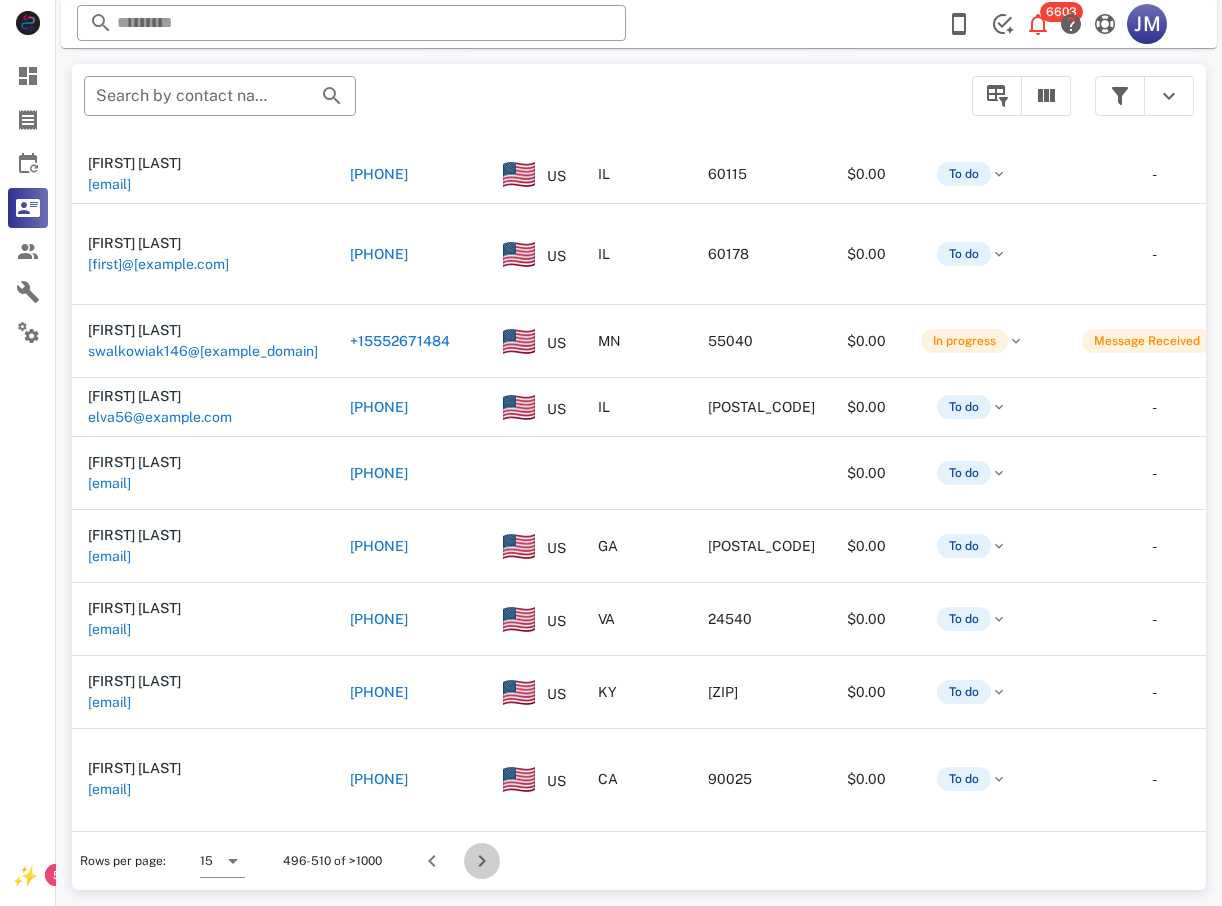 click at bounding box center [482, 861] 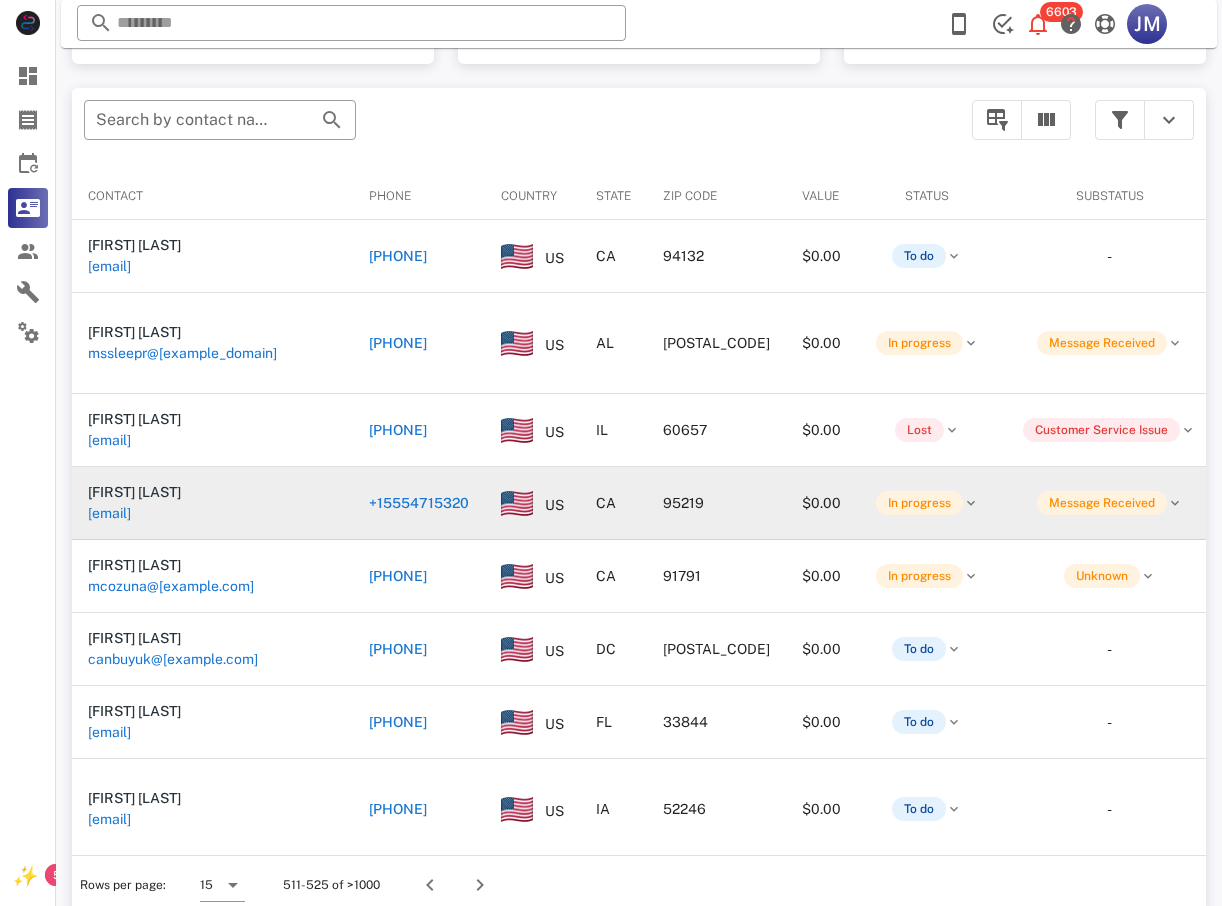 scroll, scrollTop: 380, scrollLeft: 0, axis: vertical 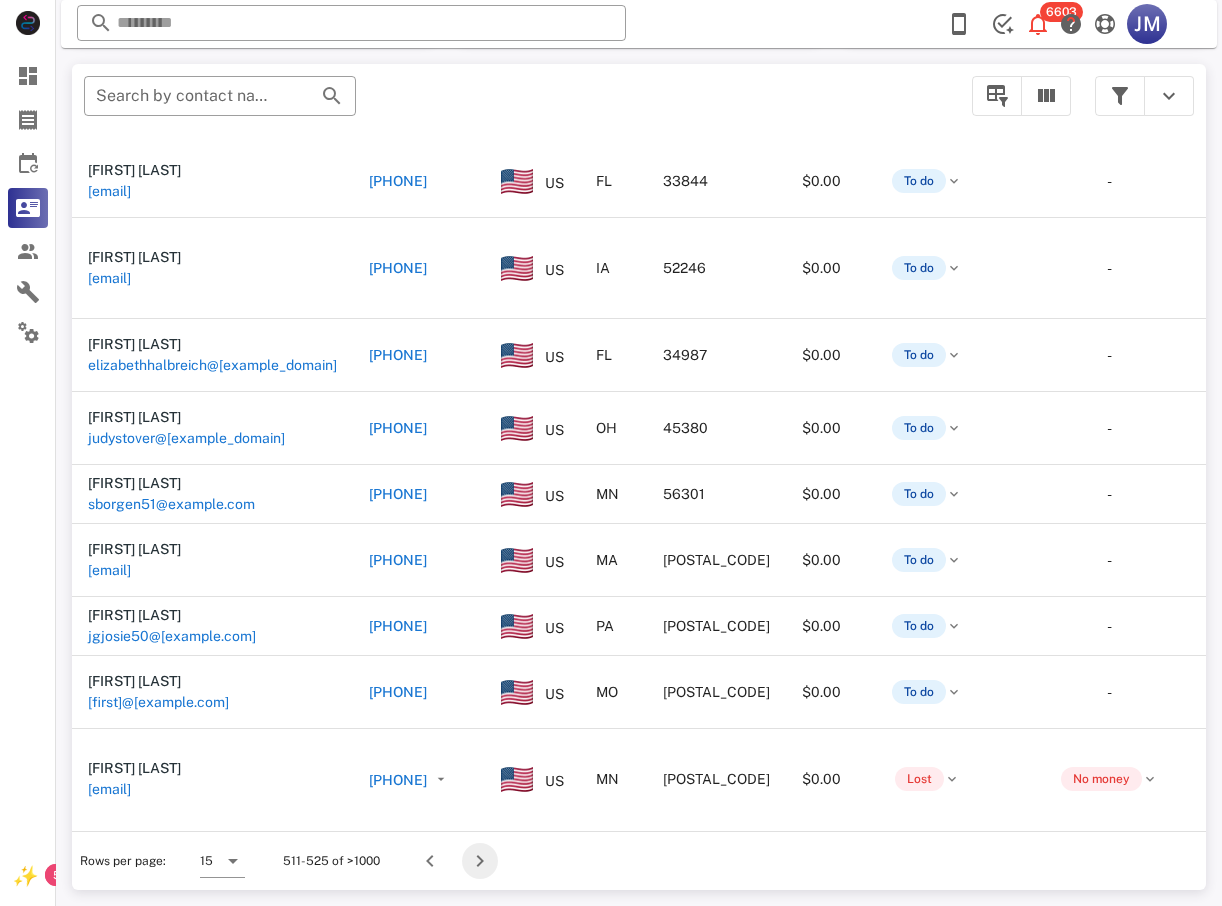 click at bounding box center (480, 861) 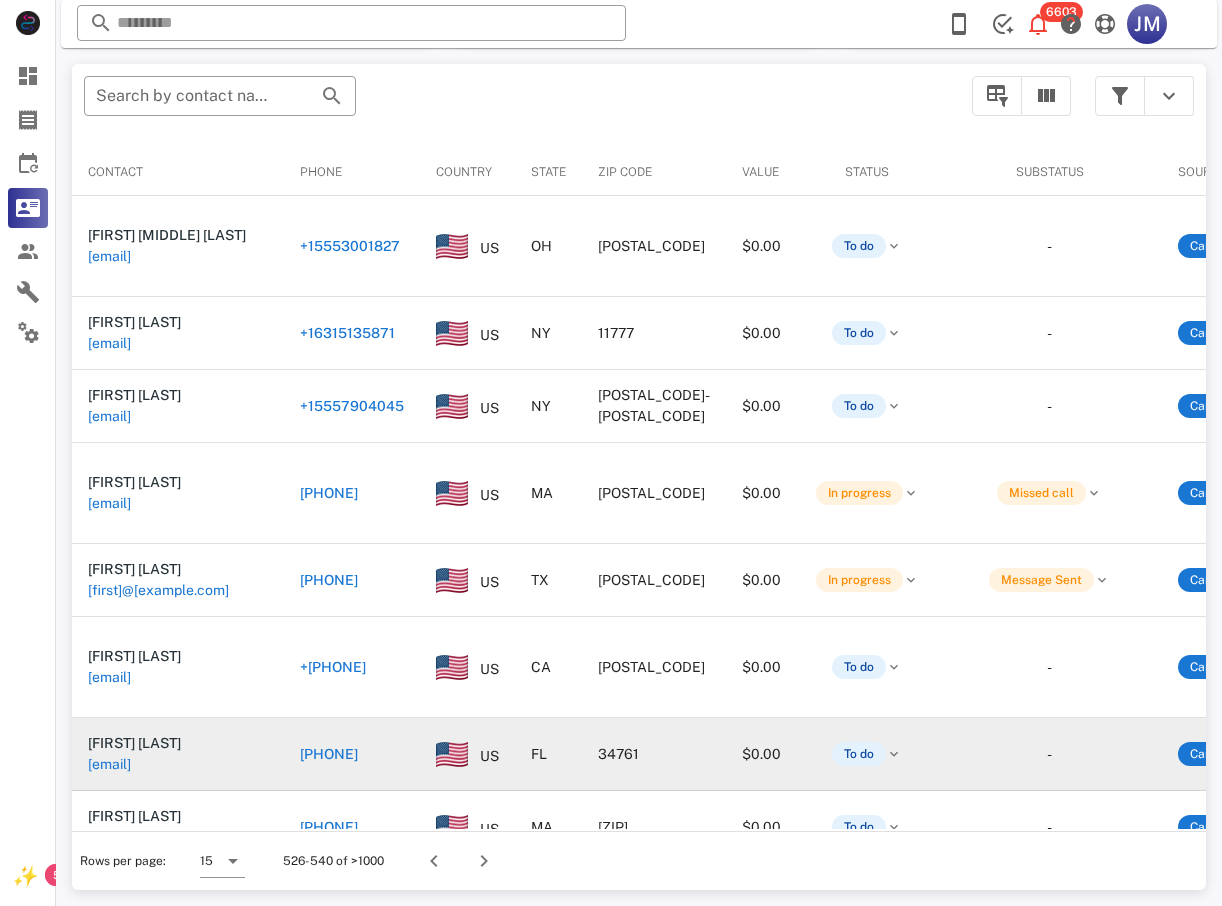 scroll, scrollTop: 380, scrollLeft: 0, axis: vertical 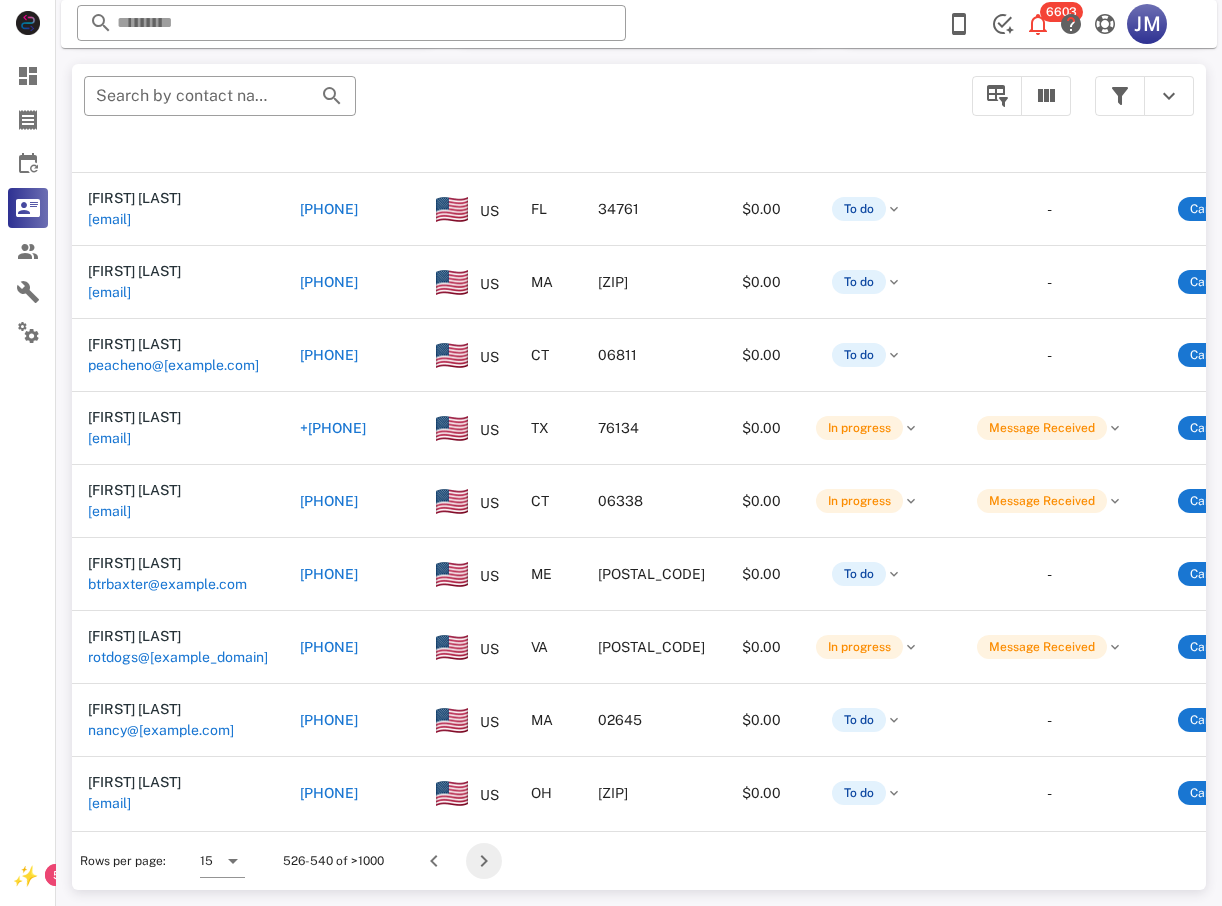 click at bounding box center (484, 861) 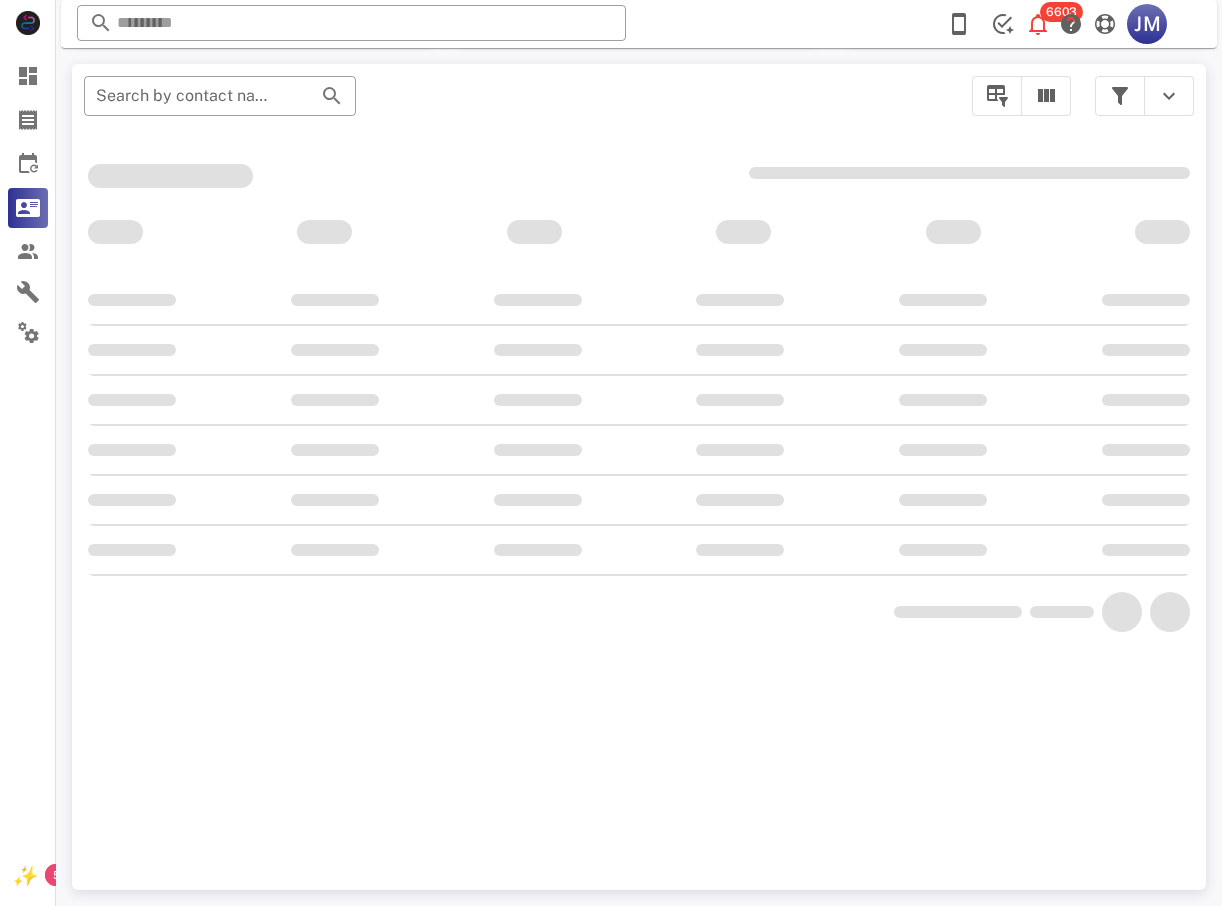scroll, scrollTop: 380, scrollLeft: 0, axis: vertical 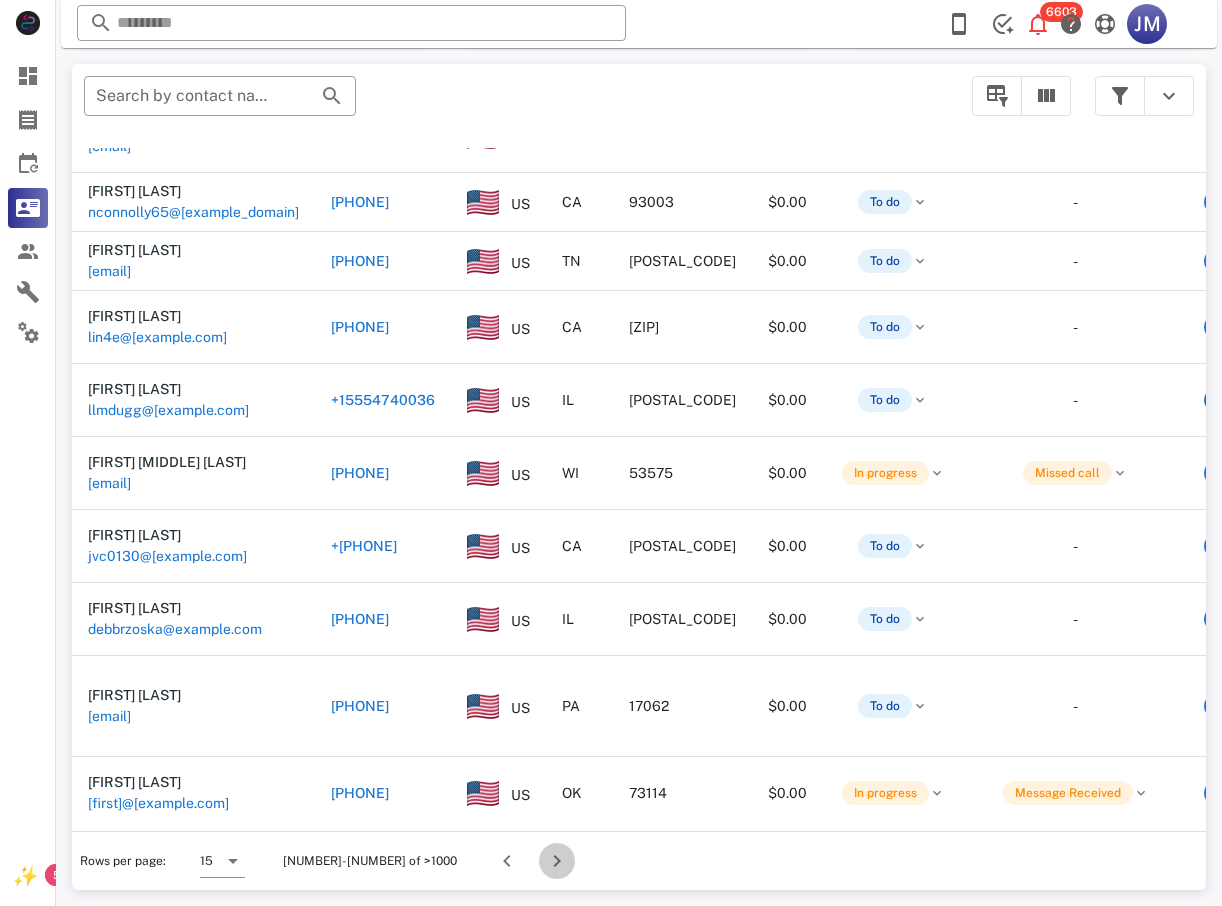 click at bounding box center [557, 861] 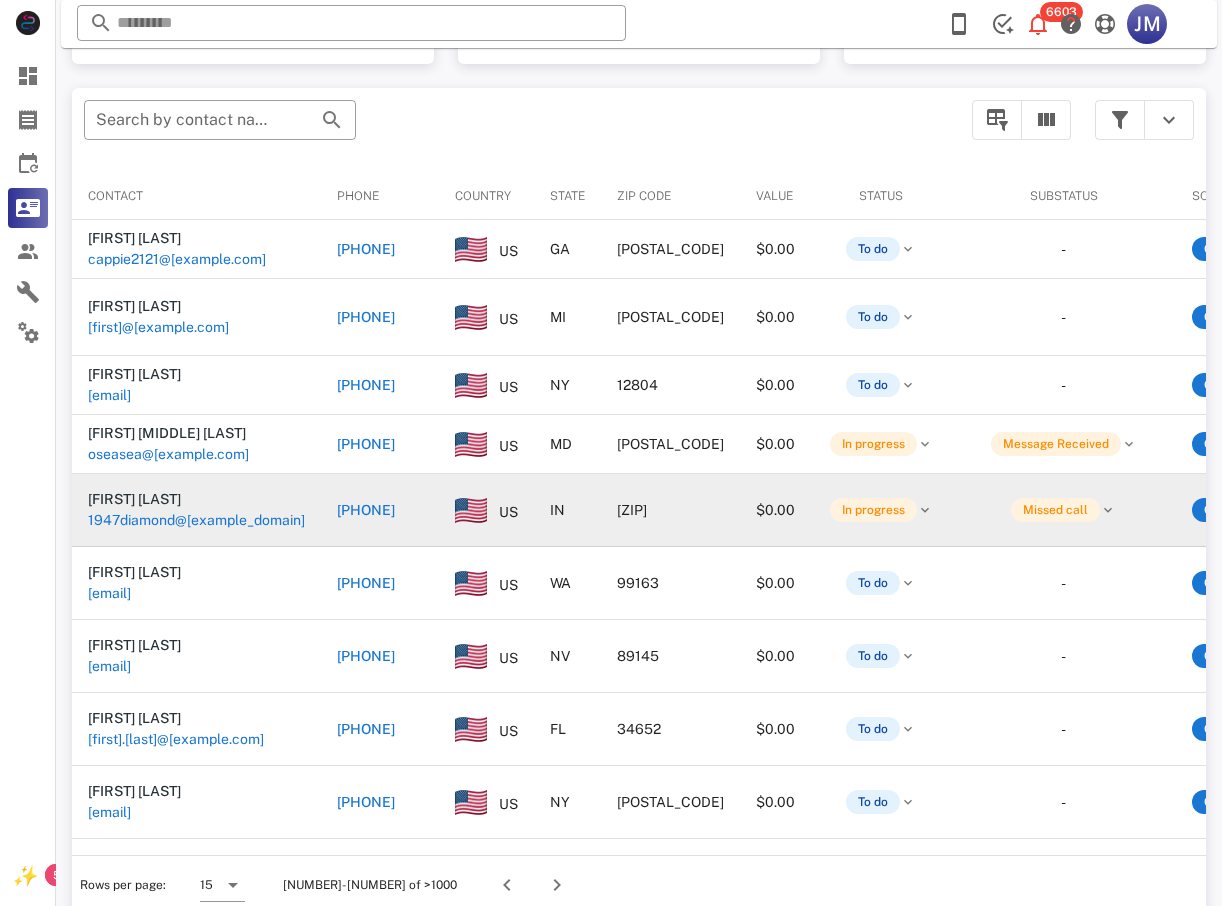 scroll, scrollTop: 380, scrollLeft: 0, axis: vertical 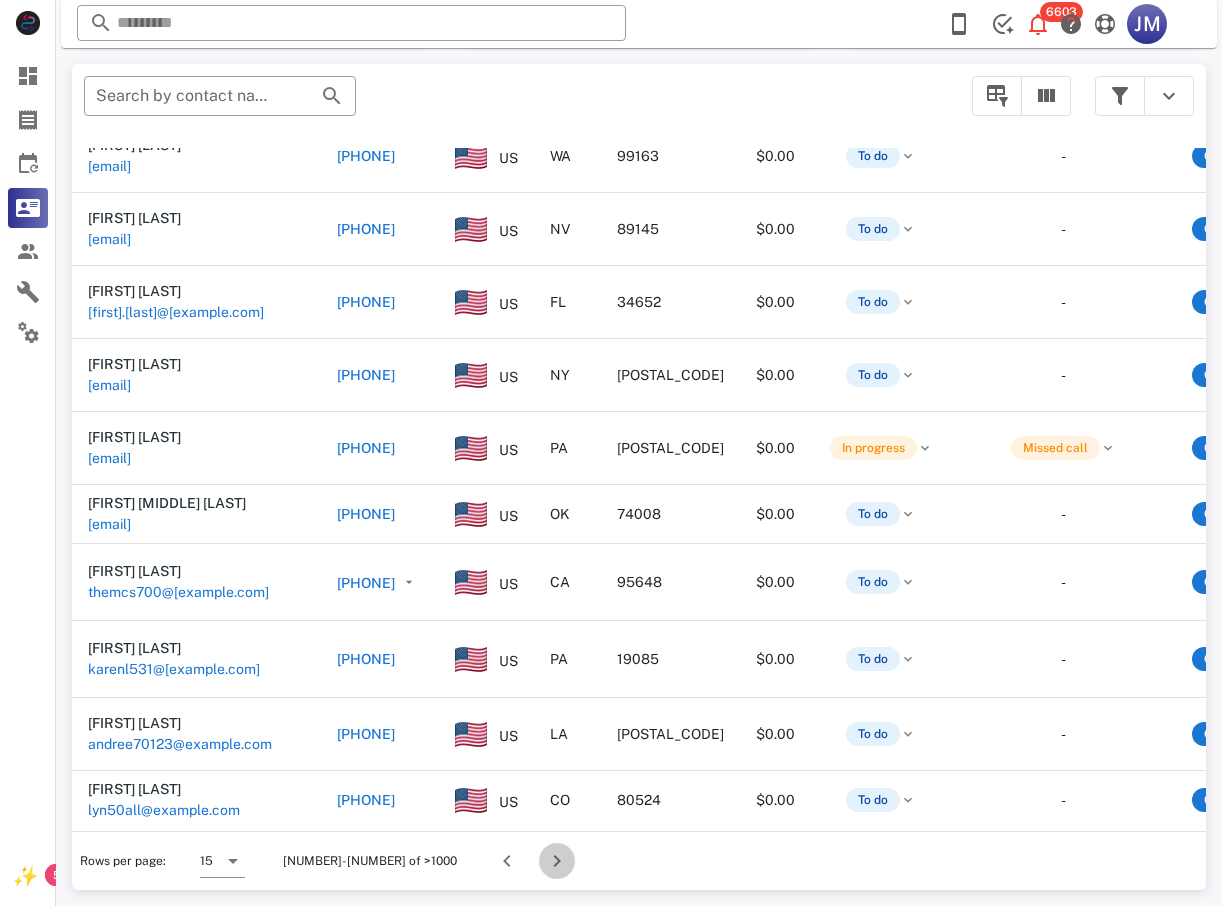 click at bounding box center [557, 861] 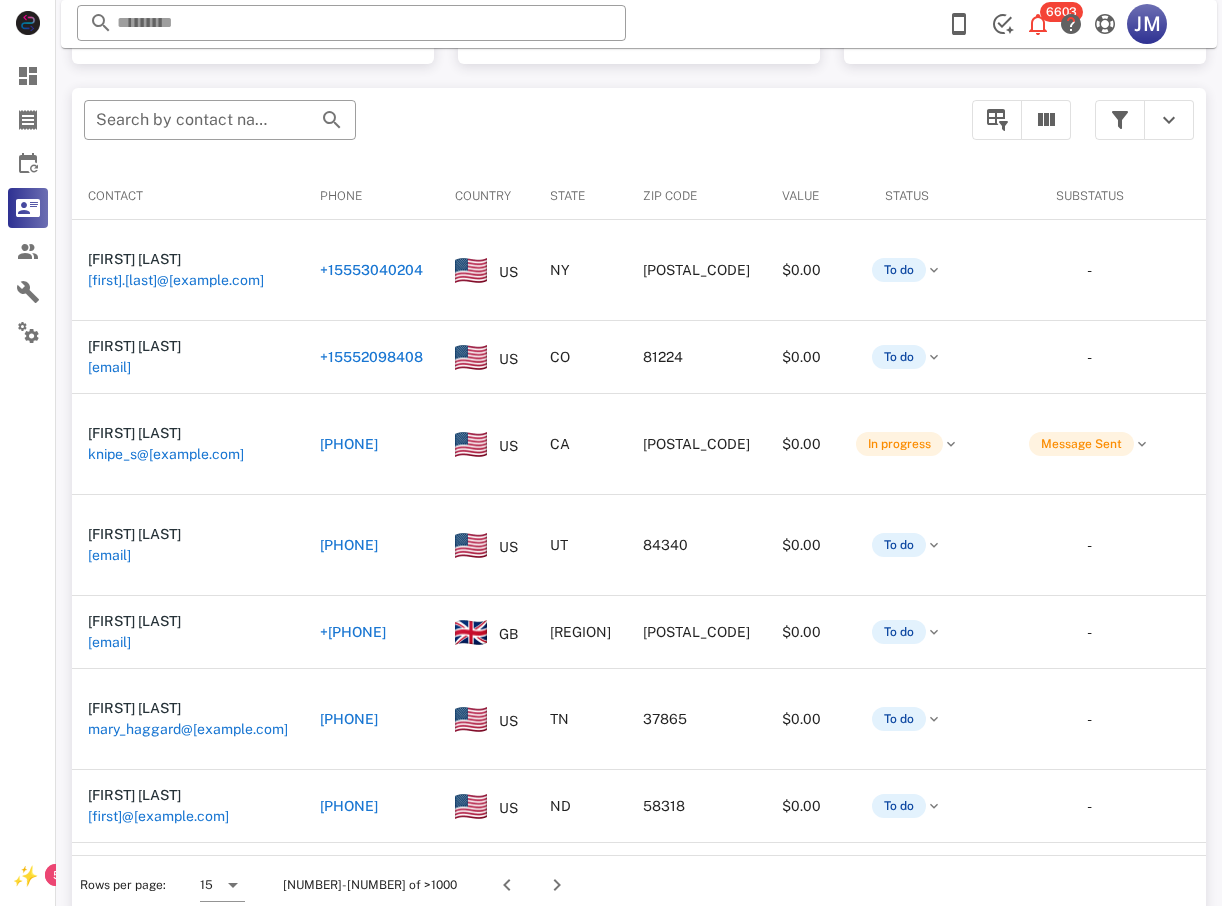 scroll, scrollTop: 380, scrollLeft: 0, axis: vertical 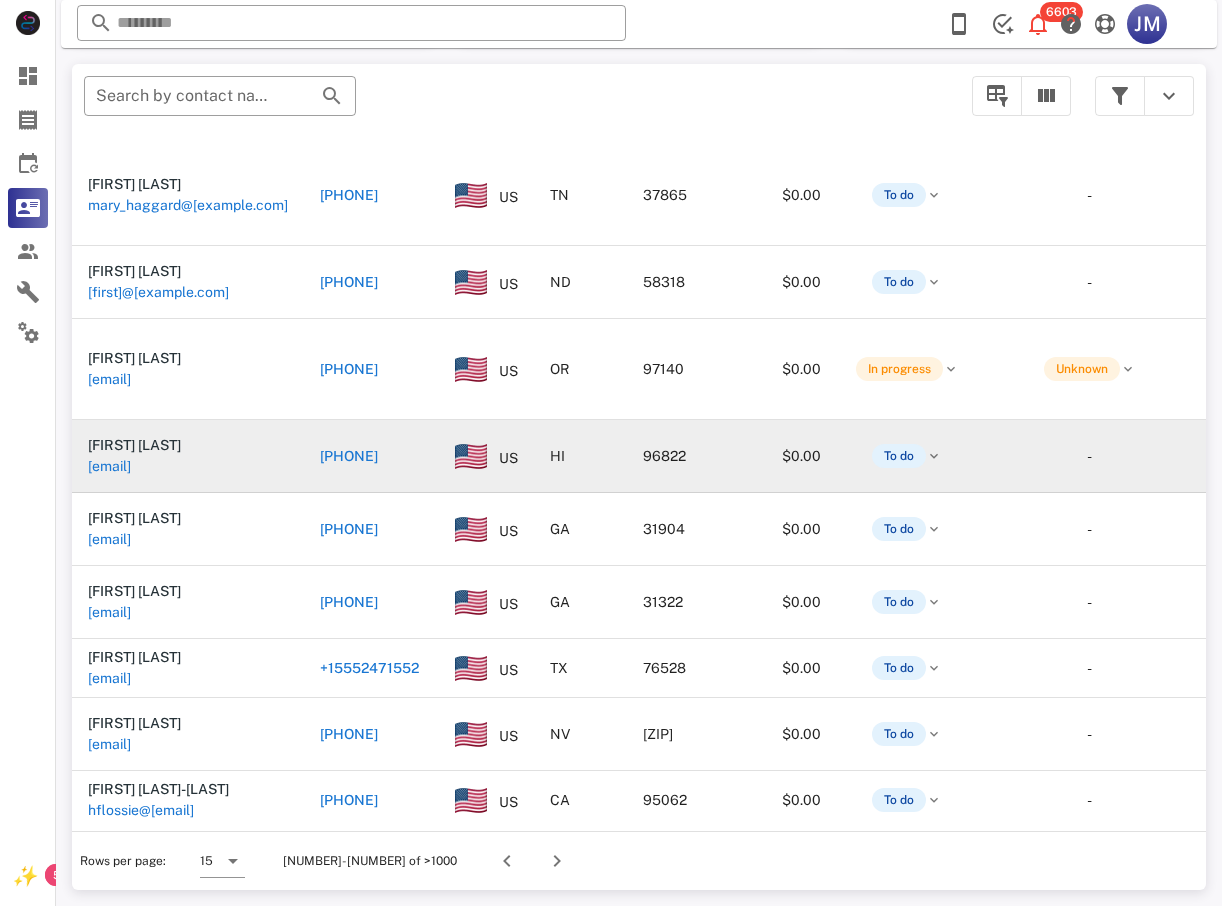 click on "[PHONE]" at bounding box center (349, 456) 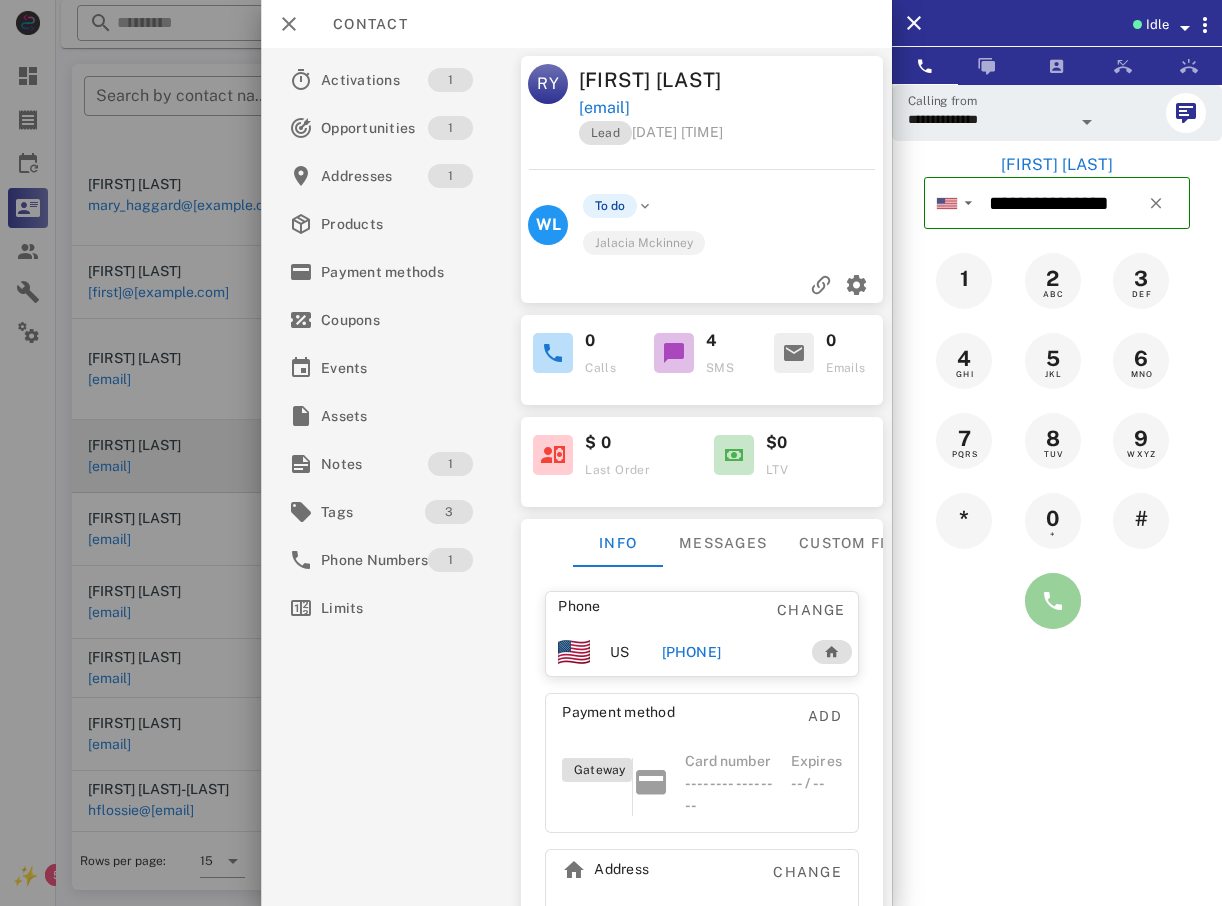 click at bounding box center [1053, 601] 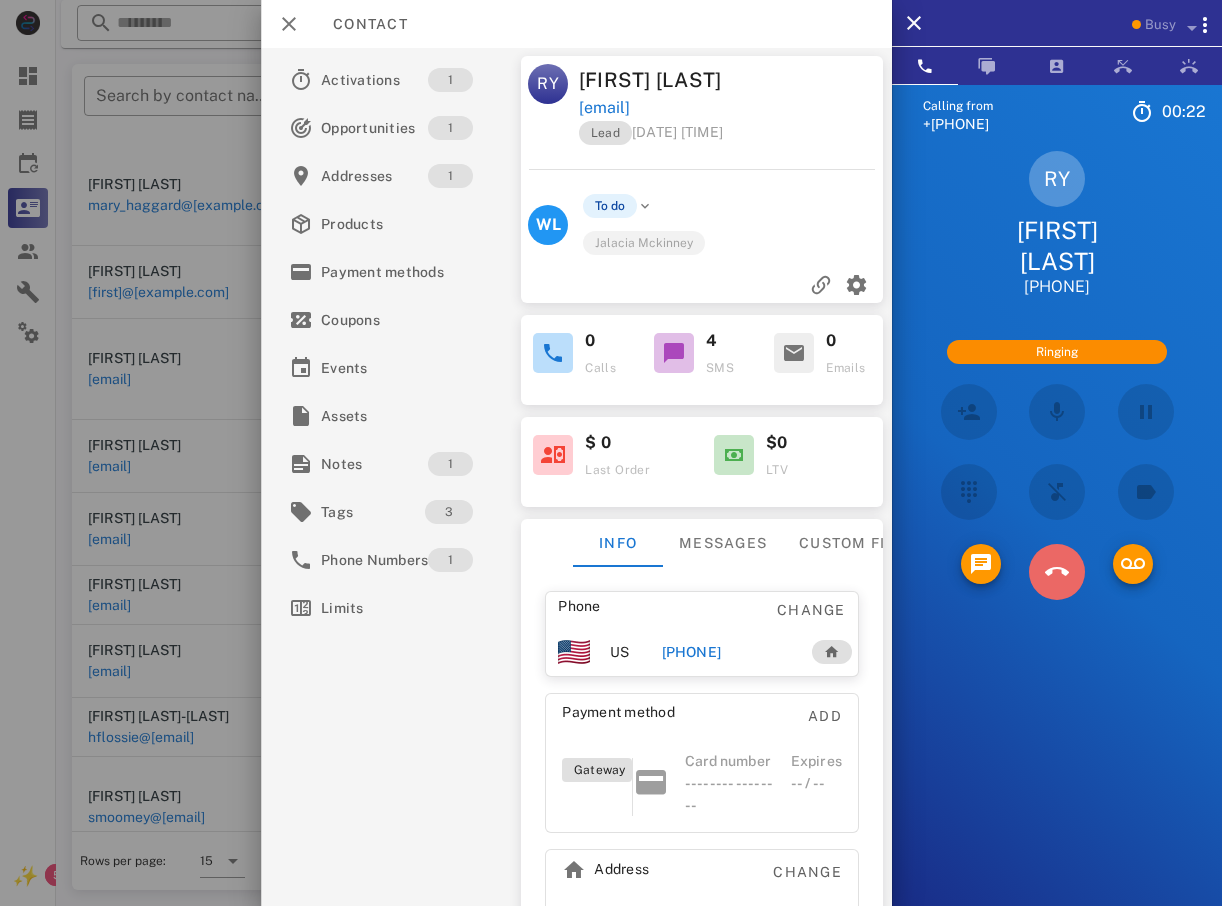 drag, startPoint x: 1052, startPoint y: 566, endPoint x: 965, endPoint y: 581, distance: 88.28363 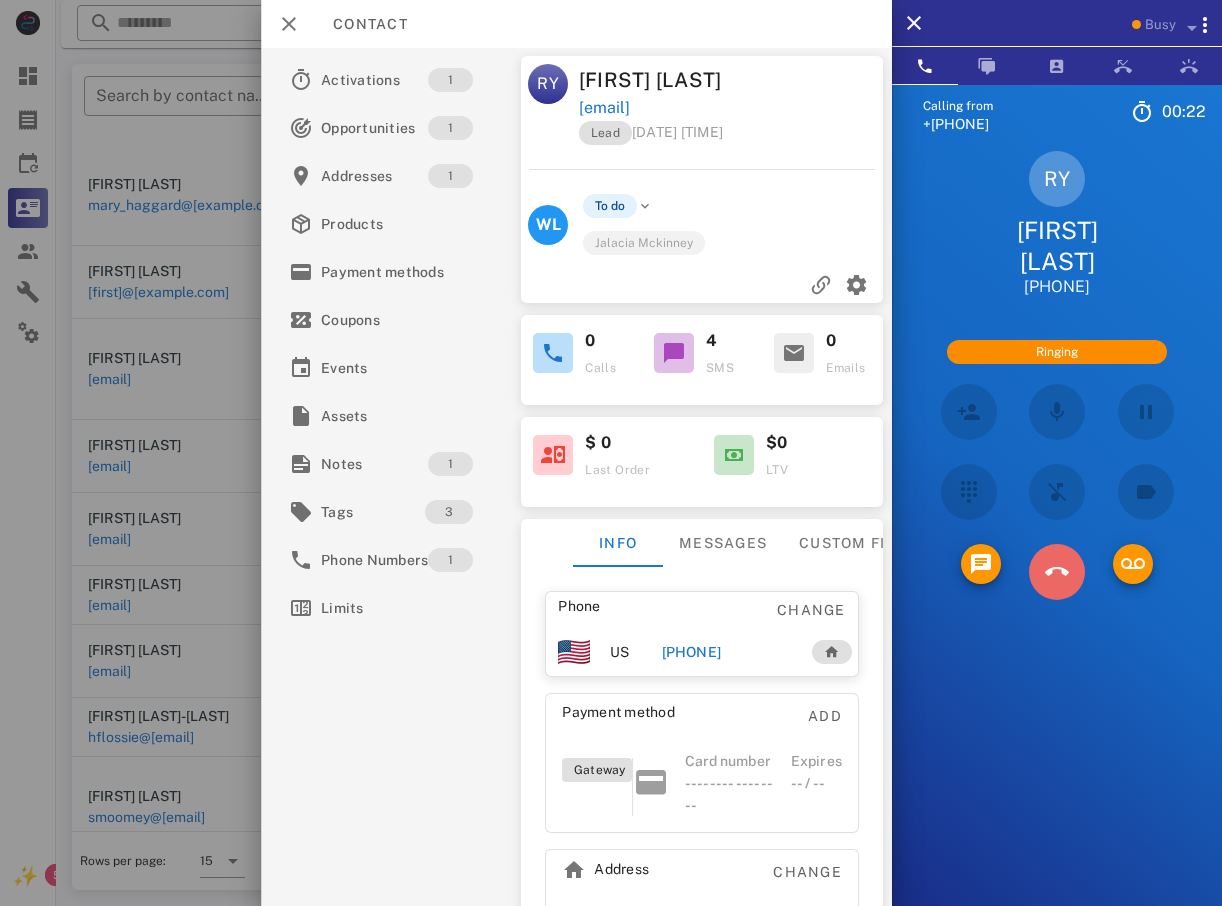 click at bounding box center (1057, 572) 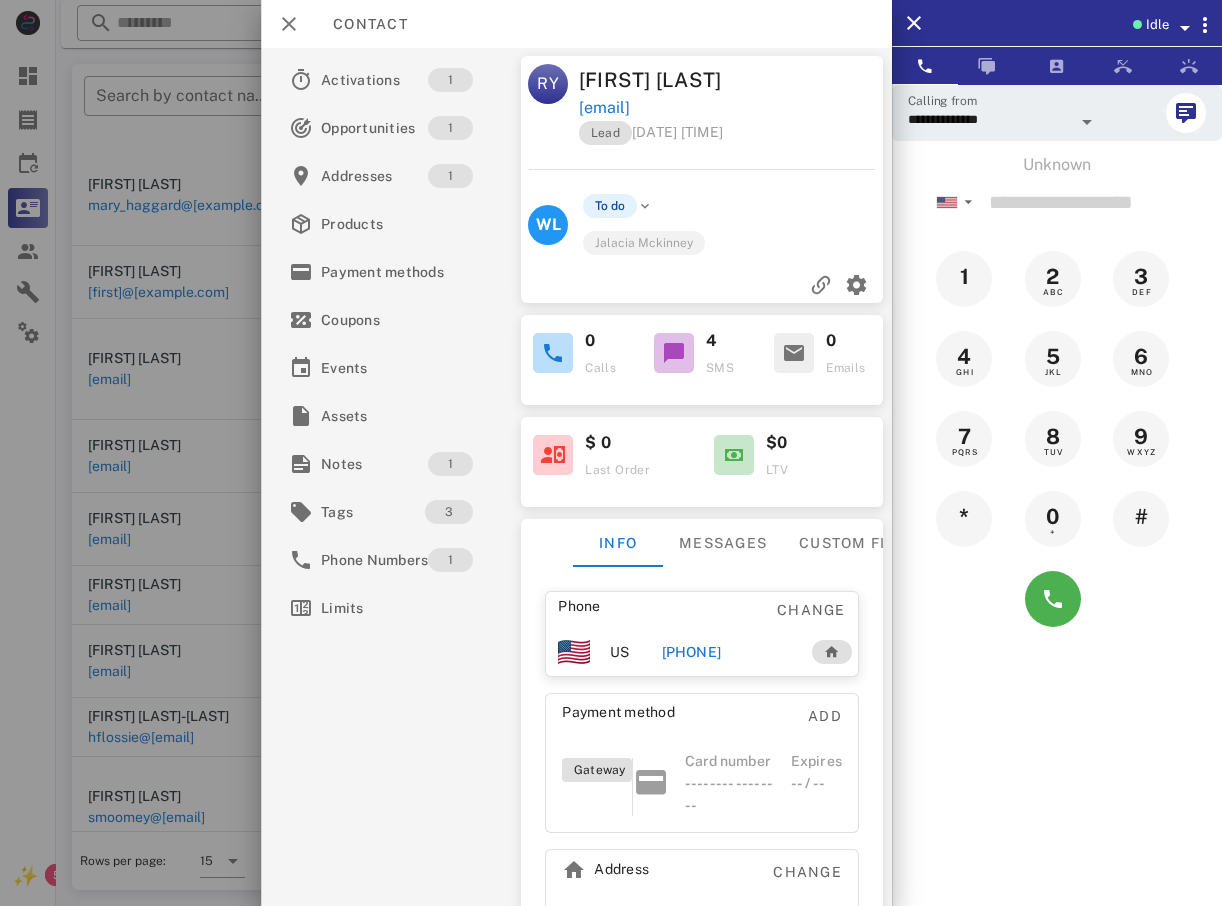 click at bounding box center [611, 453] 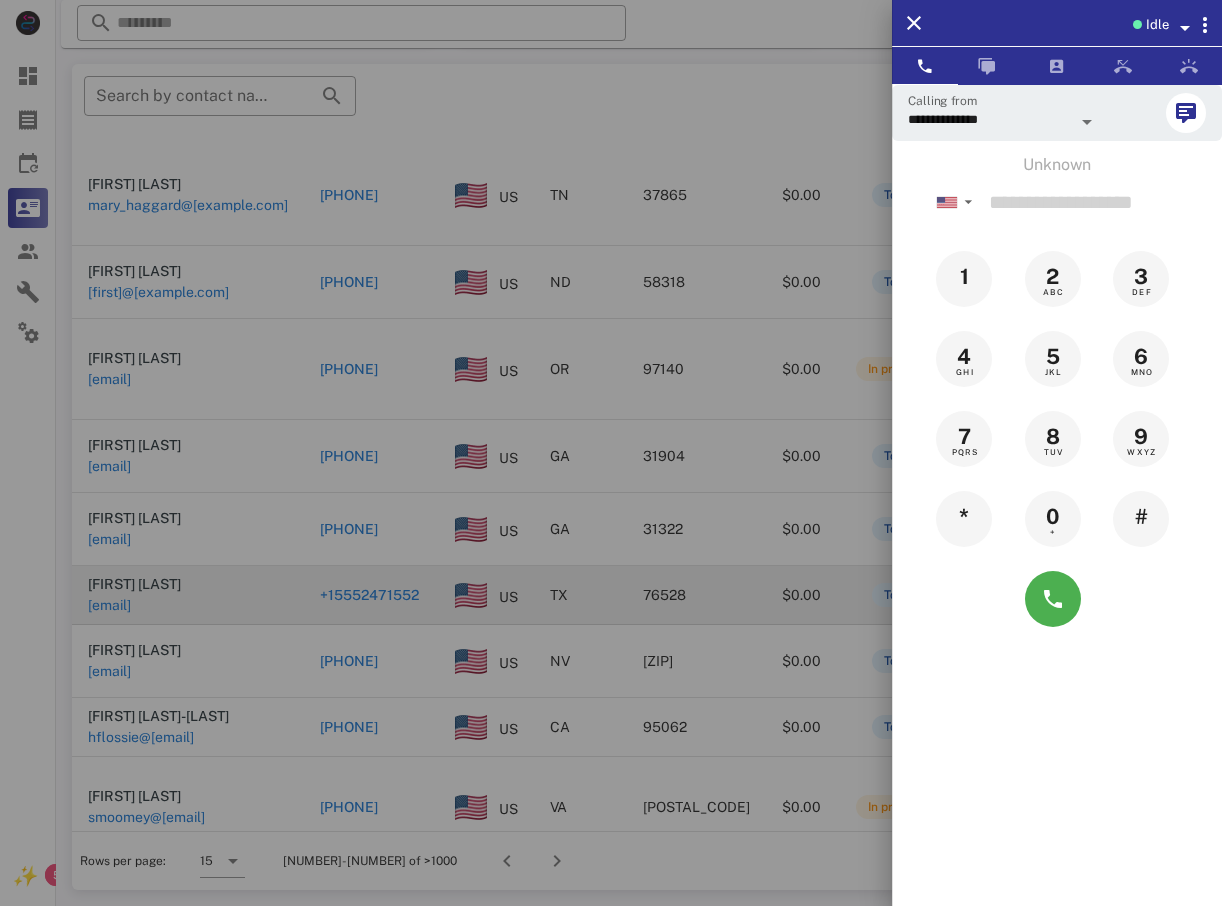 drag, startPoint x: 229, startPoint y: 620, endPoint x: 259, endPoint y: 613, distance: 30.805843 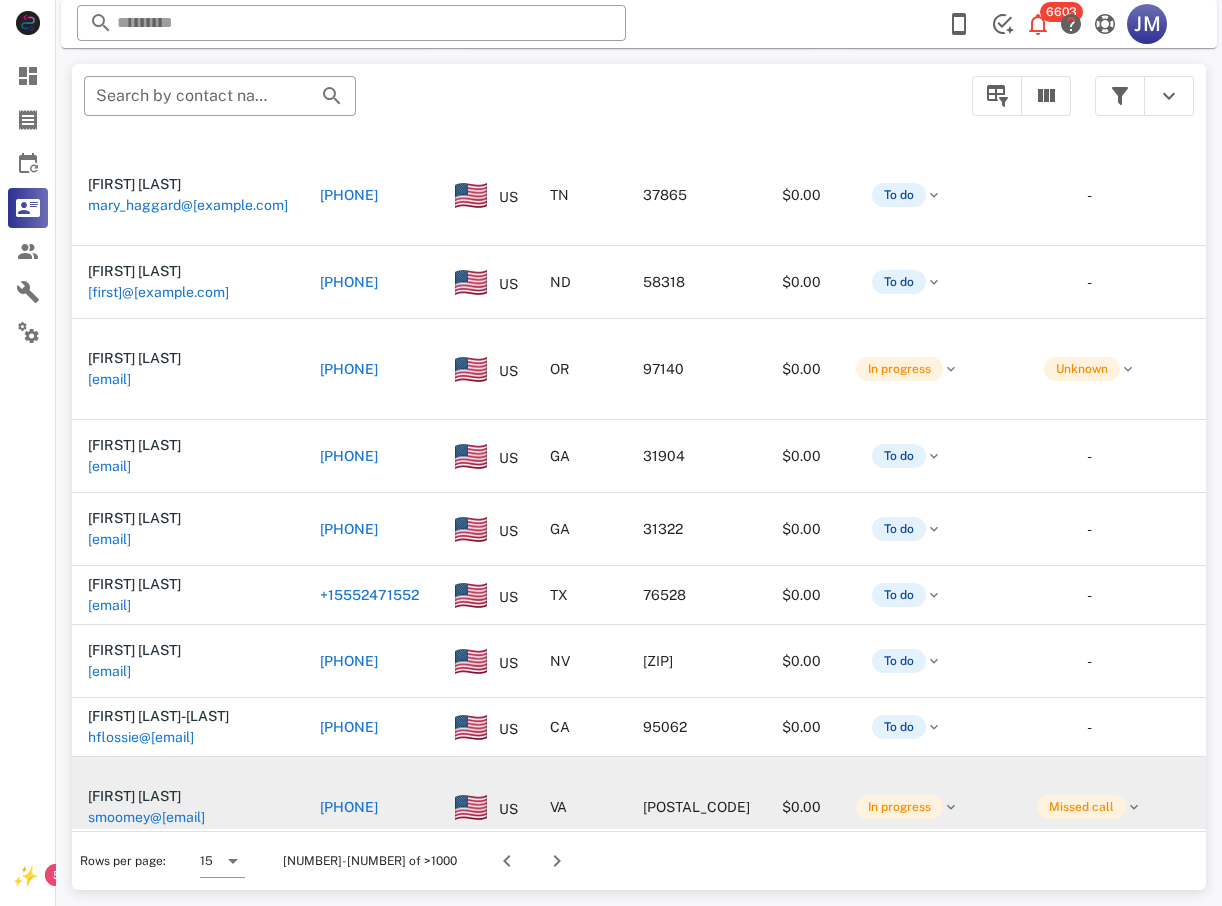 scroll, scrollTop: 538, scrollLeft: 0, axis: vertical 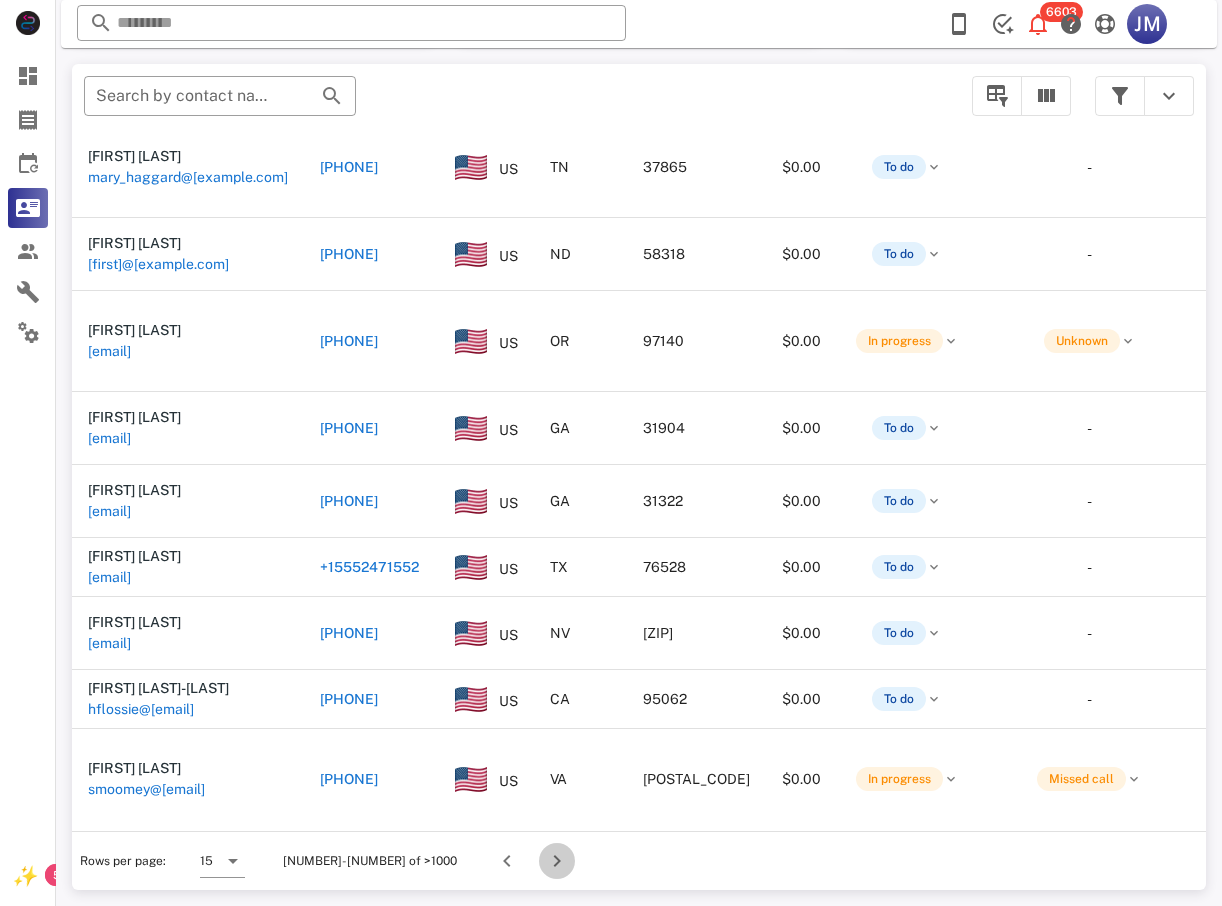 click at bounding box center [557, 861] 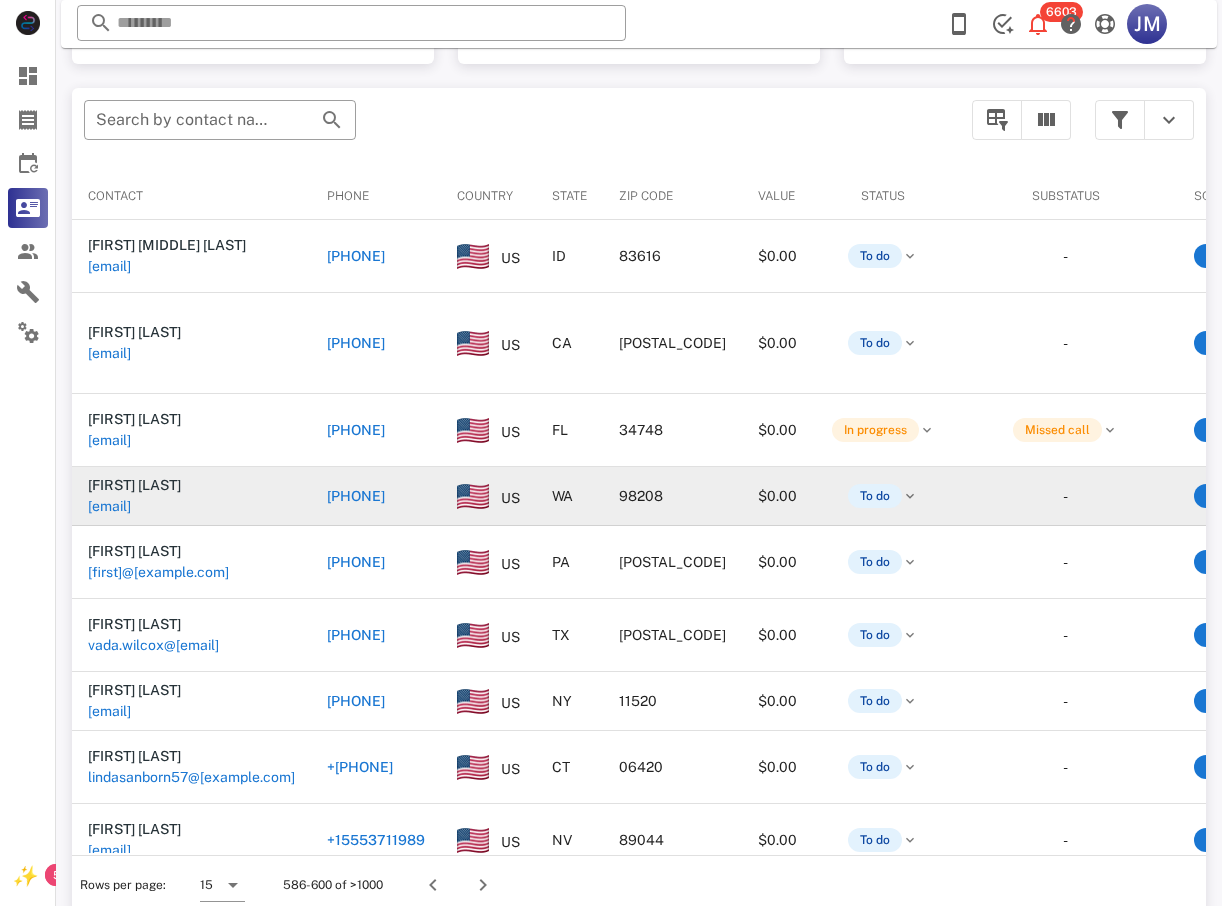 scroll, scrollTop: 380, scrollLeft: 0, axis: vertical 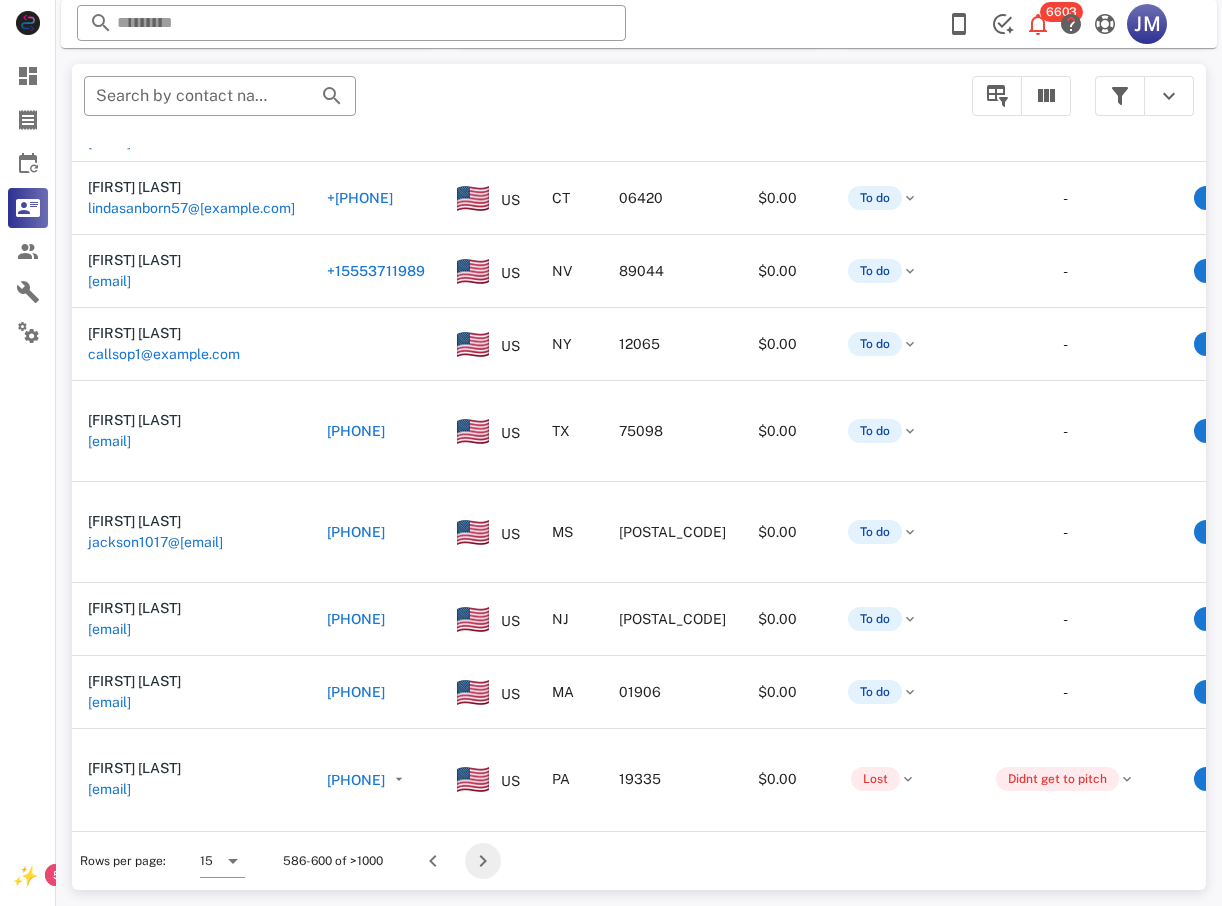click at bounding box center [483, 861] 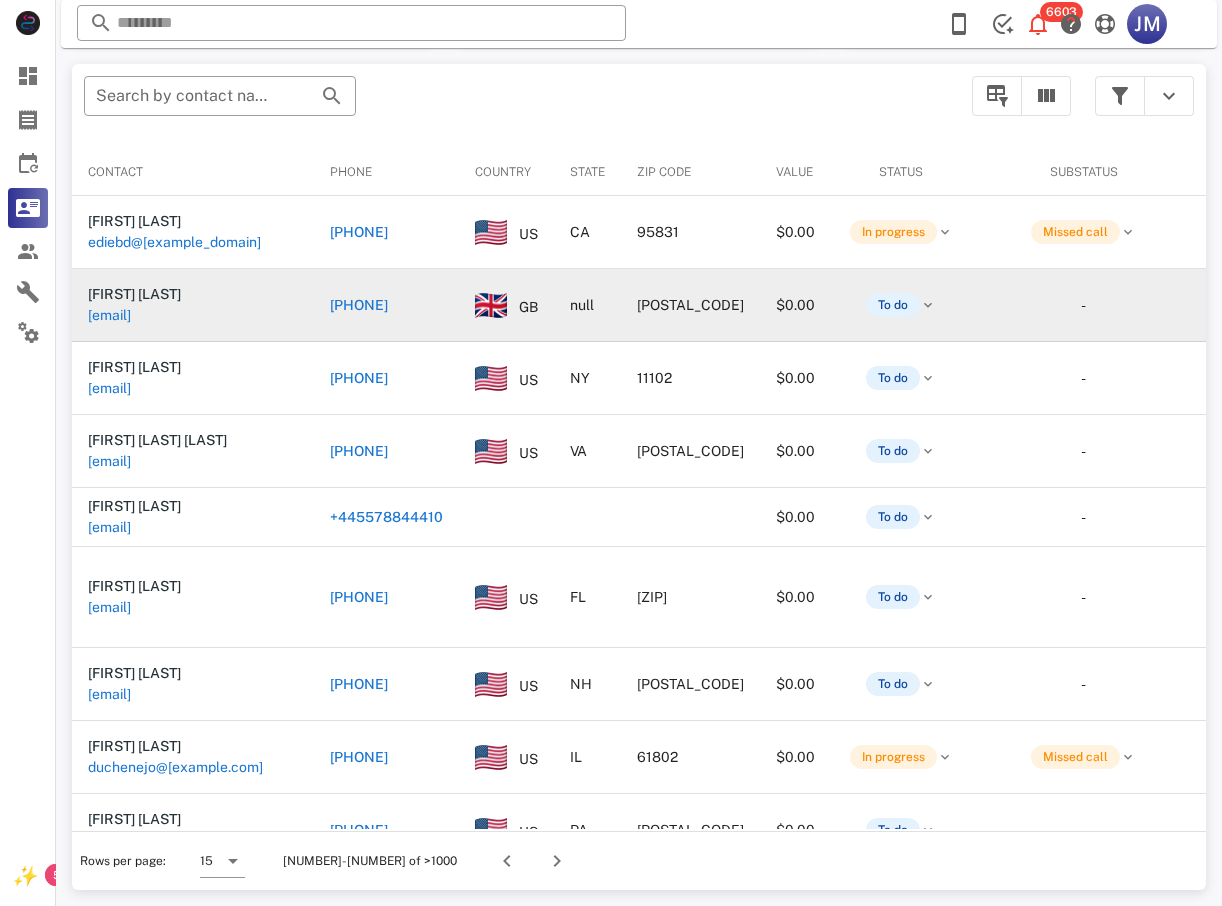 scroll, scrollTop: 380, scrollLeft: 0, axis: vertical 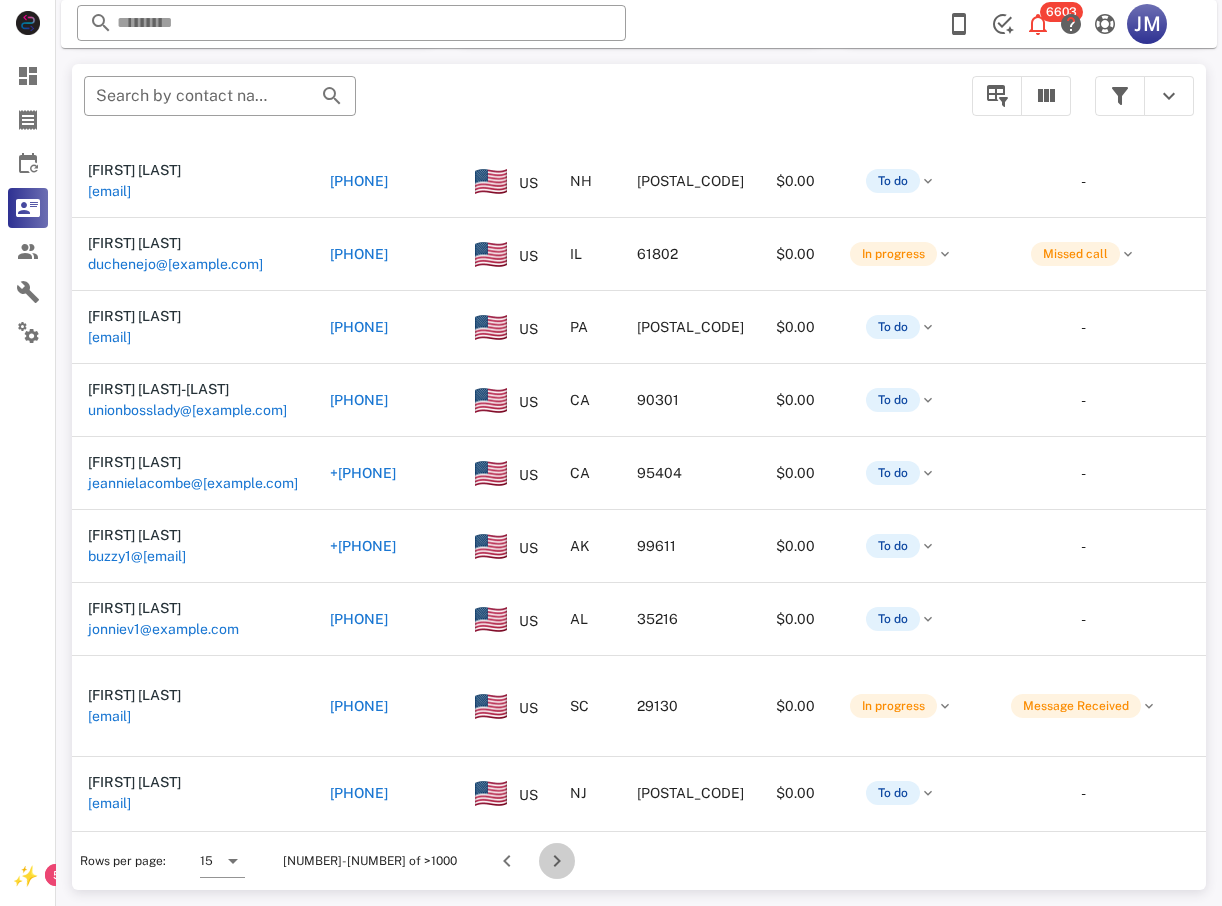 click at bounding box center [557, 861] 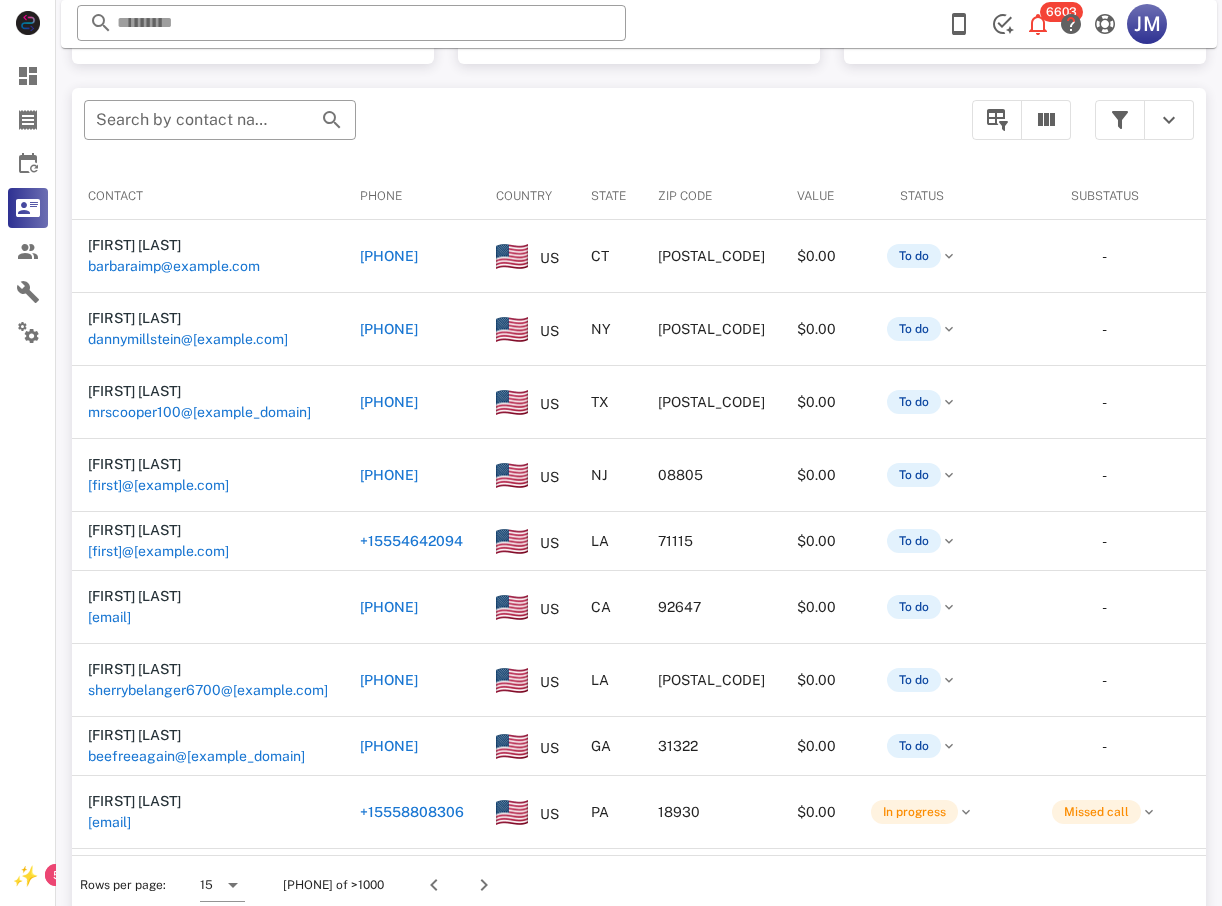 scroll, scrollTop: 380, scrollLeft: 0, axis: vertical 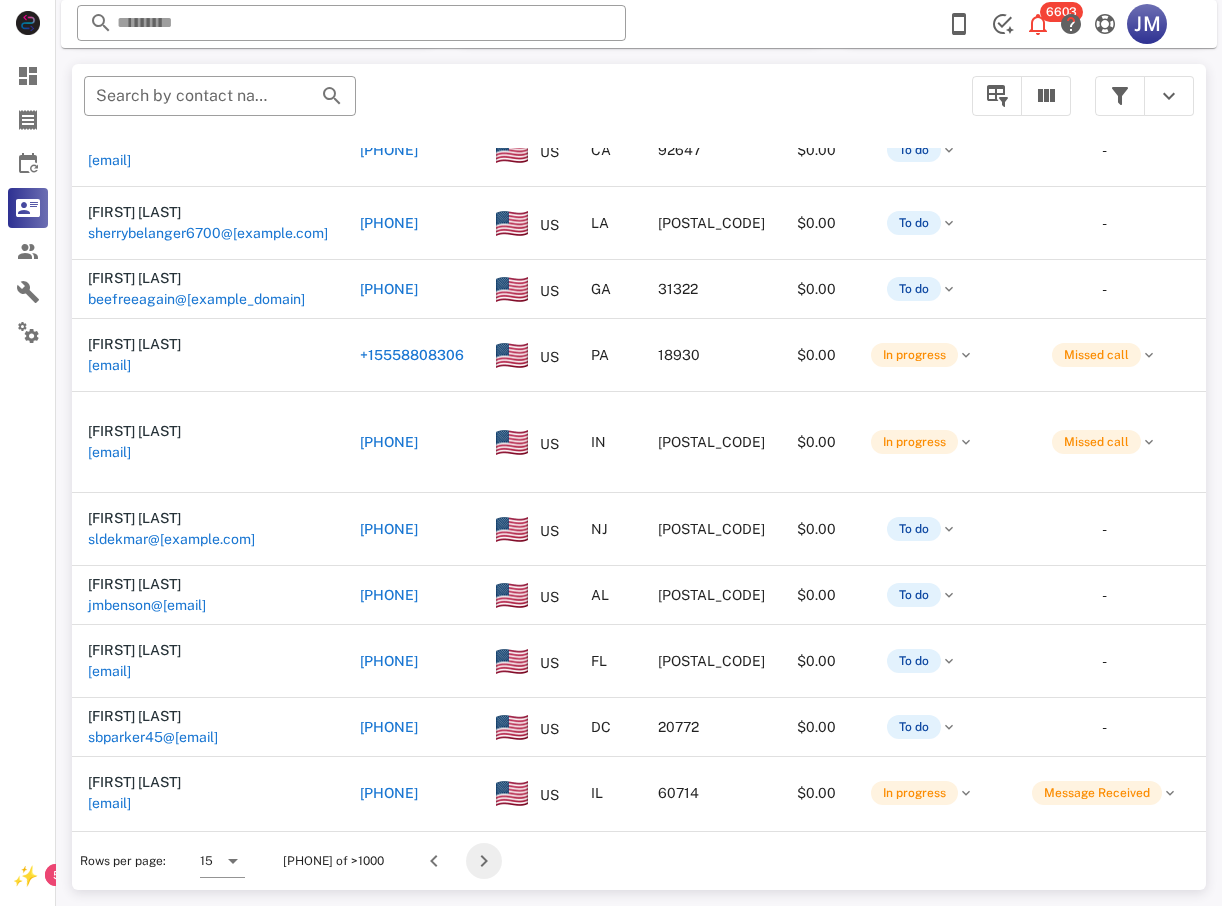 click at bounding box center (484, 861) 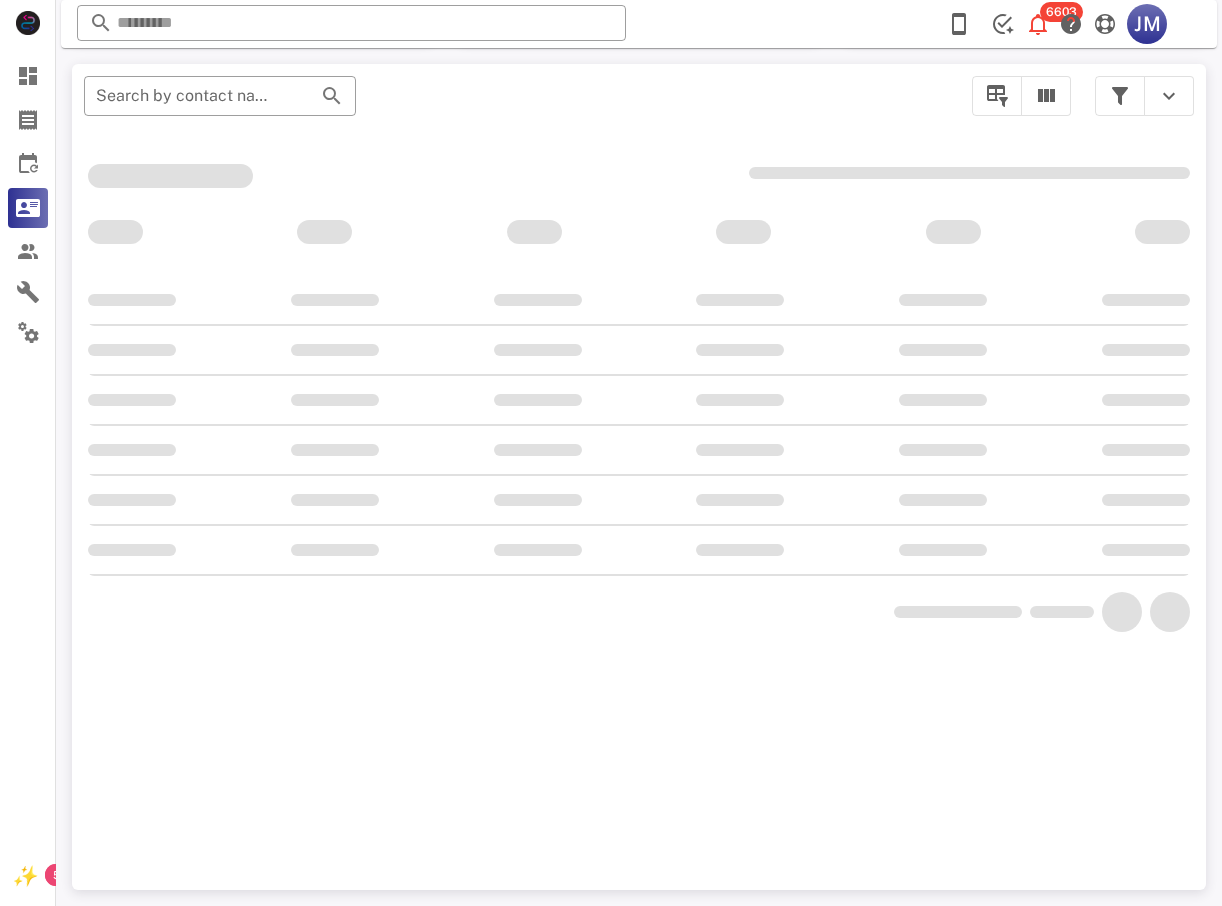 scroll, scrollTop: 380, scrollLeft: 0, axis: vertical 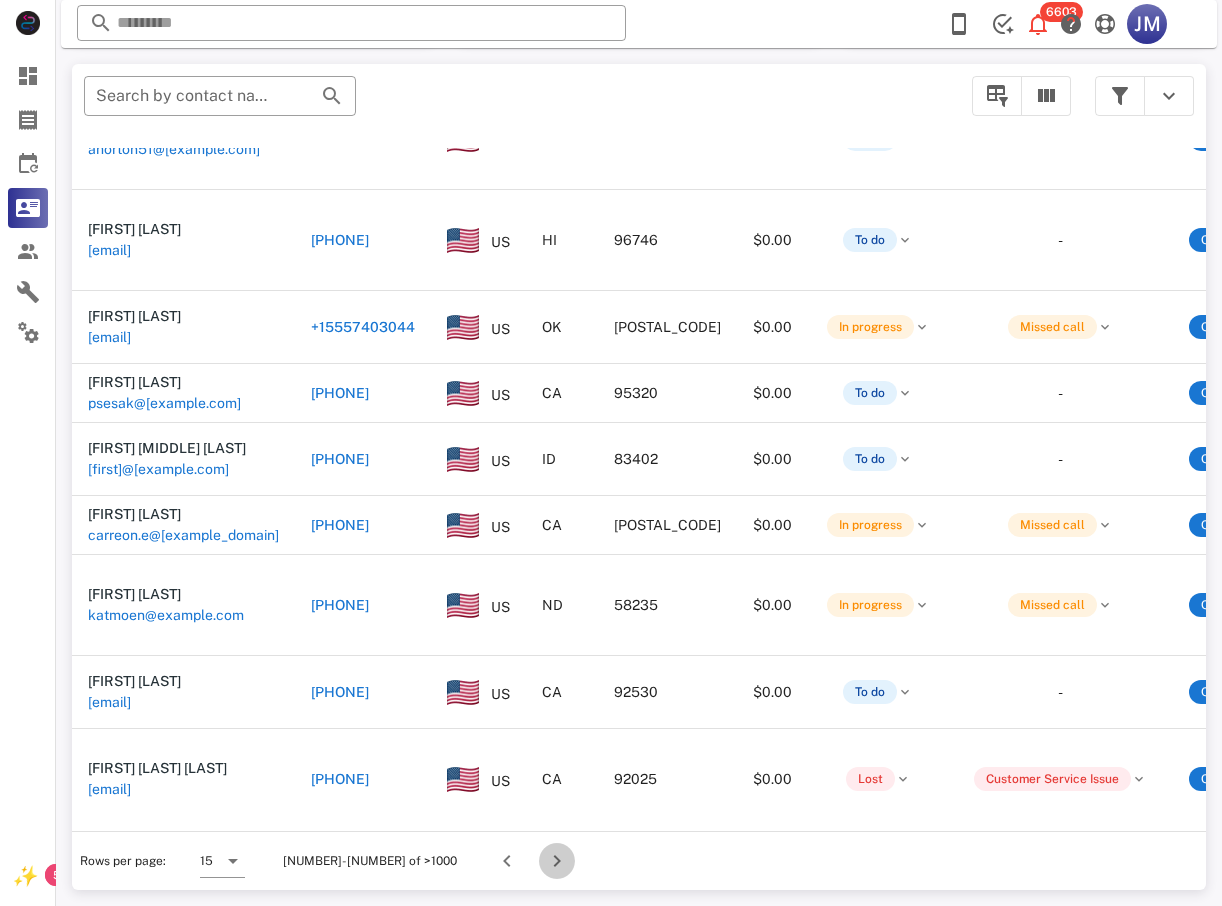 click at bounding box center (557, 861) 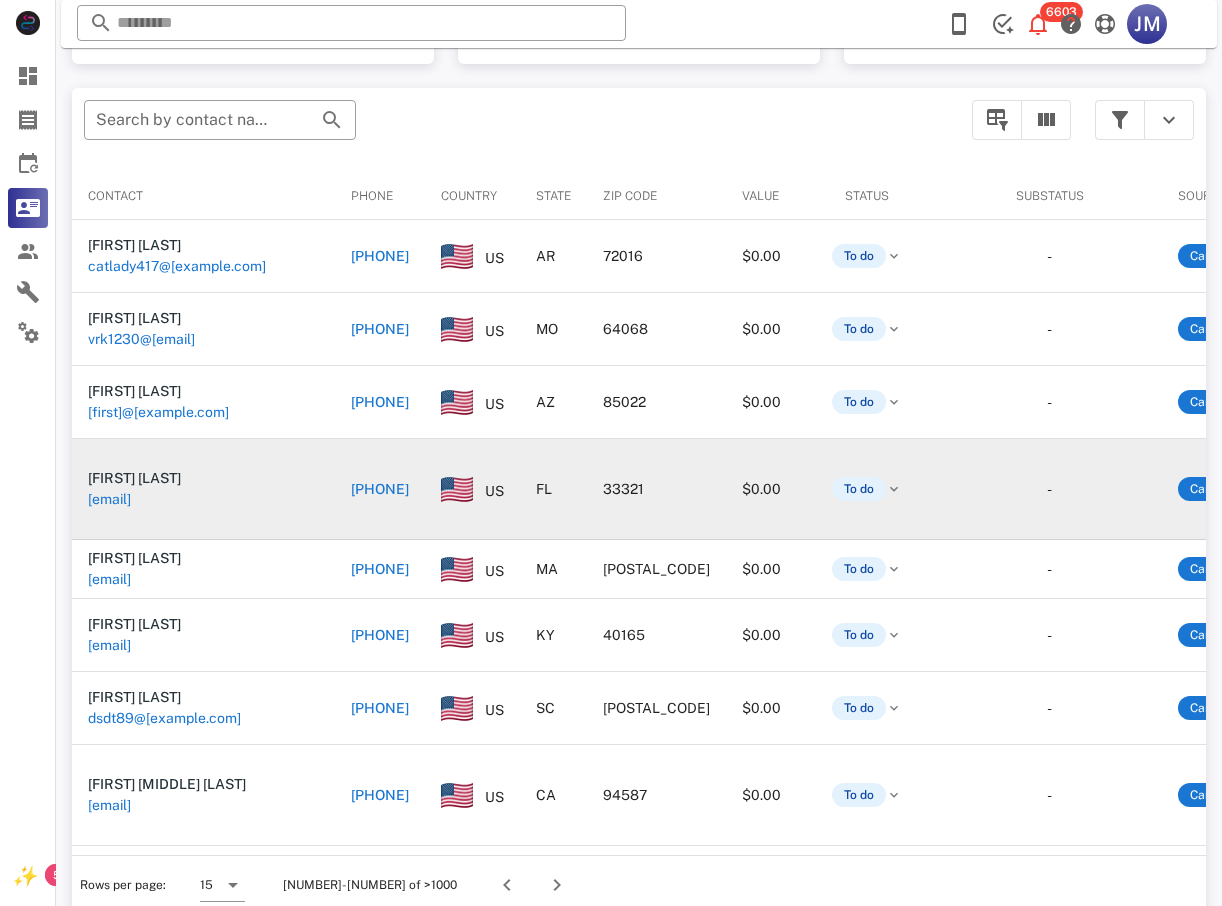 scroll, scrollTop: 380, scrollLeft: 0, axis: vertical 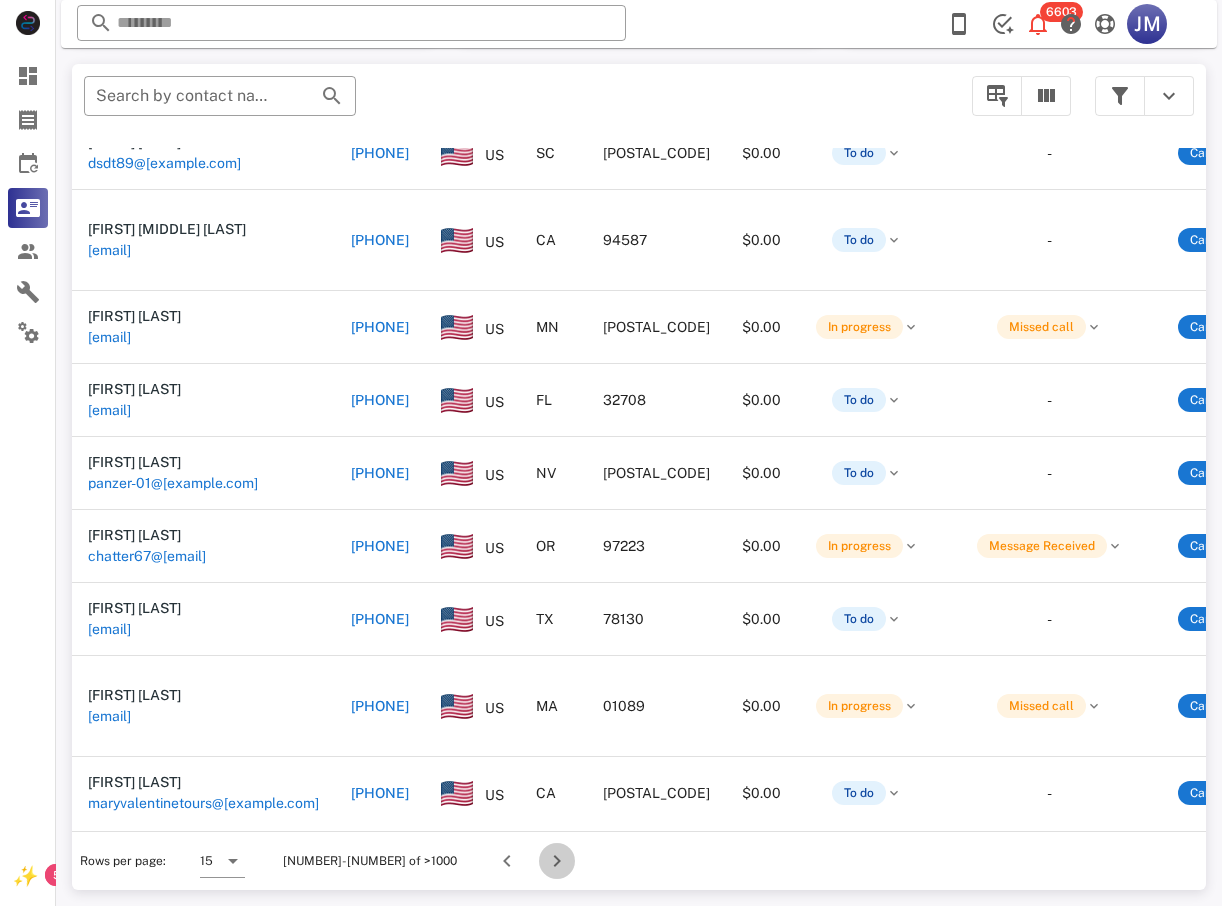 click at bounding box center (557, 861) 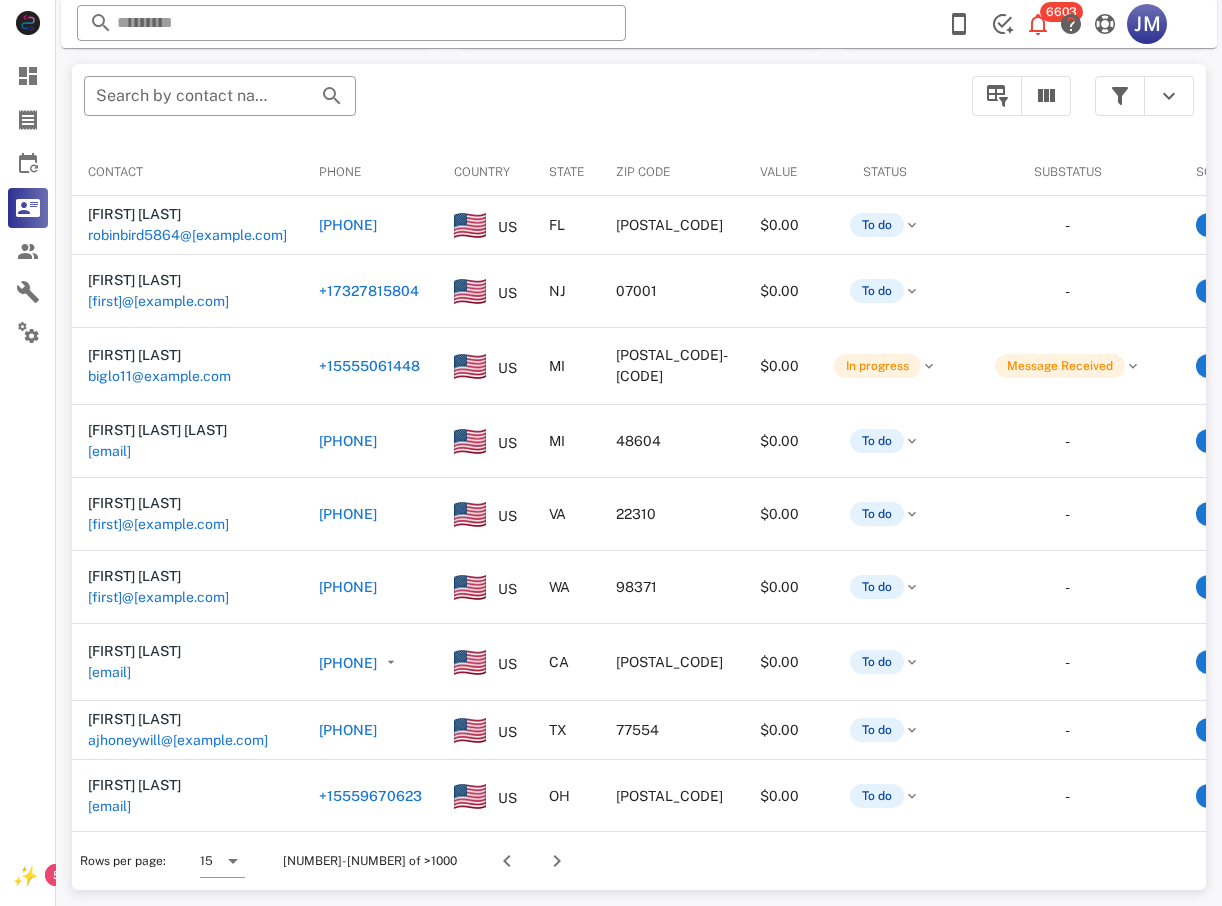 scroll, scrollTop: 380, scrollLeft: 0, axis: vertical 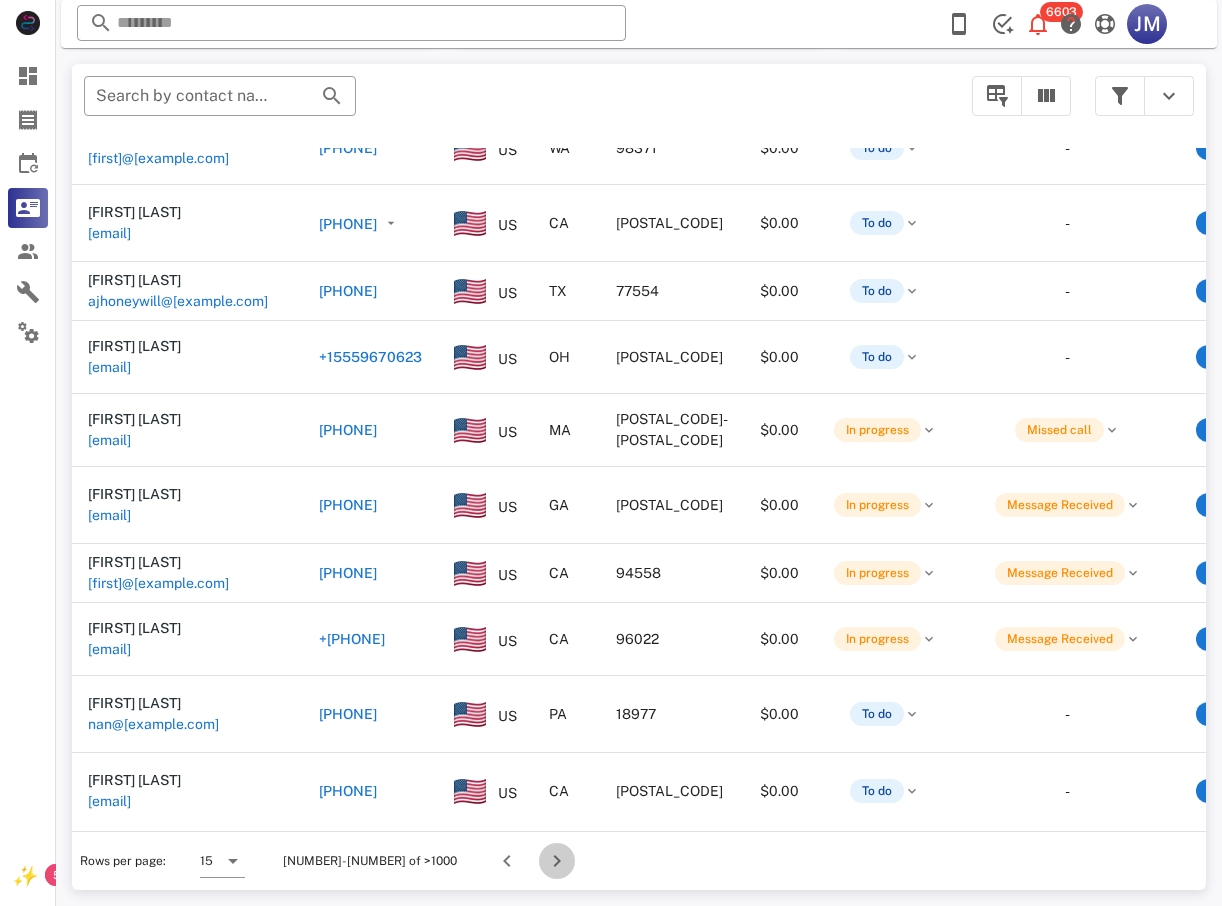 click at bounding box center (557, 861) 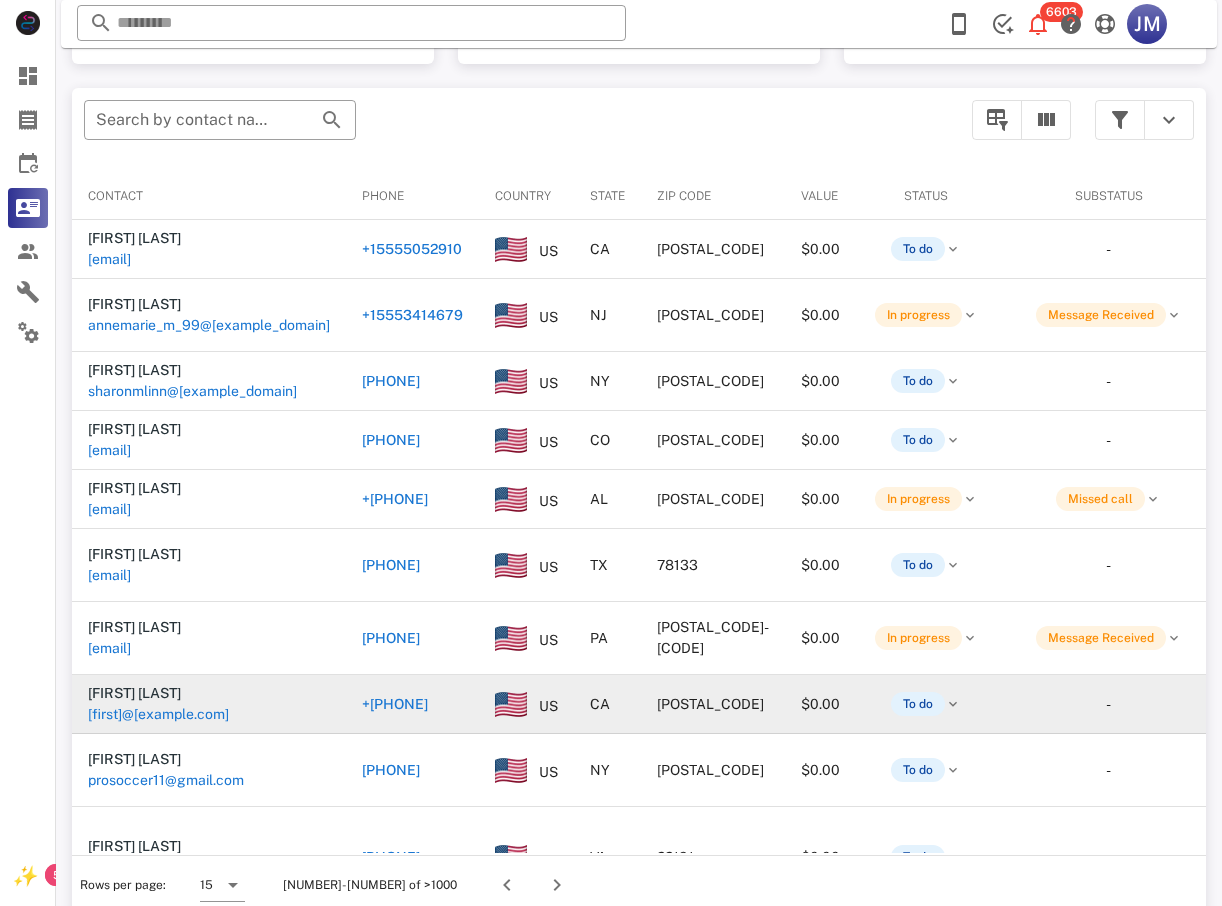 scroll, scrollTop: 380, scrollLeft: 0, axis: vertical 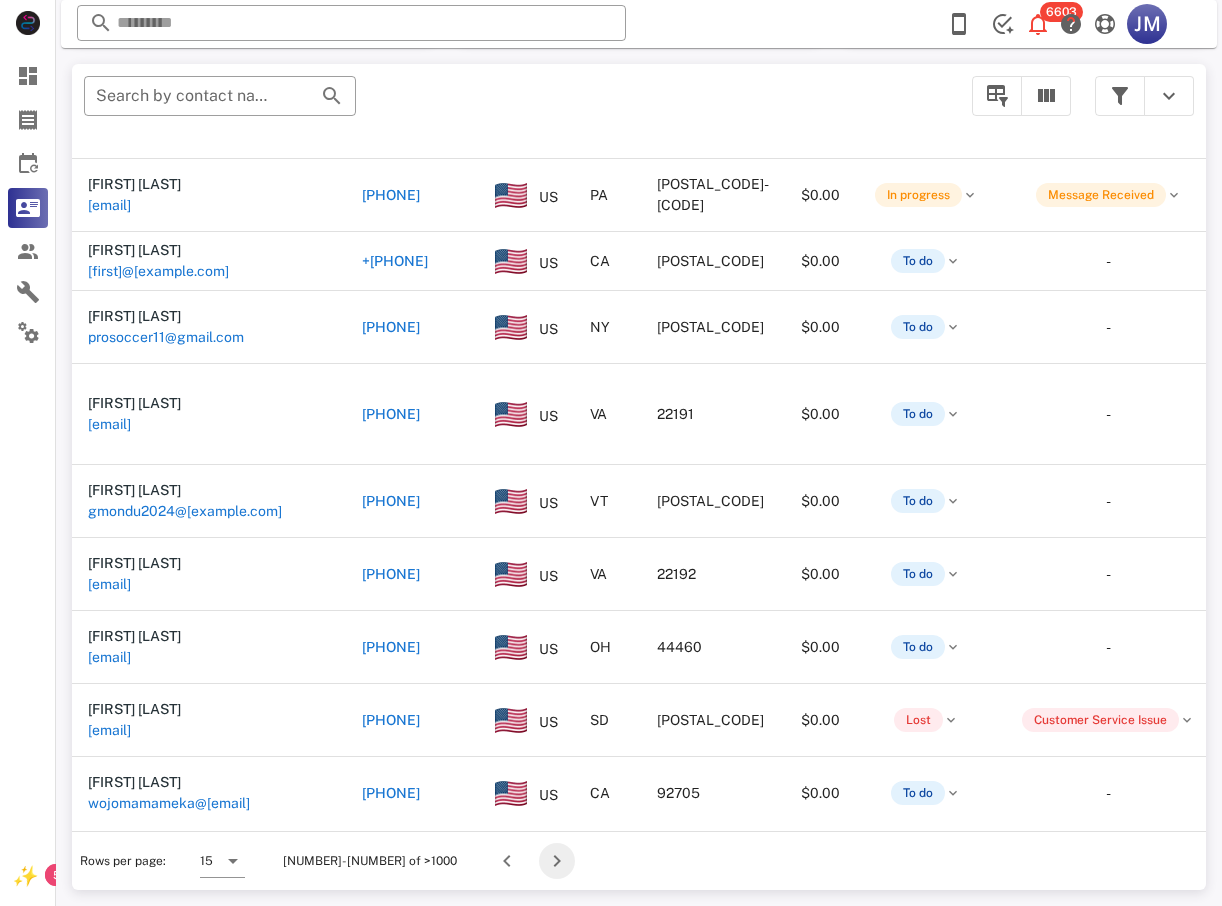 click at bounding box center [557, 861] 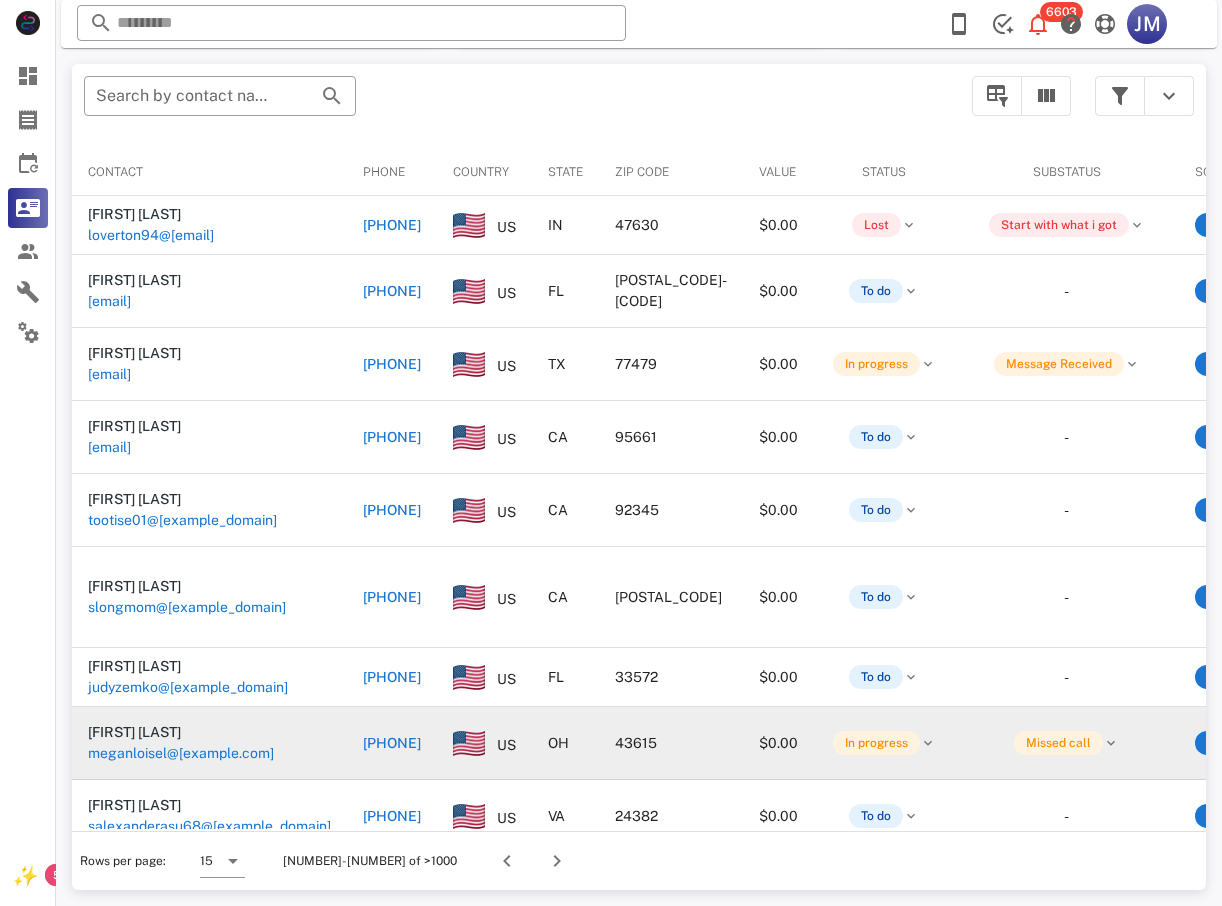 scroll, scrollTop: 380, scrollLeft: 0, axis: vertical 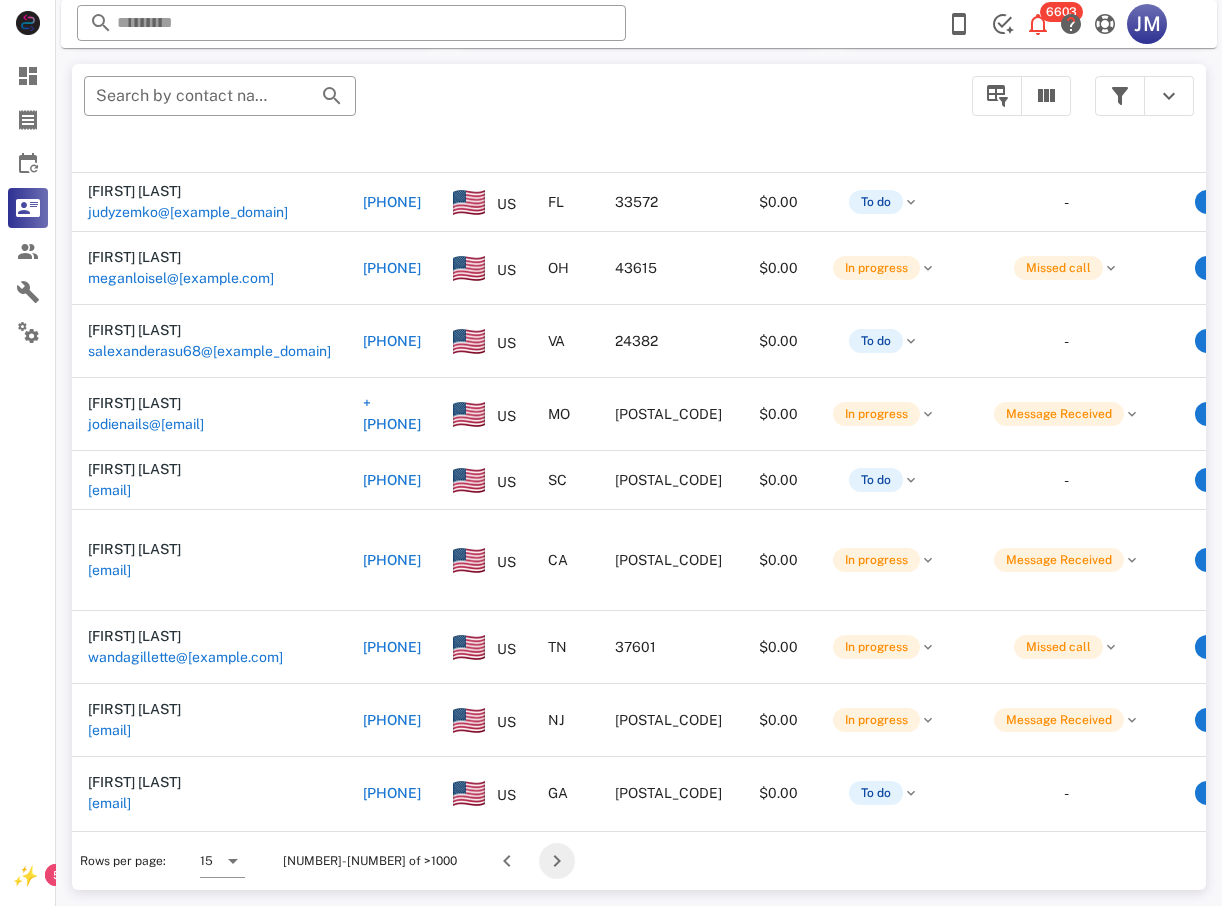 click at bounding box center [557, 861] 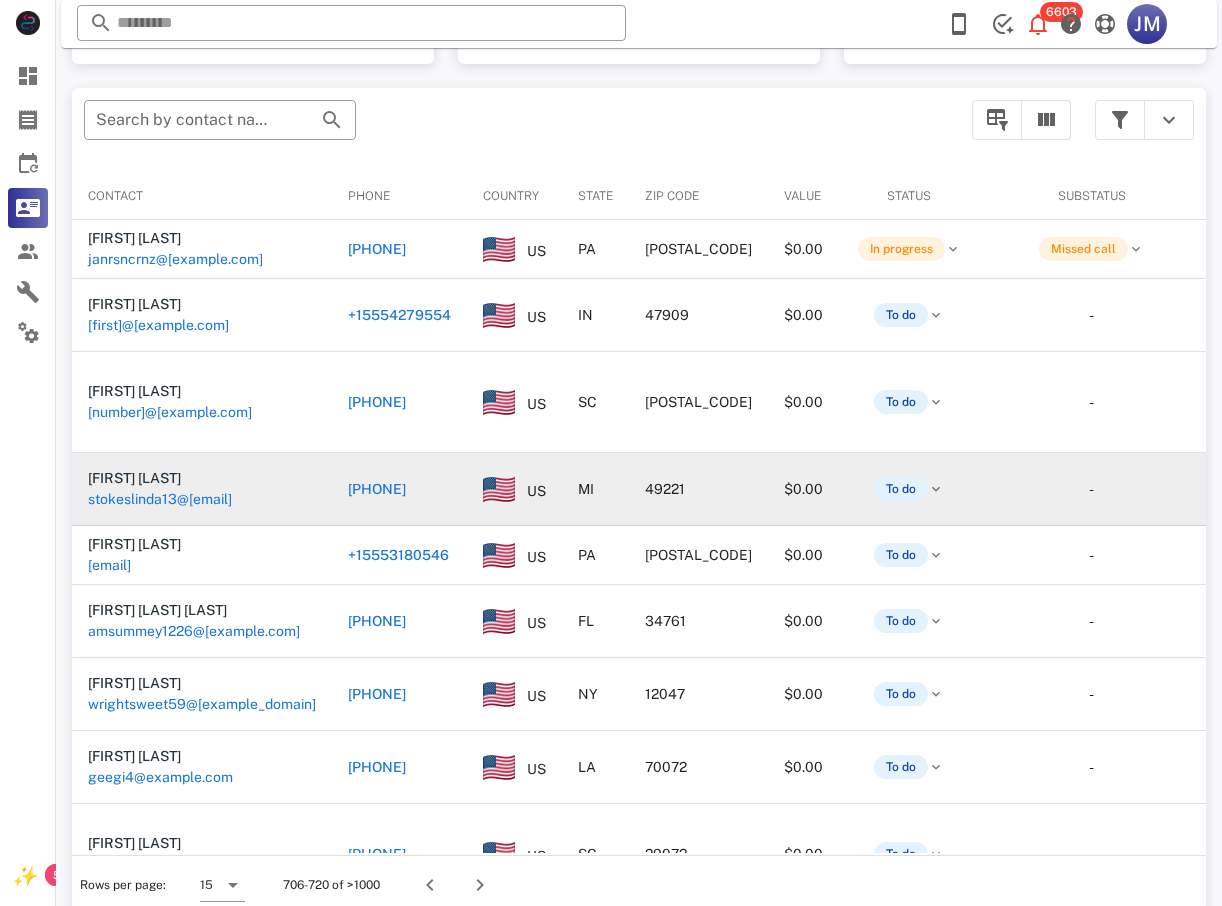 scroll, scrollTop: 380, scrollLeft: 0, axis: vertical 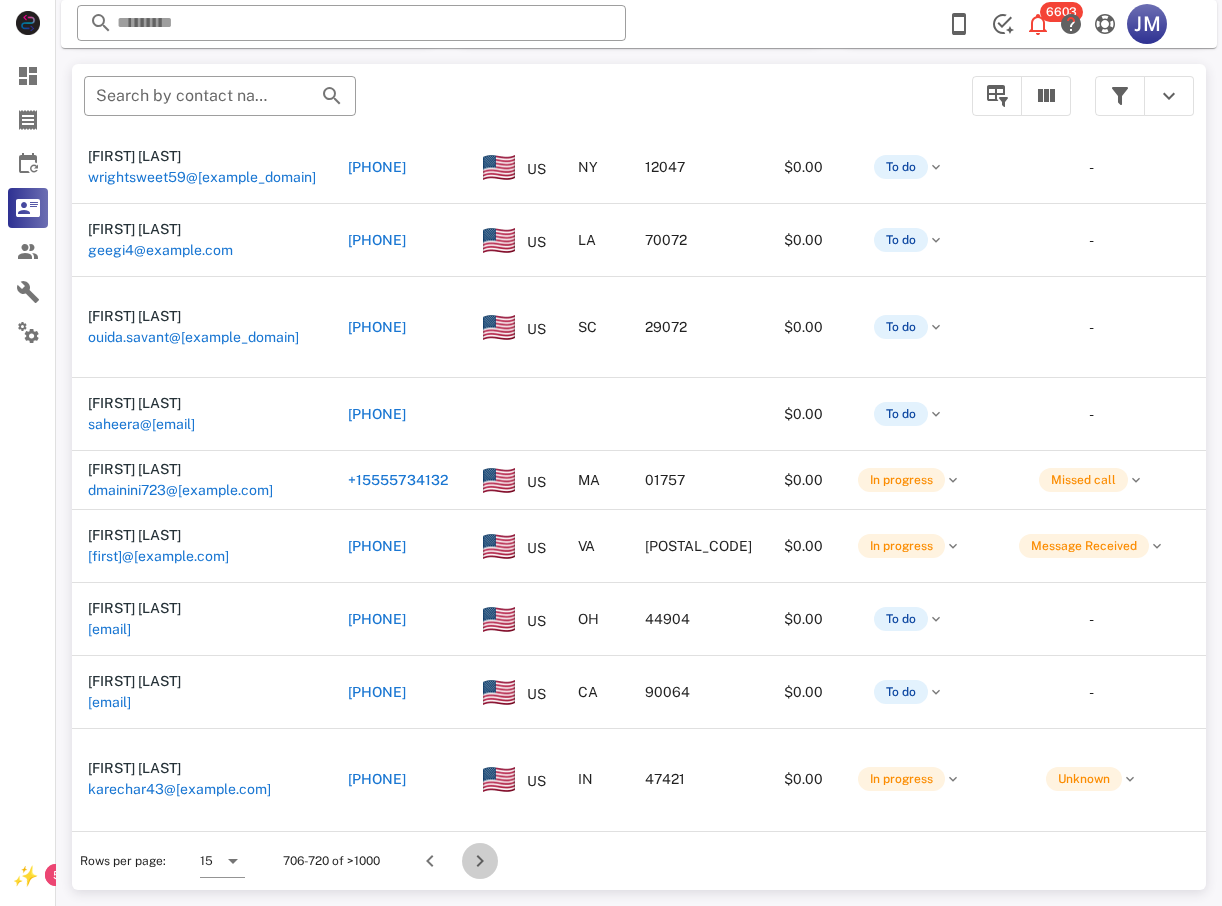 click at bounding box center (480, 861) 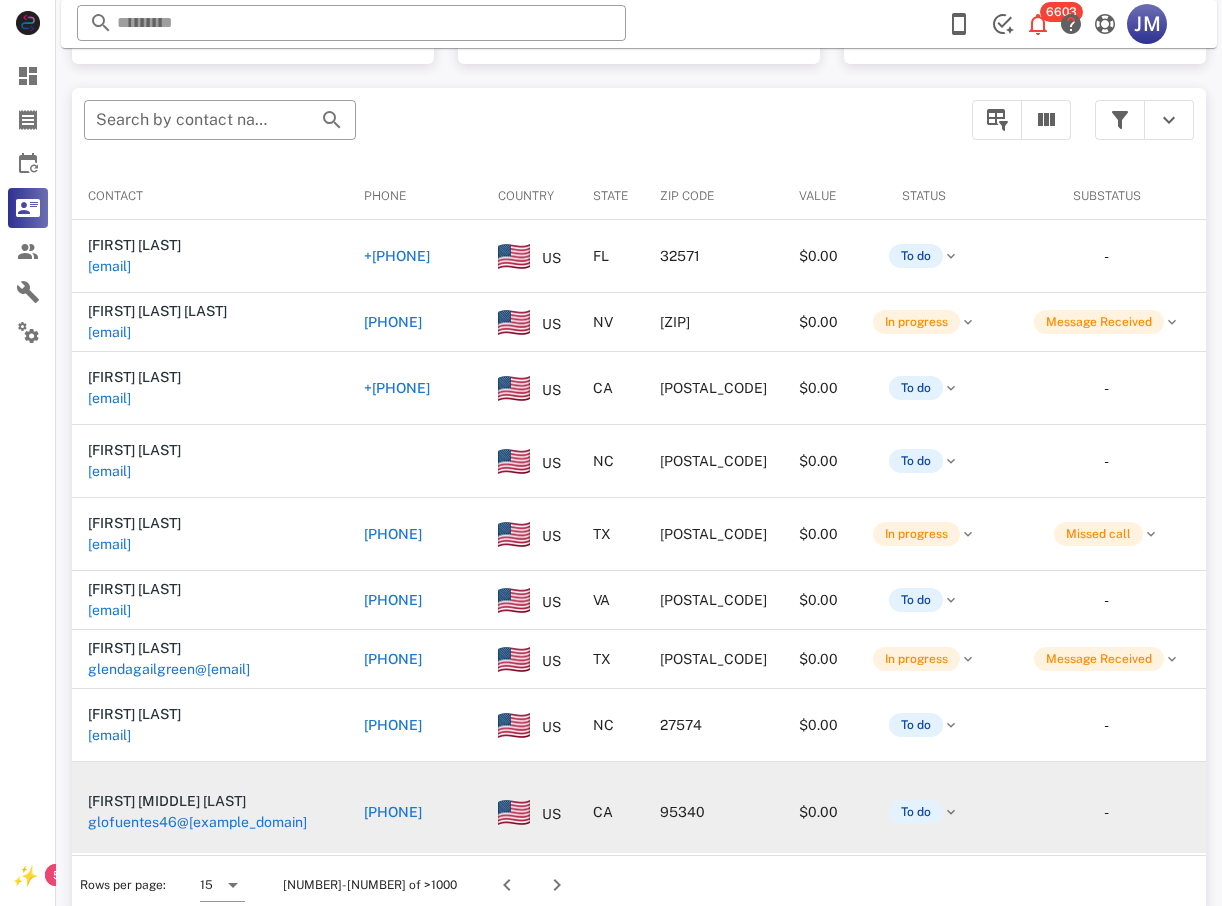 scroll, scrollTop: 380, scrollLeft: 0, axis: vertical 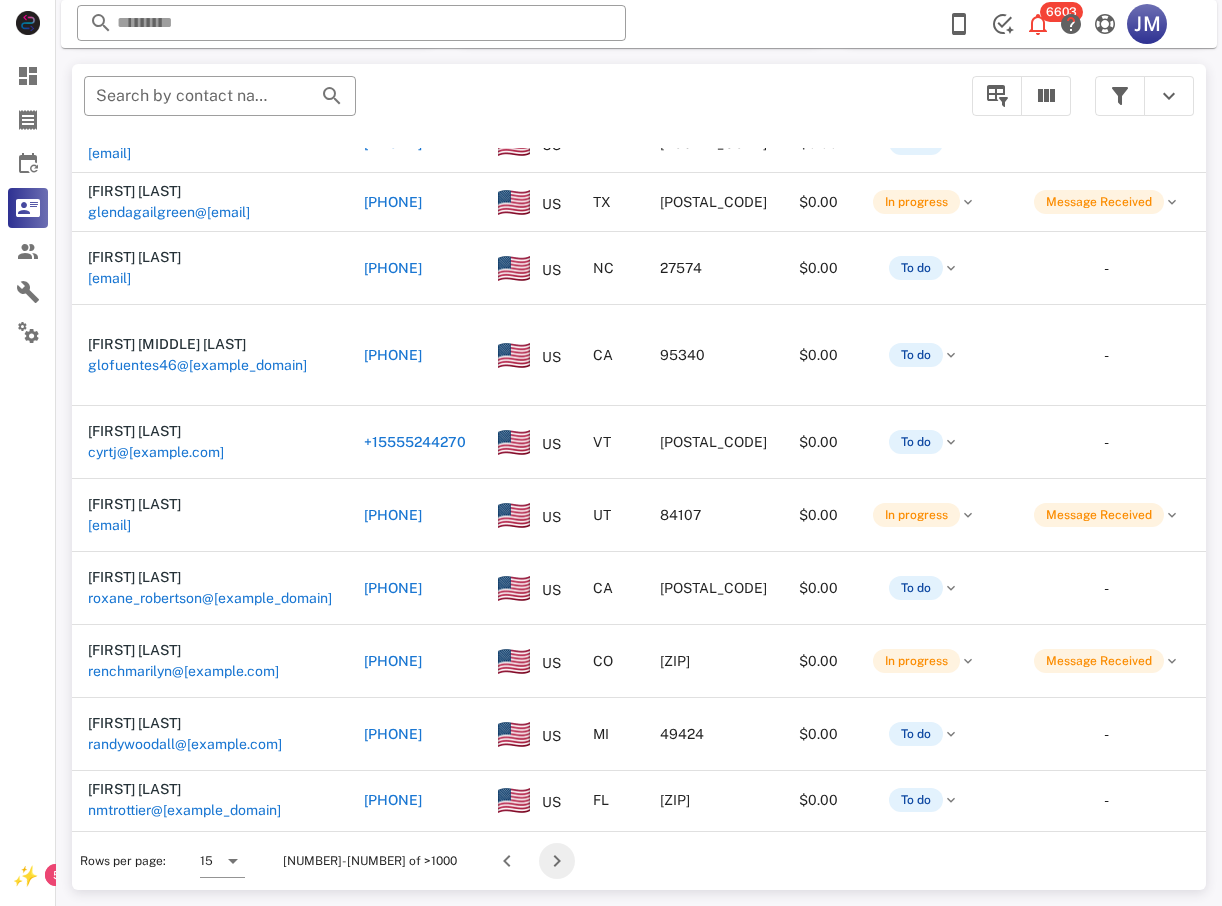 click at bounding box center (557, 861) 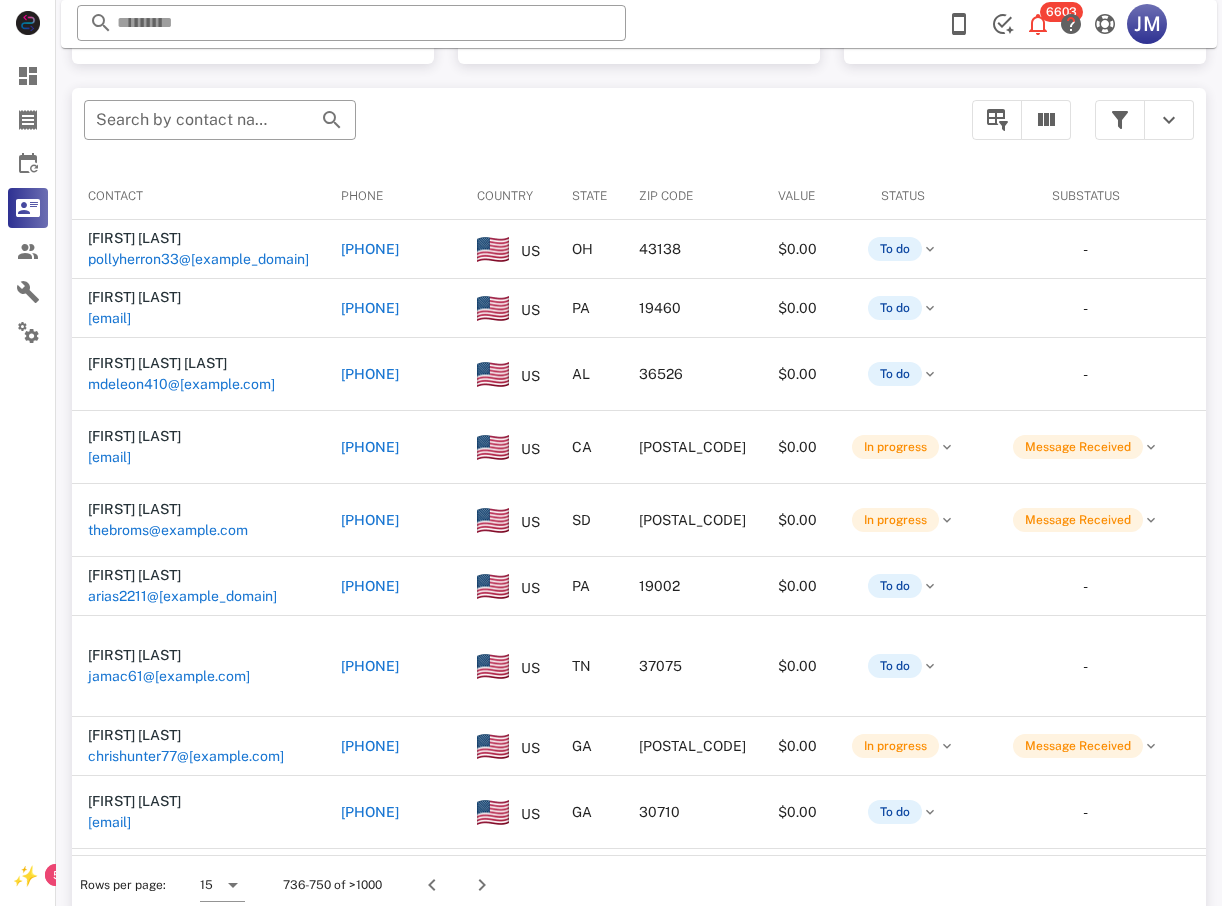 scroll, scrollTop: 380, scrollLeft: 0, axis: vertical 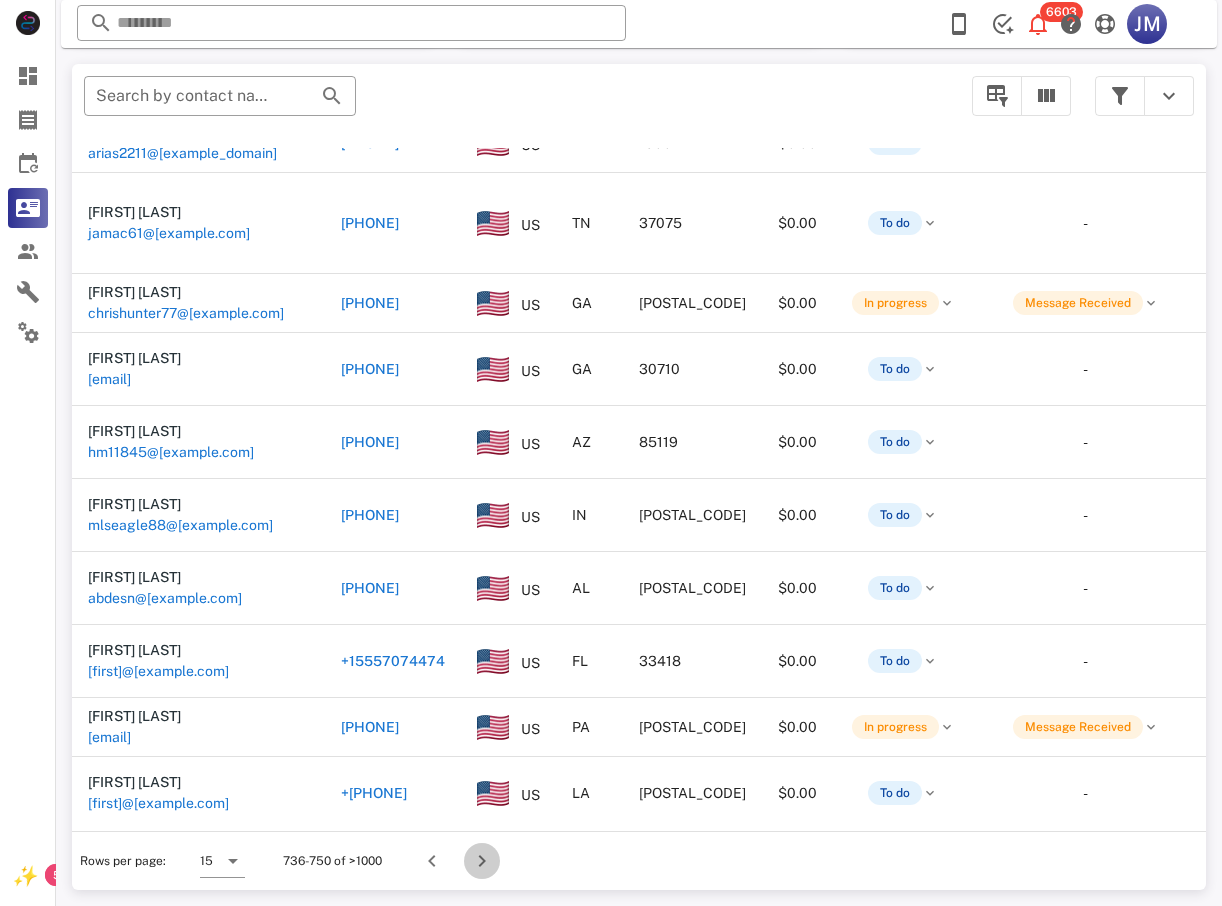 click at bounding box center [482, 861] 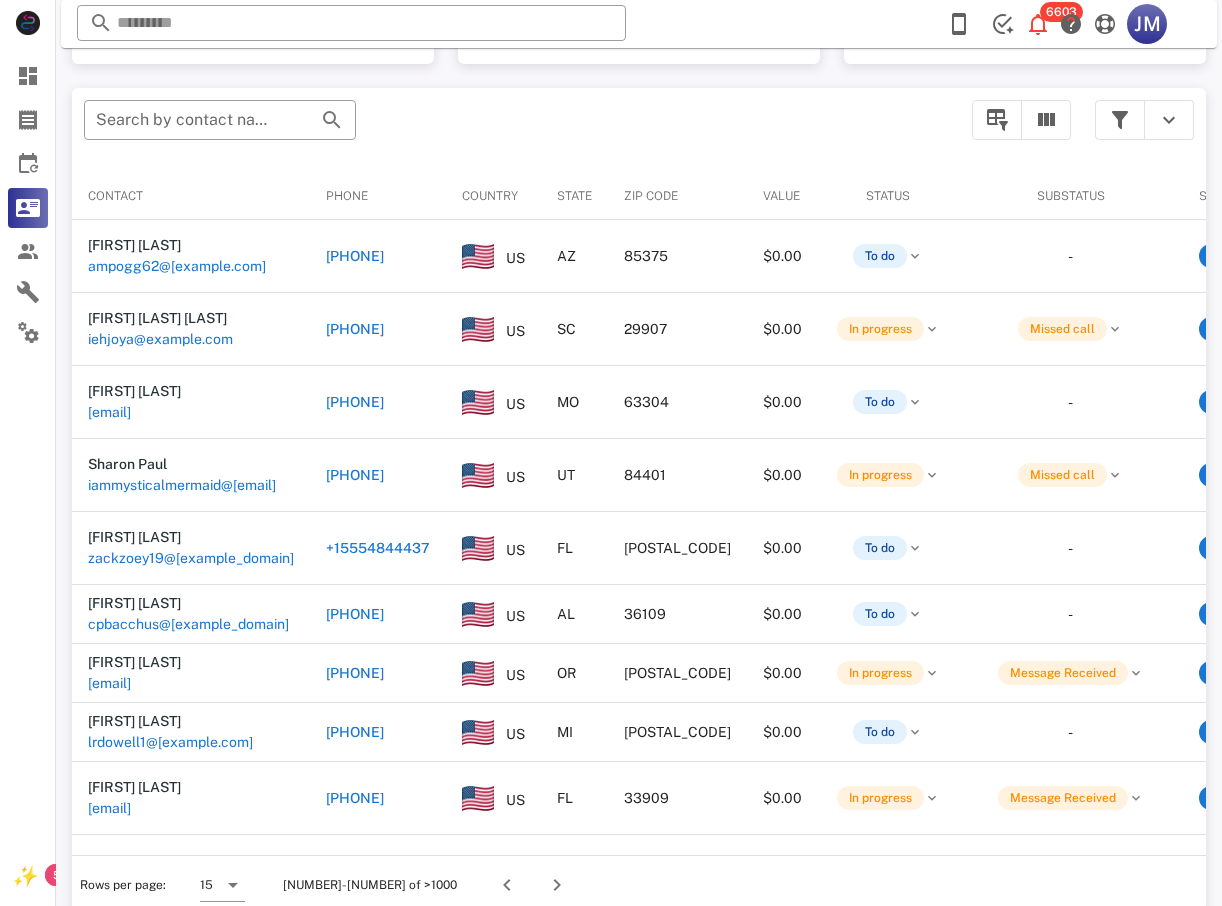 scroll, scrollTop: 380, scrollLeft: 0, axis: vertical 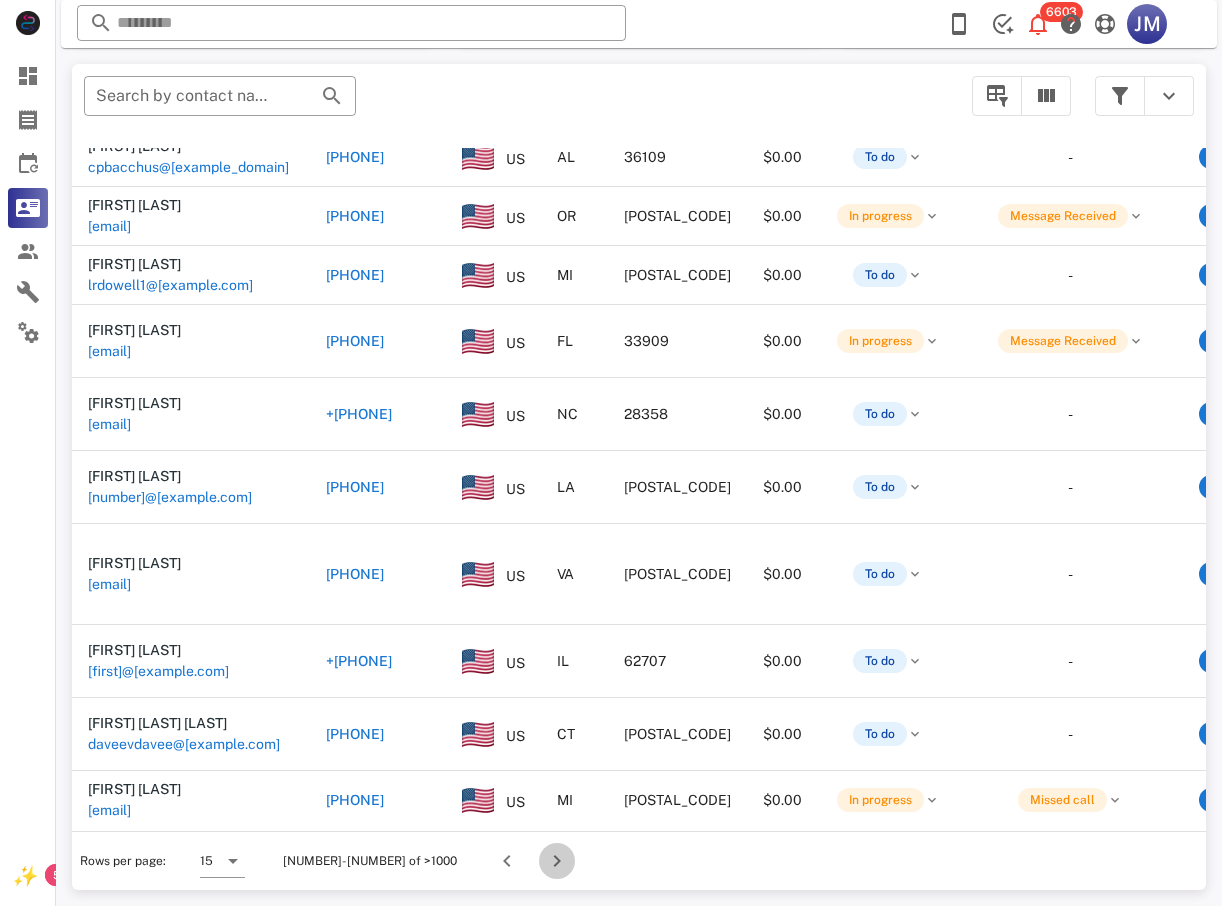 click at bounding box center [557, 861] 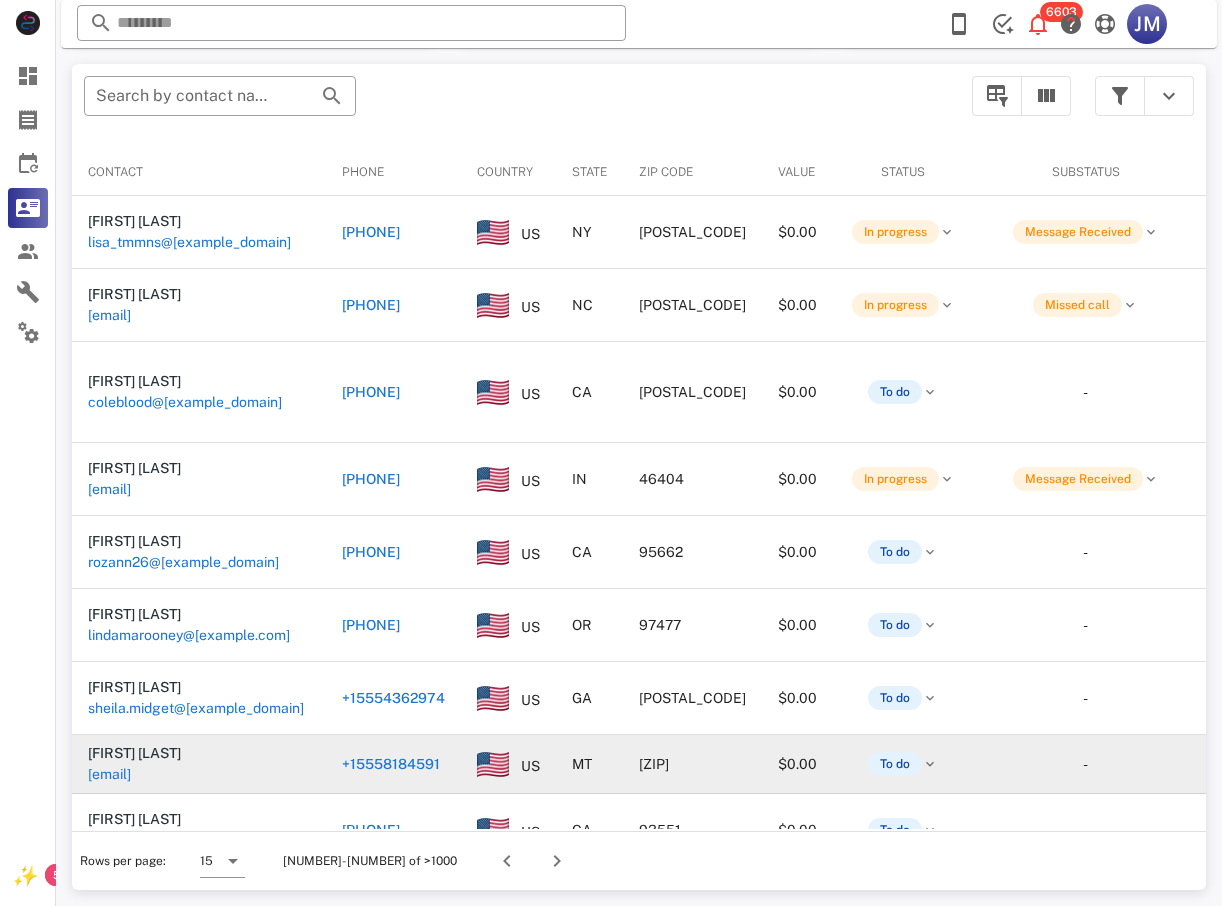 scroll, scrollTop: 380, scrollLeft: 0, axis: vertical 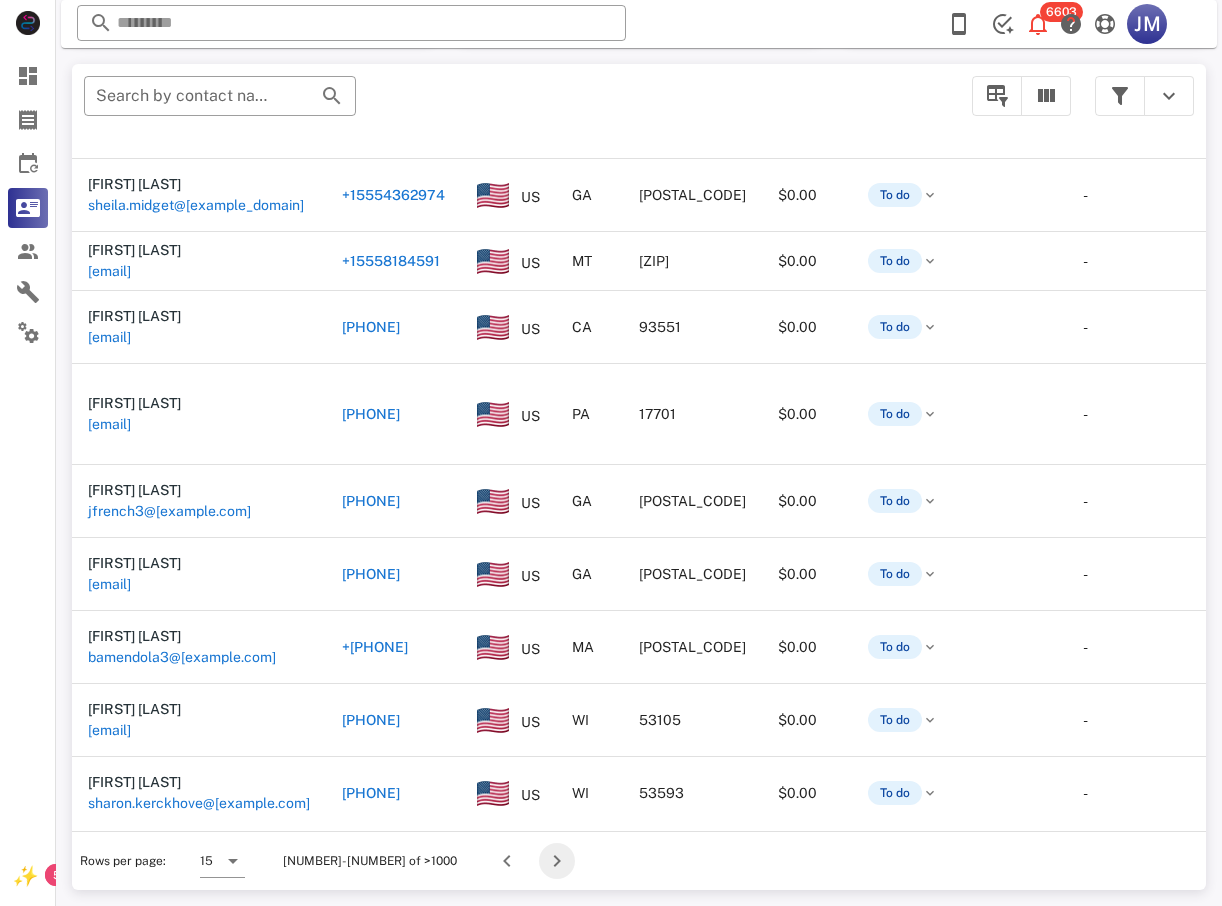 click at bounding box center [557, 861] 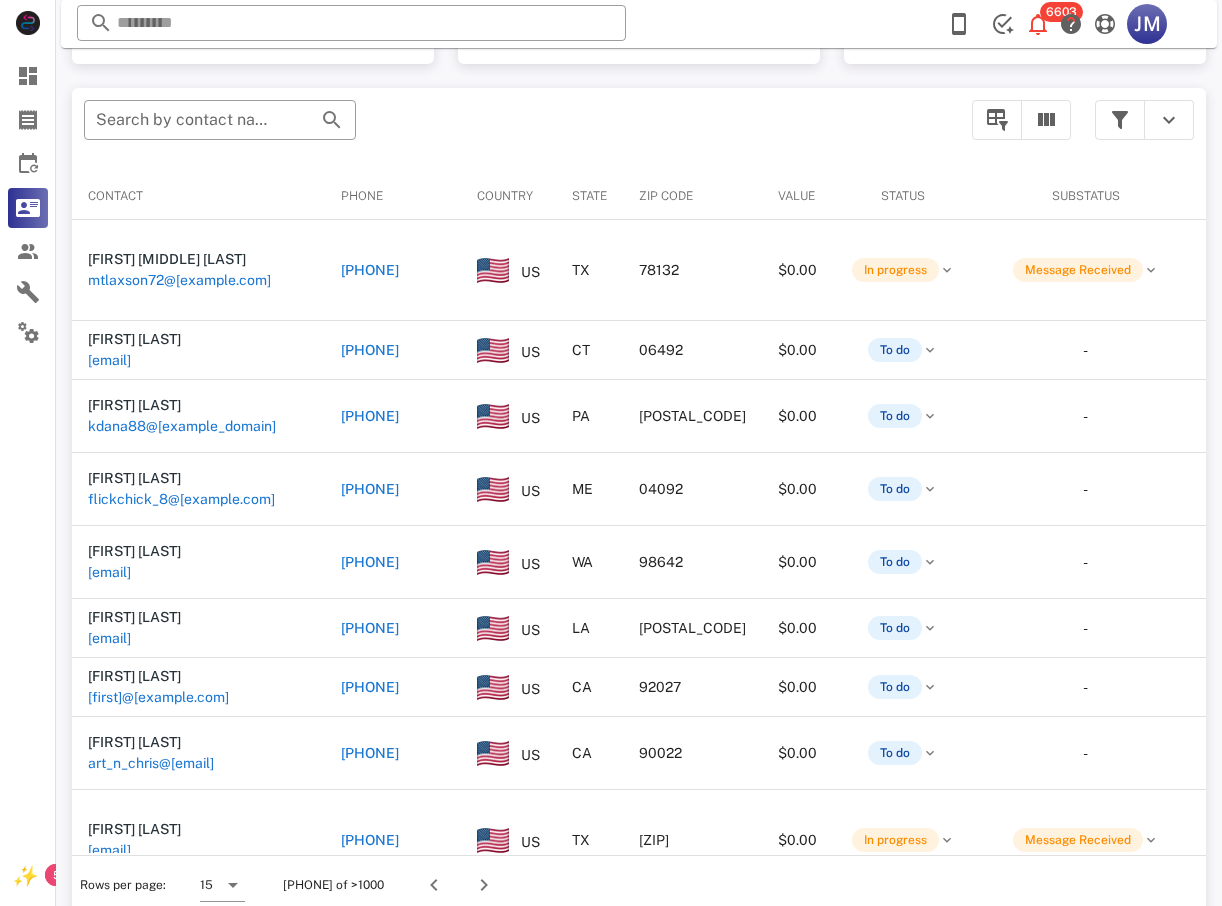 scroll, scrollTop: 380, scrollLeft: 0, axis: vertical 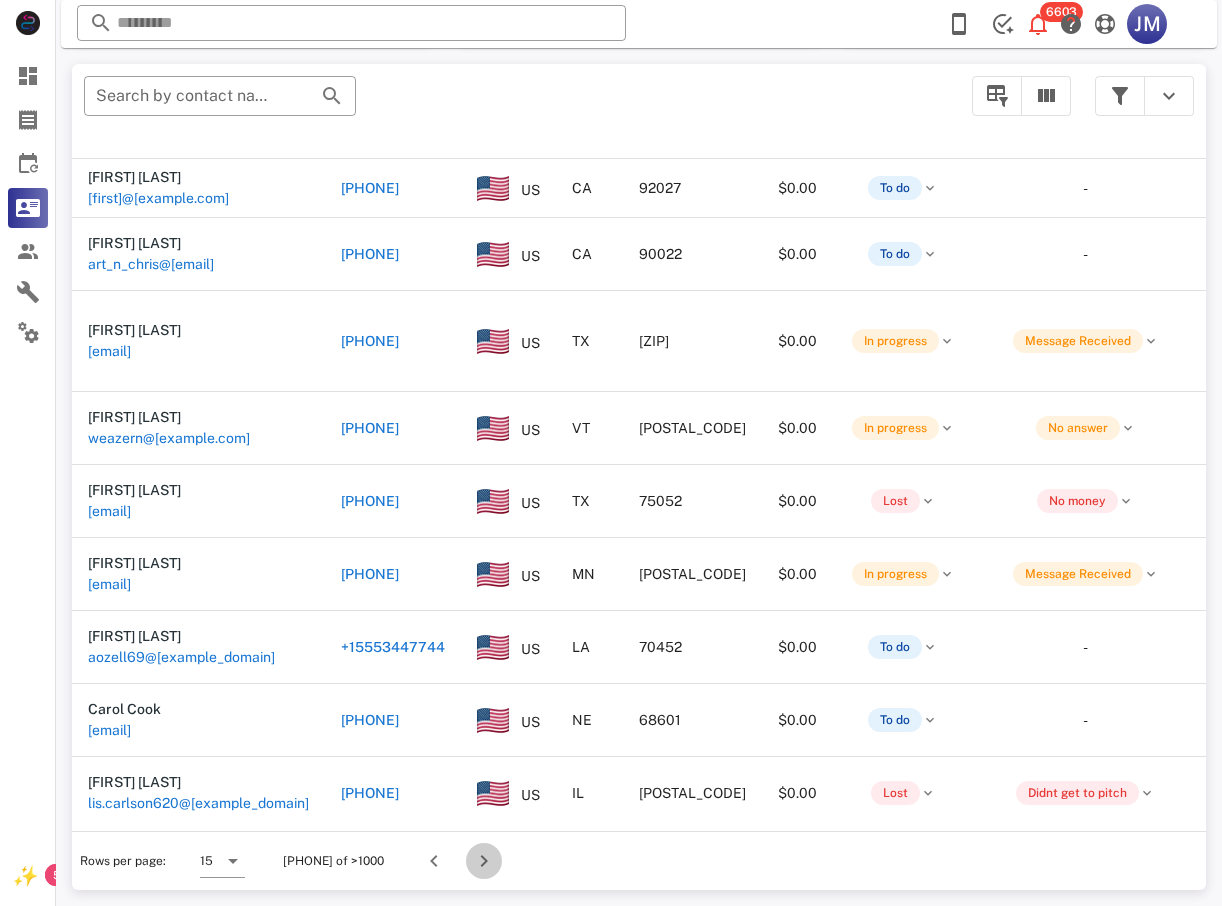 click at bounding box center [484, 861] 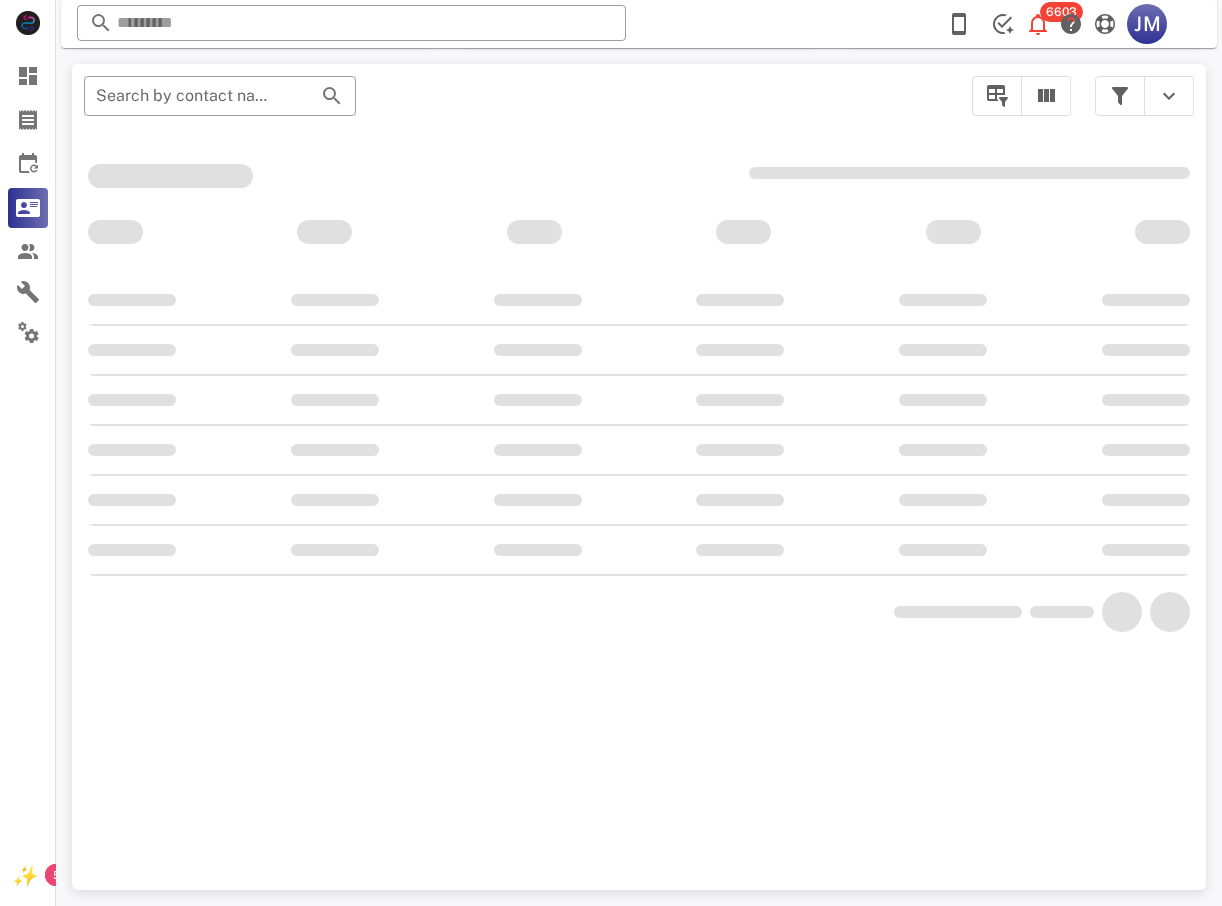 scroll, scrollTop: 356, scrollLeft: 0, axis: vertical 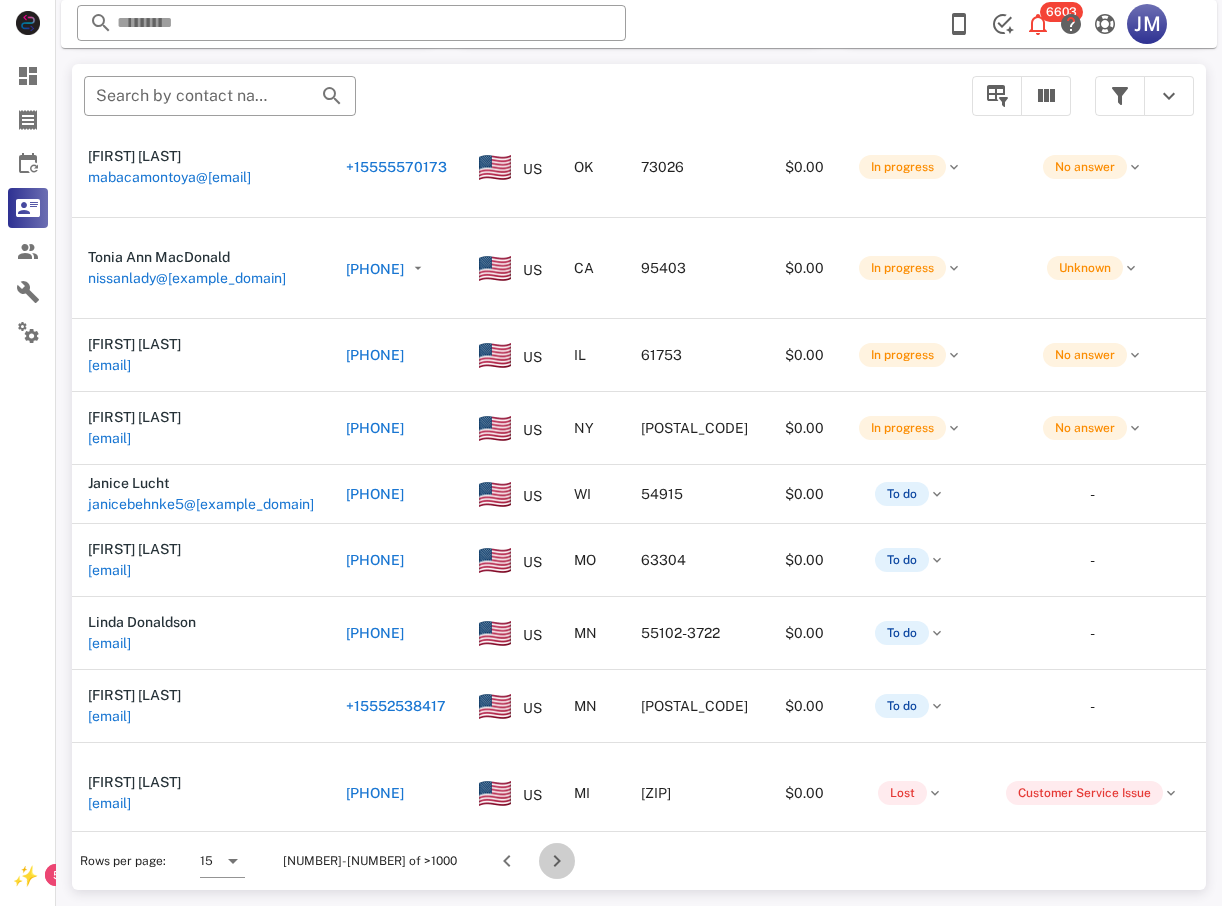 drag, startPoint x: 482, startPoint y: 849, endPoint x: 494, endPoint y: 847, distance: 12.165525 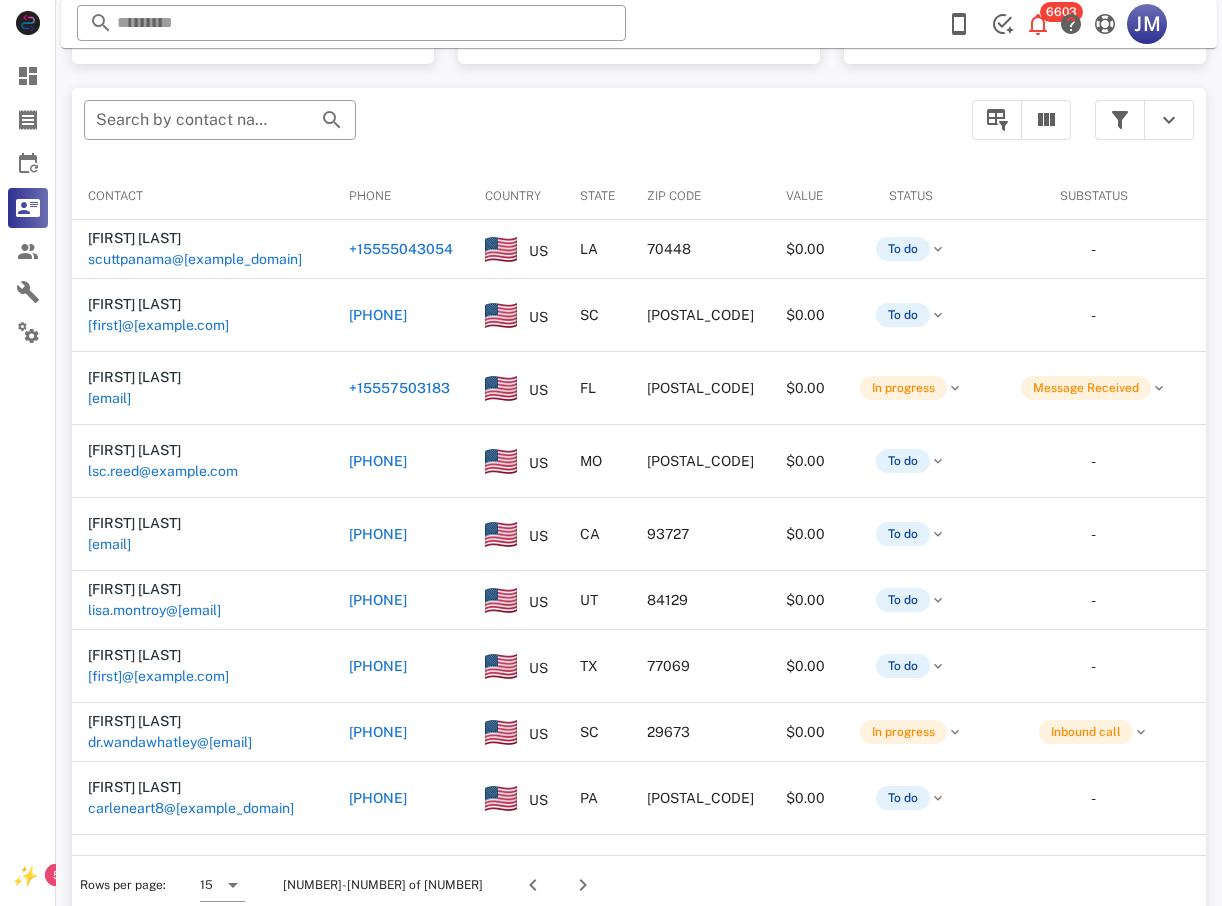 scroll, scrollTop: 380, scrollLeft: 0, axis: vertical 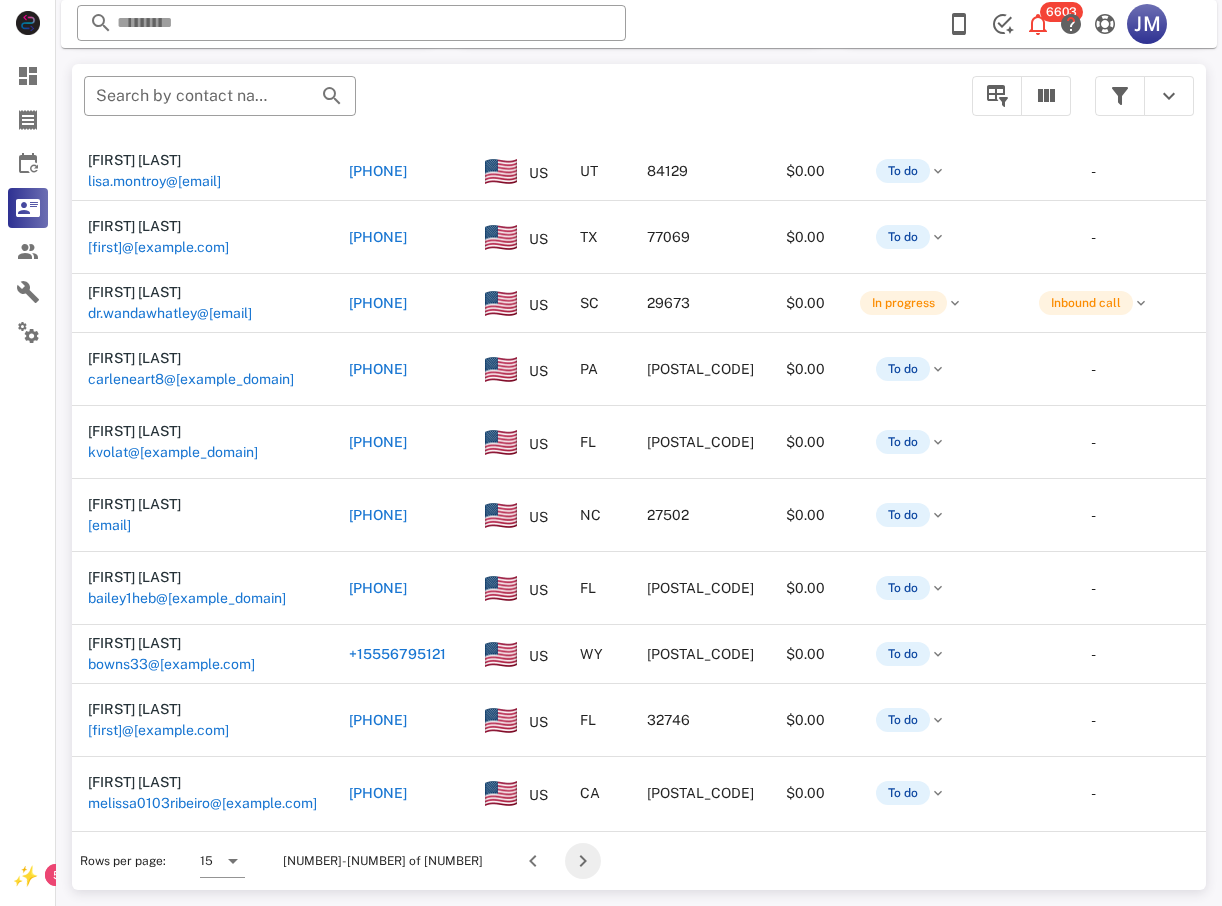 click at bounding box center [583, 861] 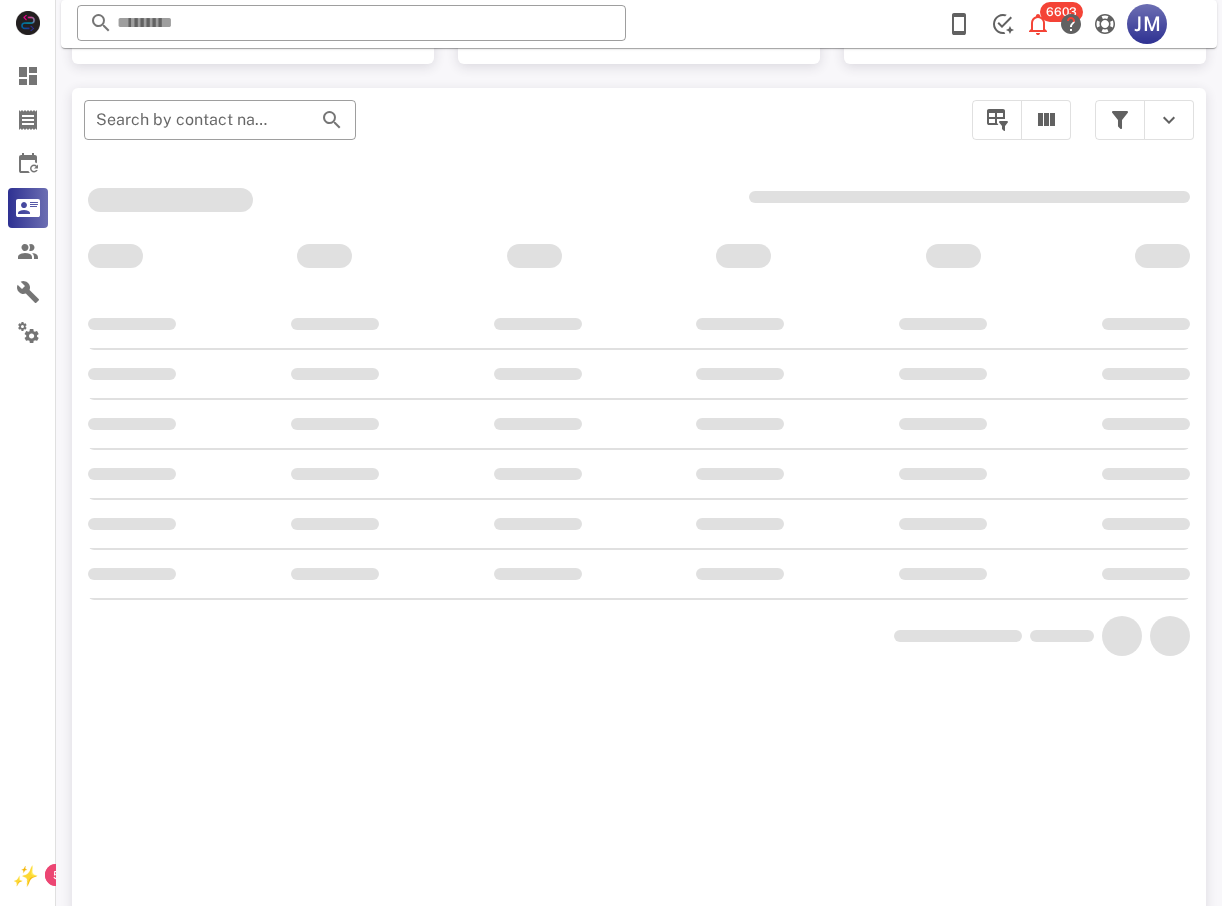 scroll, scrollTop: 380, scrollLeft: 0, axis: vertical 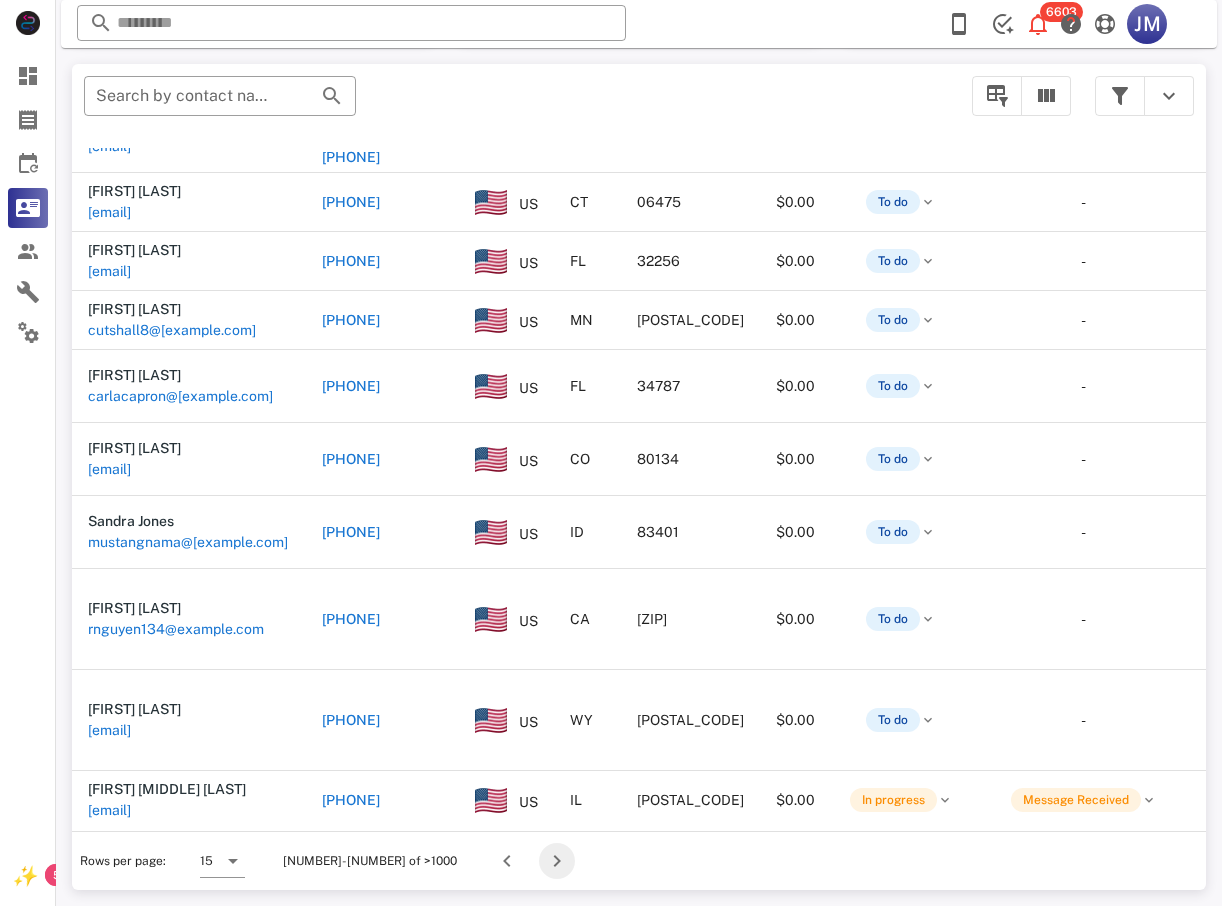 click at bounding box center (557, 861) 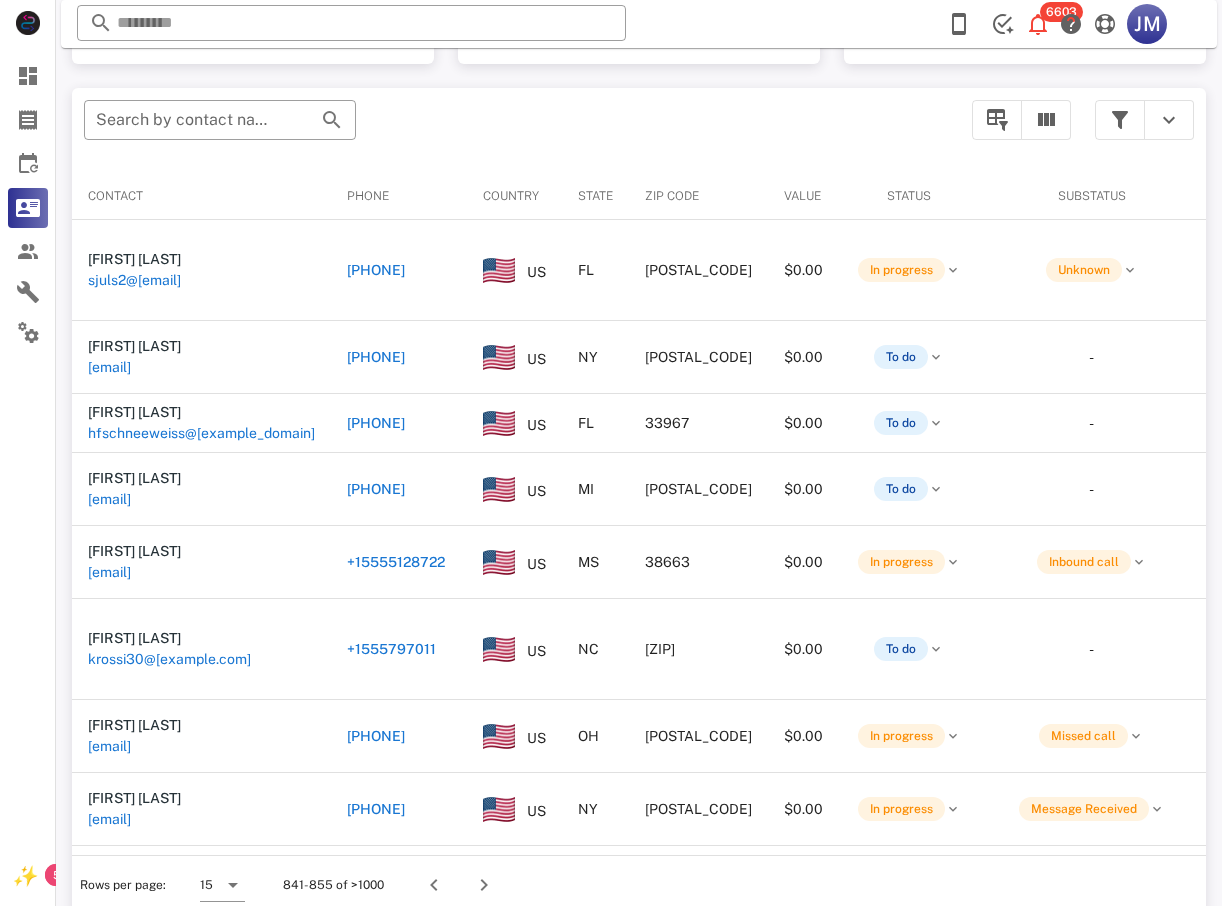 scroll, scrollTop: 380, scrollLeft: 0, axis: vertical 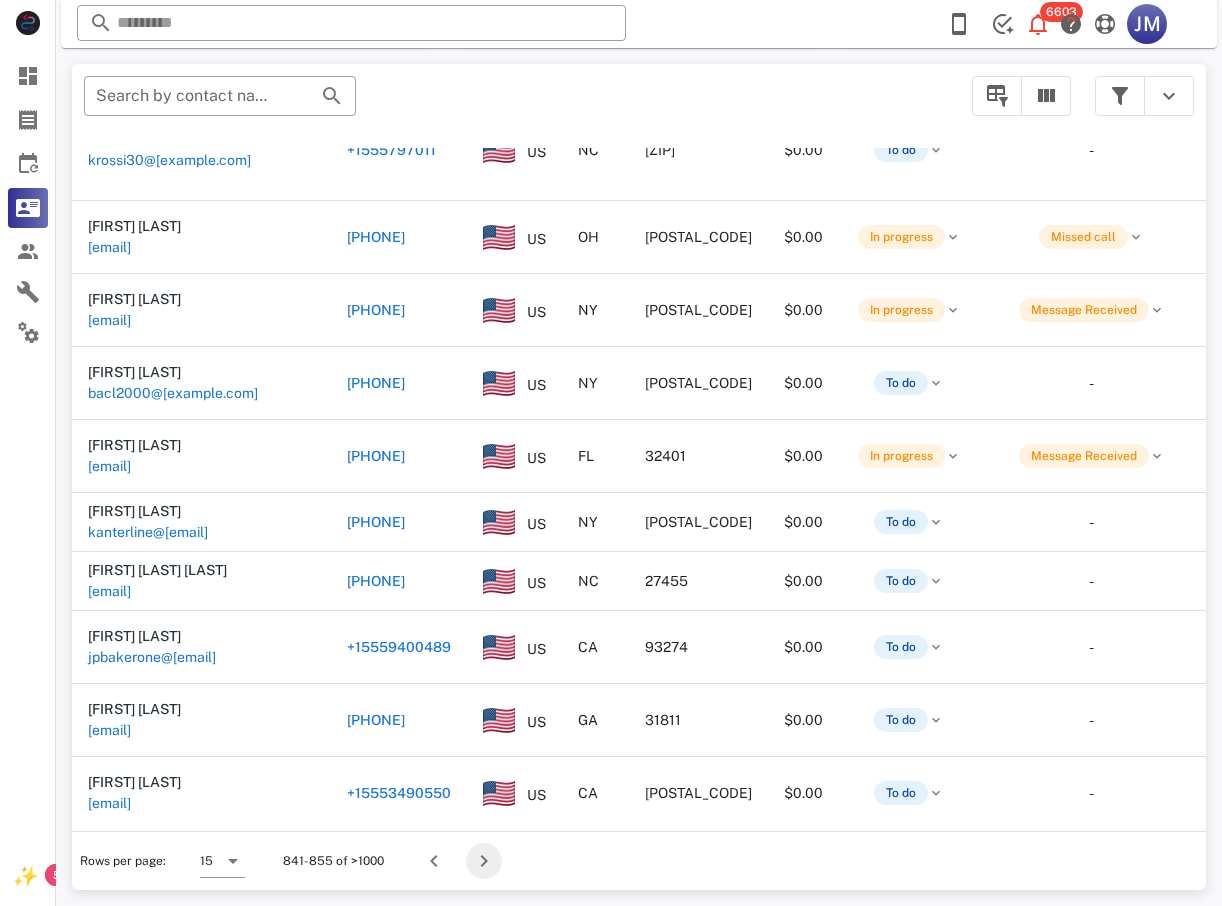 click at bounding box center [484, 861] 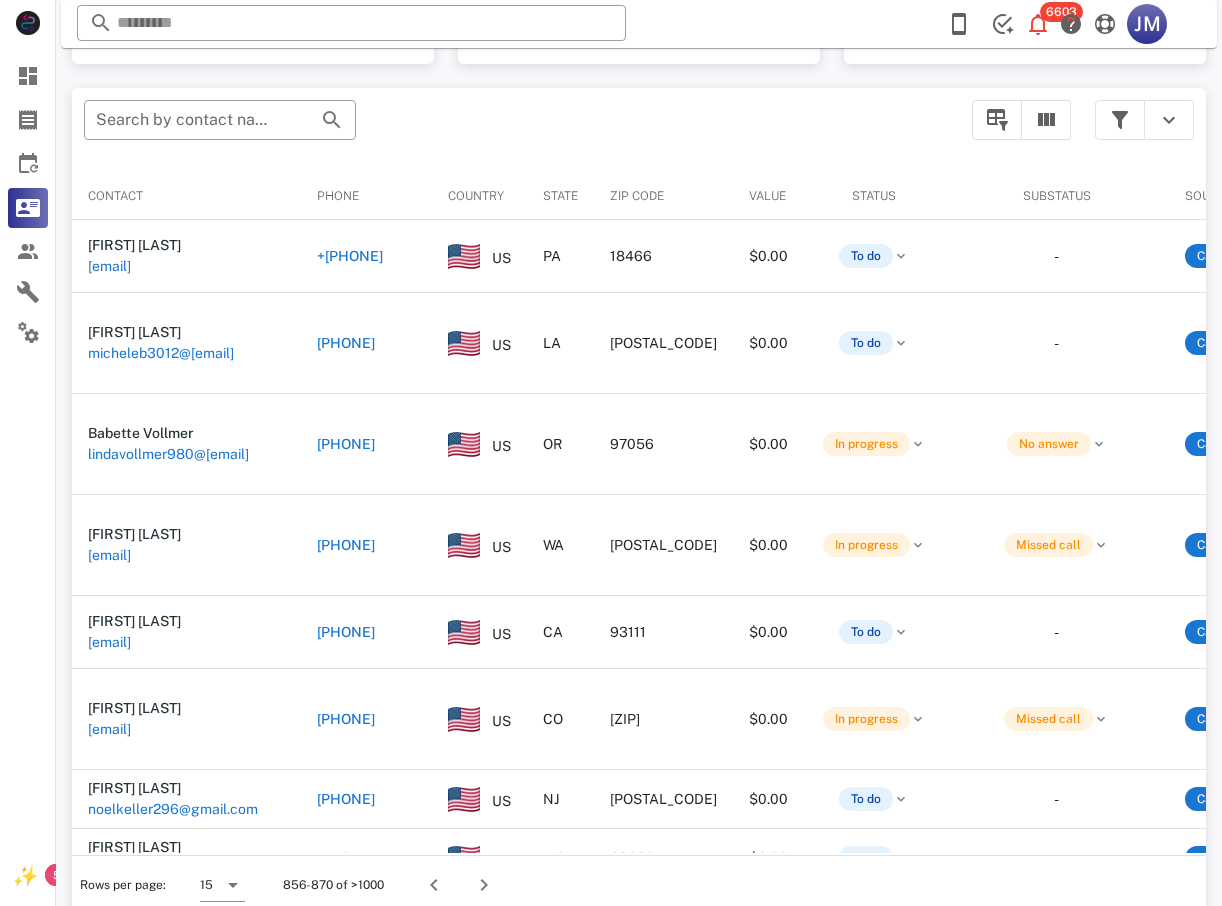 scroll, scrollTop: 380, scrollLeft: 0, axis: vertical 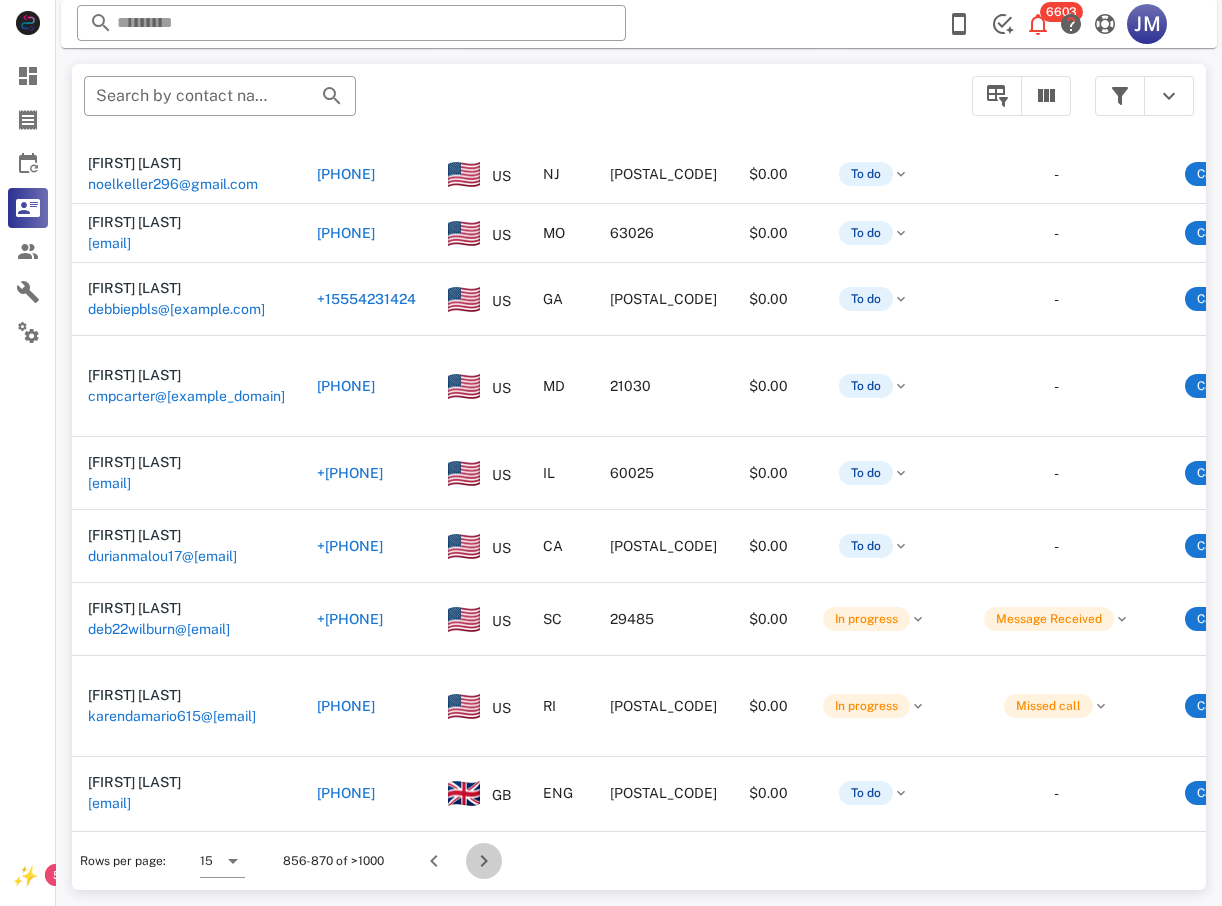 click at bounding box center (484, 861) 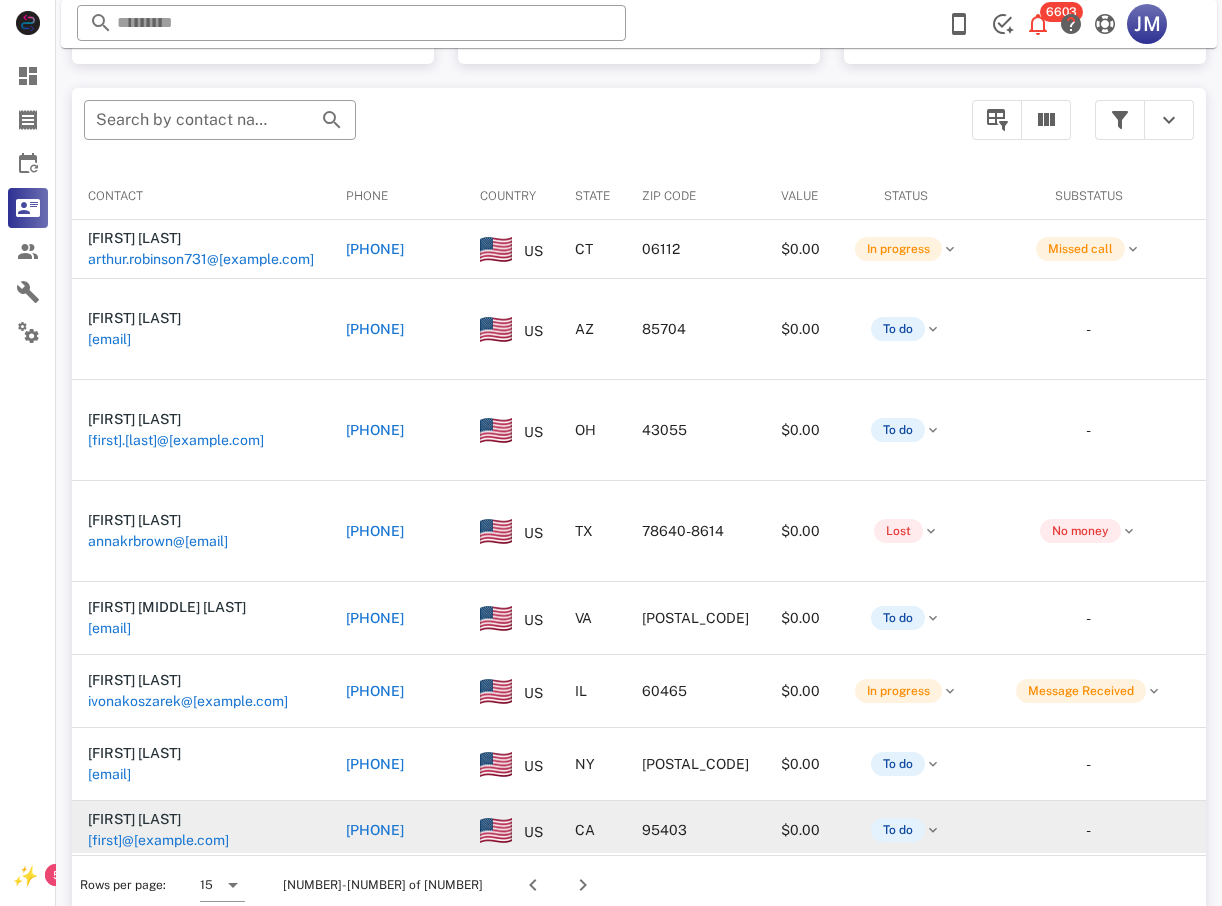 scroll, scrollTop: 380, scrollLeft: 0, axis: vertical 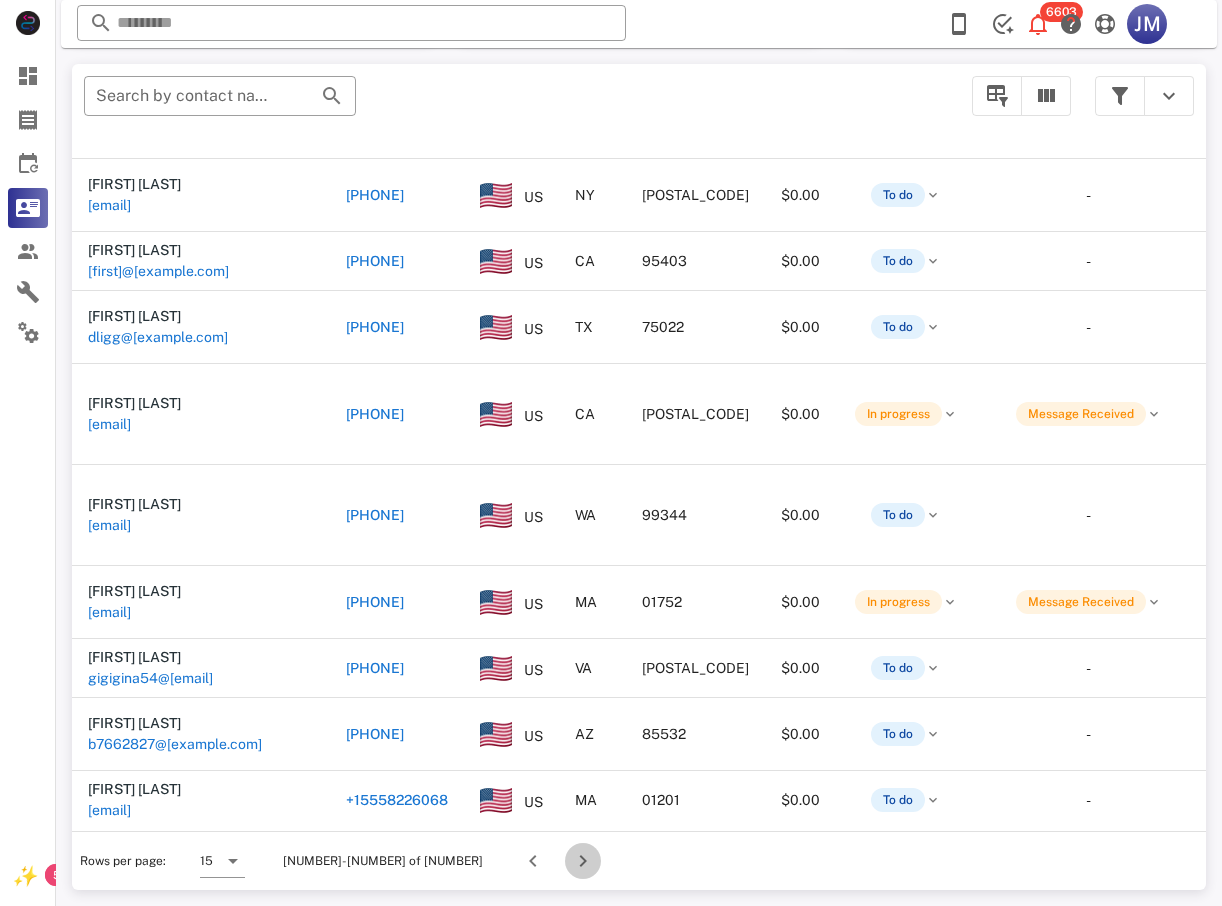 click at bounding box center (583, 861) 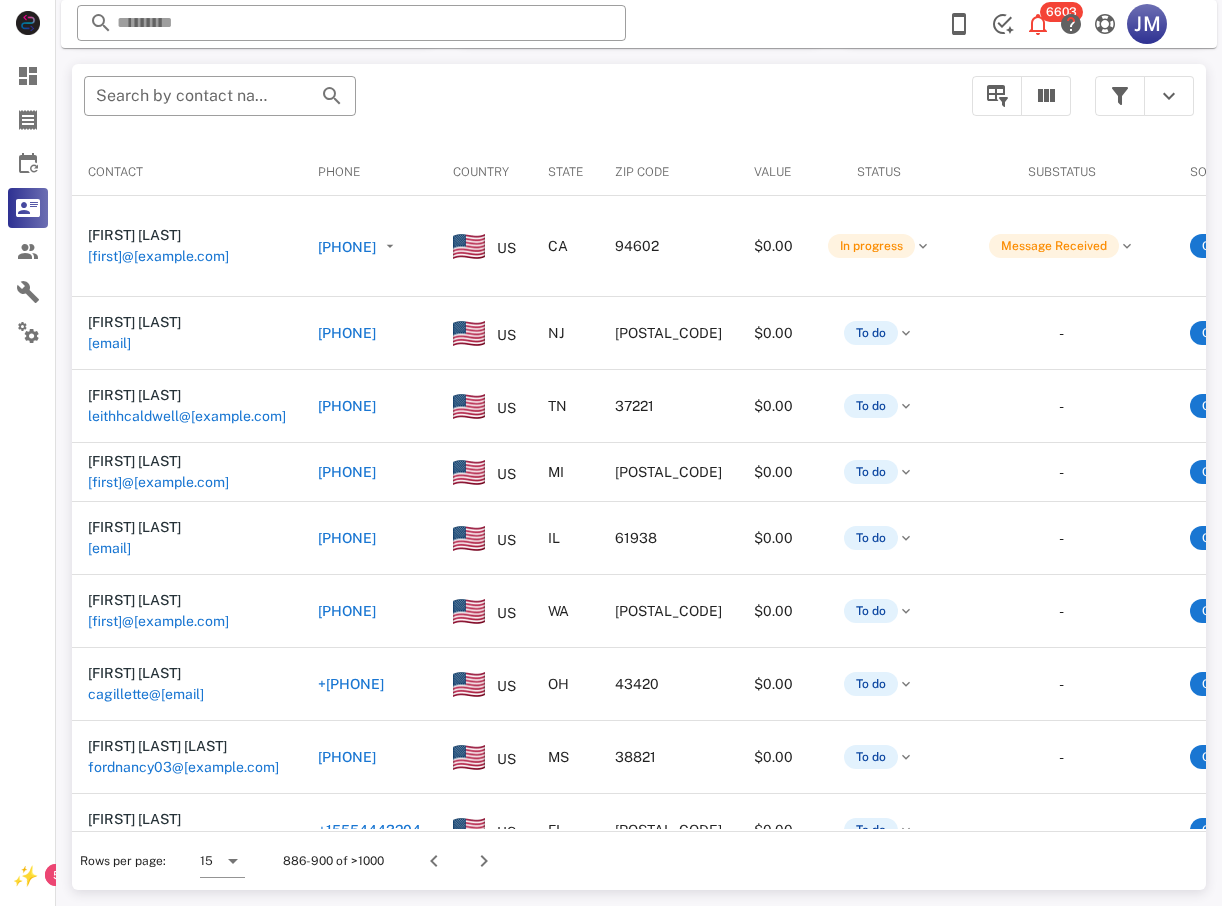 scroll, scrollTop: 380, scrollLeft: 0, axis: vertical 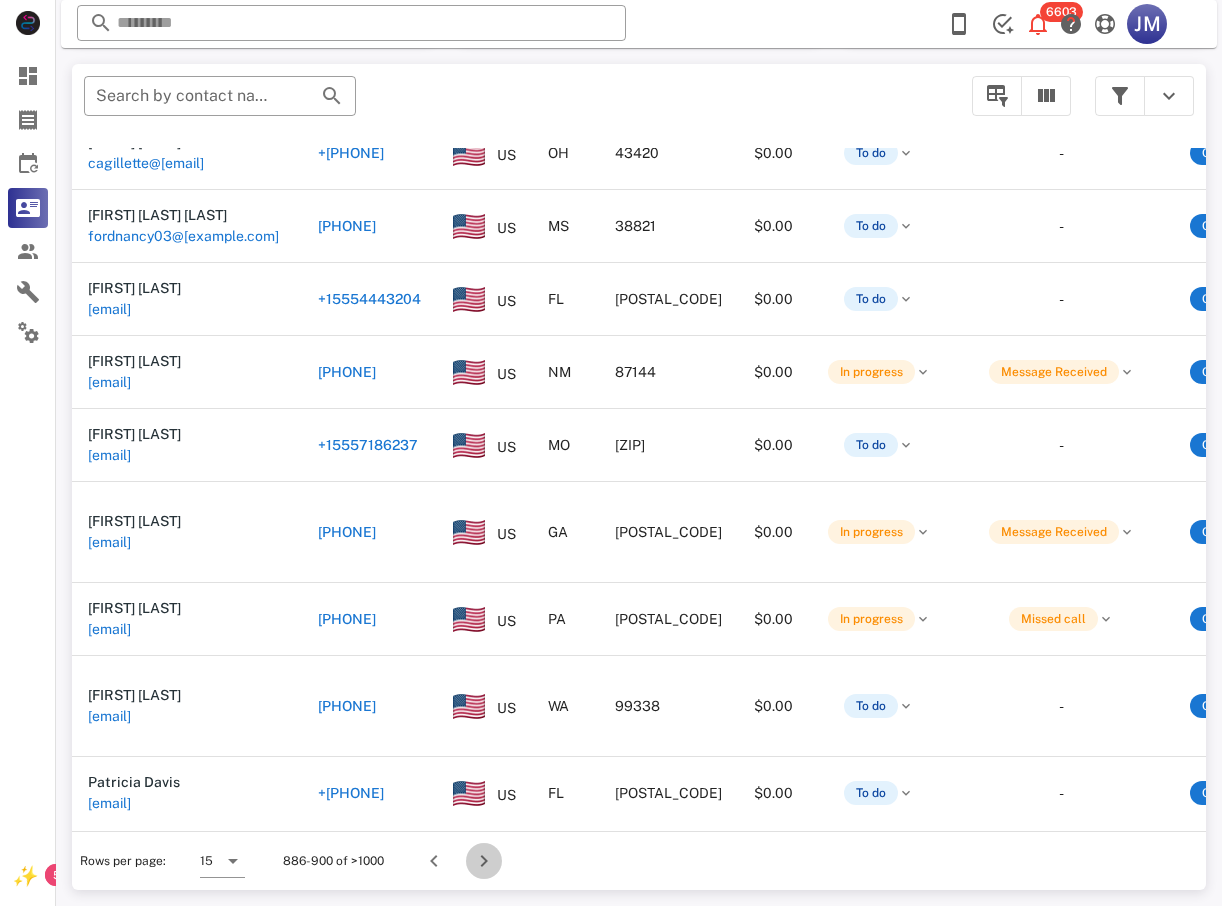 click at bounding box center [484, 861] 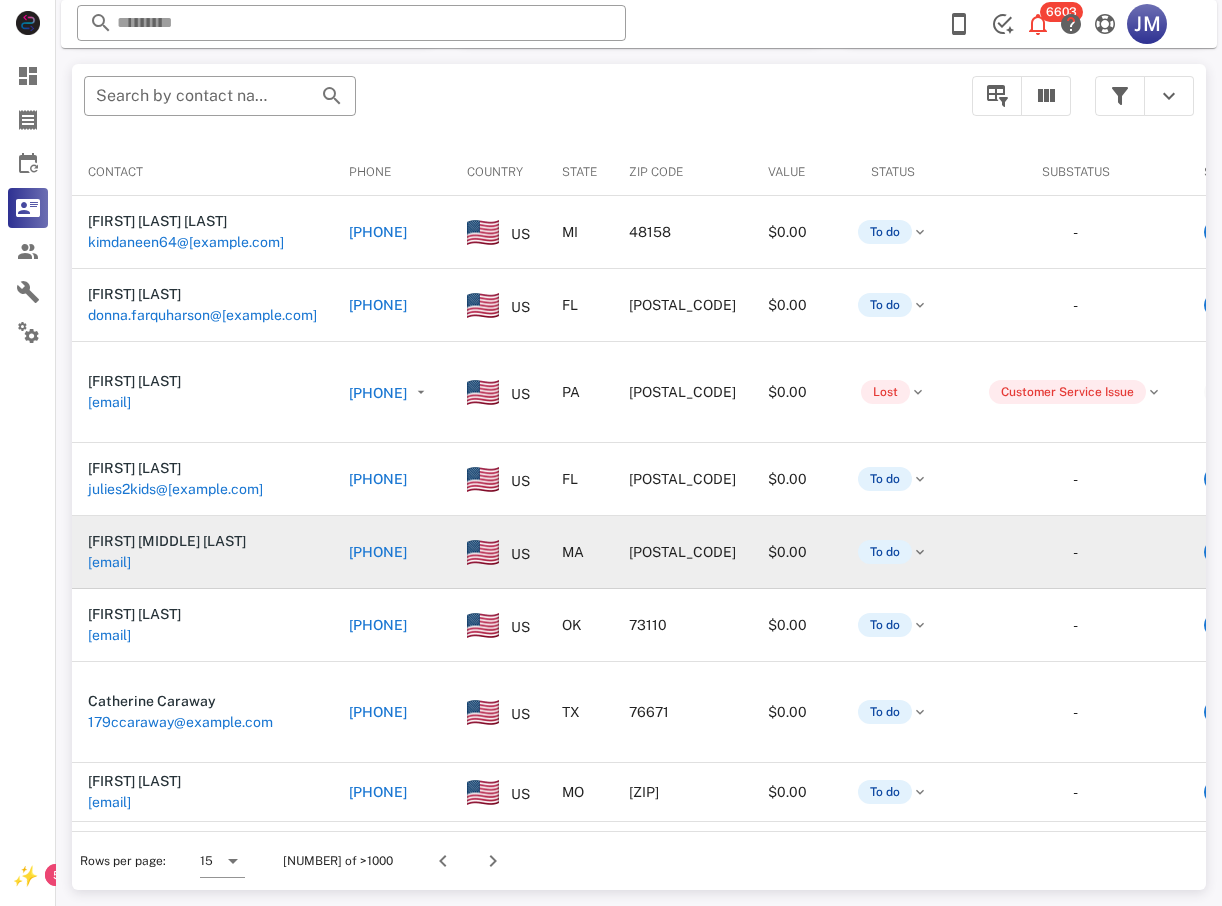 scroll, scrollTop: 380, scrollLeft: 0, axis: vertical 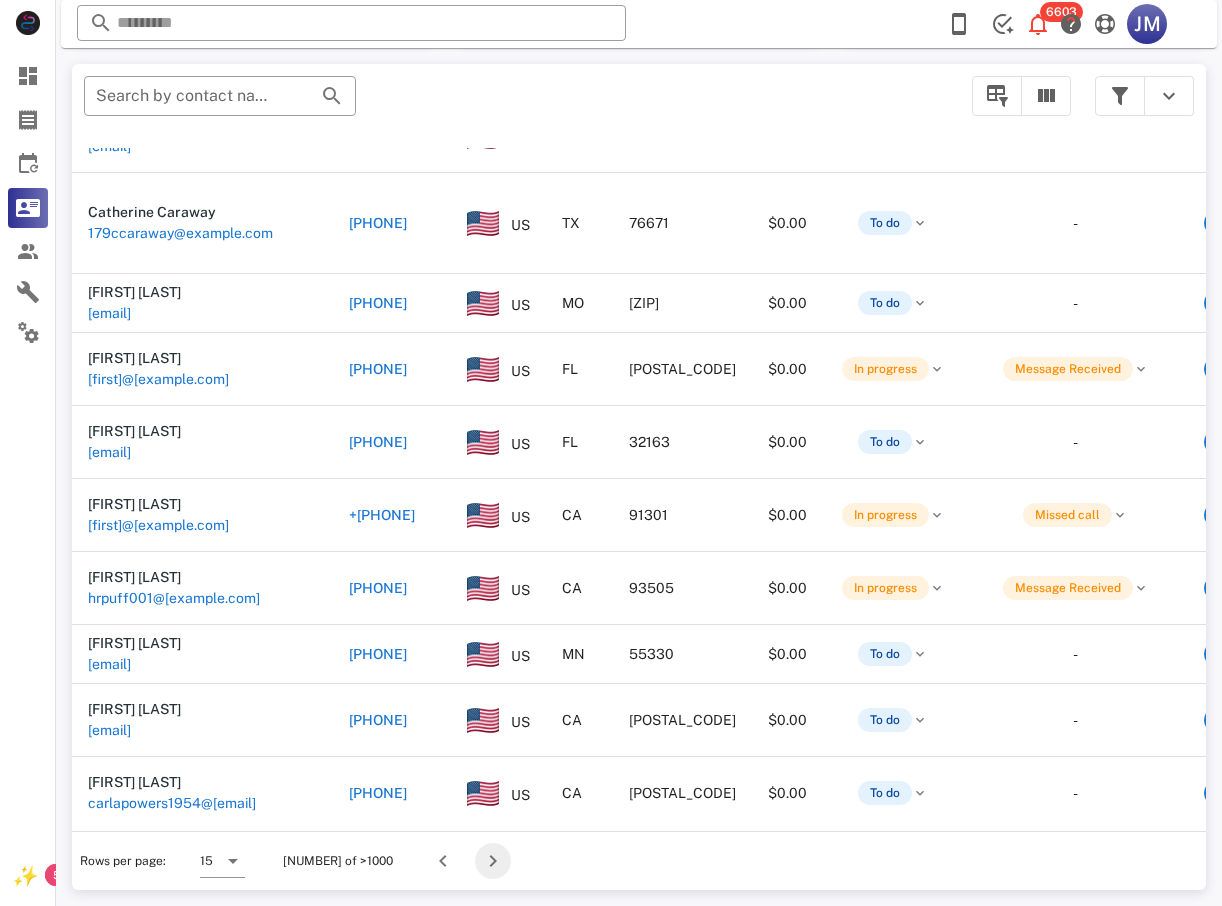 click at bounding box center (493, 861) 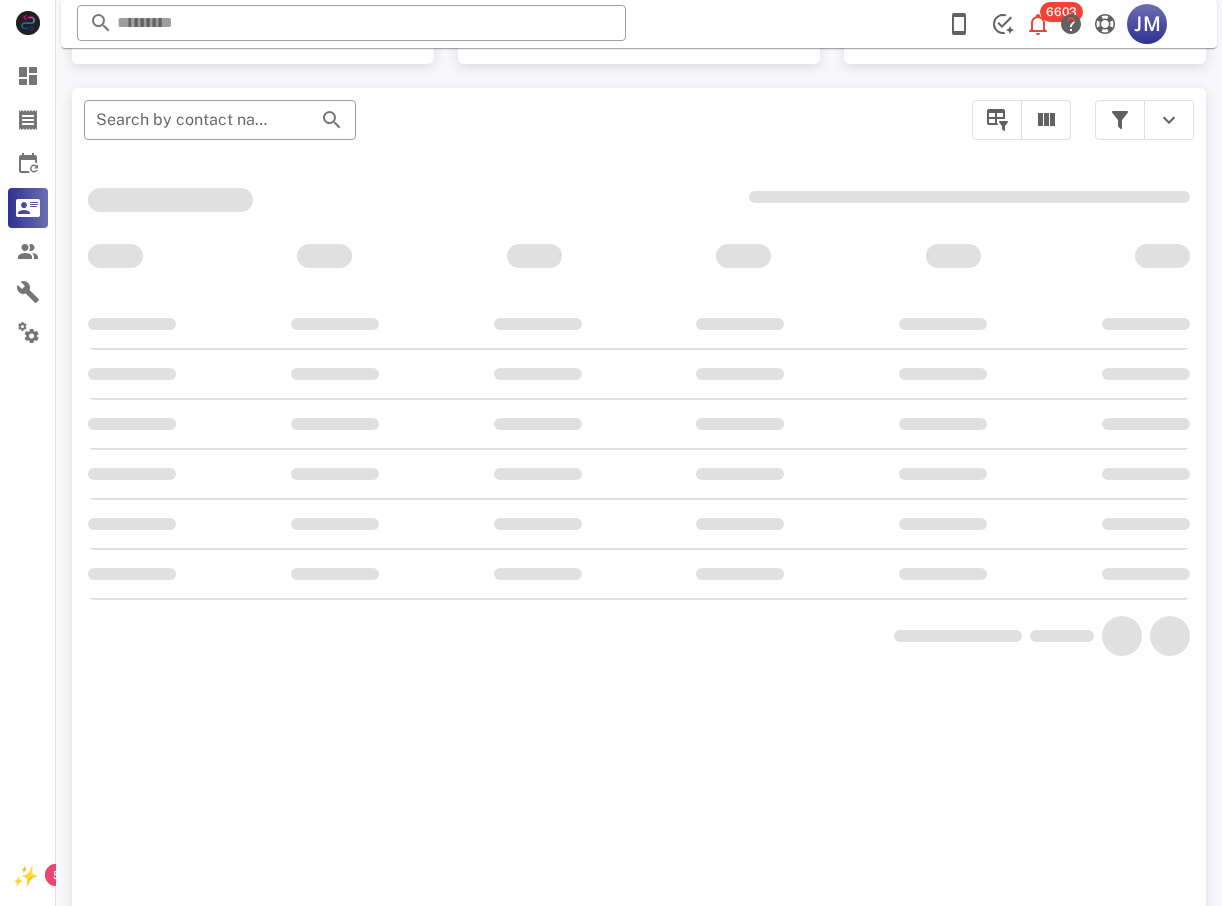 scroll, scrollTop: 380, scrollLeft: 0, axis: vertical 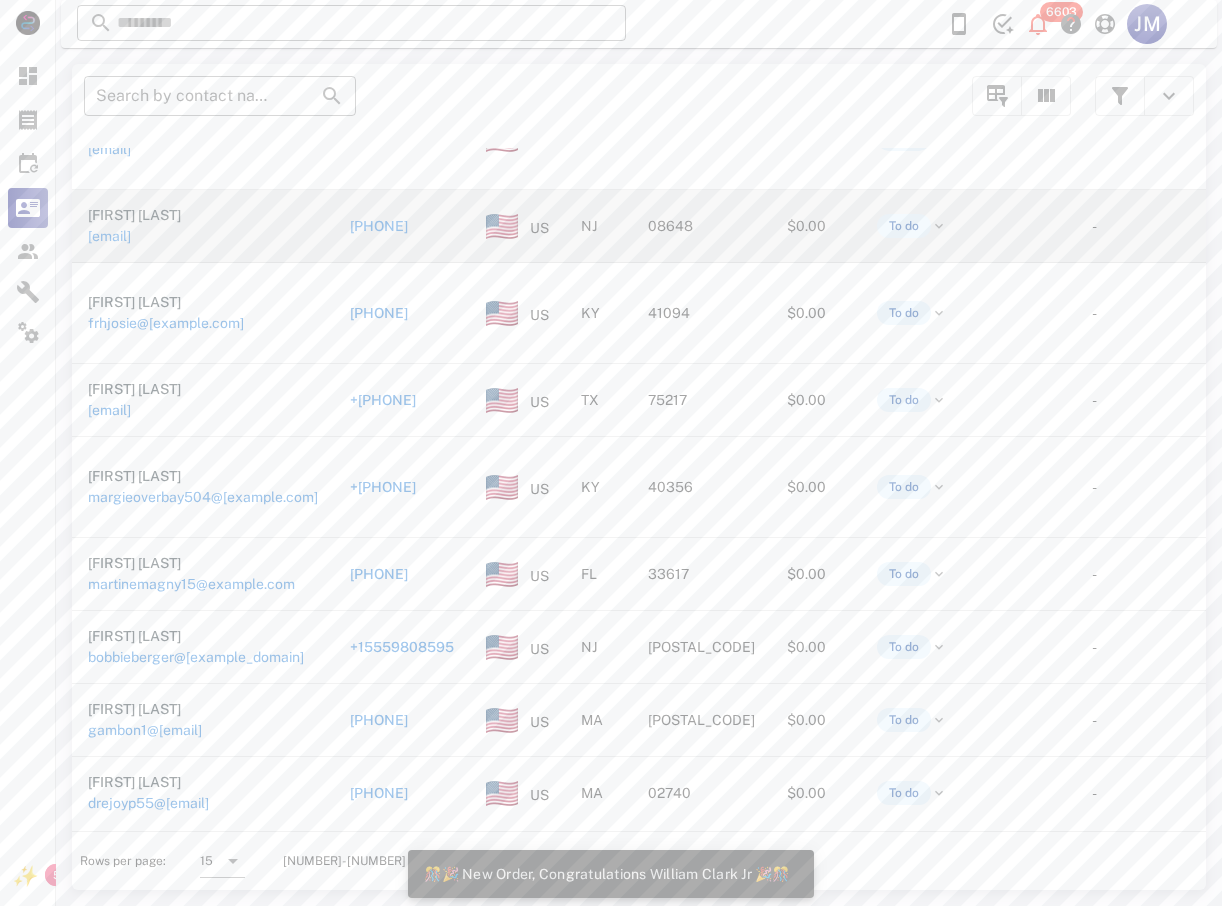 click on "[EMAIL]" at bounding box center (109, 236) 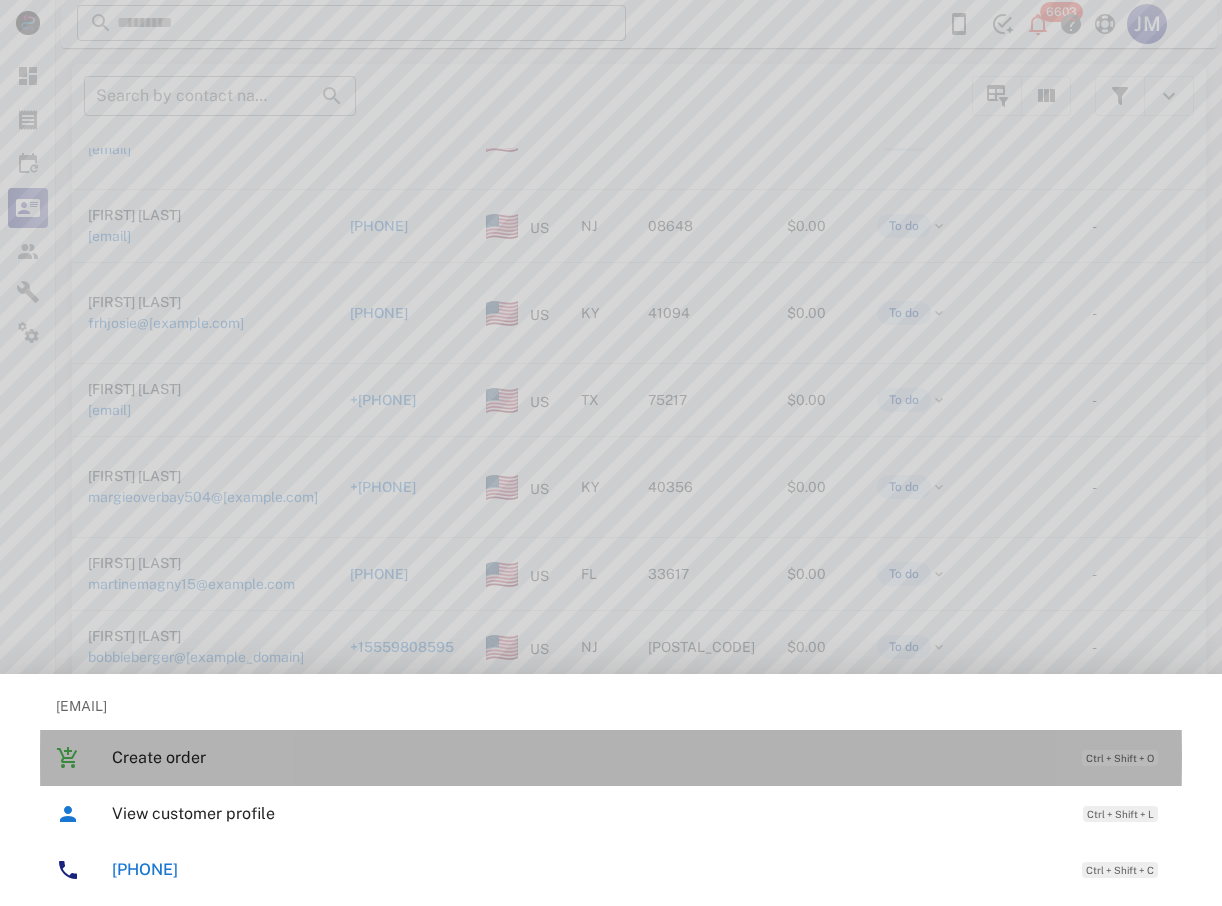 click on "Create order" at bounding box center (587, 757) 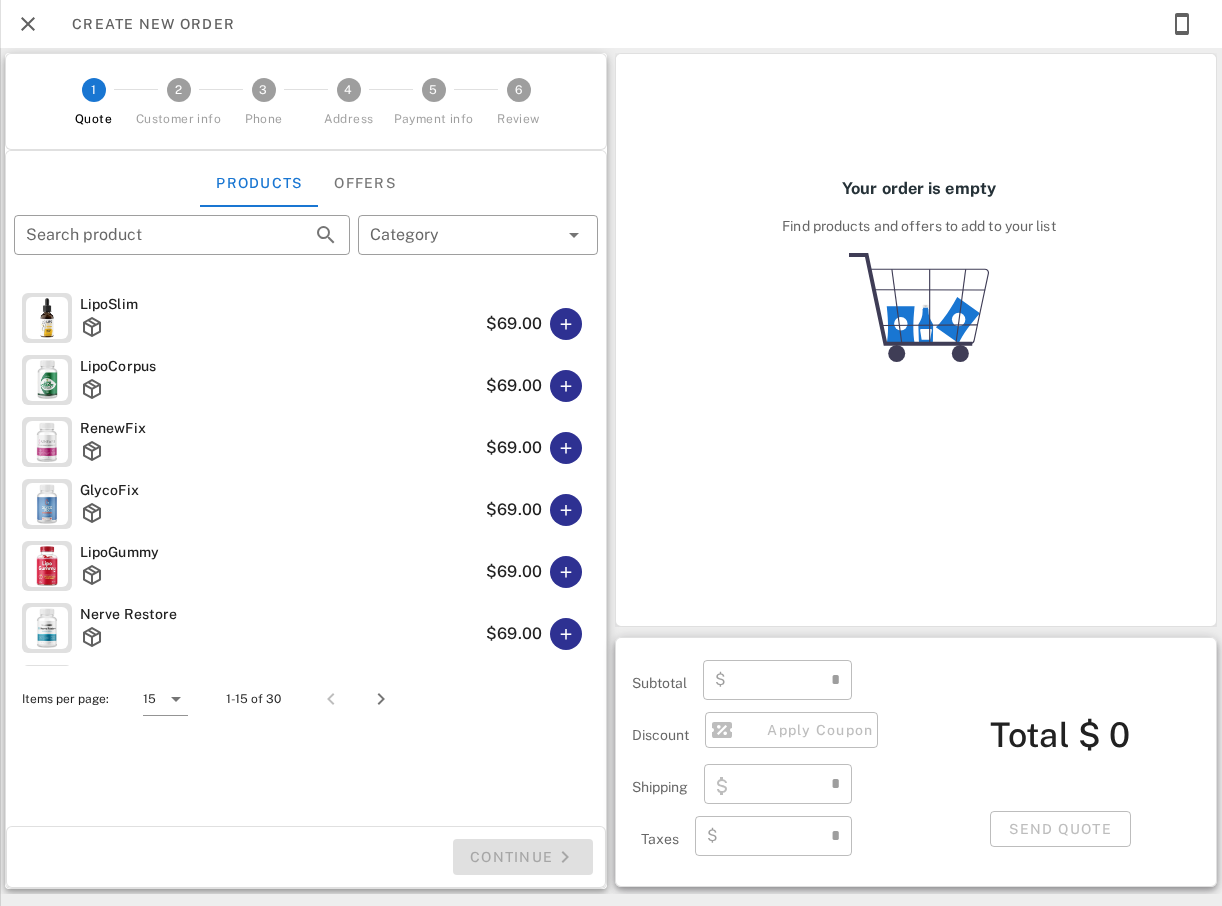 type on "****" 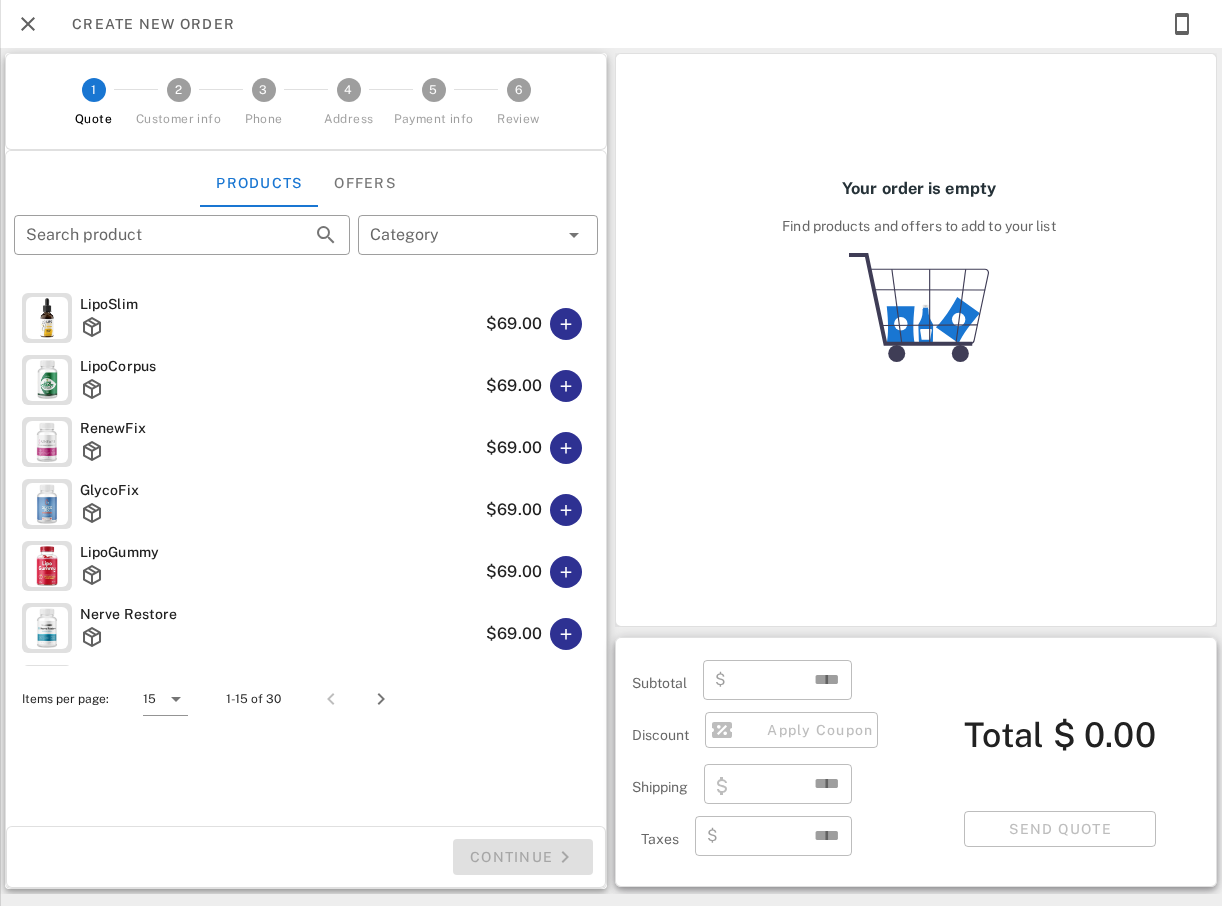 click on "$69.00" at bounding box center (538, 448) 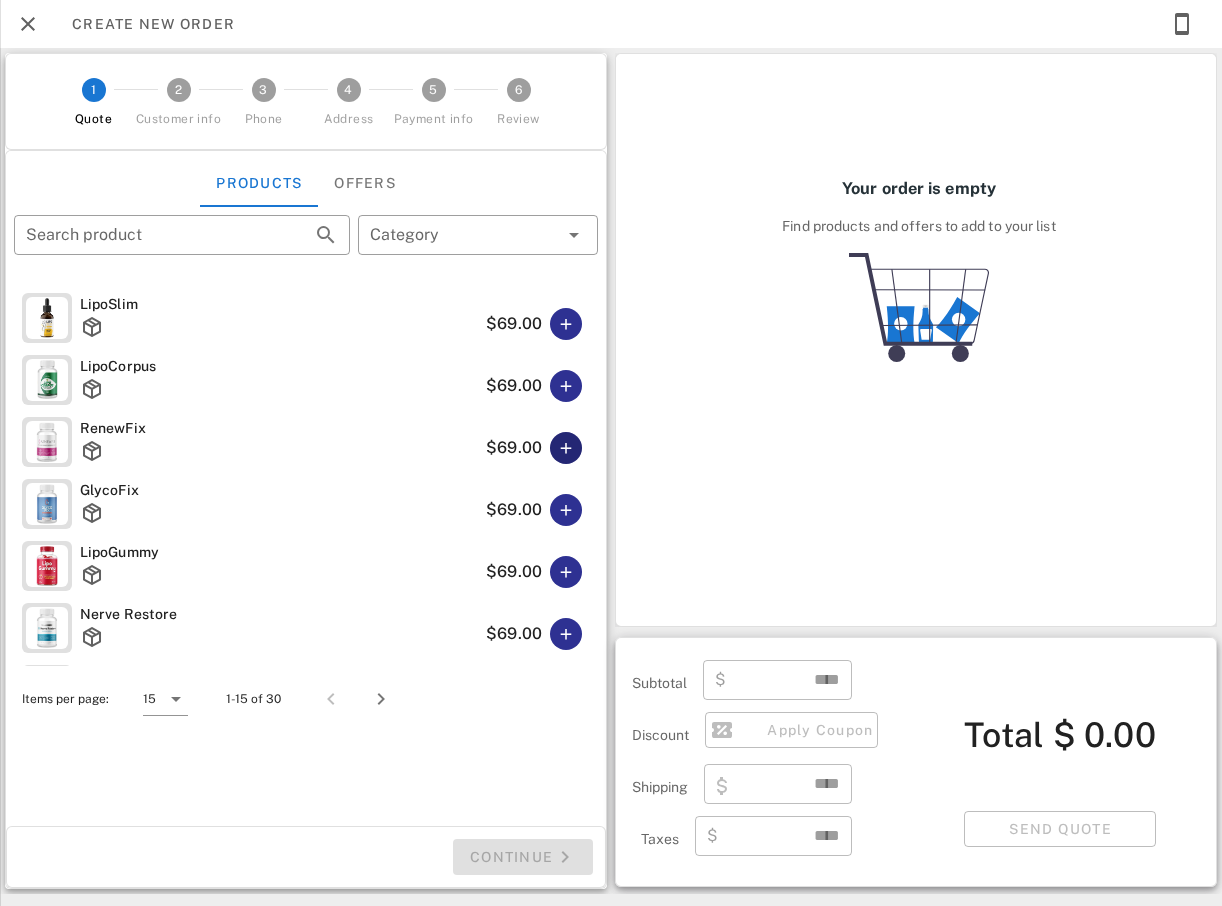 click at bounding box center (566, 448) 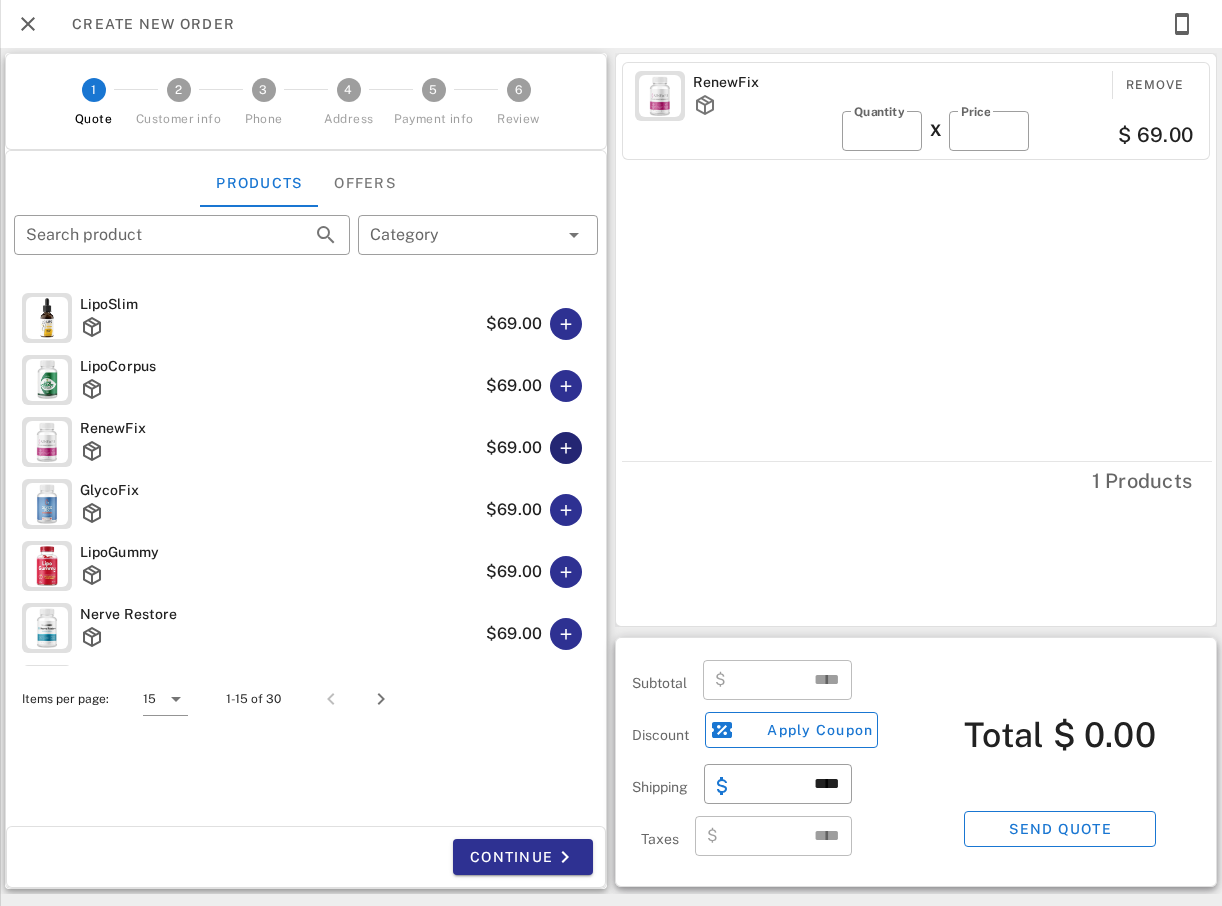 type on "*****" 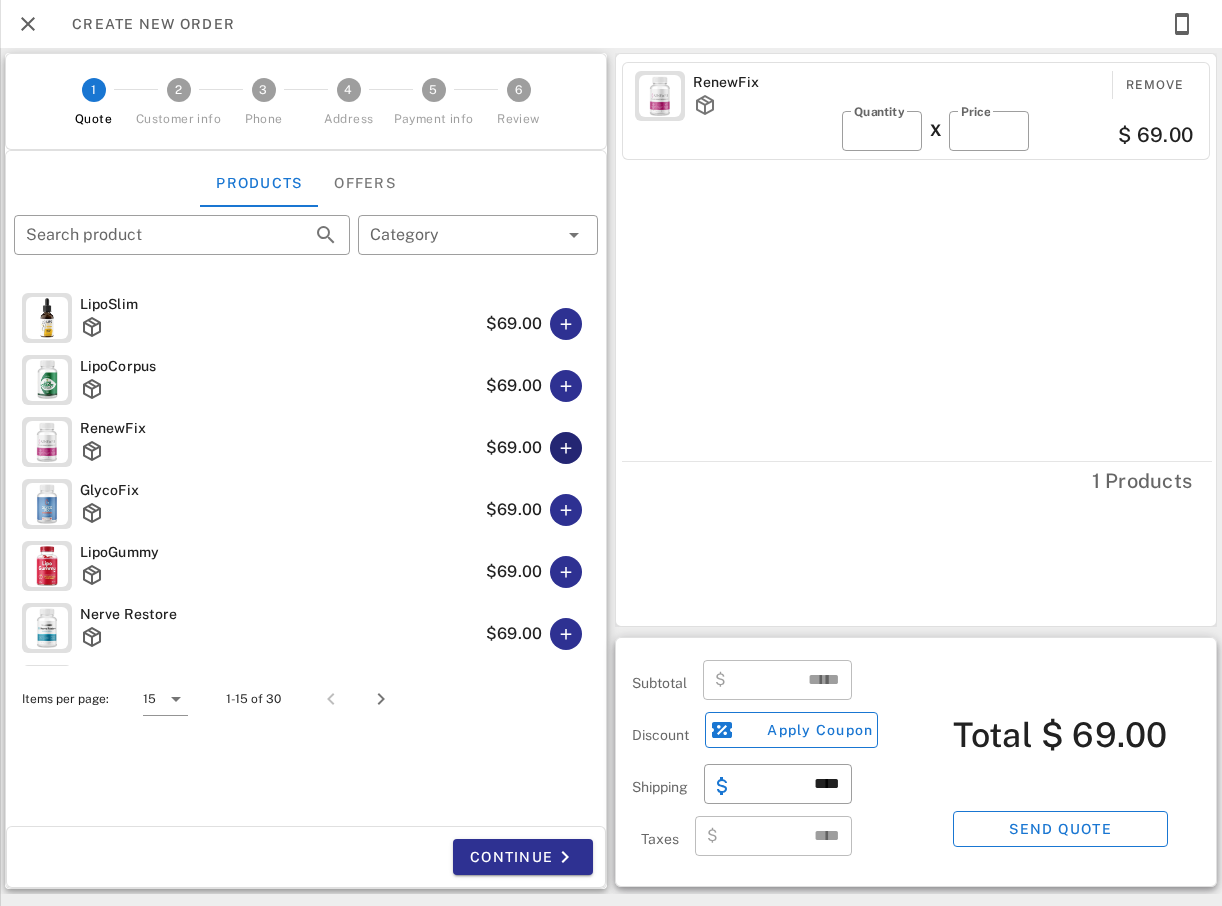 type on "**********" 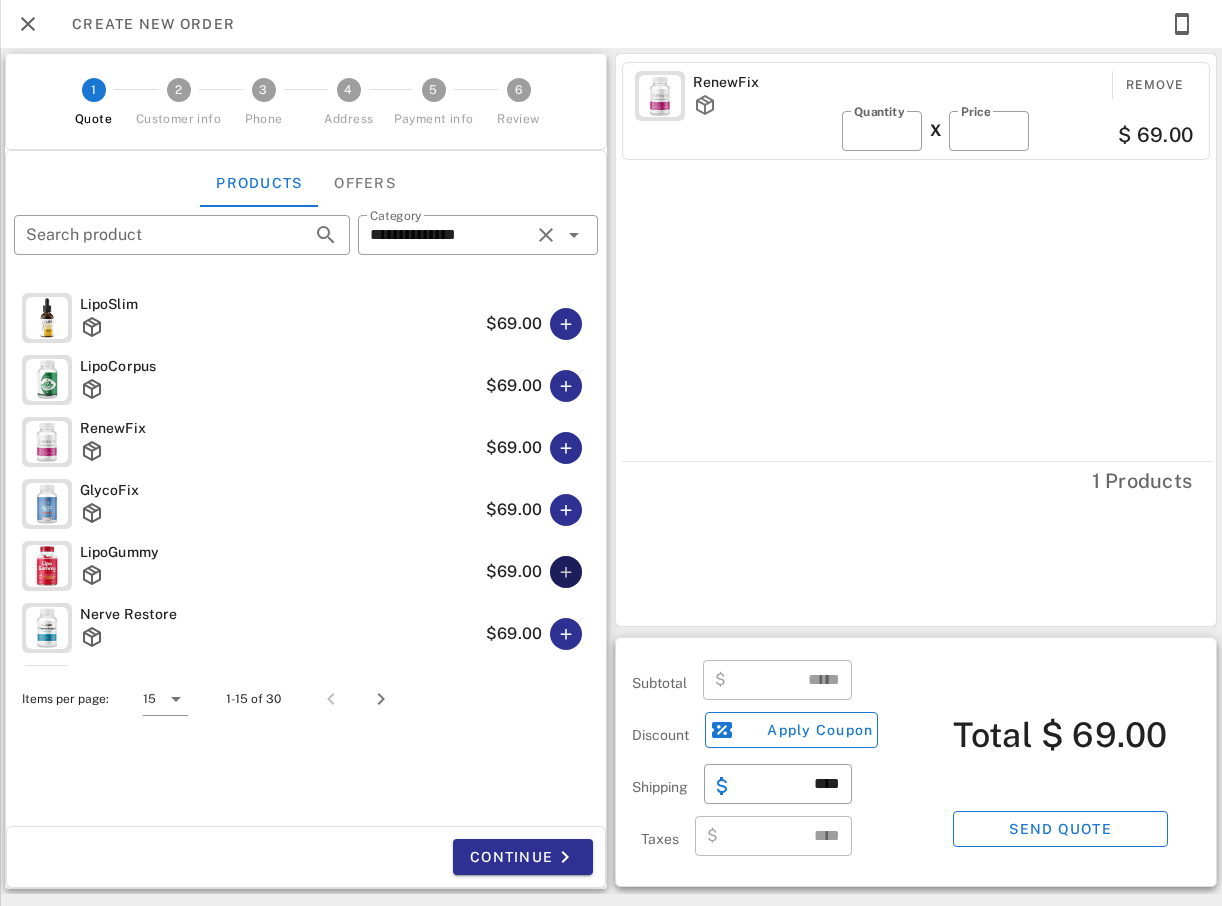 click at bounding box center [566, 572] 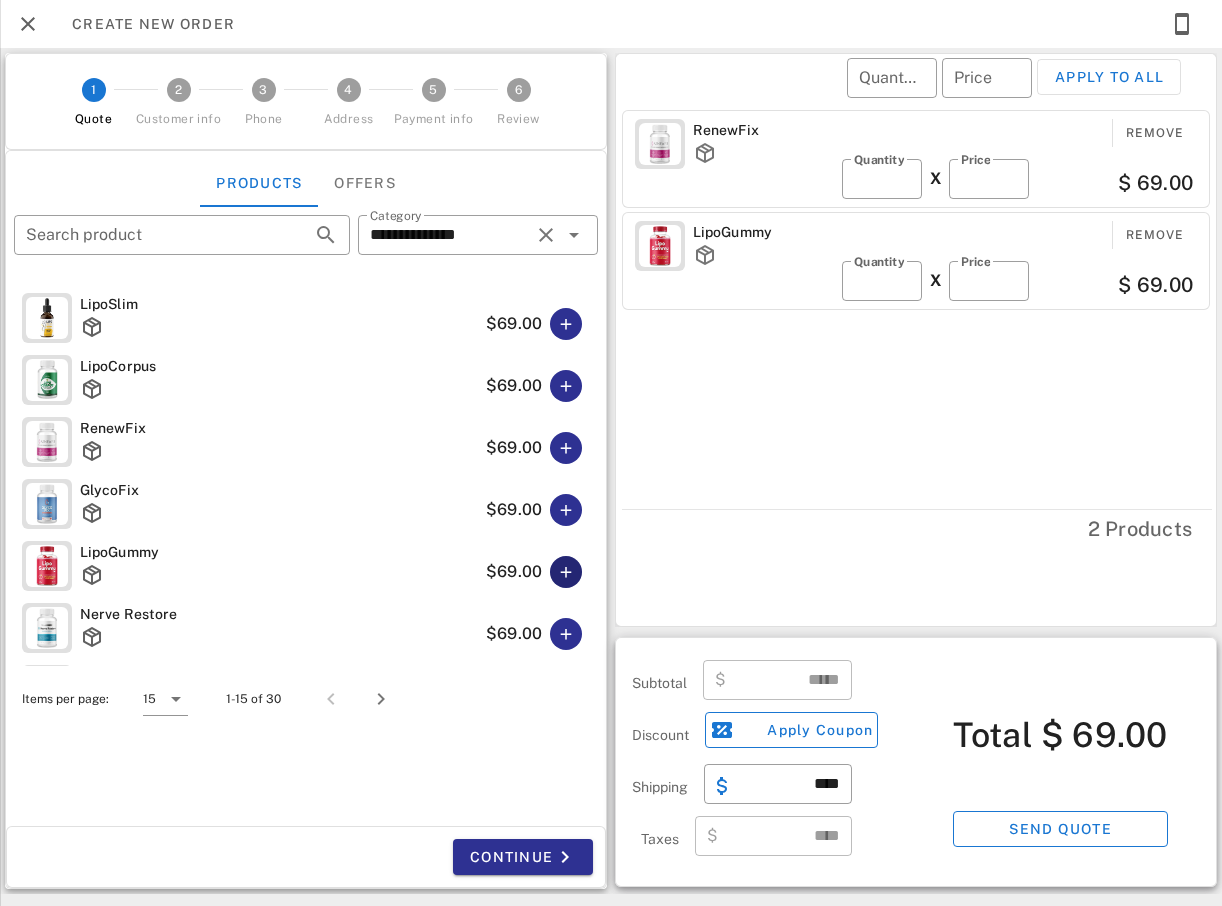 type on "******" 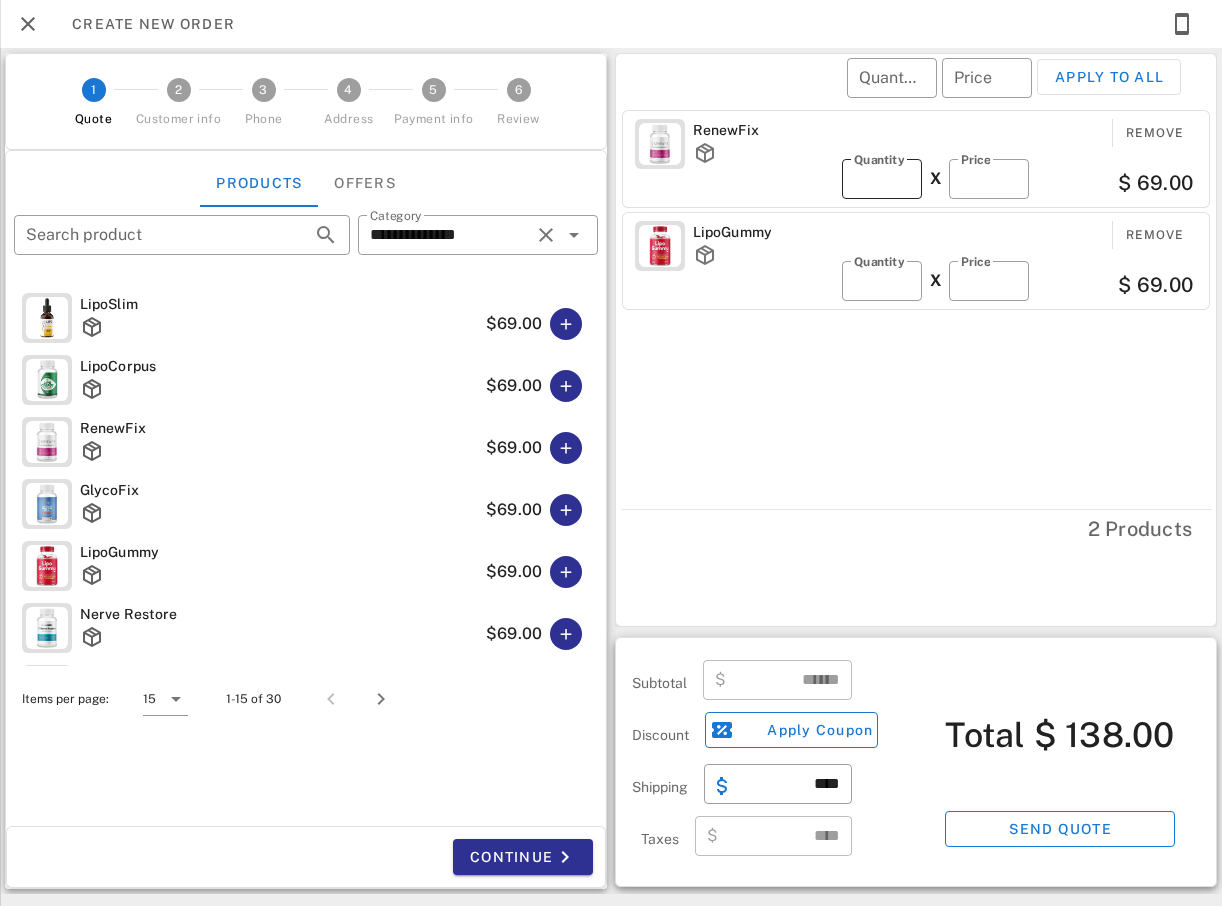 click on "*" at bounding box center (882, 179) 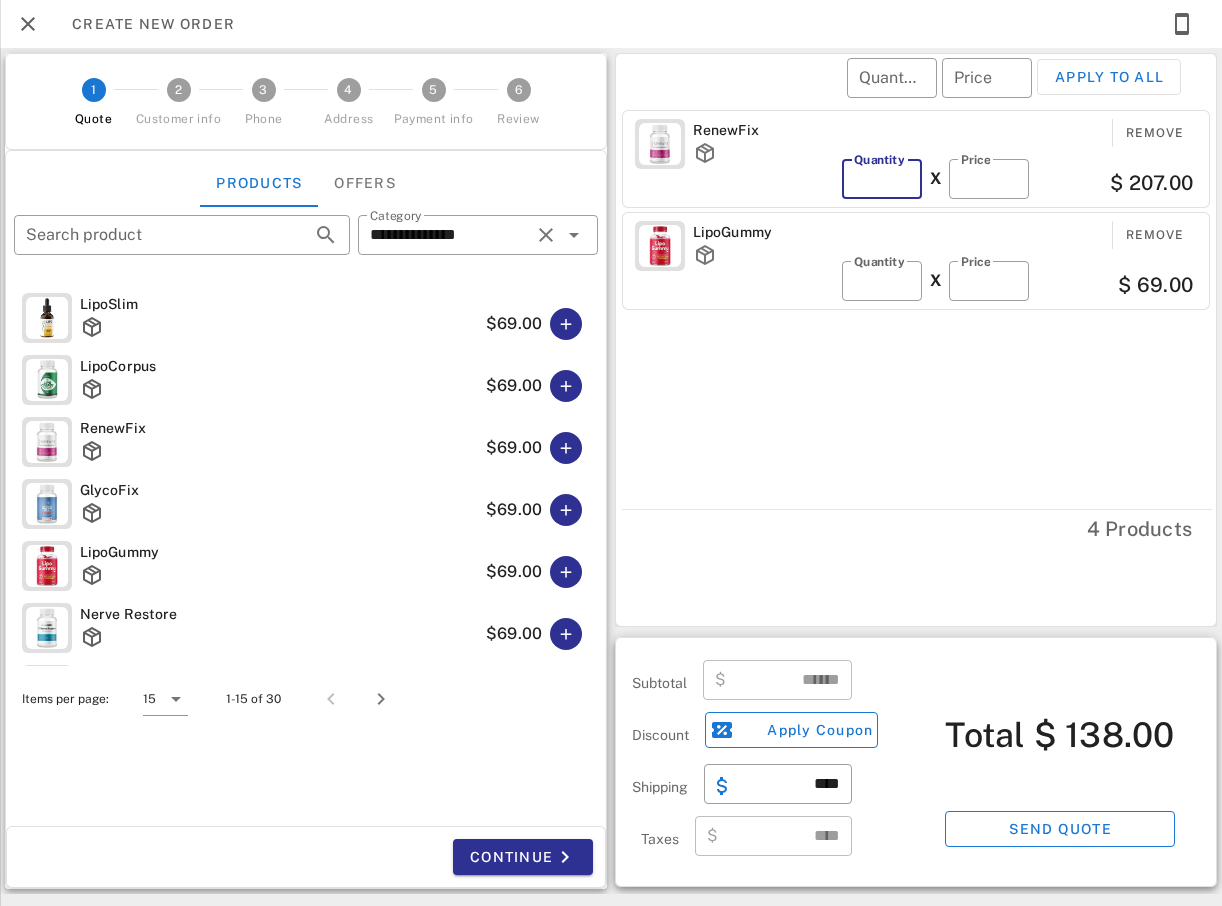 type on "*" 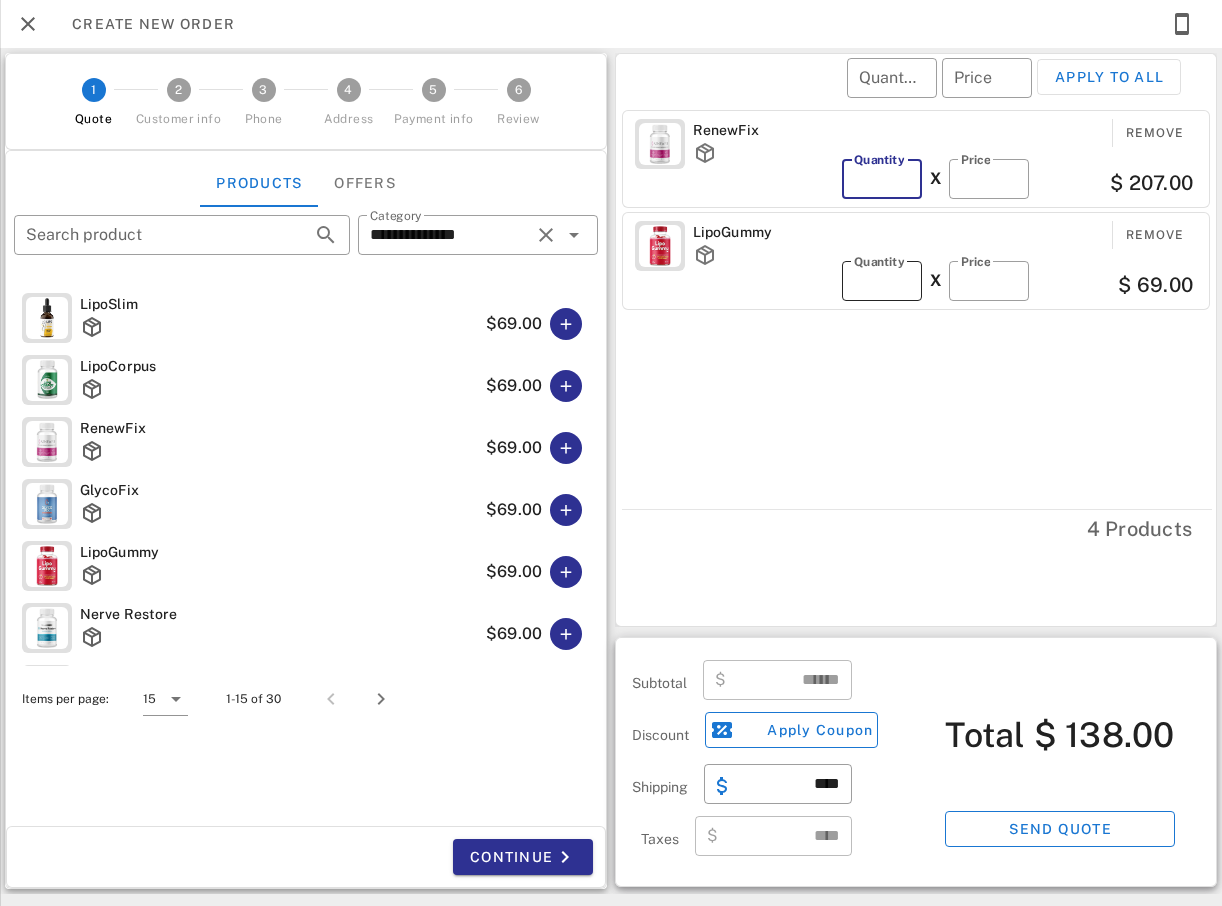 type on "******" 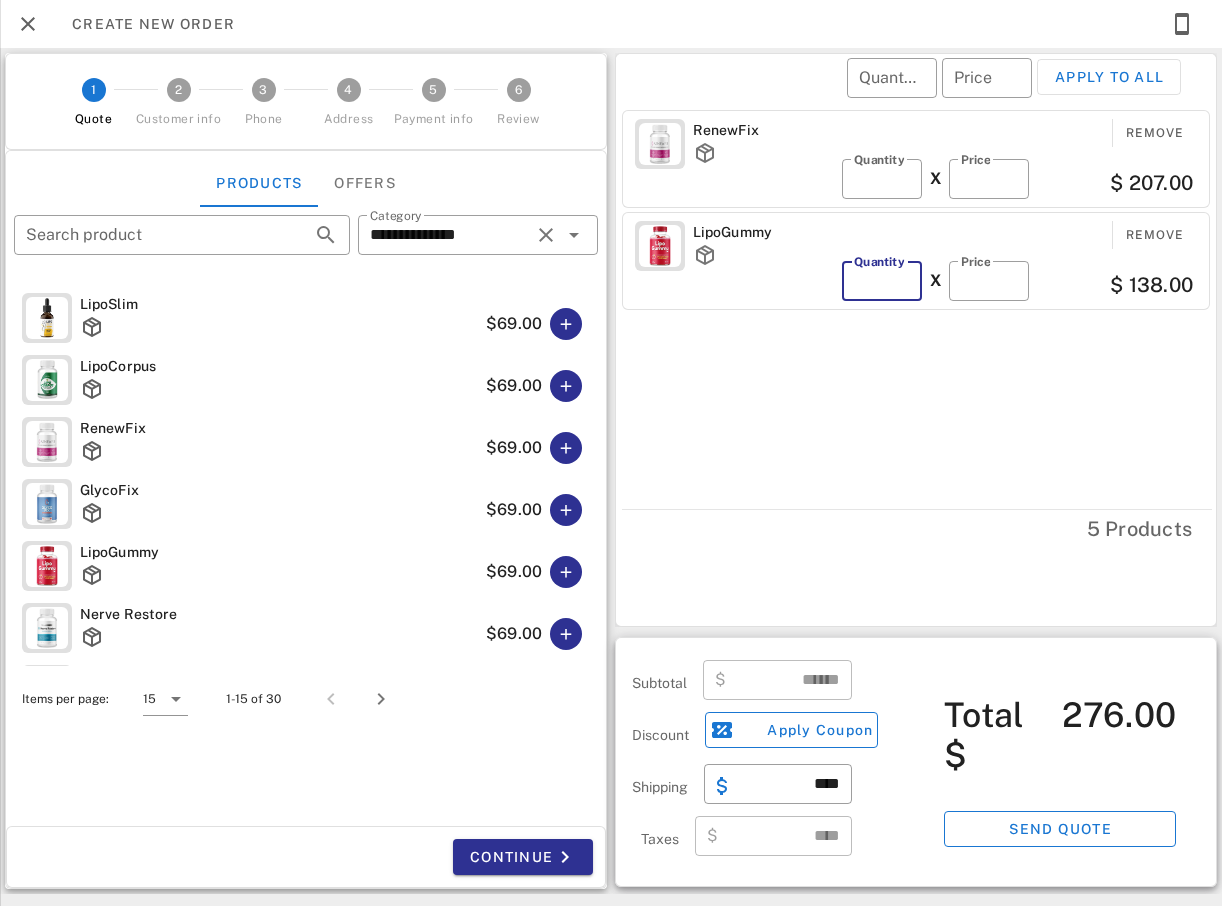 click on "*" at bounding box center [882, 281] 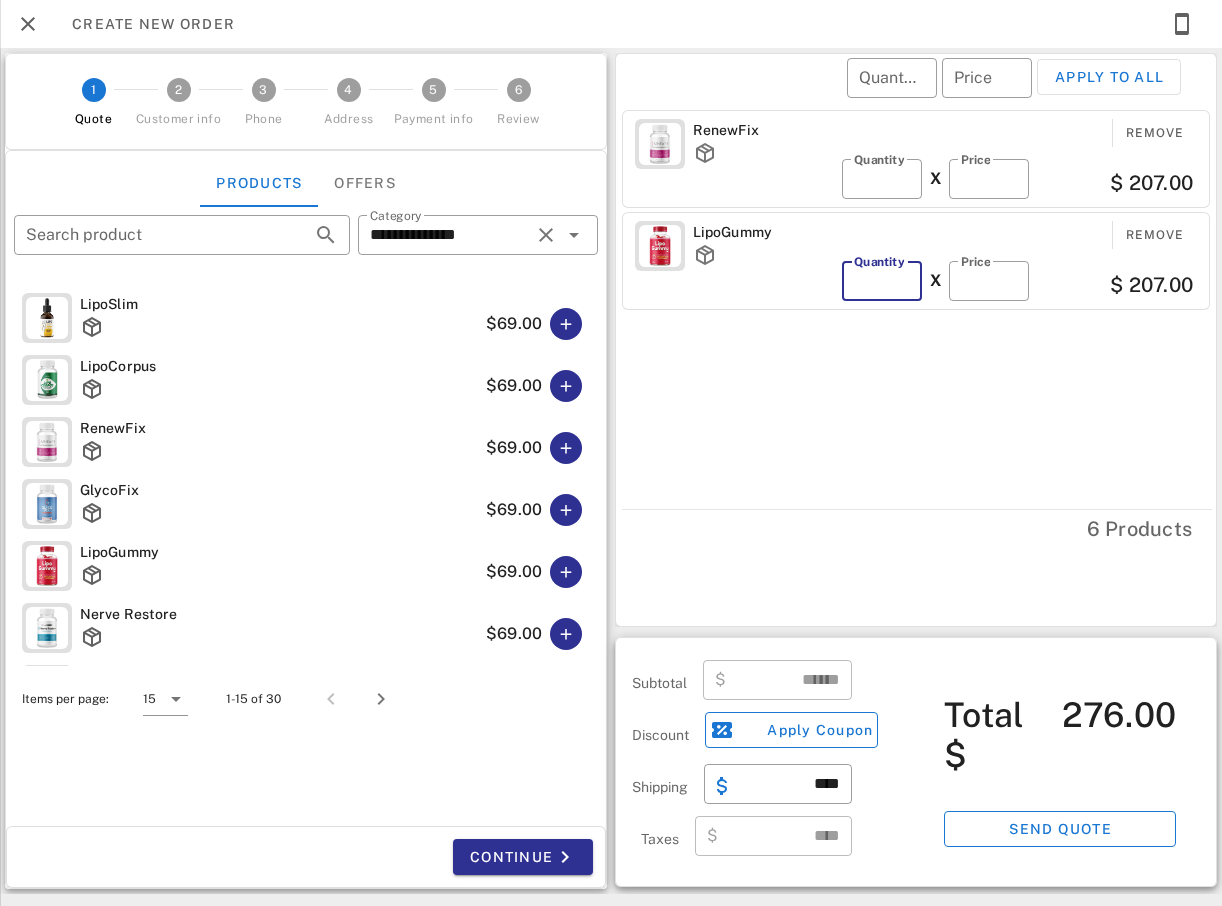 type on "******" 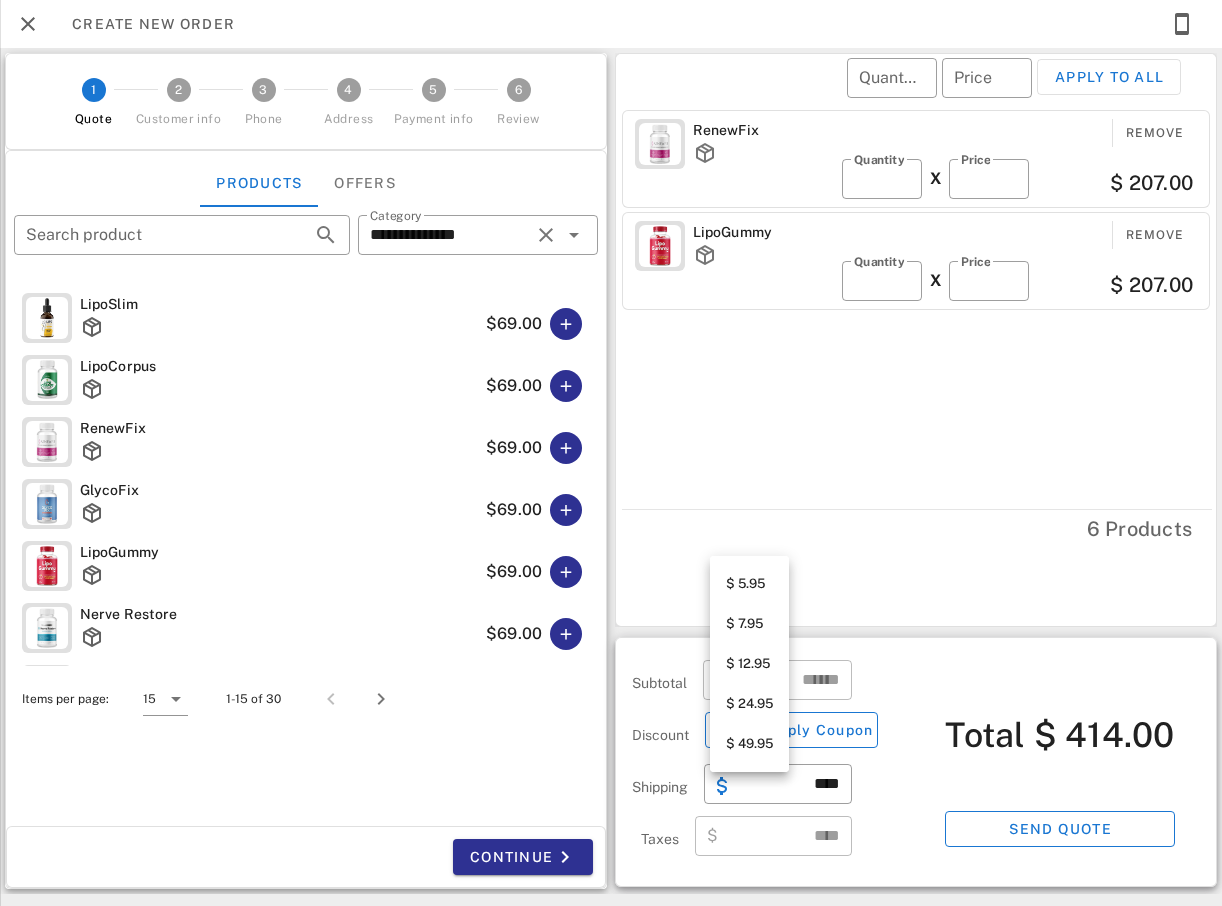 click on "$ 5.95" at bounding box center (749, 584) 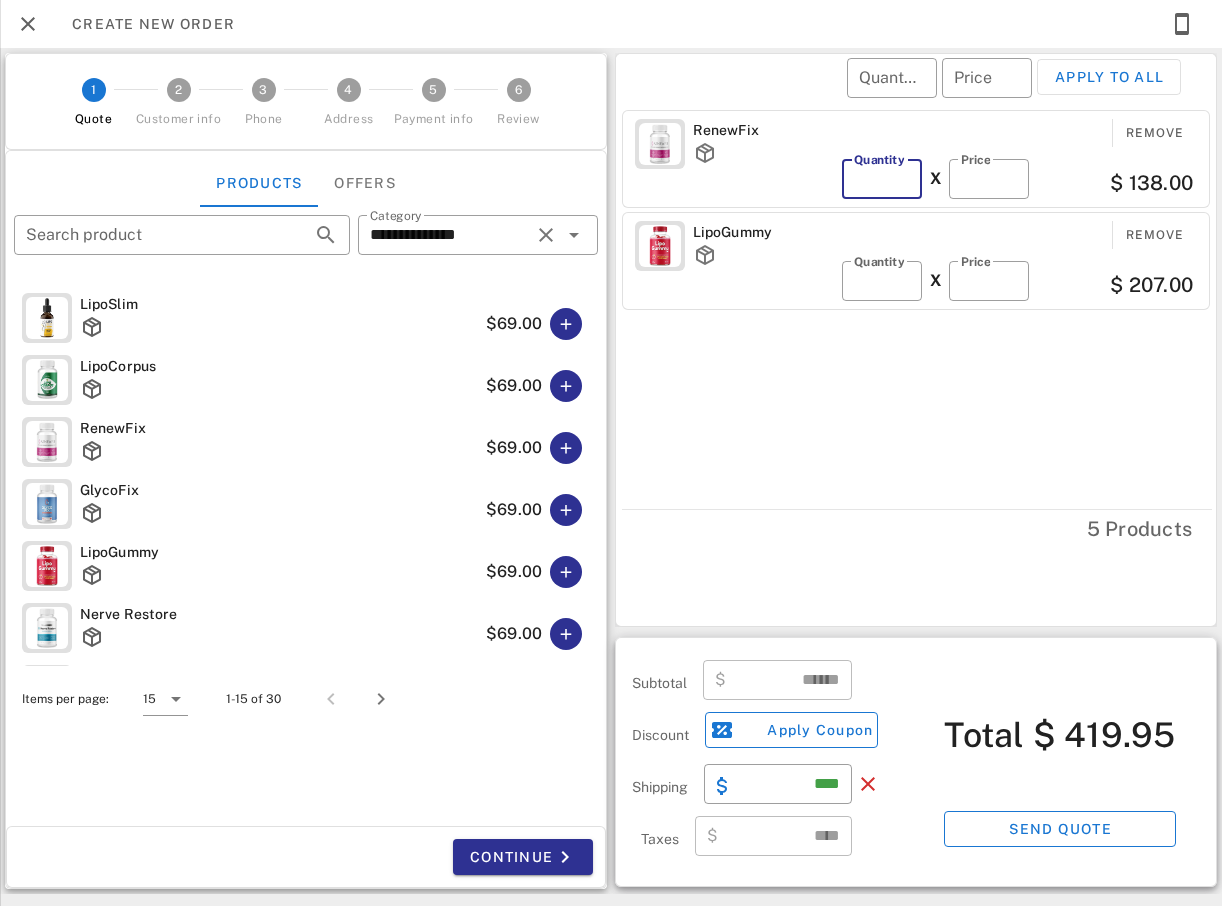 type on "*" 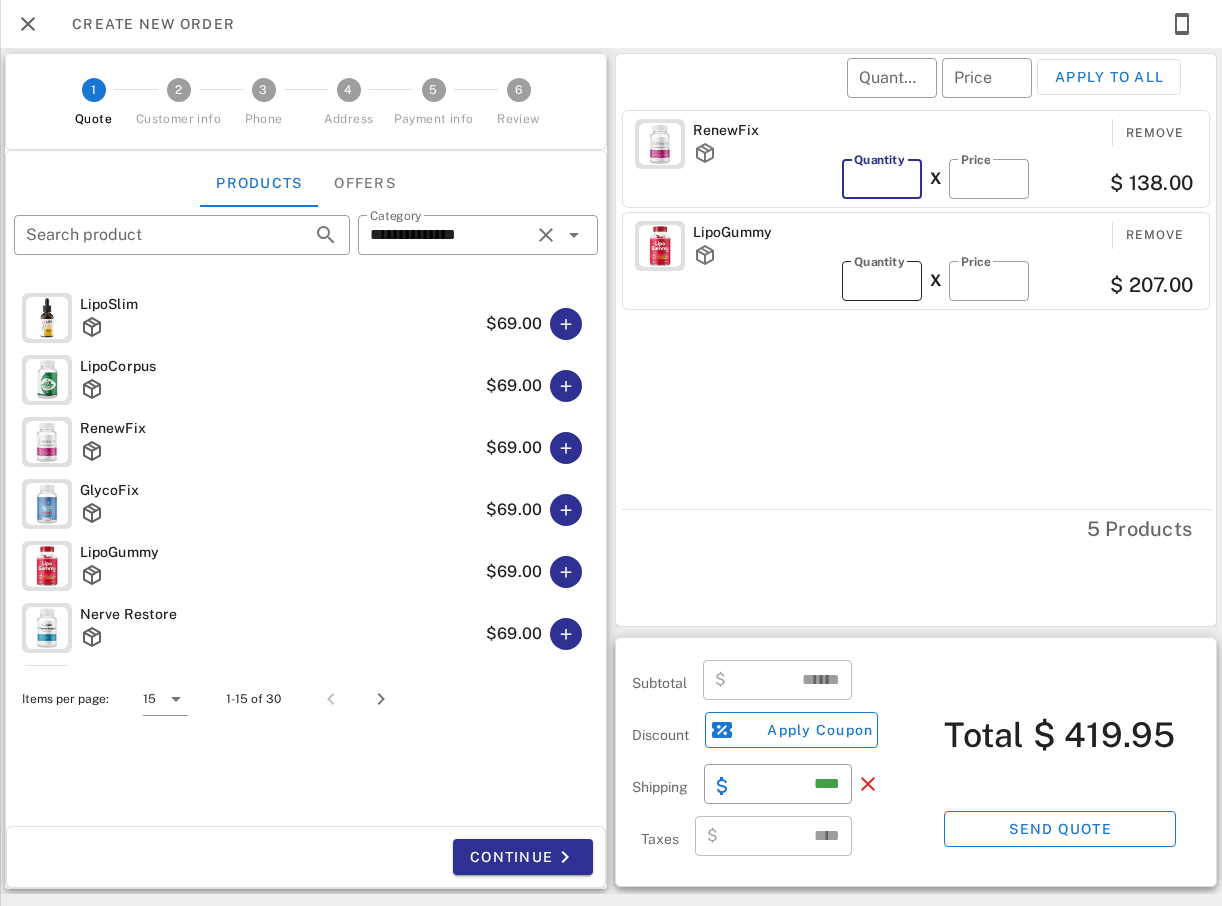type on "******" 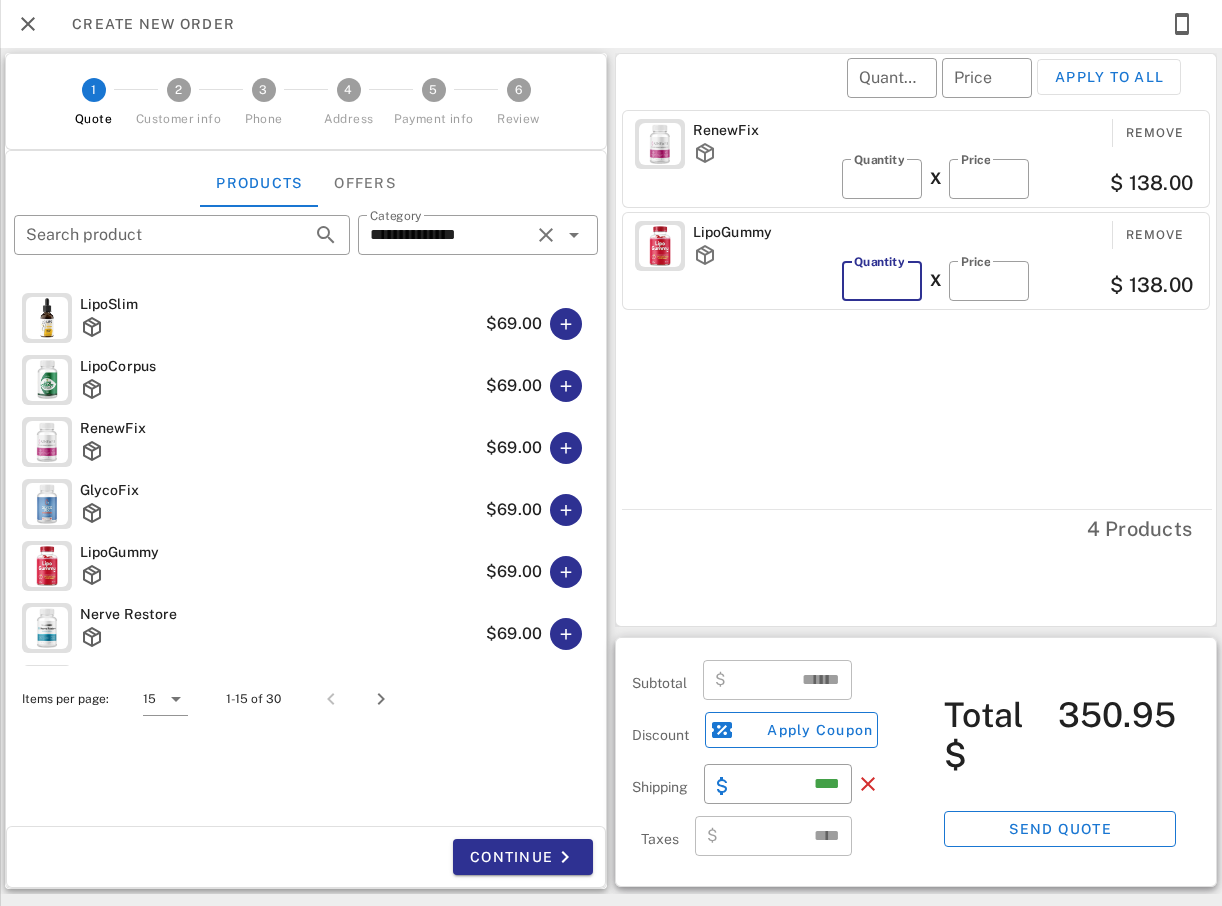 type on "*" 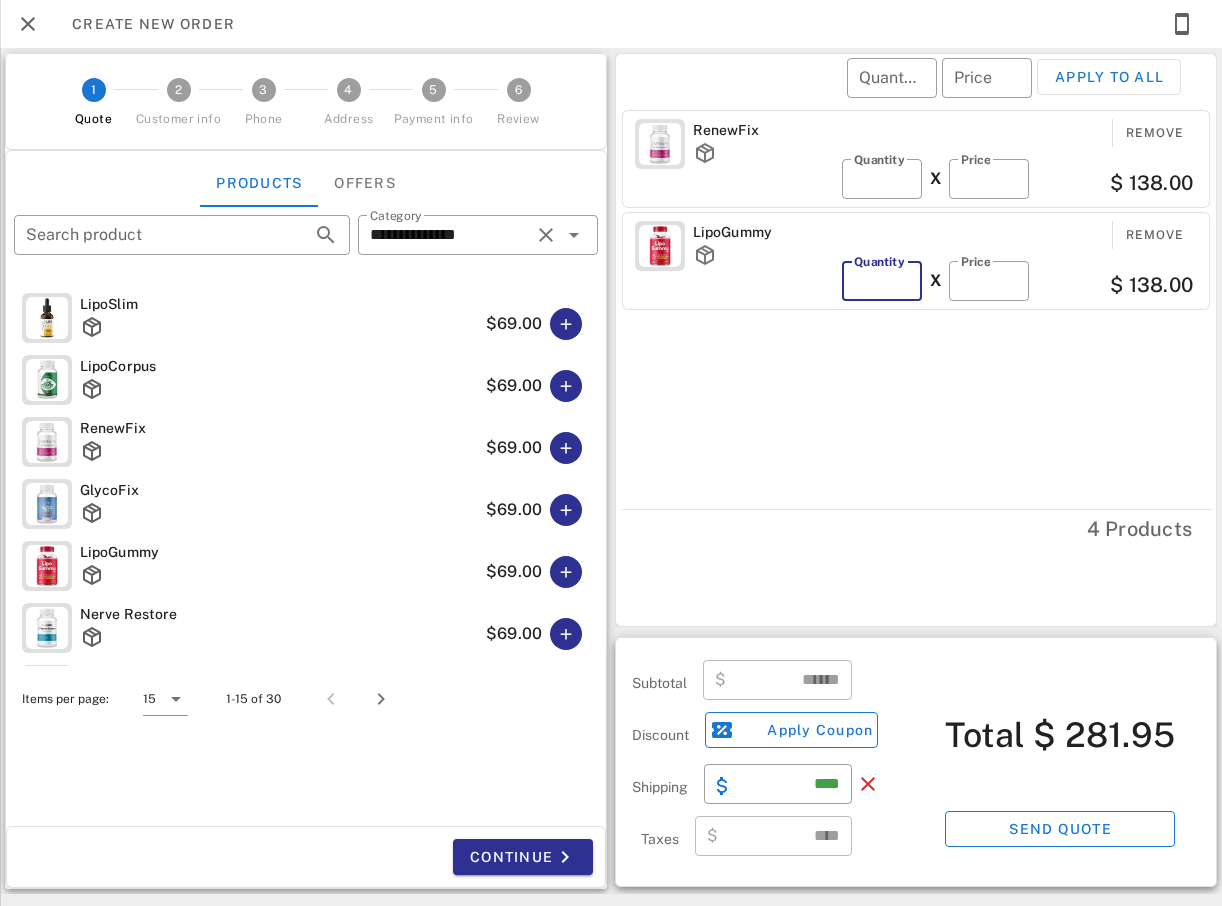 type on "*" 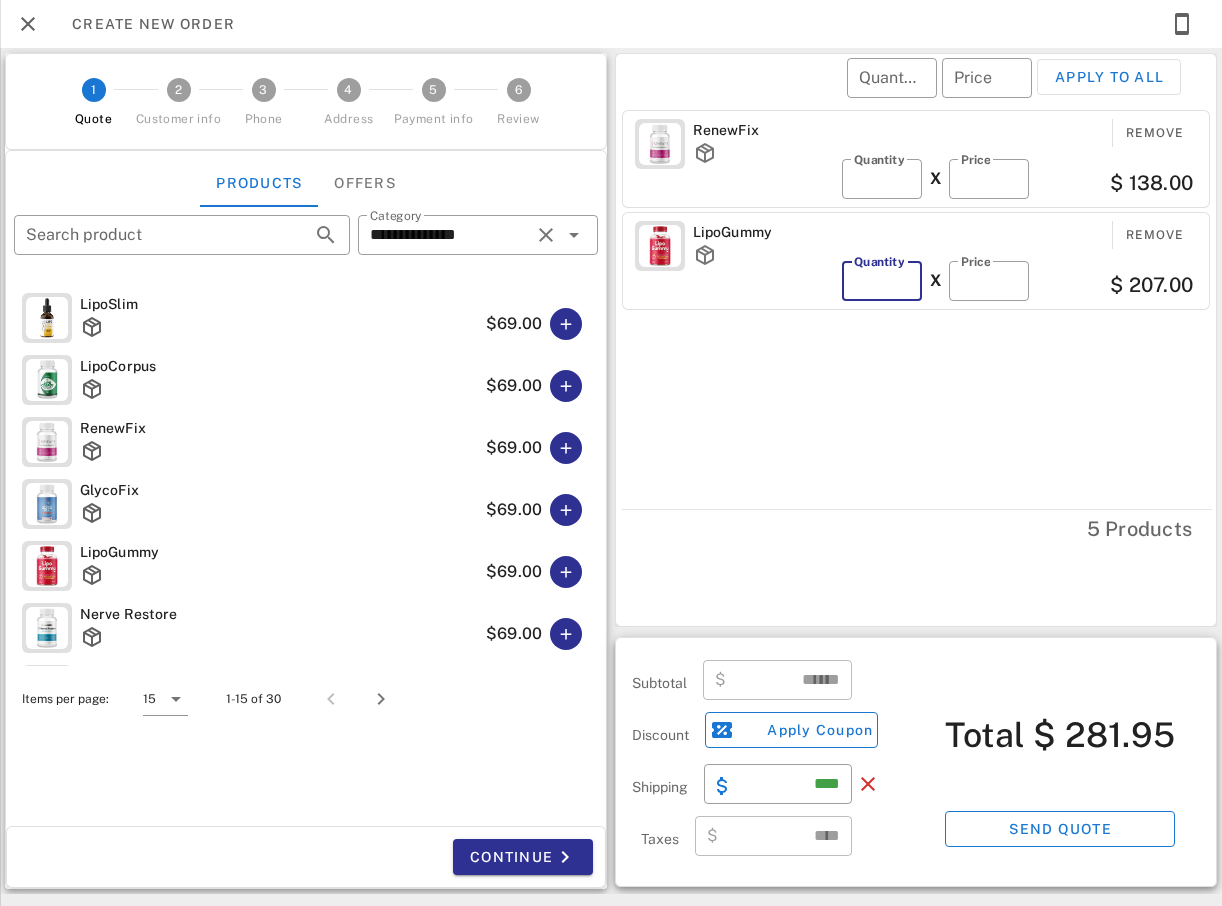 type on "******" 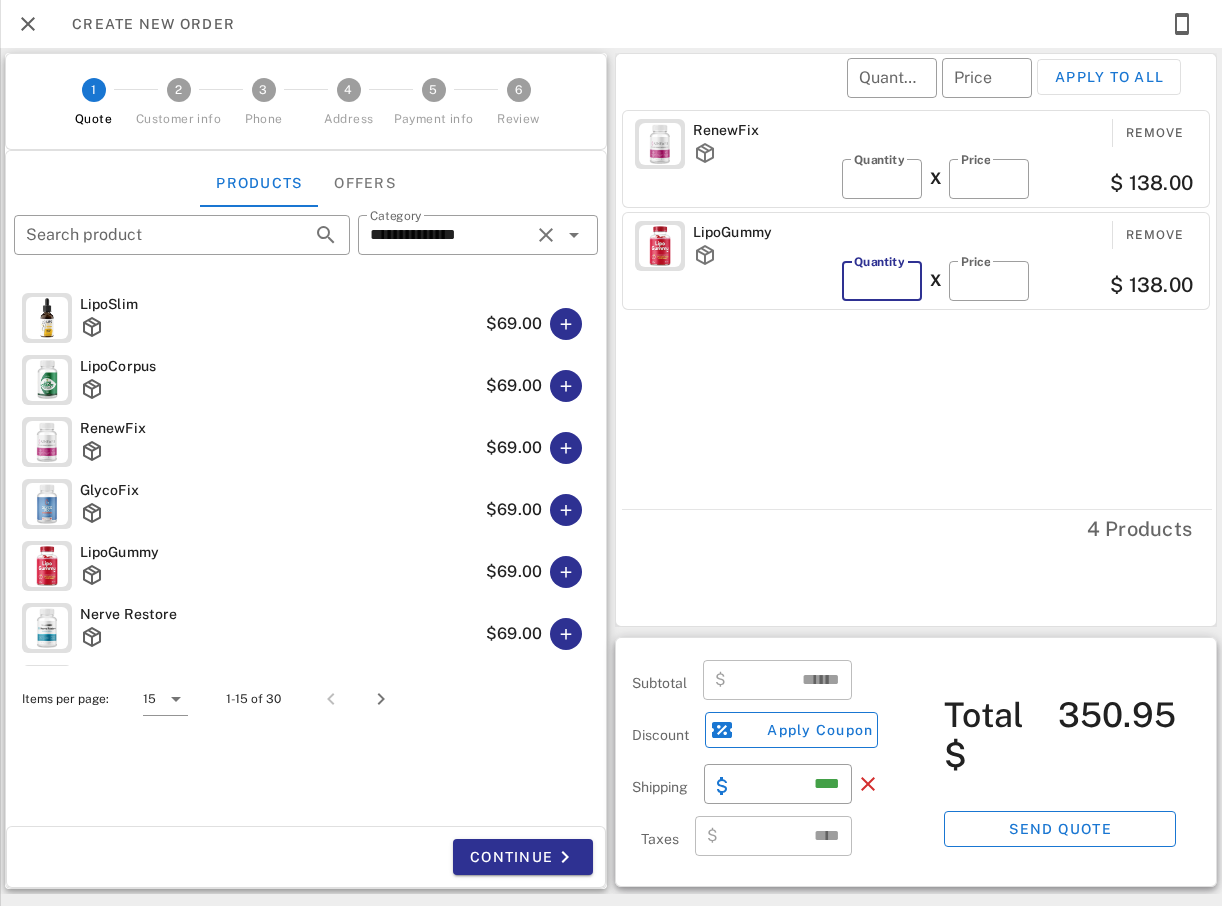 type on "*" 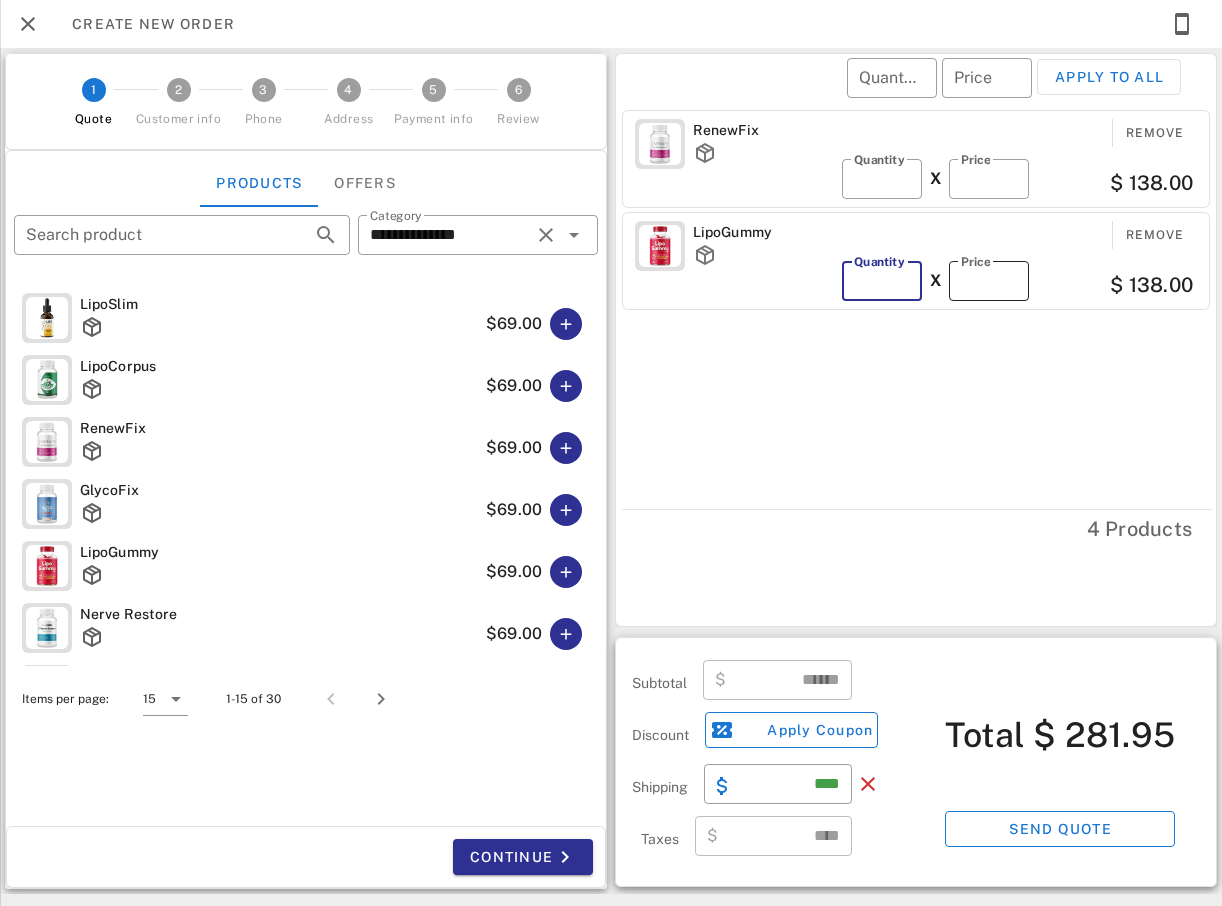 type on "**" 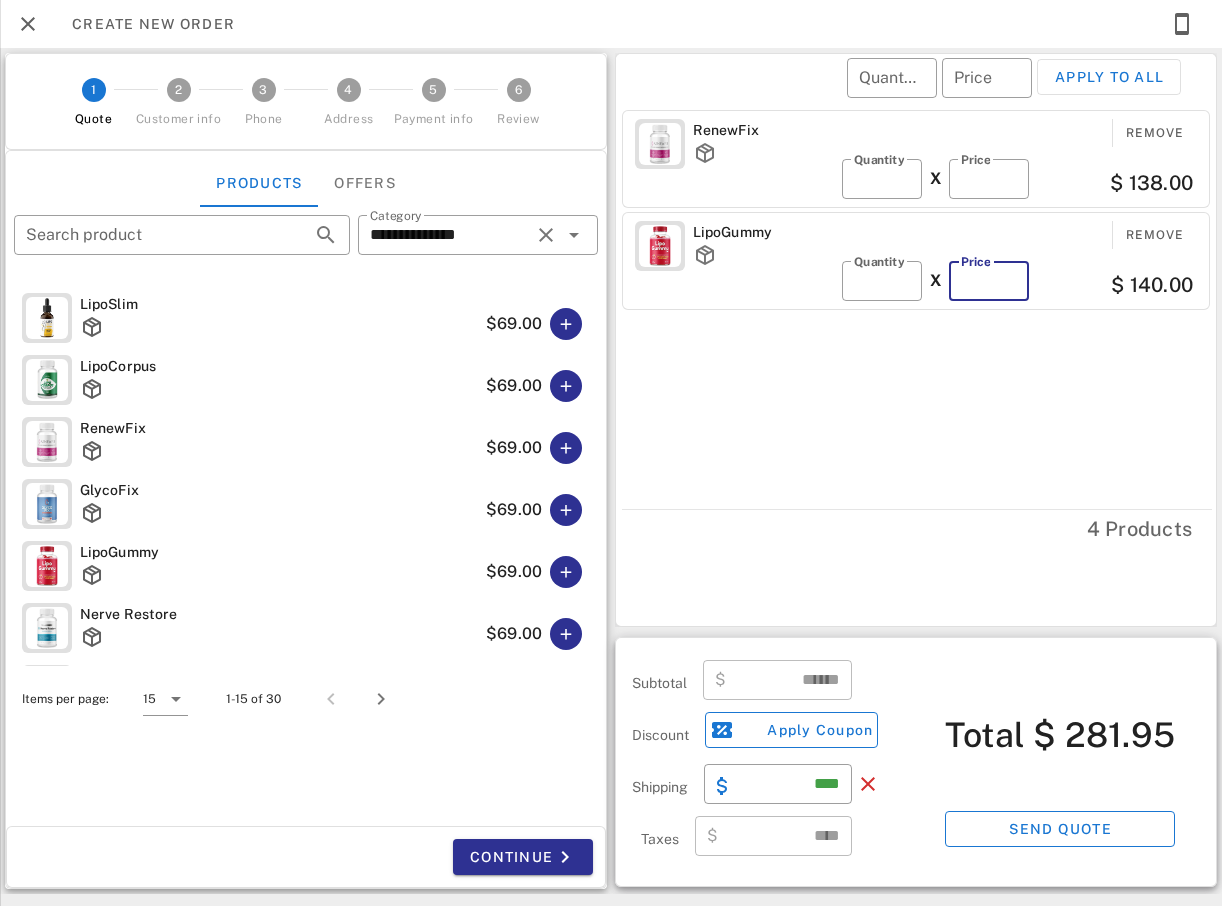 type on "******" 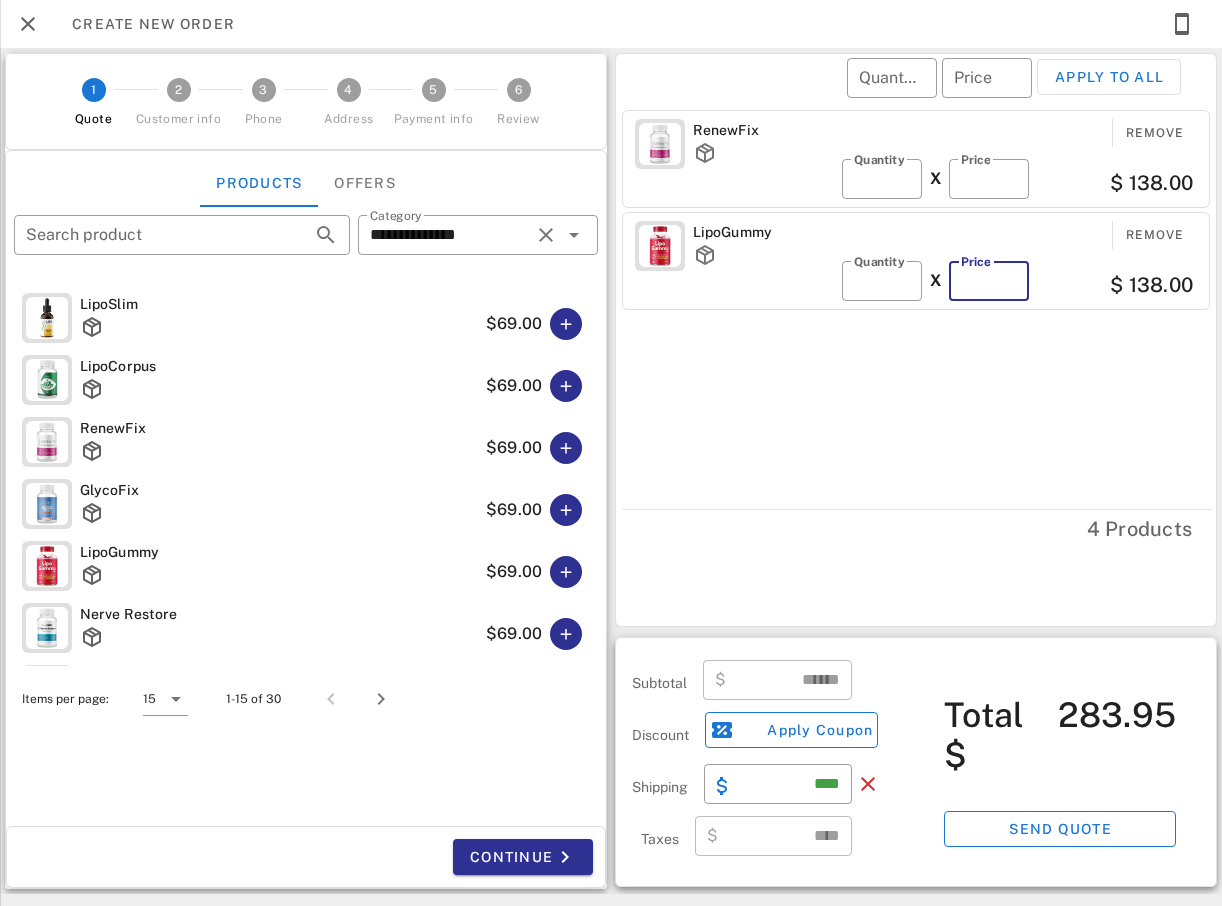 click on "**" at bounding box center [989, 281] 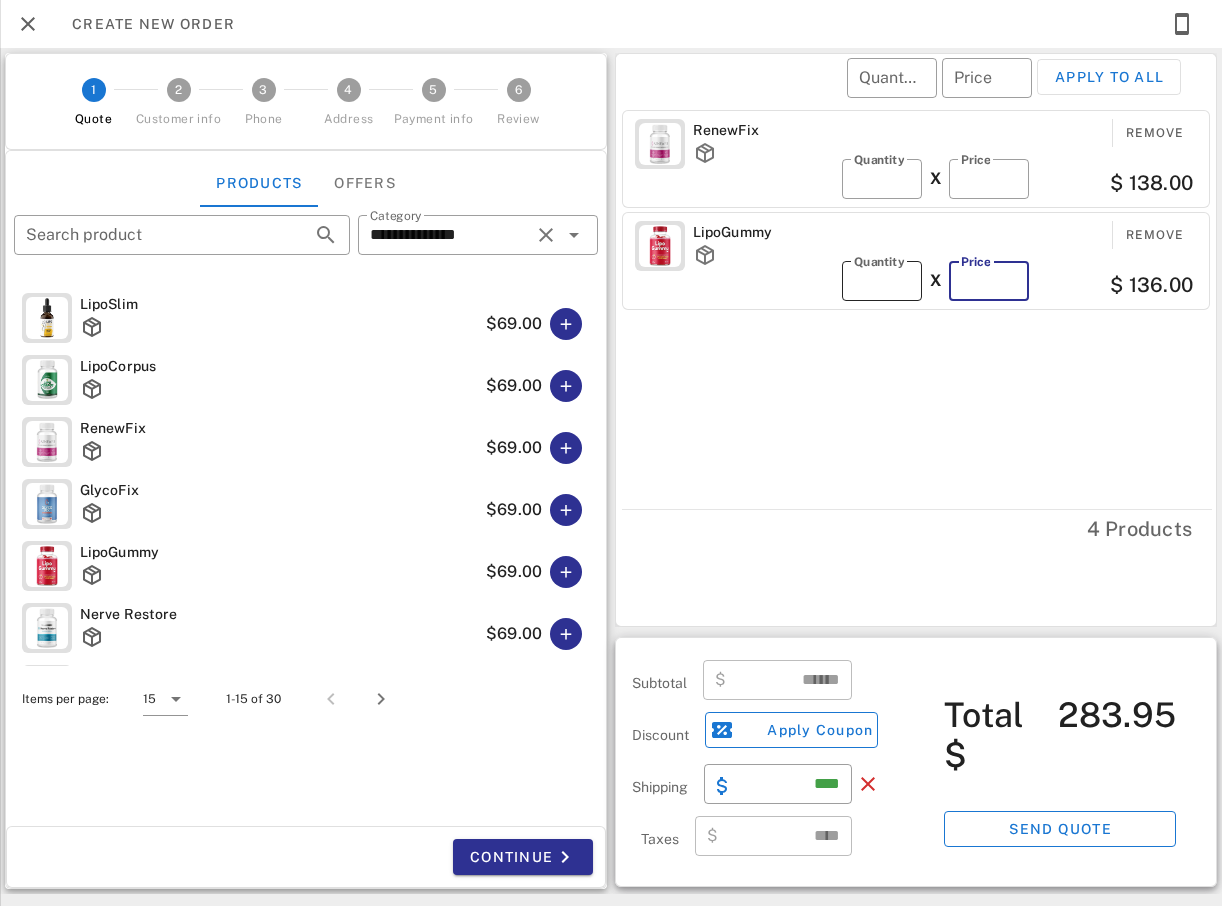 type on "******" 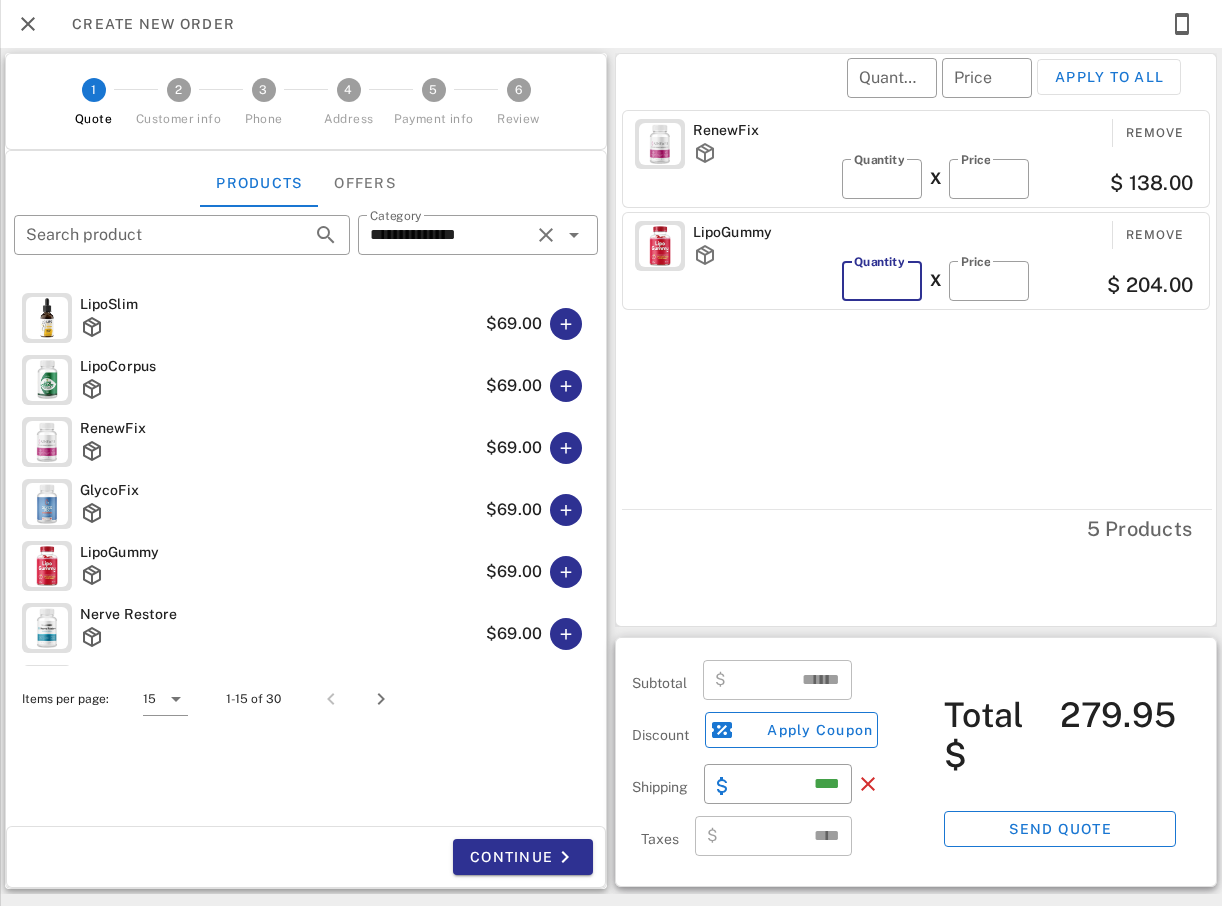 type on "*" 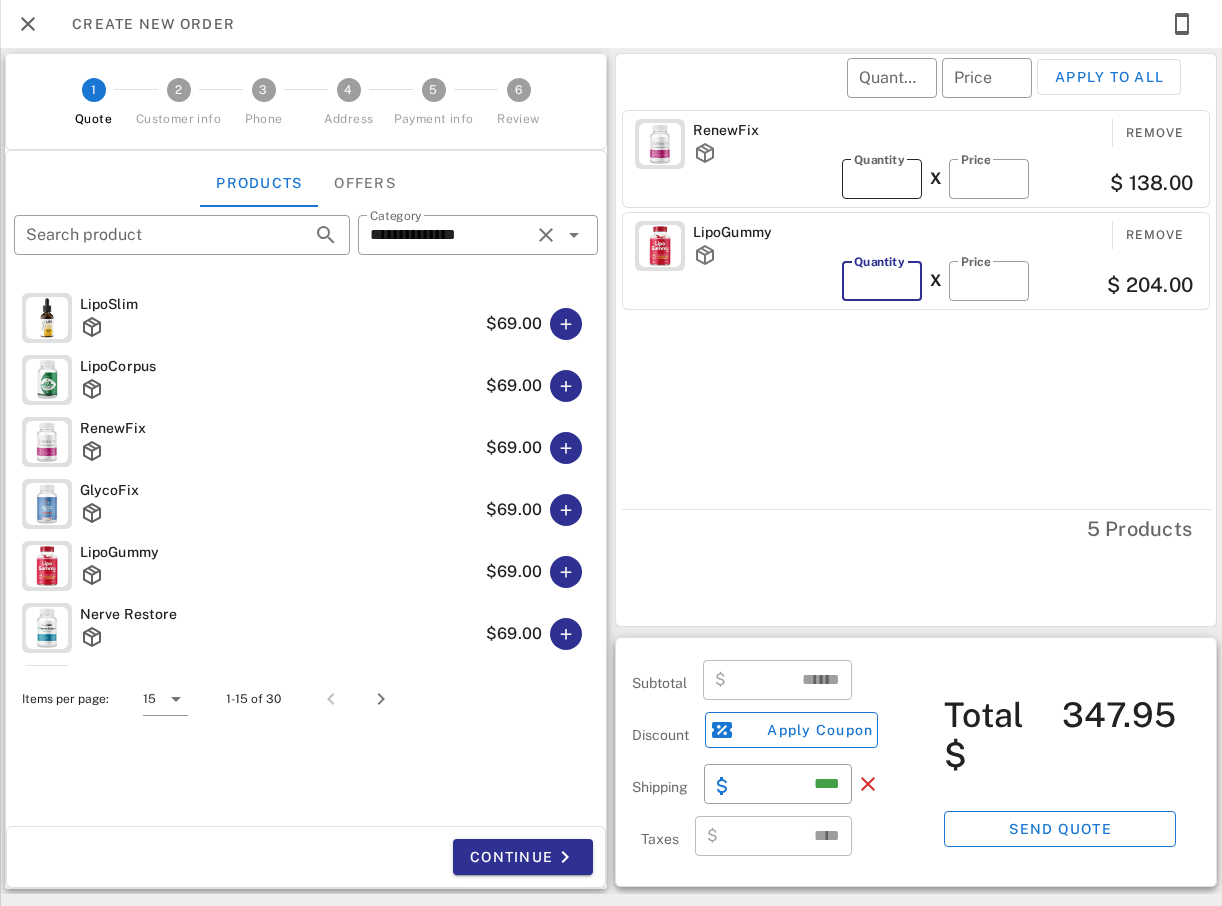 type on "*" 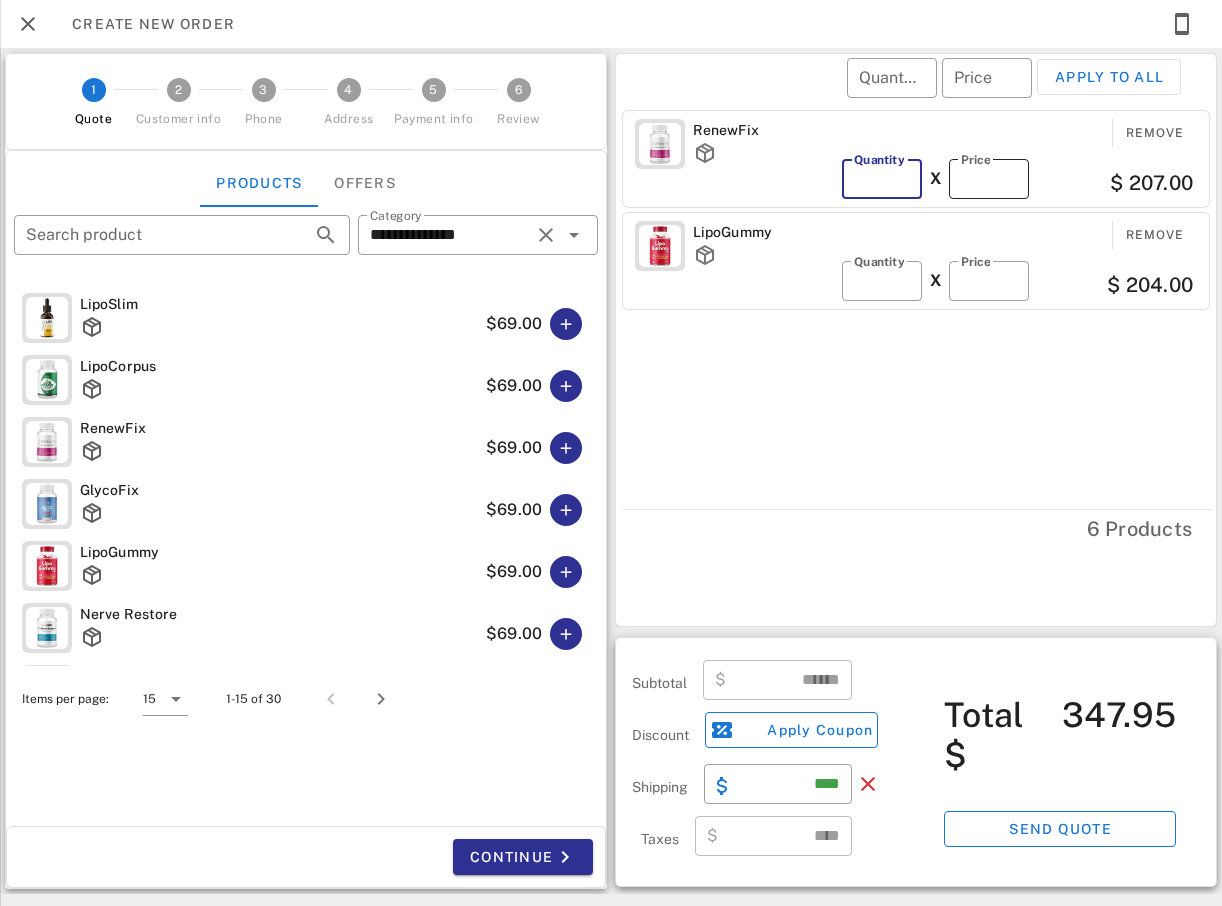 type on "******" 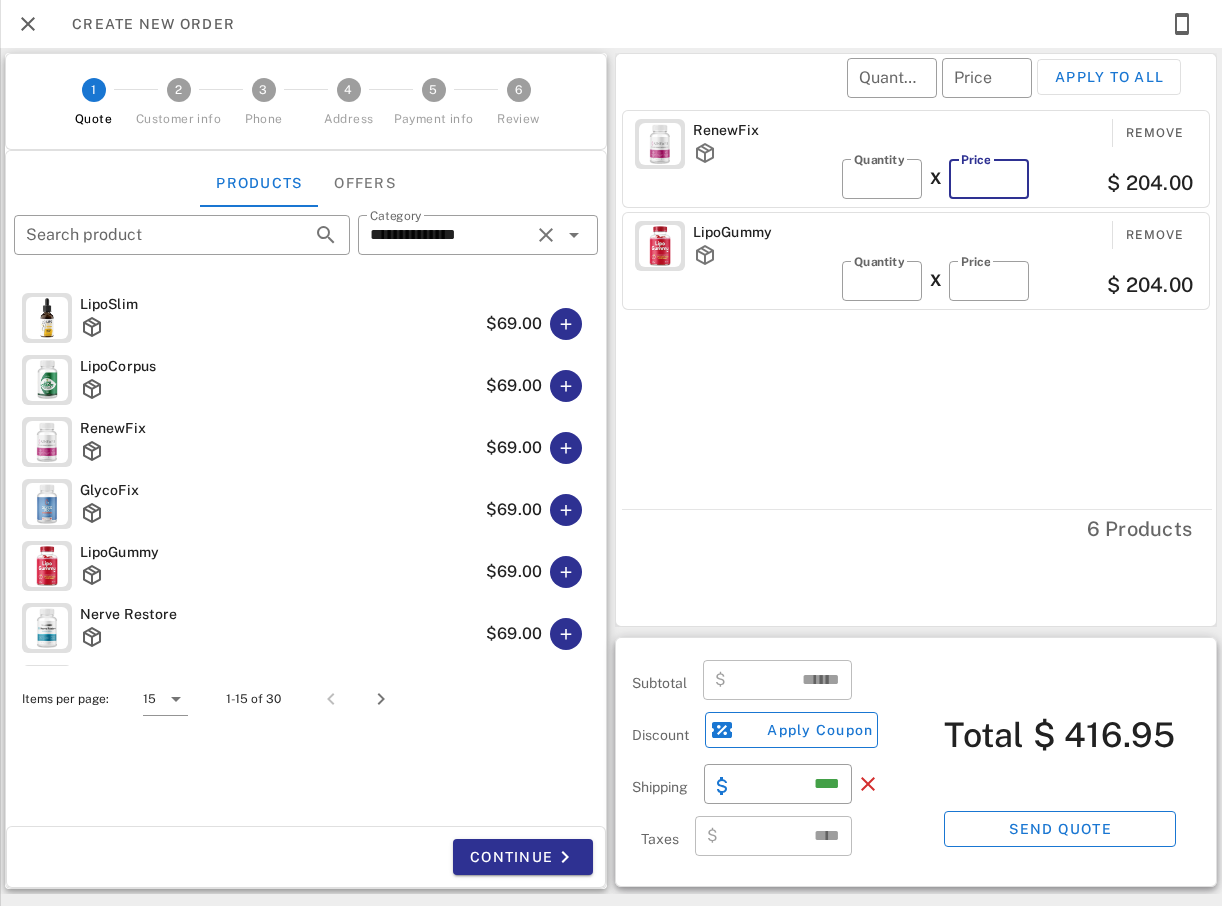 type on "**" 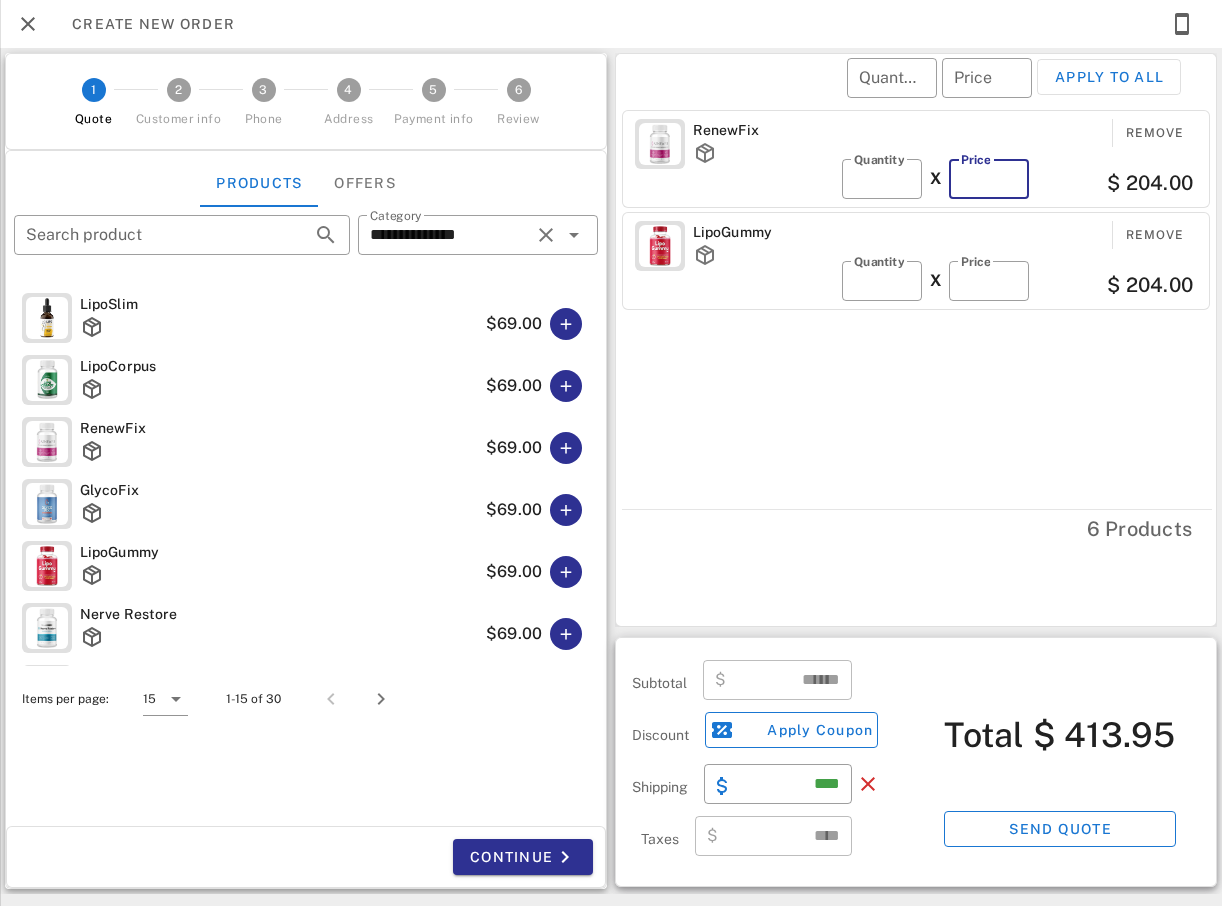 type on "**" 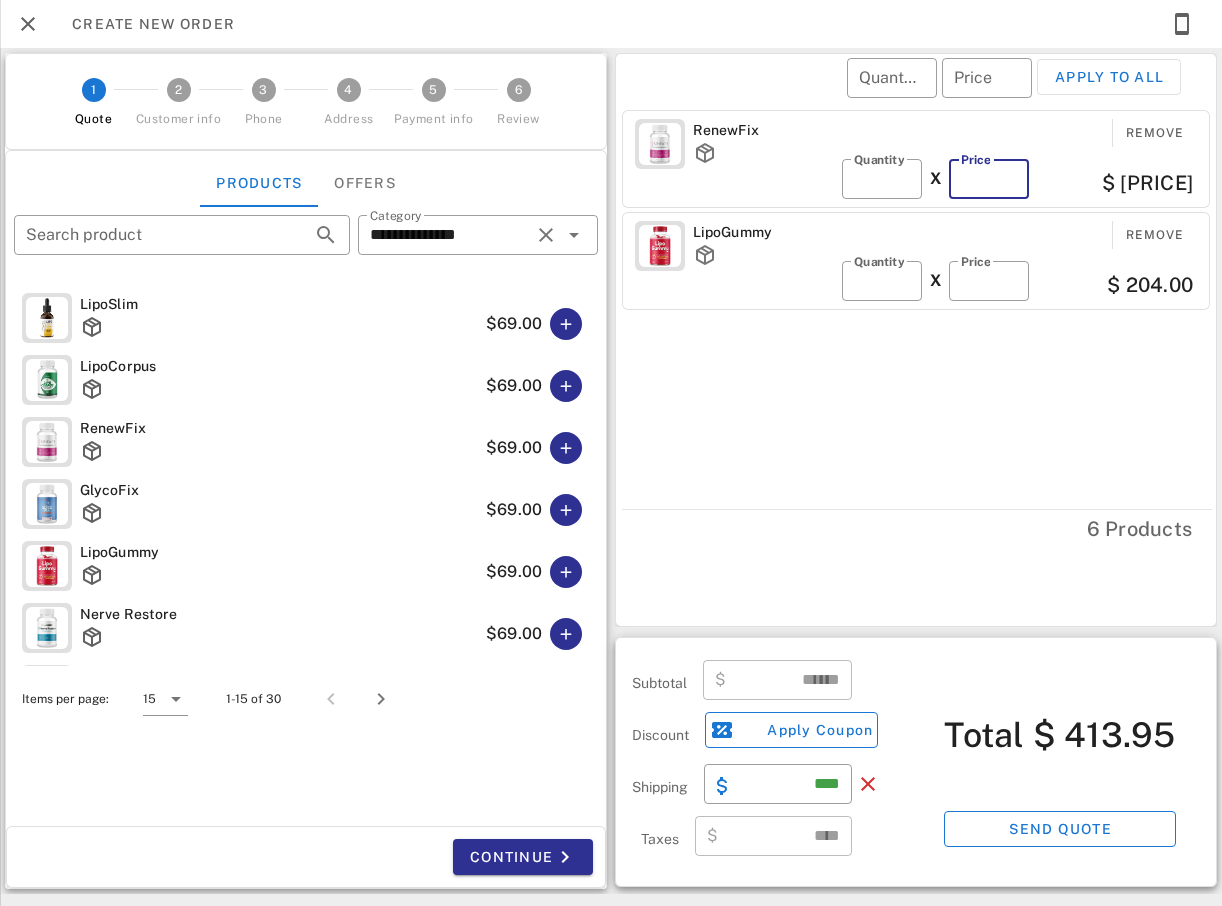 type on "******" 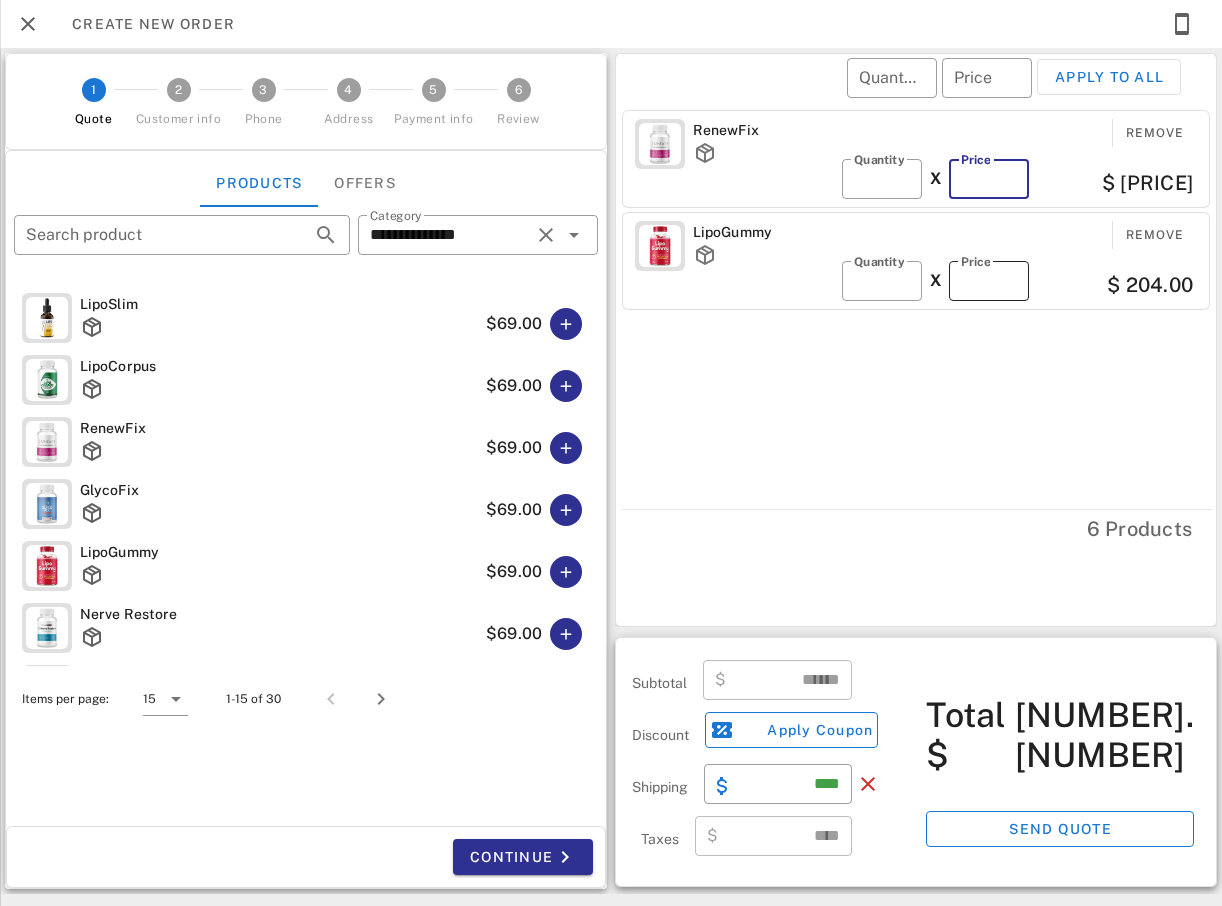 type on "**" 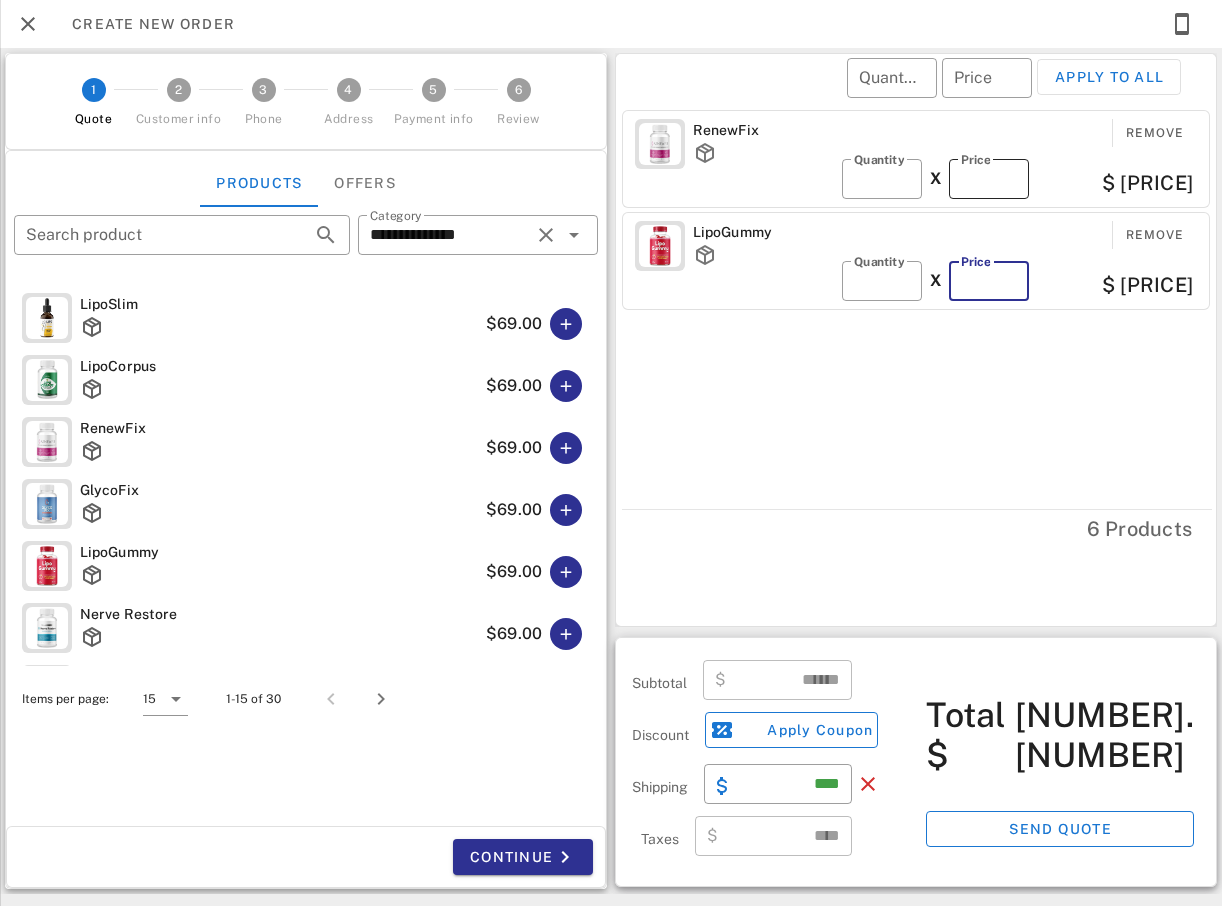 type on "******" 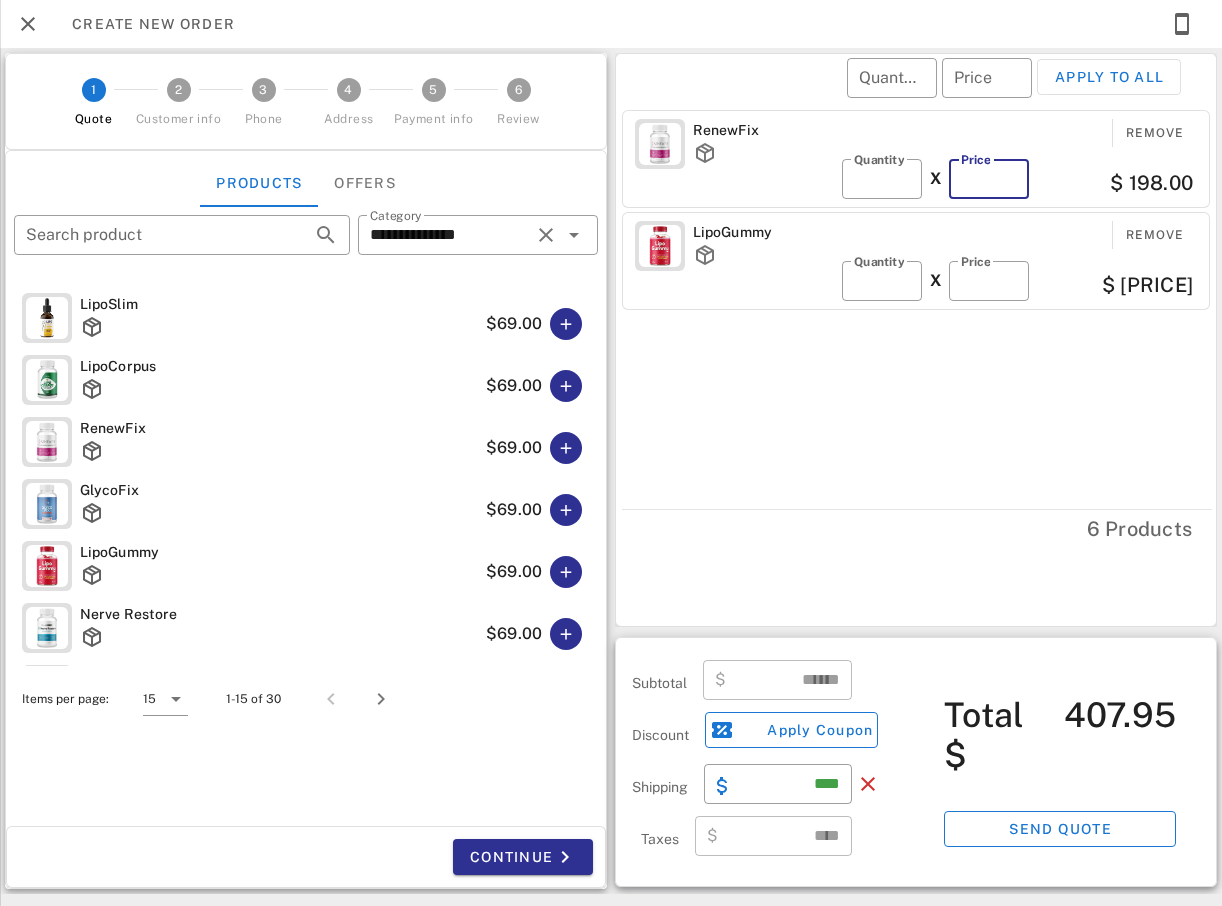type on "**" 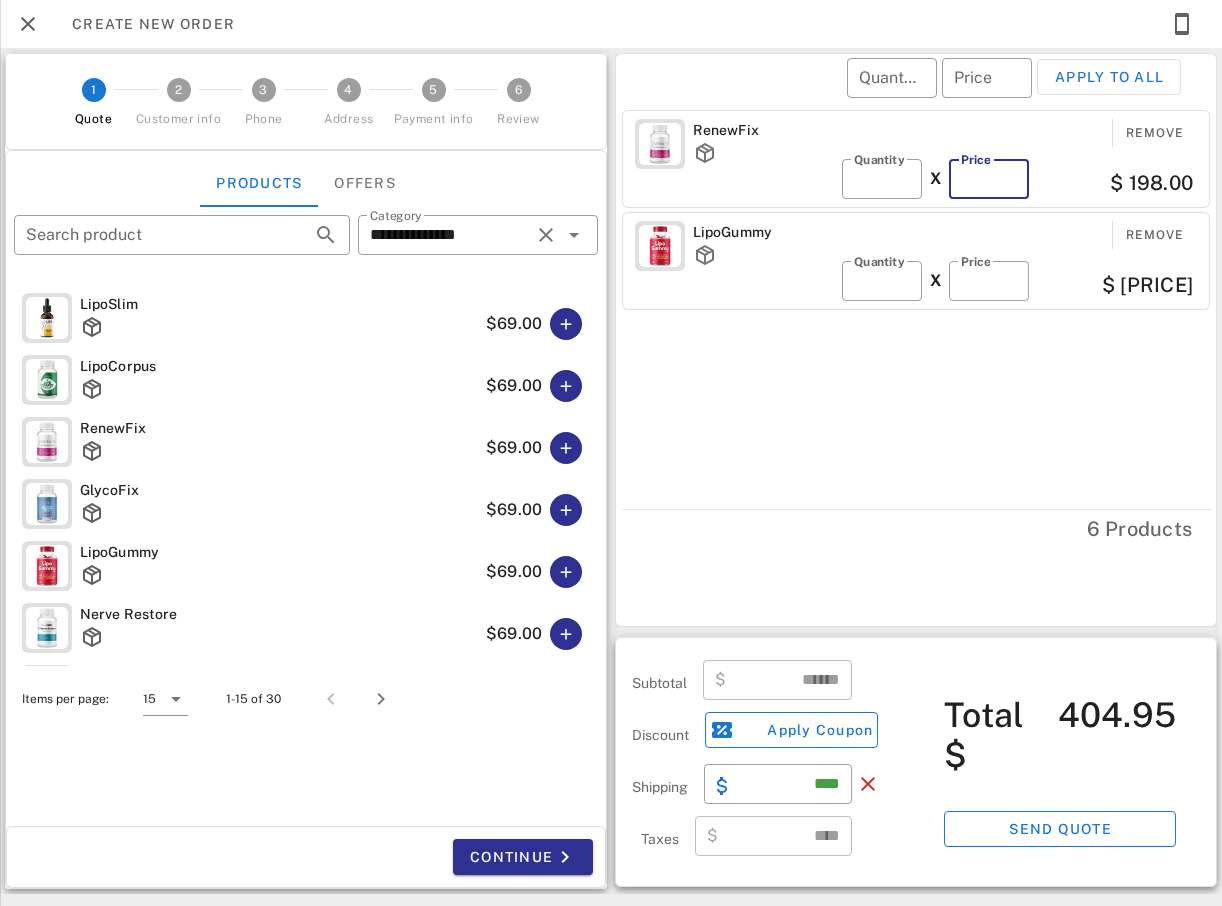 click on "**" at bounding box center (989, 179) 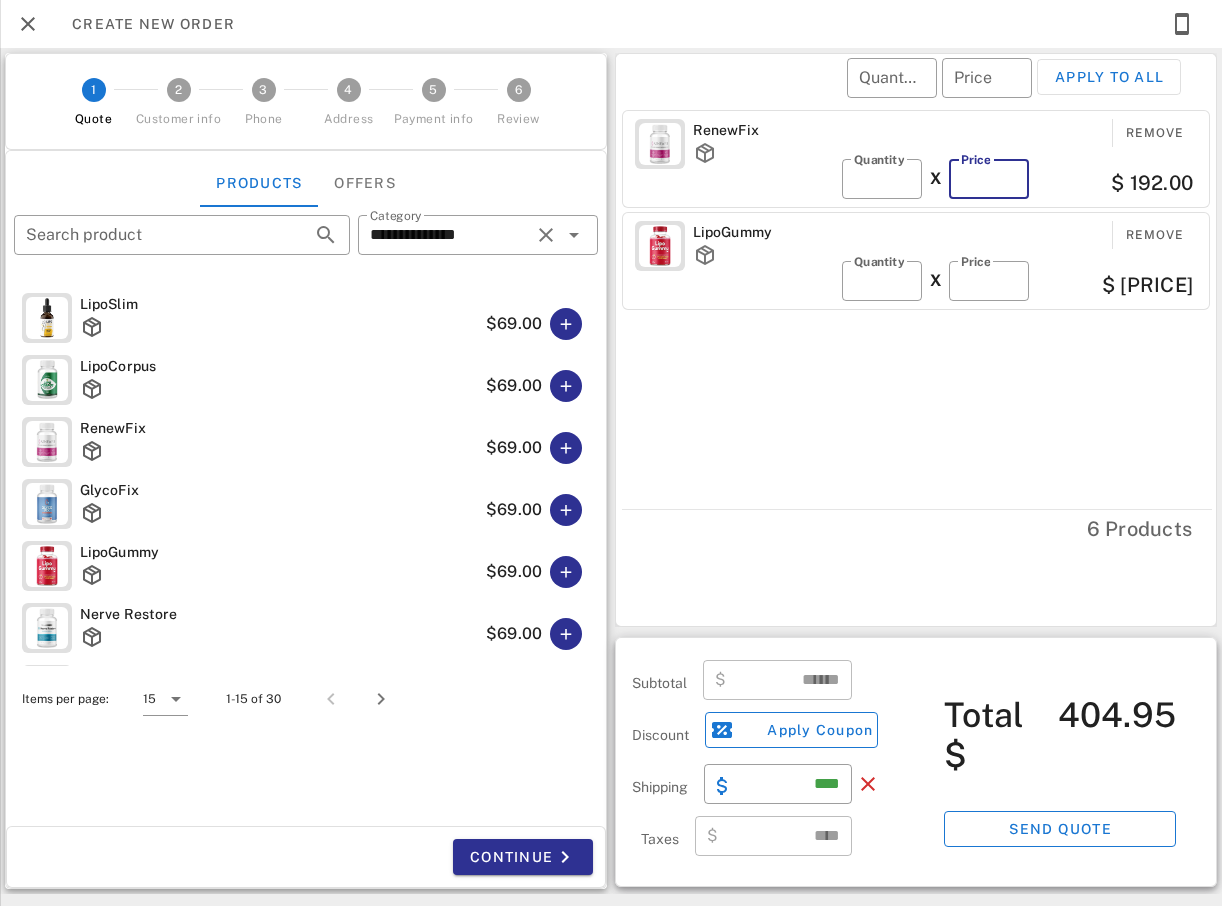 click on "**" at bounding box center (989, 179) 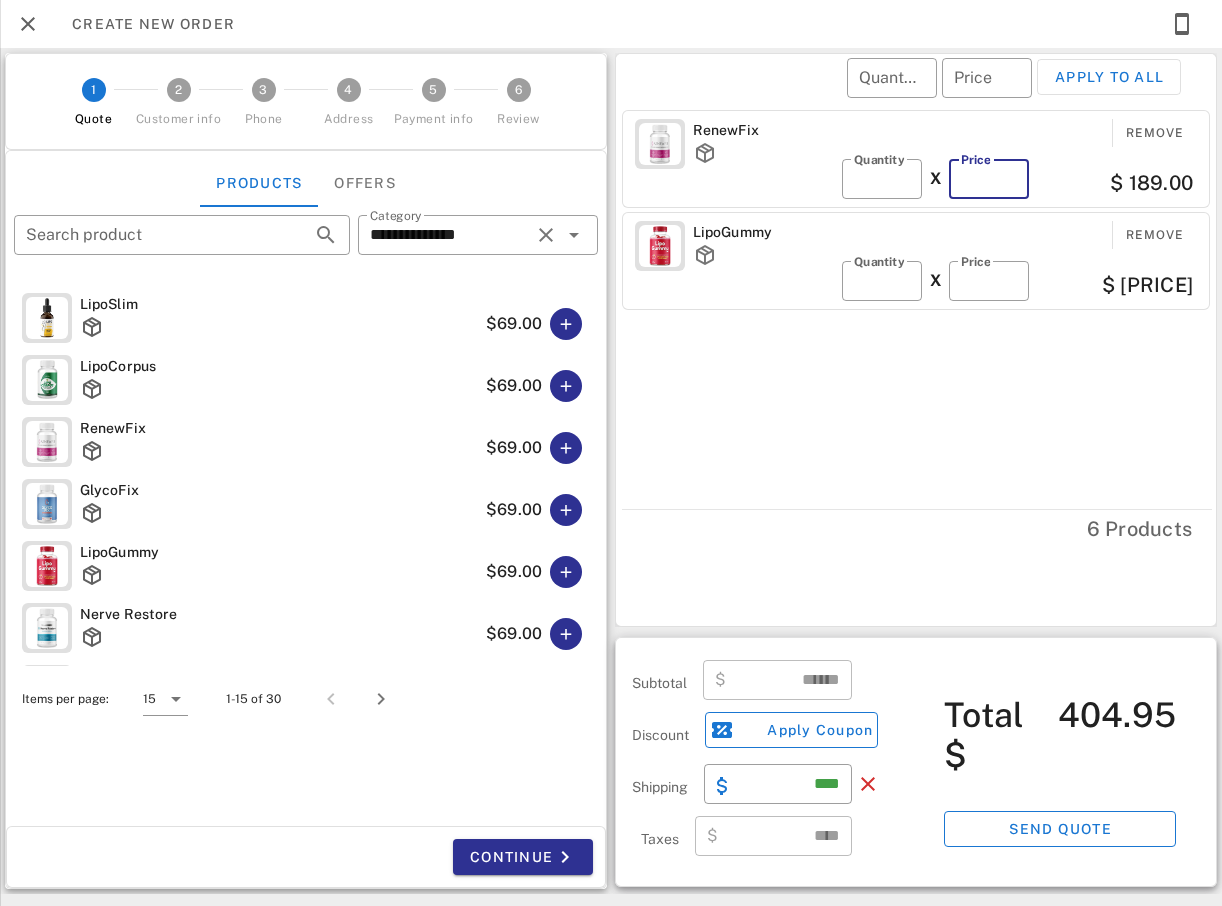 click on "**" at bounding box center [989, 179] 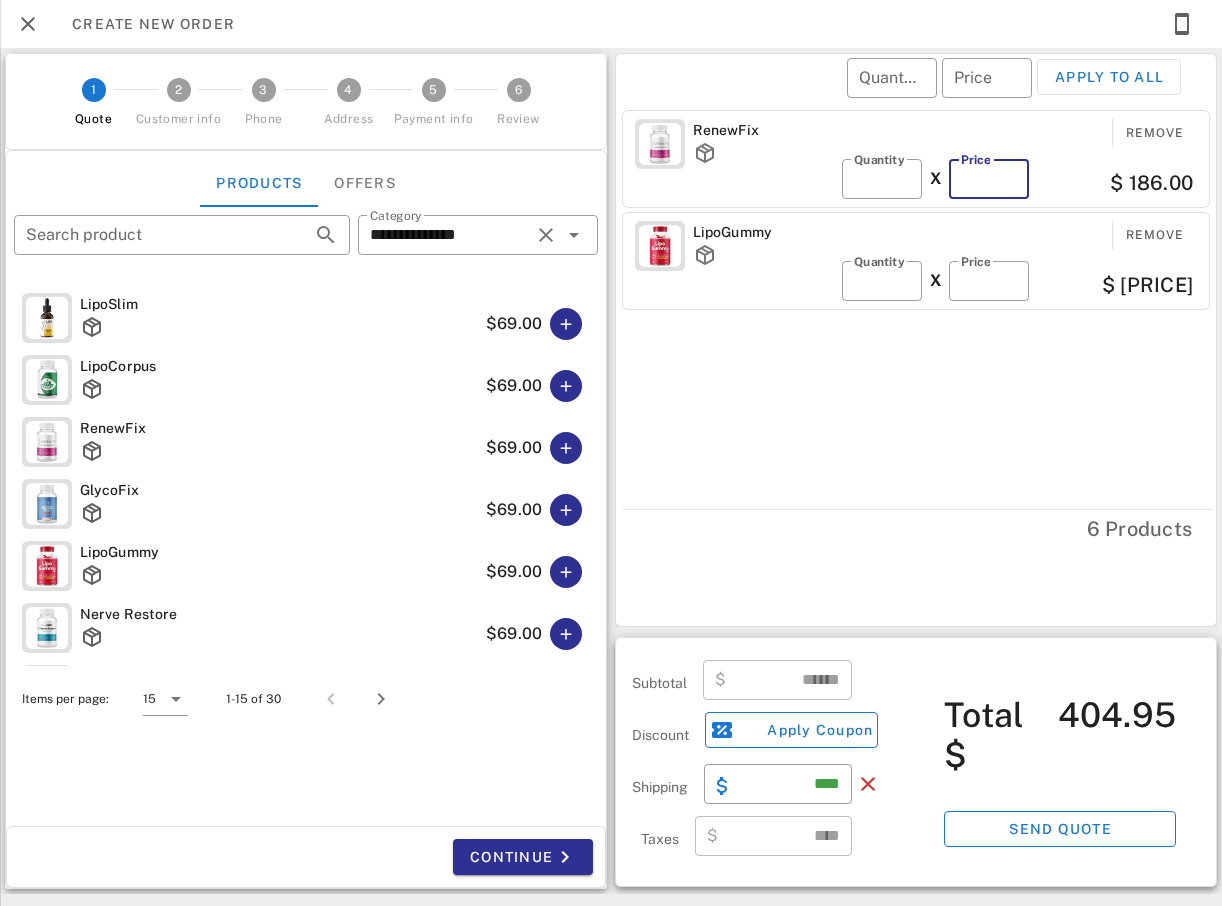 click on "**" at bounding box center [989, 179] 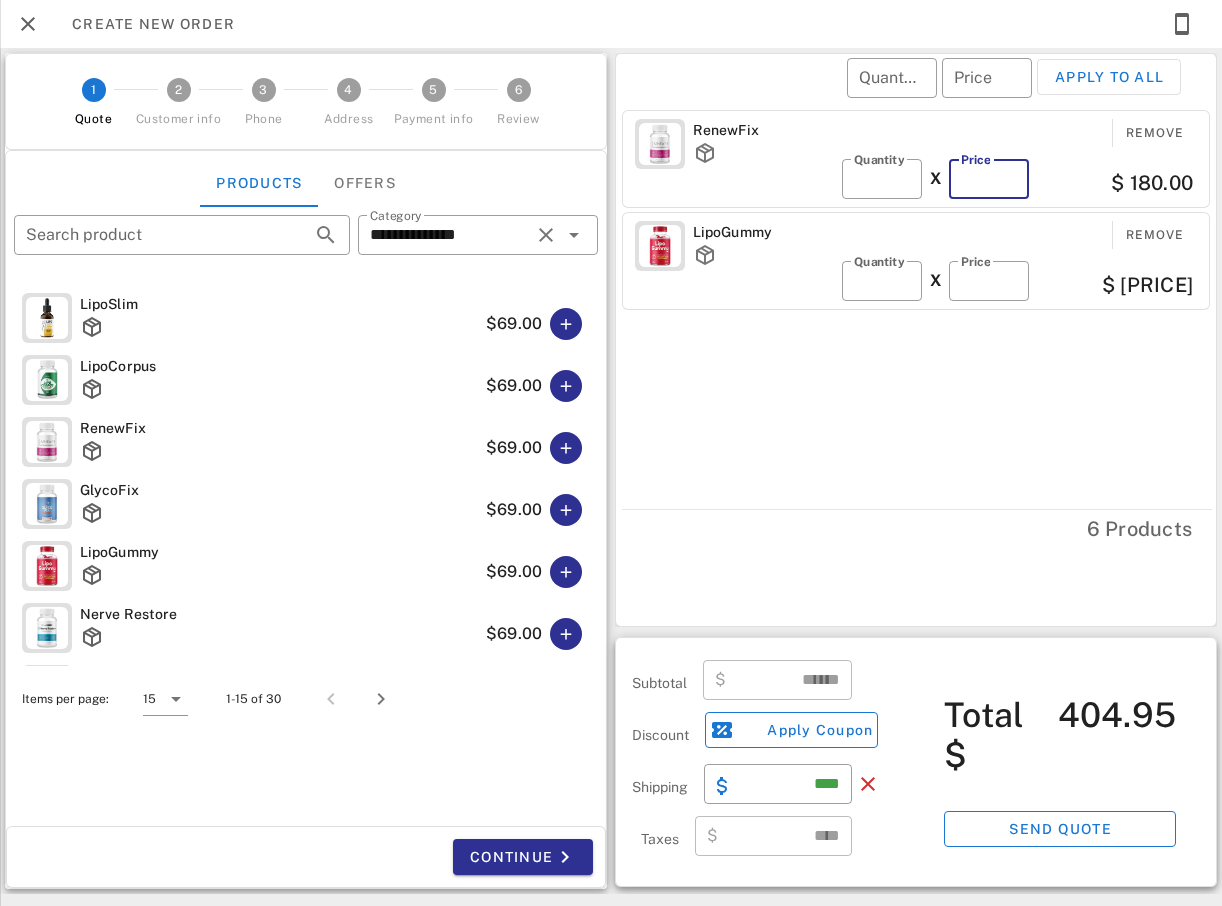 type on "**" 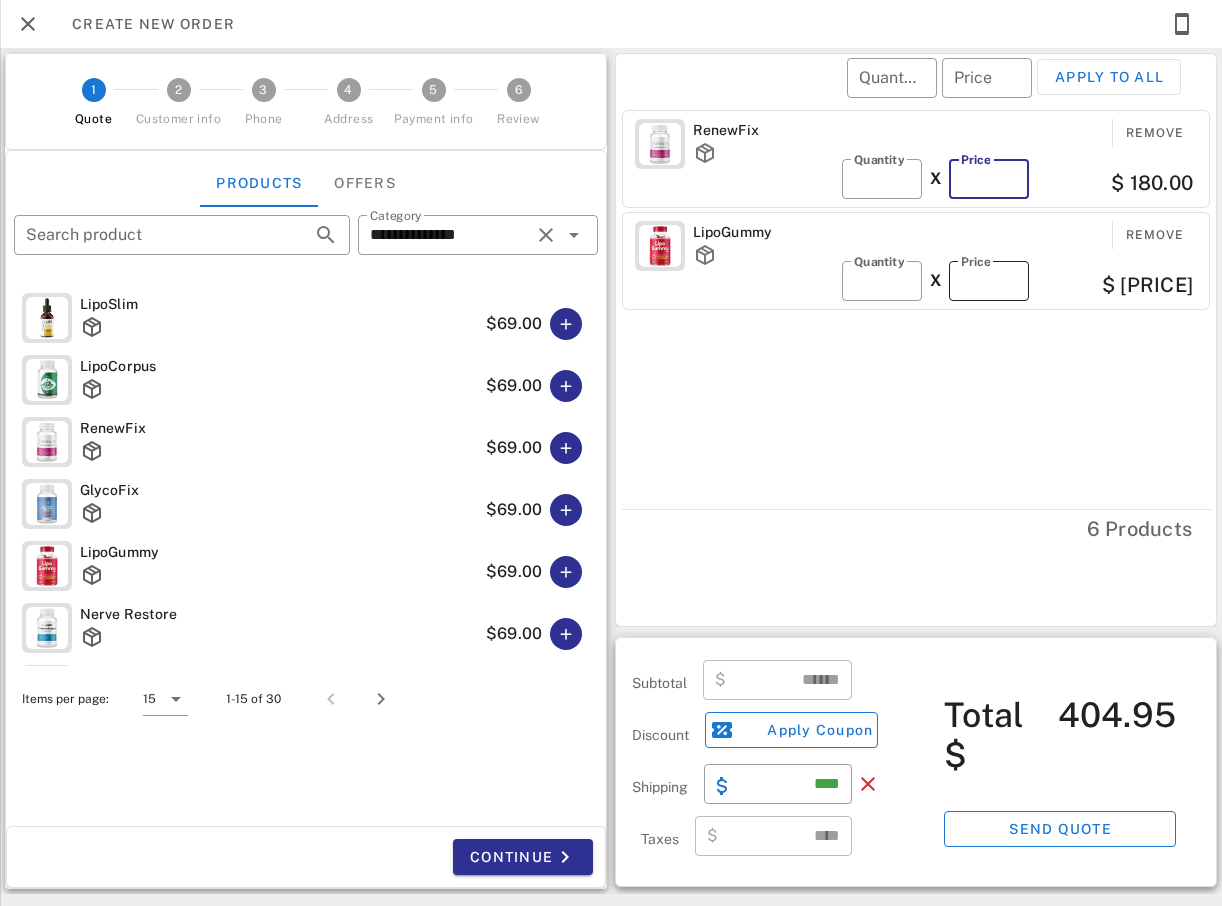 type on "******" 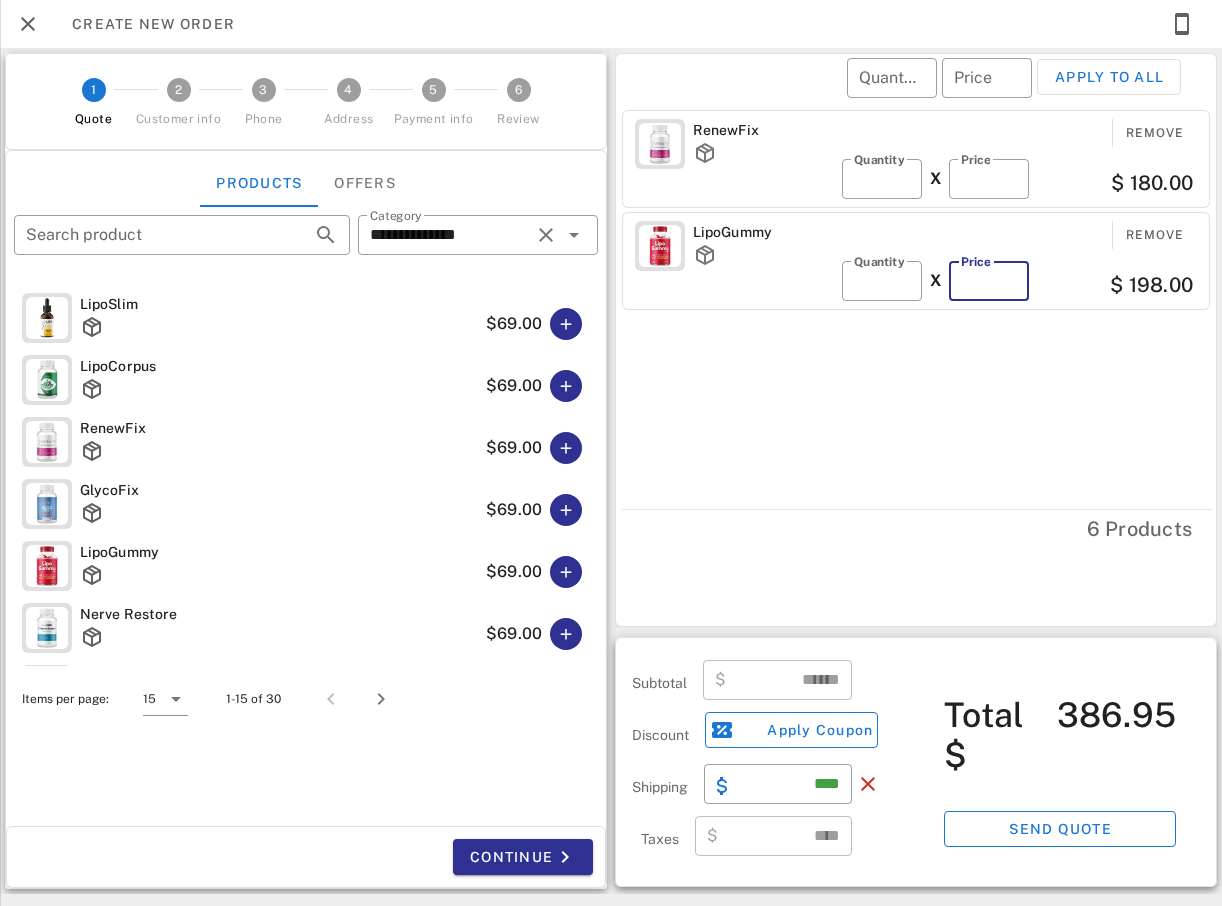 click on "**" at bounding box center (989, 281) 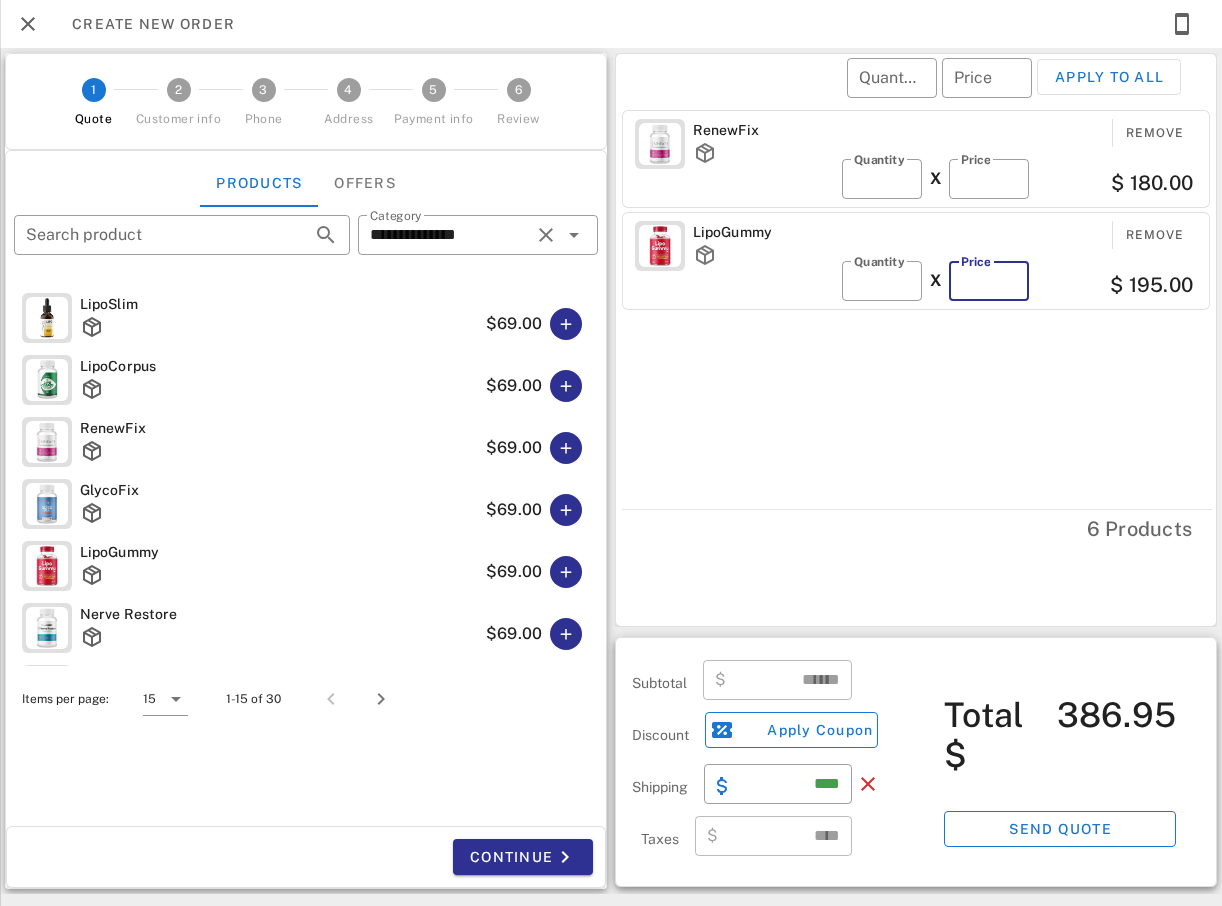 click on "**" at bounding box center [989, 281] 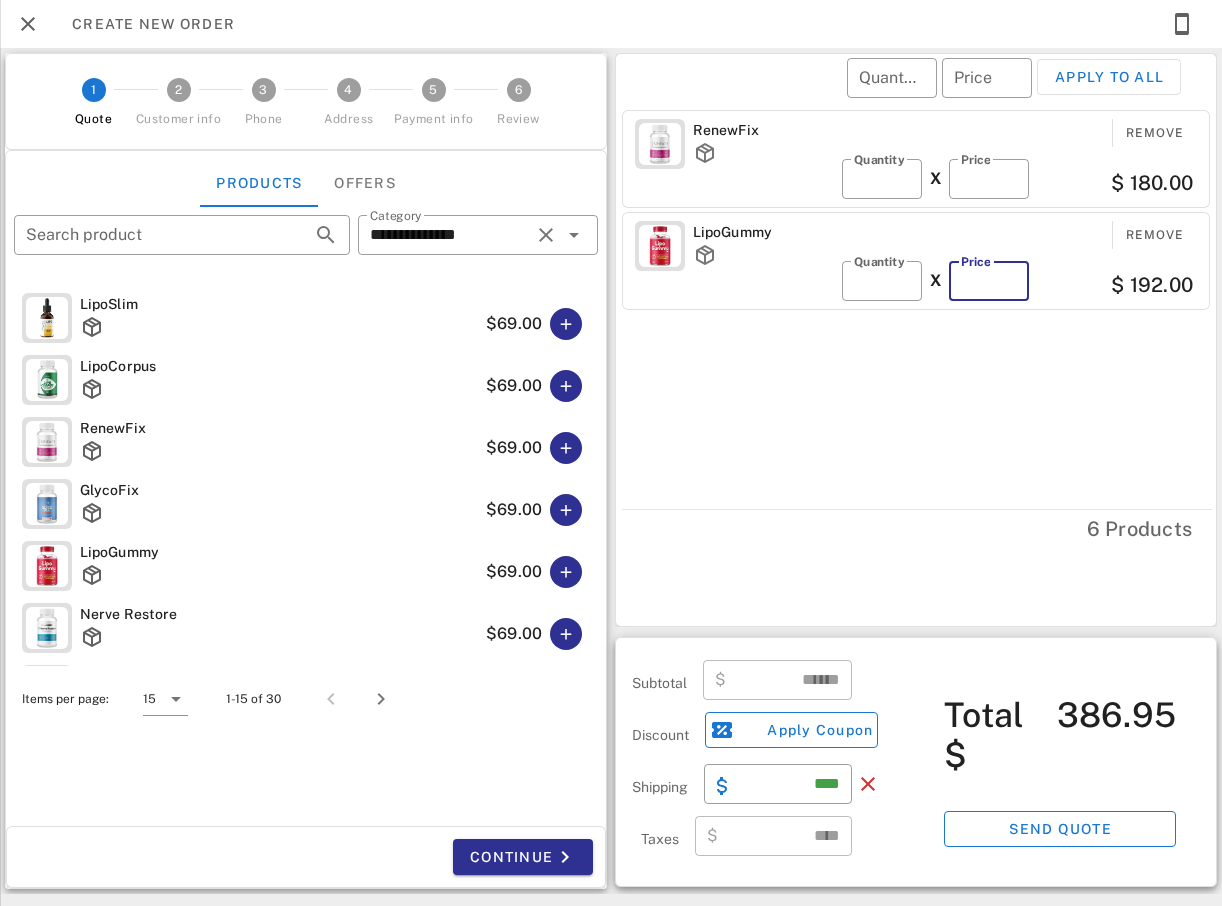 click on "**" at bounding box center (989, 281) 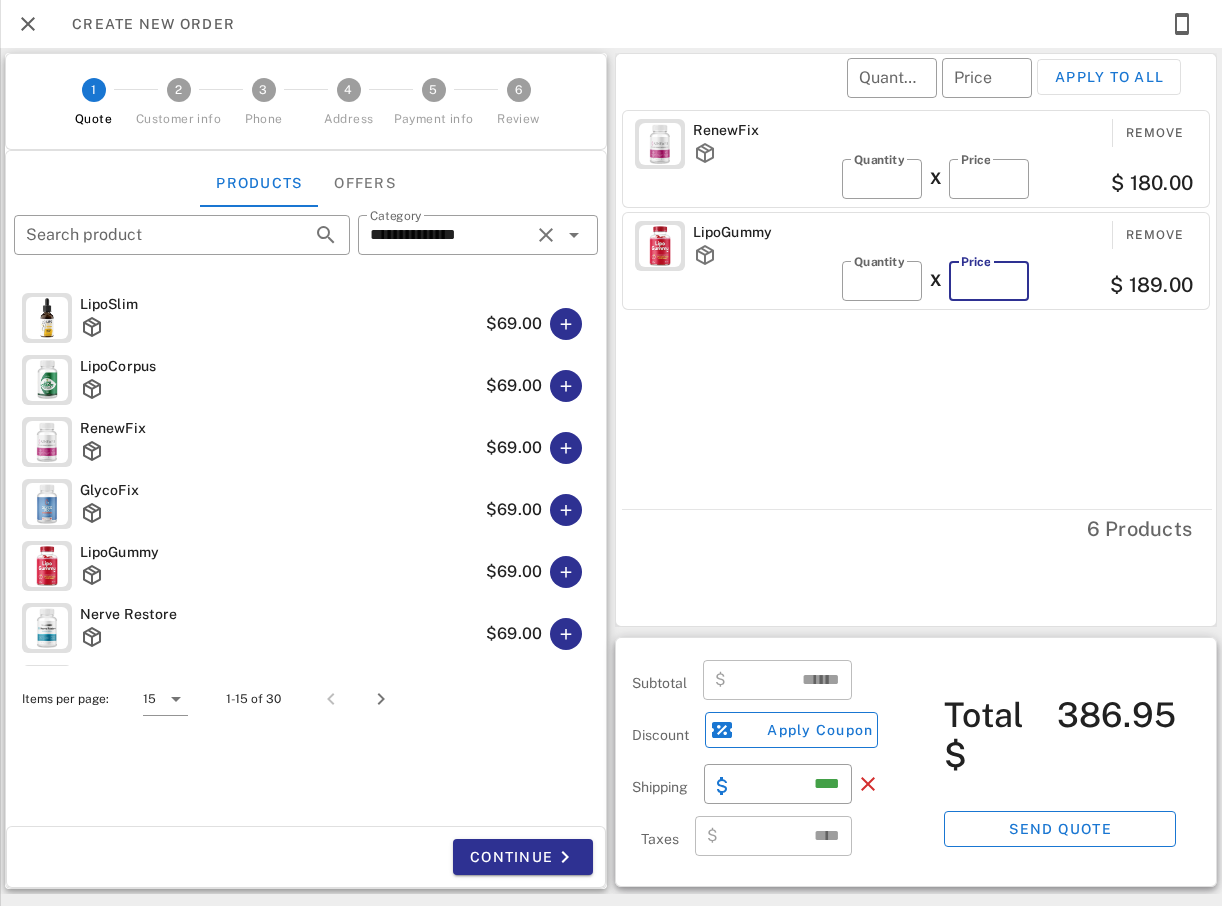 click on "**" at bounding box center [989, 281] 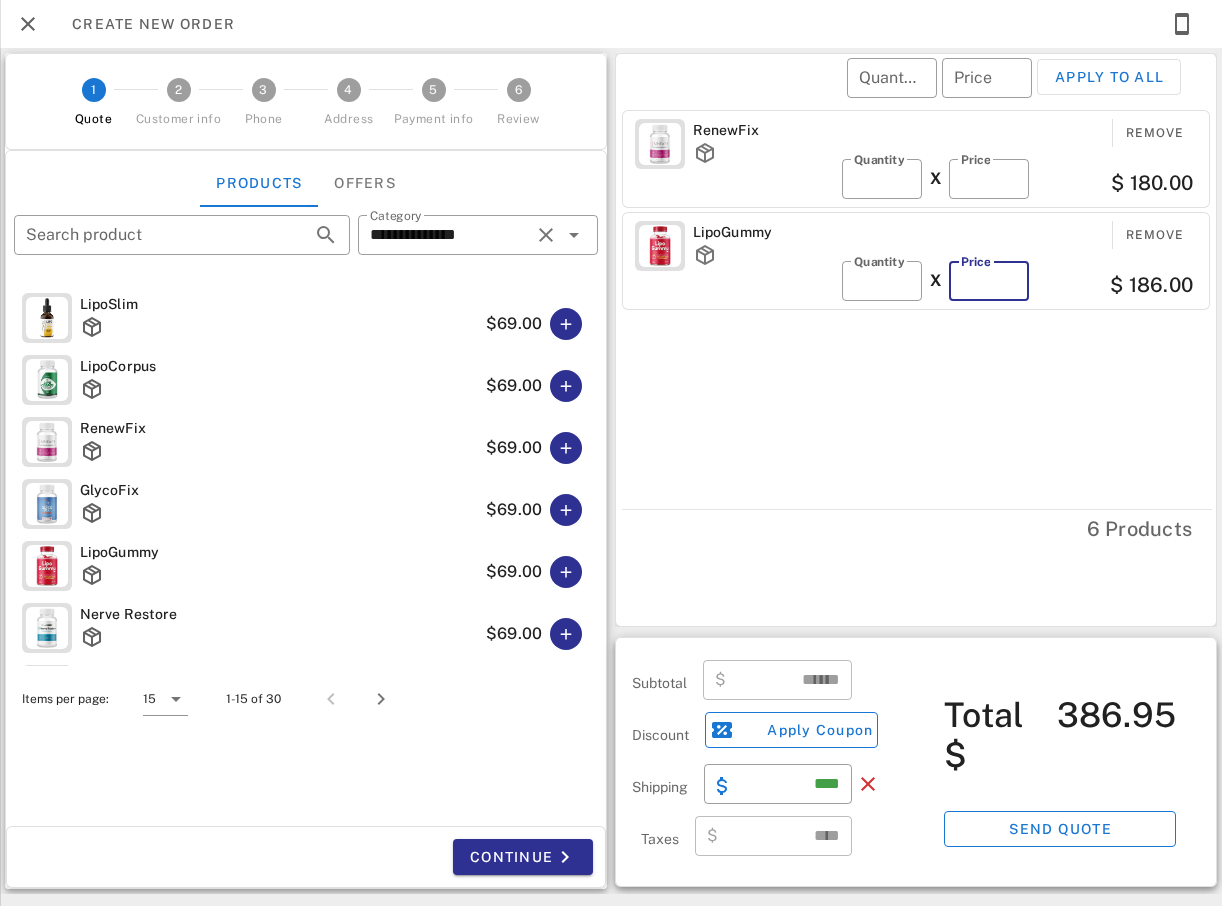 click on "**" at bounding box center [989, 281] 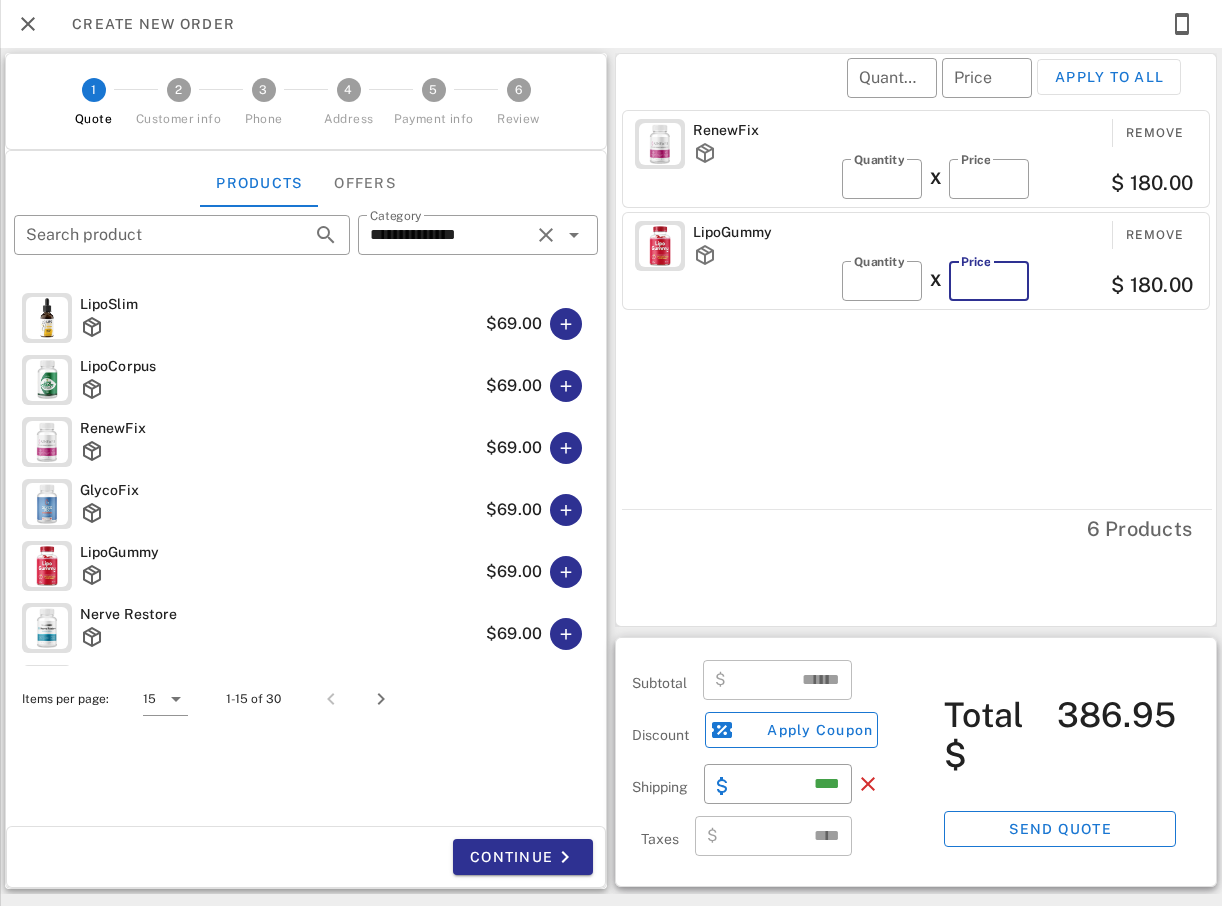 click on "**" at bounding box center (989, 281) 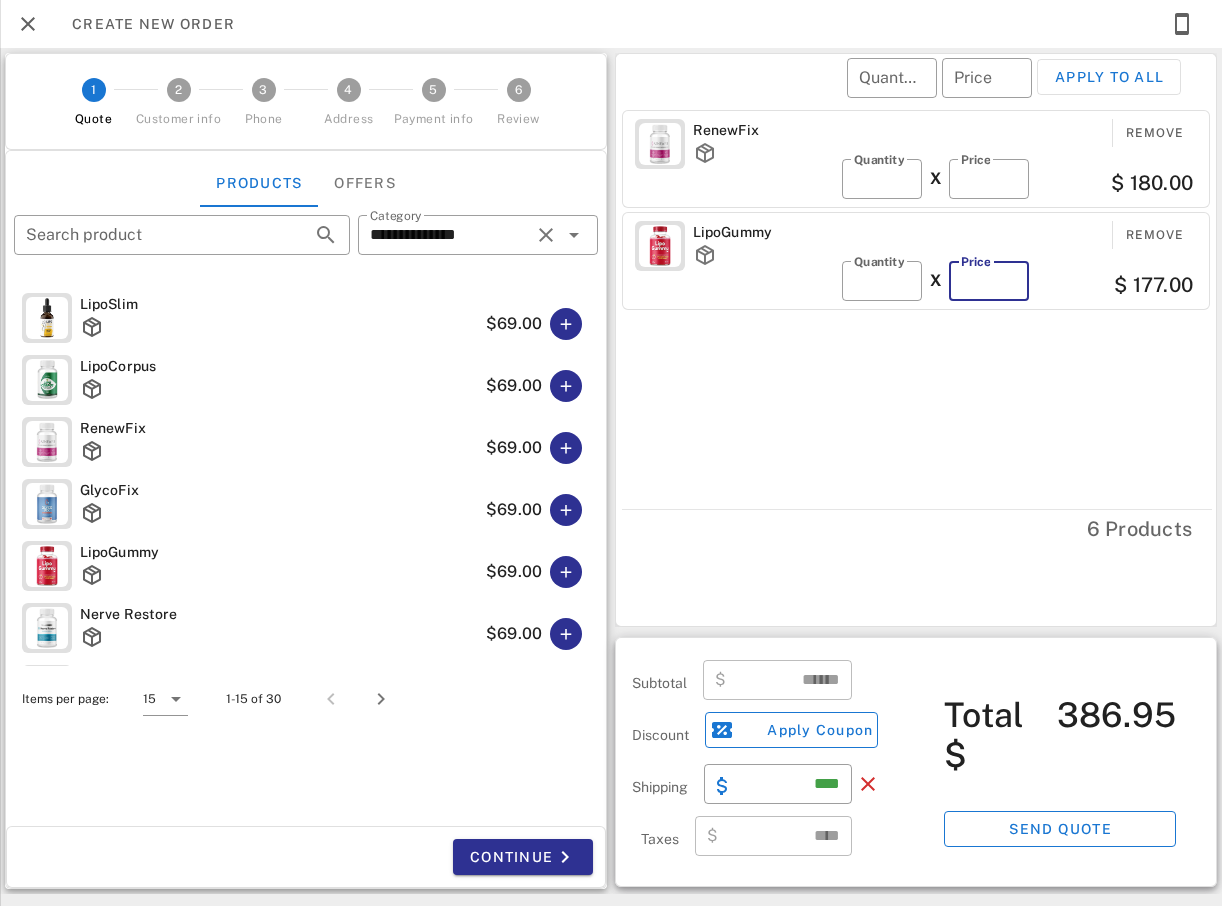 type on "**" 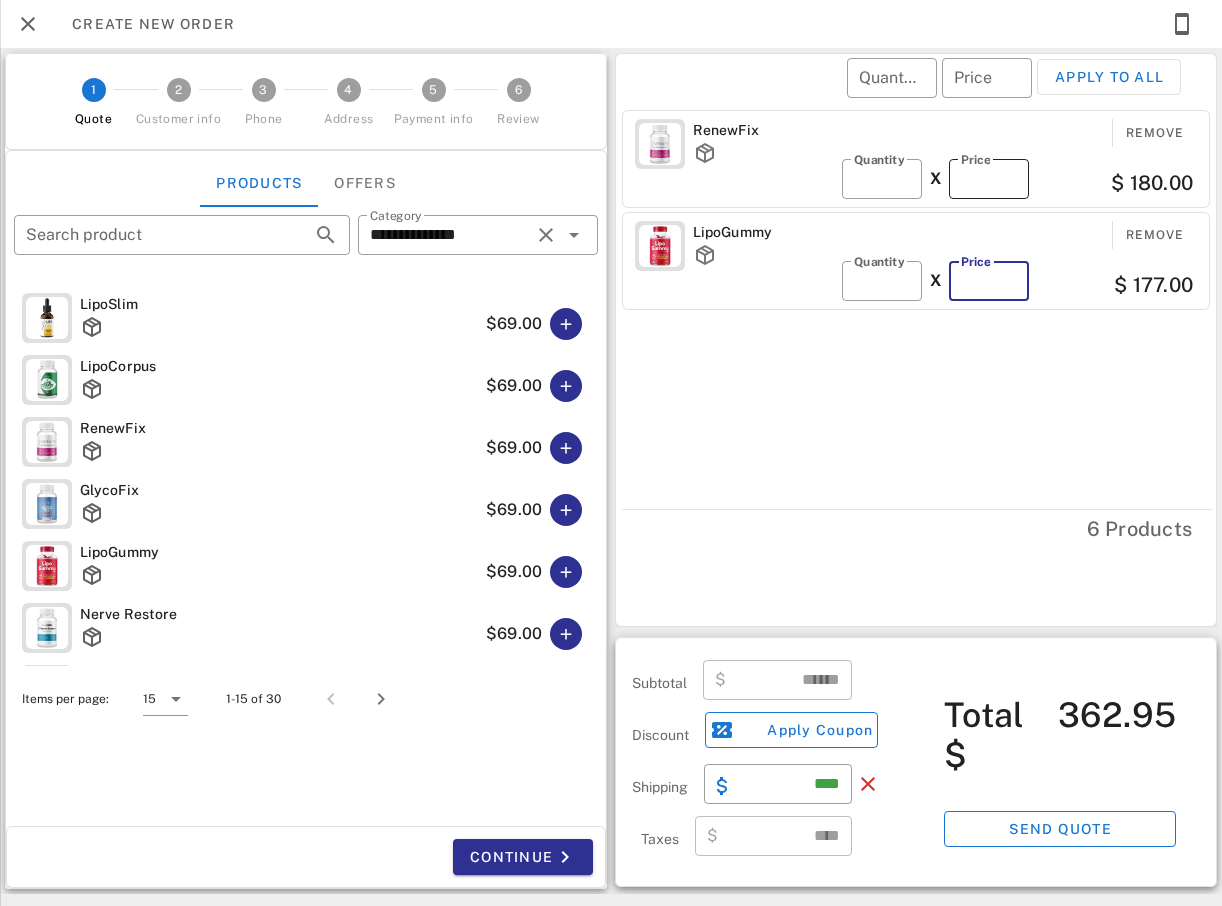 type on "**" 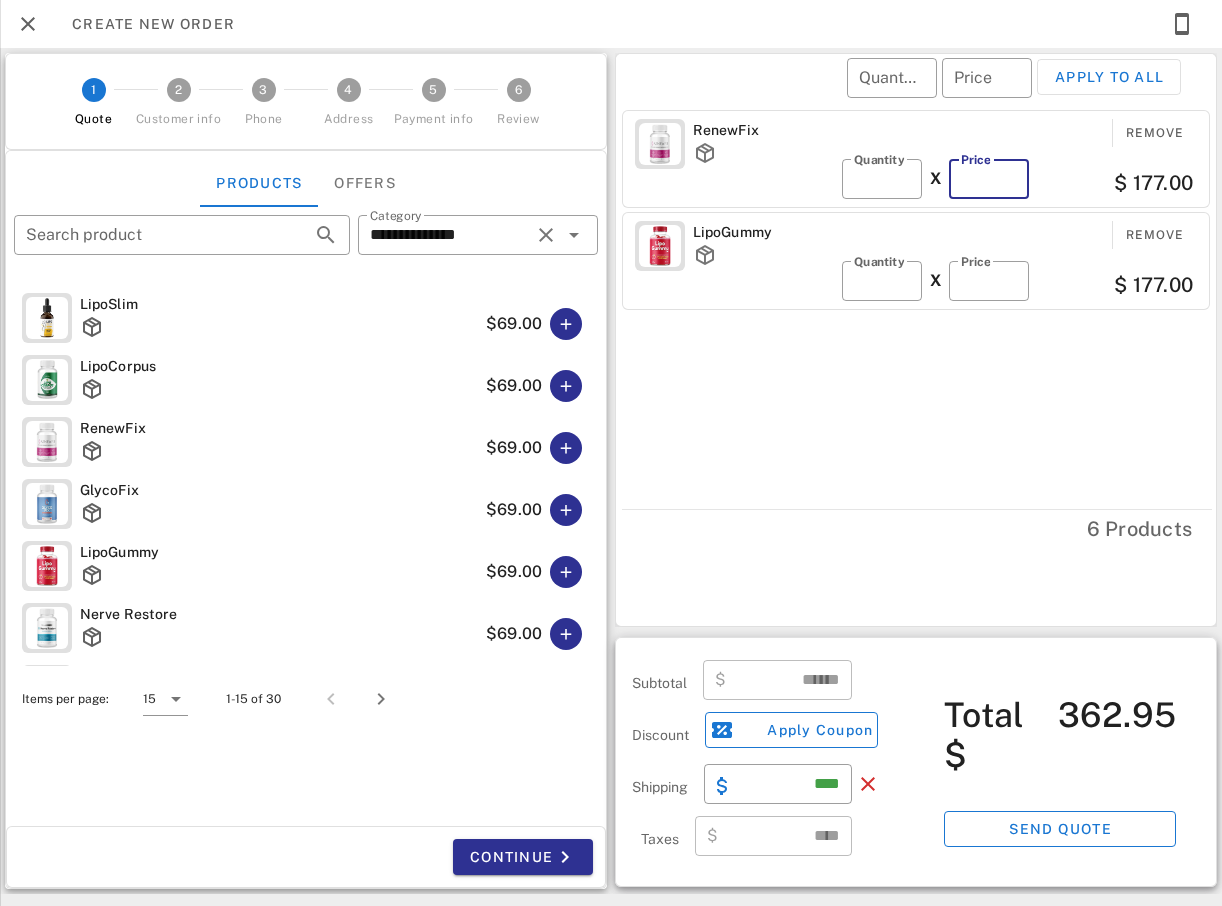 type on "******" 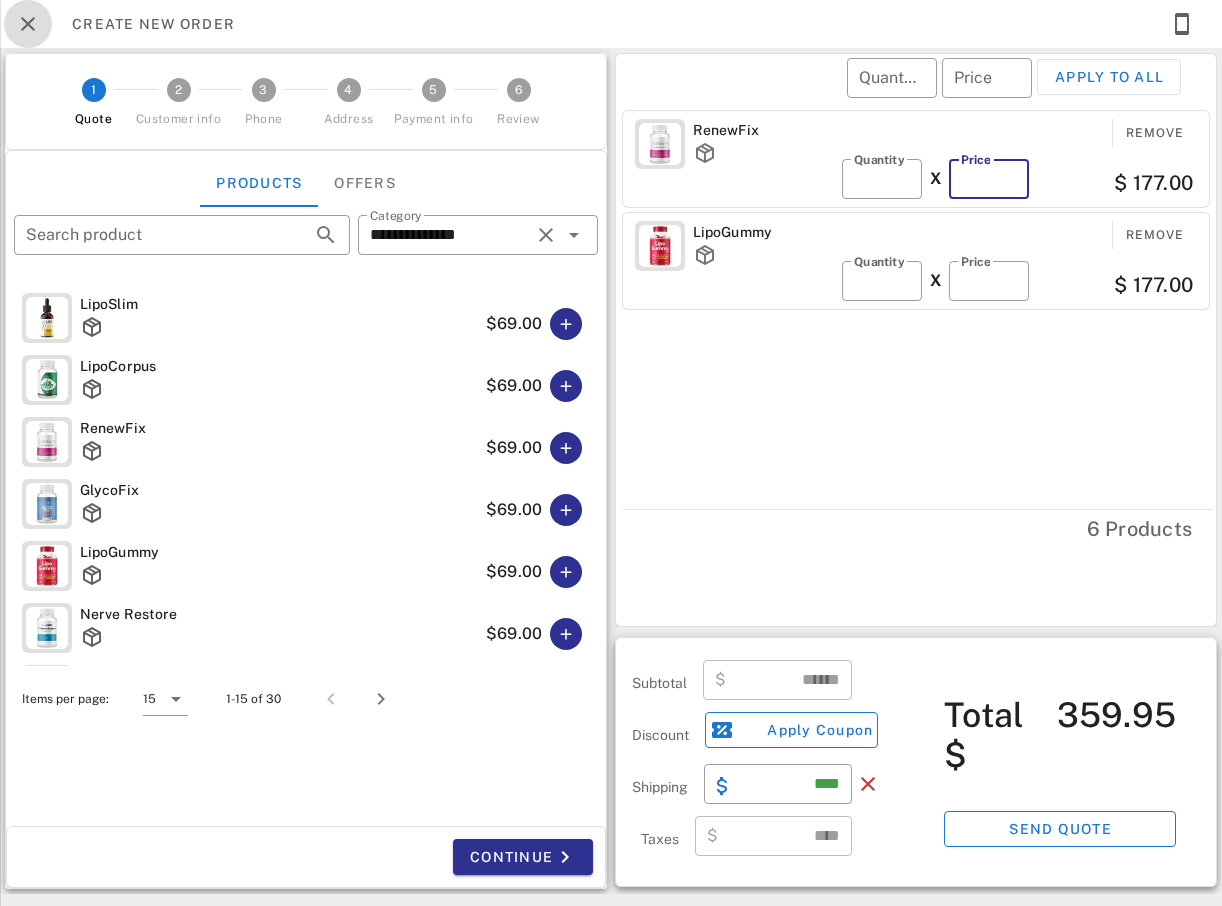 click at bounding box center (28, 24) 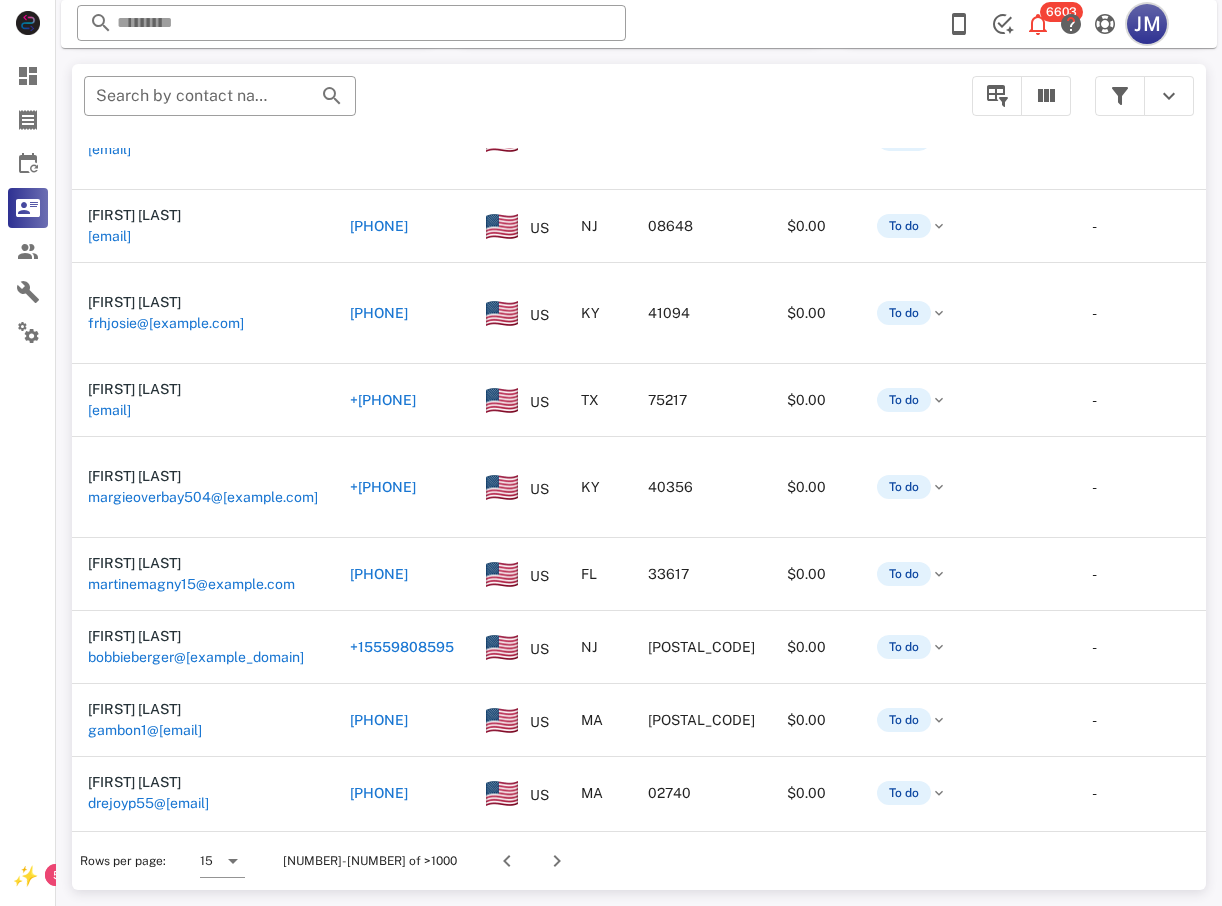 click on "JM" at bounding box center [1147, 24] 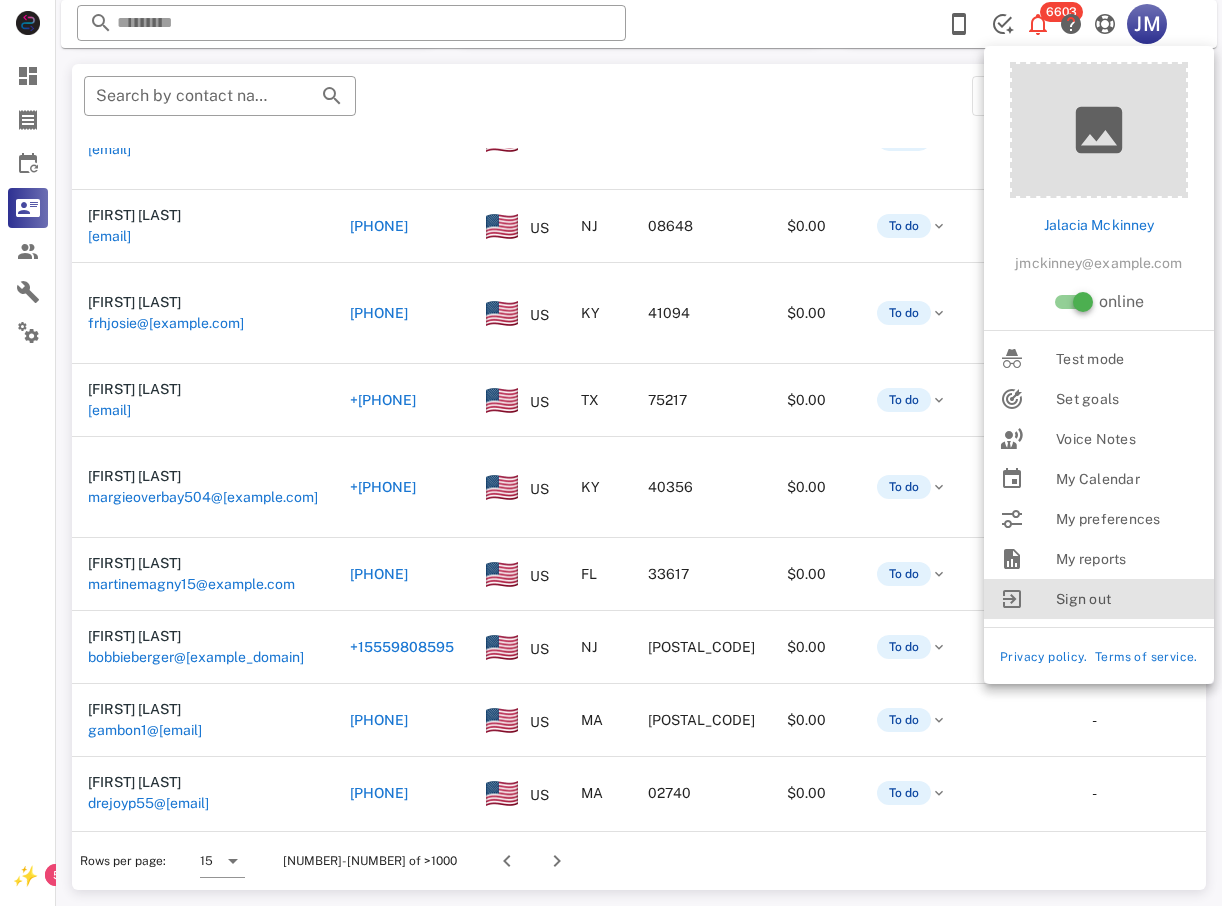 click on "Sign out" at bounding box center [1127, 599] 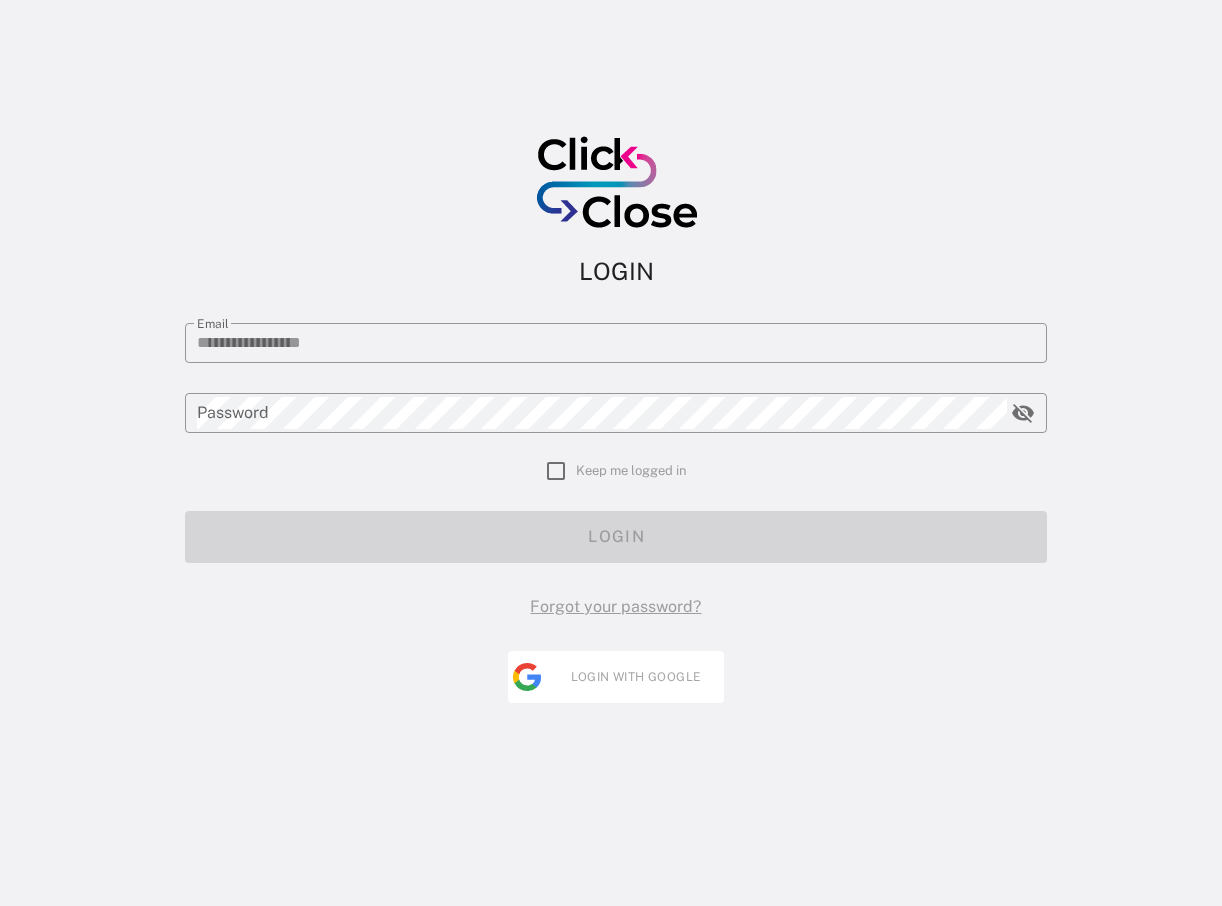 type on "**********" 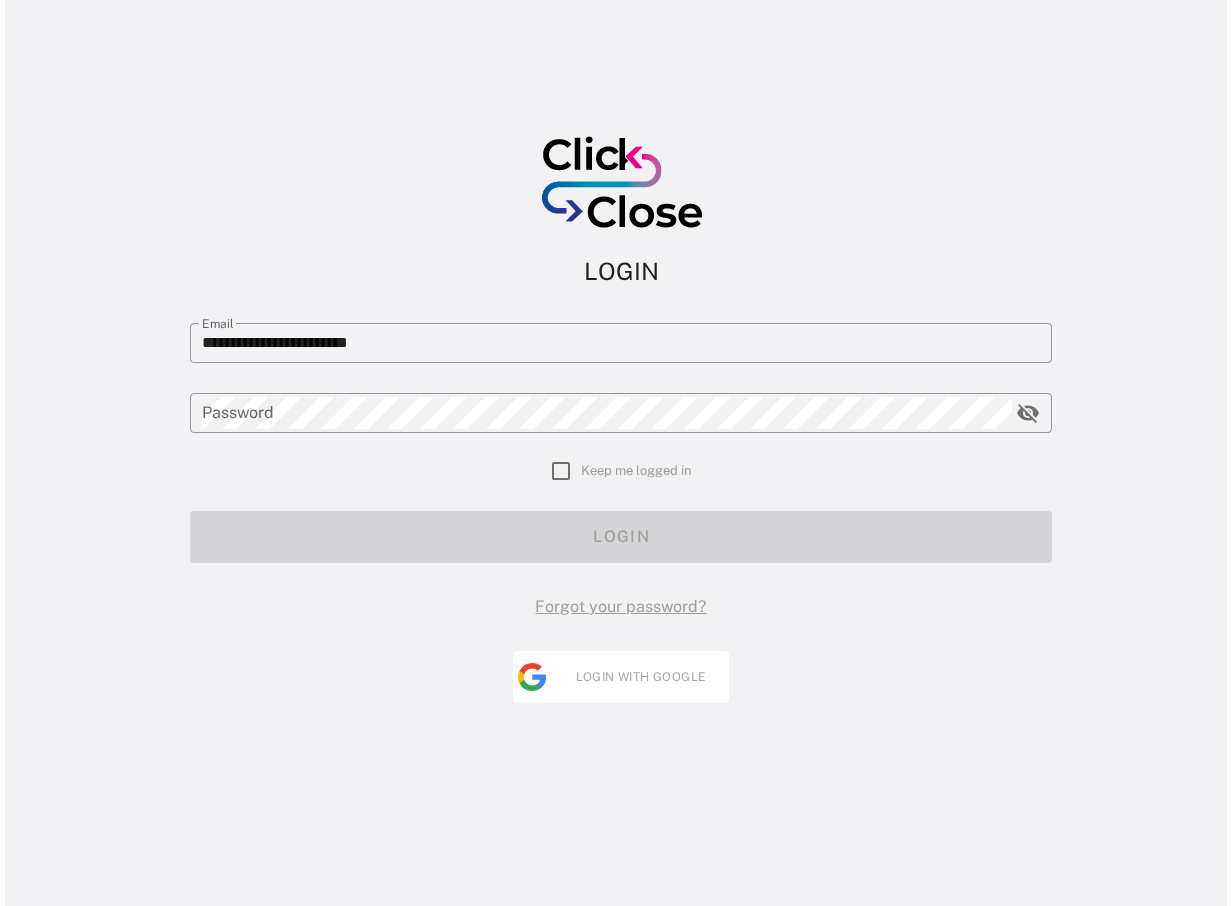 scroll, scrollTop: 0, scrollLeft: 0, axis: both 